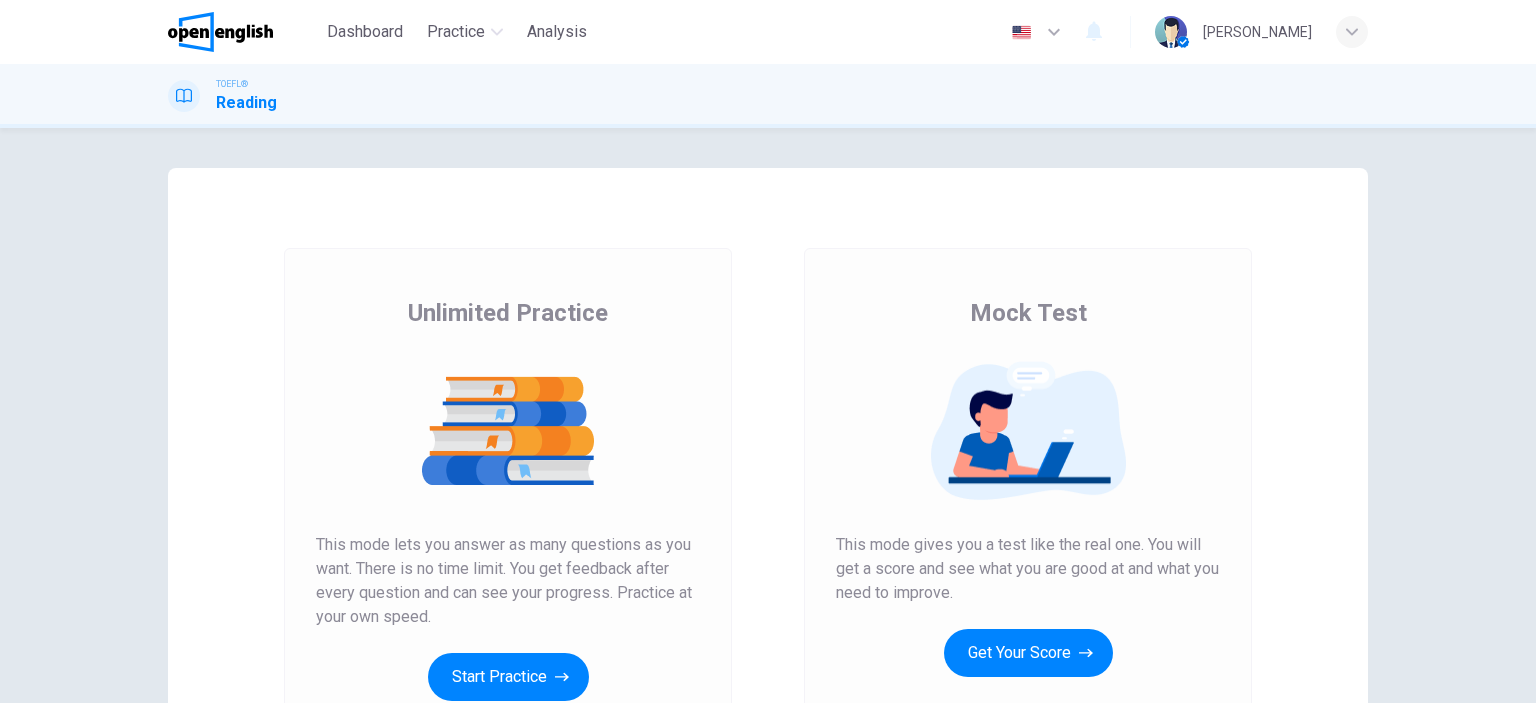 scroll, scrollTop: 0, scrollLeft: 0, axis: both 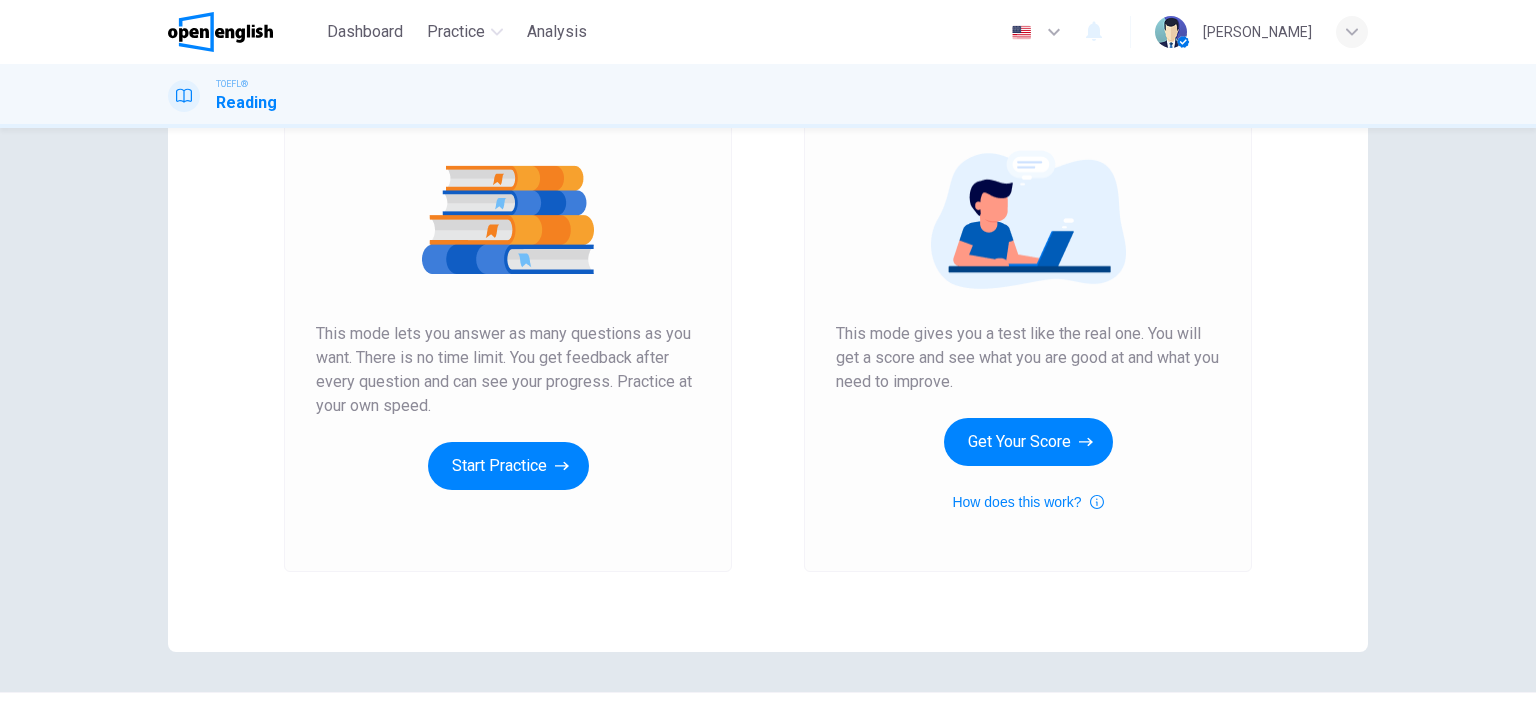 drag, startPoint x: 429, startPoint y: 408, endPoint x: 309, endPoint y: 336, distance: 139.94284 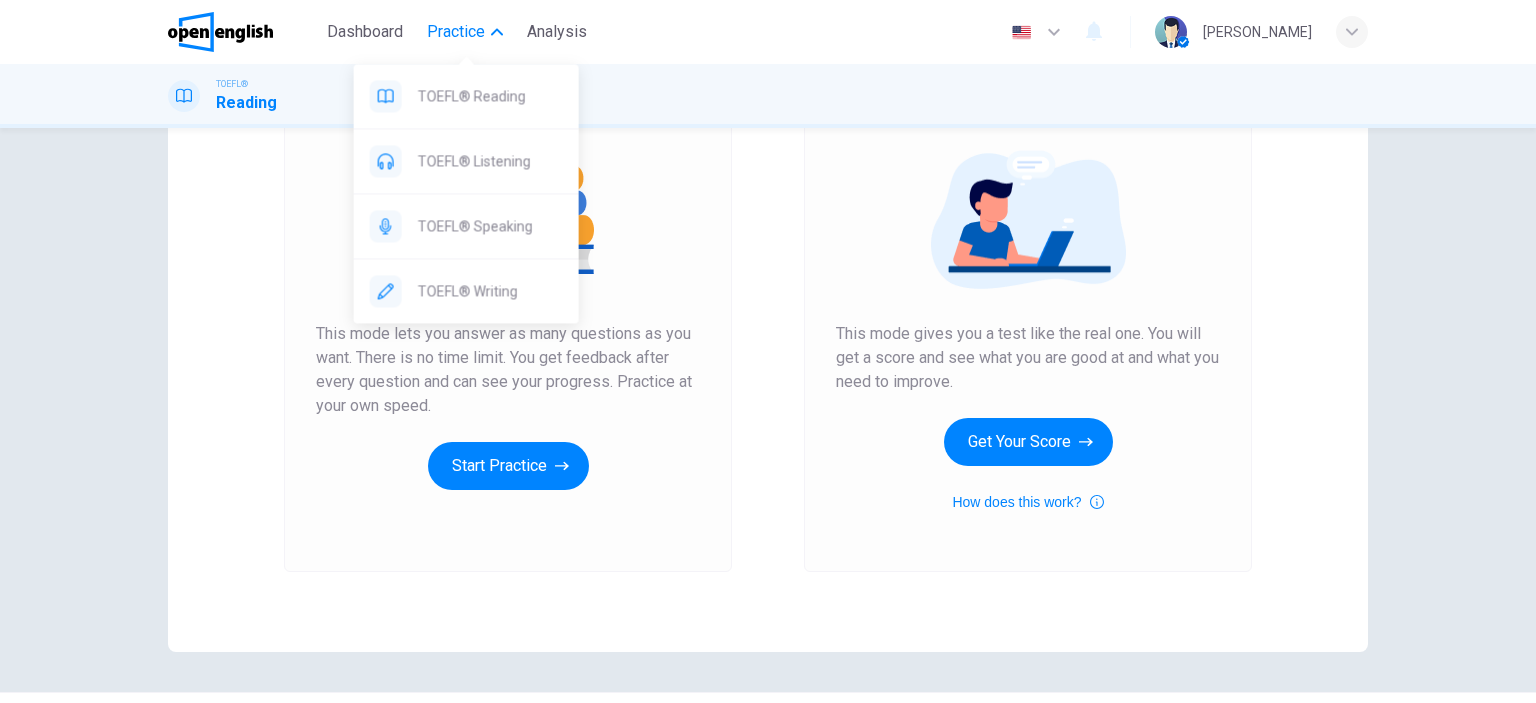 click on "Practice" at bounding box center (456, 32) 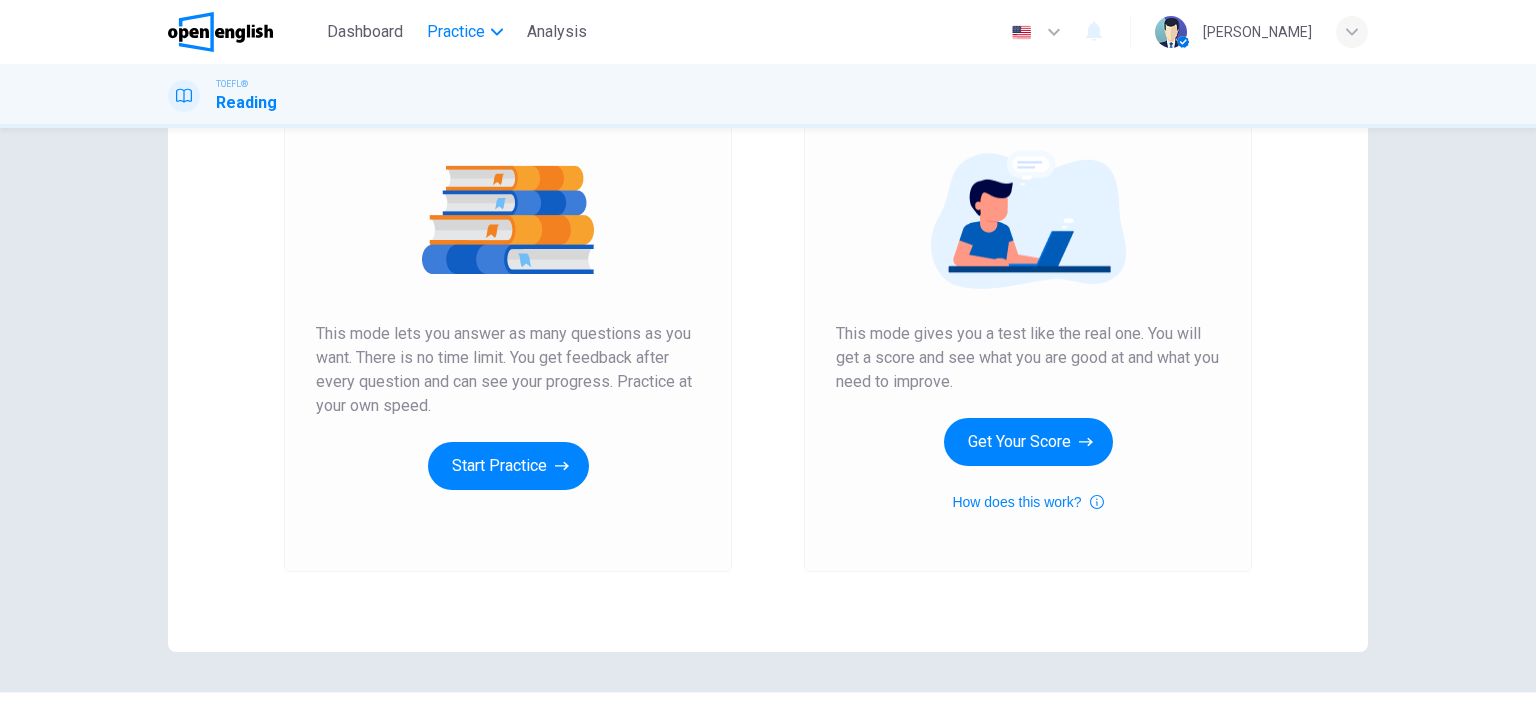 click on "Practice" at bounding box center [456, 32] 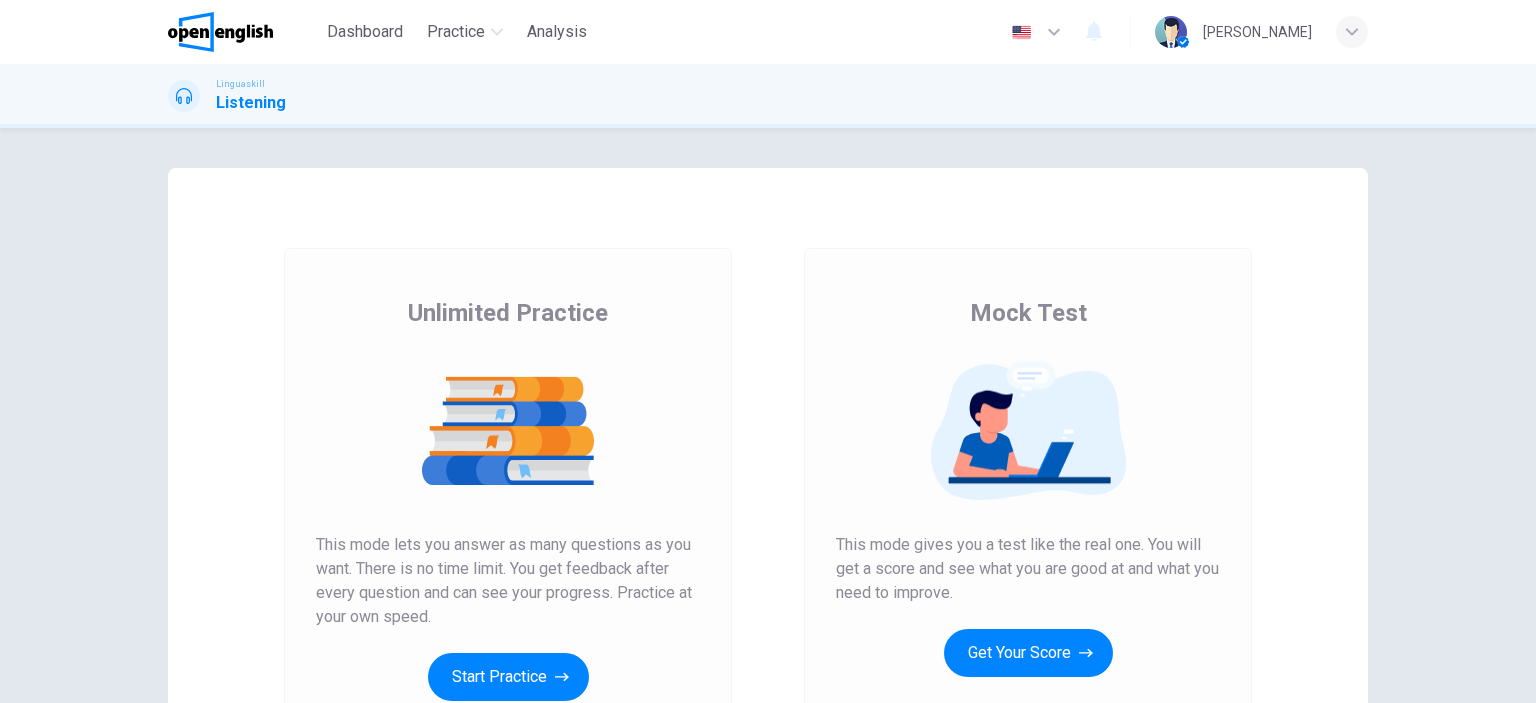 scroll, scrollTop: 0, scrollLeft: 0, axis: both 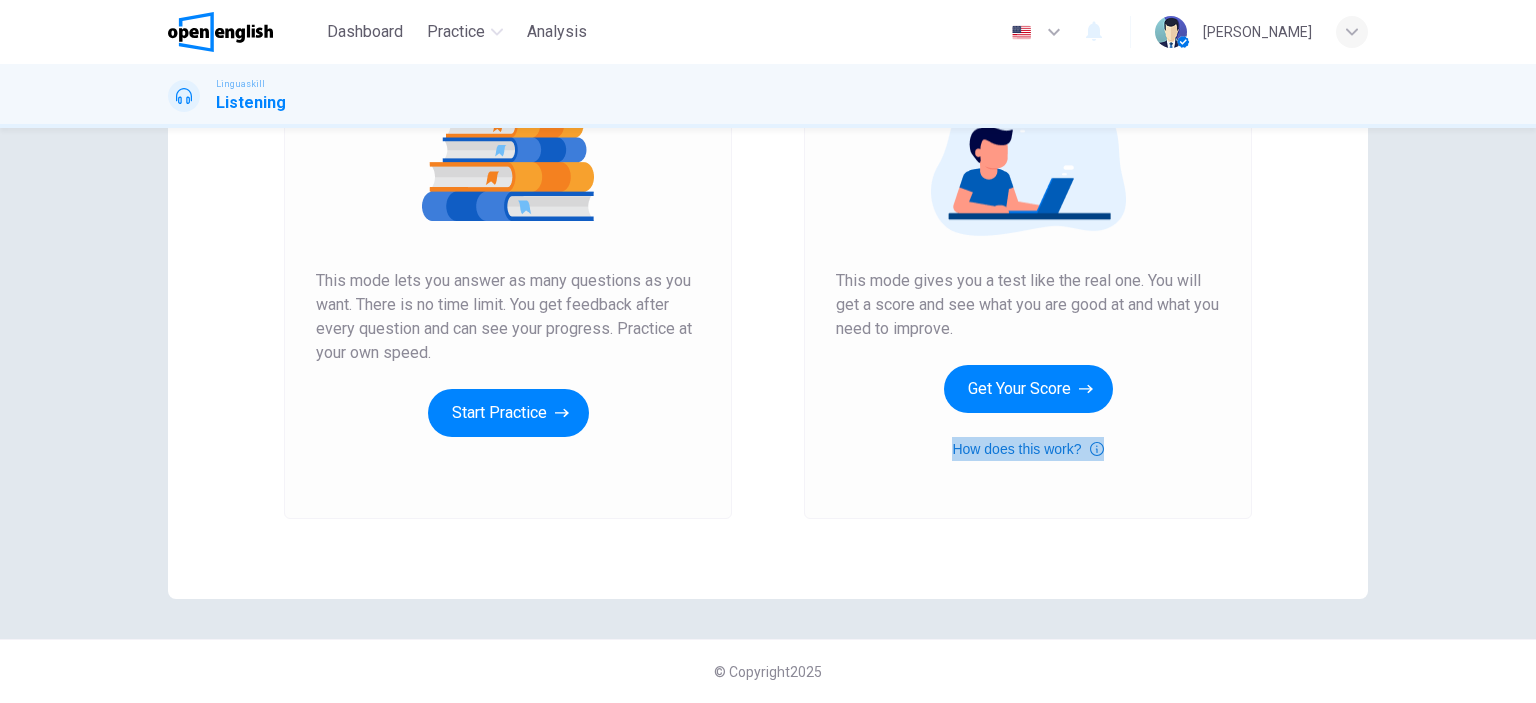 click on "How does this work?" at bounding box center (1027, 449) 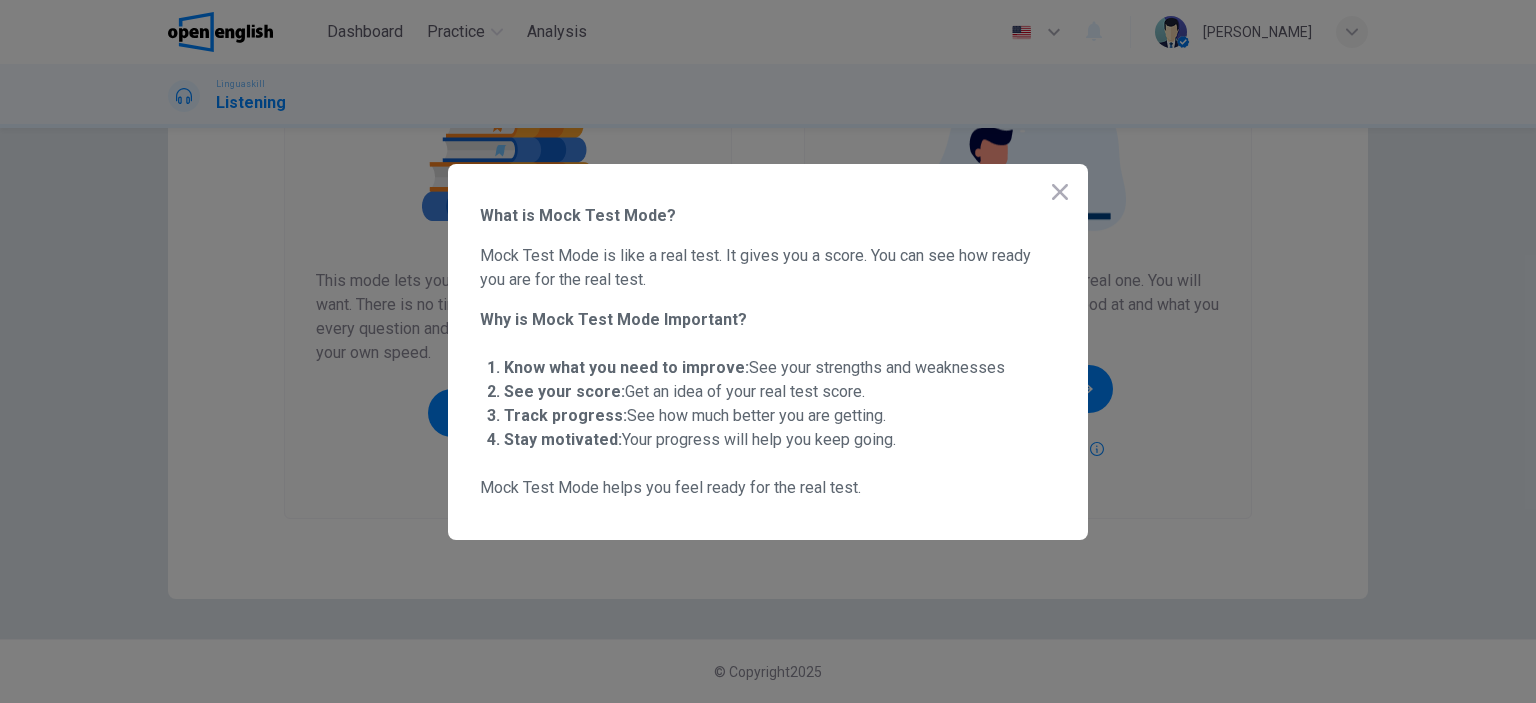 drag, startPoint x: 478, startPoint y: 247, endPoint x: 680, endPoint y: 371, distance: 237.02321 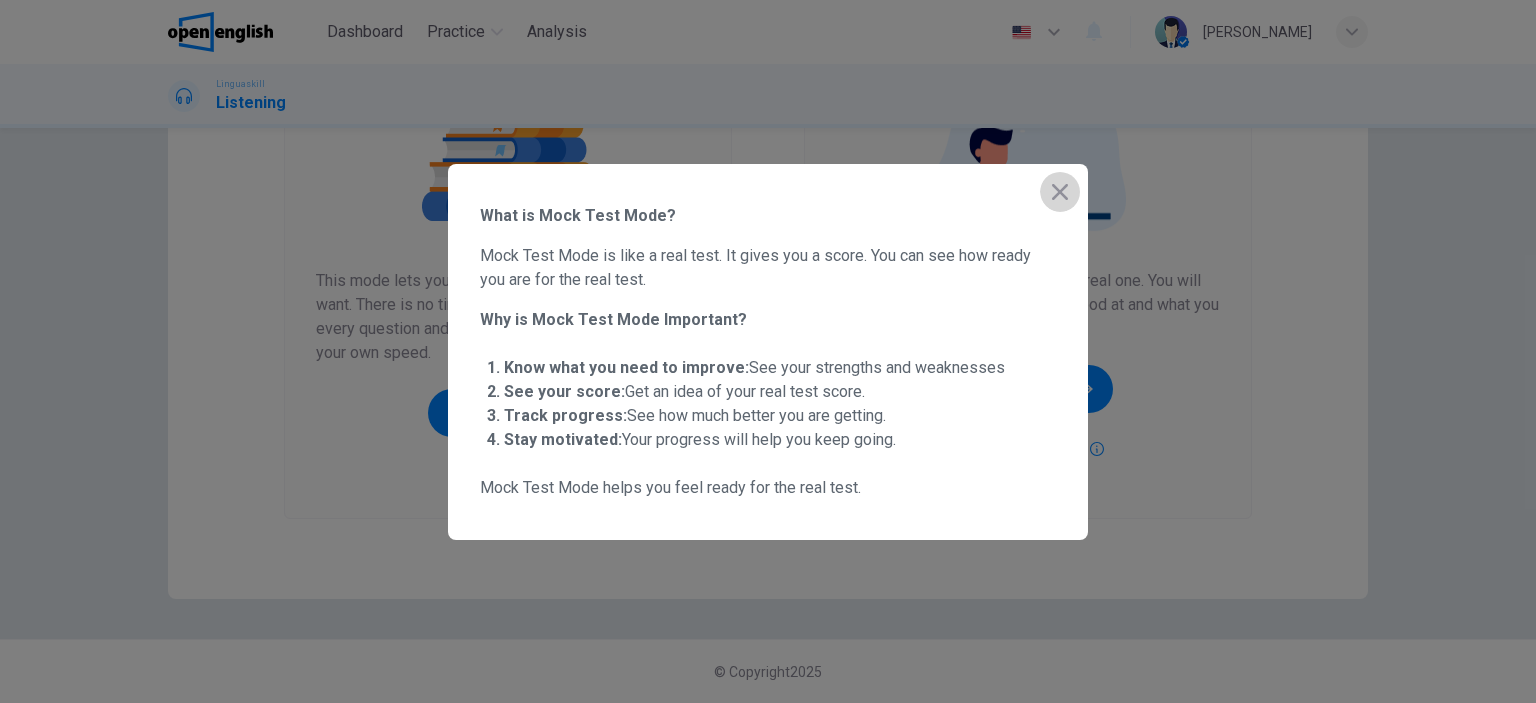 click 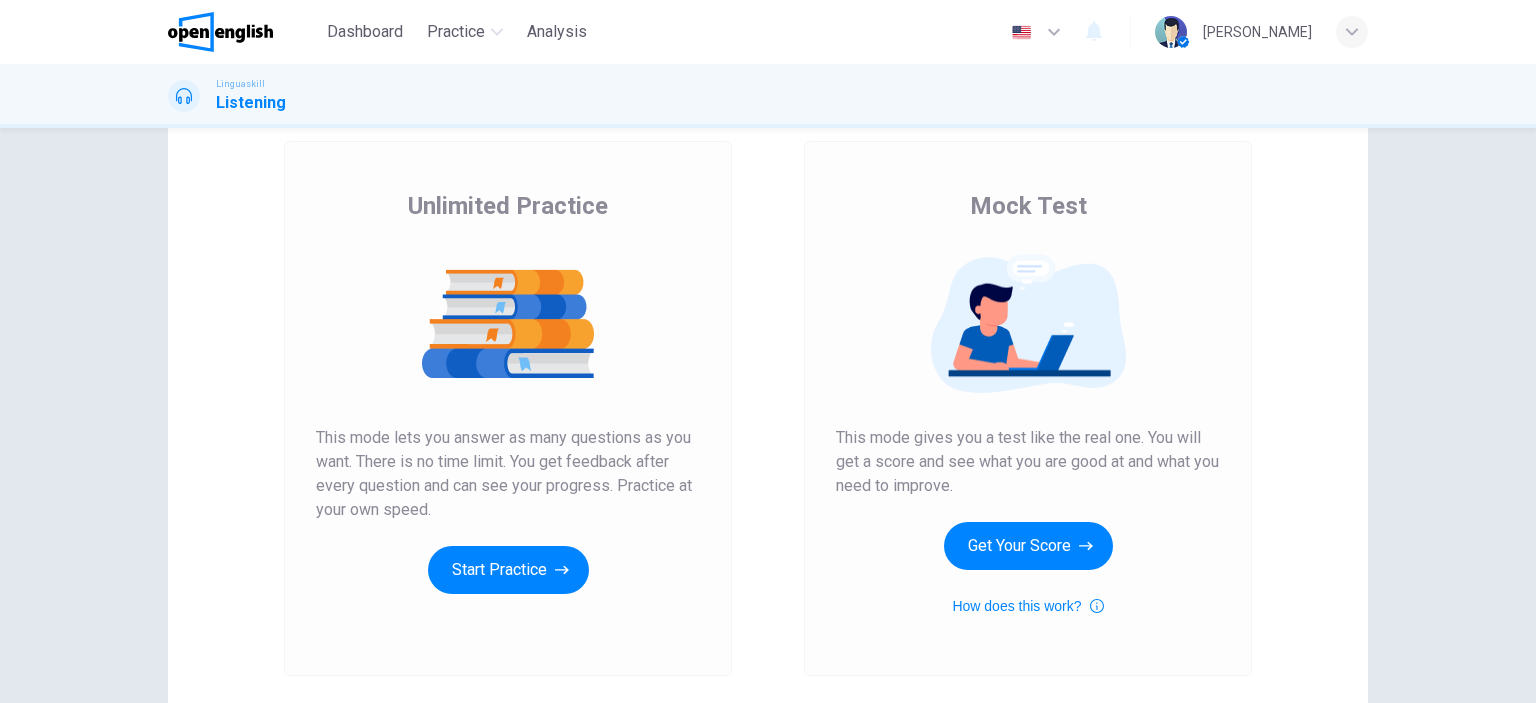 scroll, scrollTop: 108, scrollLeft: 0, axis: vertical 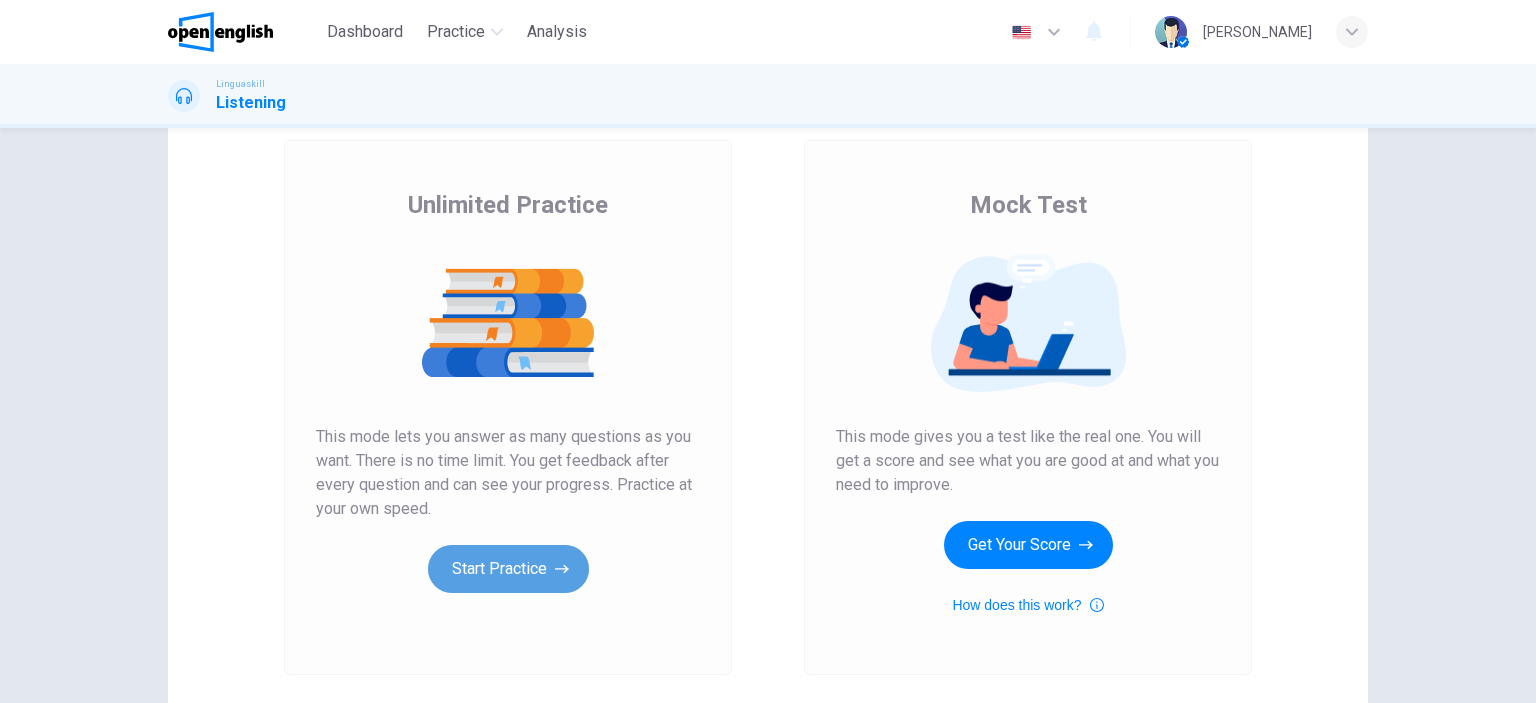 click on "Start Practice" at bounding box center [508, 569] 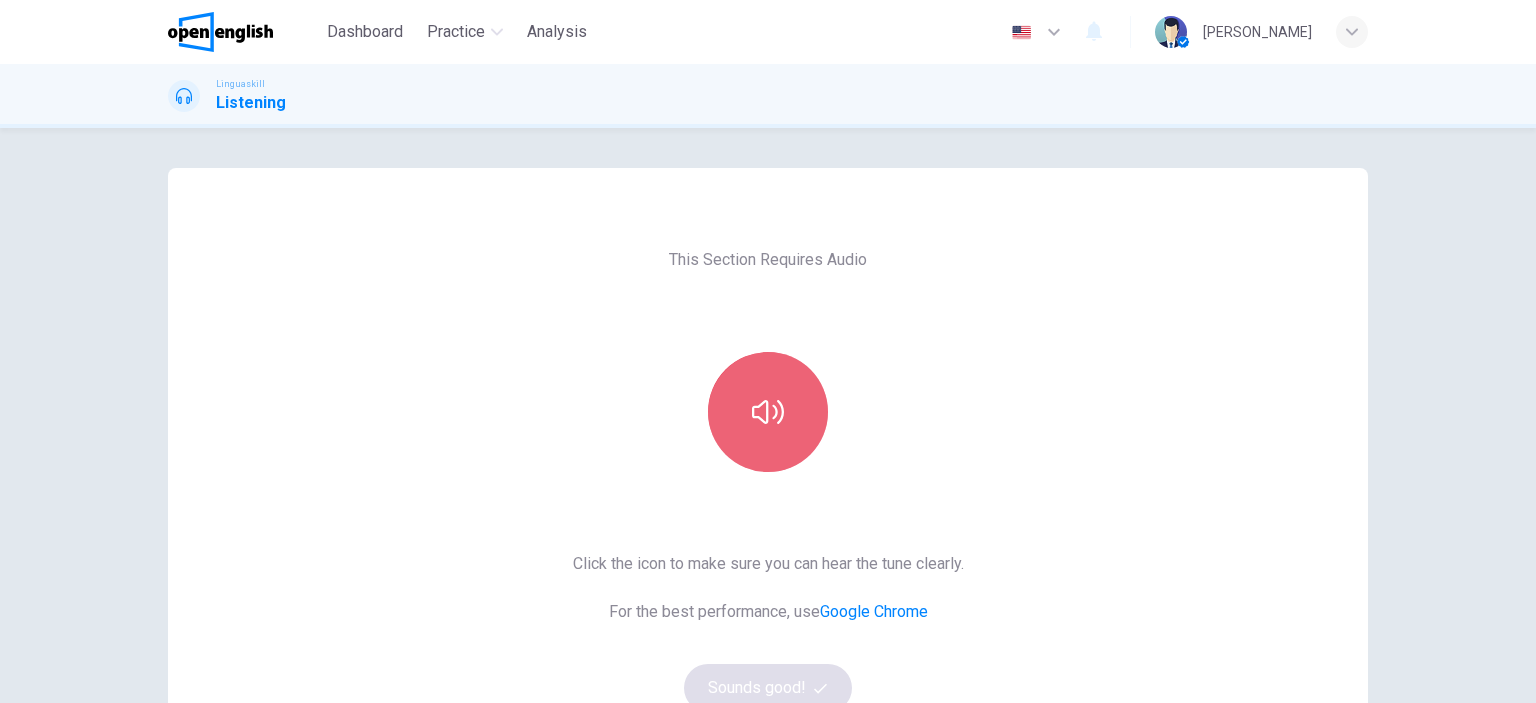 click at bounding box center [768, 412] 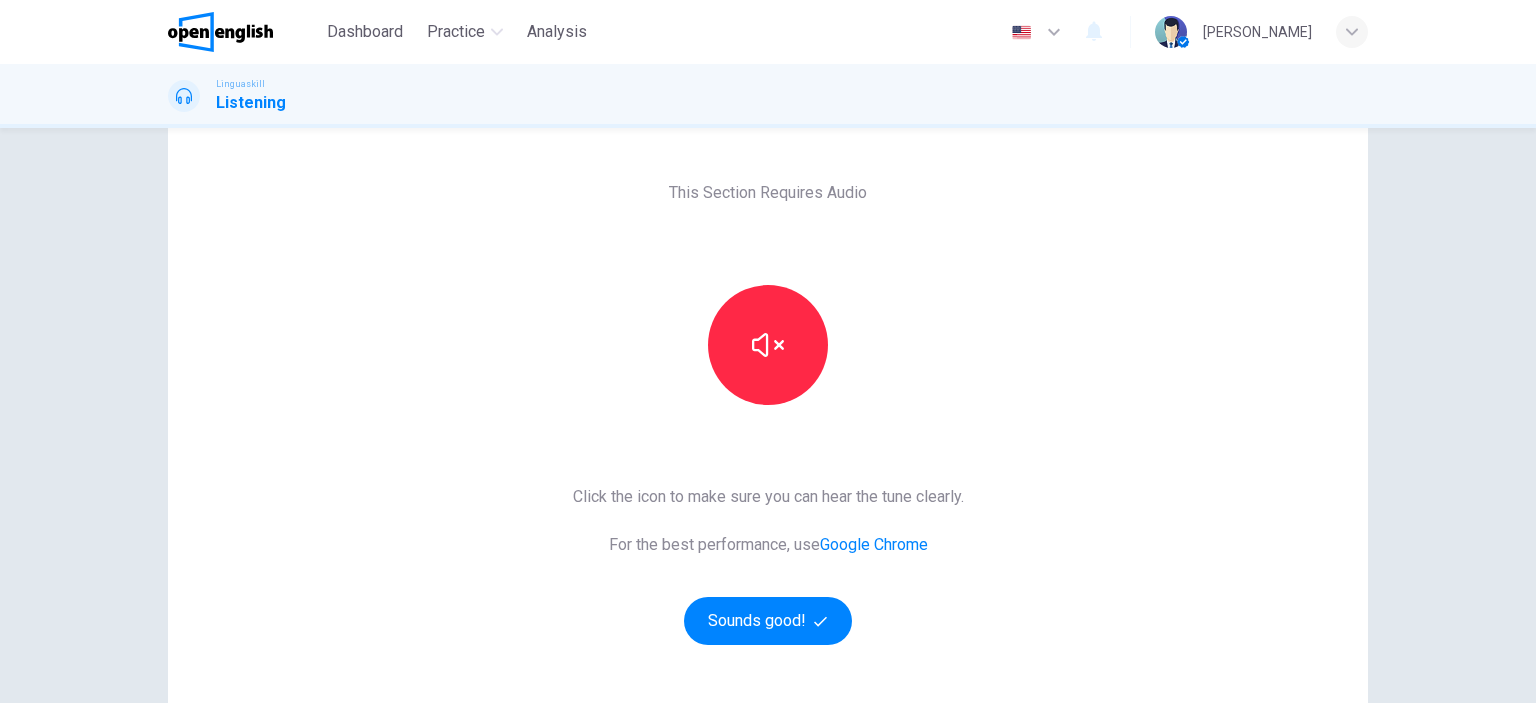 scroll, scrollTop: 67, scrollLeft: 0, axis: vertical 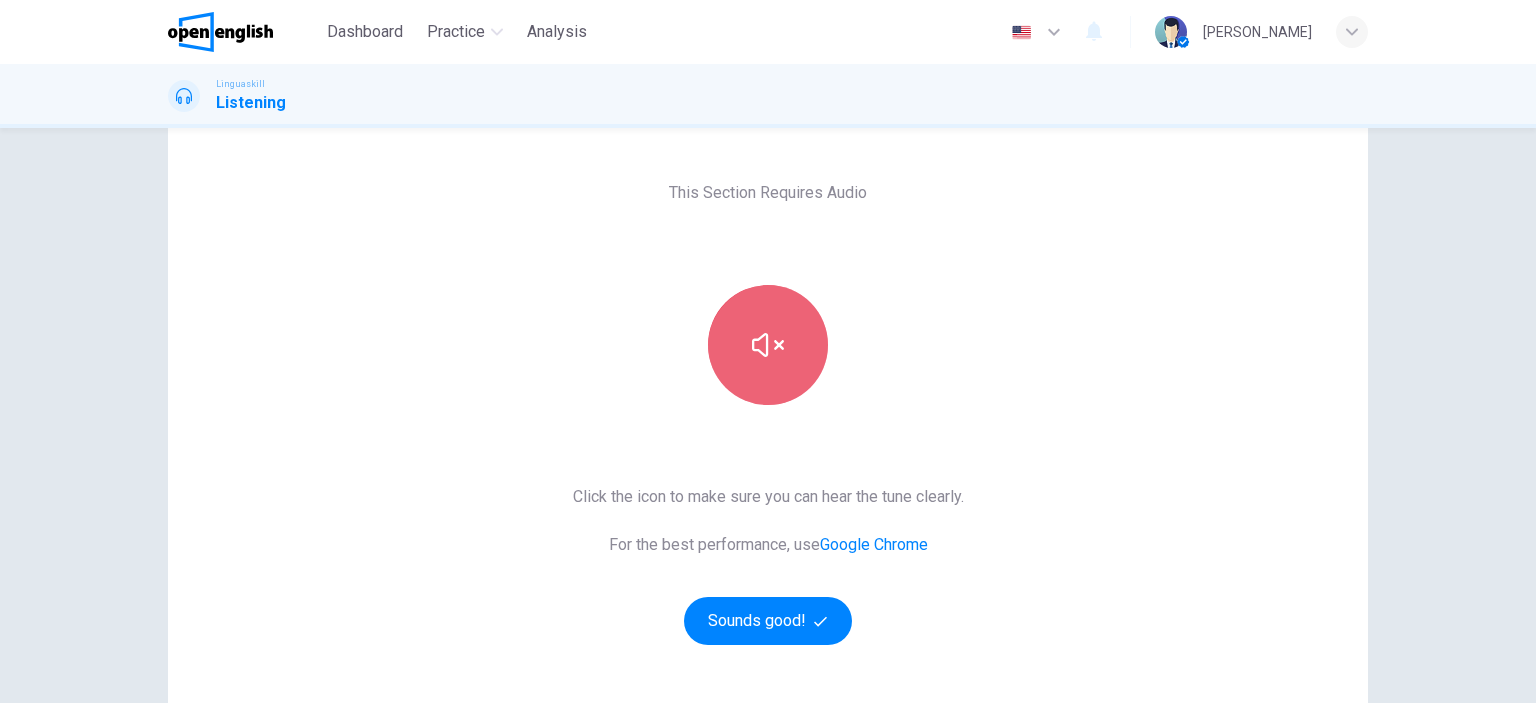 click 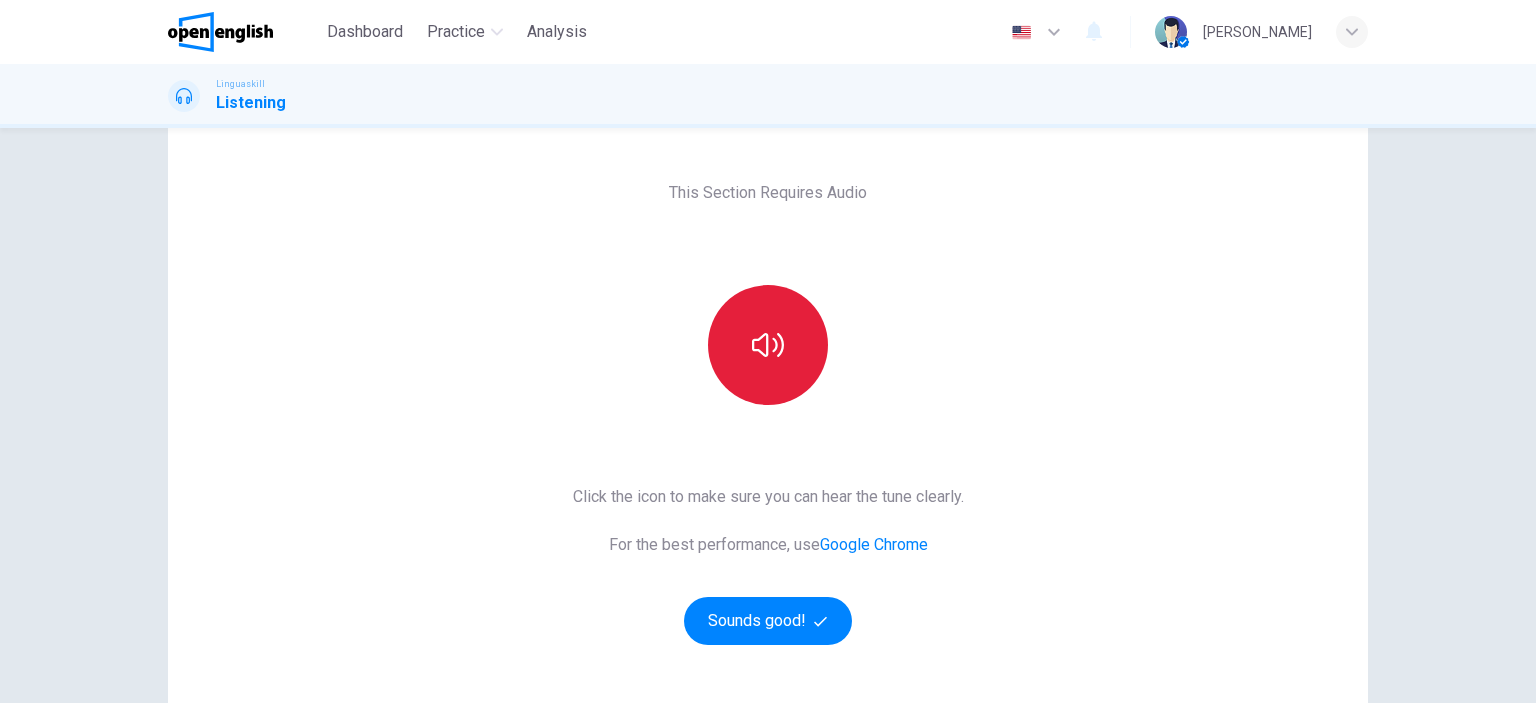 drag, startPoint x: 759, startPoint y: 610, endPoint x: 768, endPoint y: 327, distance: 283.14307 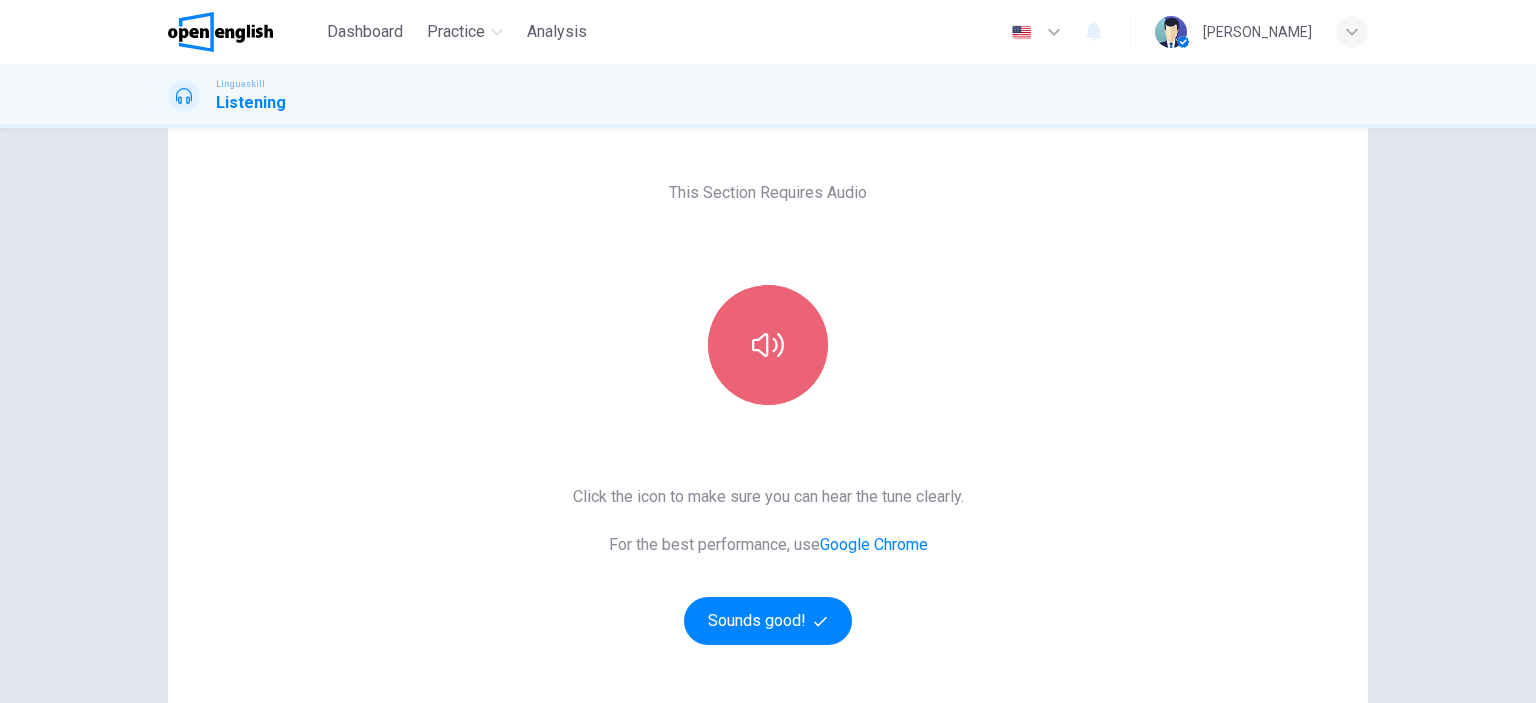 click at bounding box center (768, 345) 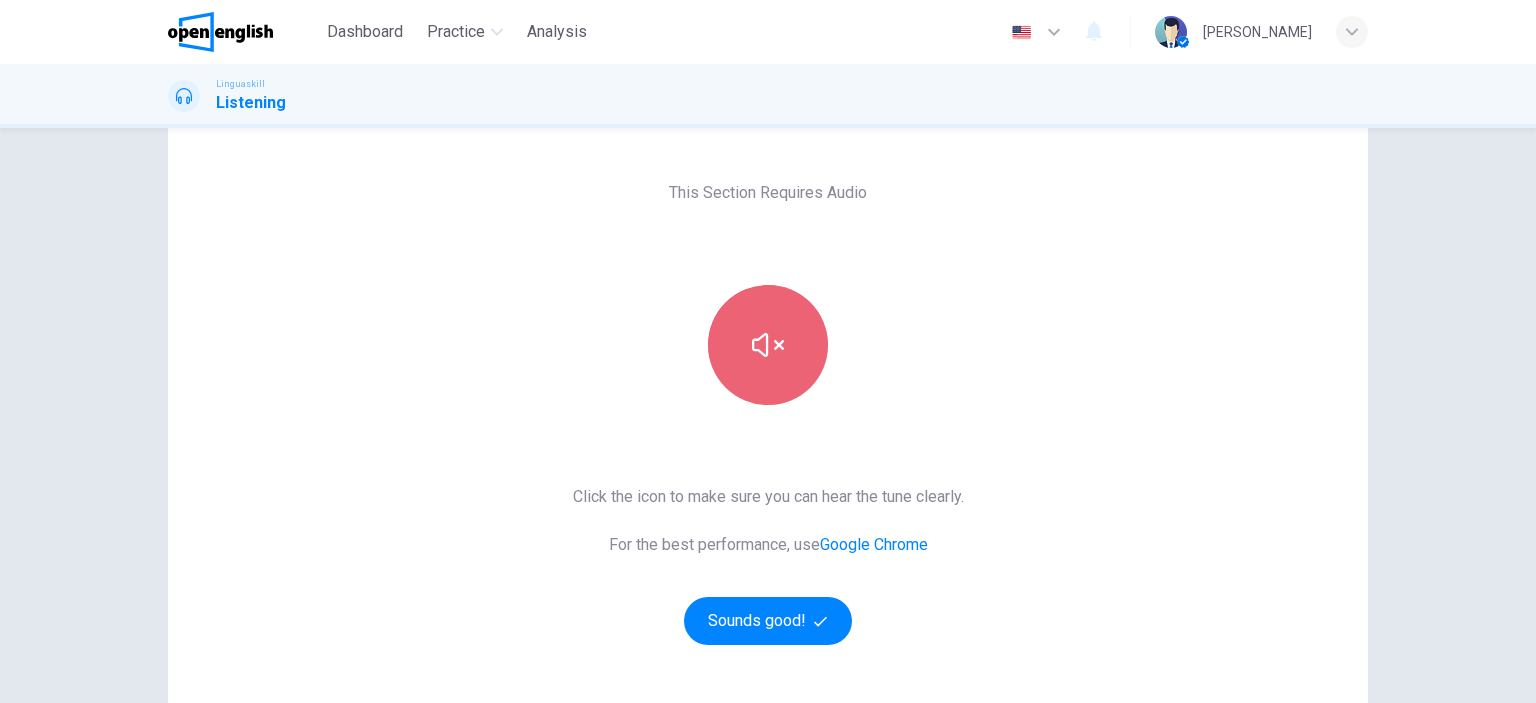 click at bounding box center (768, 345) 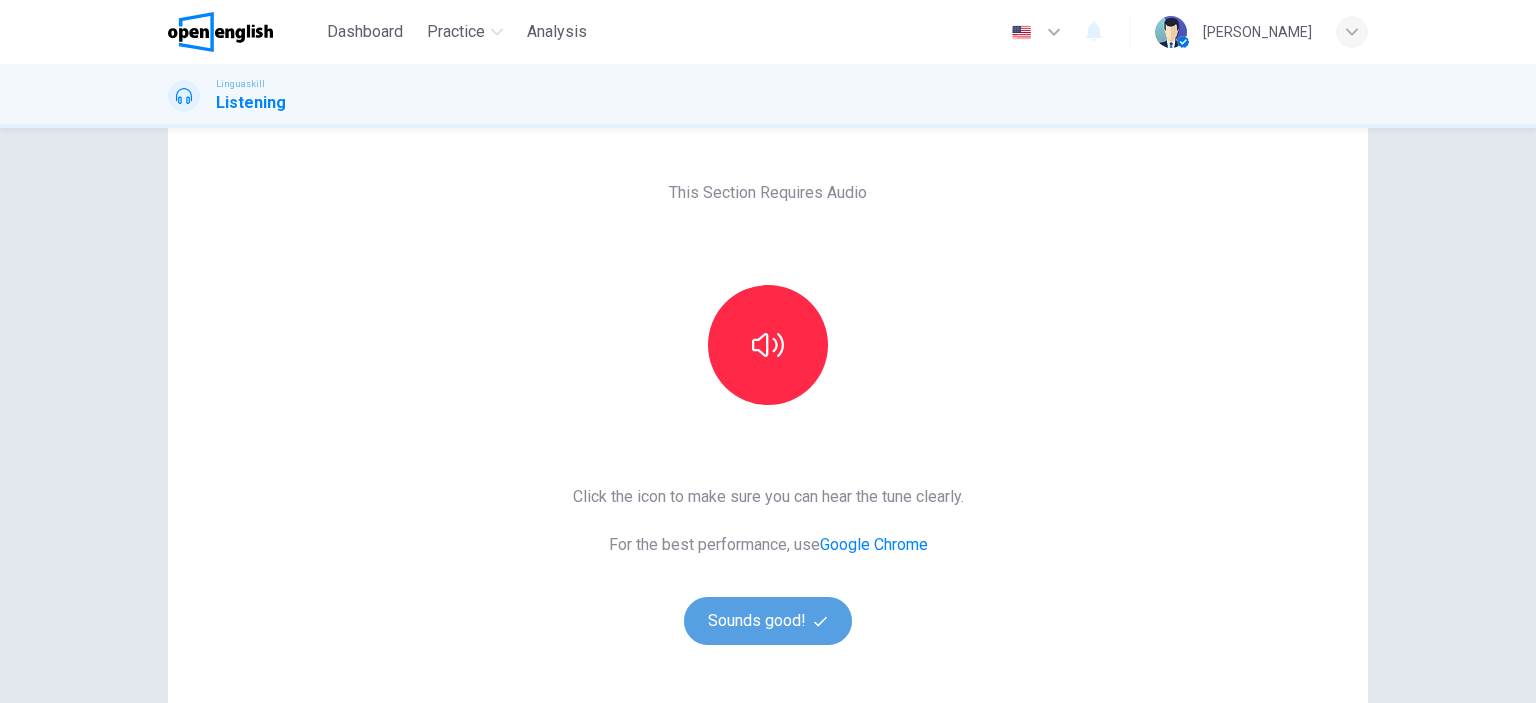 click on "Sounds good!" at bounding box center [768, 621] 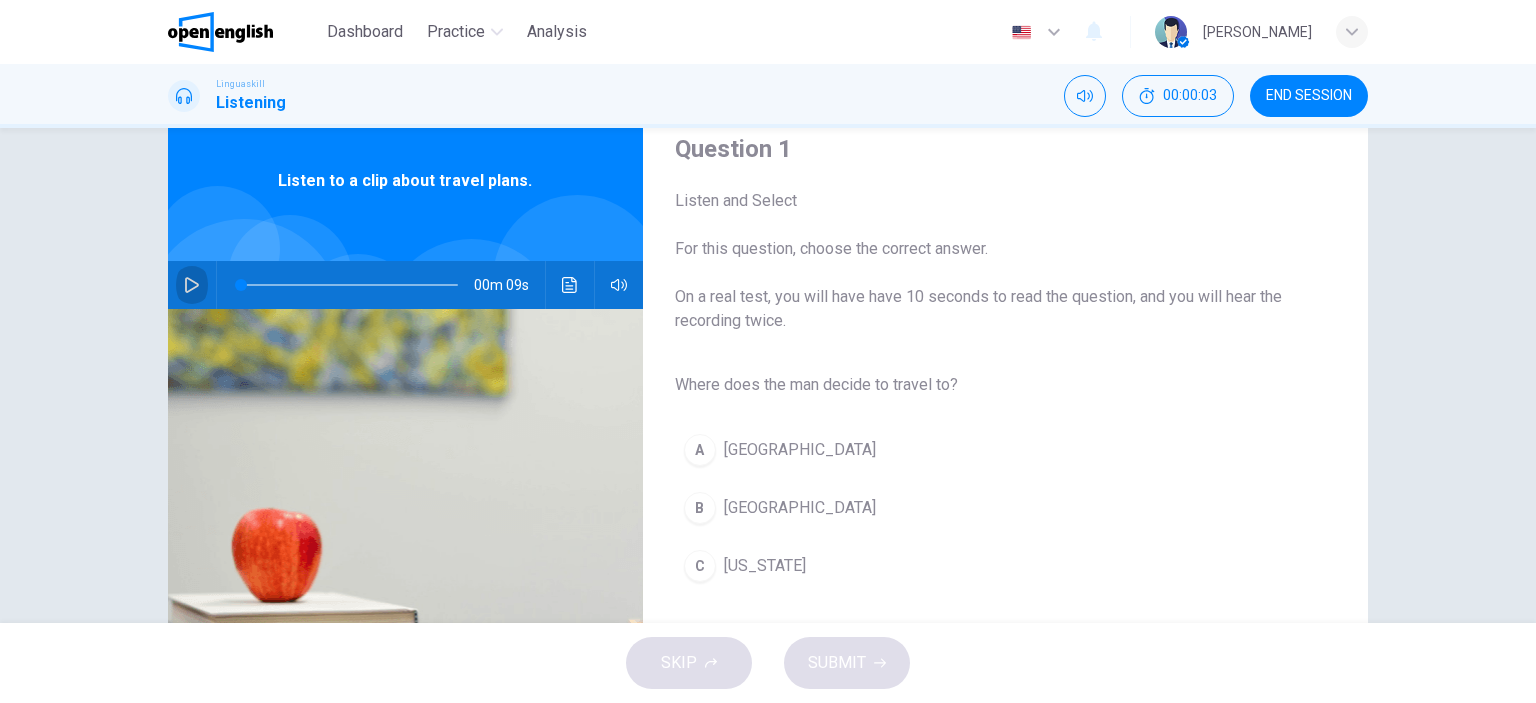 click 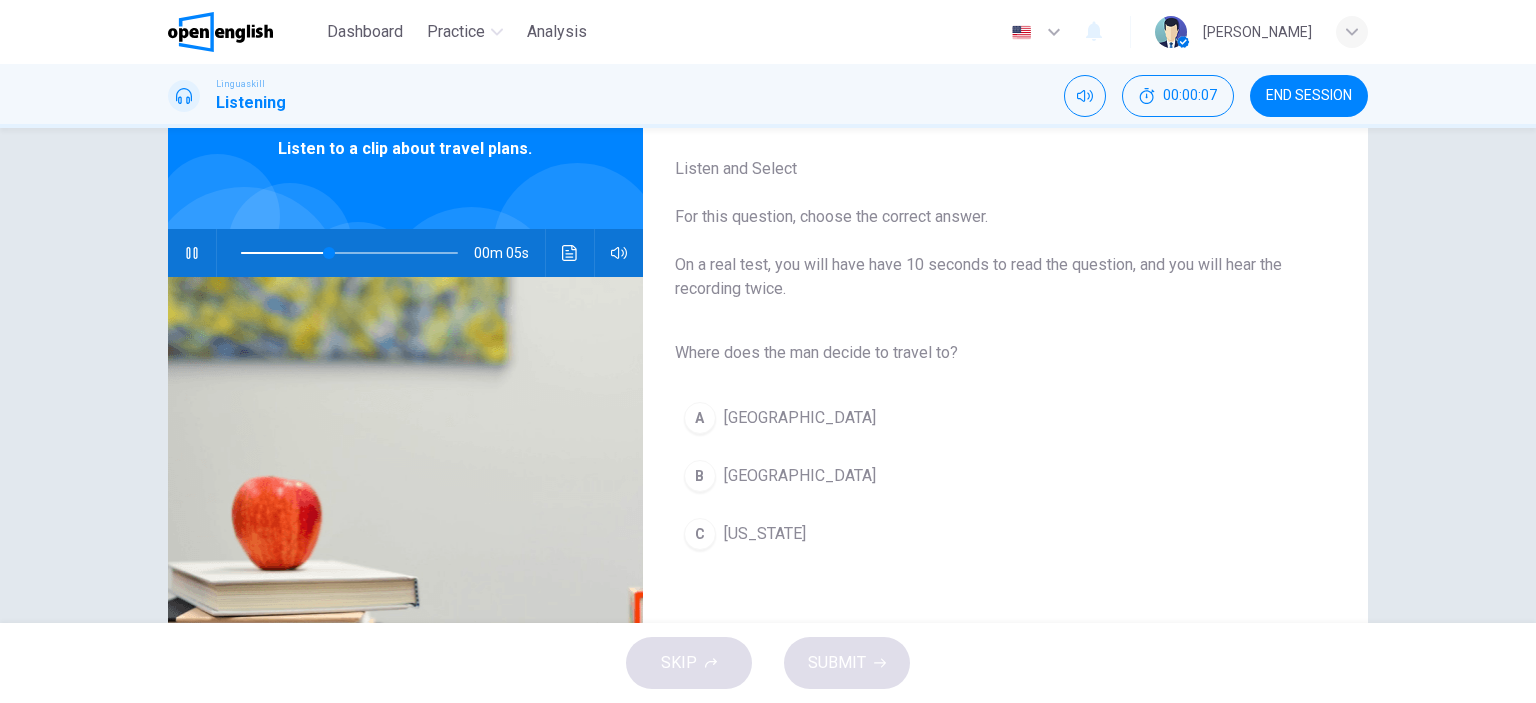 scroll, scrollTop: 99, scrollLeft: 0, axis: vertical 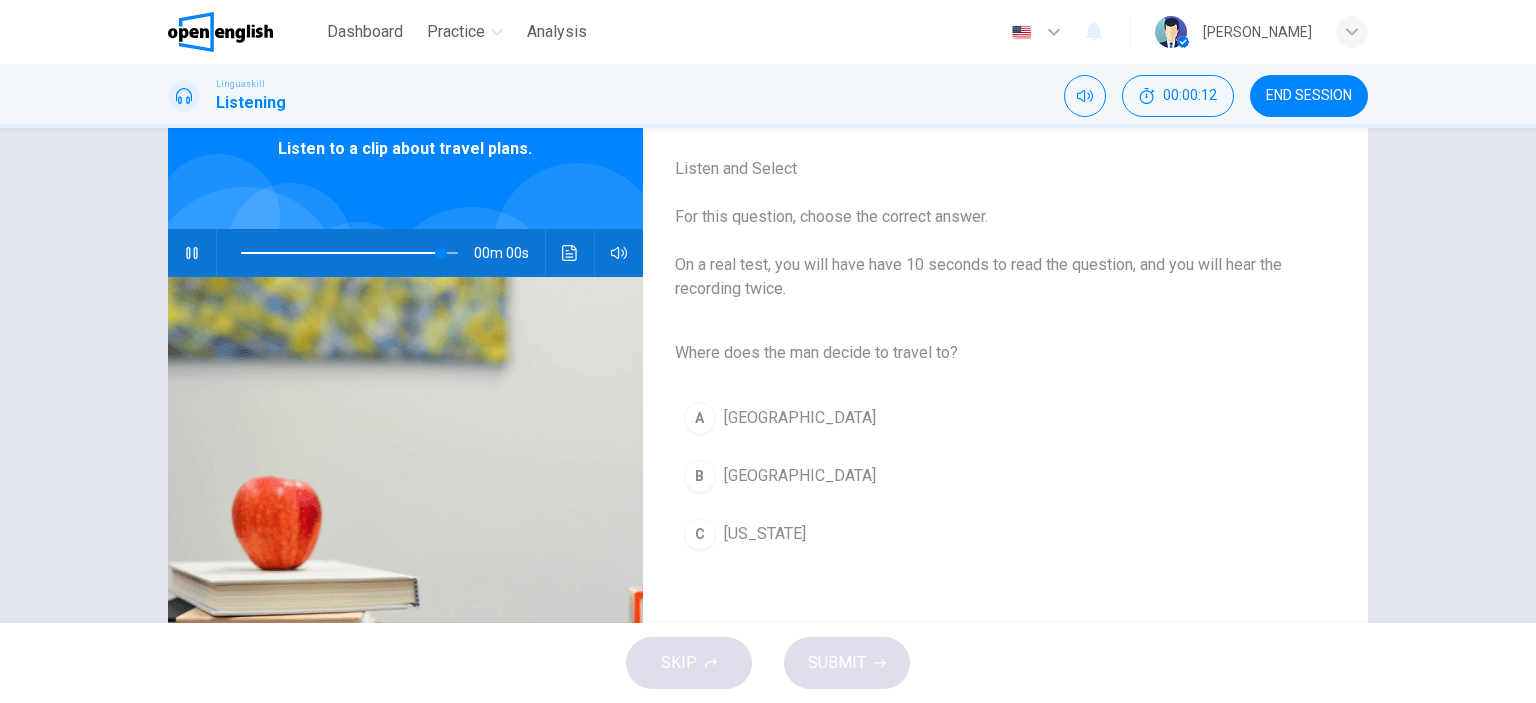type on "*" 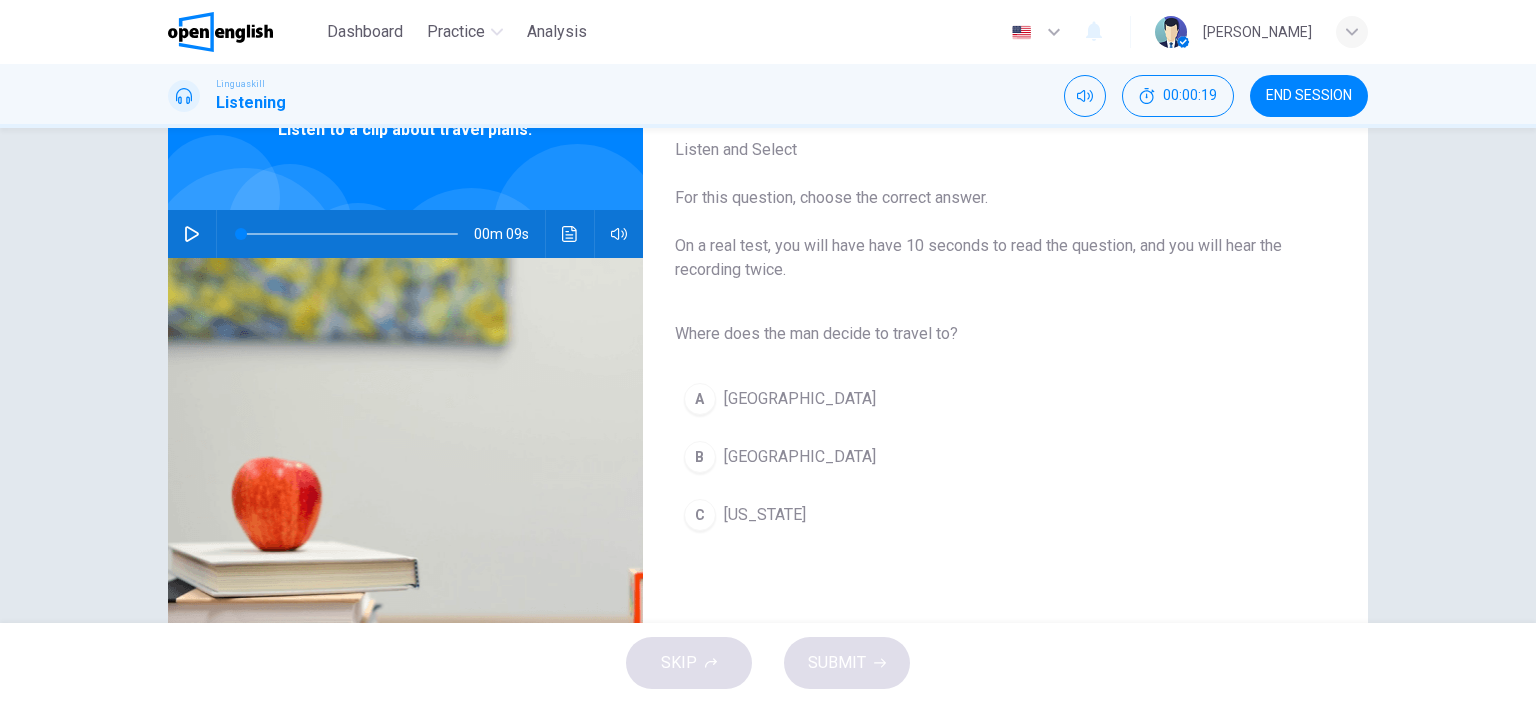scroll, scrollTop: 120, scrollLeft: 0, axis: vertical 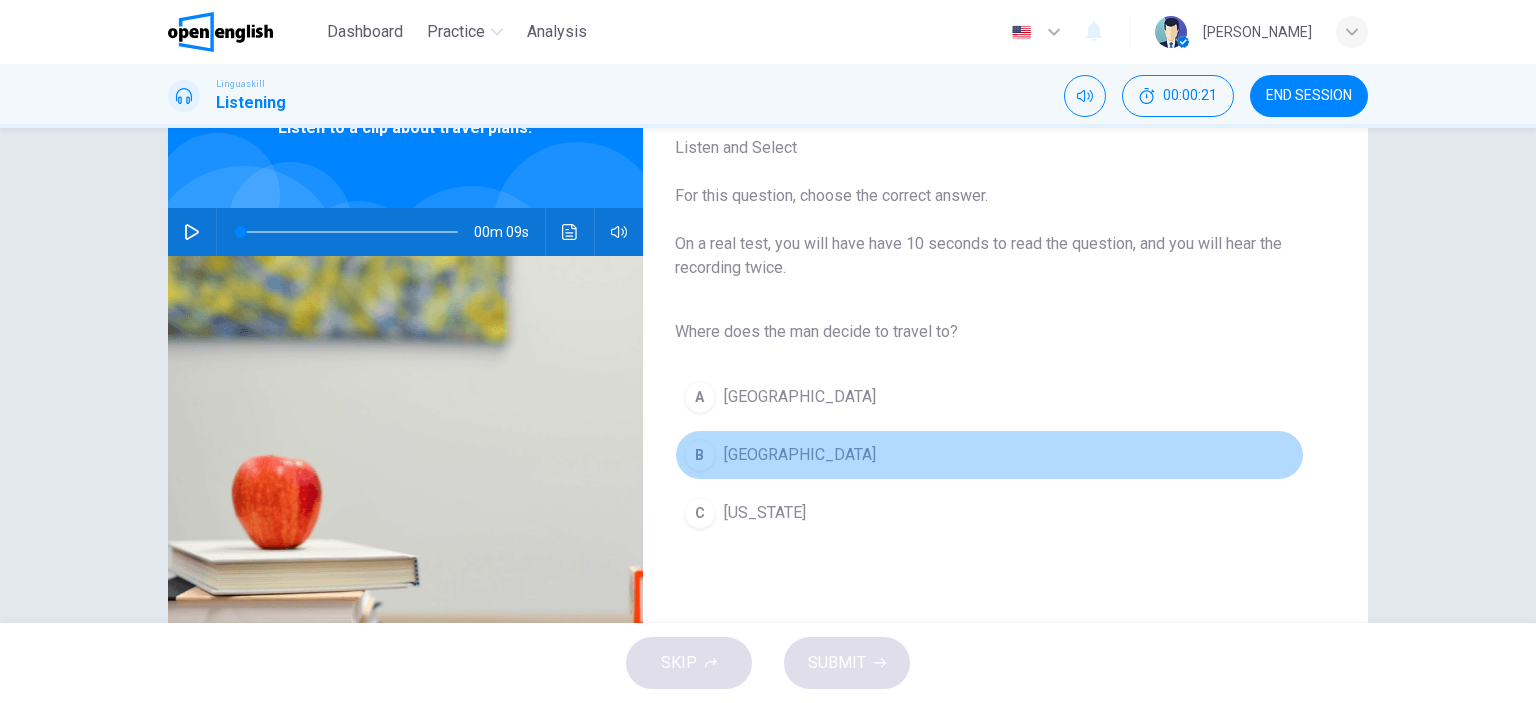 click on "B" at bounding box center (700, 455) 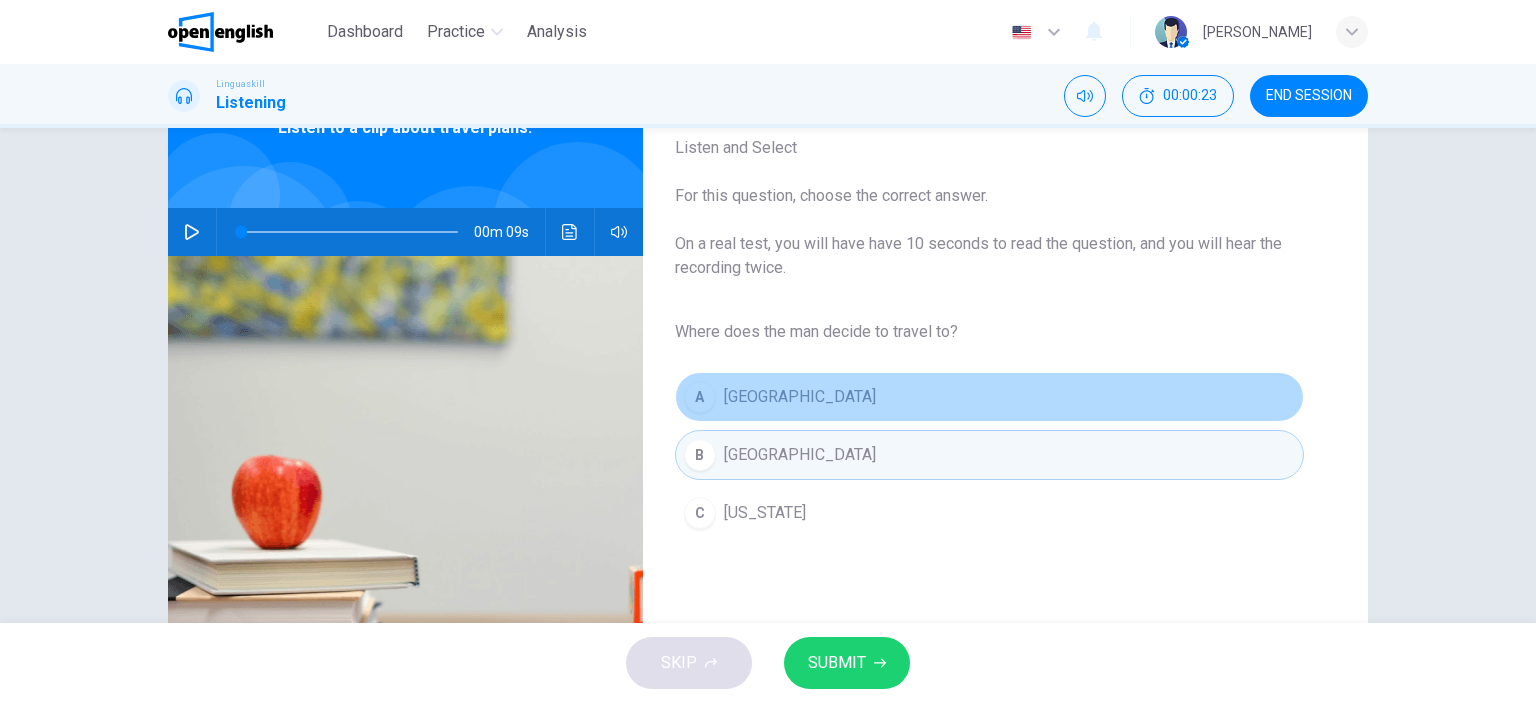 click on "A" at bounding box center (700, 397) 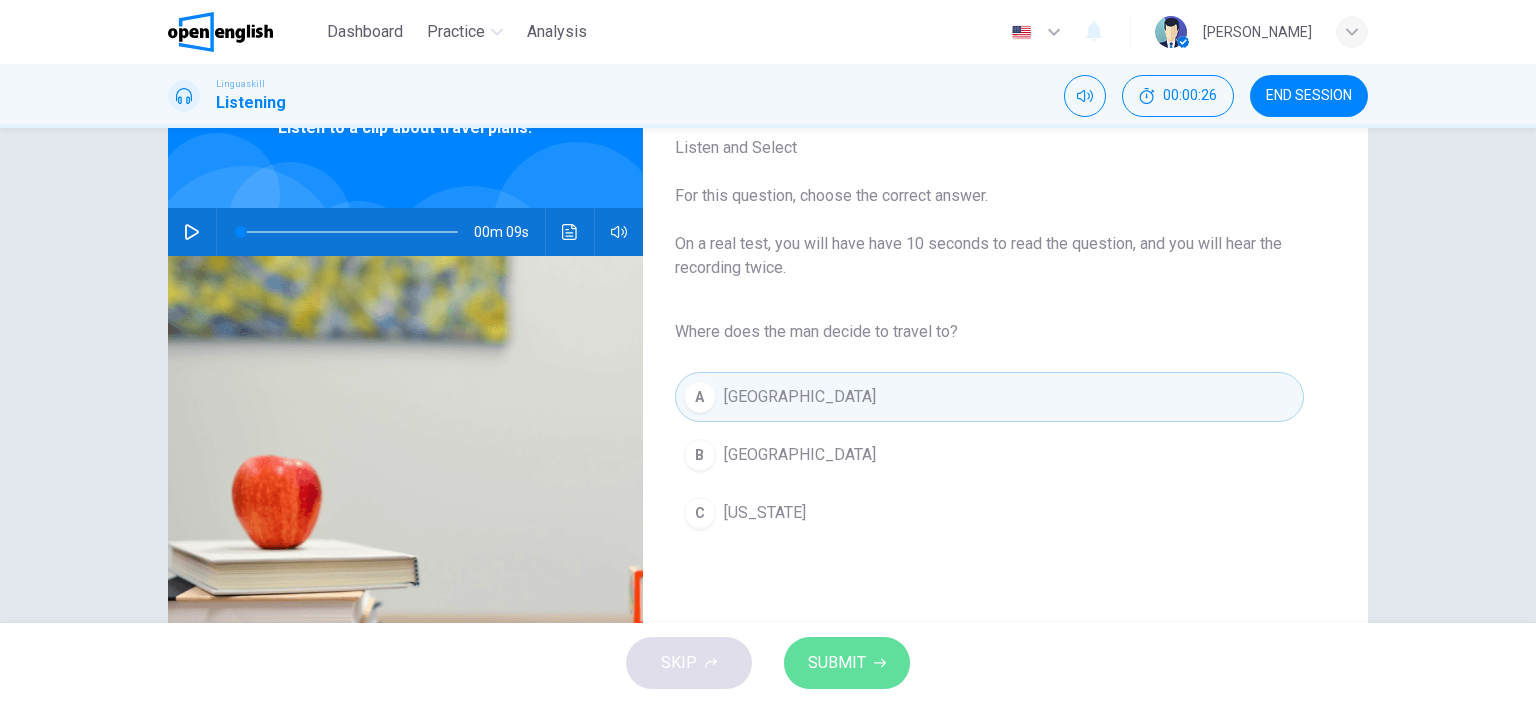 click on "SUBMIT" at bounding box center (847, 663) 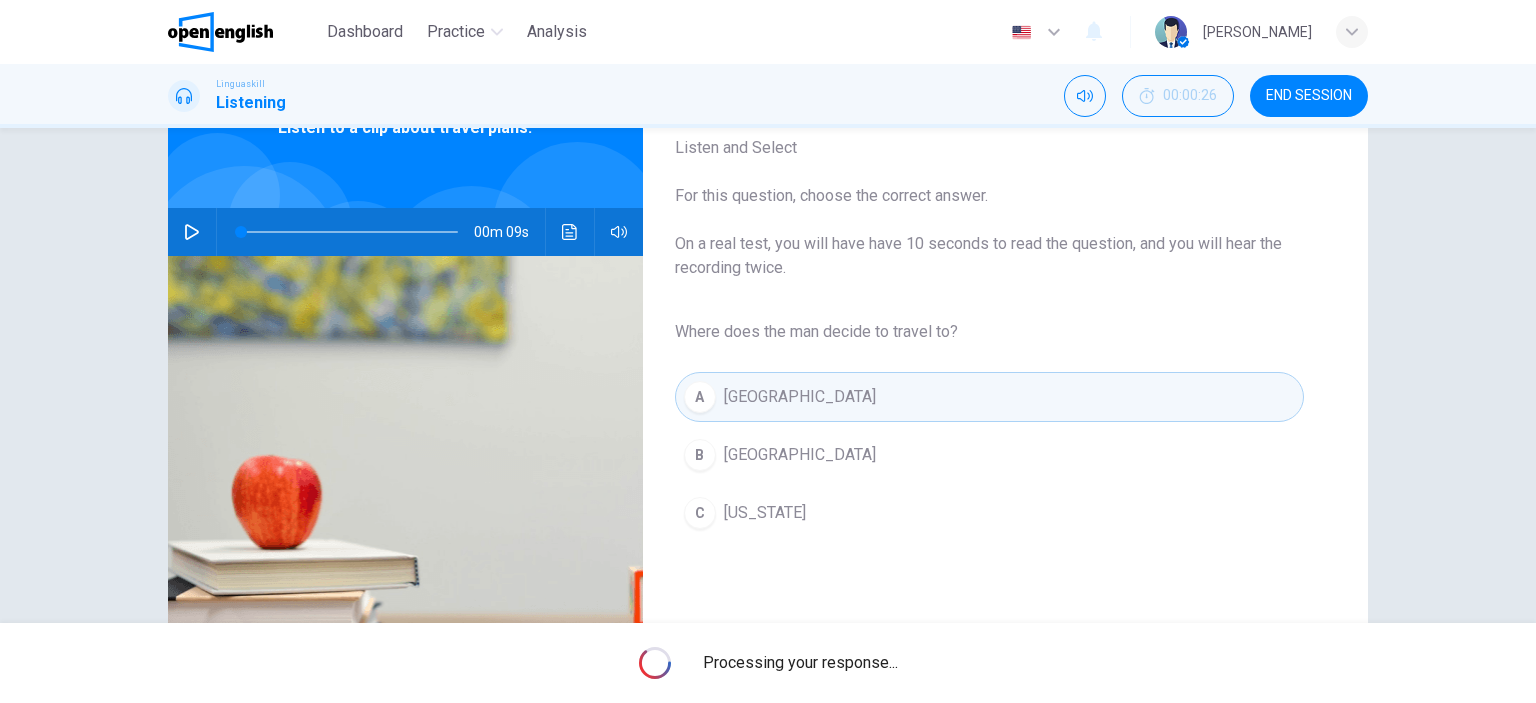 click on "Processing your response..." at bounding box center [768, 663] 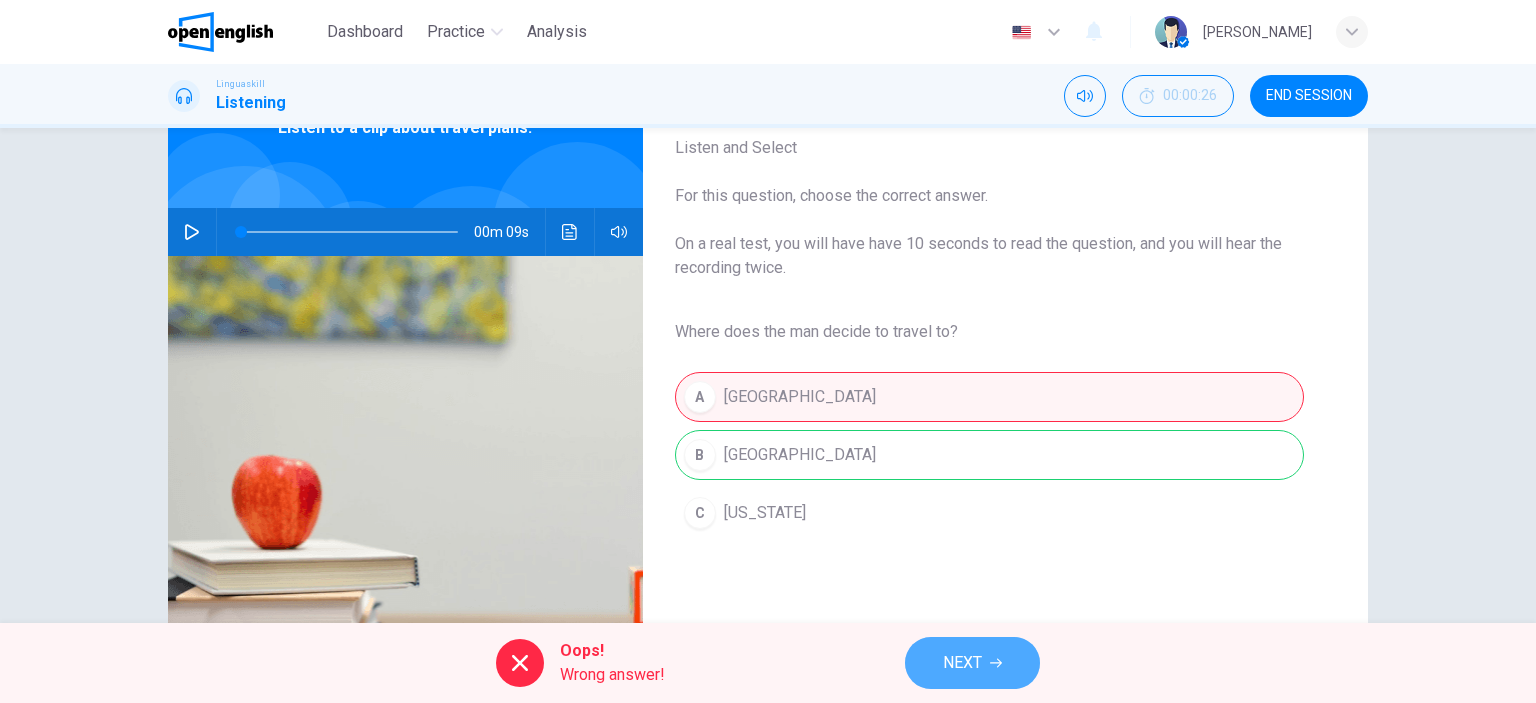 click on "NEXT" at bounding box center [962, 663] 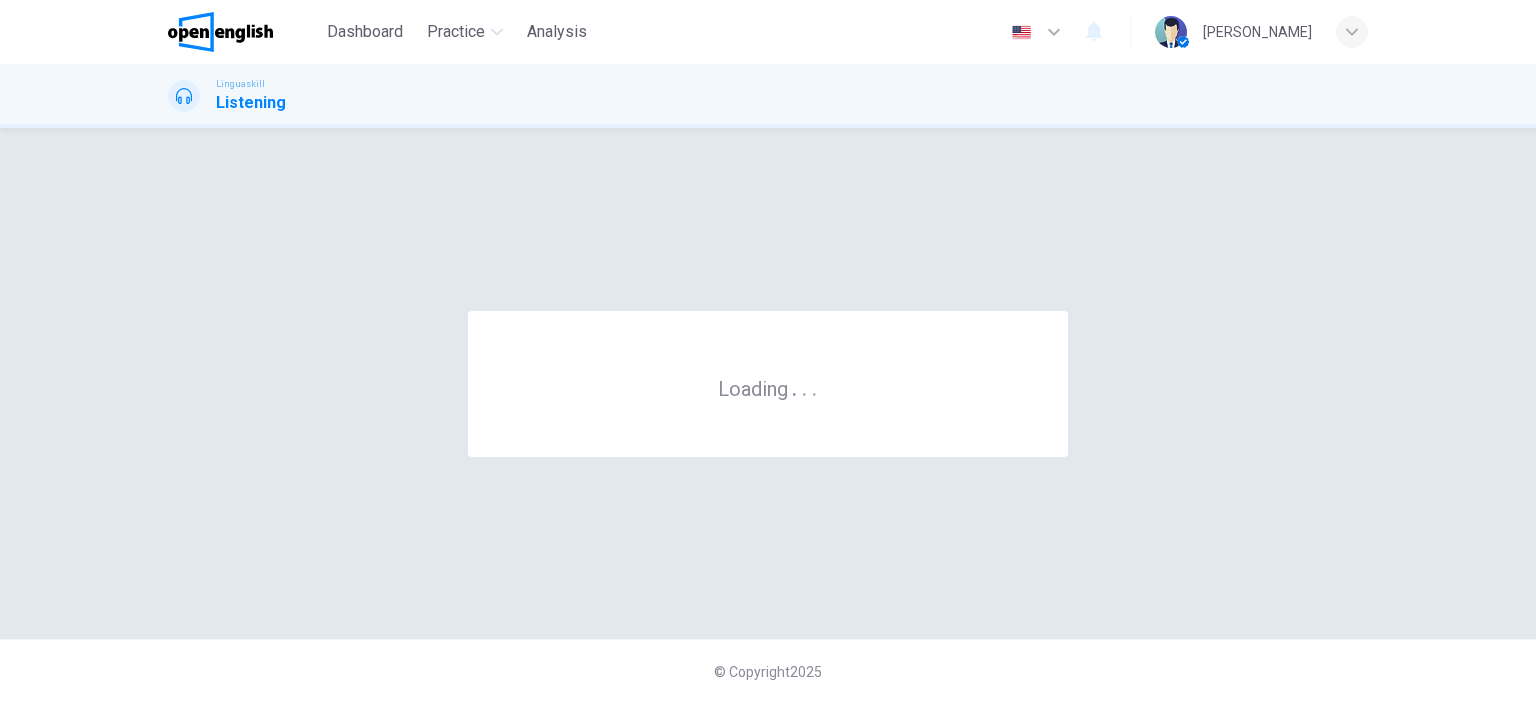 scroll, scrollTop: 0, scrollLeft: 0, axis: both 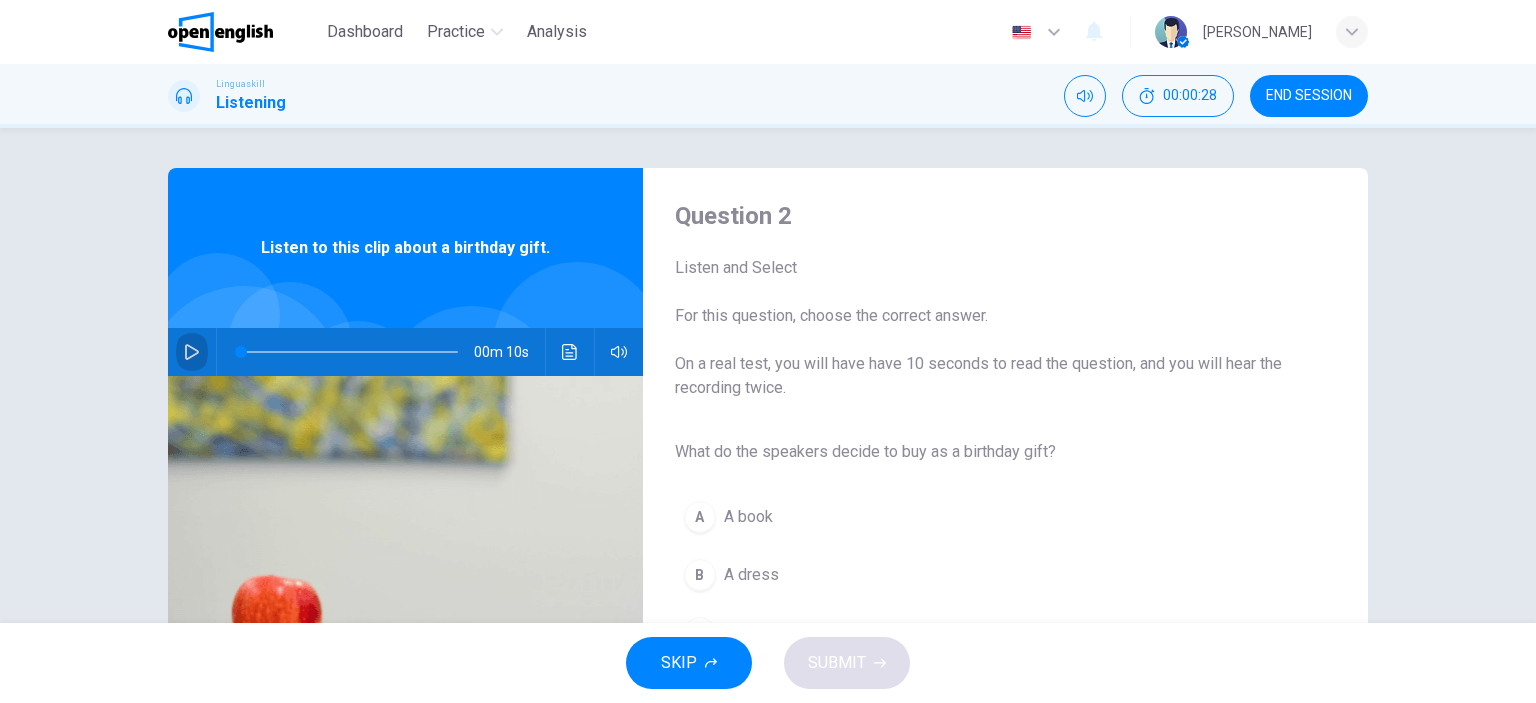 click 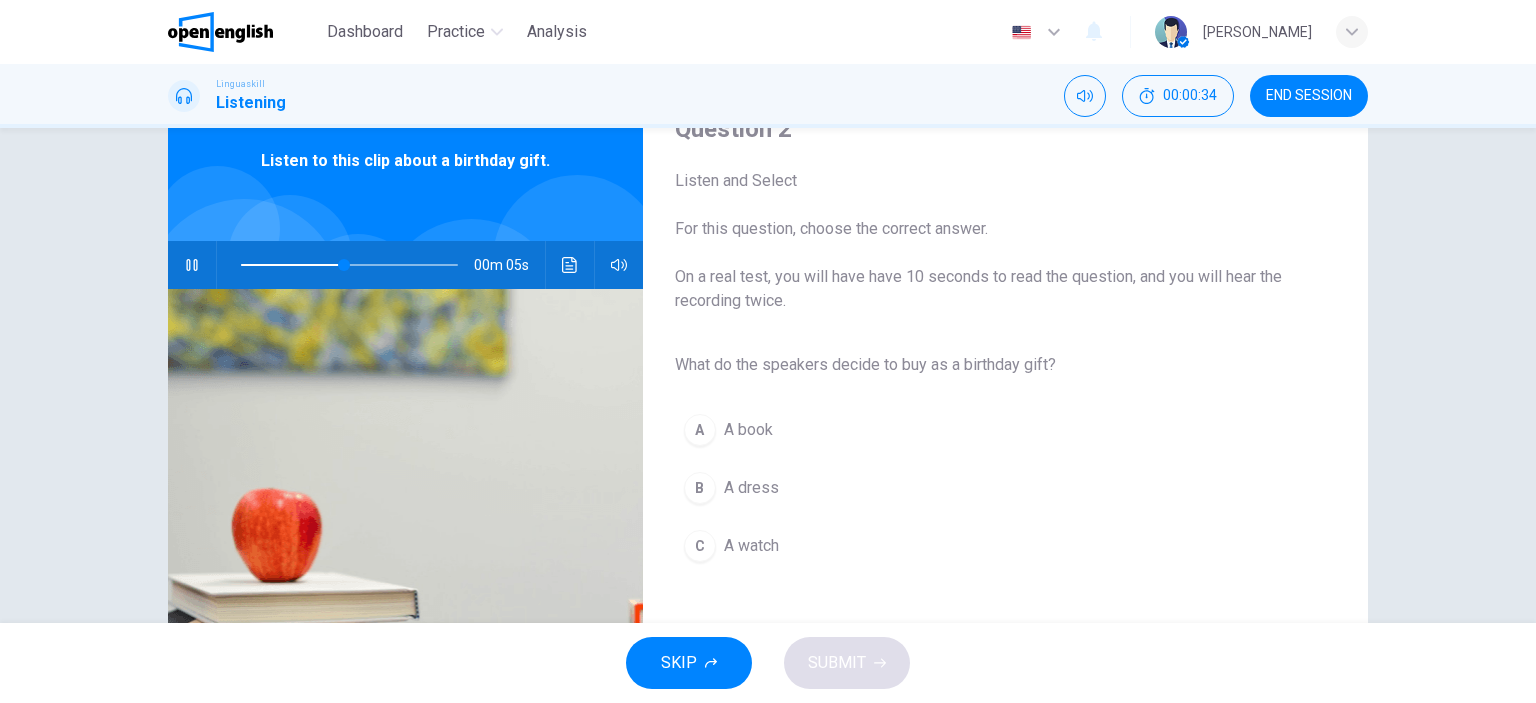 scroll, scrollTop: 91, scrollLeft: 0, axis: vertical 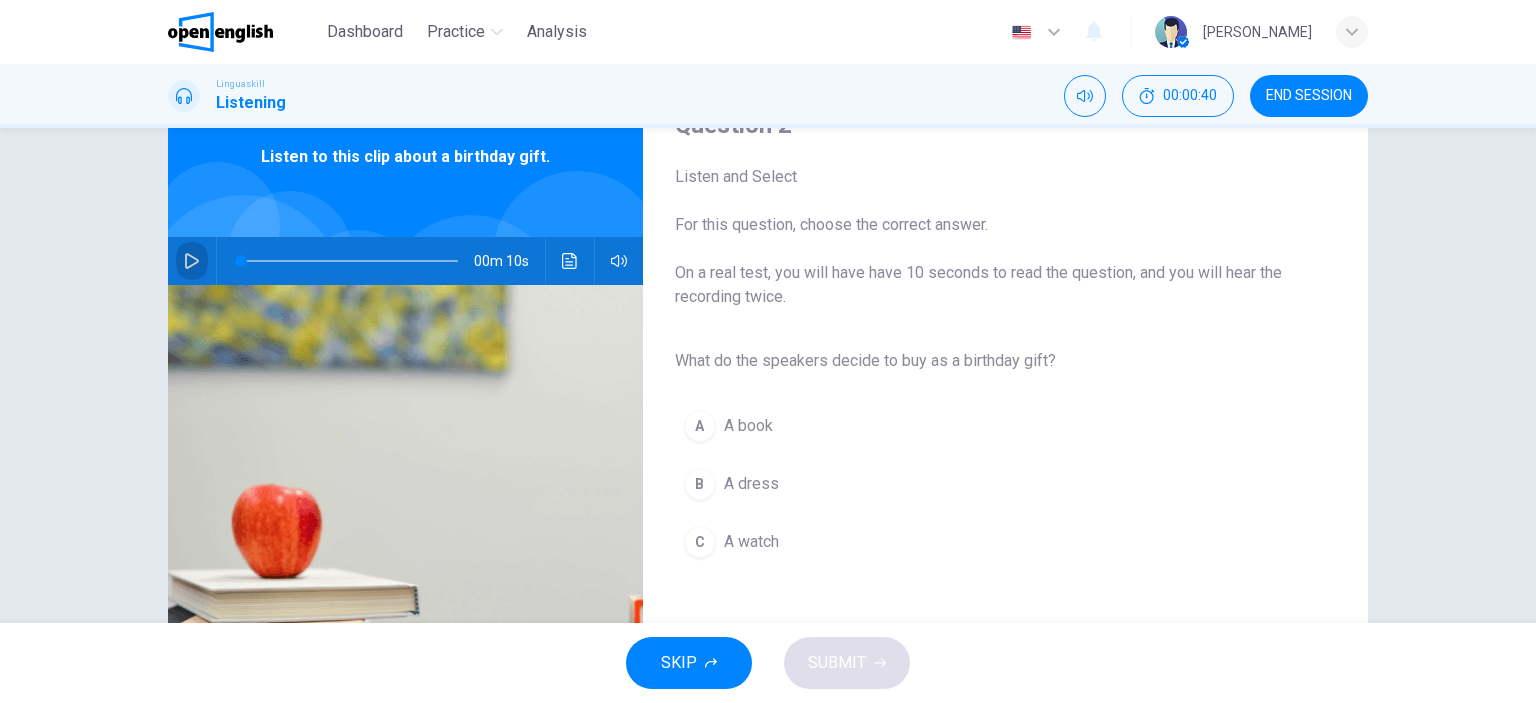 click 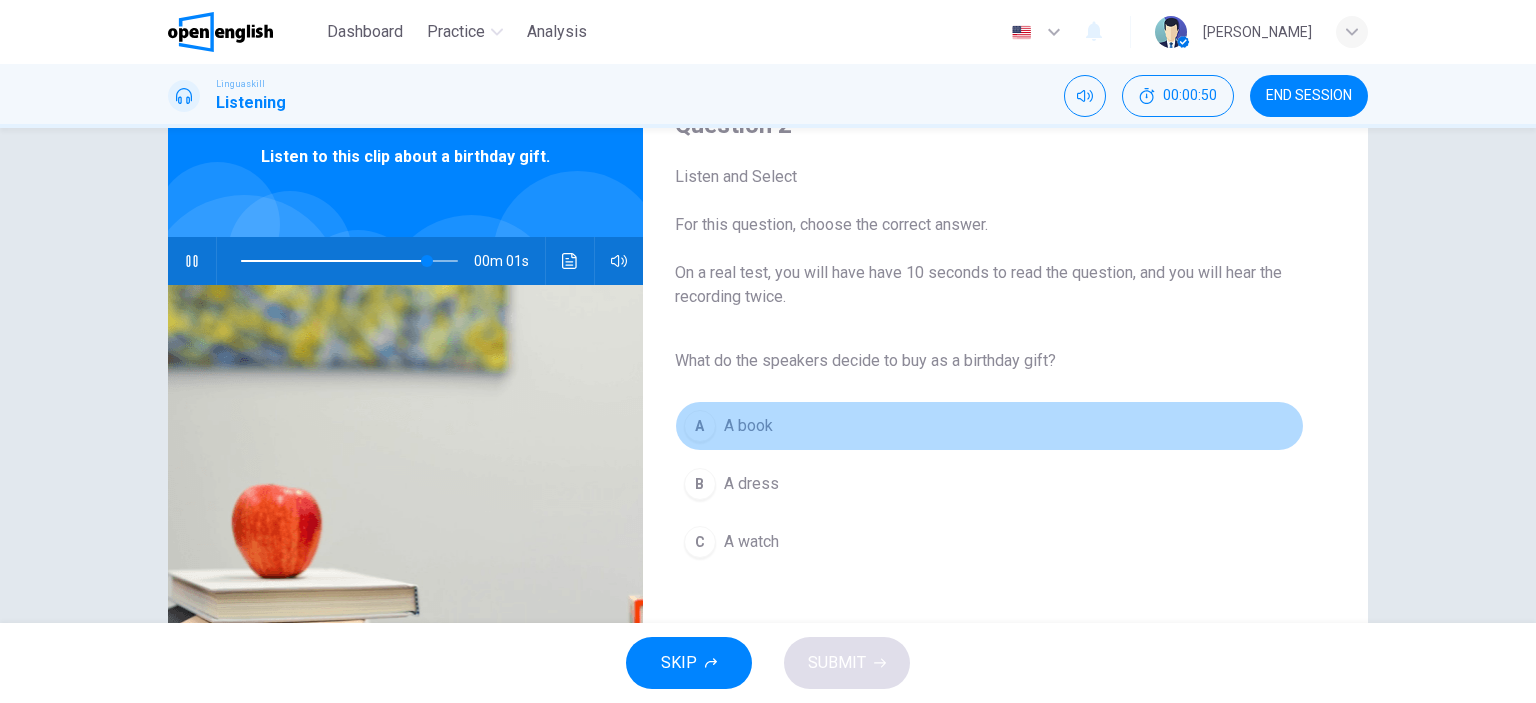 click on "A" at bounding box center (700, 426) 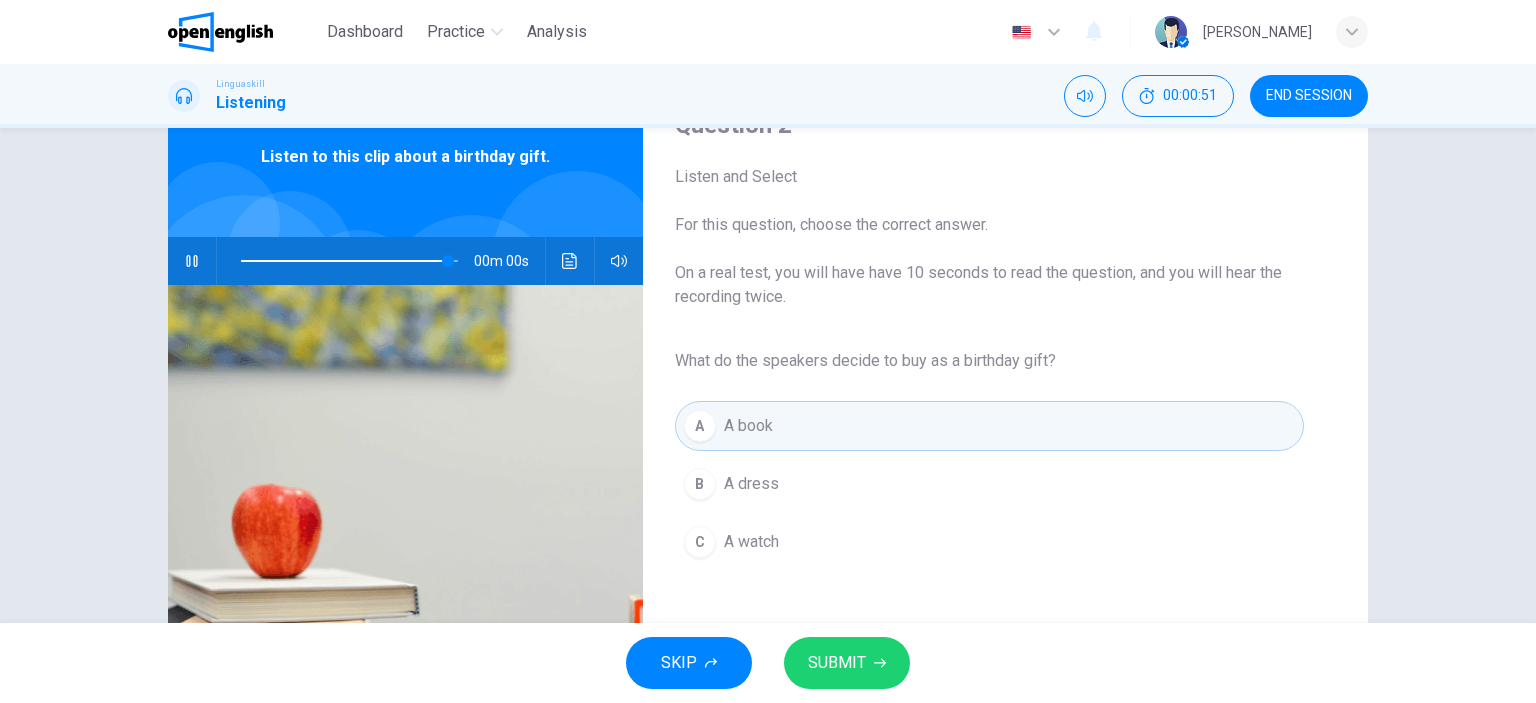 type on "*" 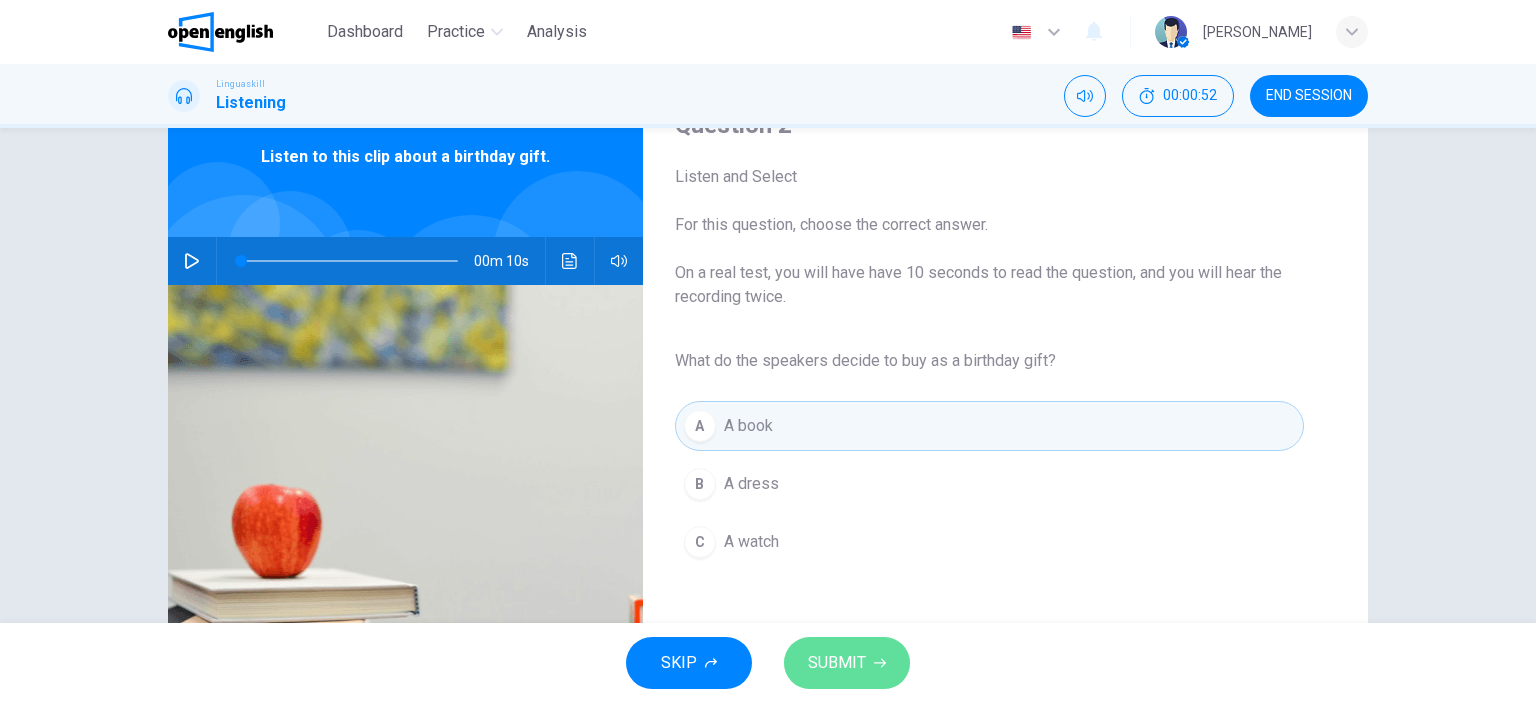click on "SUBMIT" at bounding box center (847, 663) 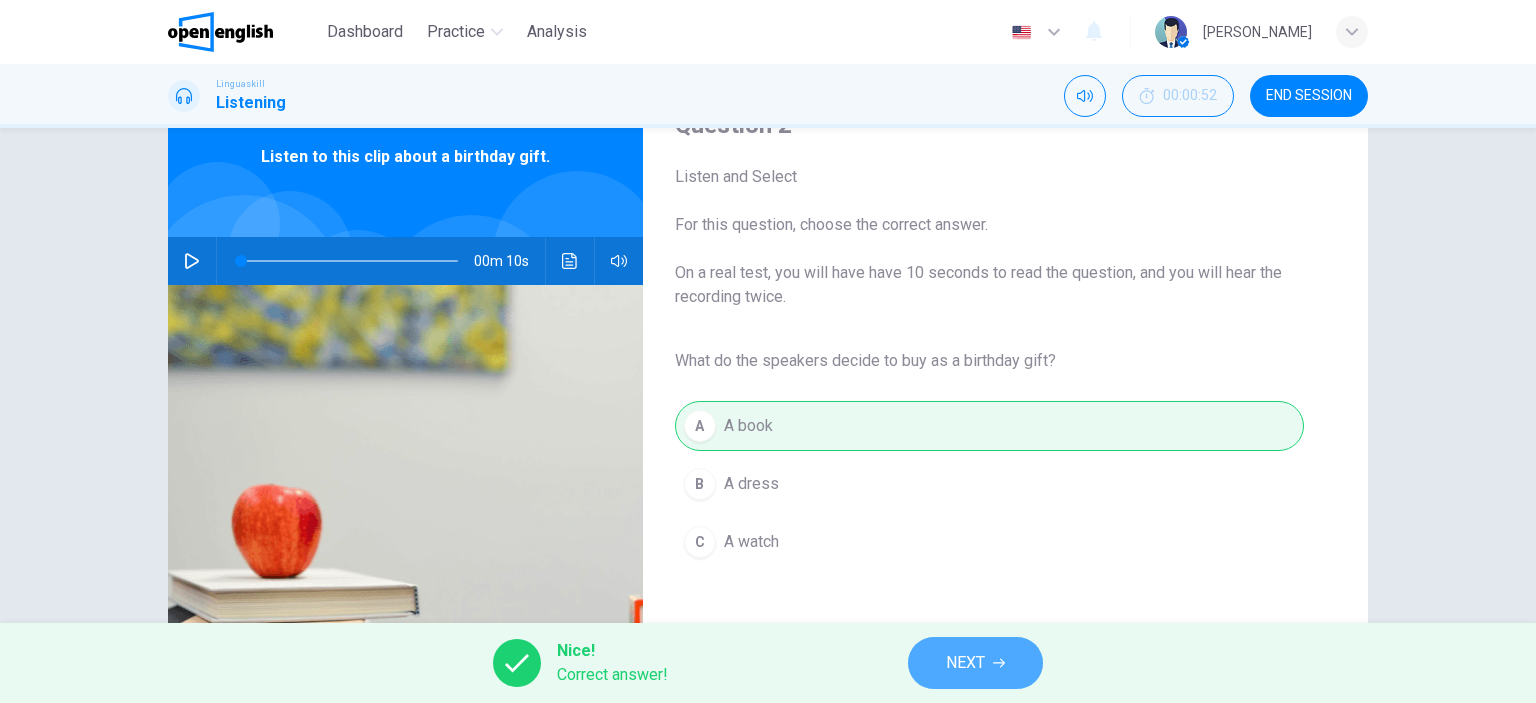 click on "NEXT" at bounding box center [965, 663] 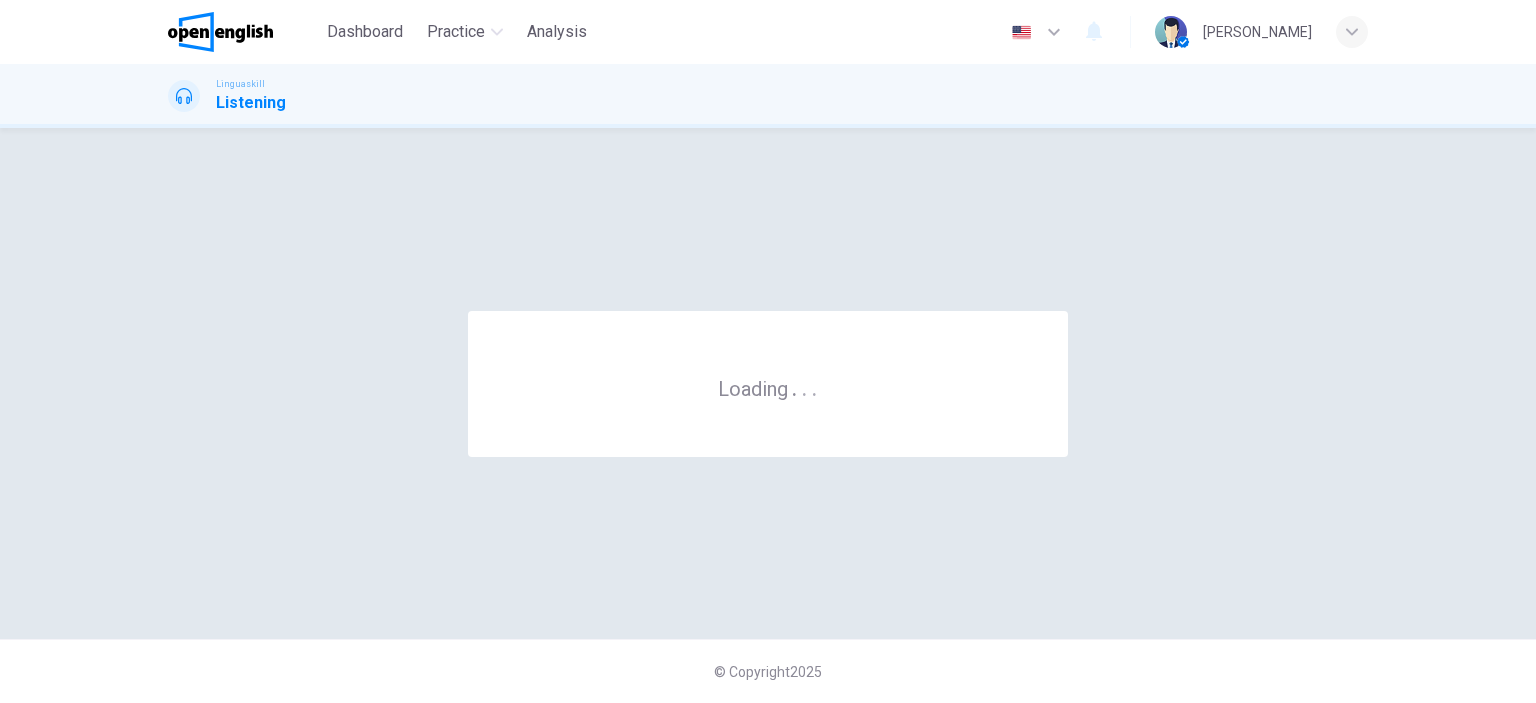 scroll, scrollTop: 0, scrollLeft: 0, axis: both 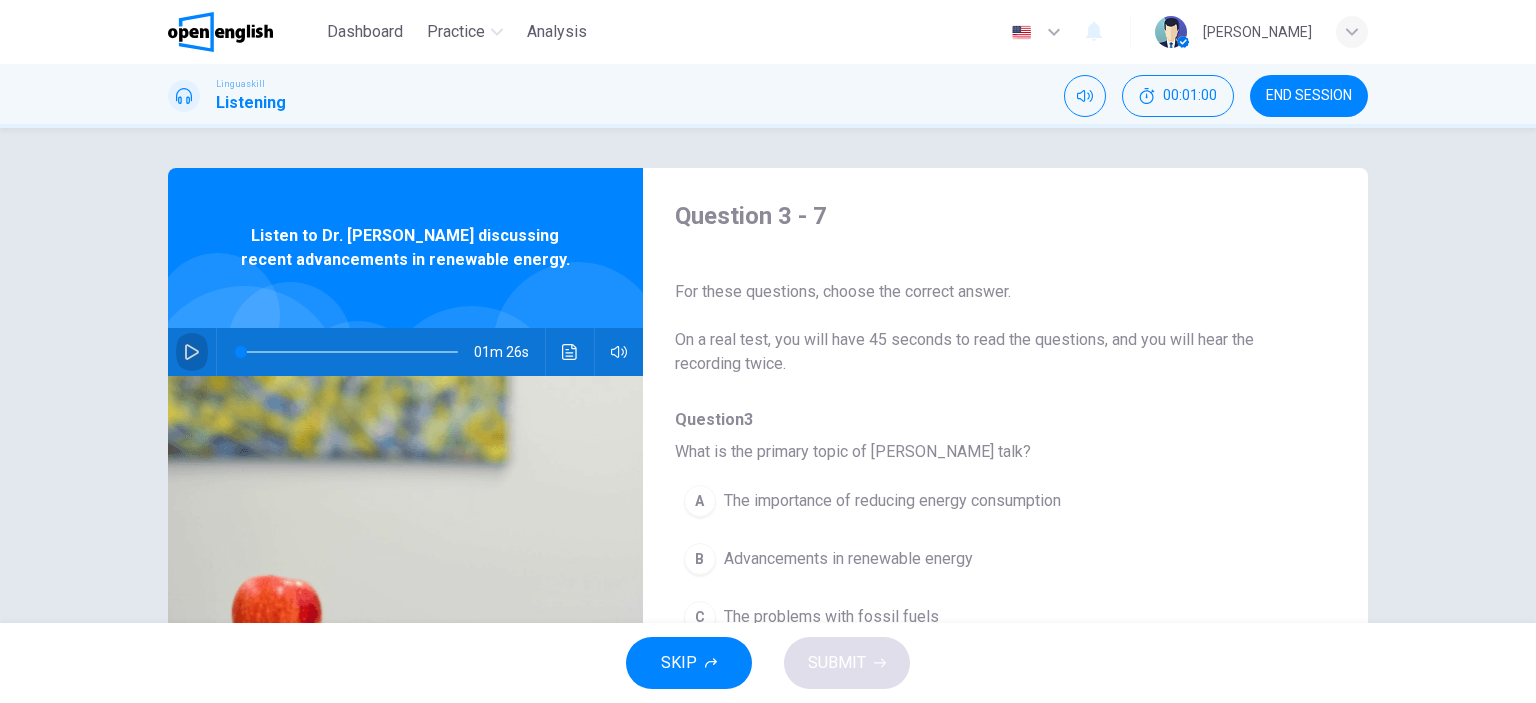 click at bounding box center [192, 352] 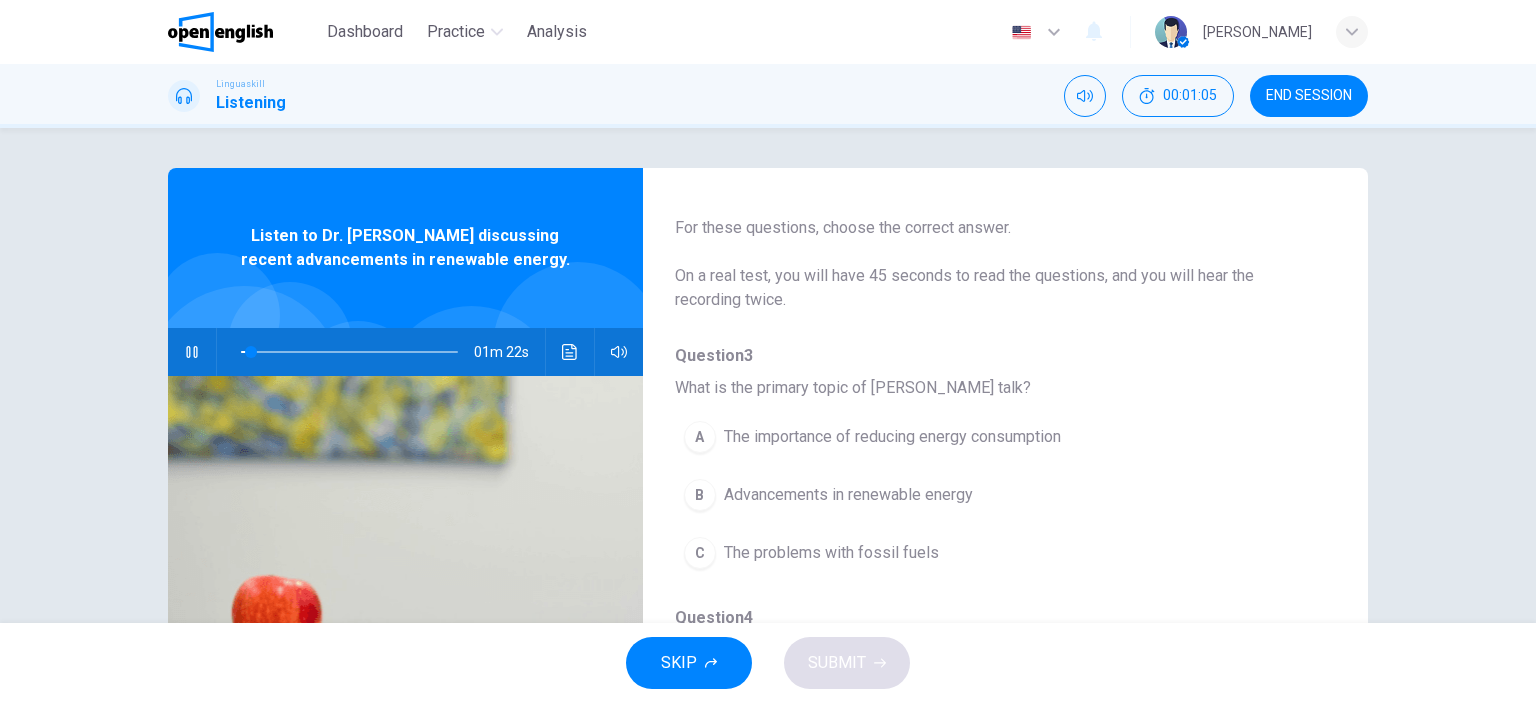 scroll, scrollTop: 64, scrollLeft: 0, axis: vertical 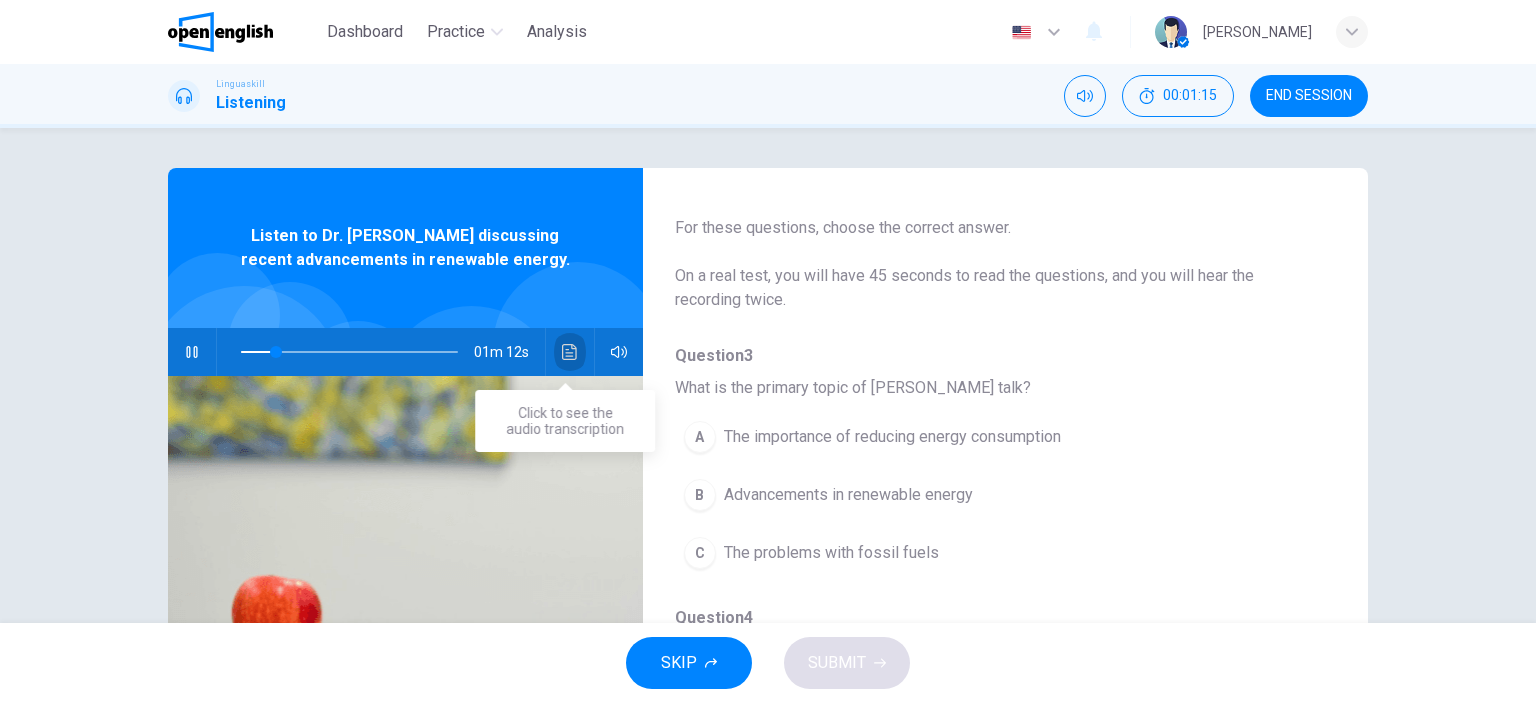 click at bounding box center [570, 352] 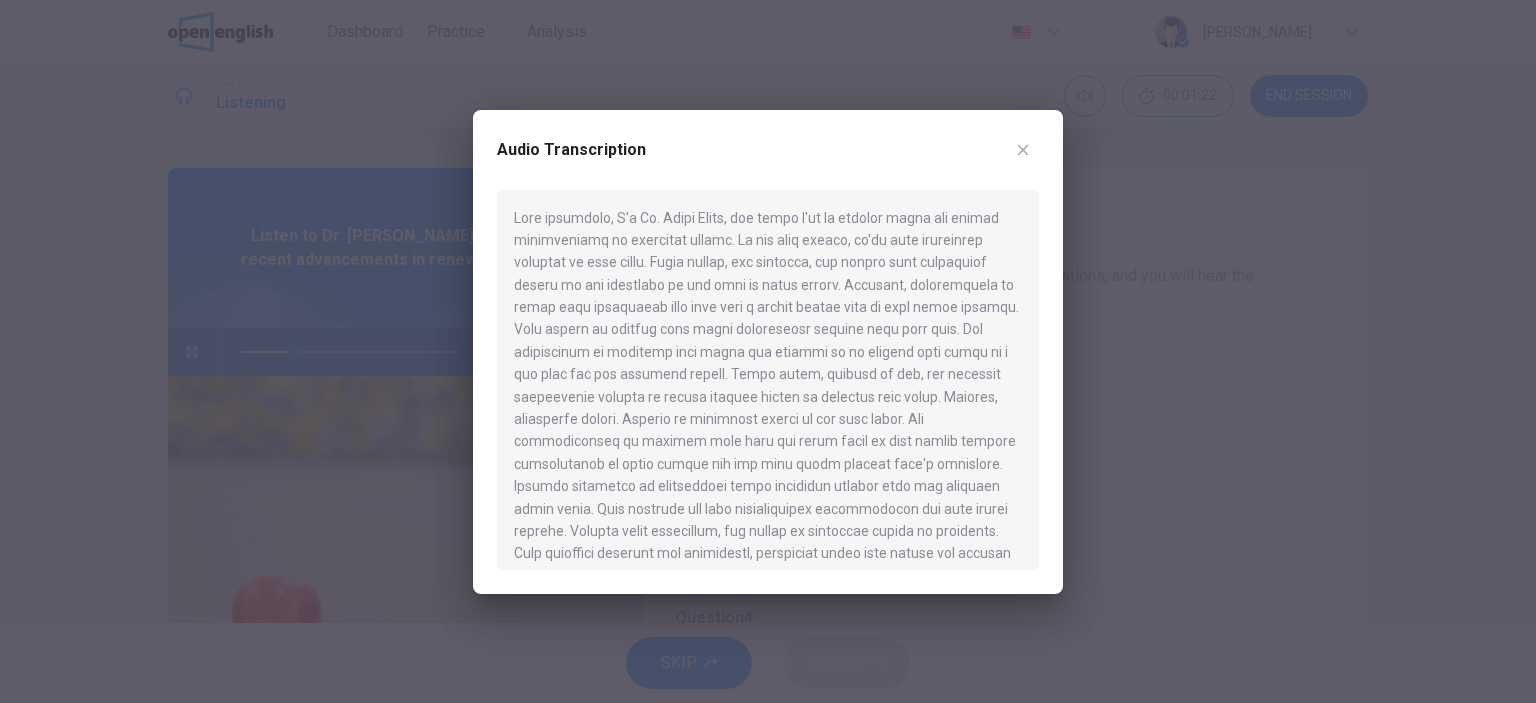 click at bounding box center (768, 380) 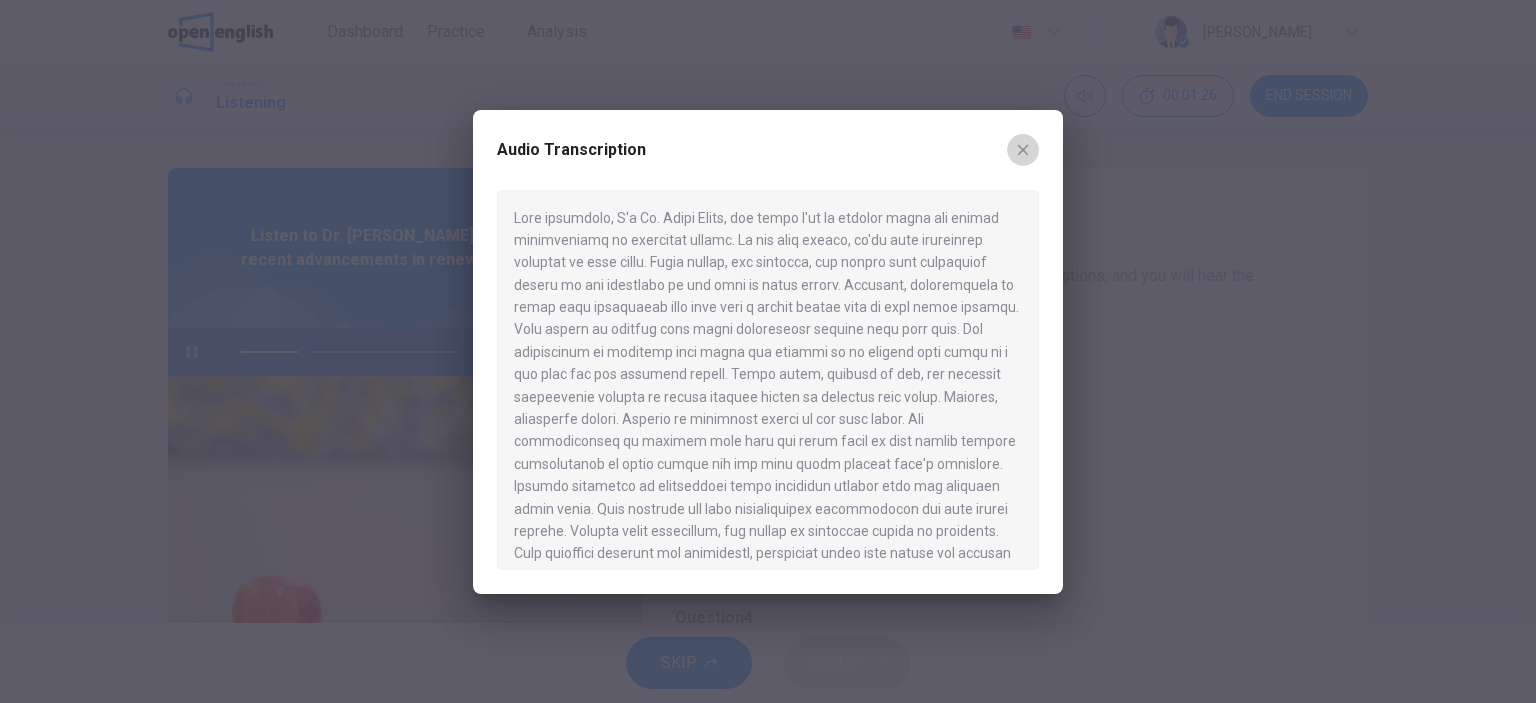 click 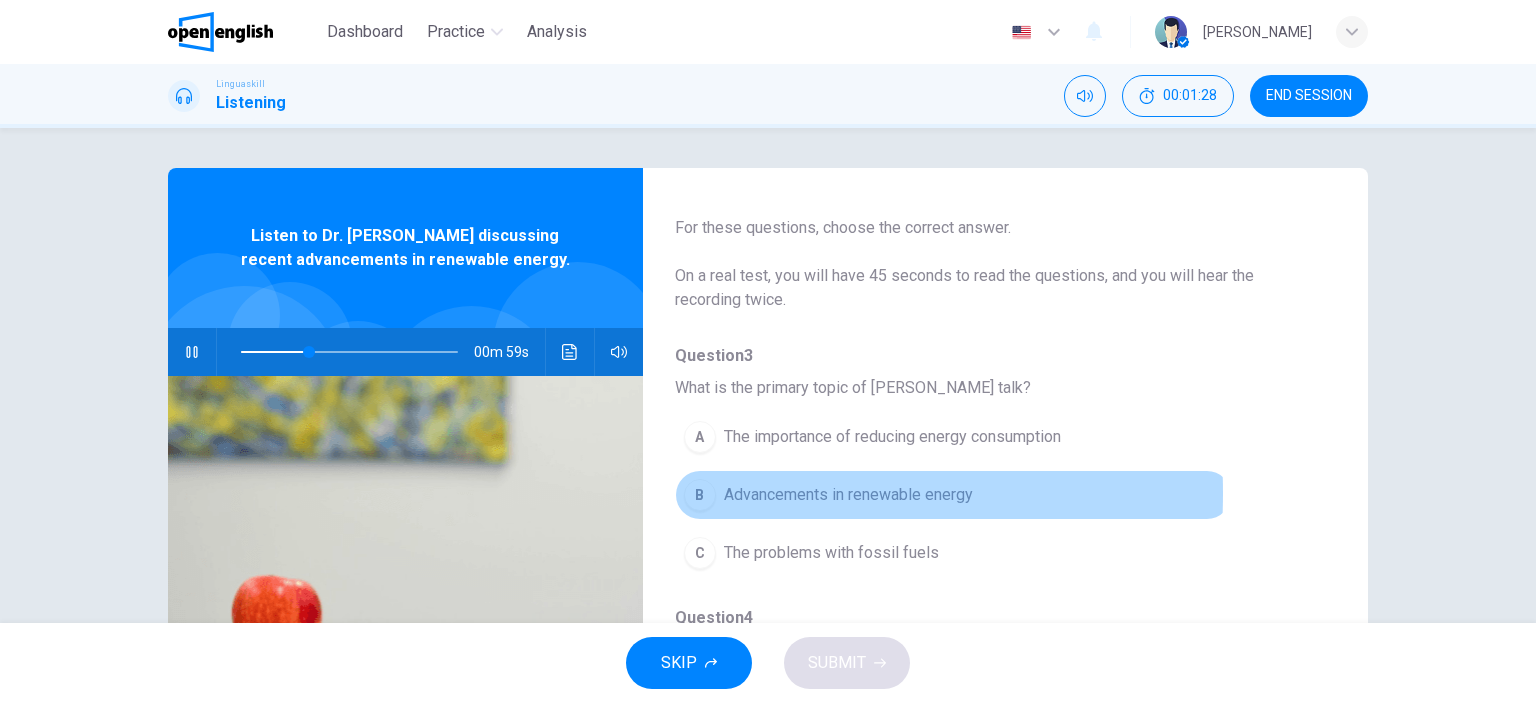 click on "B" at bounding box center [700, 495] 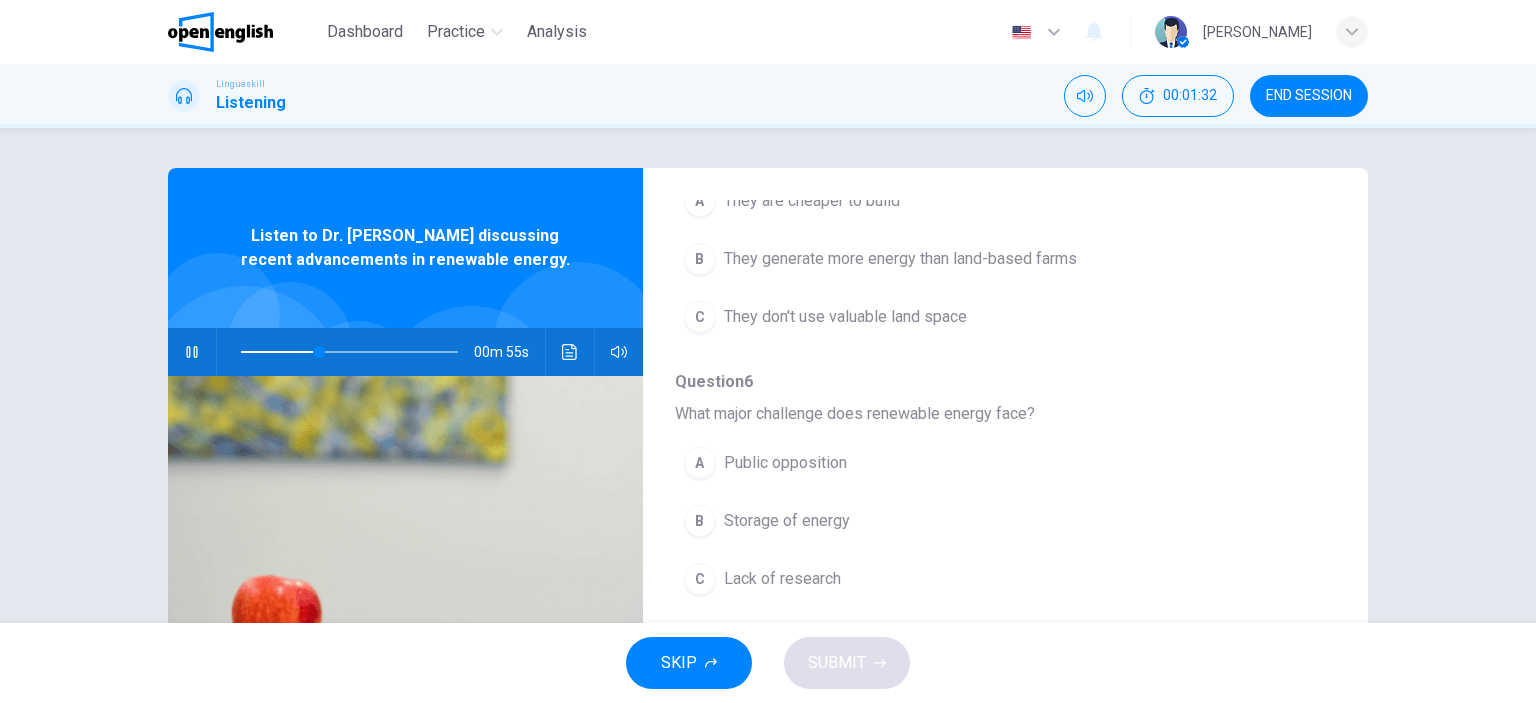 scroll, scrollTop: 880, scrollLeft: 0, axis: vertical 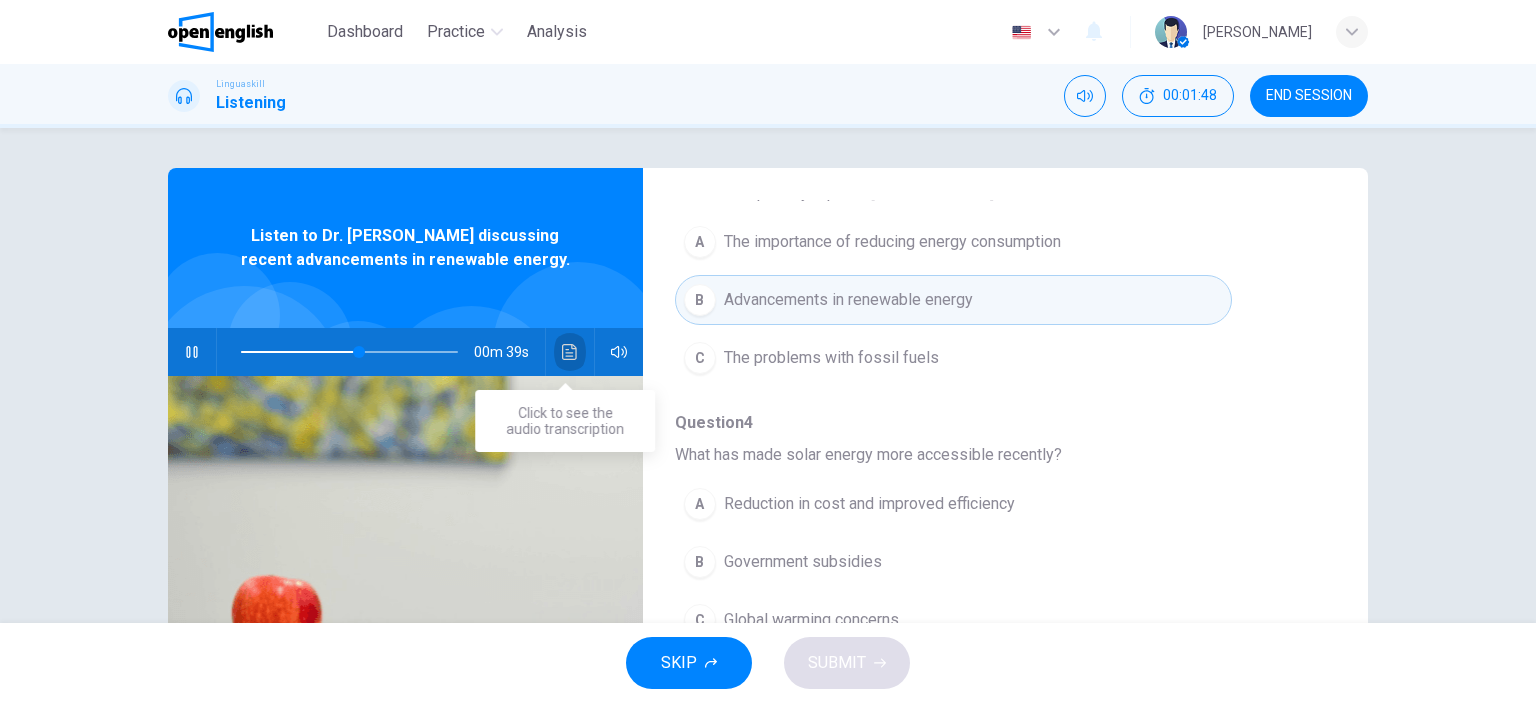 click 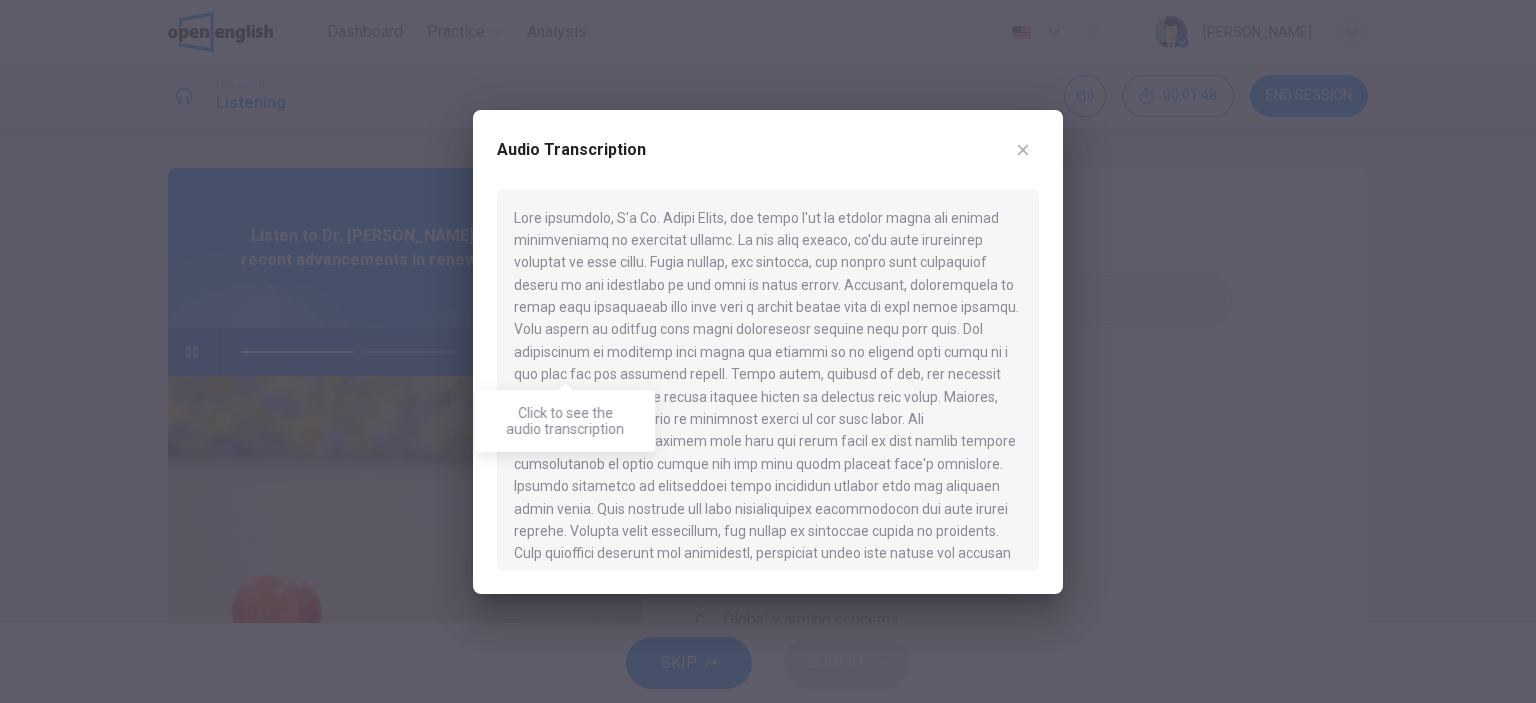 click at bounding box center [768, 380] 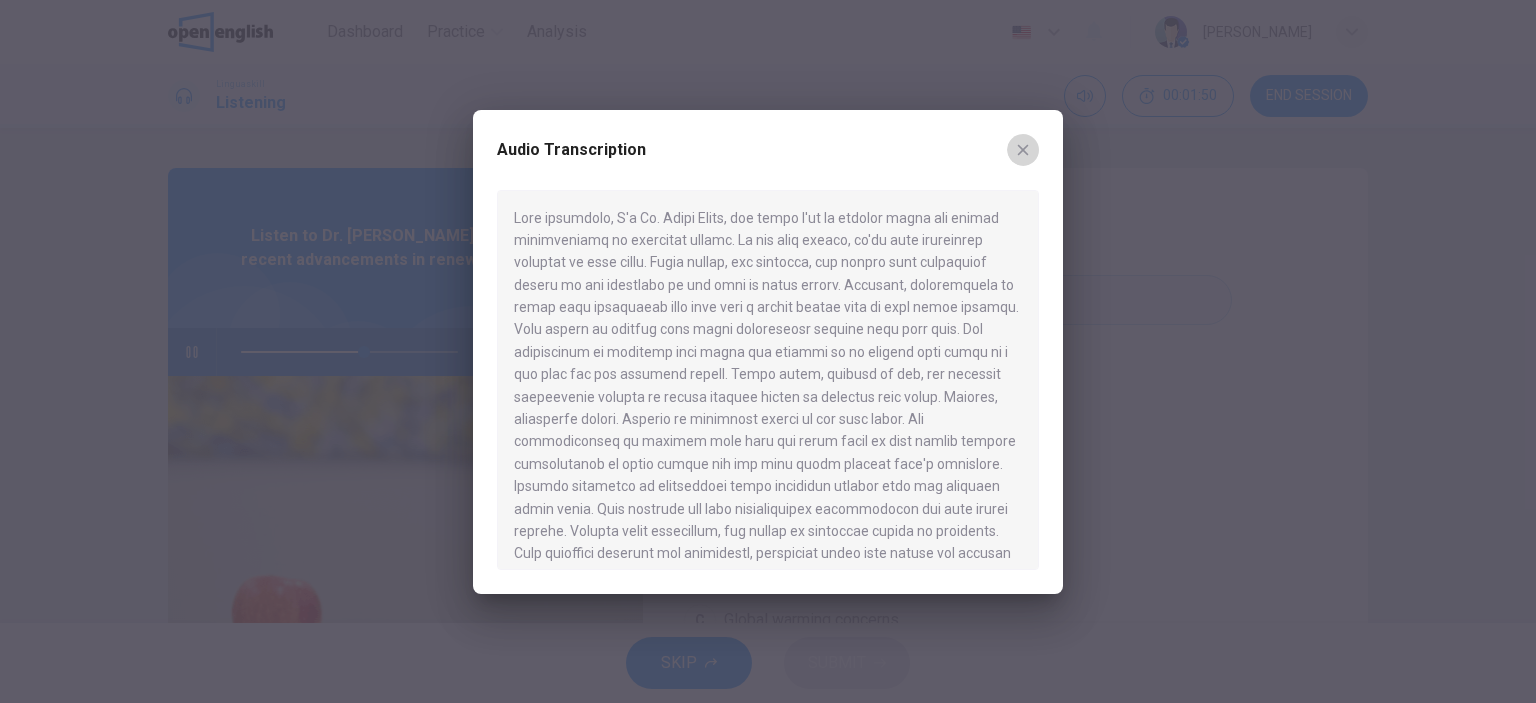 click 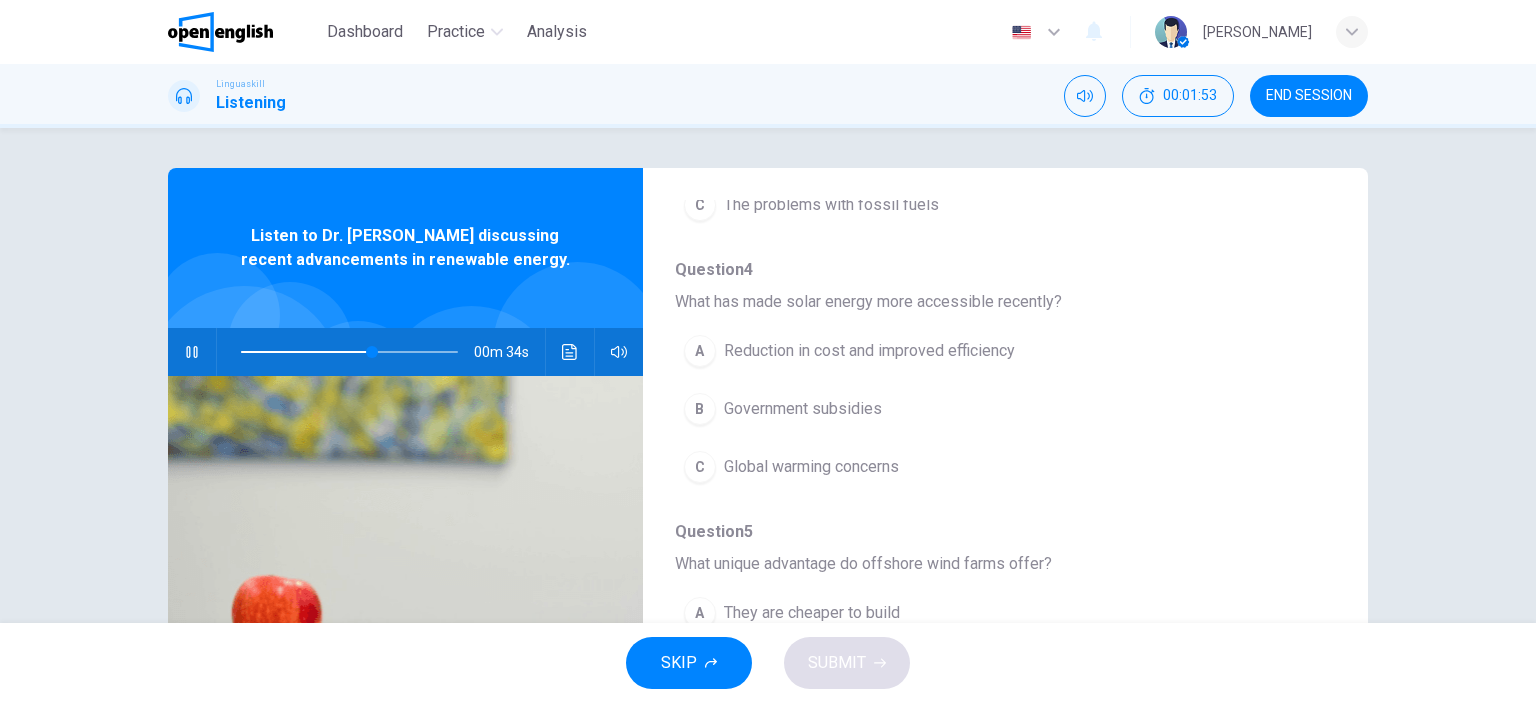 scroll, scrollTop: 426, scrollLeft: 0, axis: vertical 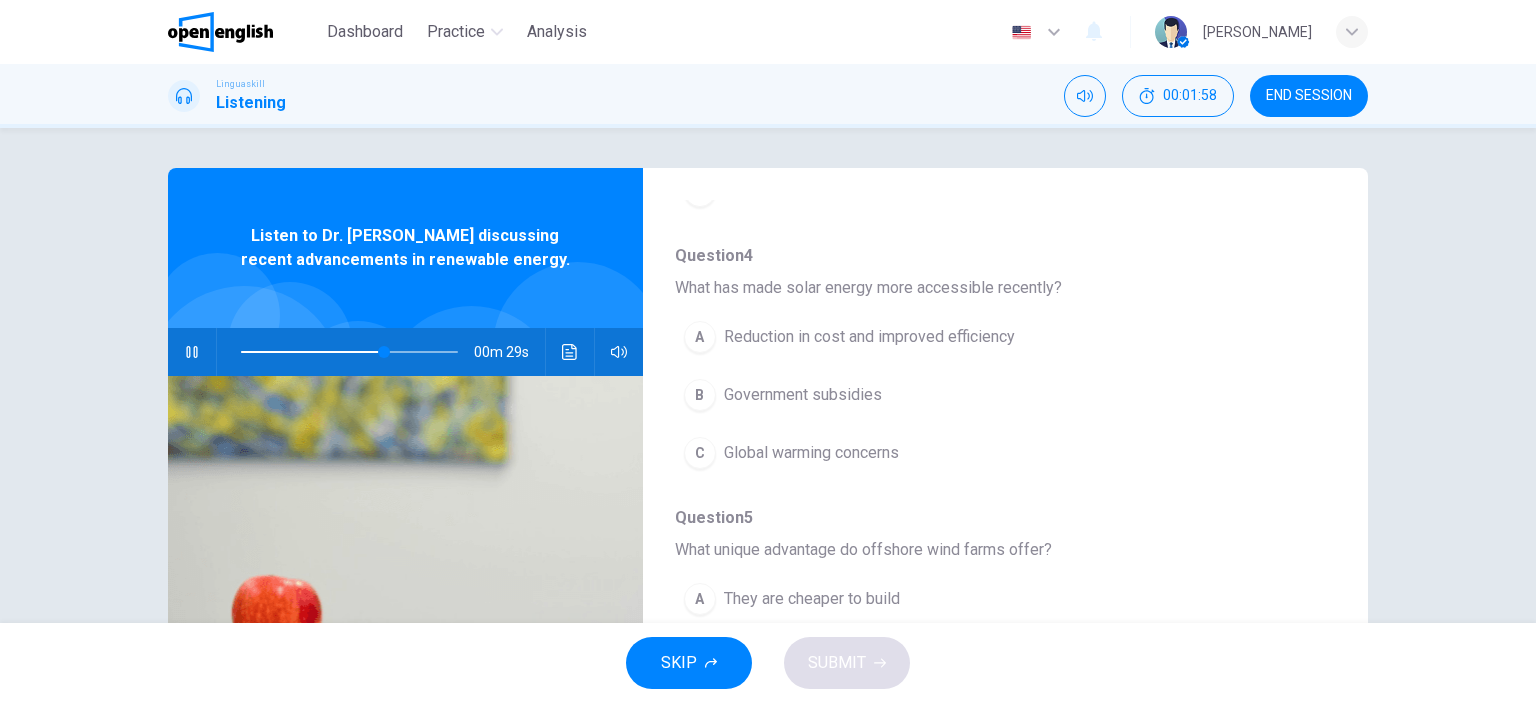 drag, startPoint x: 674, startPoint y: 284, endPoint x: 1056, endPoint y: 285, distance: 382.0013 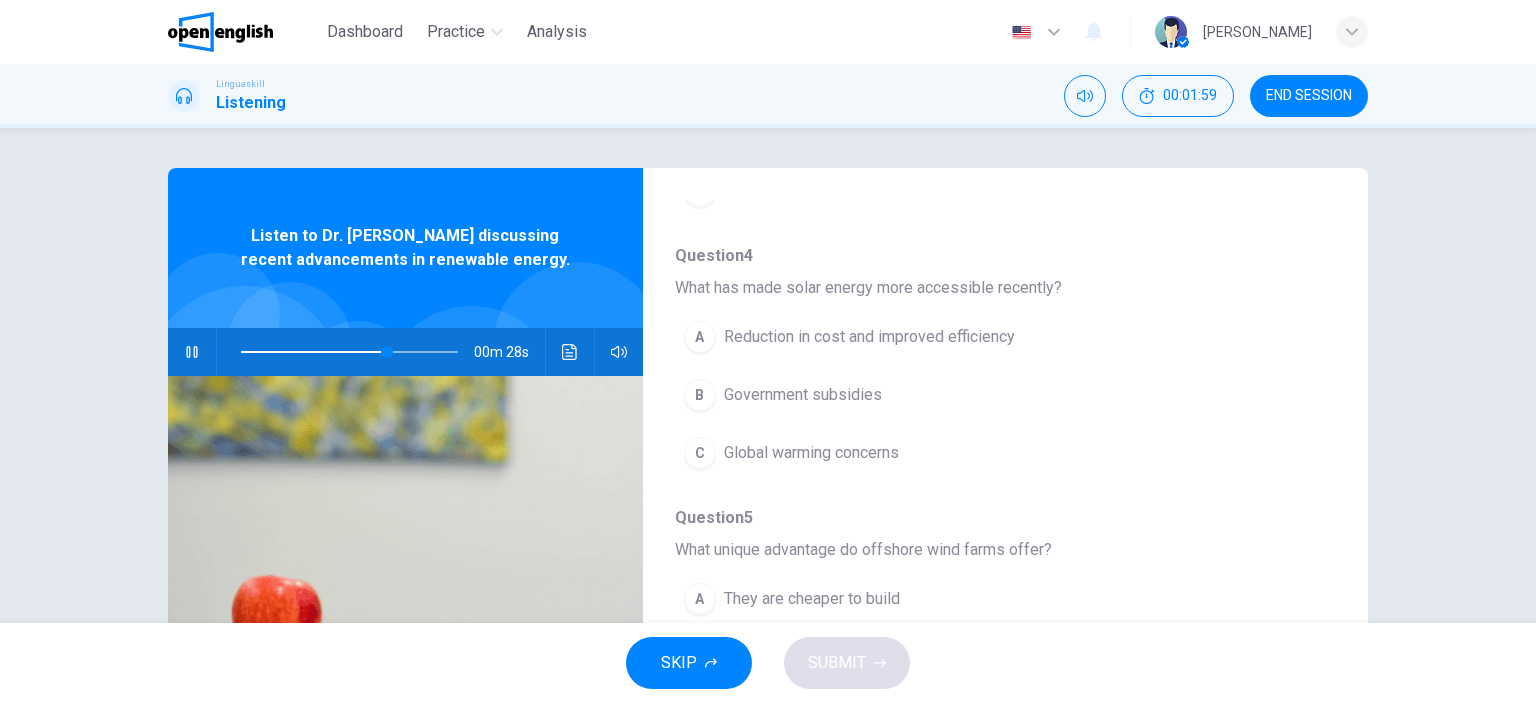 drag, startPoint x: 1056, startPoint y: 286, endPoint x: 835, endPoint y: 287, distance: 221.00226 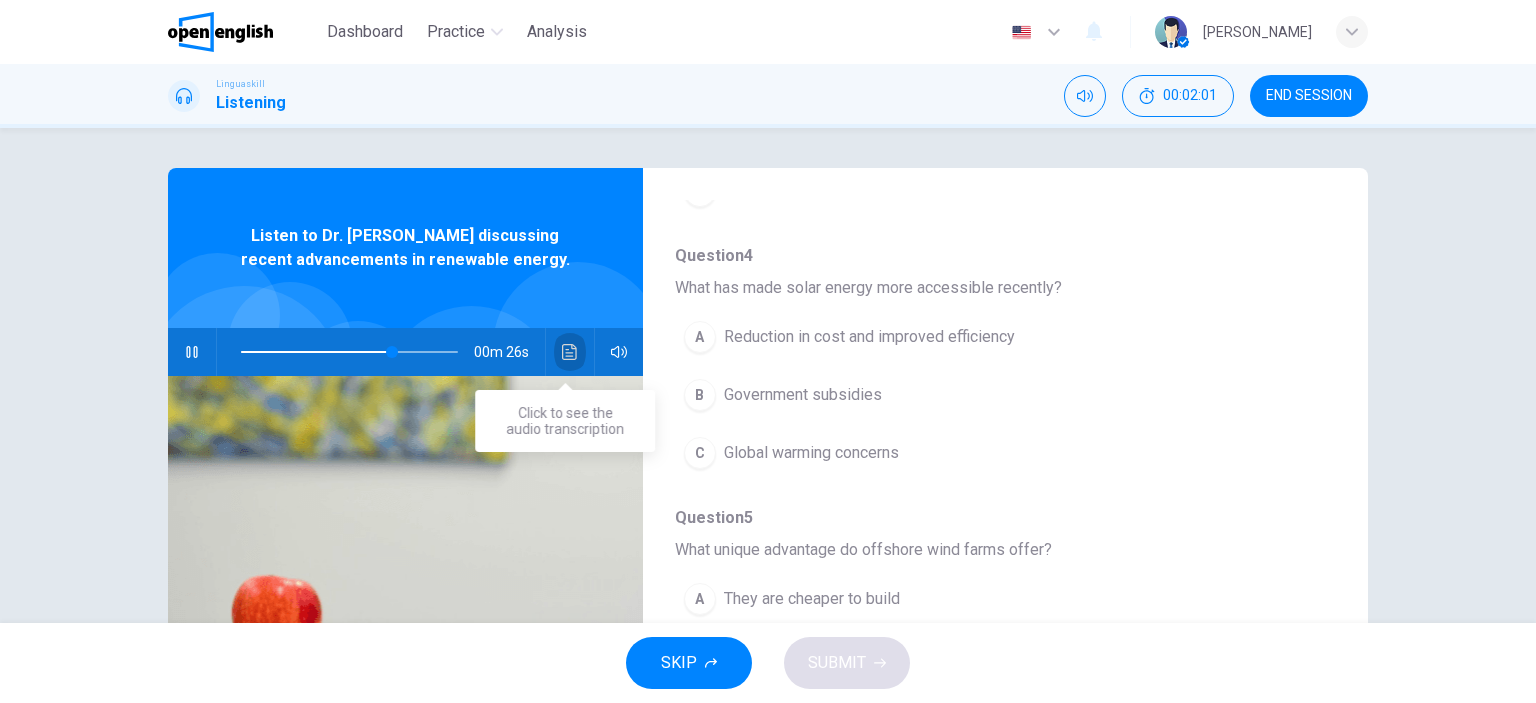 click 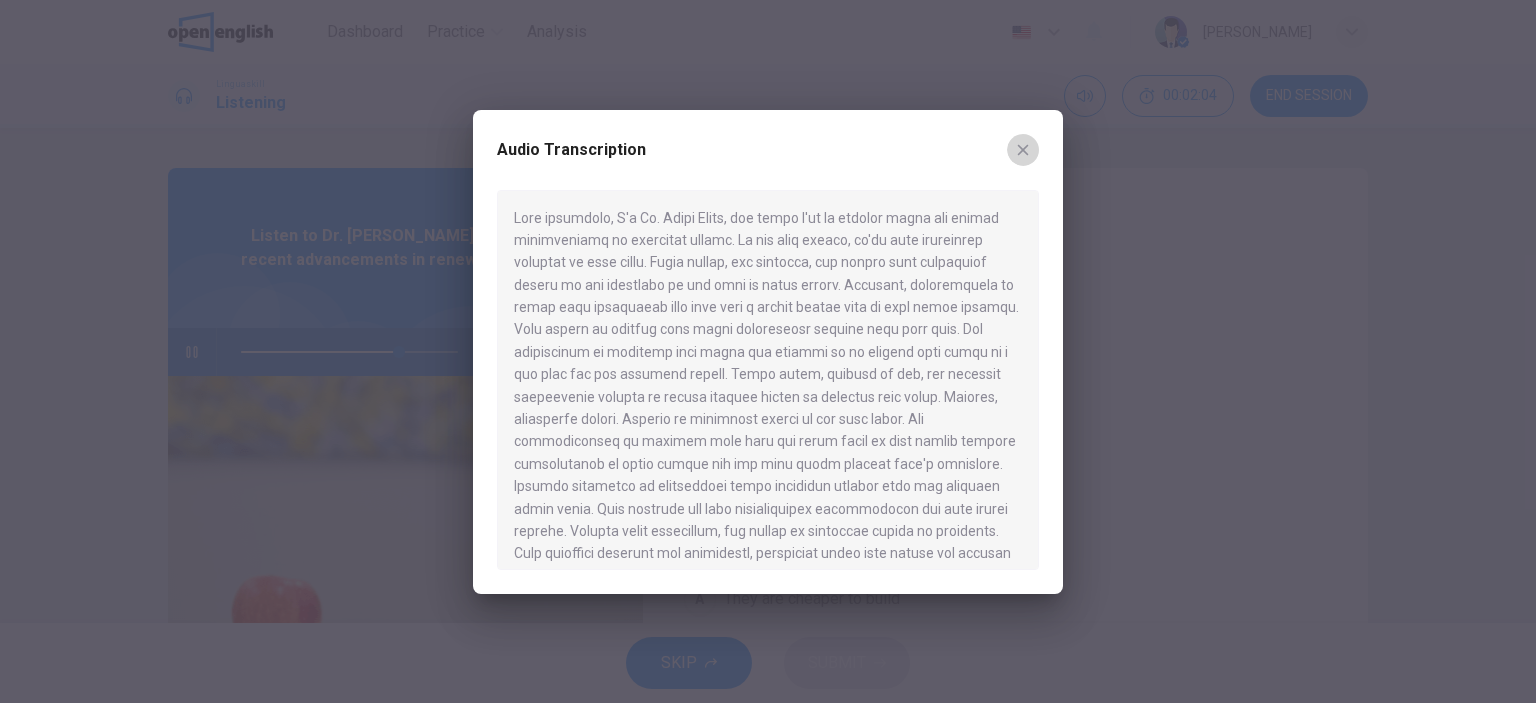 click 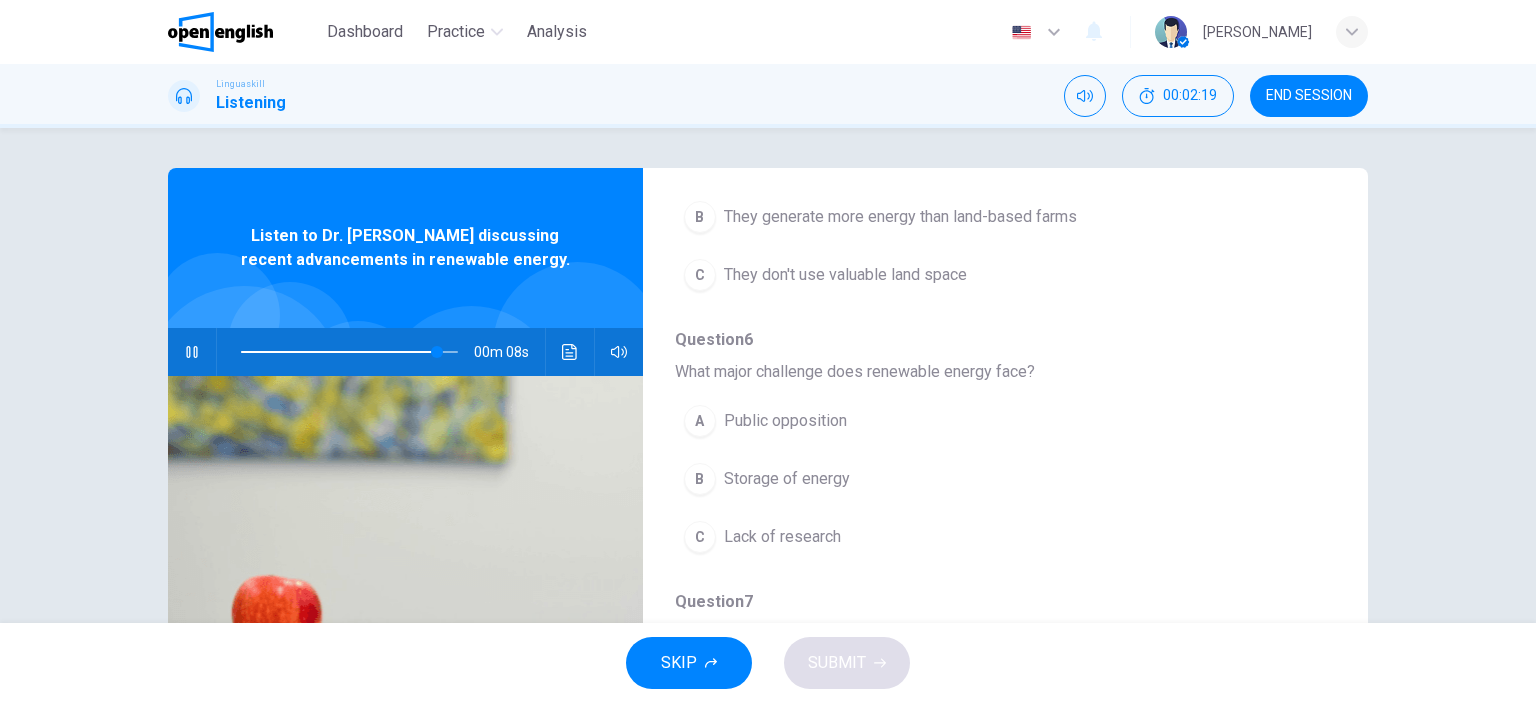 scroll, scrollTop: 880, scrollLeft: 0, axis: vertical 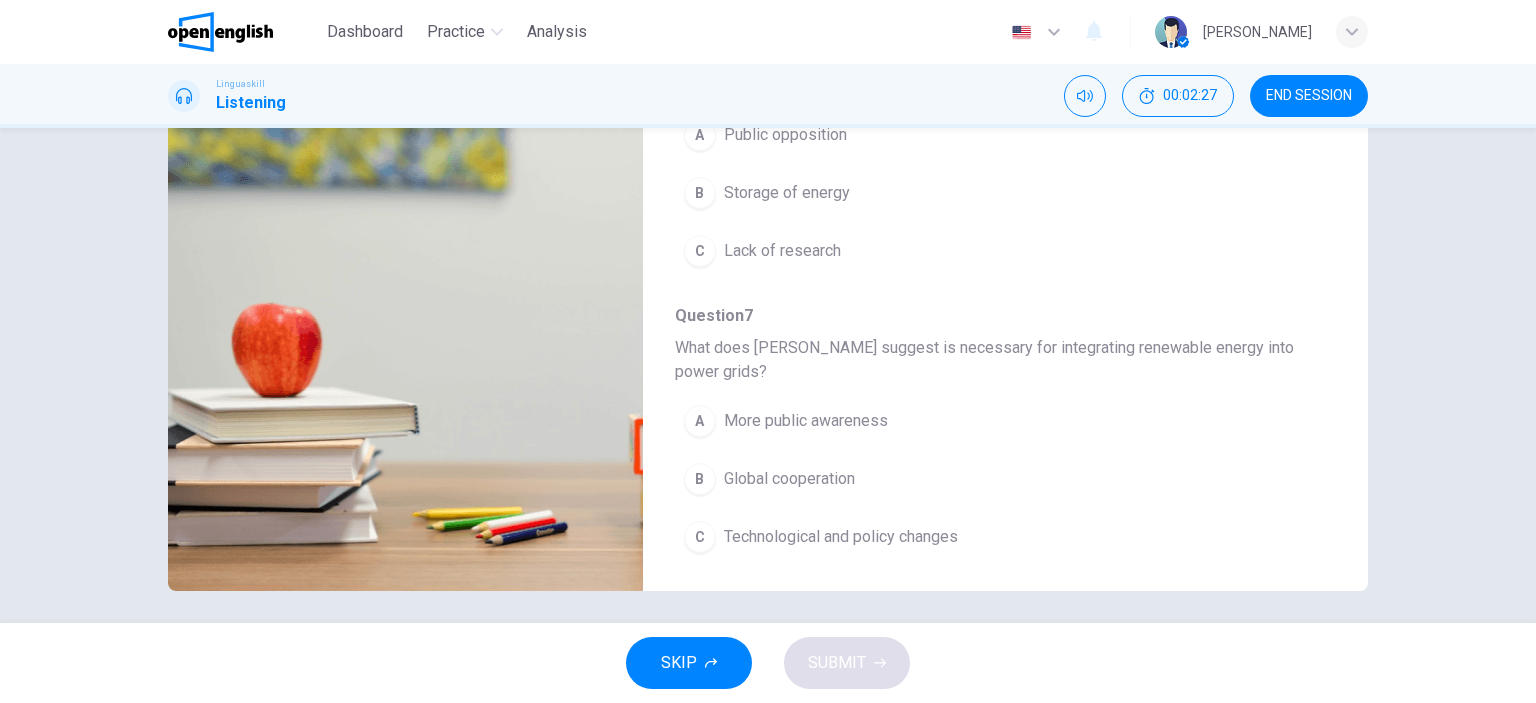type on "*" 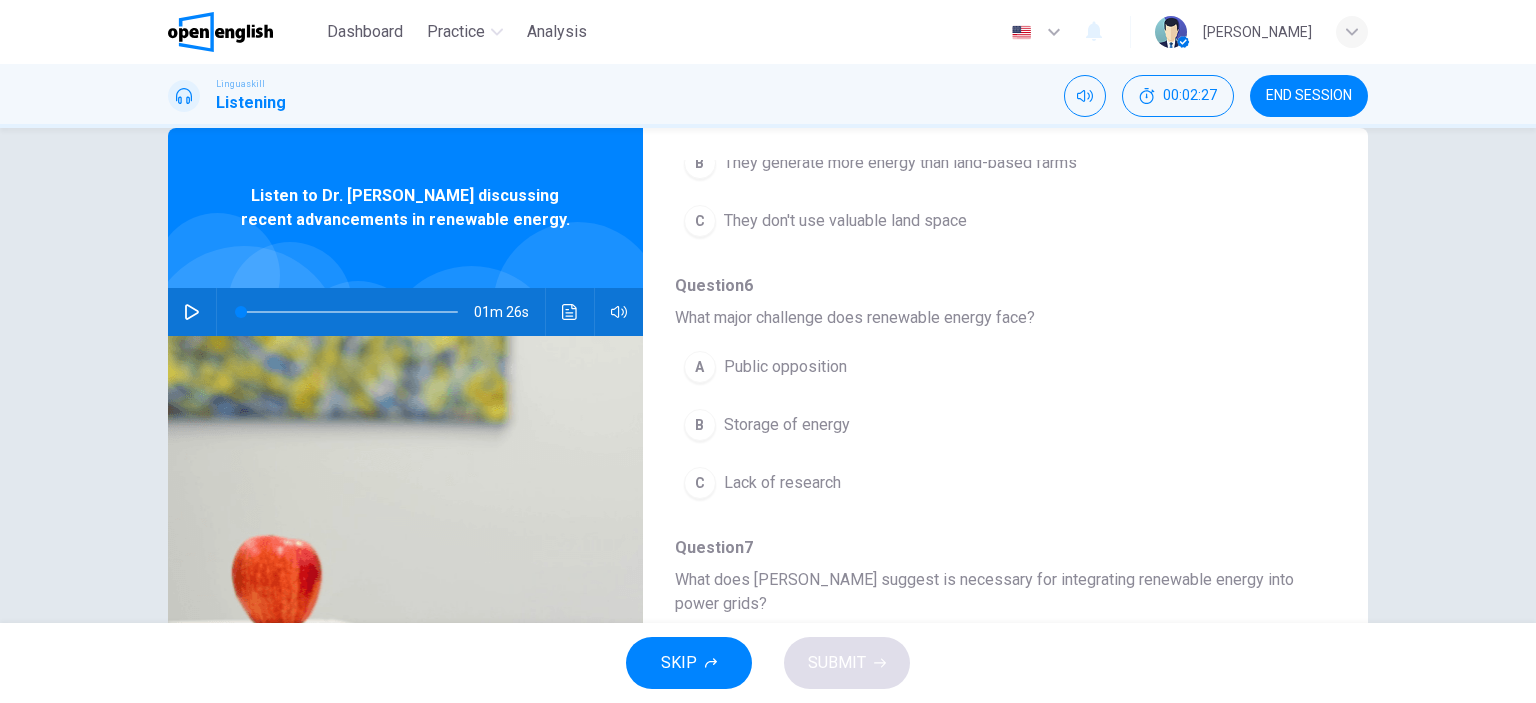 scroll, scrollTop: 40, scrollLeft: 0, axis: vertical 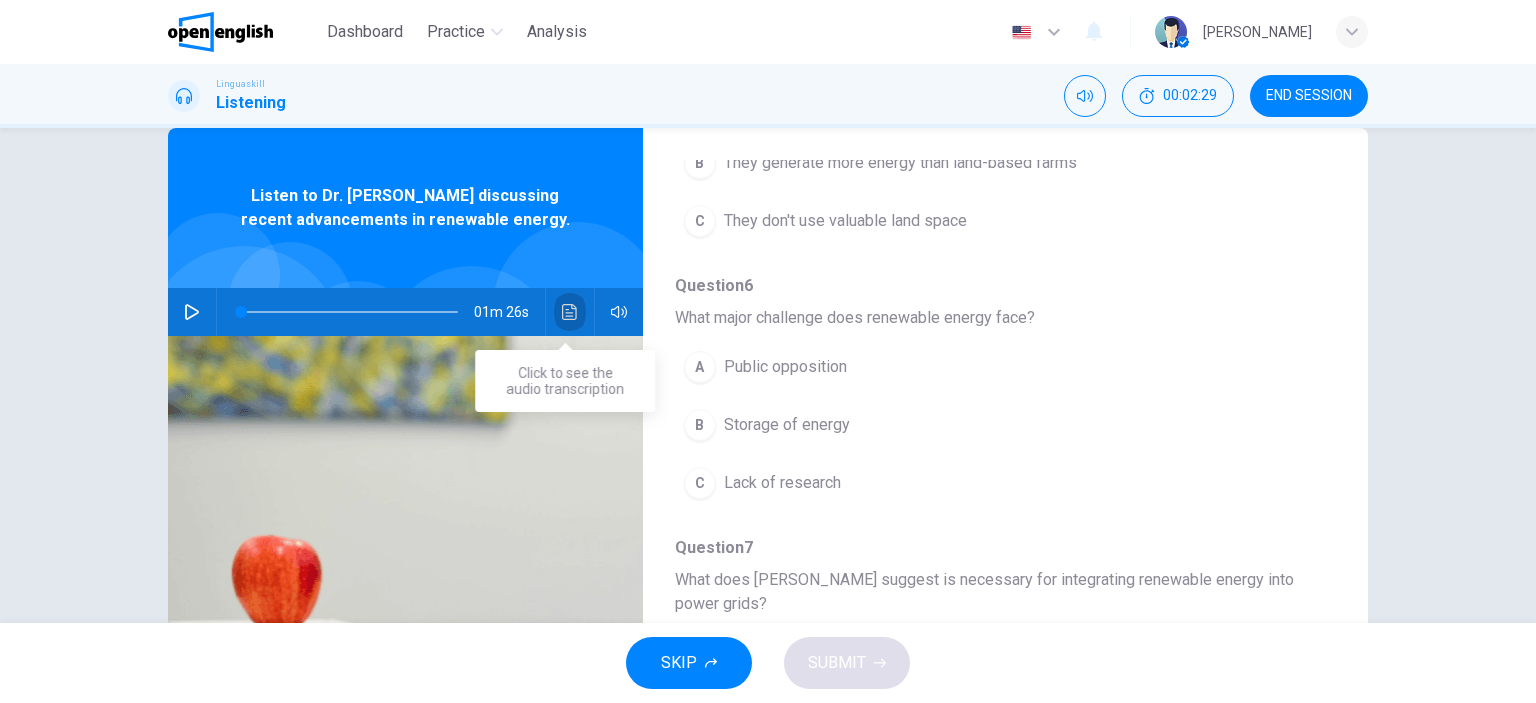 click 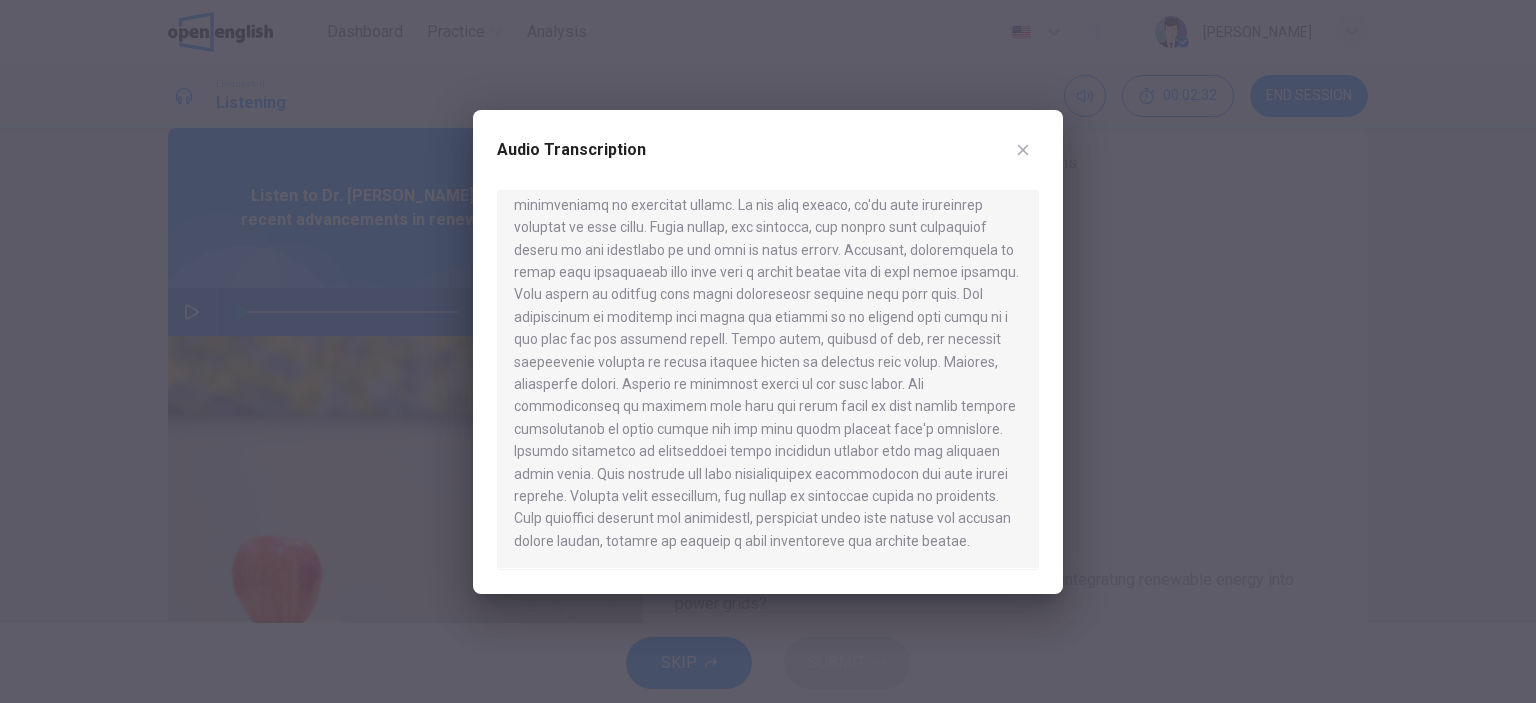 scroll, scrollTop: 0, scrollLeft: 0, axis: both 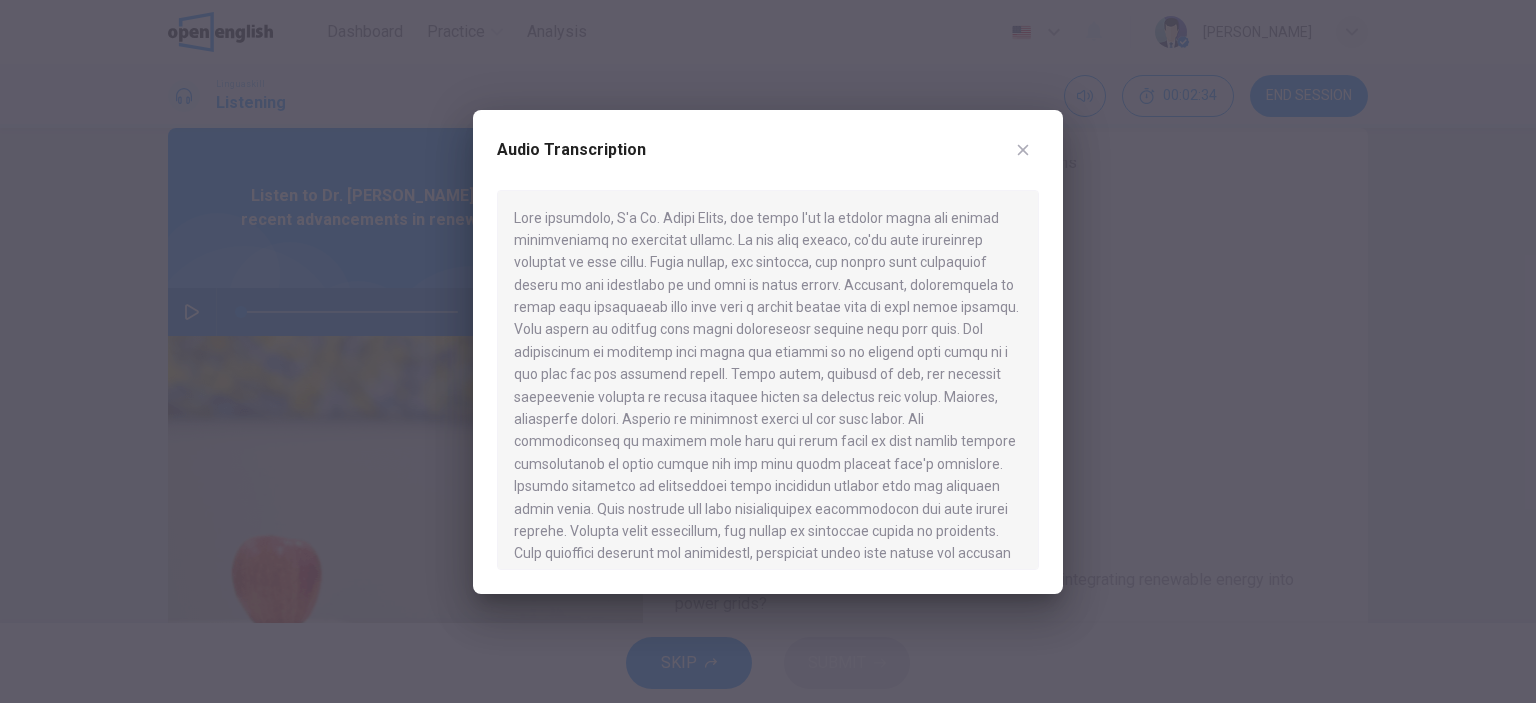 click at bounding box center [768, 380] 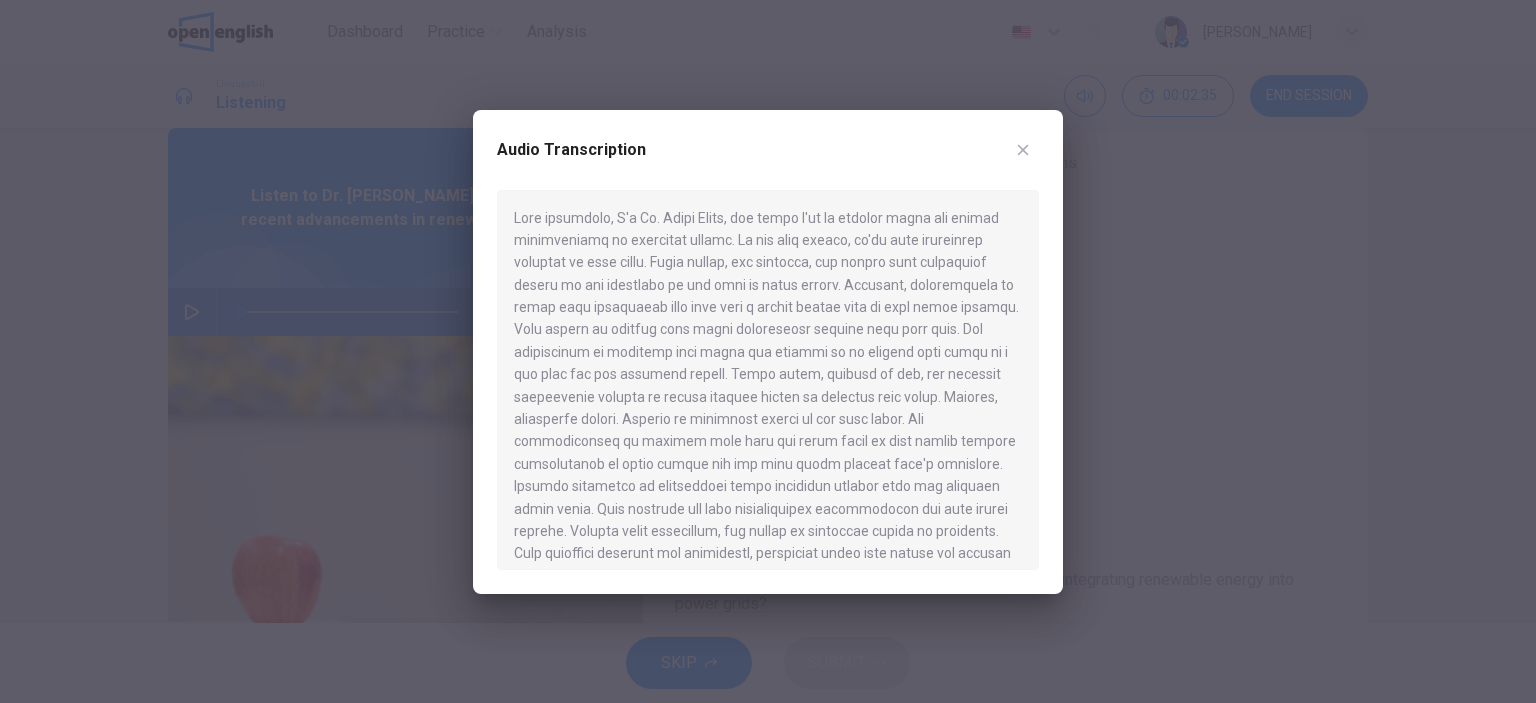 click at bounding box center (768, 380) 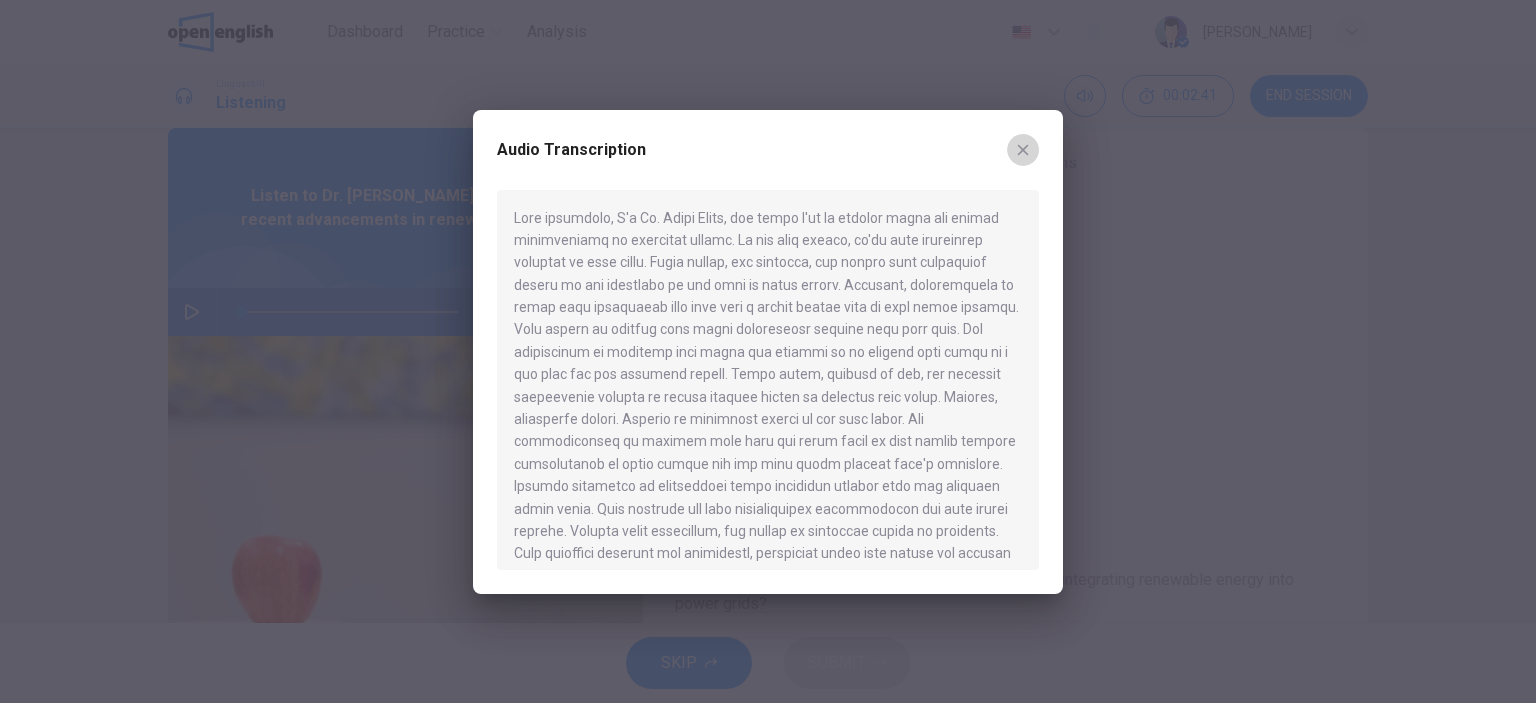 click at bounding box center [1023, 150] 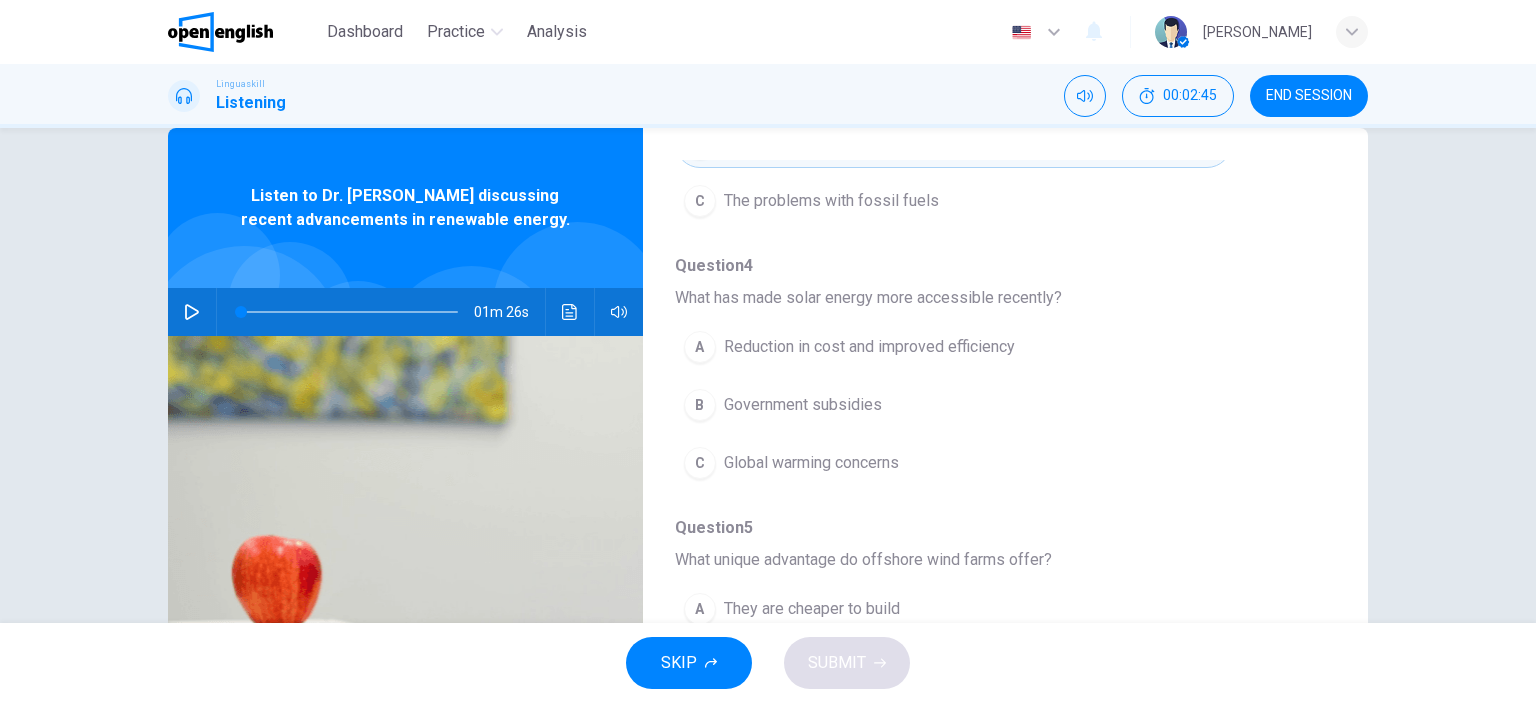 scroll, scrollTop: 377, scrollLeft: 0, axis: vertical 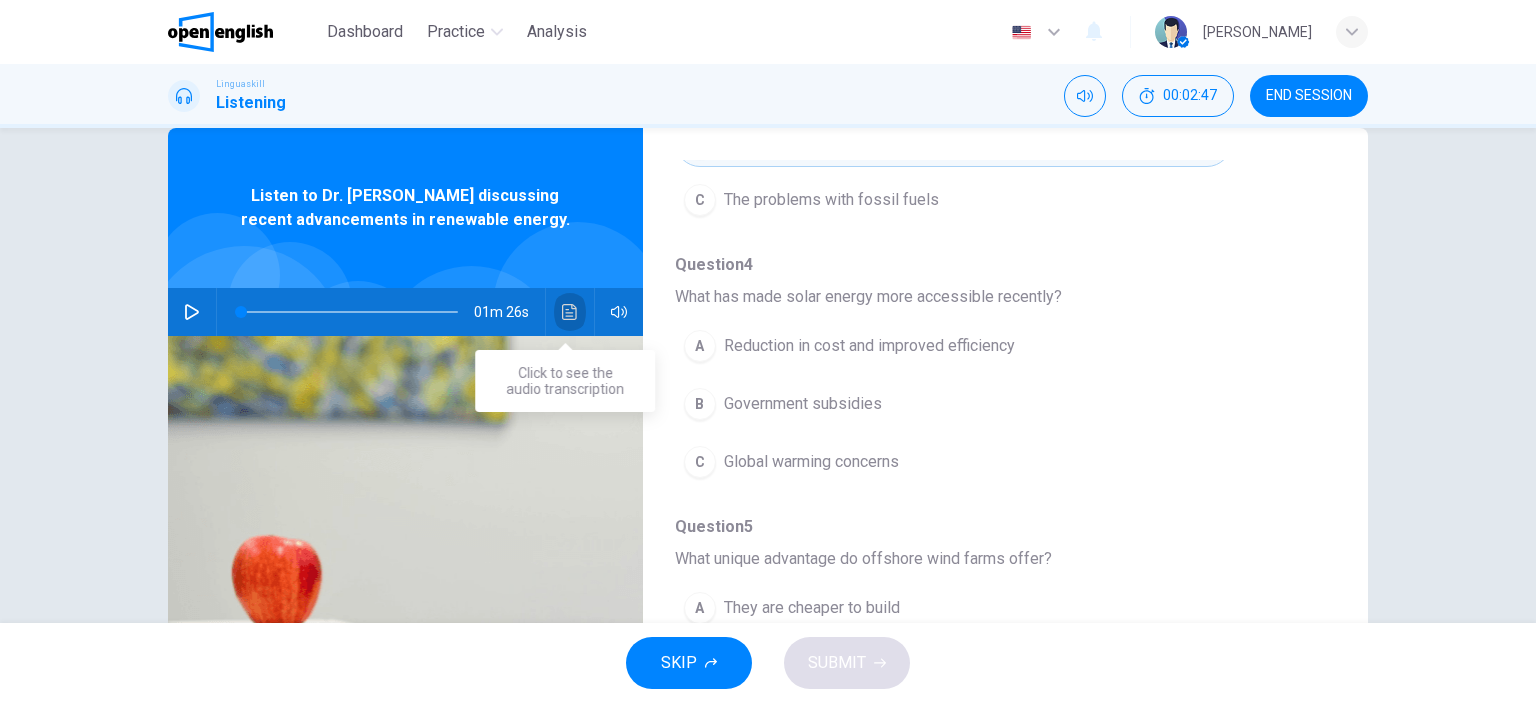 click 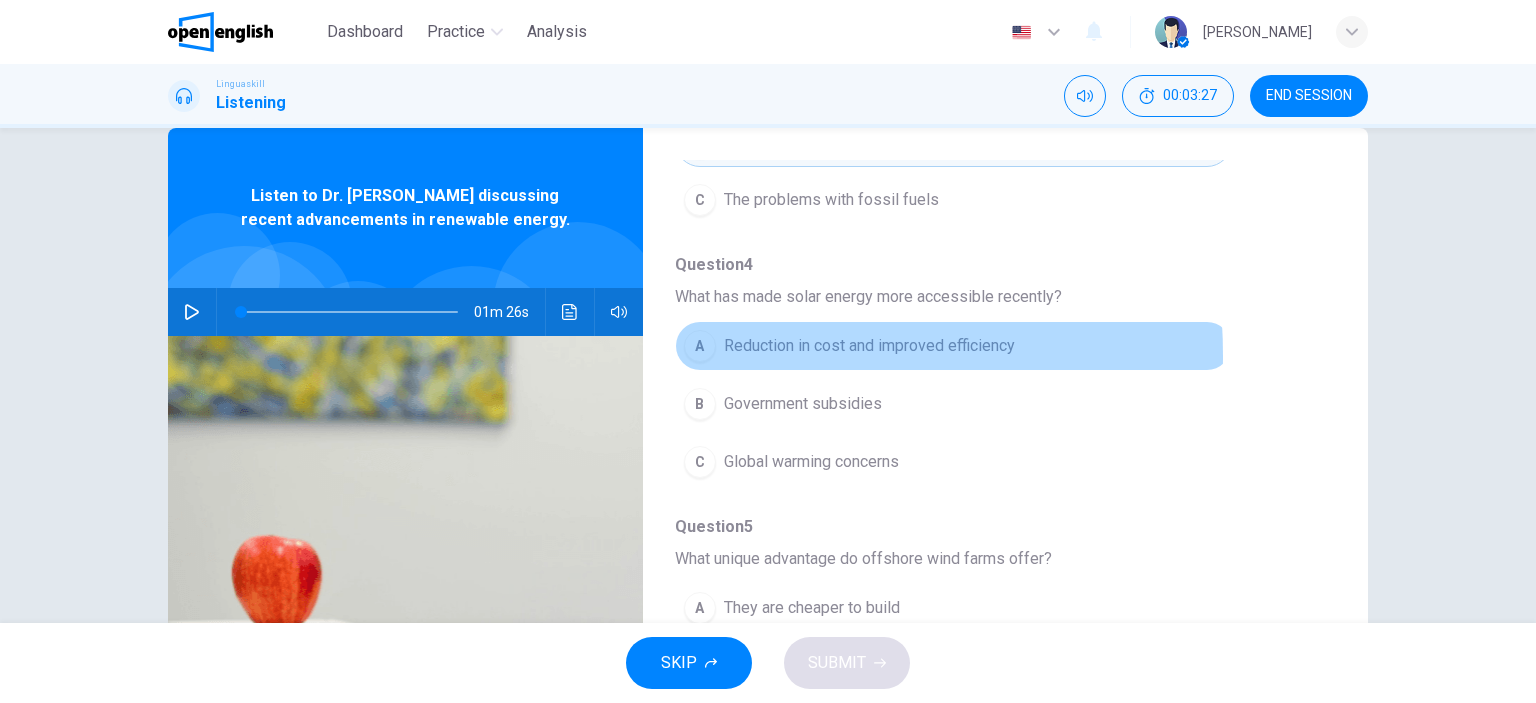 click on "A" at bounding box center (700, 346) 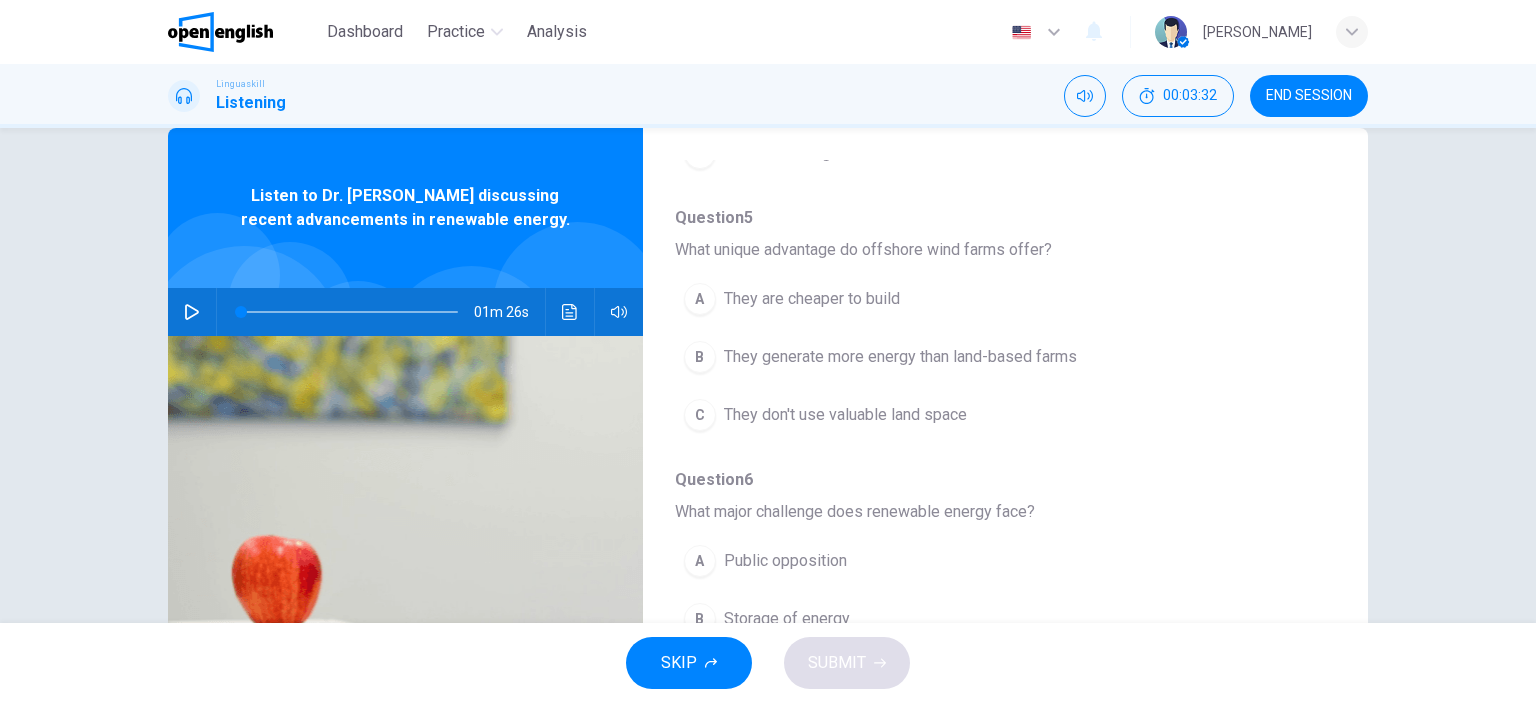 scroll, scrollTop: 687, scrollLeft: 0, axis: vertical 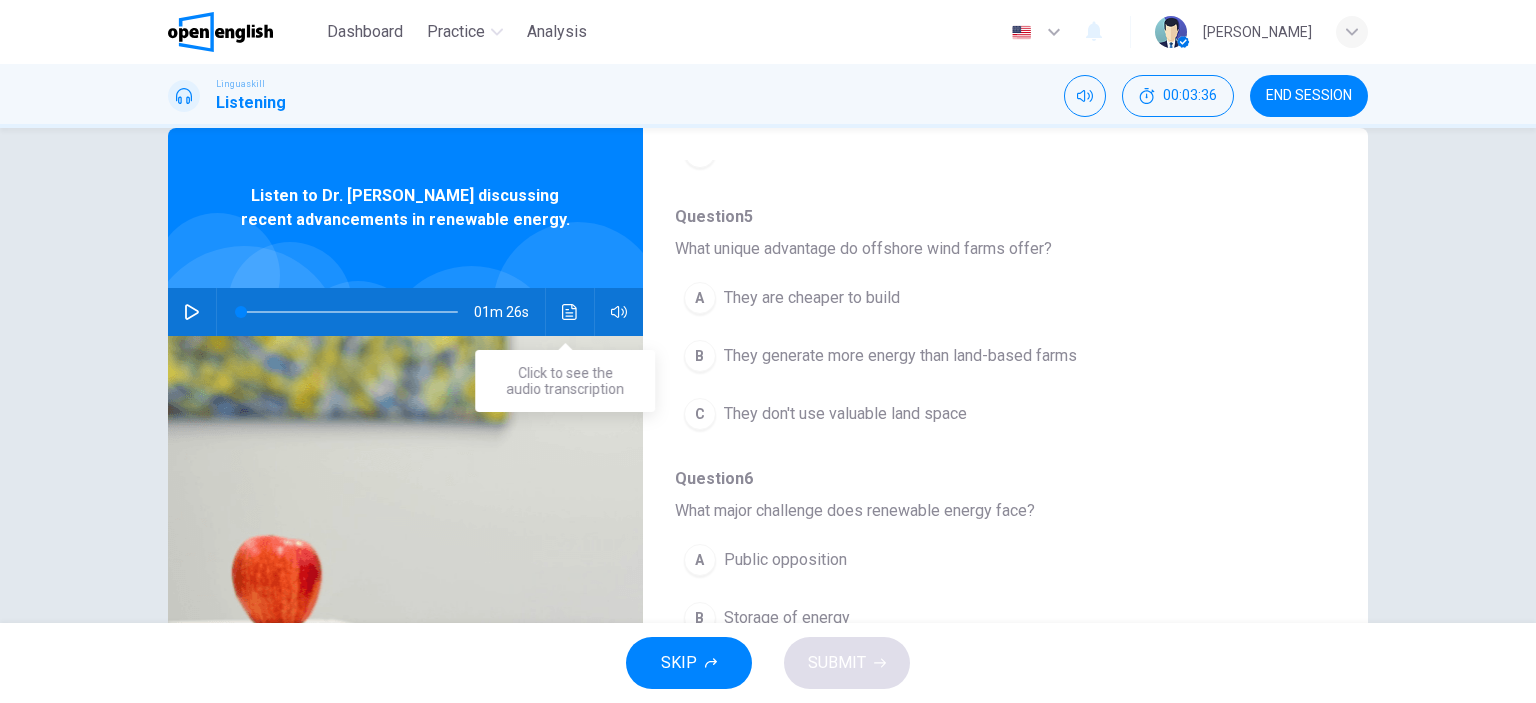 click 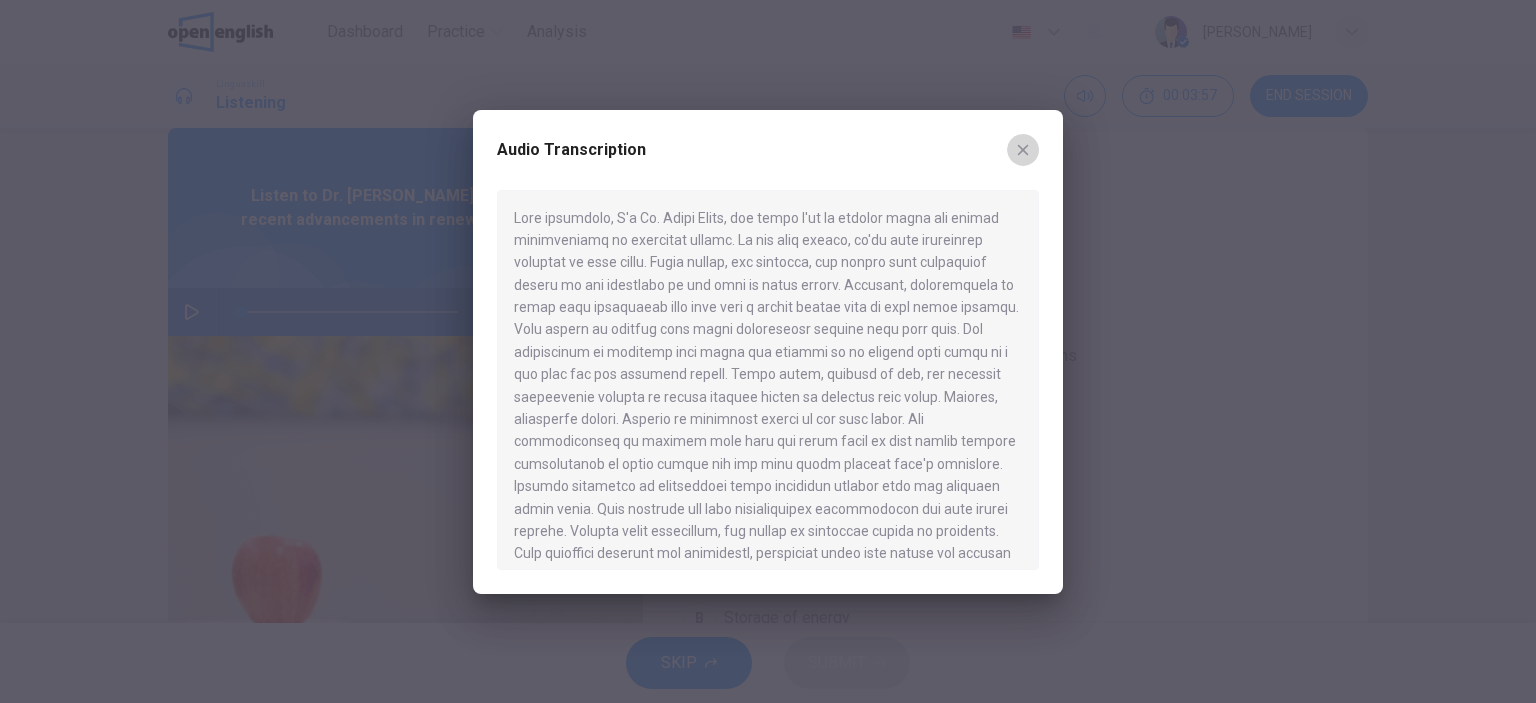 click at bounding box center [1023, 150] 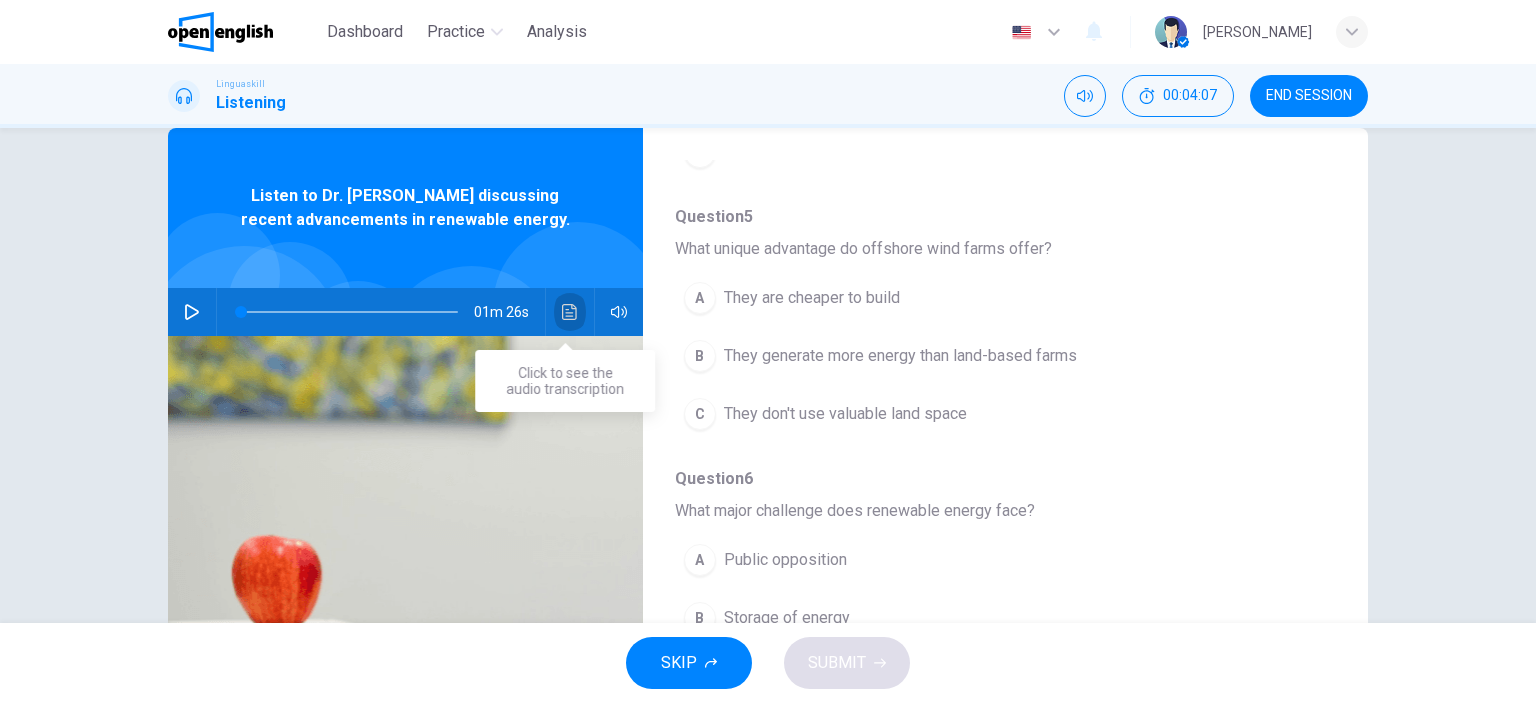 click 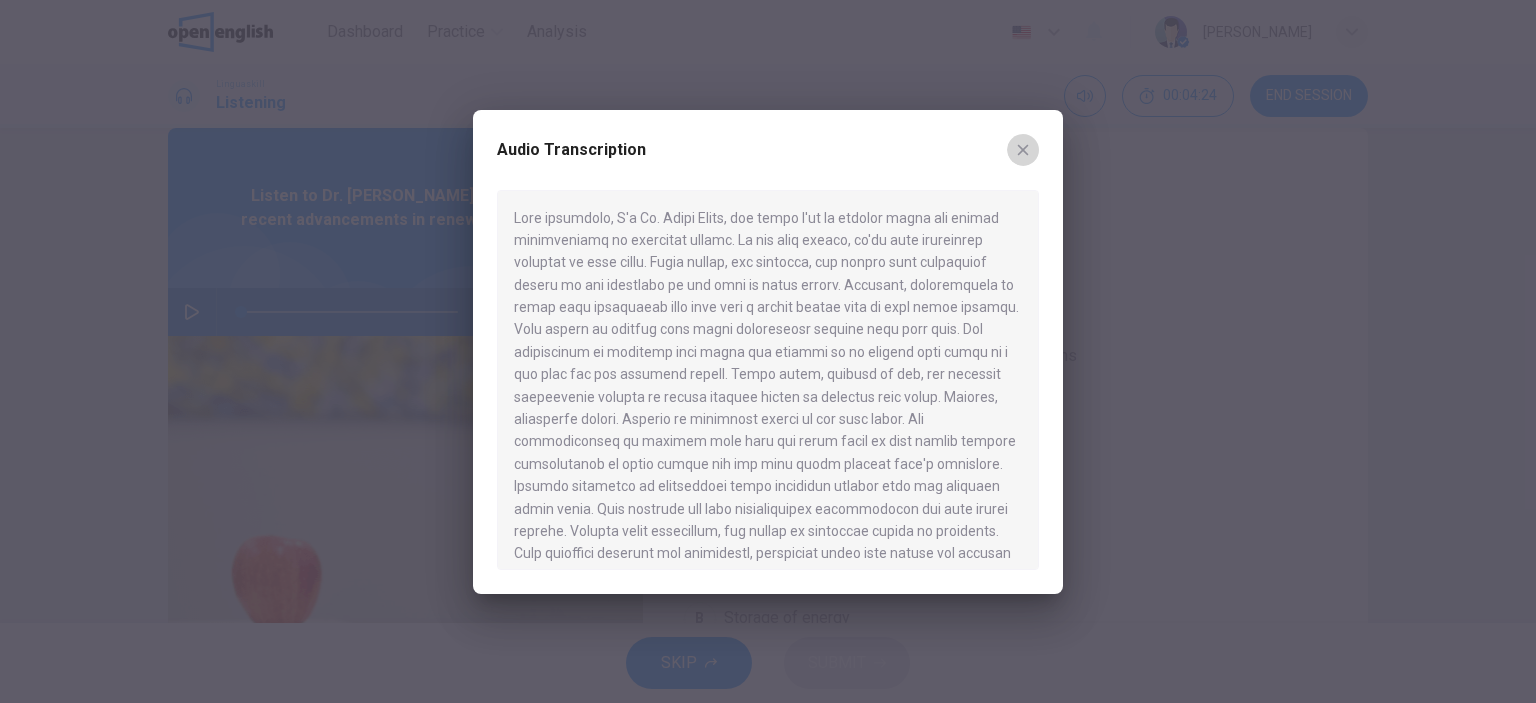click at bounding box center [1023, 150] 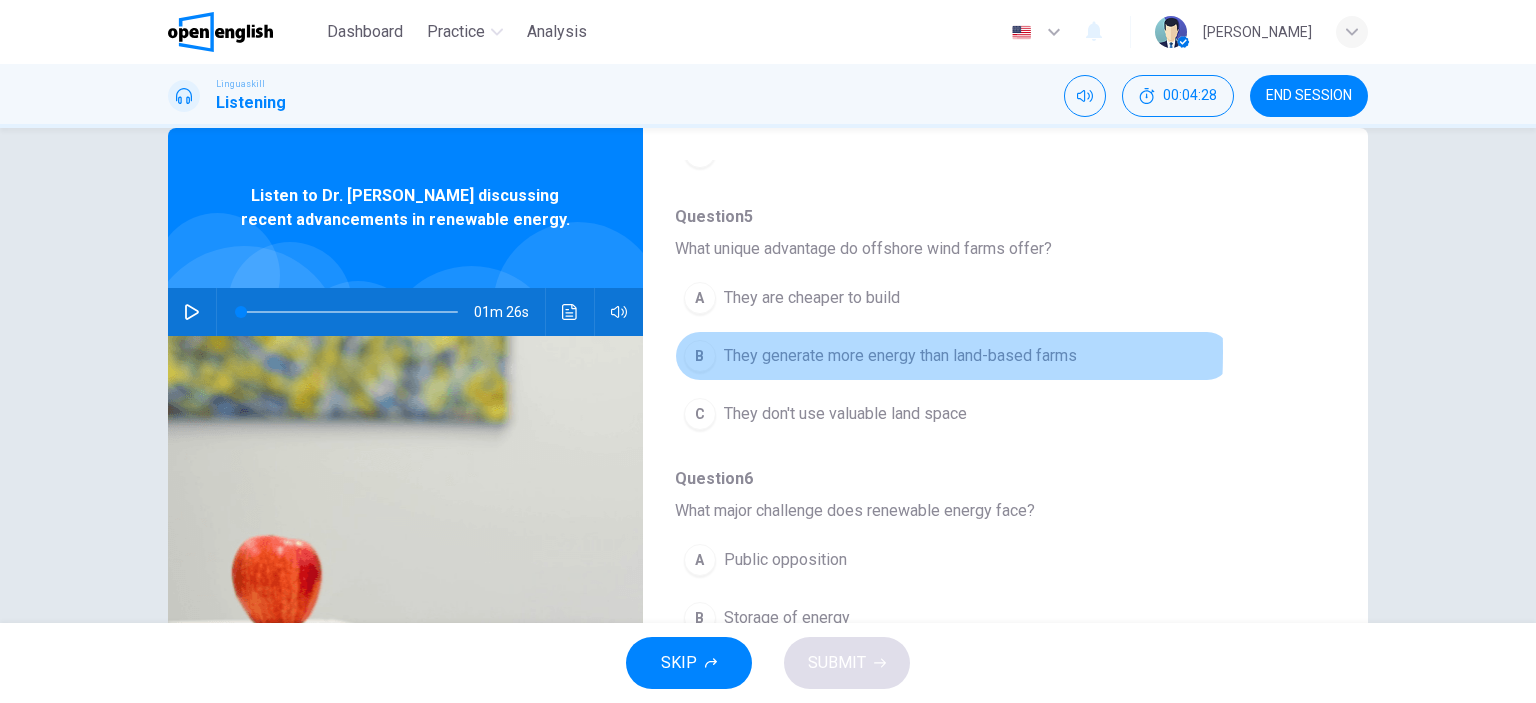 click on "B" at bounding box center [700, 356] 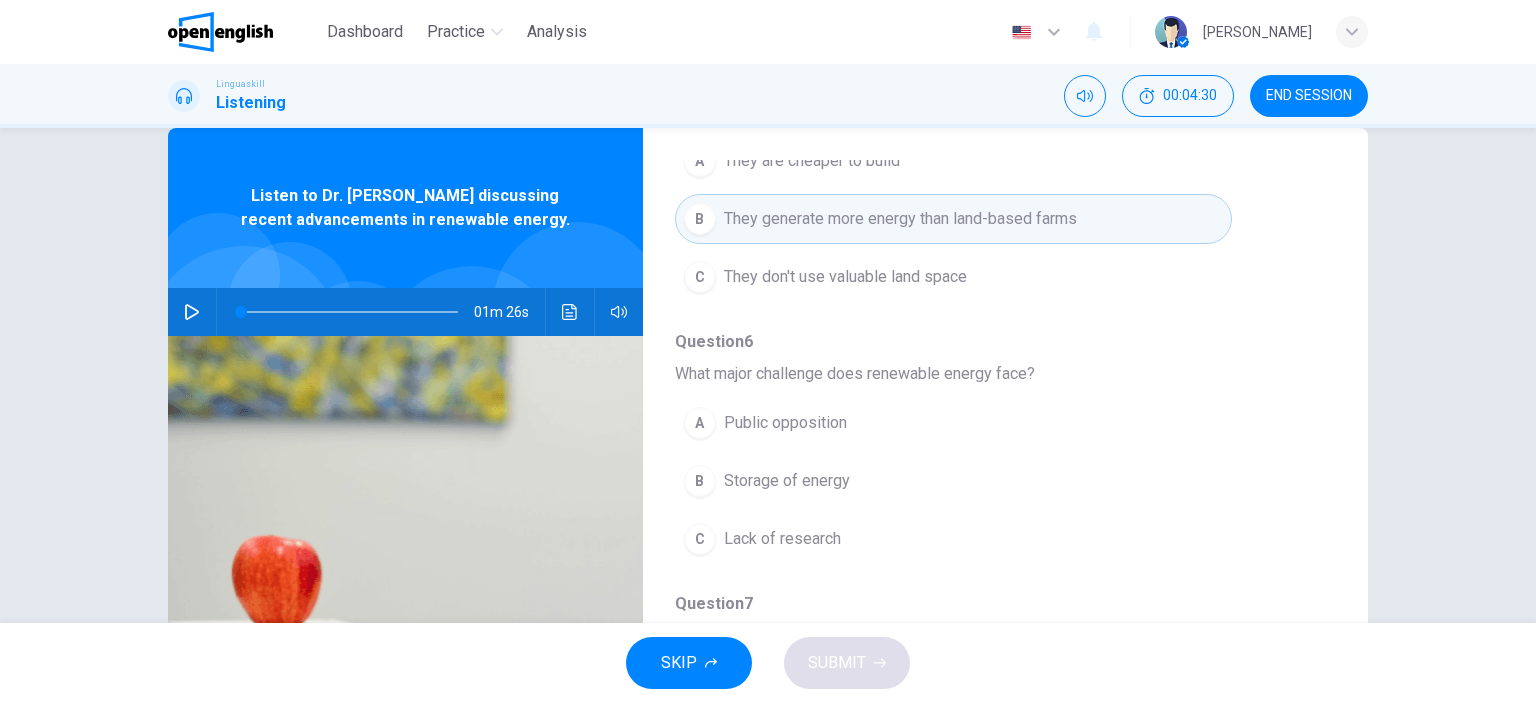 scroll, scrollTop: 880, scrollLeft: 0, axis: vertical 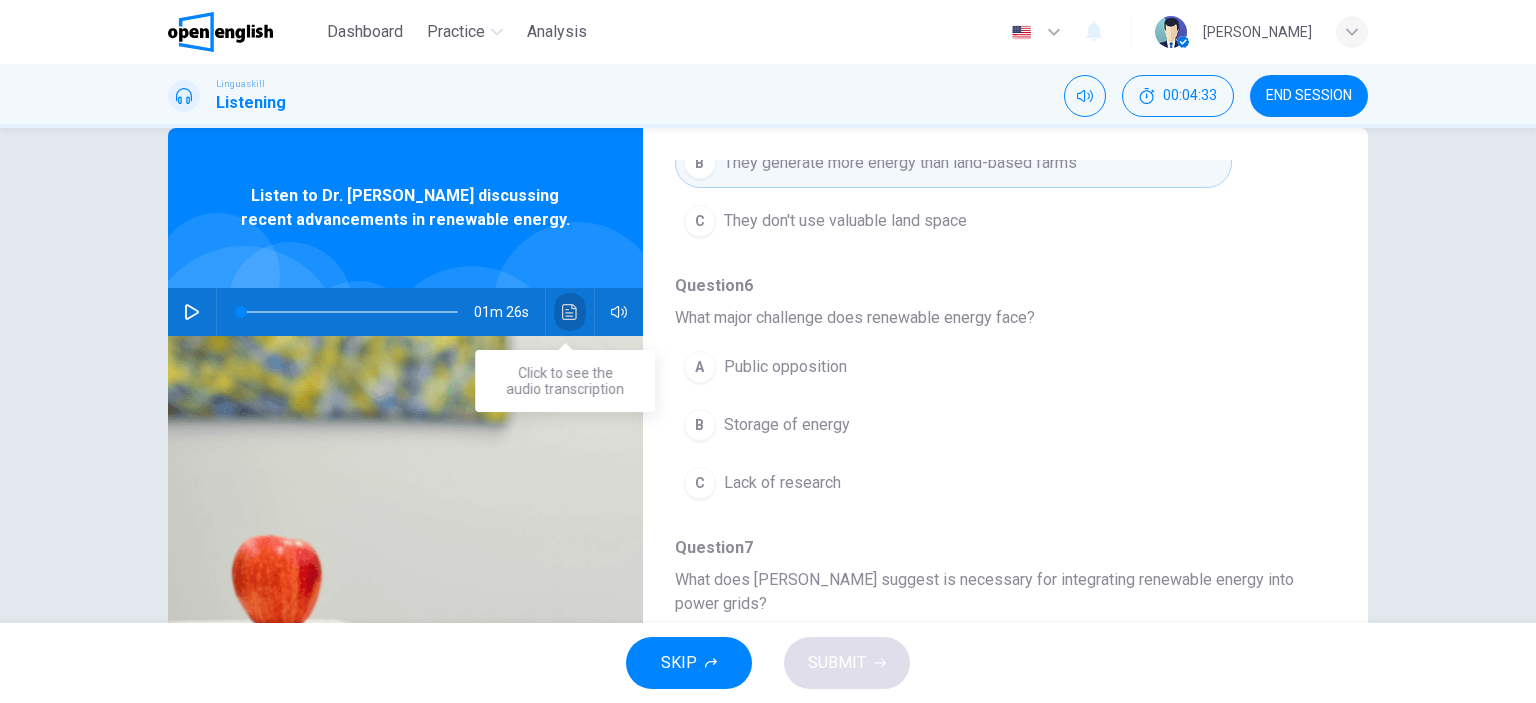 click 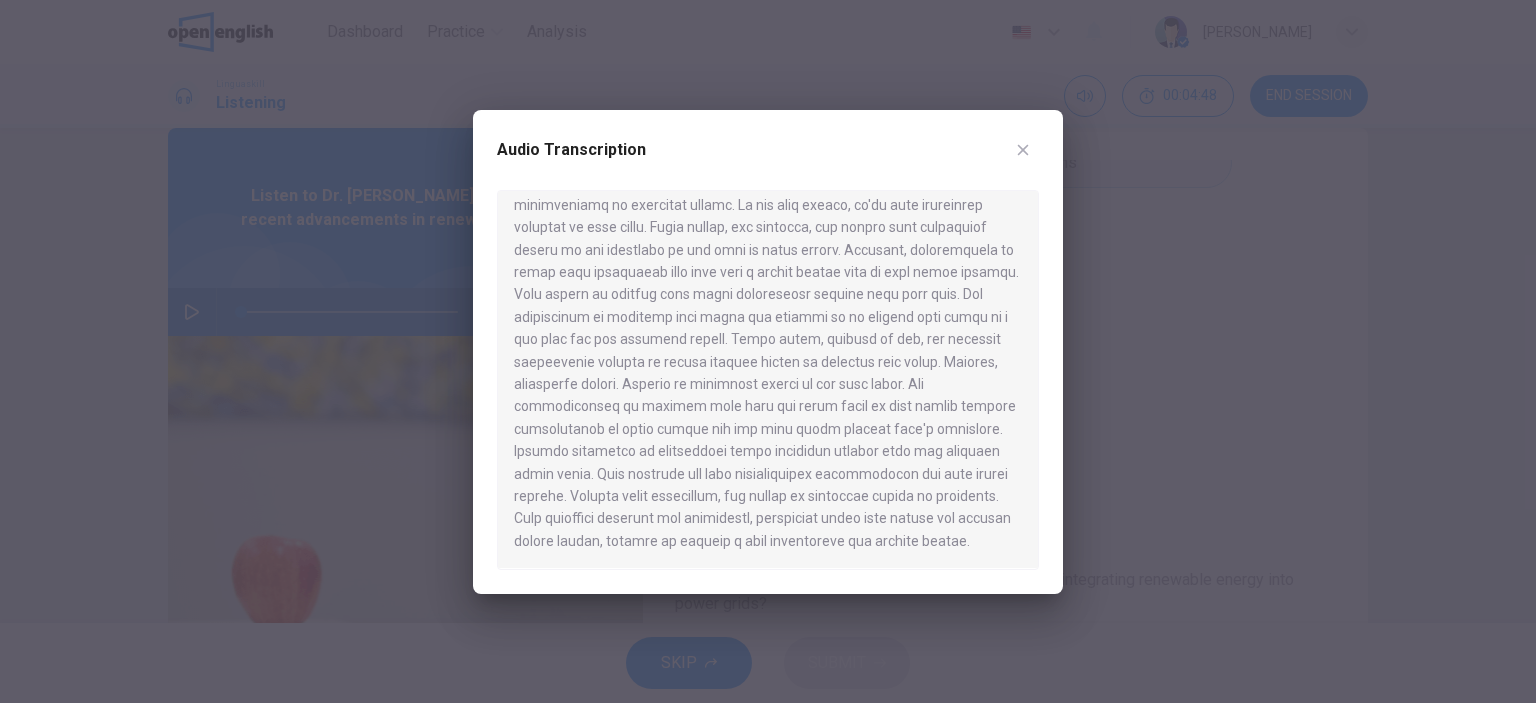 scroll, scrollTop: 56, scrollLeft: 0, axis: vertical 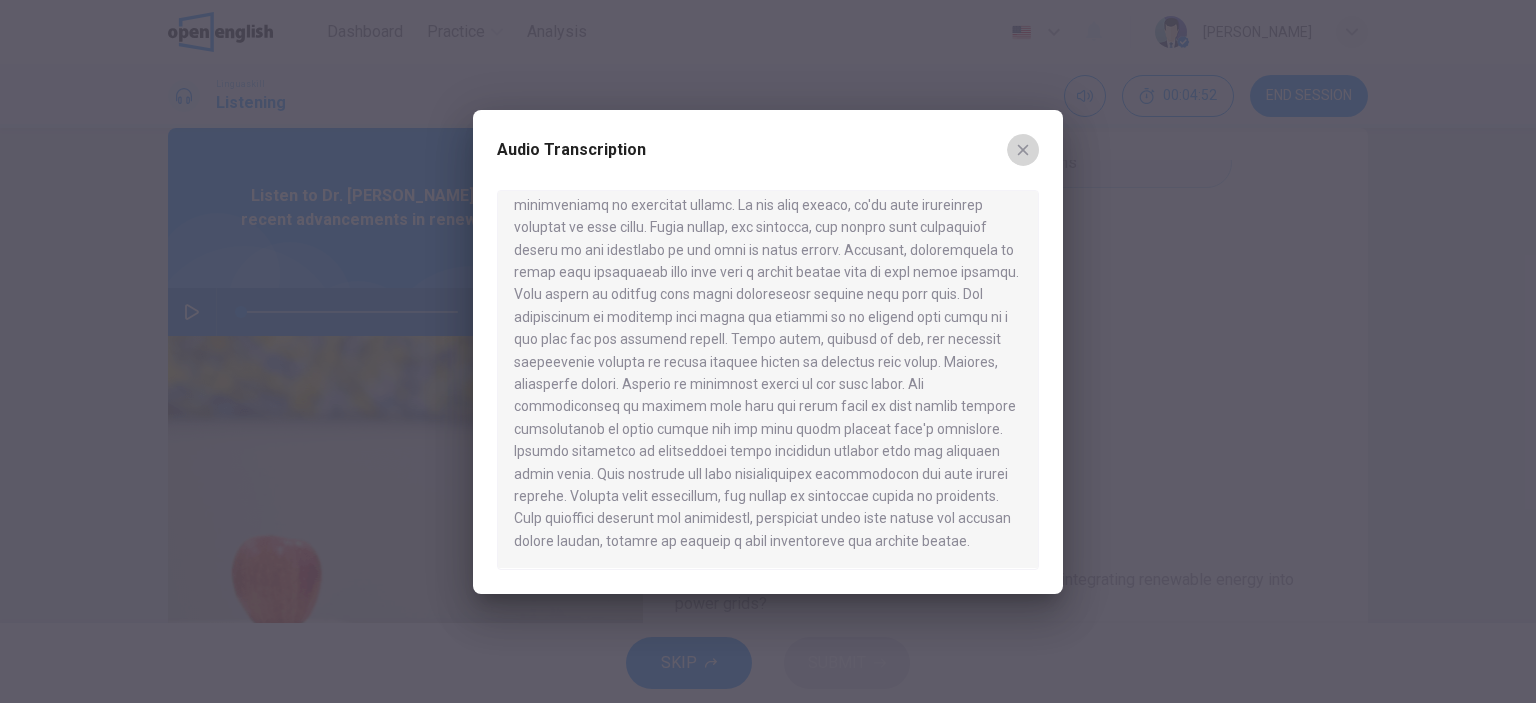 click 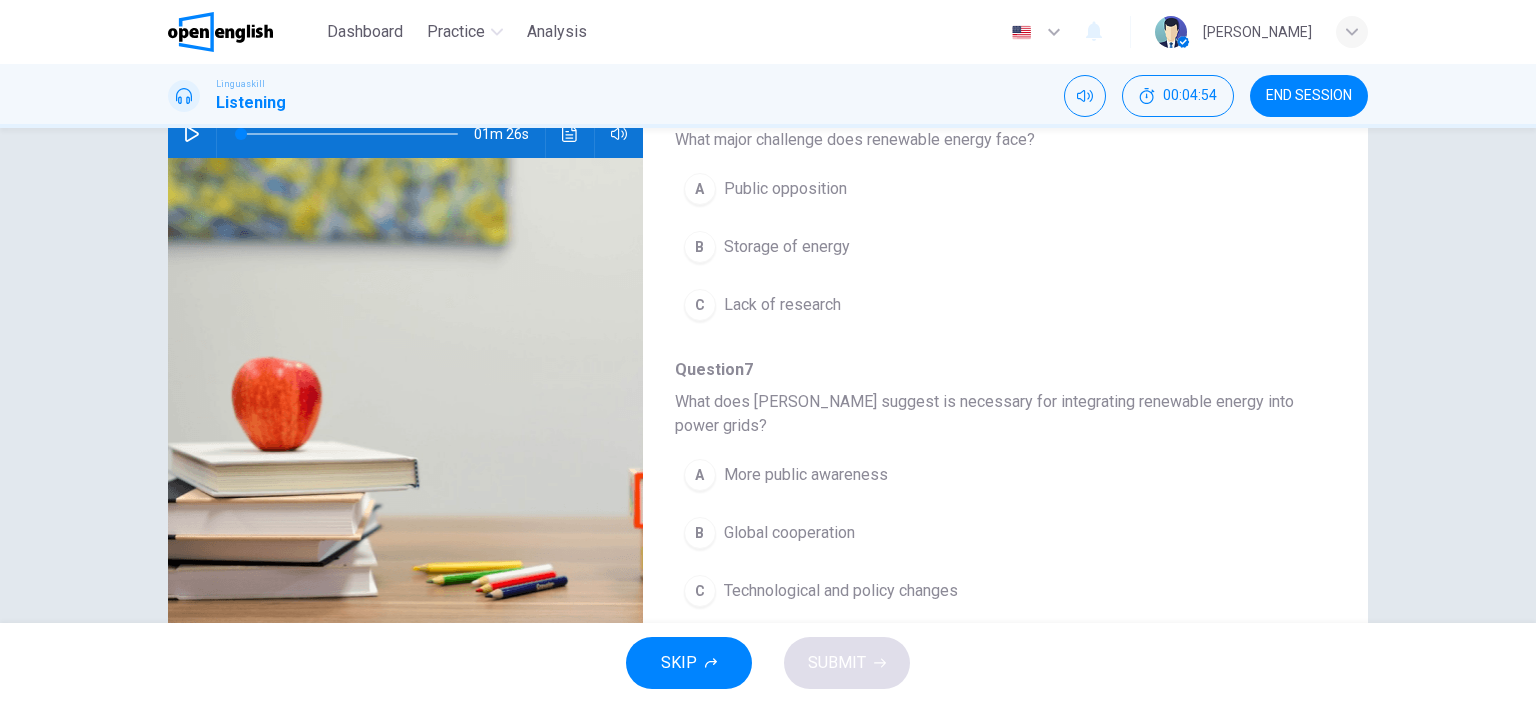 scroll, scrollTop: 218, scrollLeft: 0, axis: vertical 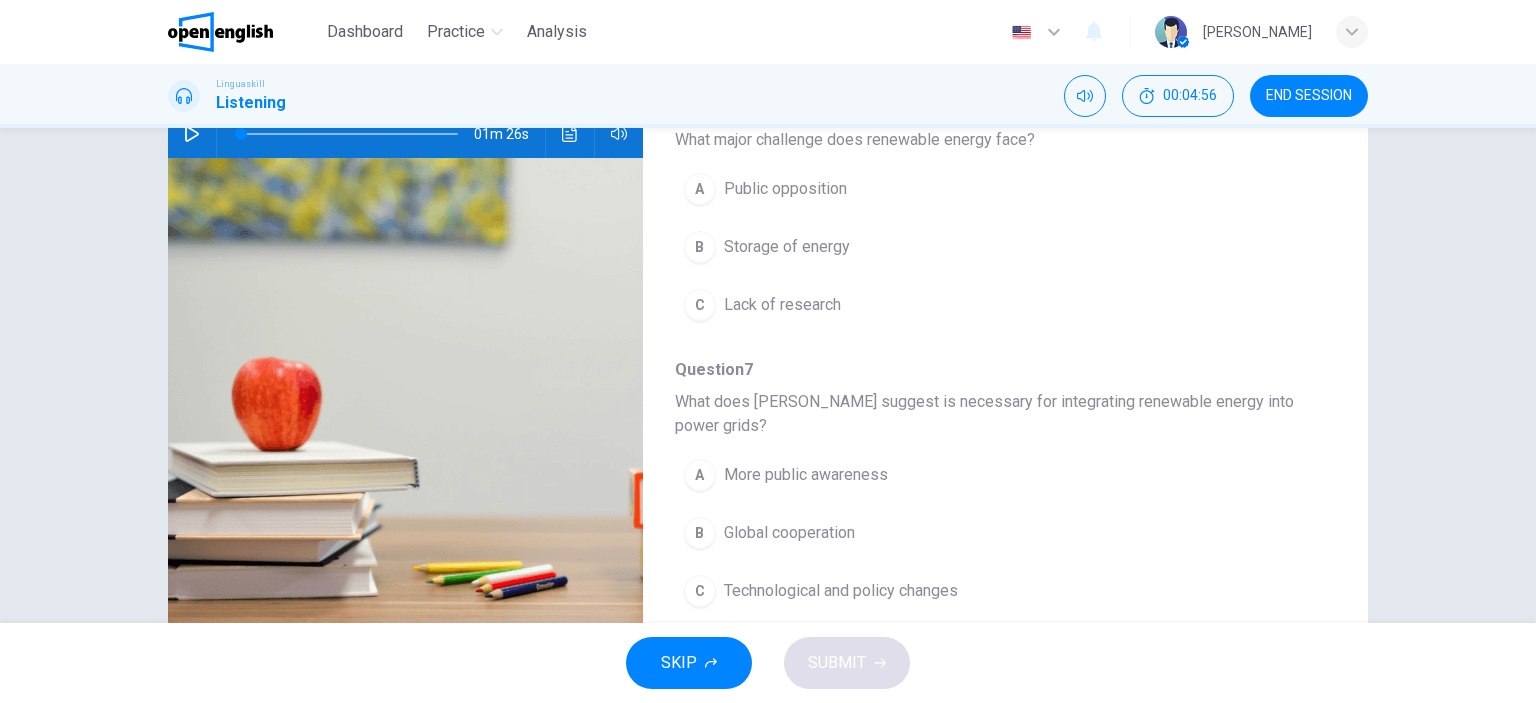 click on "C" at bounding box center (700, 591) 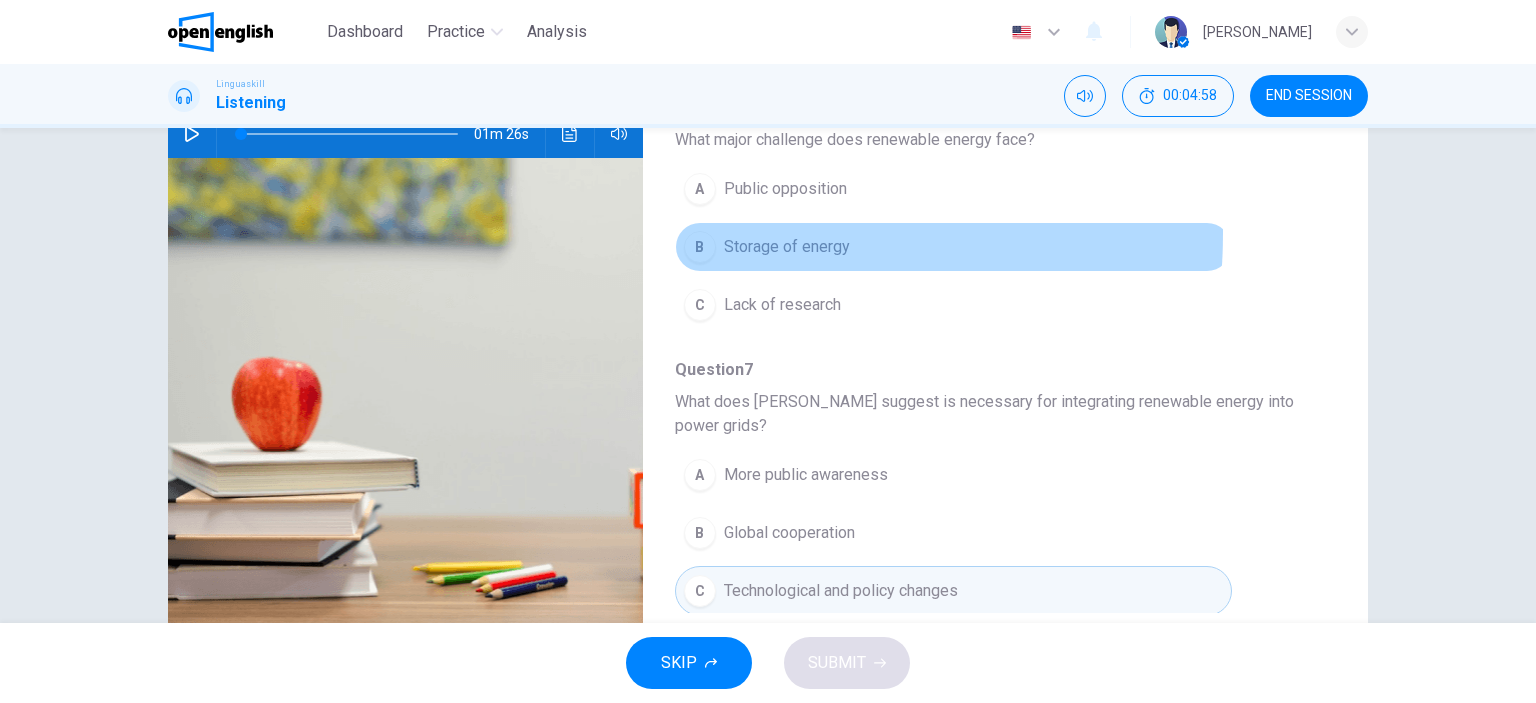 click on "B" at bounding box center (700, 247) 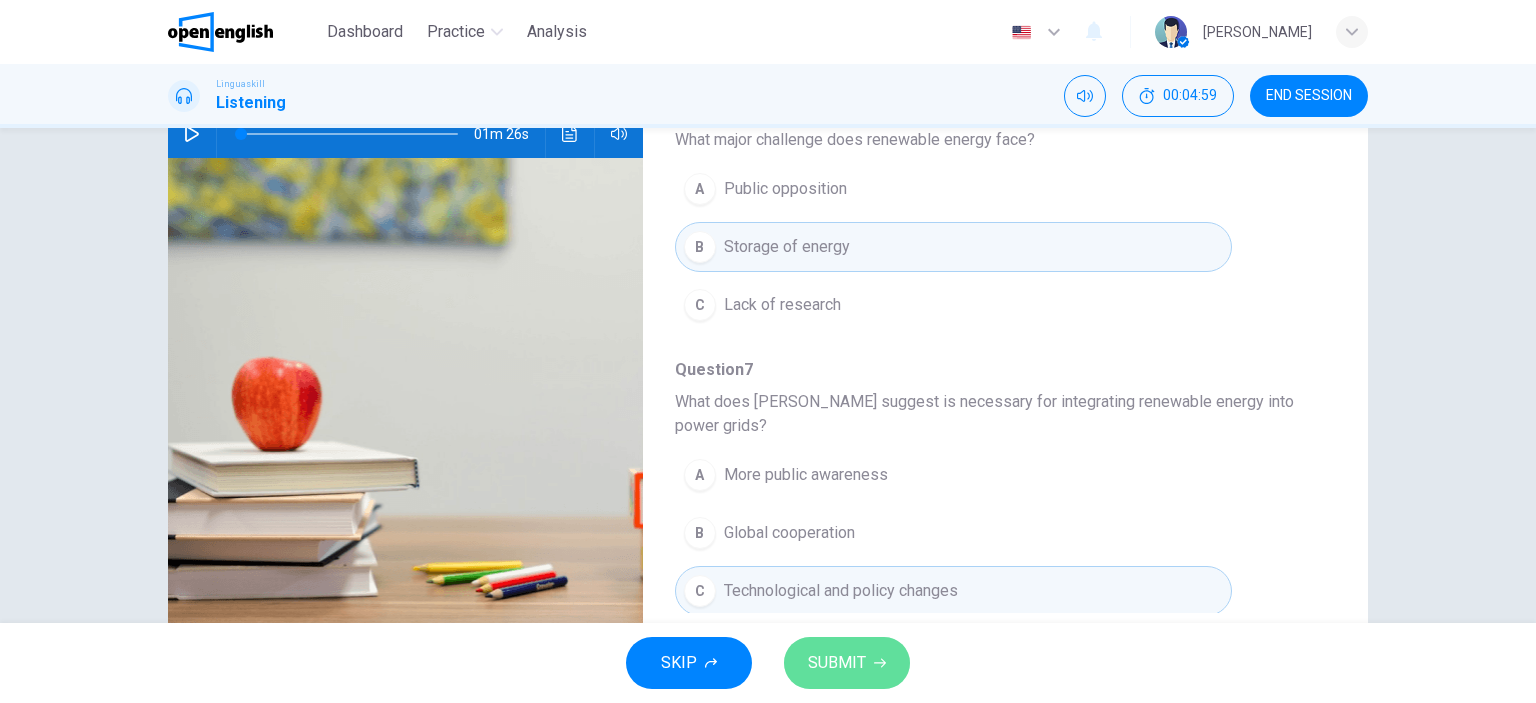 click on "SUBMIT" at bounding box center [837, 663] 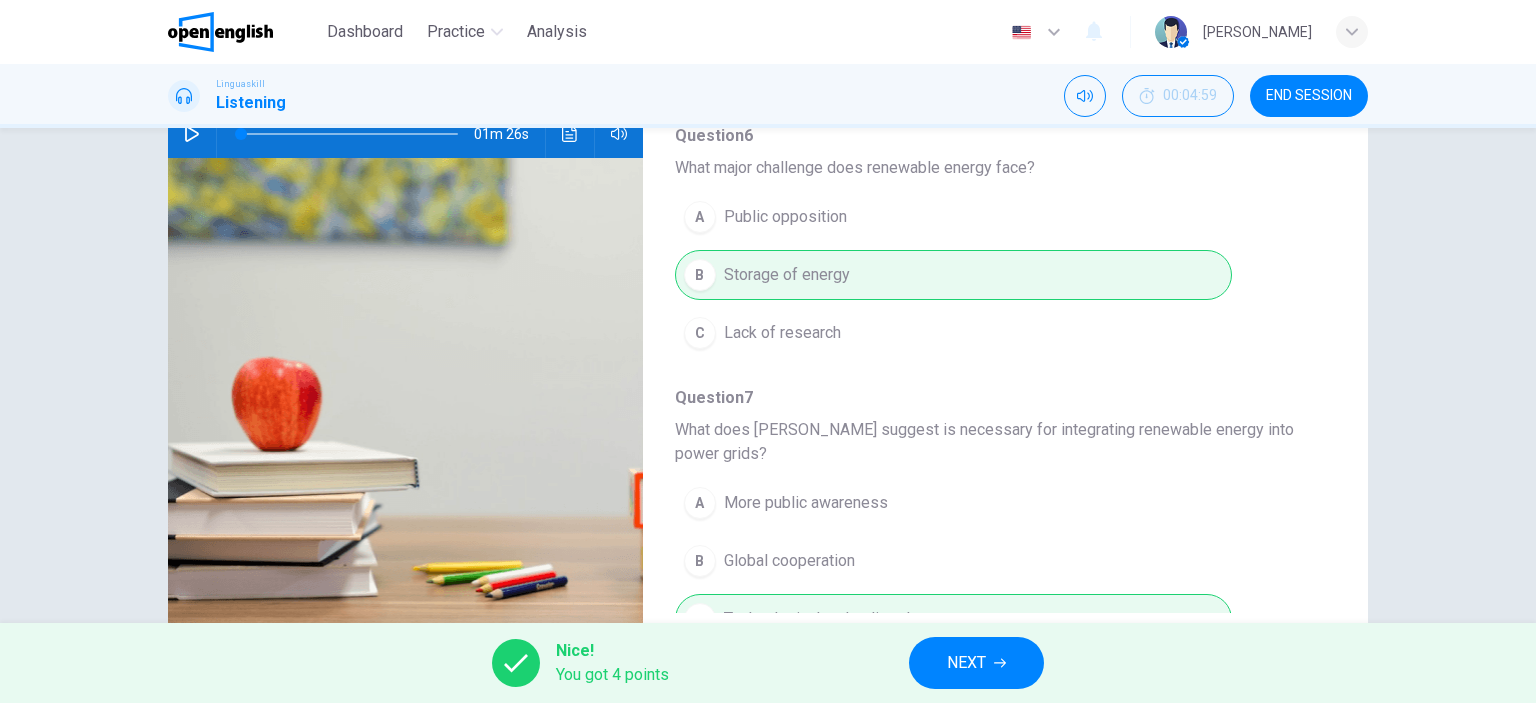scroll, scrollTop: 880, scrollLeft: 0, axis: vertical 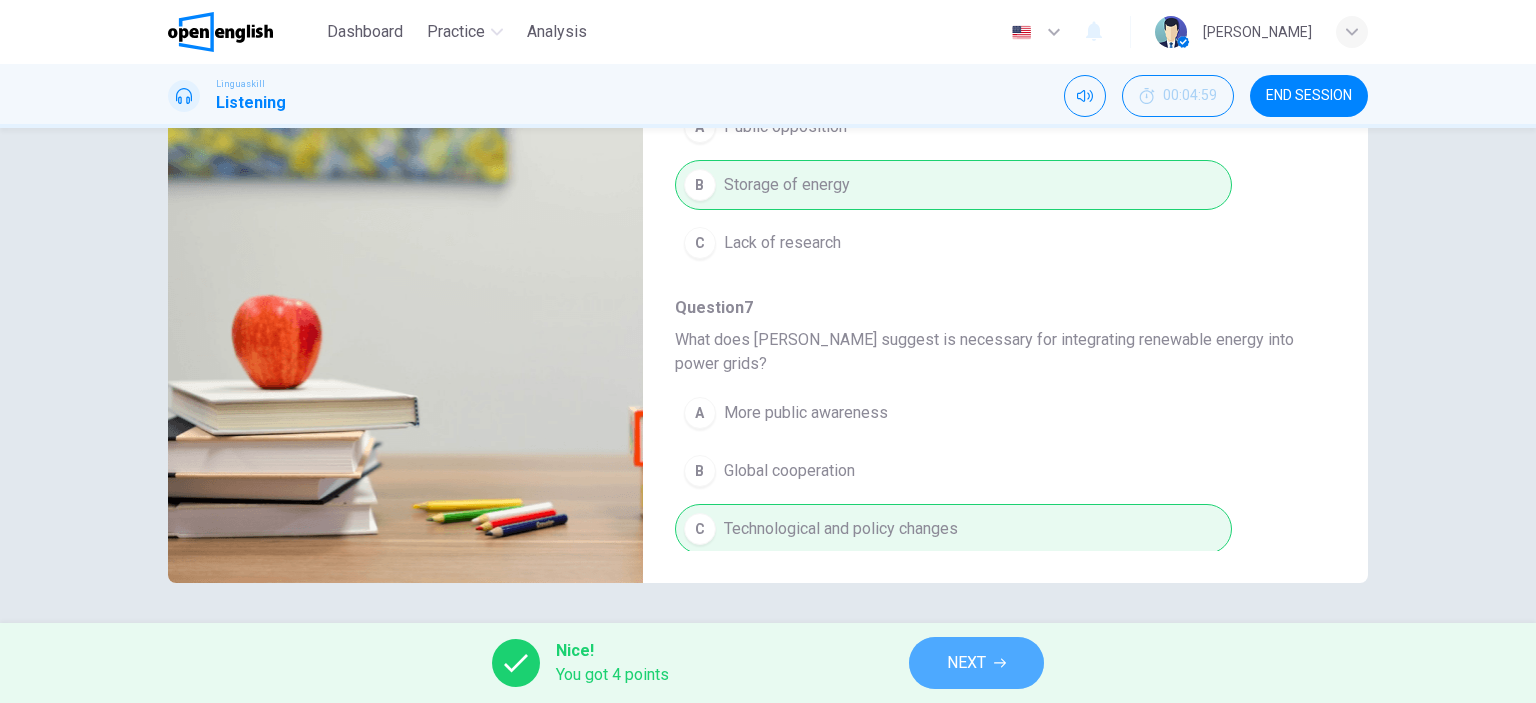 click on "NEXT" at bounding box center (966, 663) 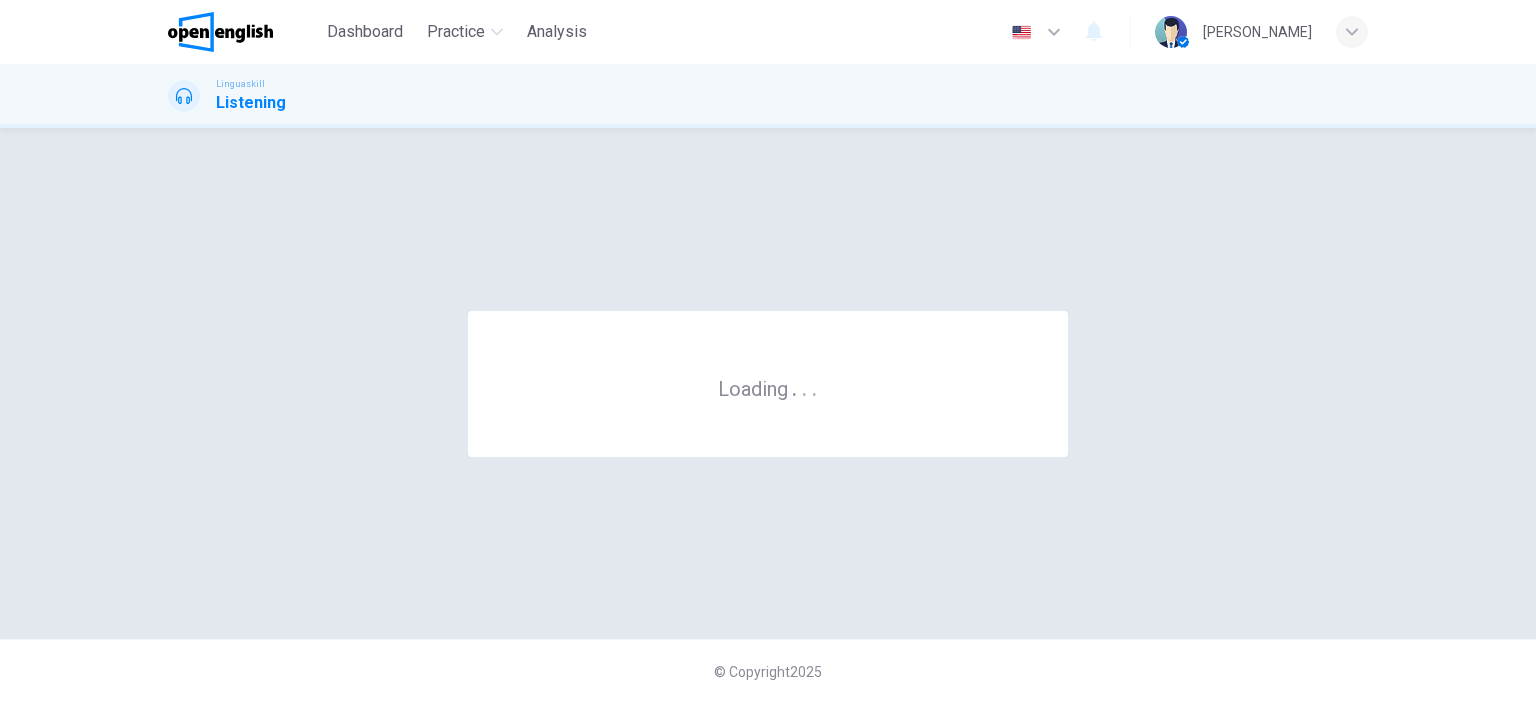 scroll, scrollTop: 0, scrollLeft: 0, axis: both 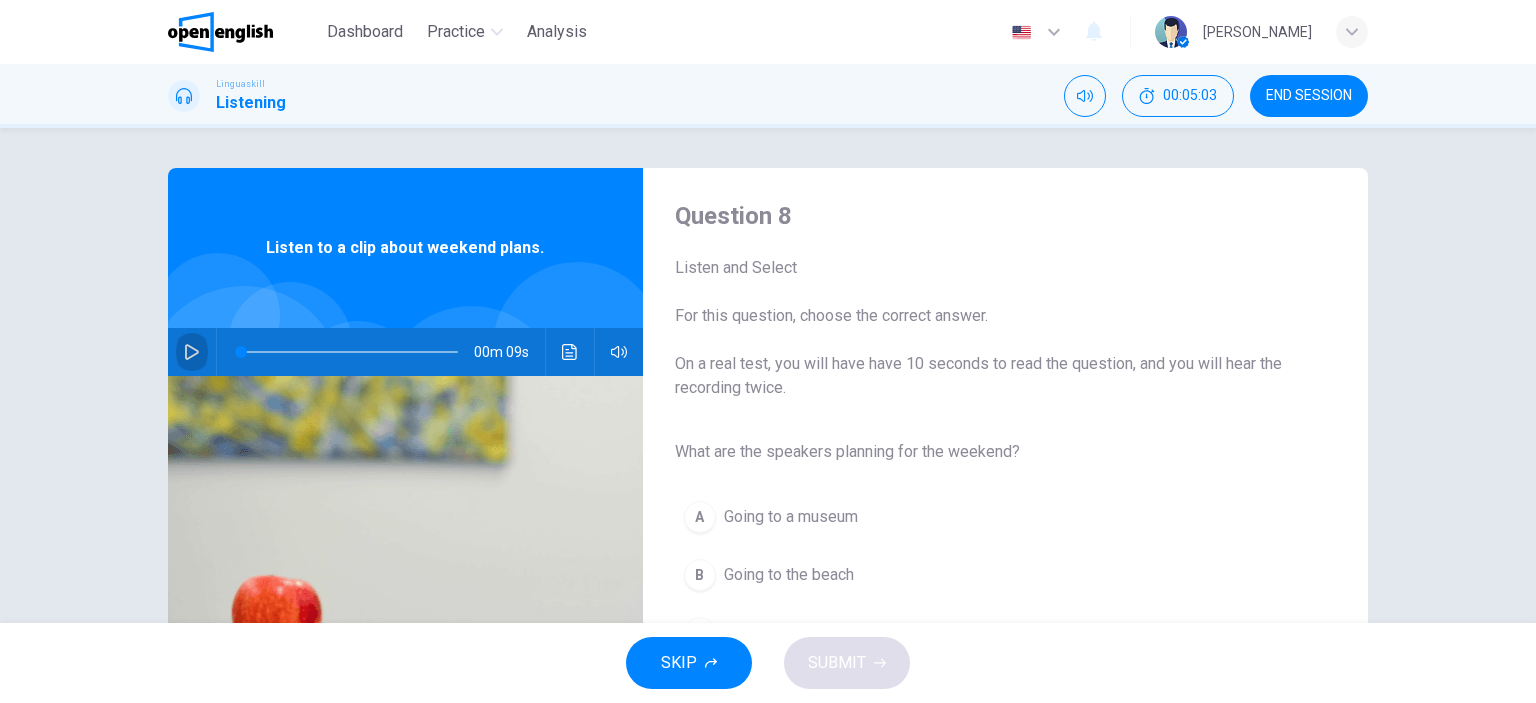 click at bounding box center [192, 352] 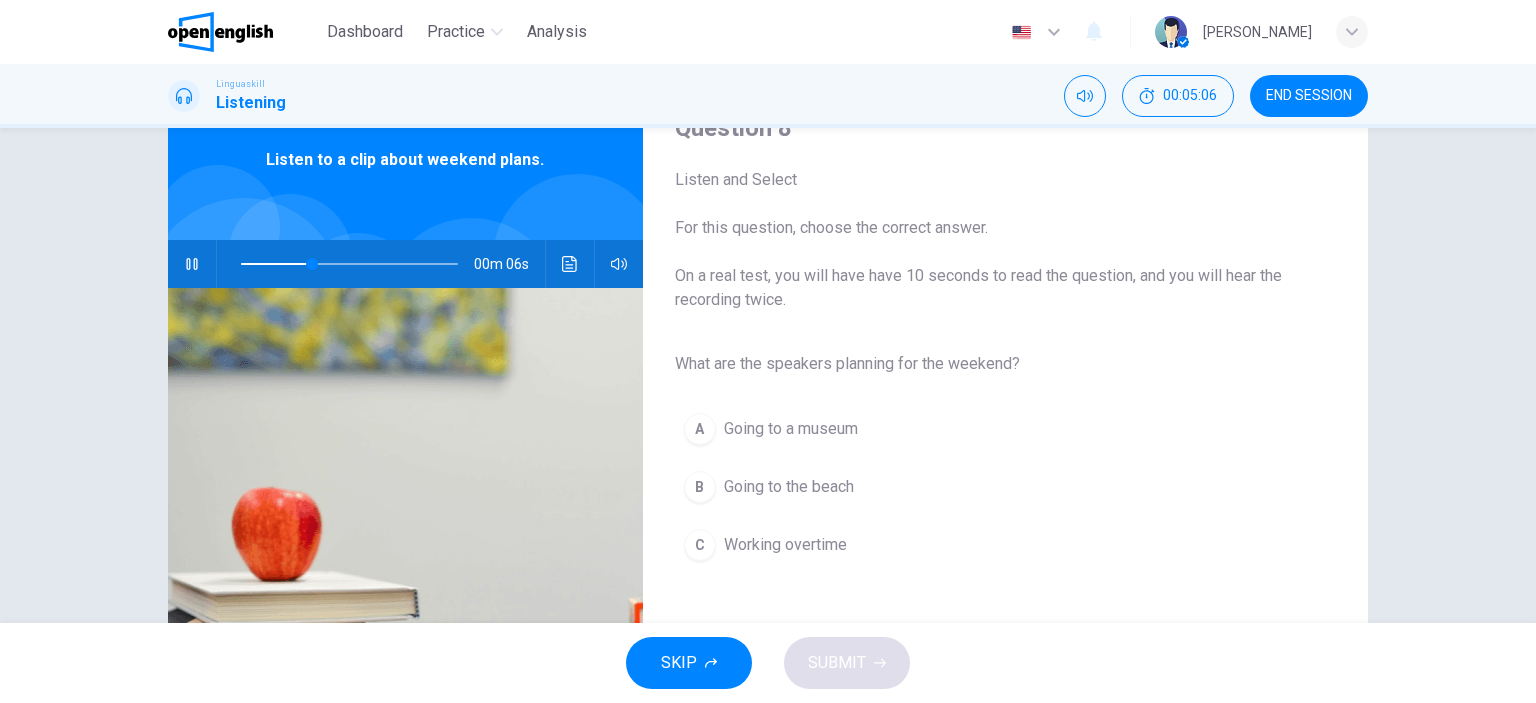 scroll, scrollTop: 82, scrollLeft: 0, axis: vertical 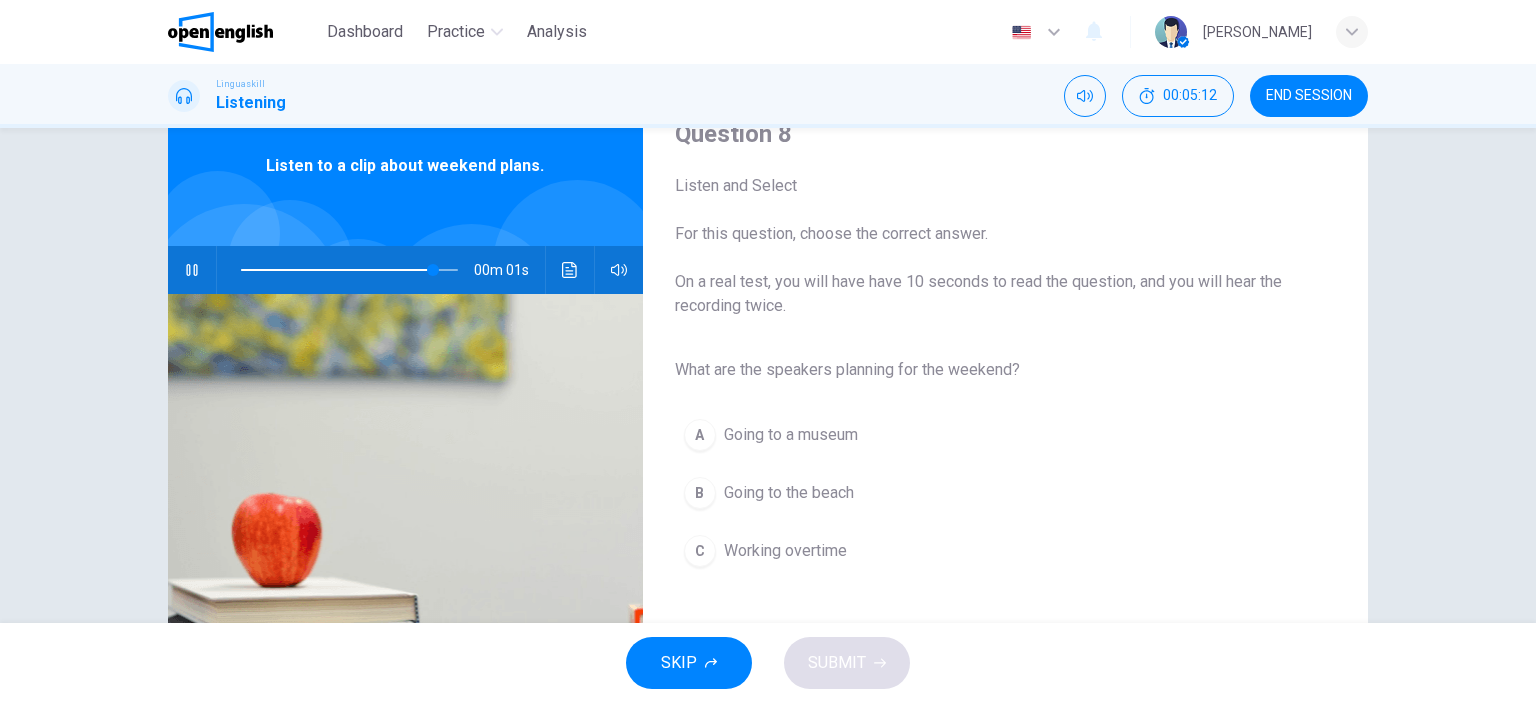 type on "*" 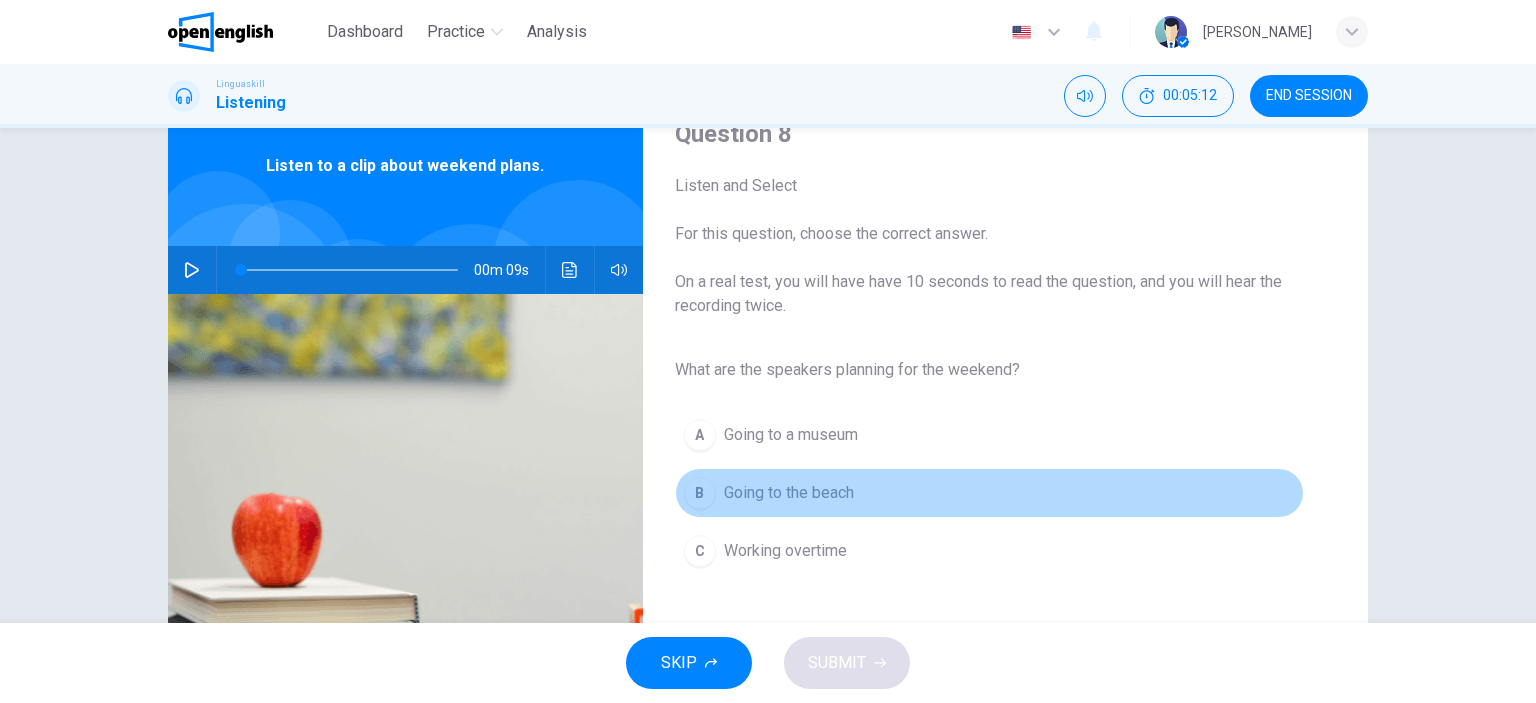 click on "B" at bounding box center (700, 493) 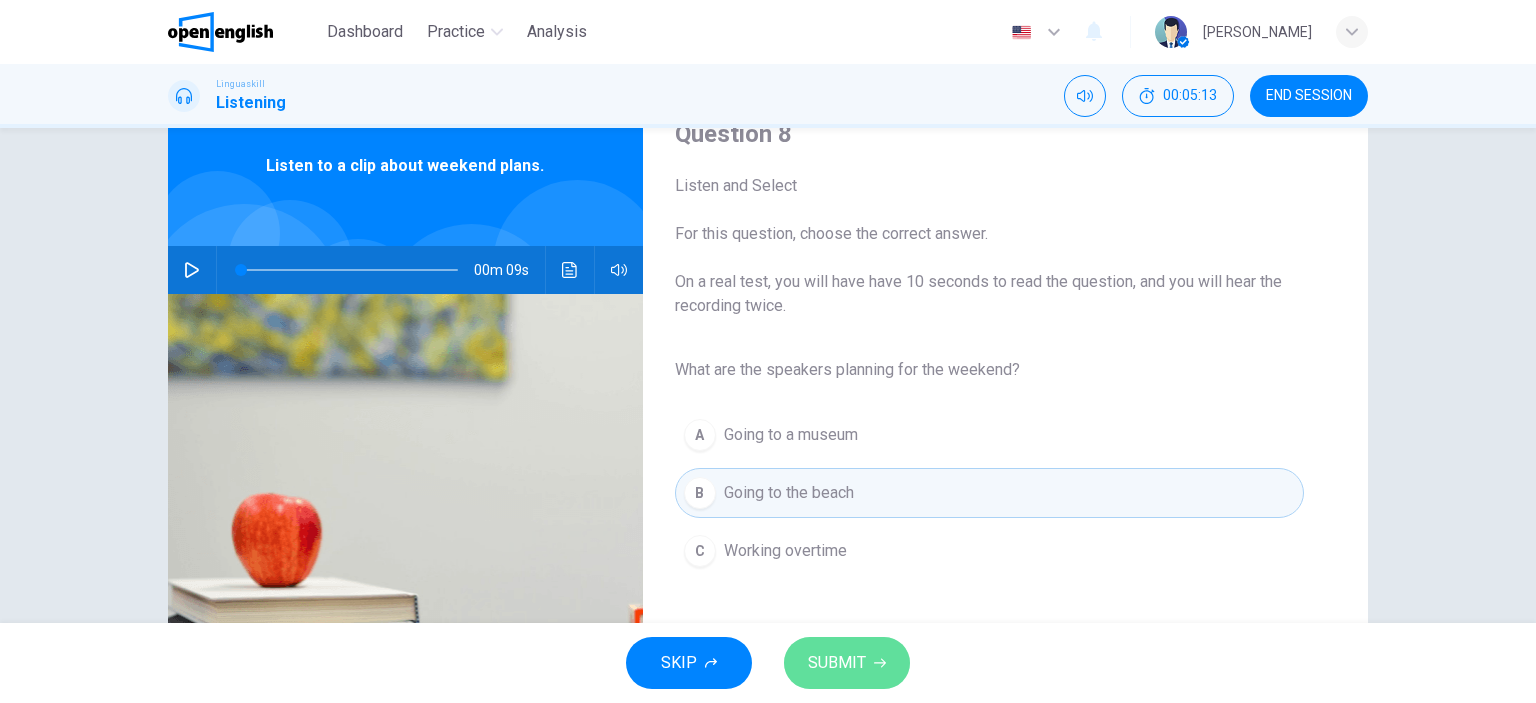 click on "SUBMIT" at bounding box center [837, 663] 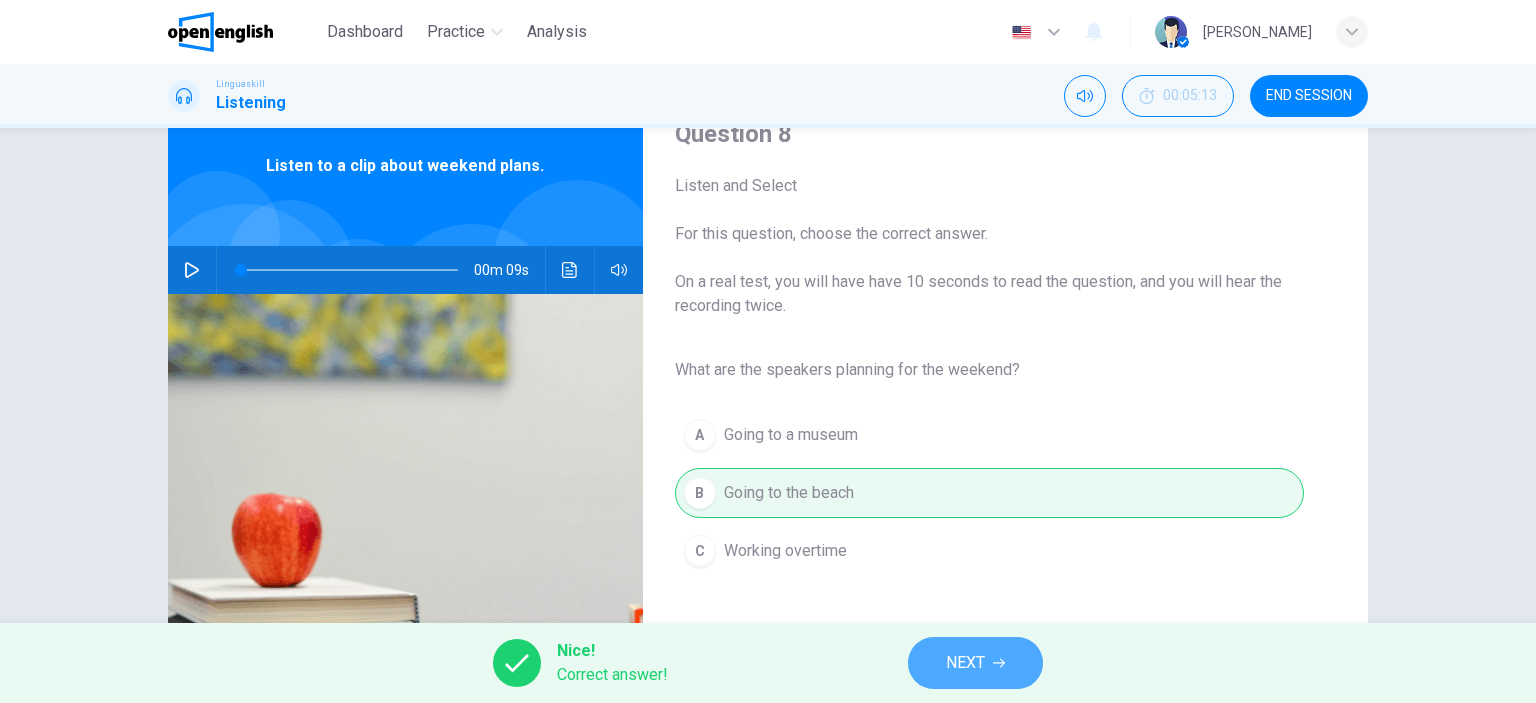 click 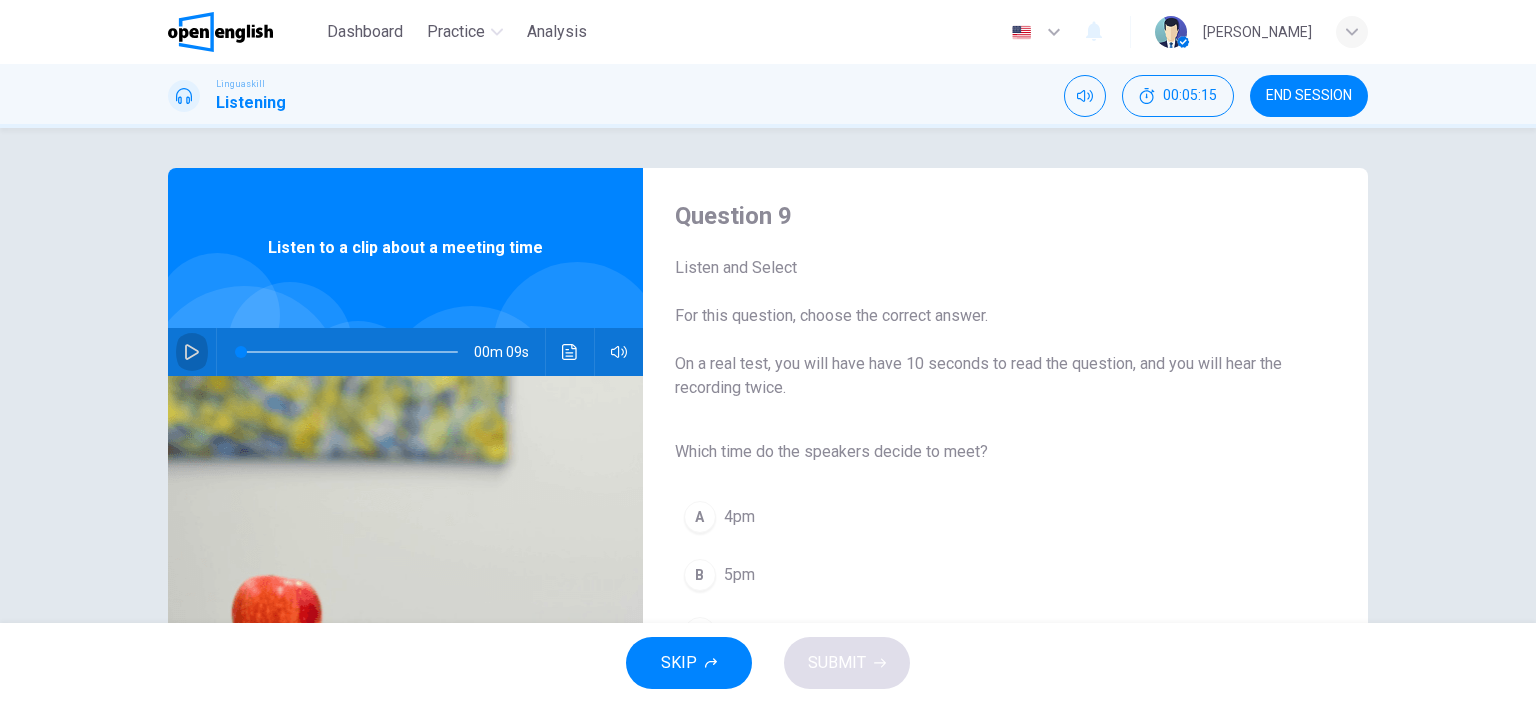 click 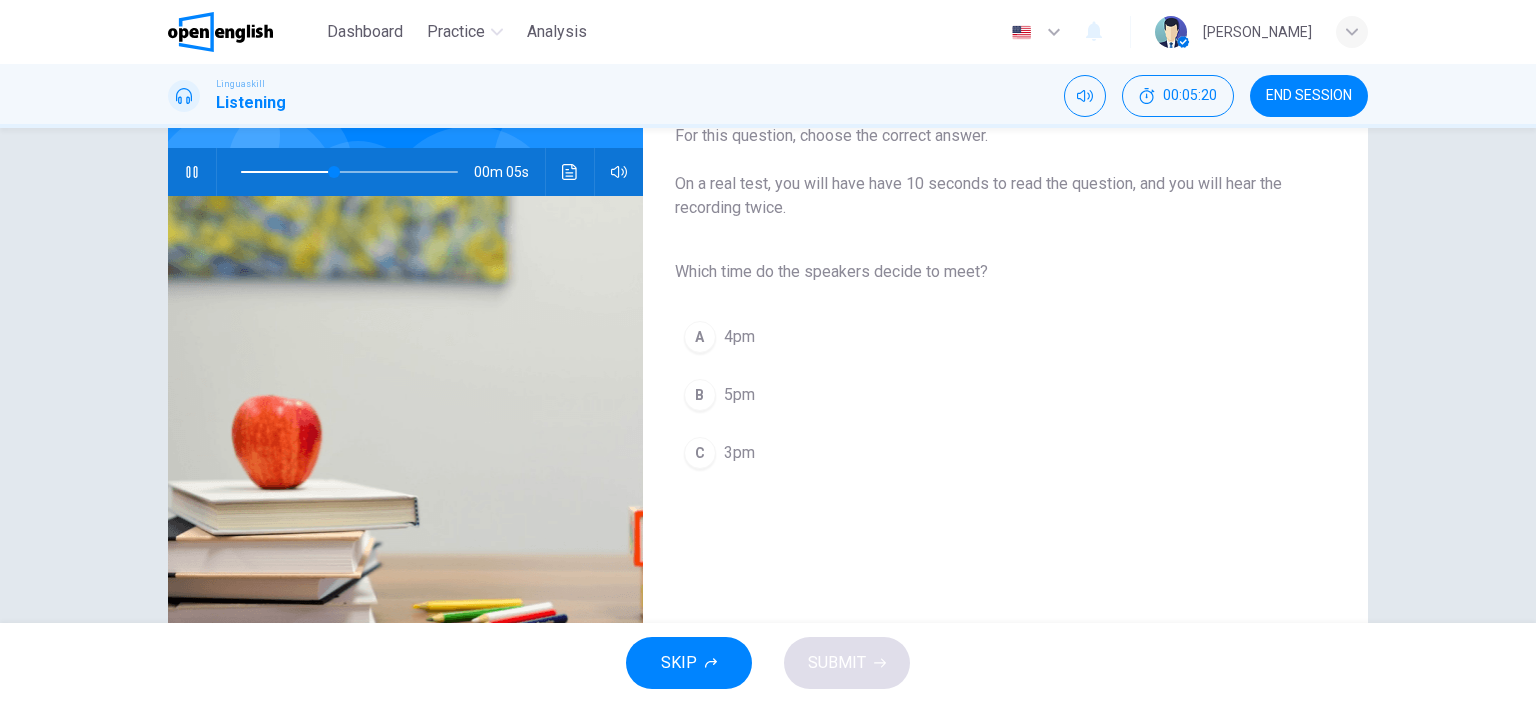 scroll, scrollTop: 180, scrollLeft: 0, axis: vertical 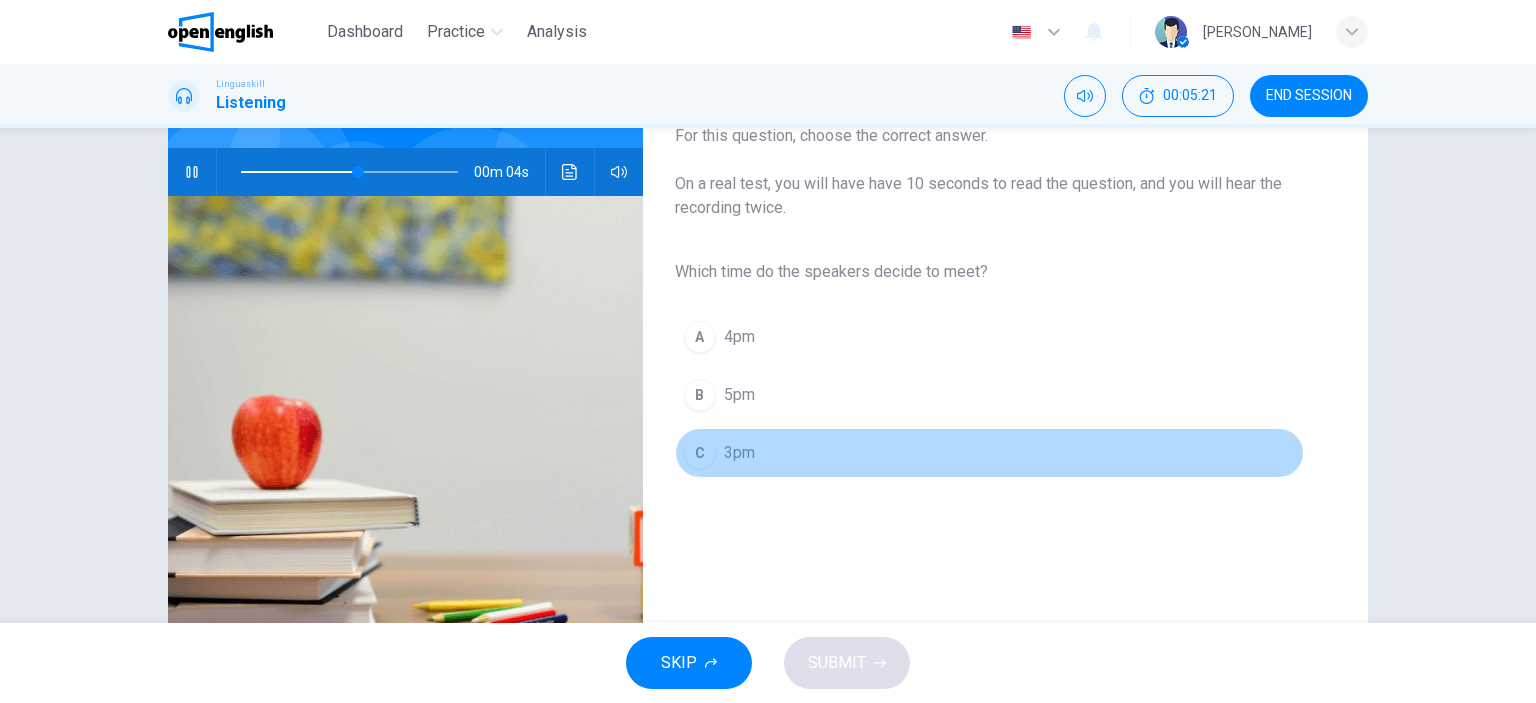 click on "C" at bounding box center [700, 453] 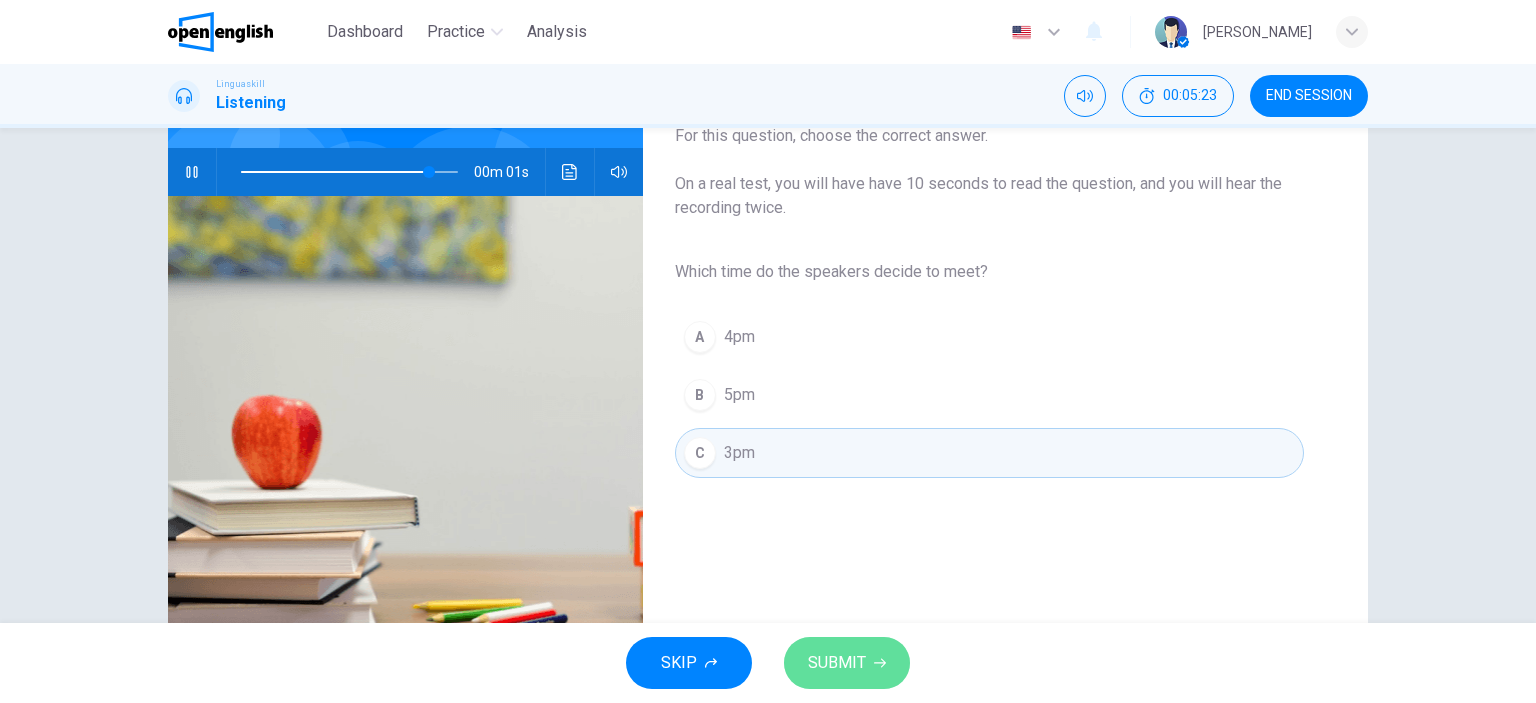 click on "SUBMIT" at bounding box center [837, 663] 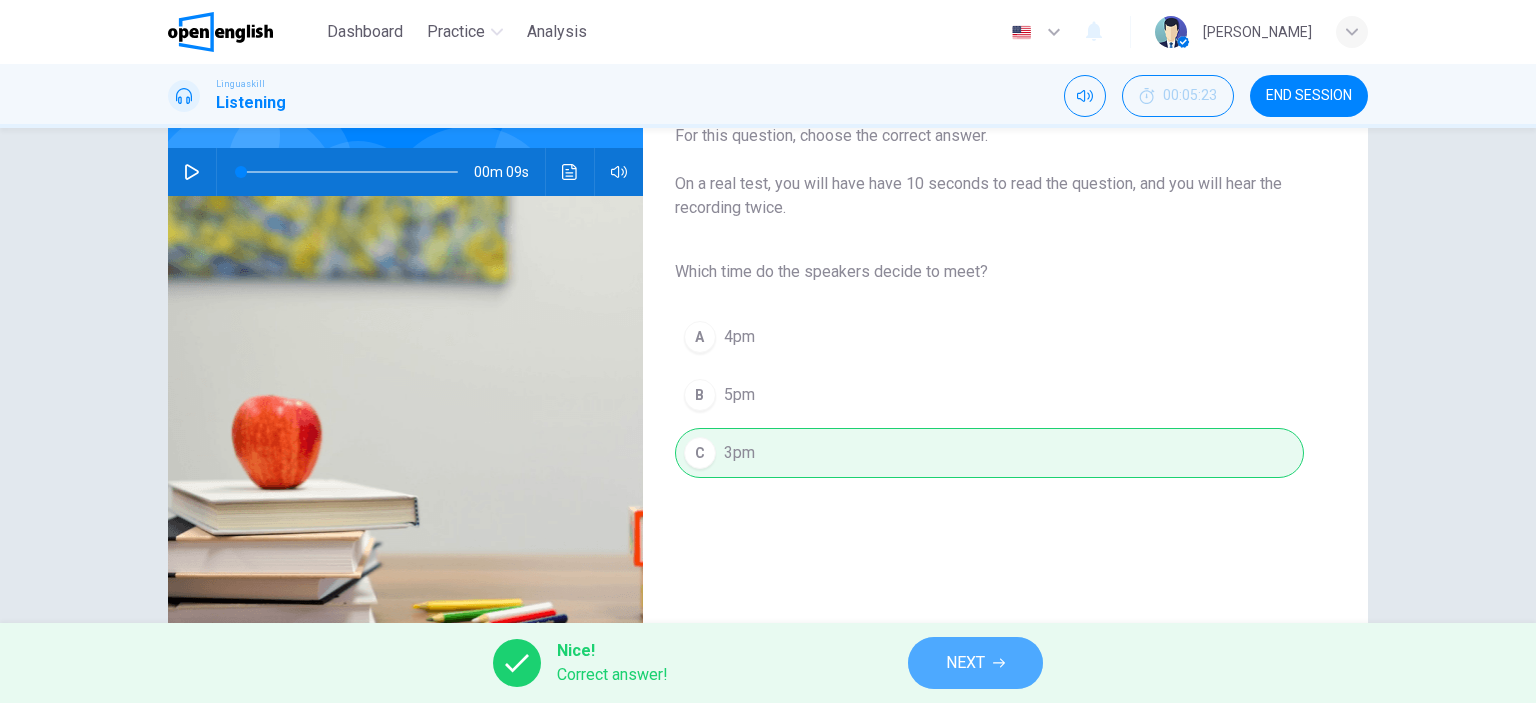 click on "NEXT" at bounding box center (975, 663) 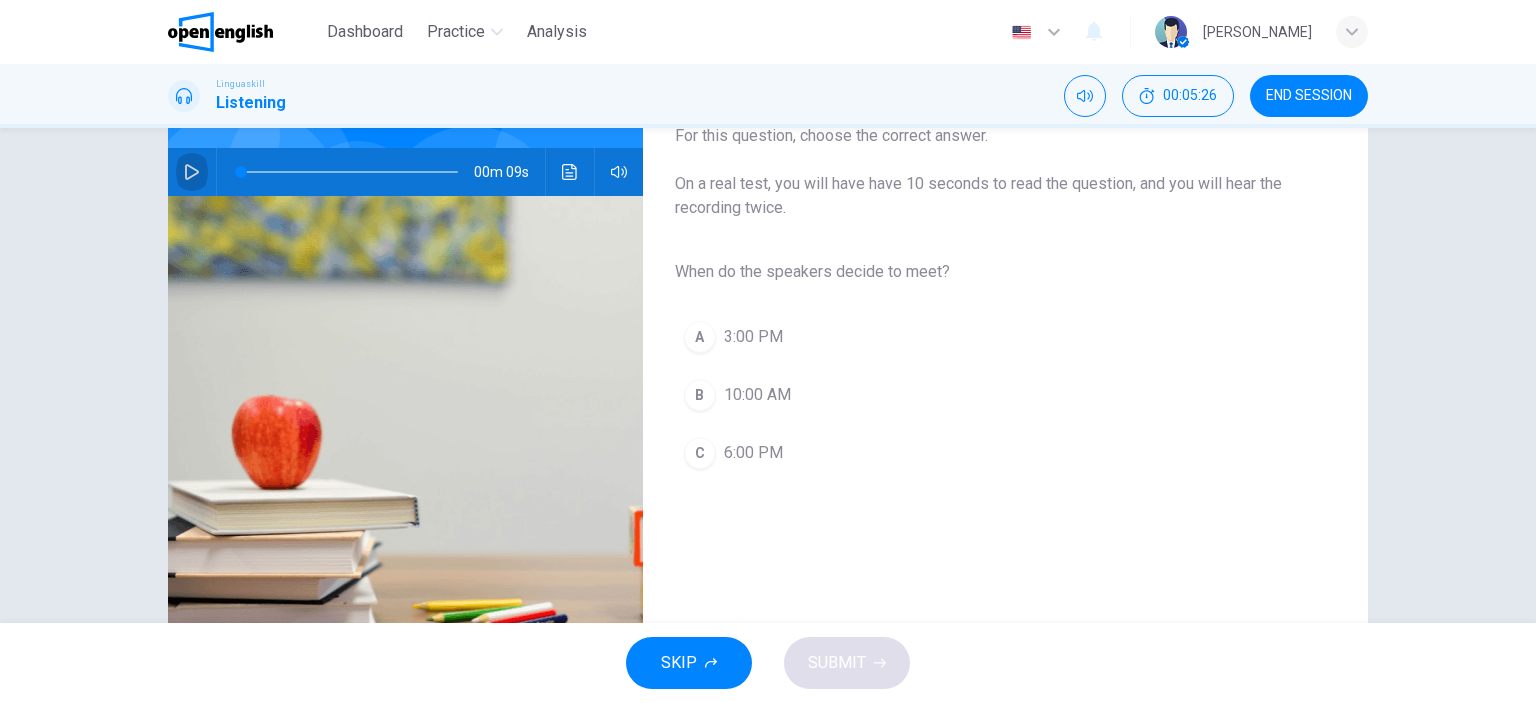 click 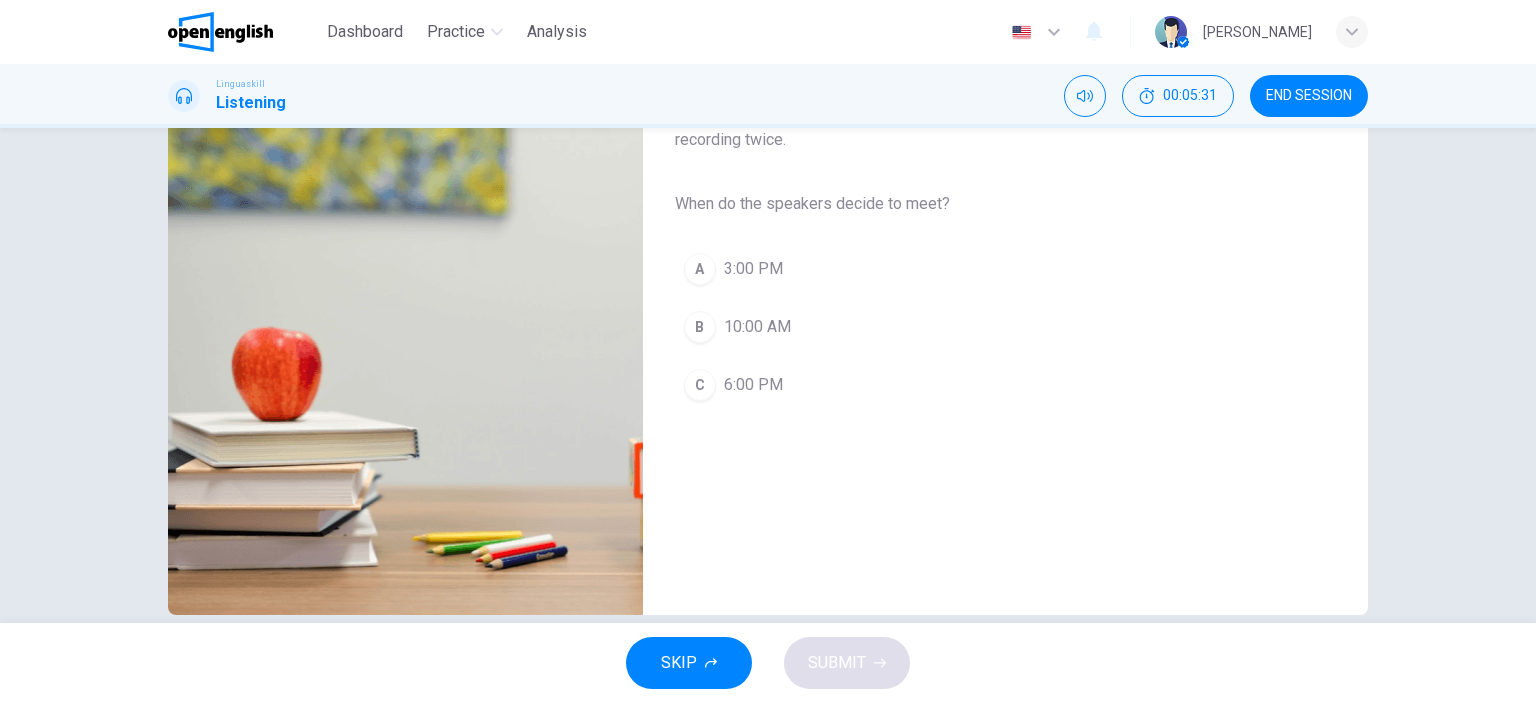 scroll, scrollTop: 280, scrollLeft: 0, axis: vertical 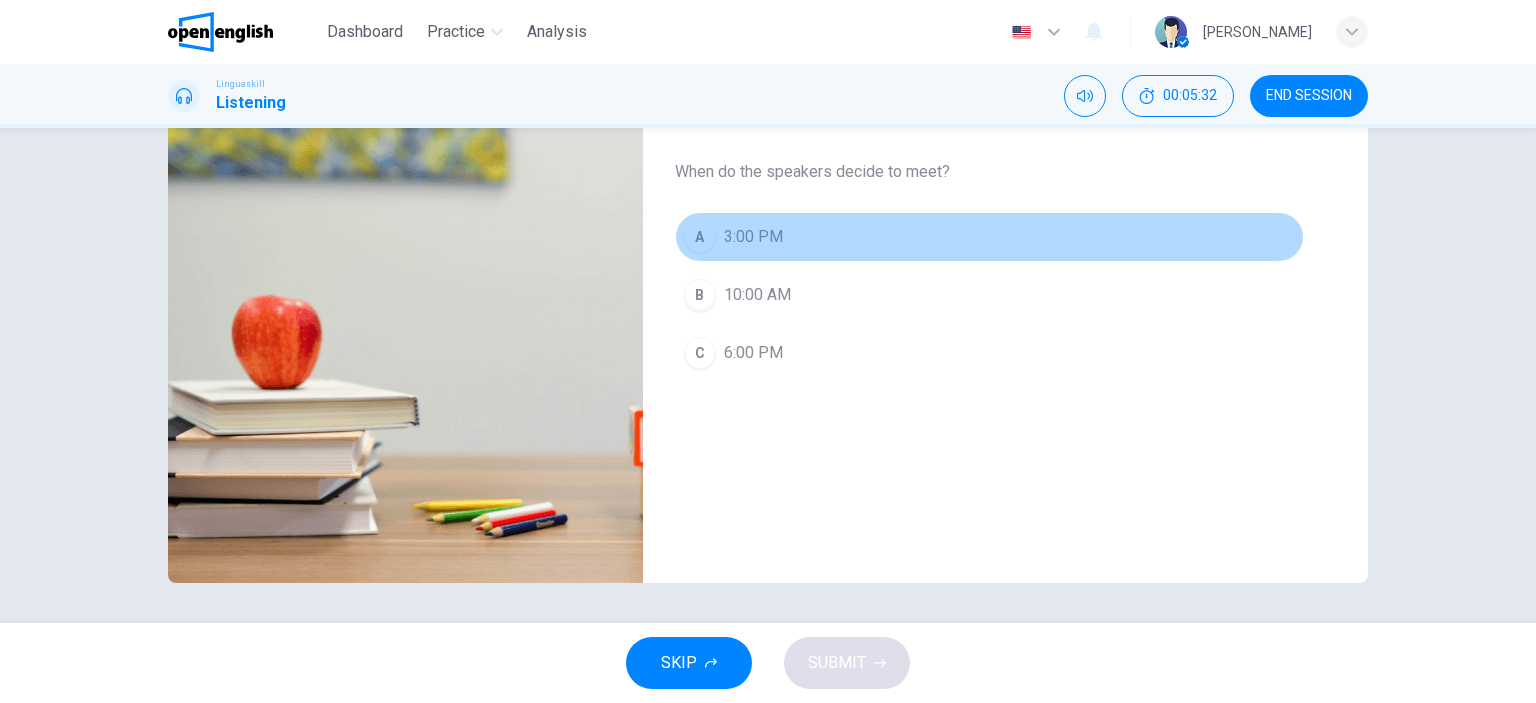 click on "3:00 PM" at bounding box center (753, 237) 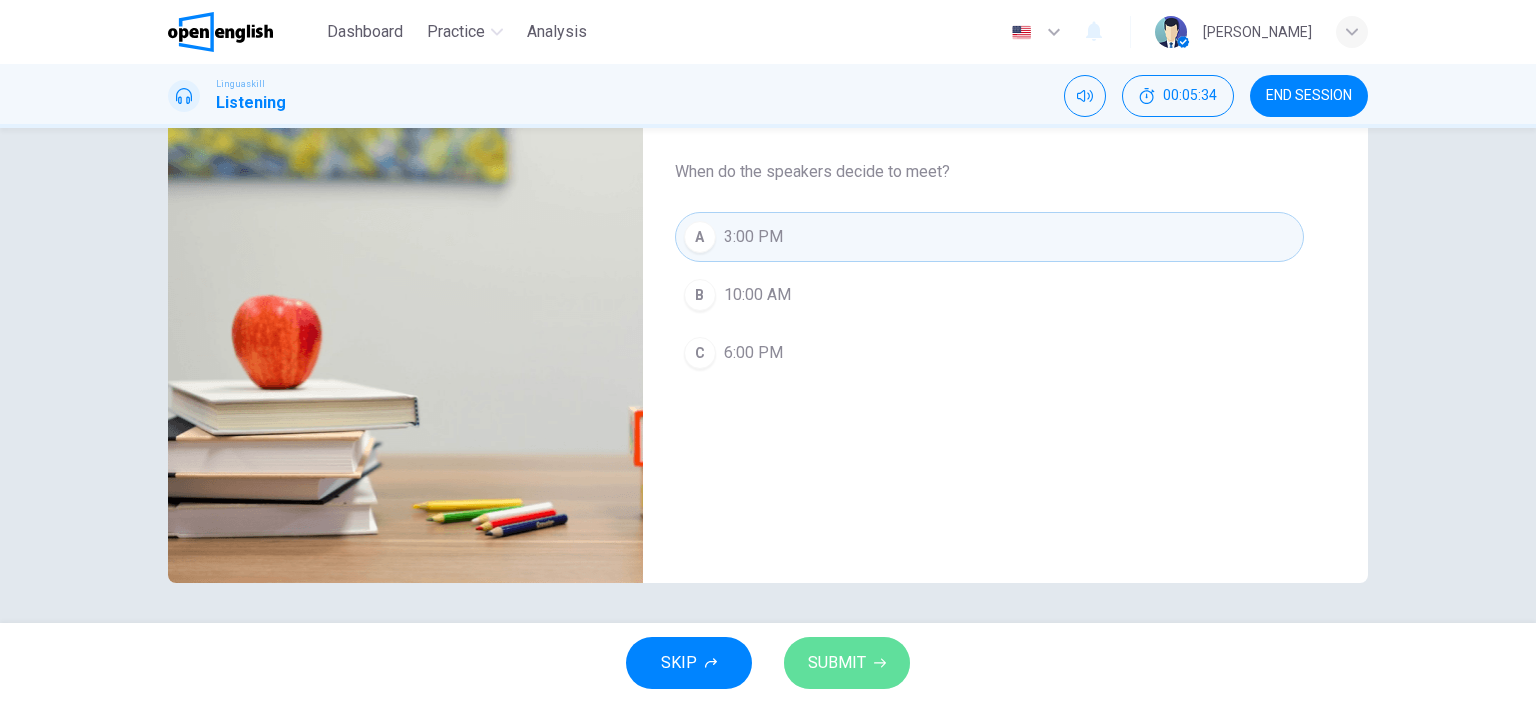 click on "SUBMIT" at bounding box center [837, 663] 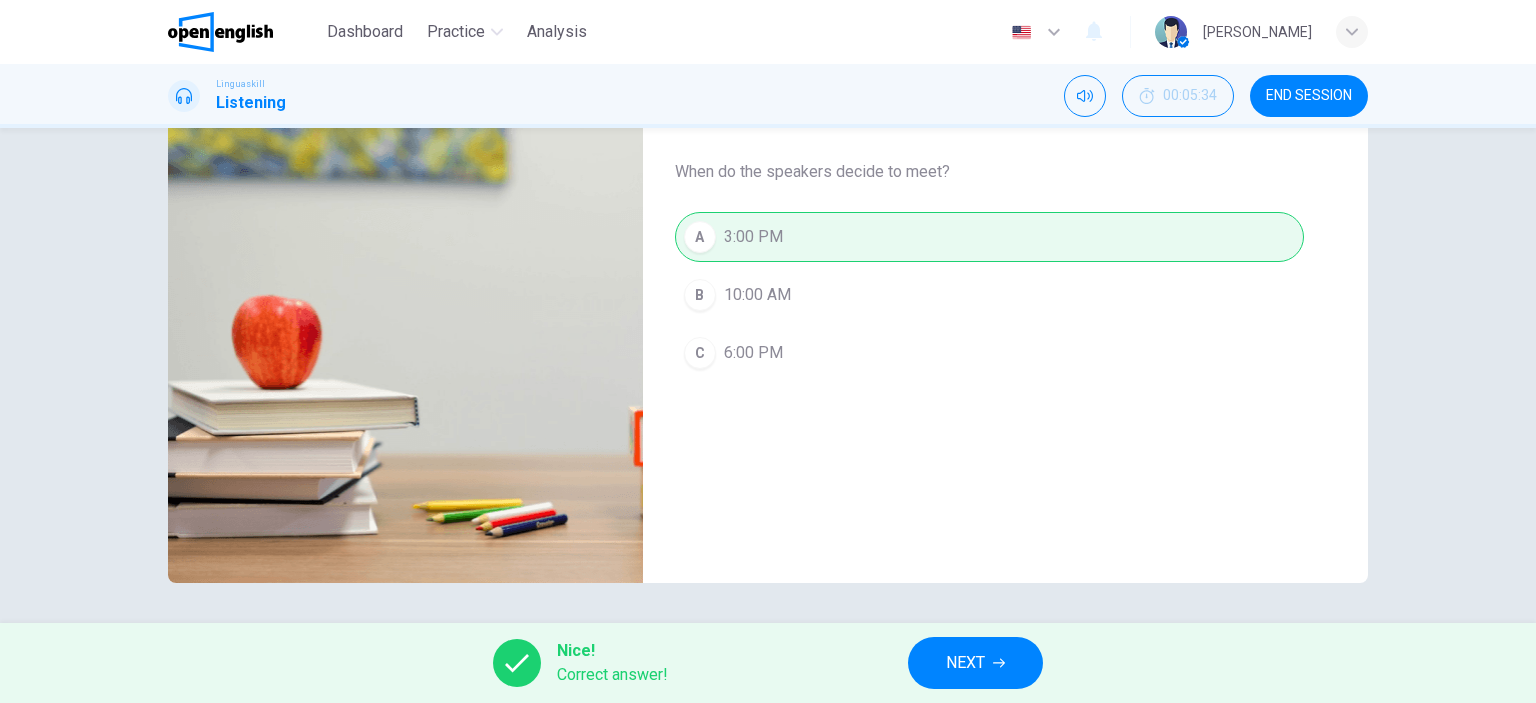 type on "**" 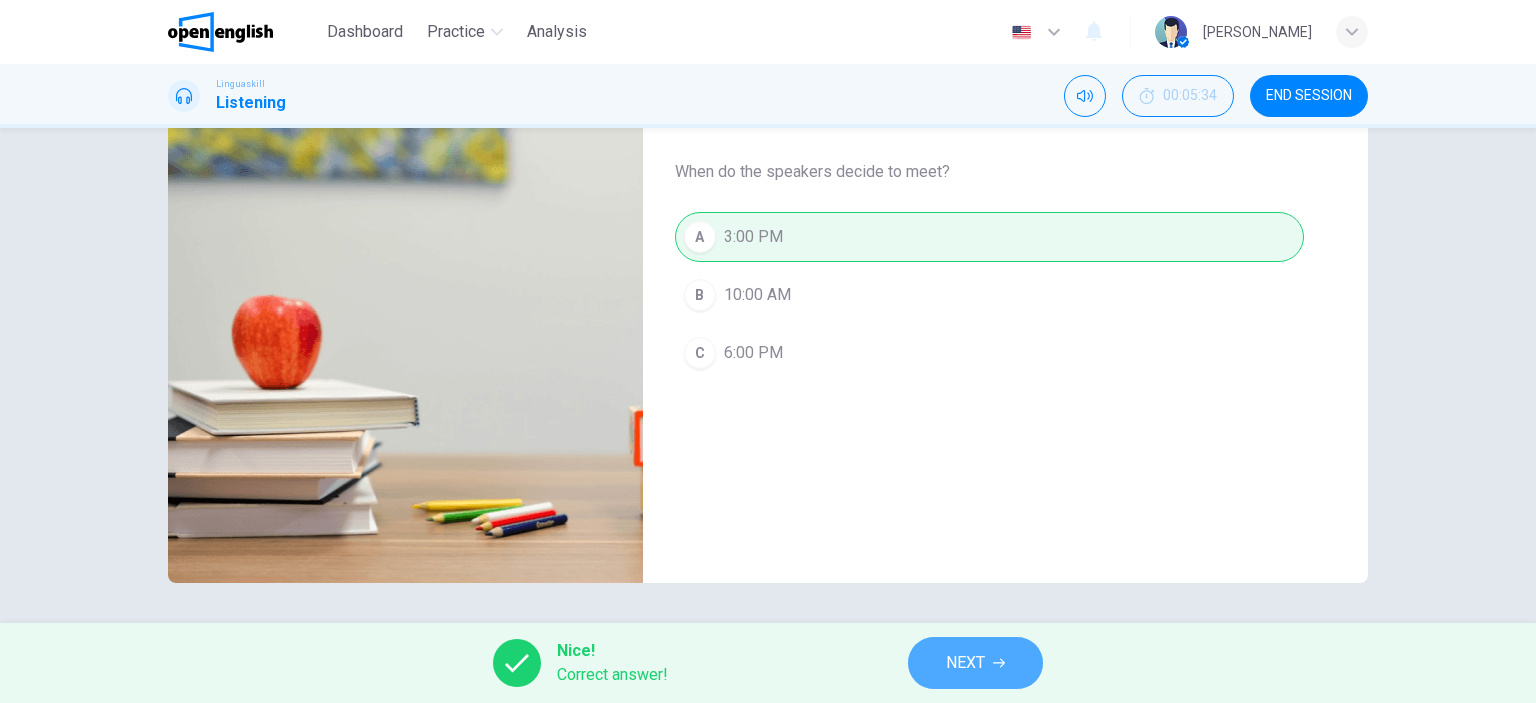 click on "NEXT" at bounding box center [965, 663] 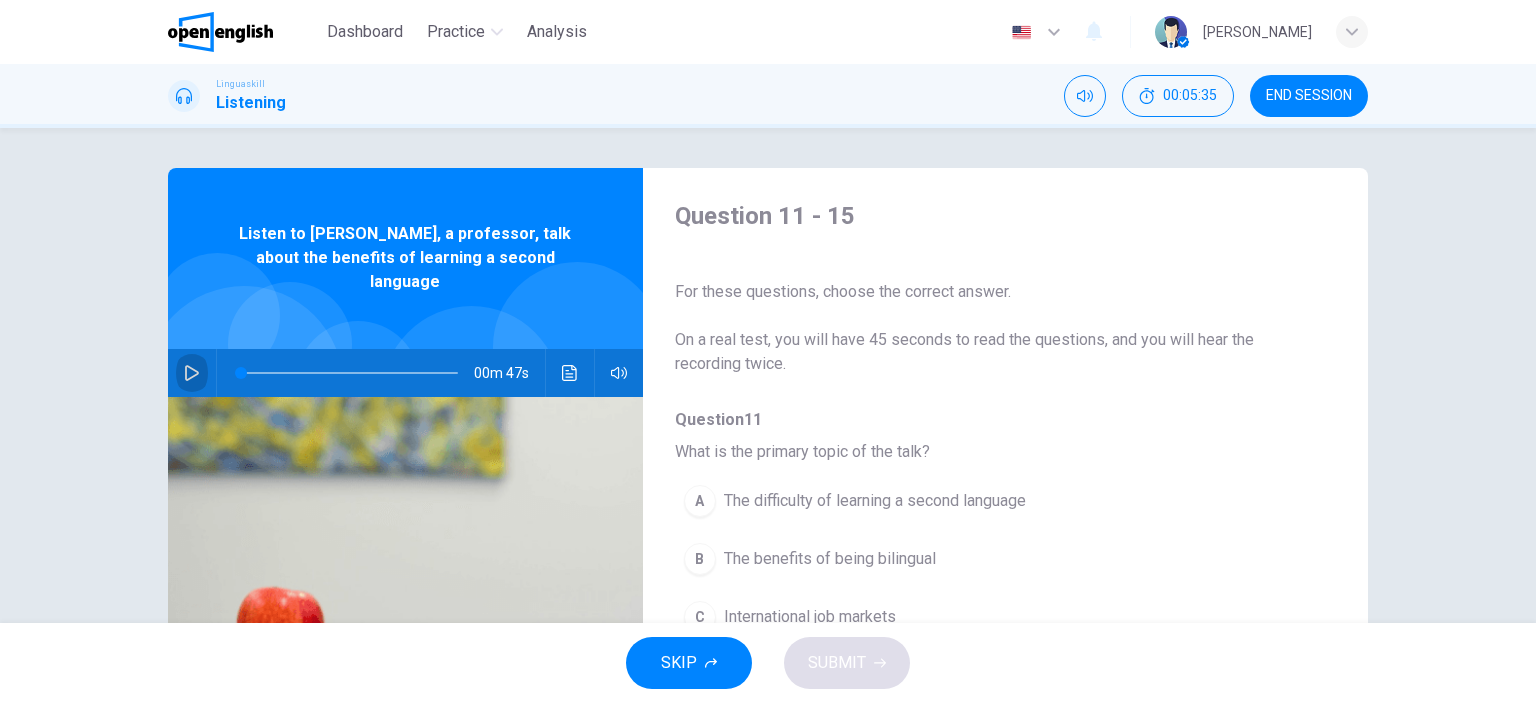 click 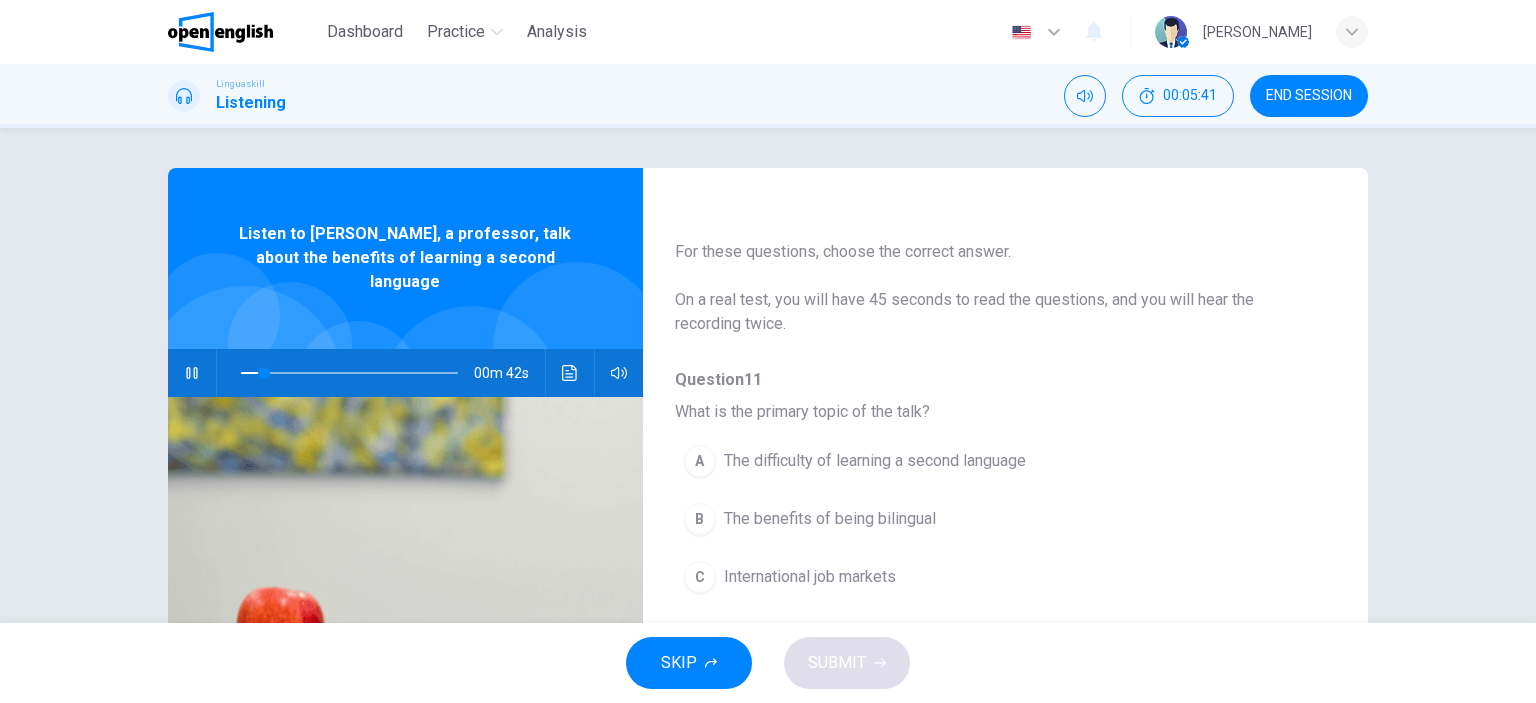 scroll, scrollTop: 43, scrollLeft: 0, axis: vertical 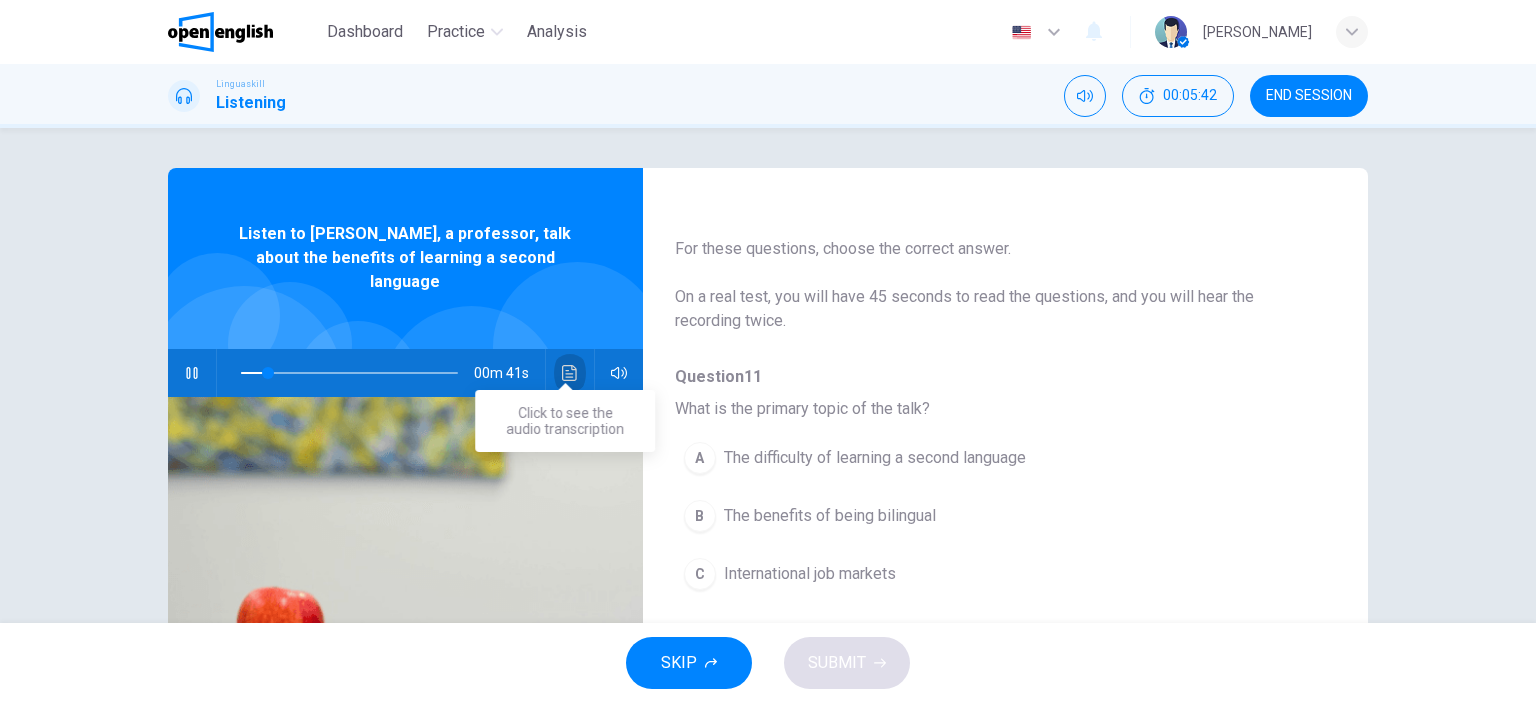 click 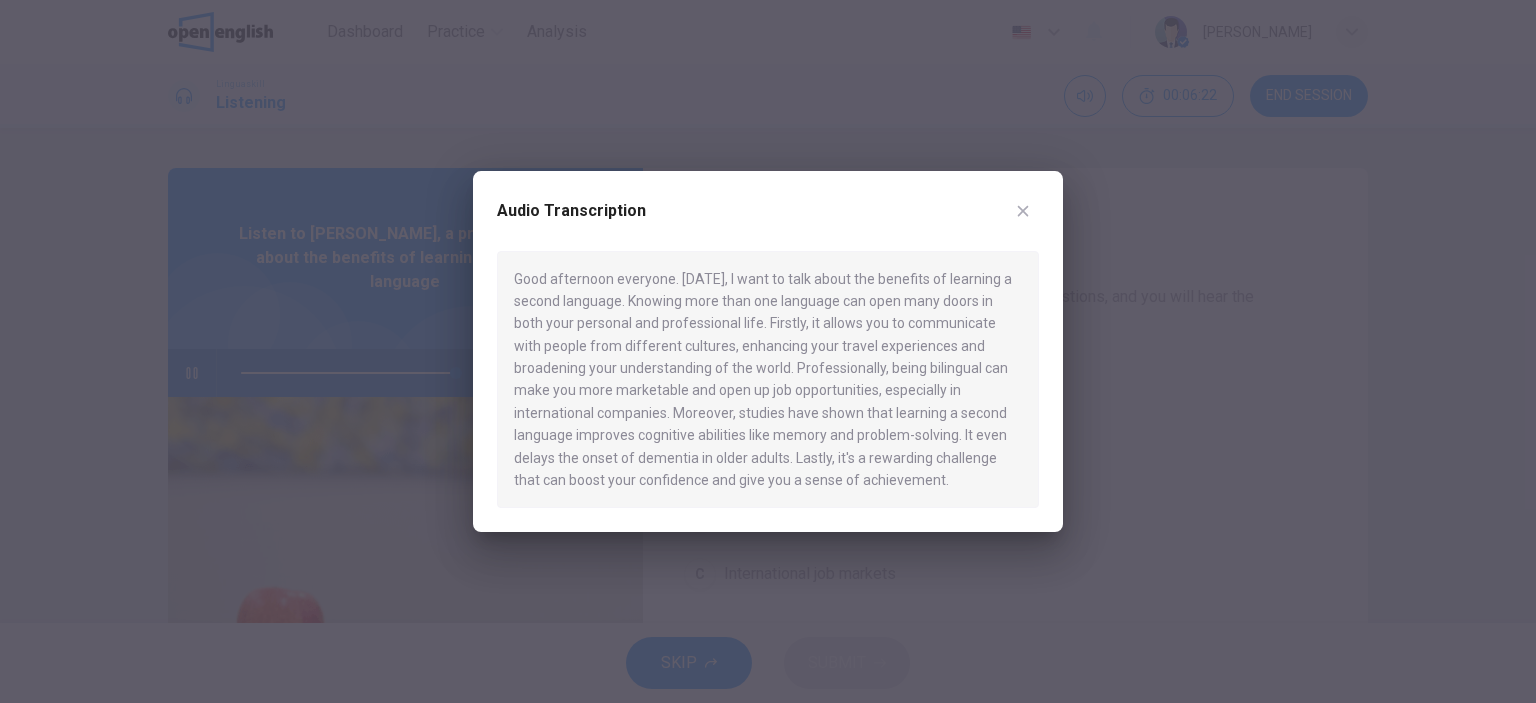 type on "*" 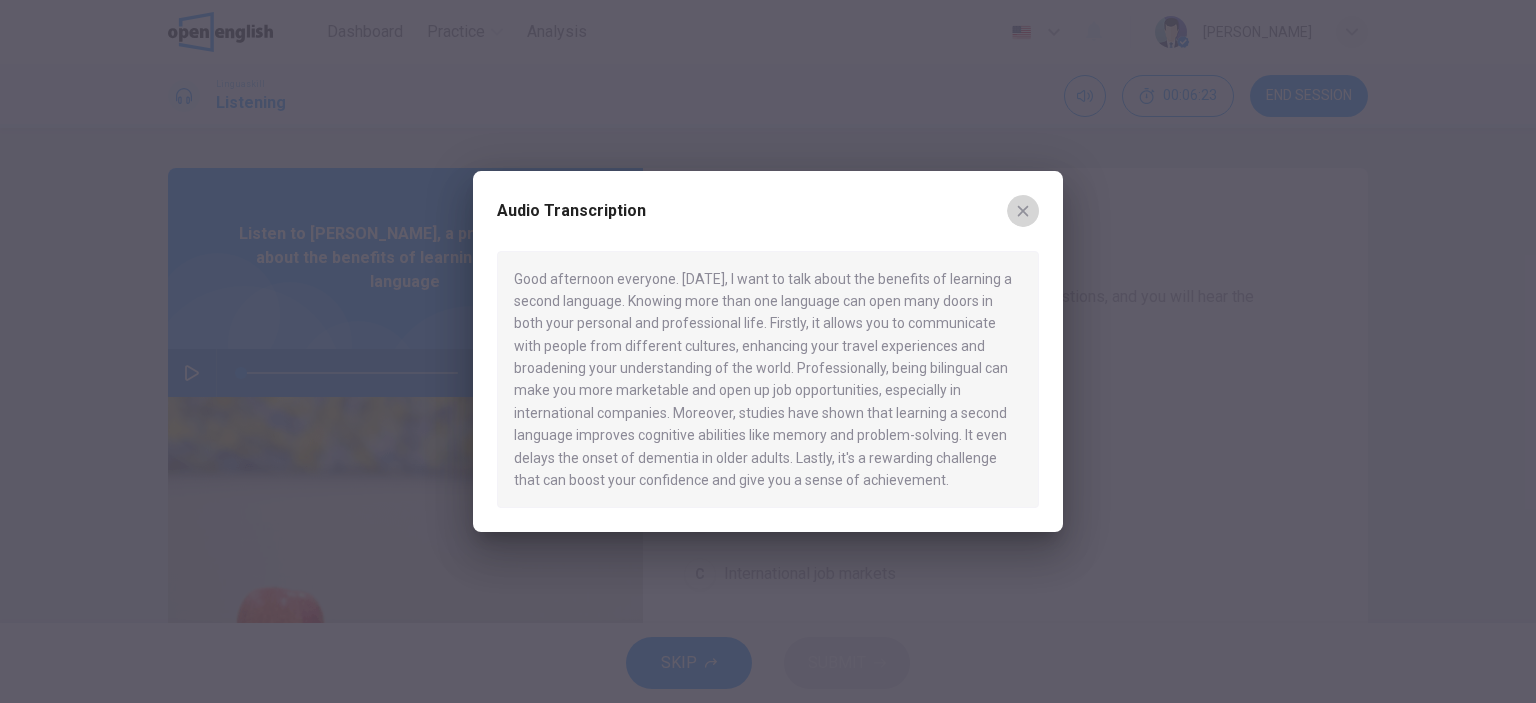 click 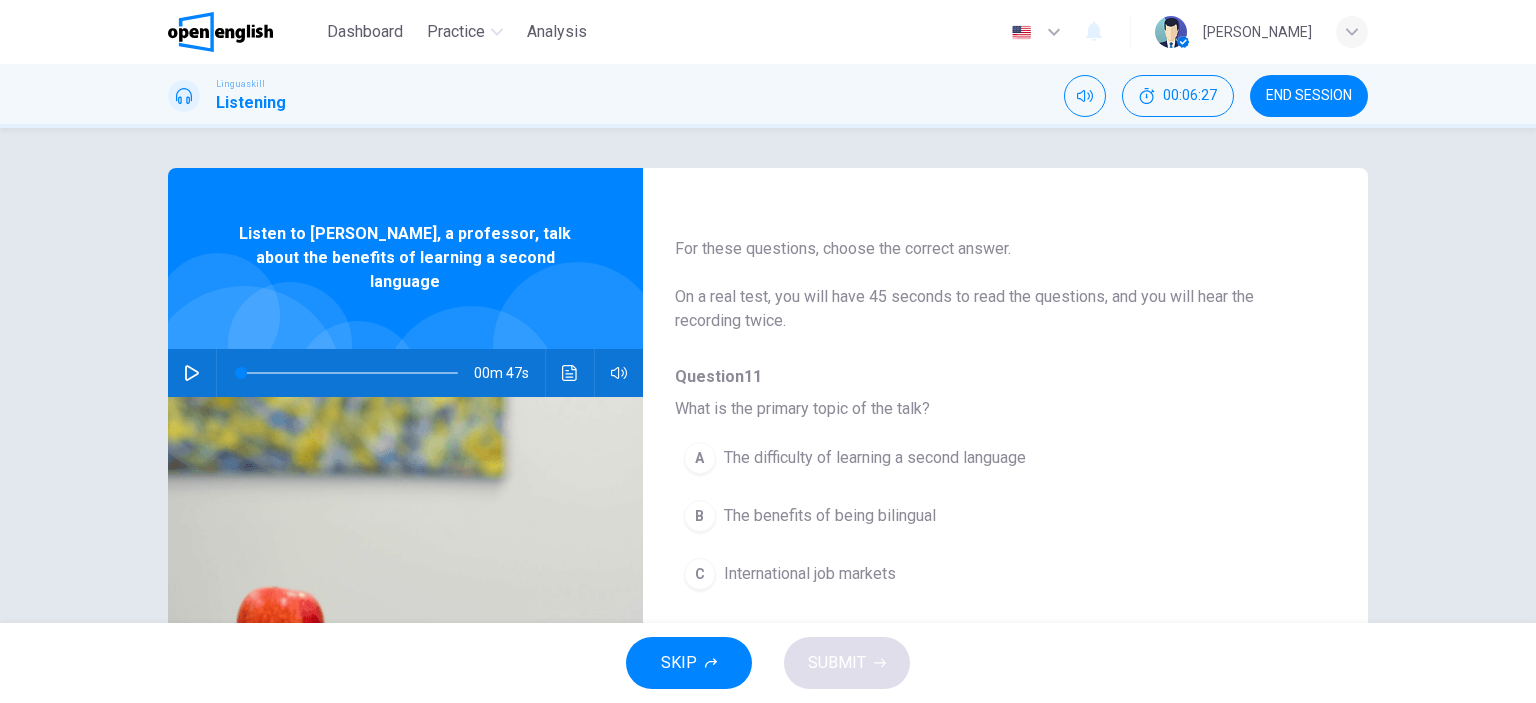 click on "B" at bounding box center (700, 516) 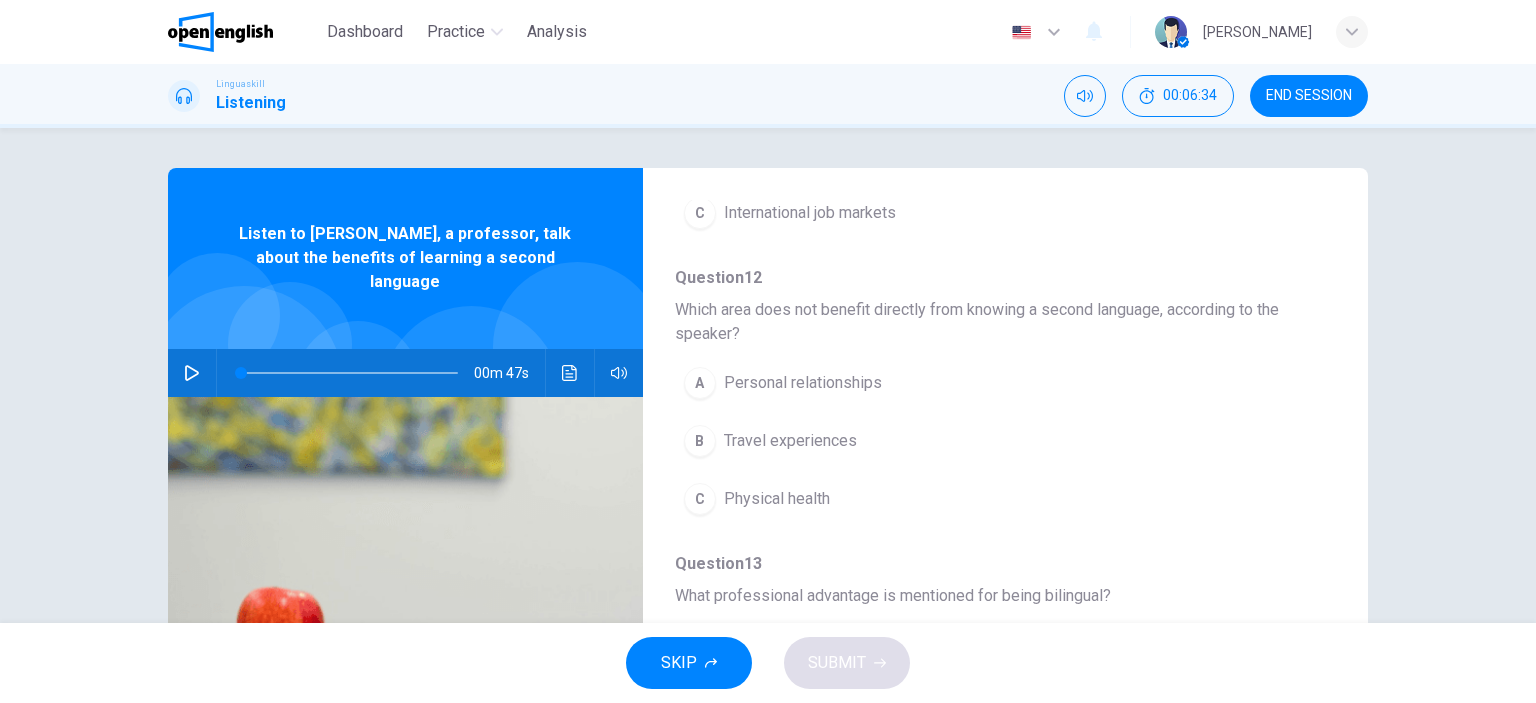 scroll, scrollTop: 406, scrollLeft: 0, axis: vertical 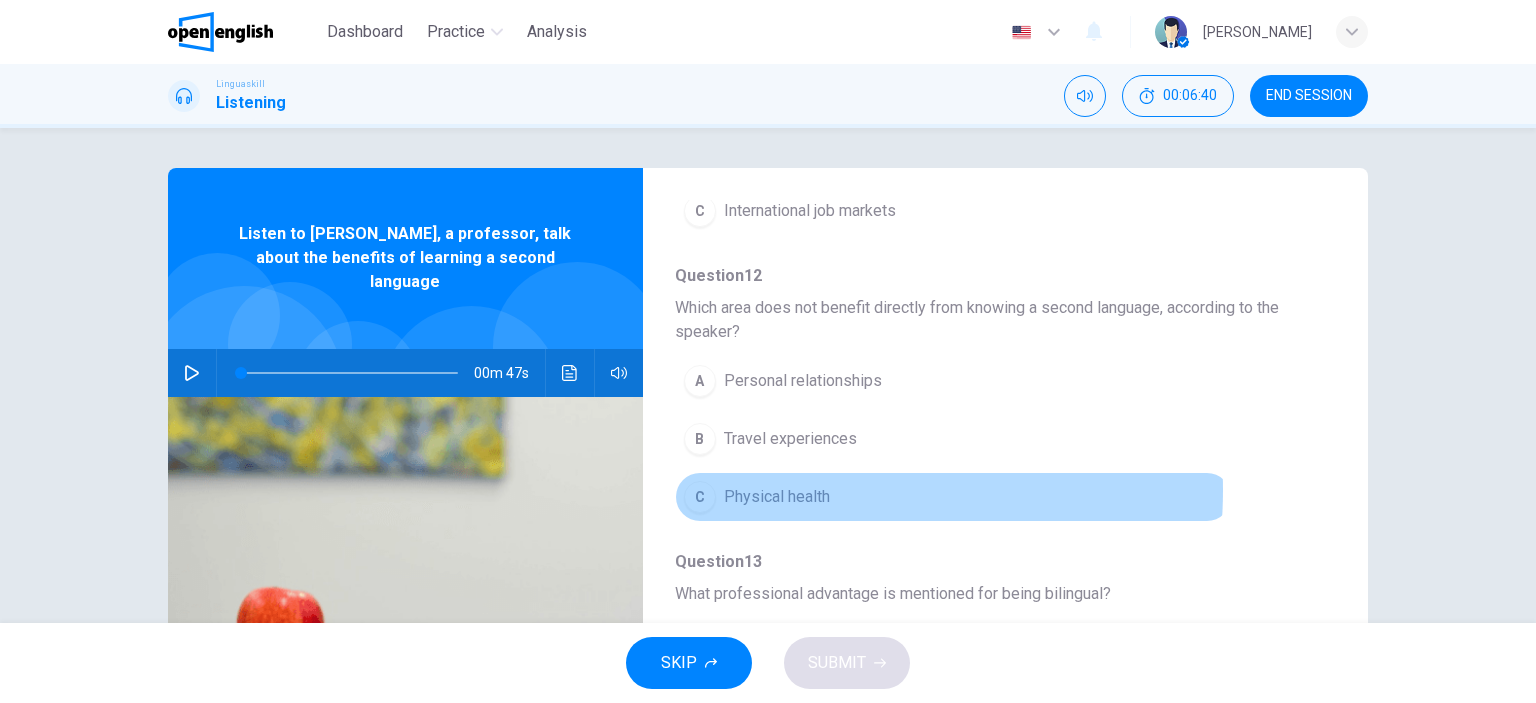 click on "Physical health" at bounding box center [777, 497] 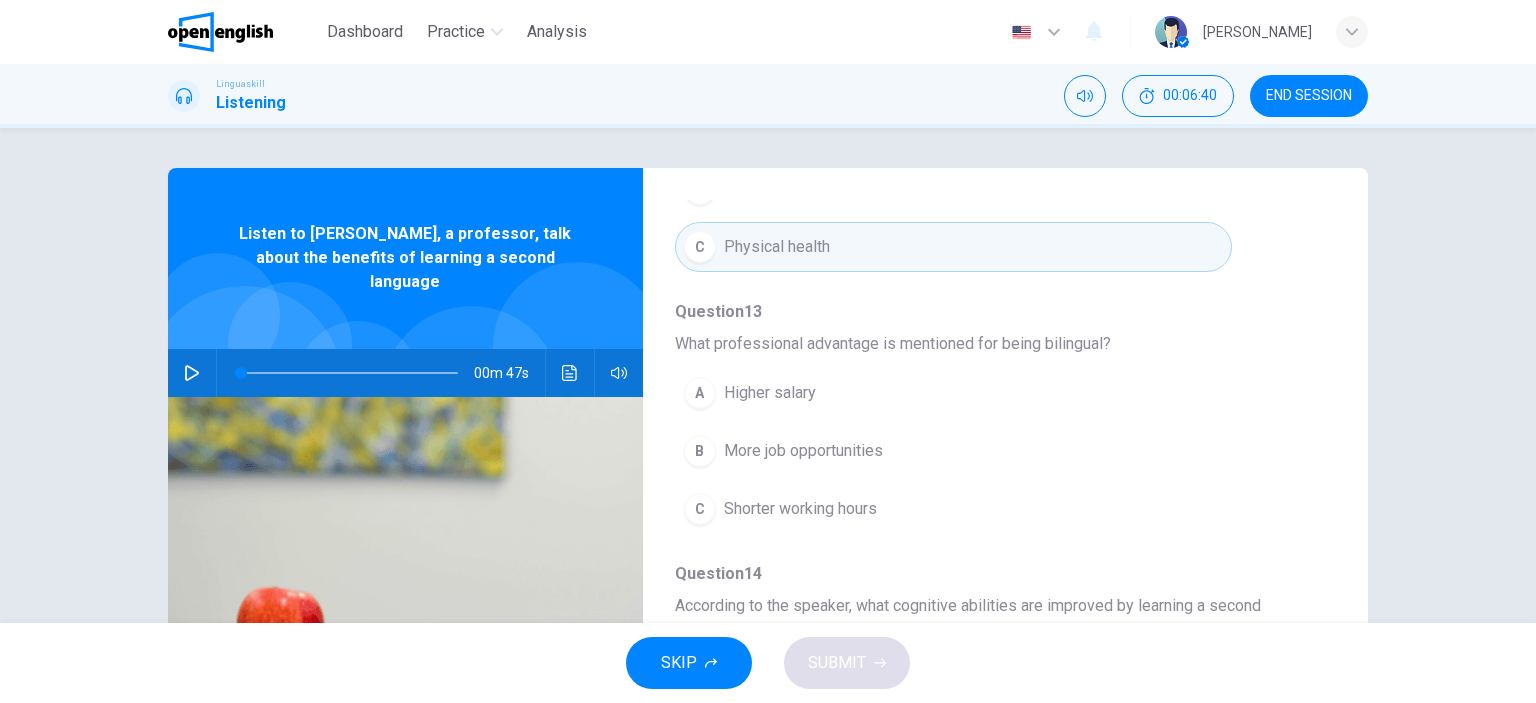 scroll, scrollTop: 656, scrollLeft: 0, axis: vertical 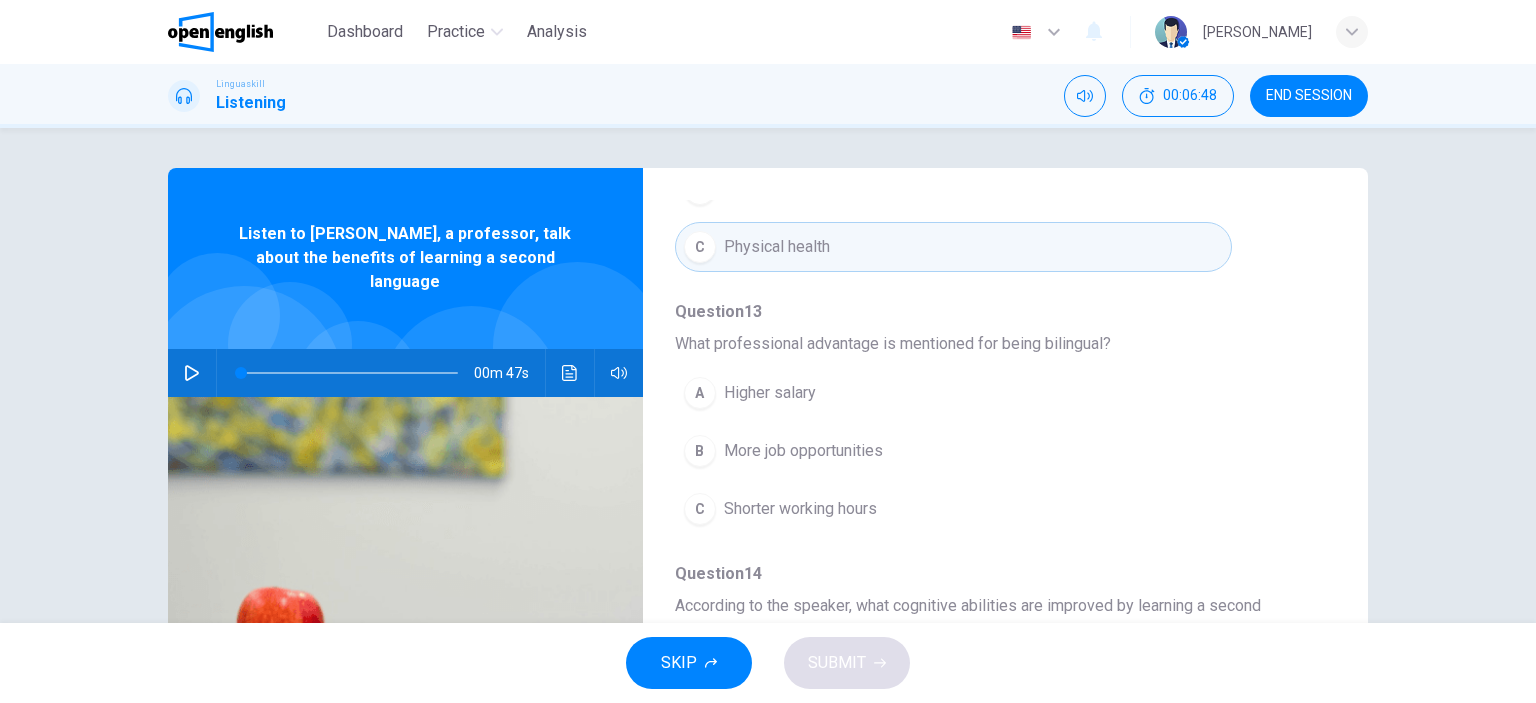 click on "Higher salary" at bounding box center [770, 393] 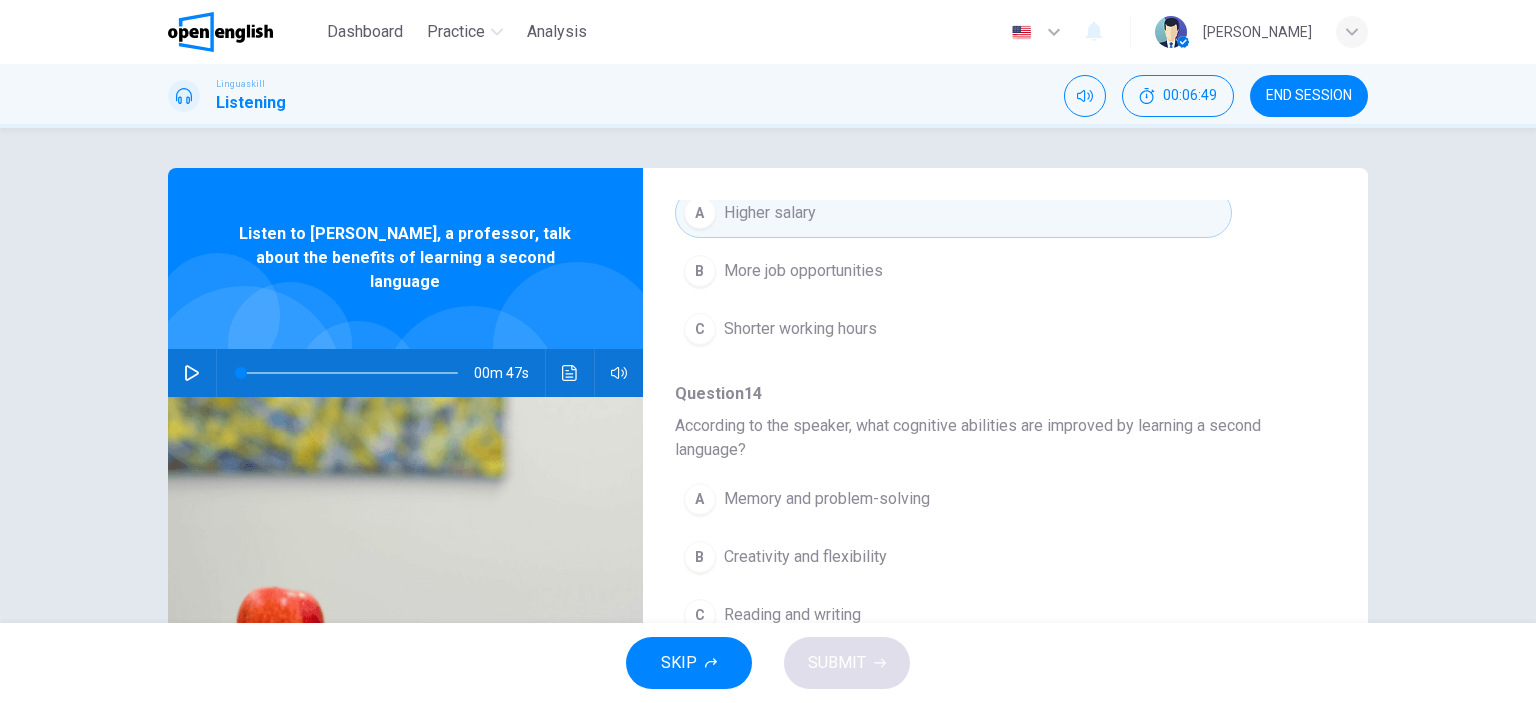 scroll, scrollTop: 904, scrollLeft: 0, axis: vertical 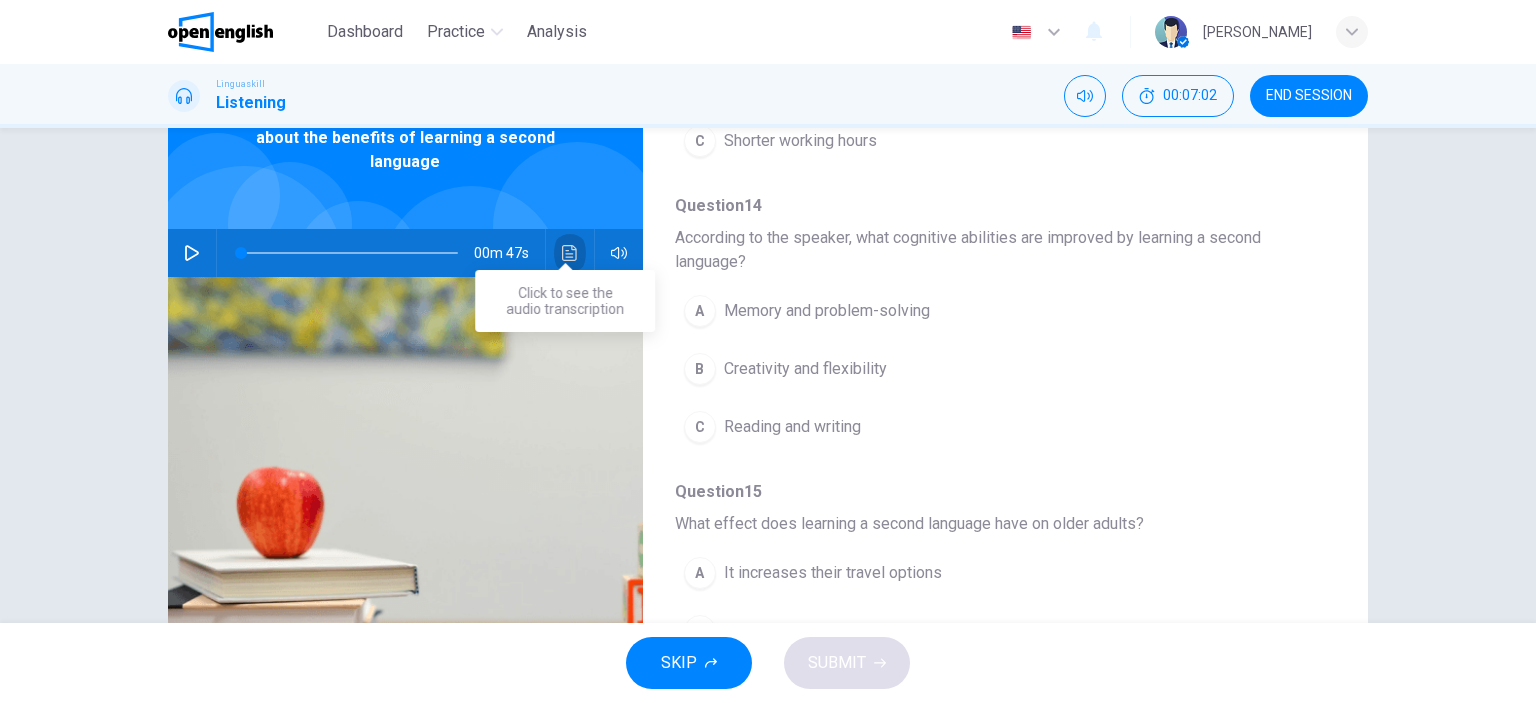 click 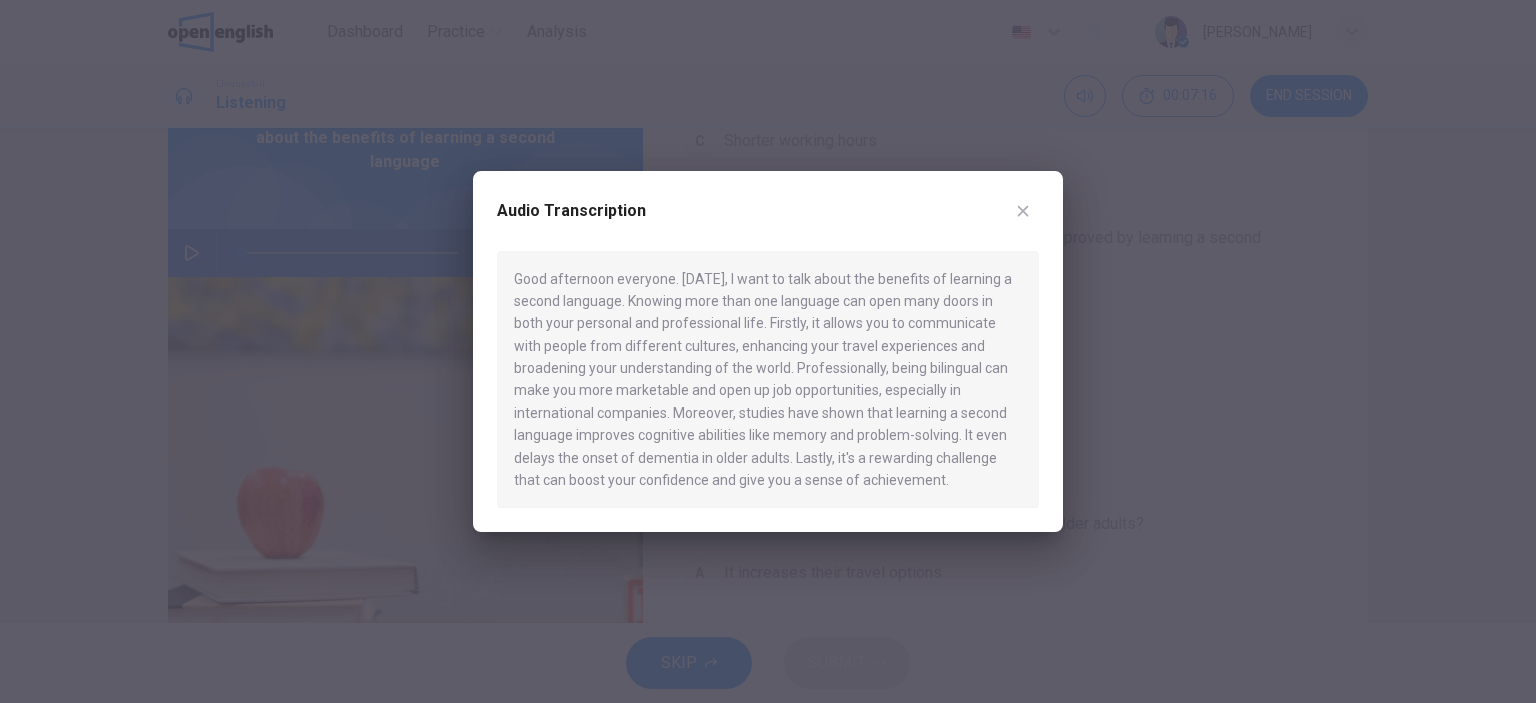 click at bounding box center [1023, 211] 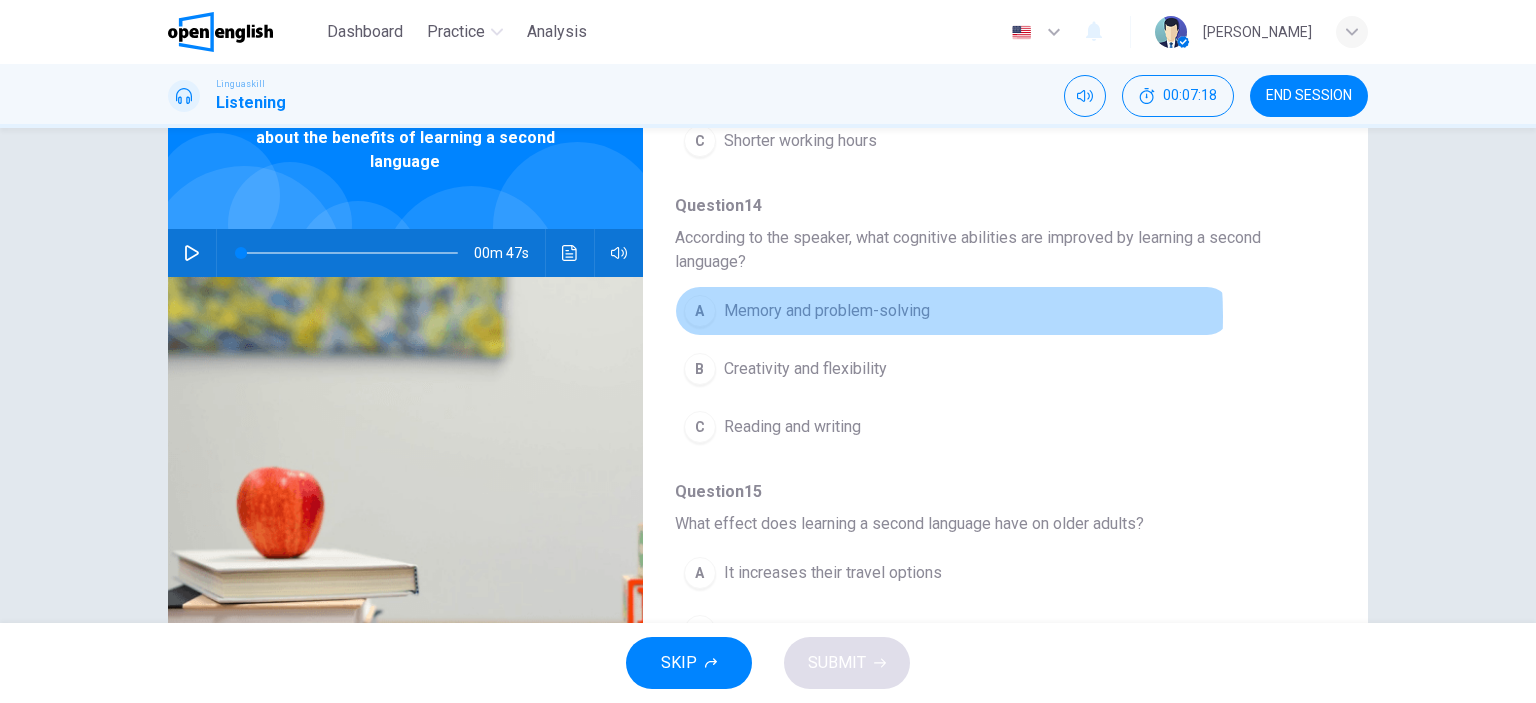 click on "Memory and problem-solving" at bounding box center [827, 311] 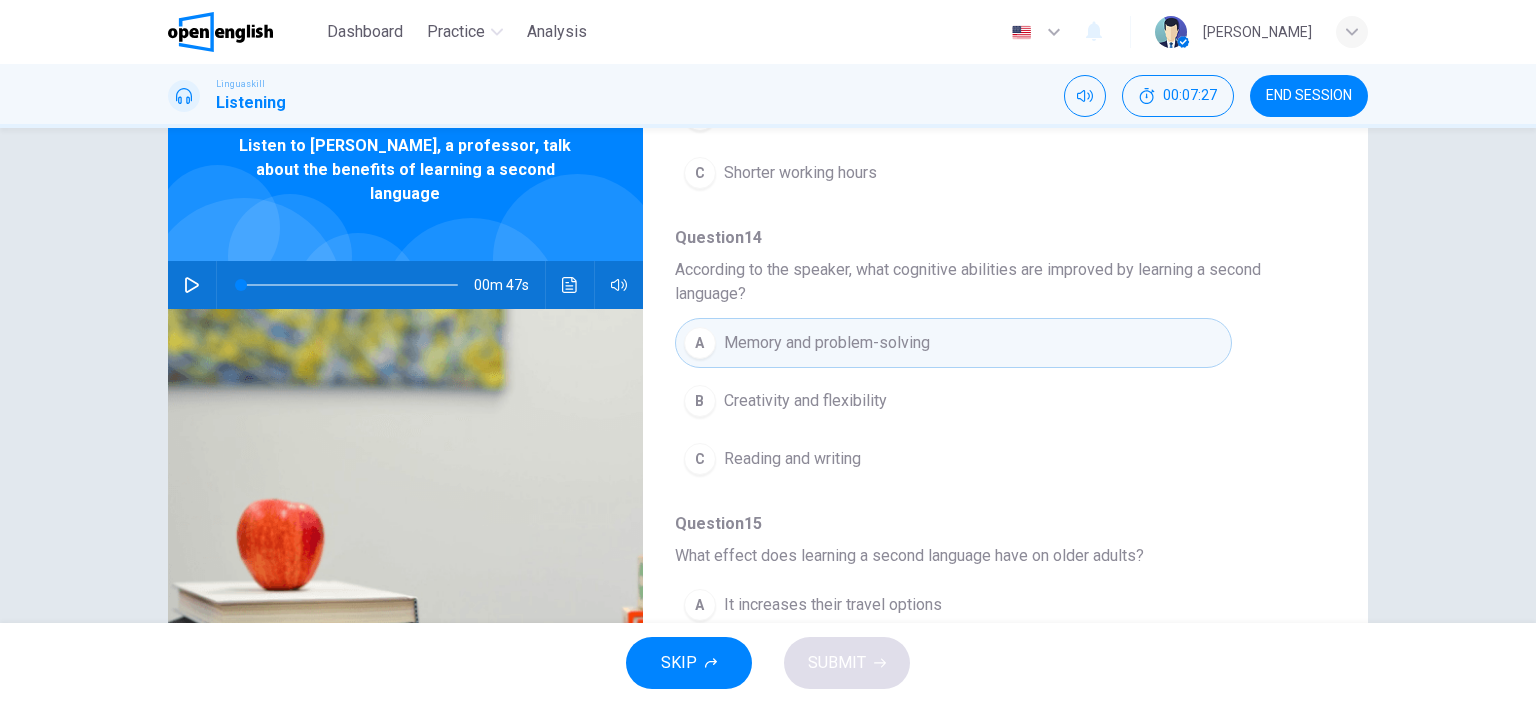 scroll, scrollTop: 87, scrollLeft: 0, axis: vertical 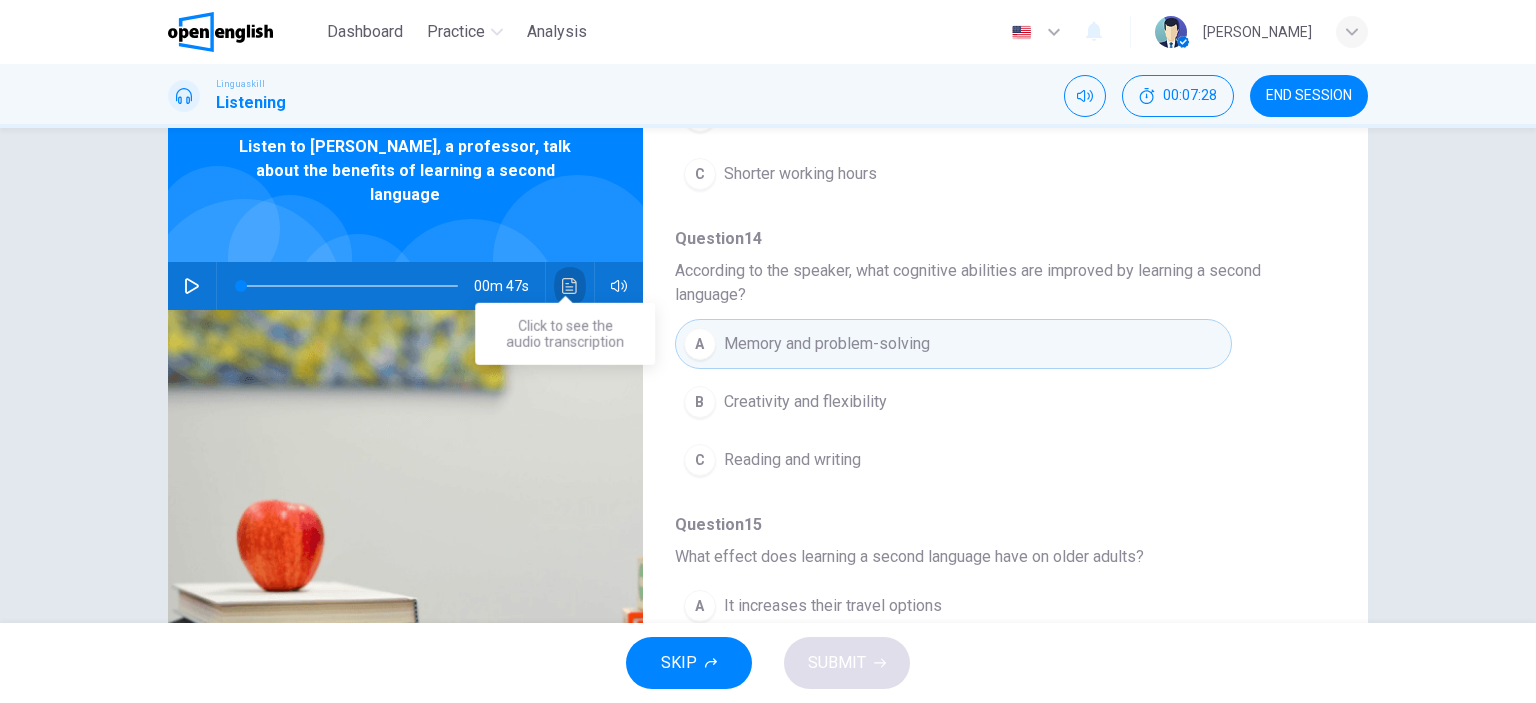 click 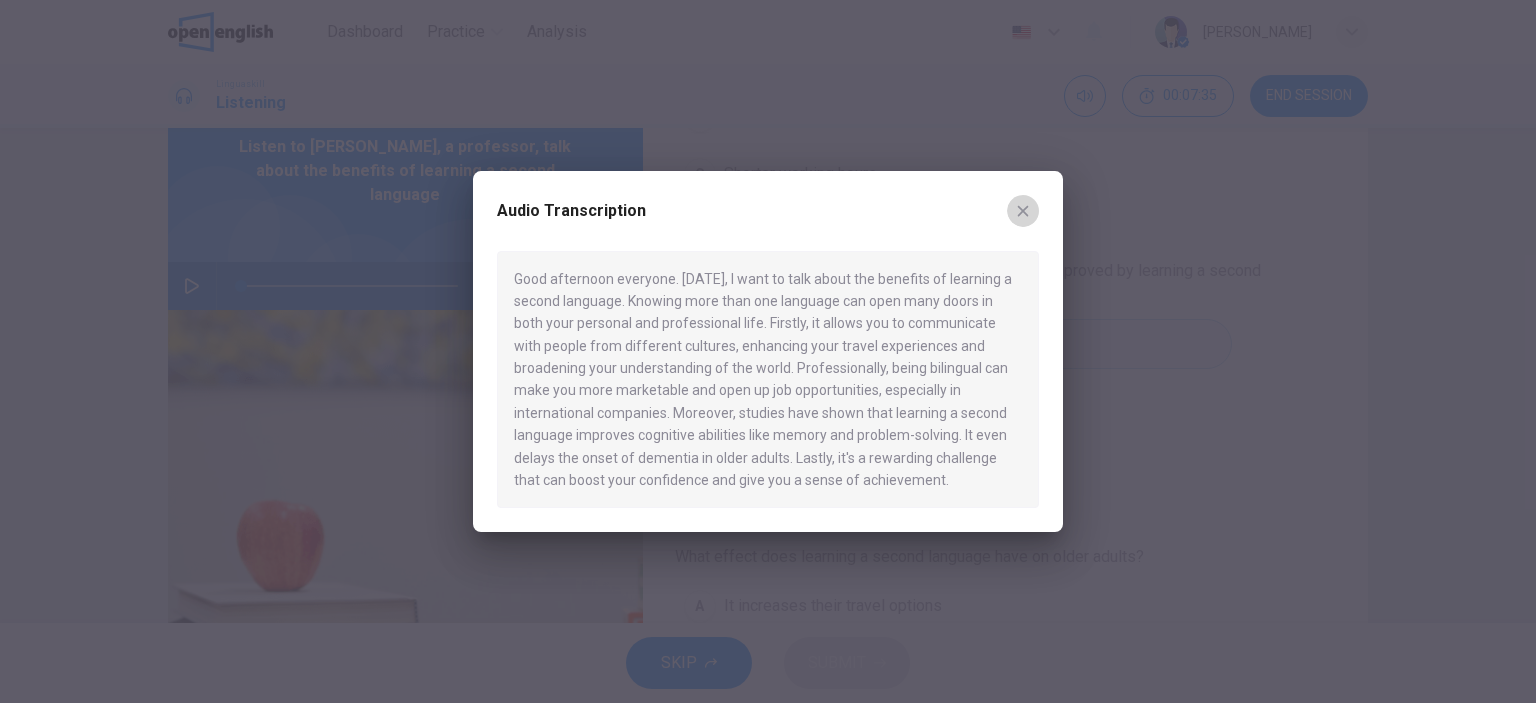 click 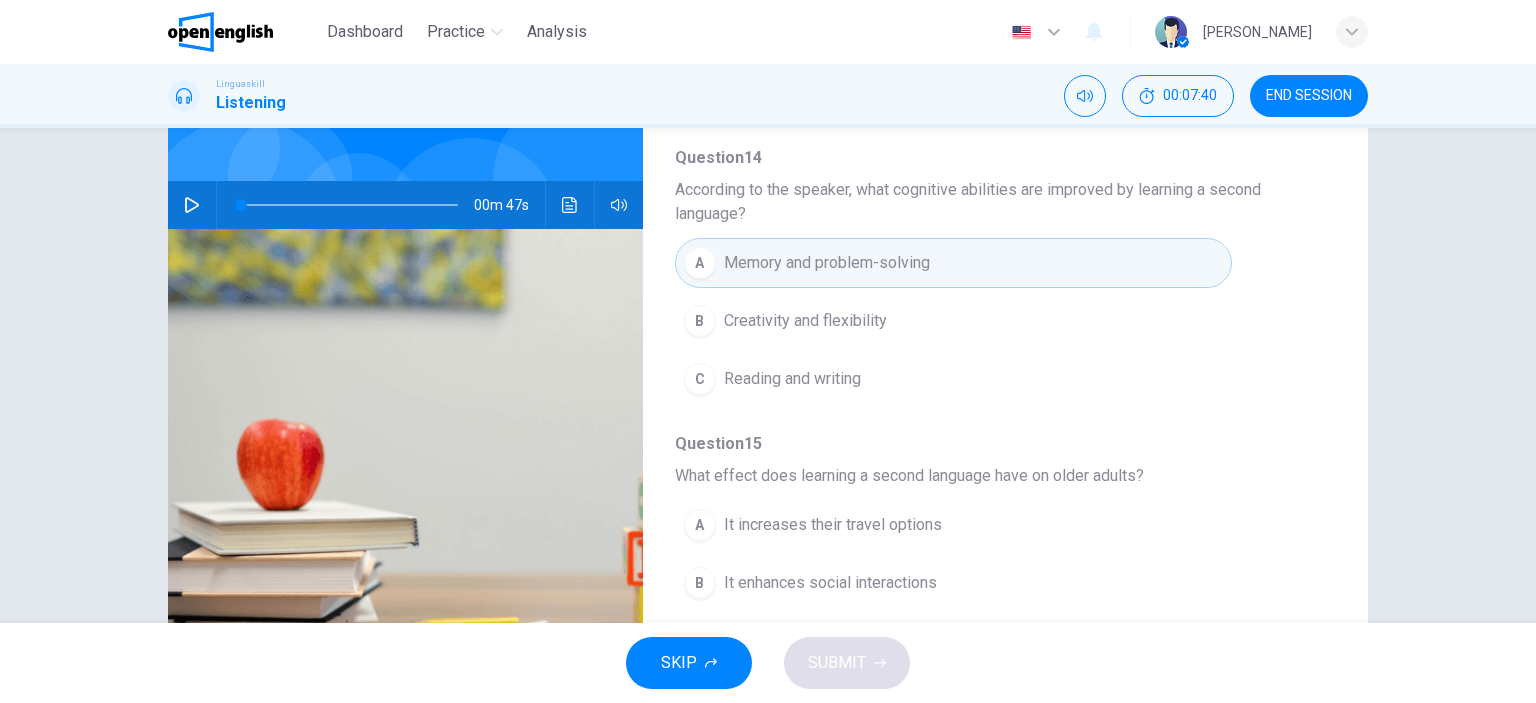 scroll, scrollTop: 168, scrollLeft: 0, axis: vertical 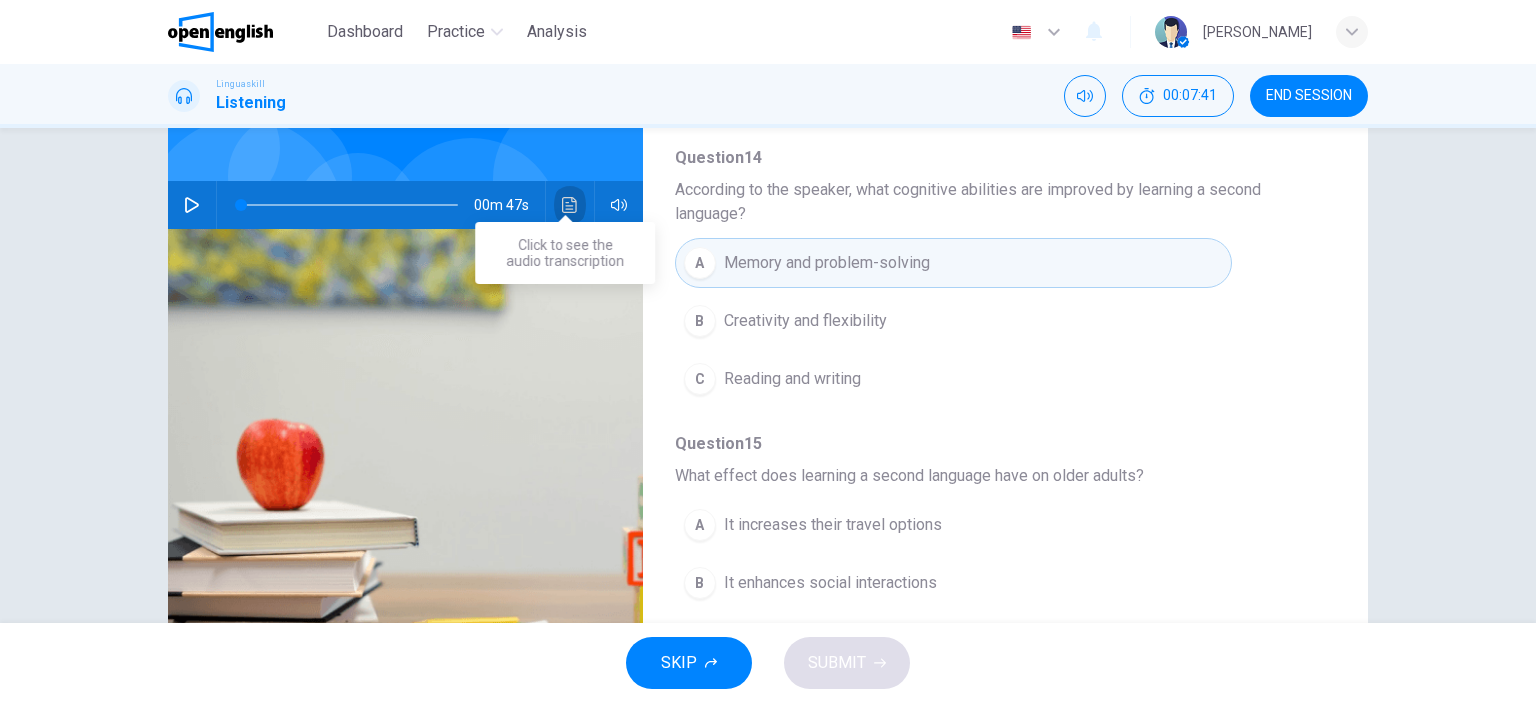 click at bounding box center [570, 205] 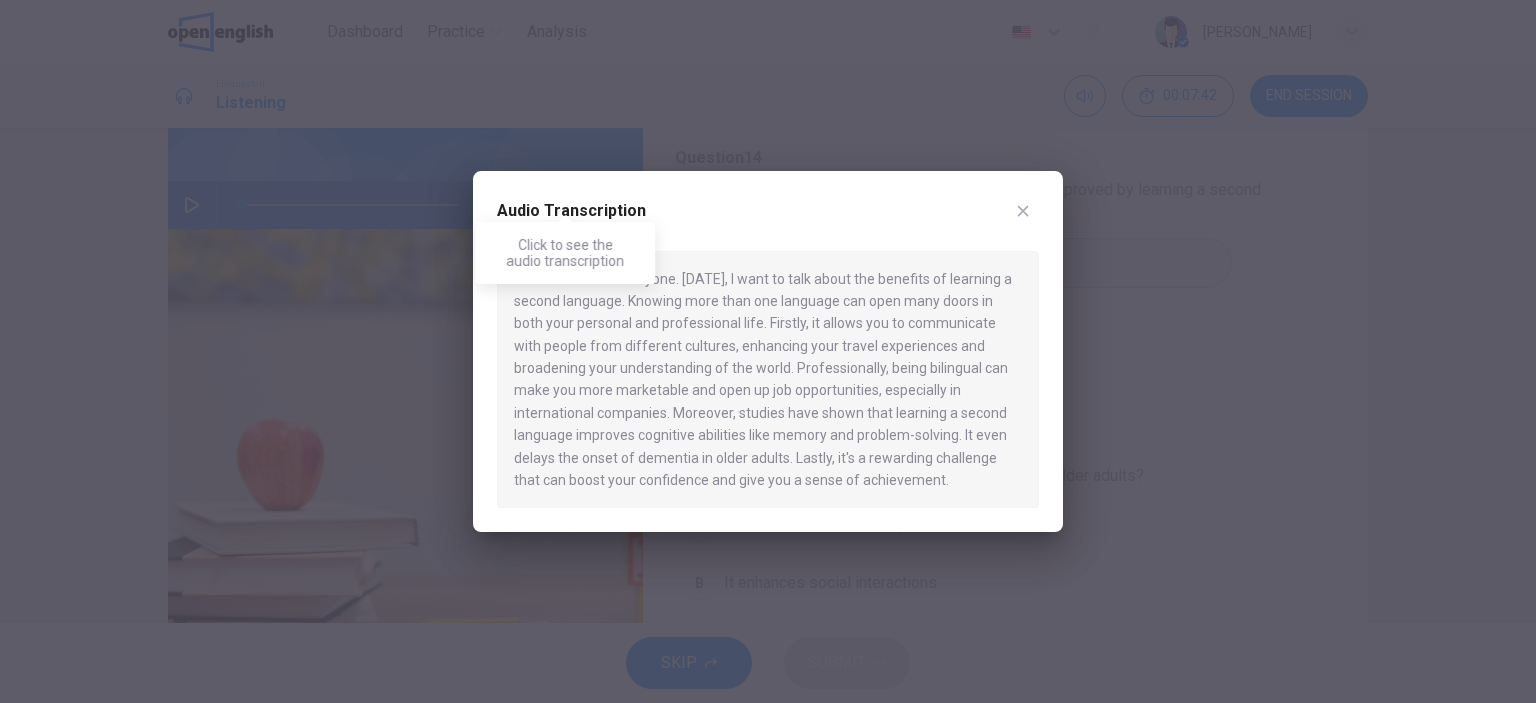 click on "Audio Transcription Good afternoon everyone. Today, I want to talk about the benefits of learning a second language. Knowing more than one language can open many doors in both your personal and professional life. Firstly, it allows you to communicate with people from different cultures, enhancing your travel experiences and broadening your understanding of the world. Professionally, being bilingual can make you more marketable and open up job opportunities, especially in international companies. Moreover, studies have shown that learning a second language improves cognitive abilities like memory and problem-solving. It even delays the onset of dementia in older adults. Lastly, it's a rewarding challenge that can boost your confidence and give you a sense of achievement." at bounding box center (768, 352) 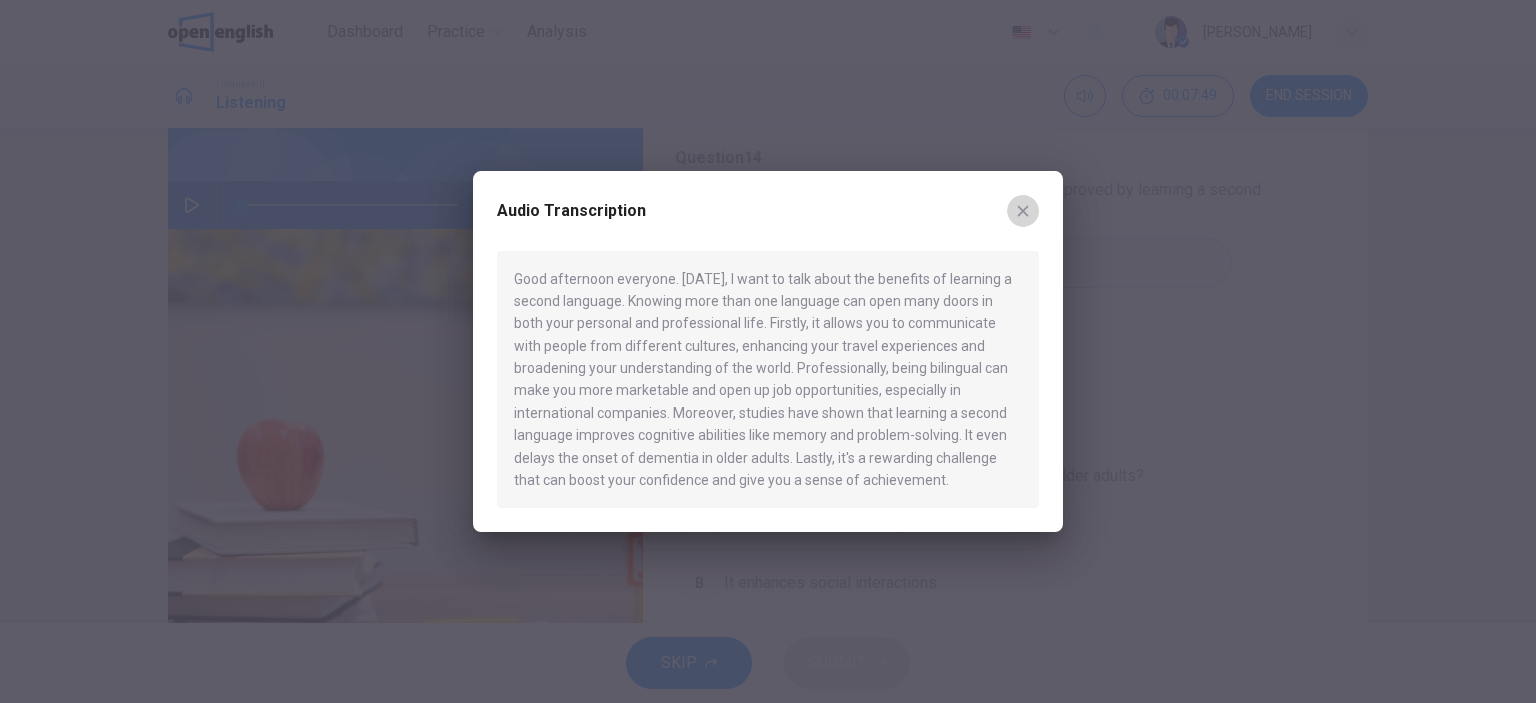 click 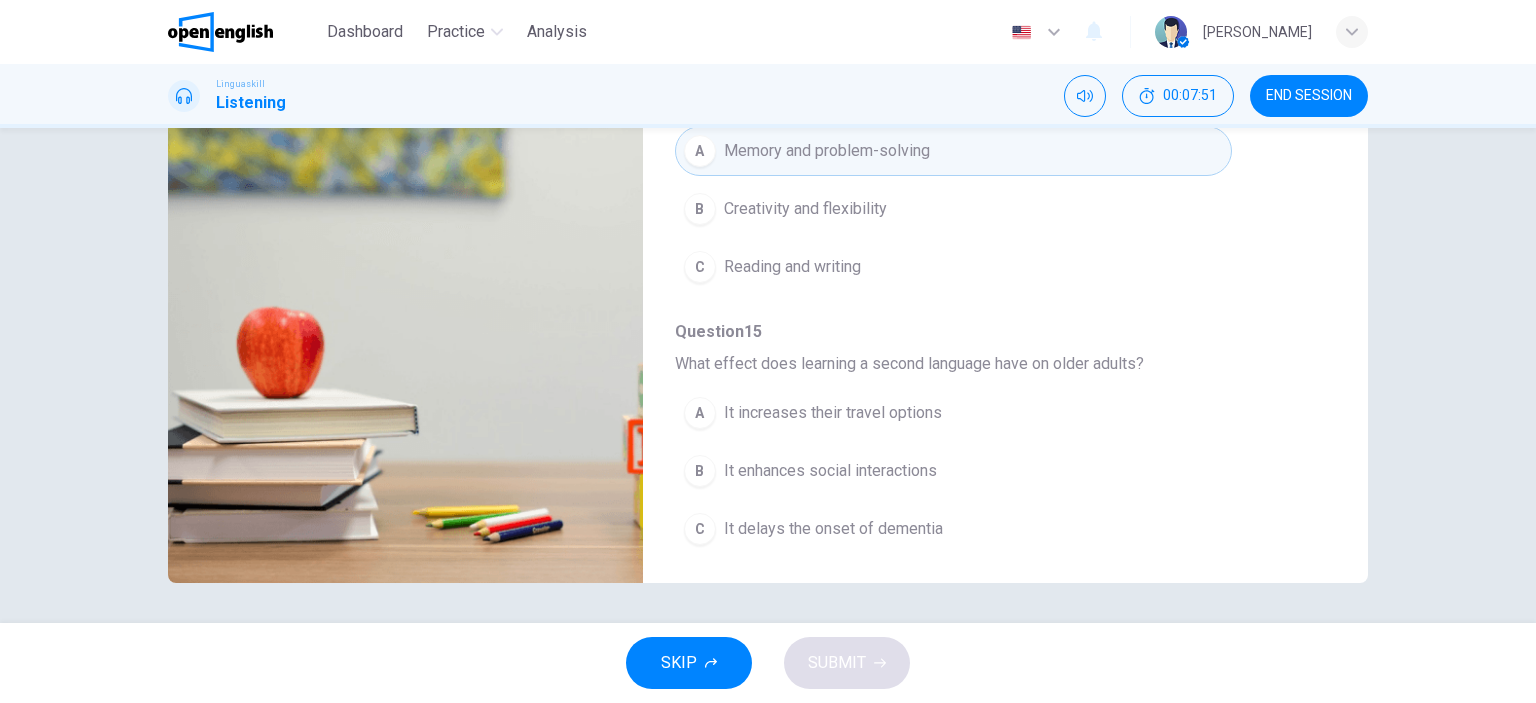 scroll, scrollTop: 279, scrollLeft: 0, axis: vertical 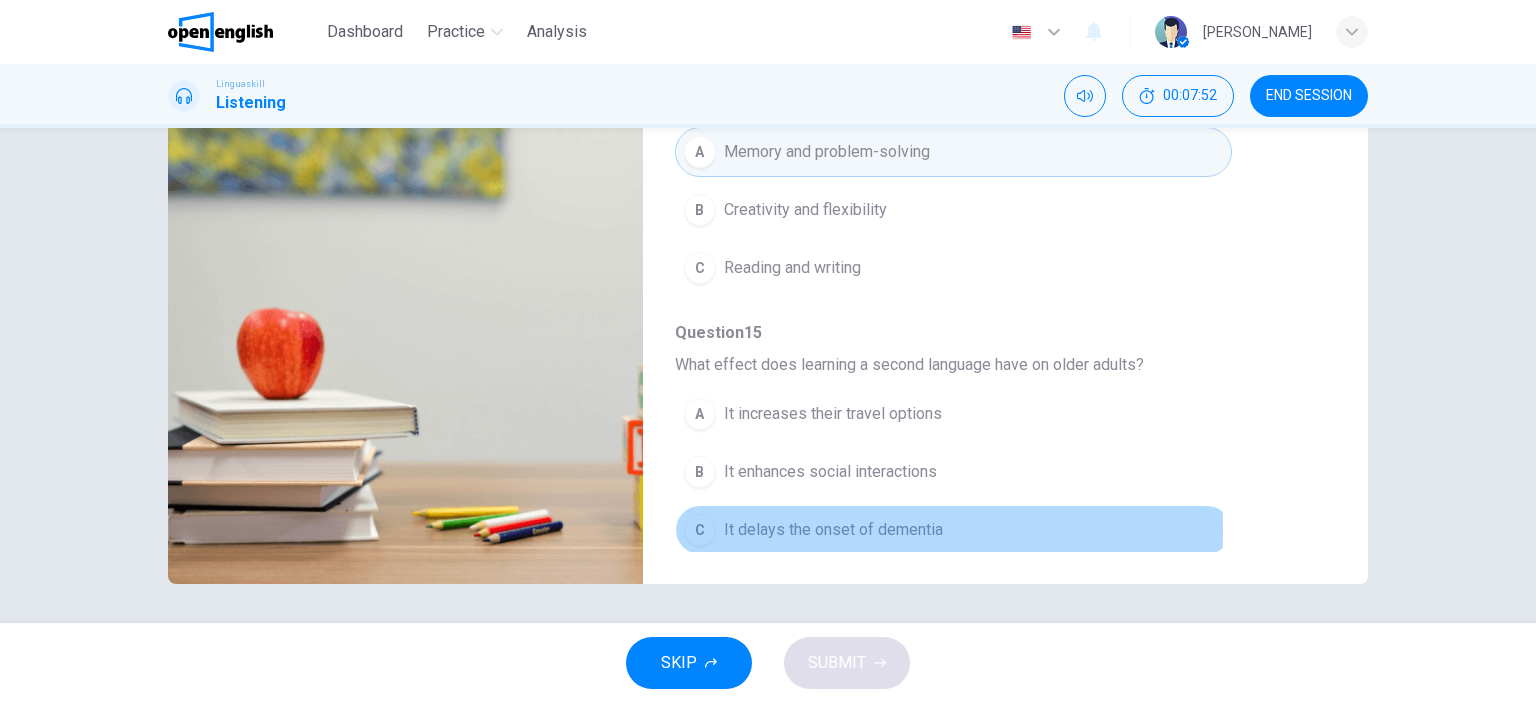 click on "C" at bounding box center (700, 530) 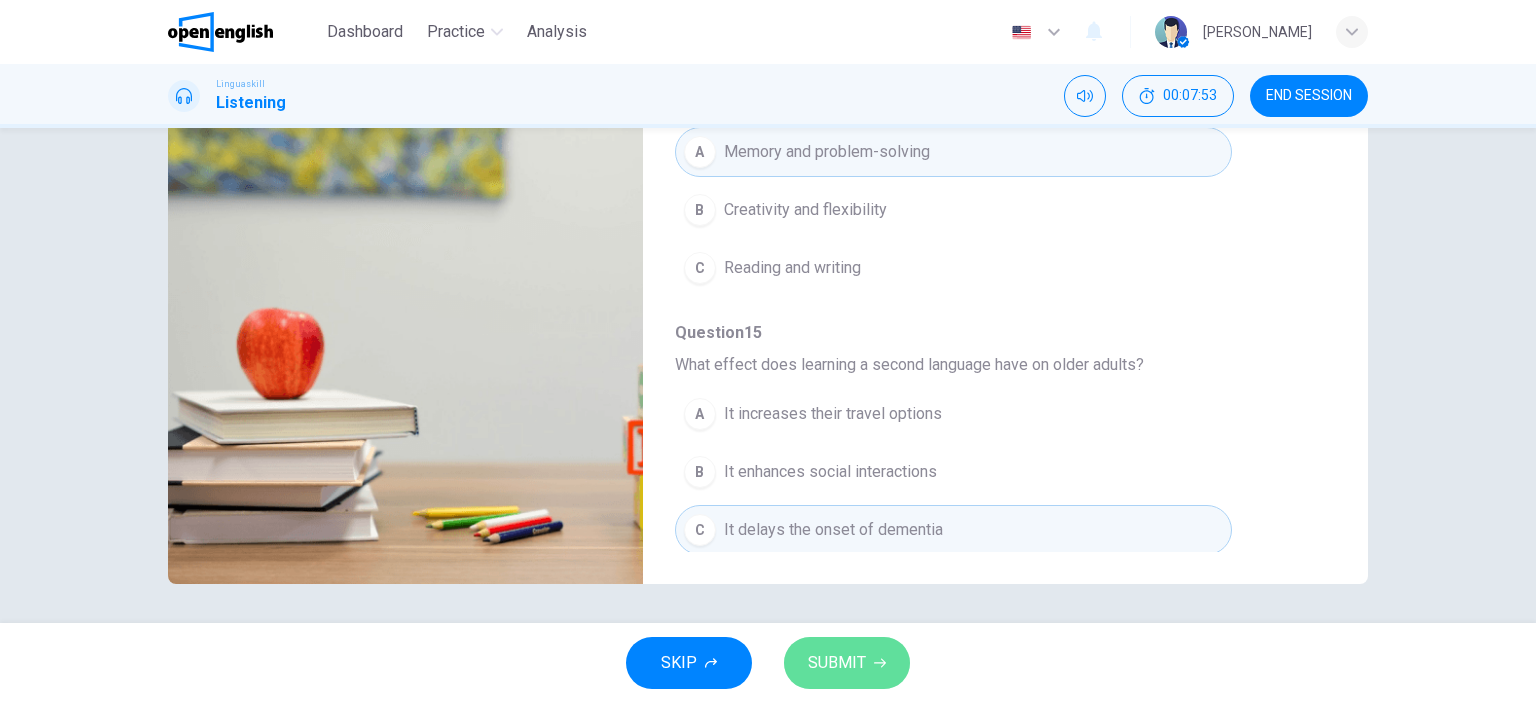 click on "SUBMIT" at bounding box center [837, 663] 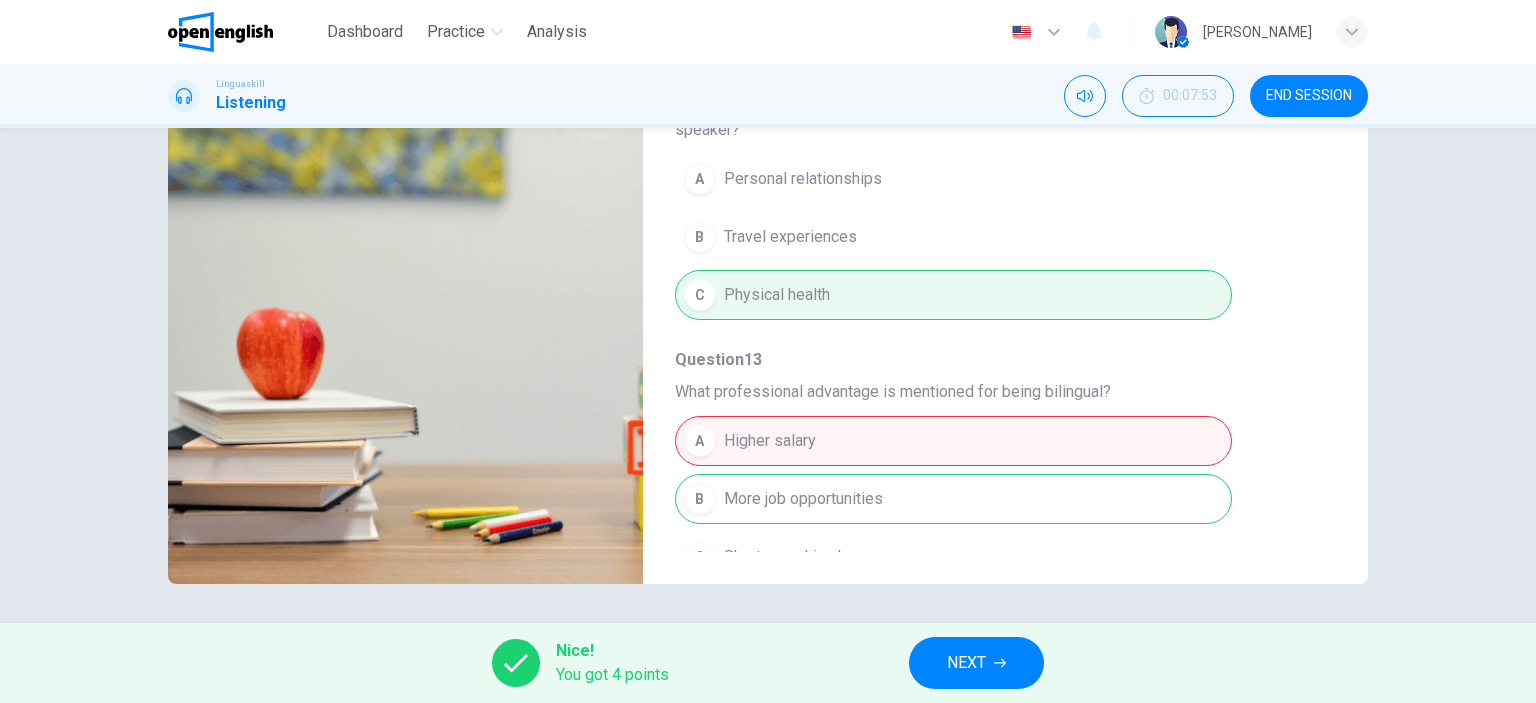 scroll, scrollTop: 0, scrollLeft: 0, axis: both 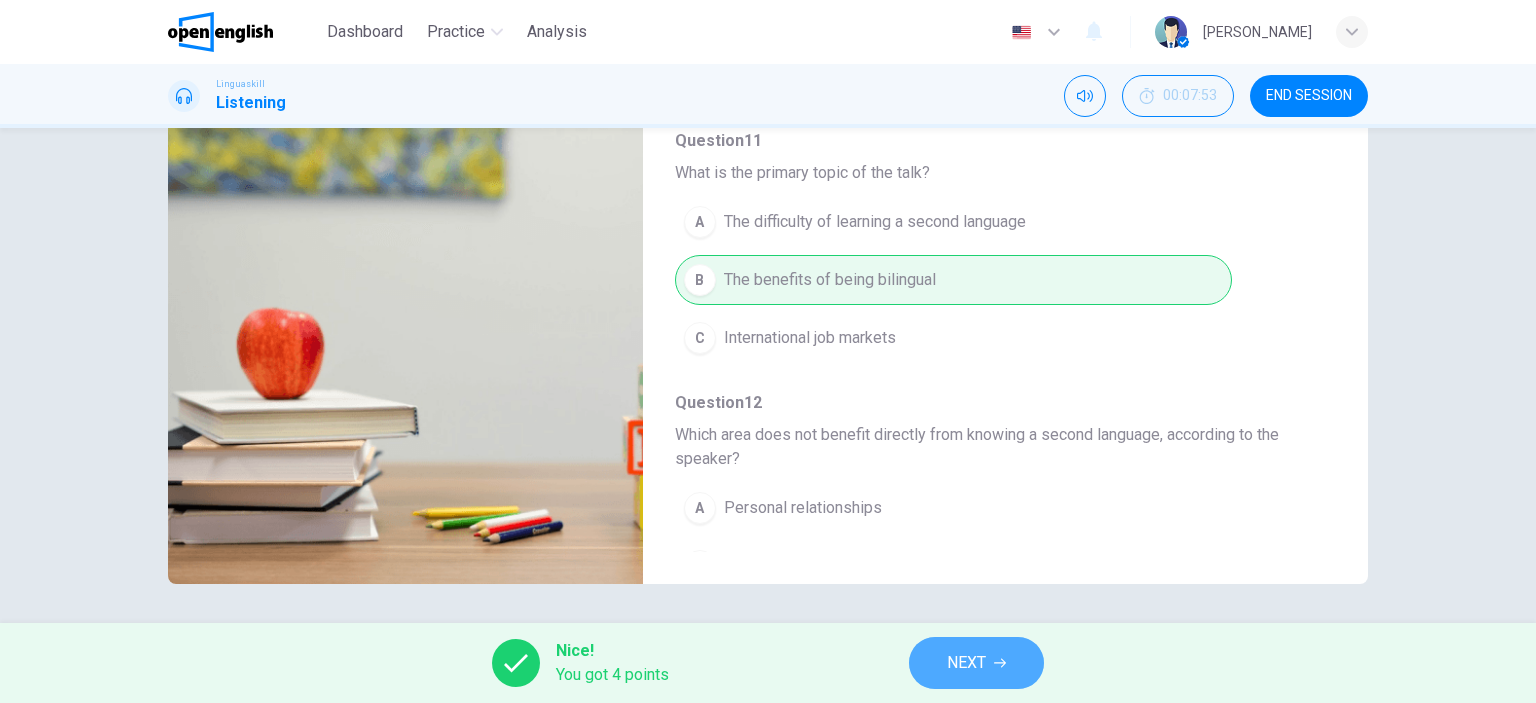 click 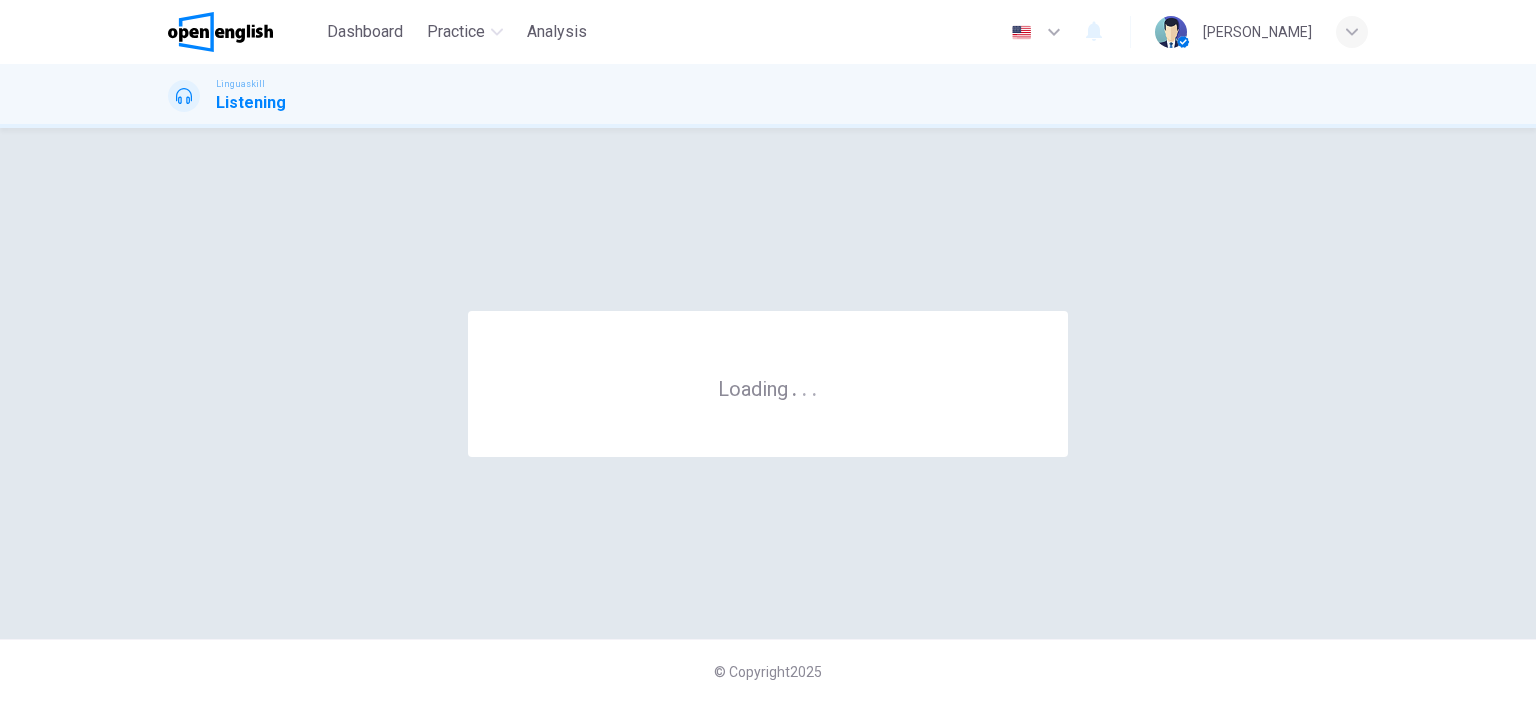 scroll, scrollTop: 0, scrollLeft: 0, axis: both 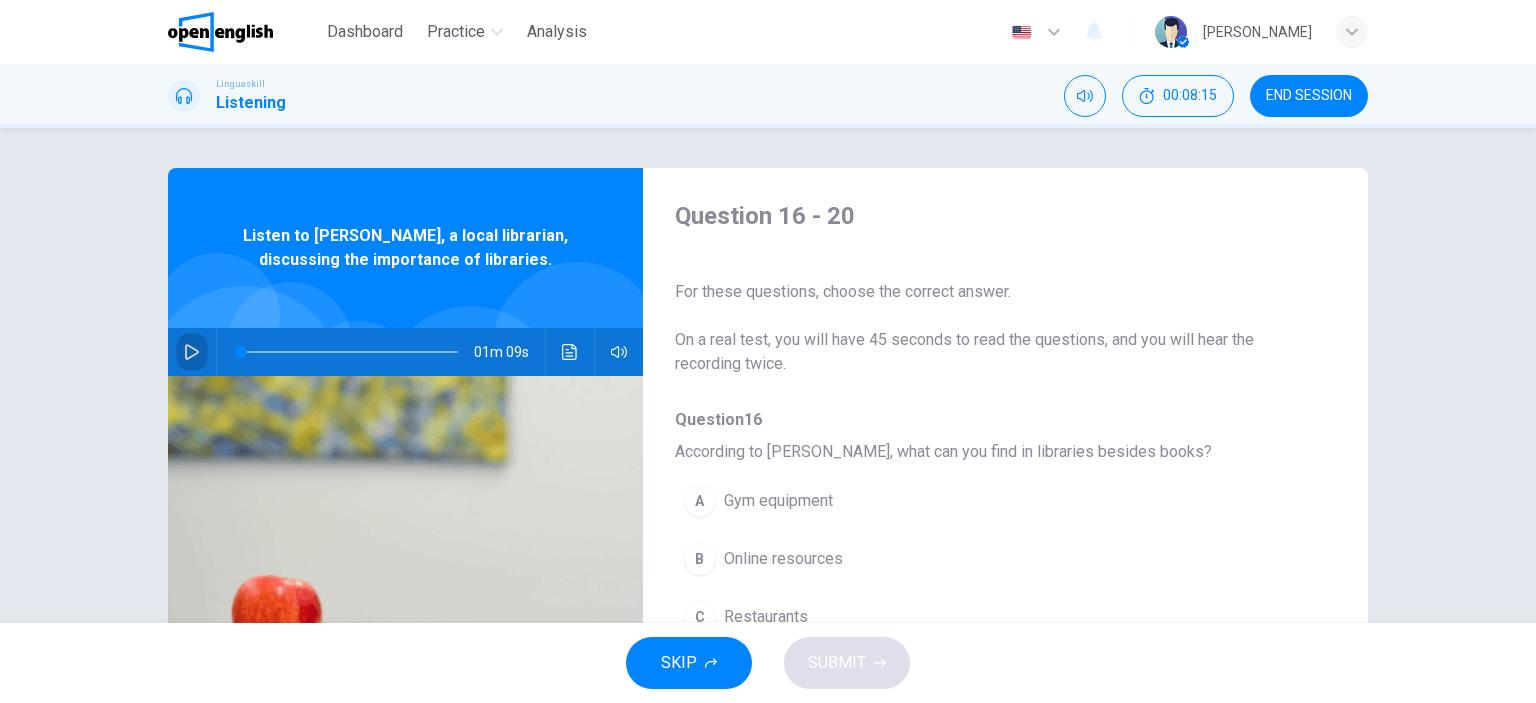click at bounding box center (192, 352) 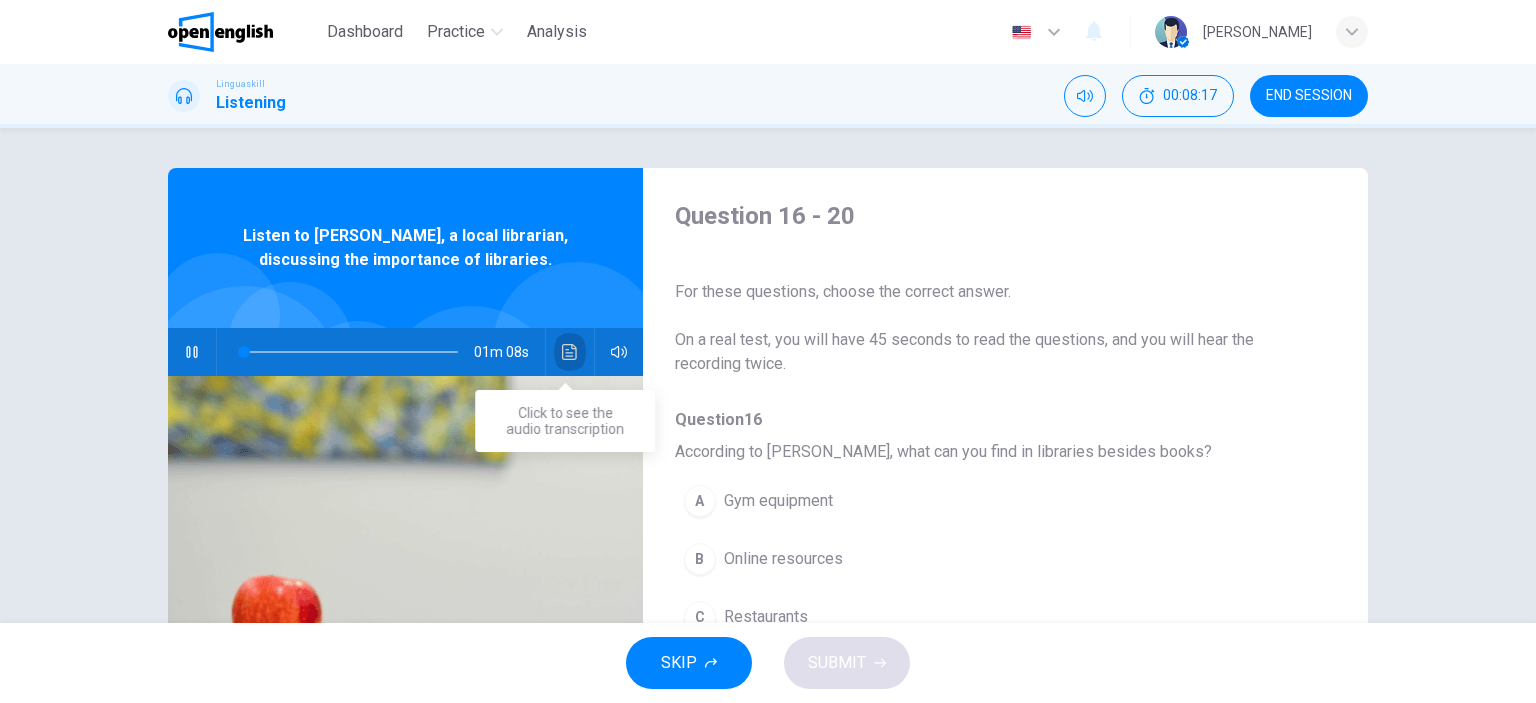 click 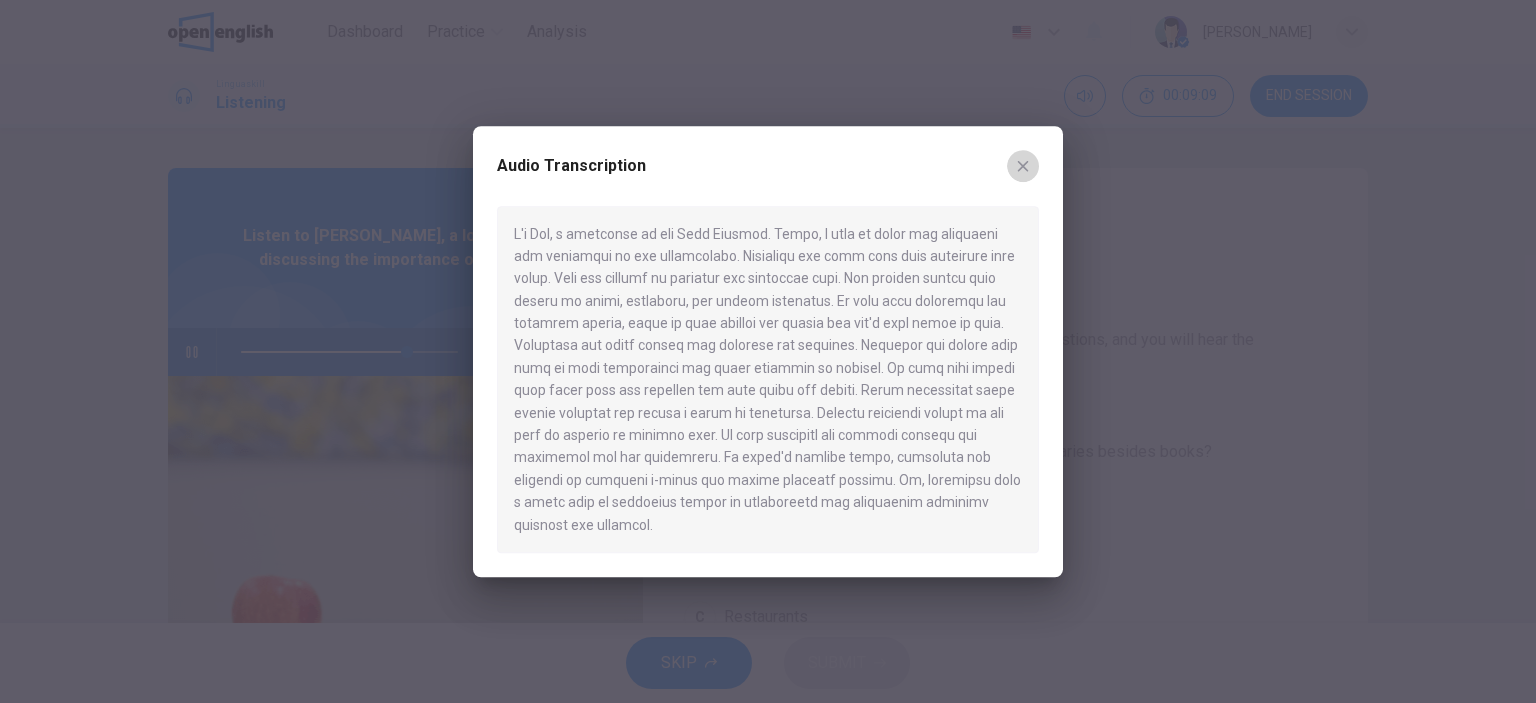 click 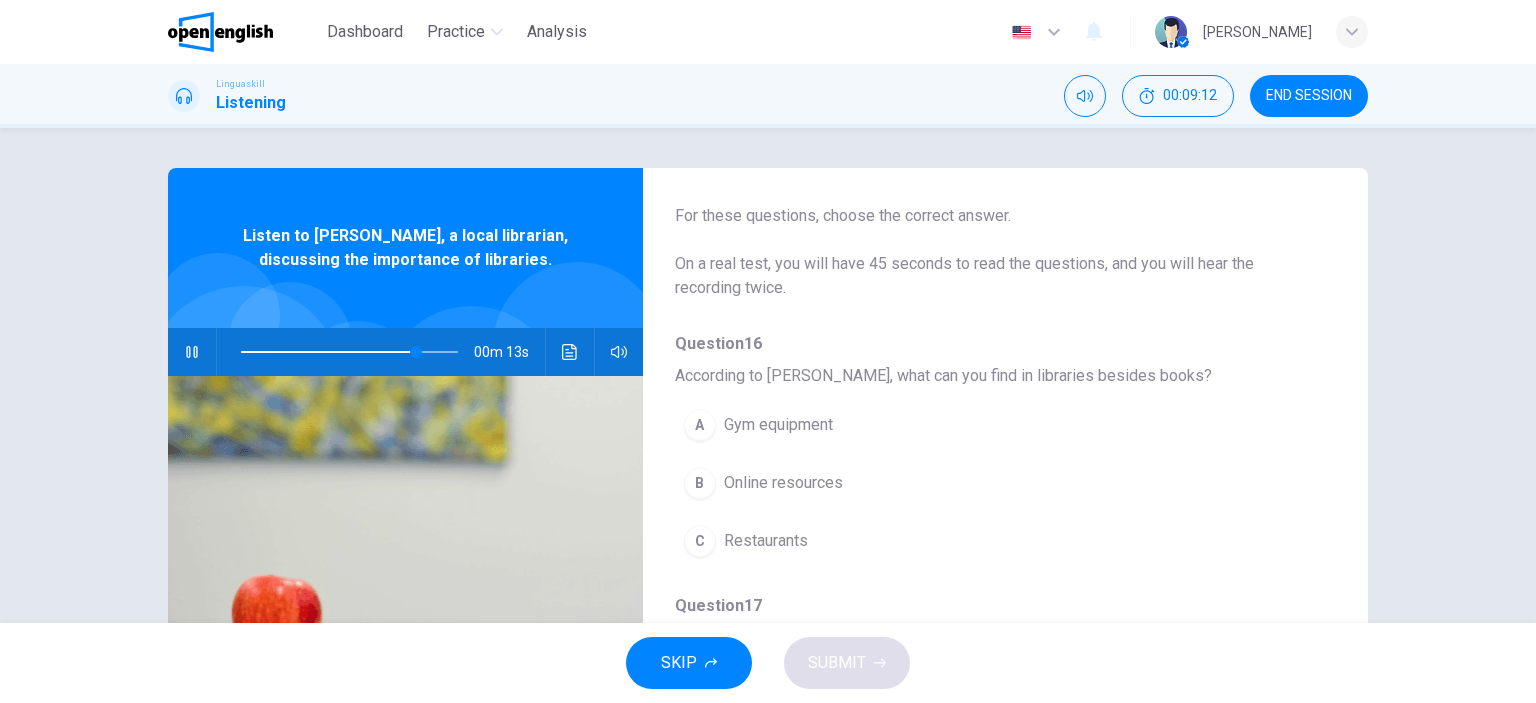 scroll, scrollTop: 79, scrollLeft: 0, axis: vertical 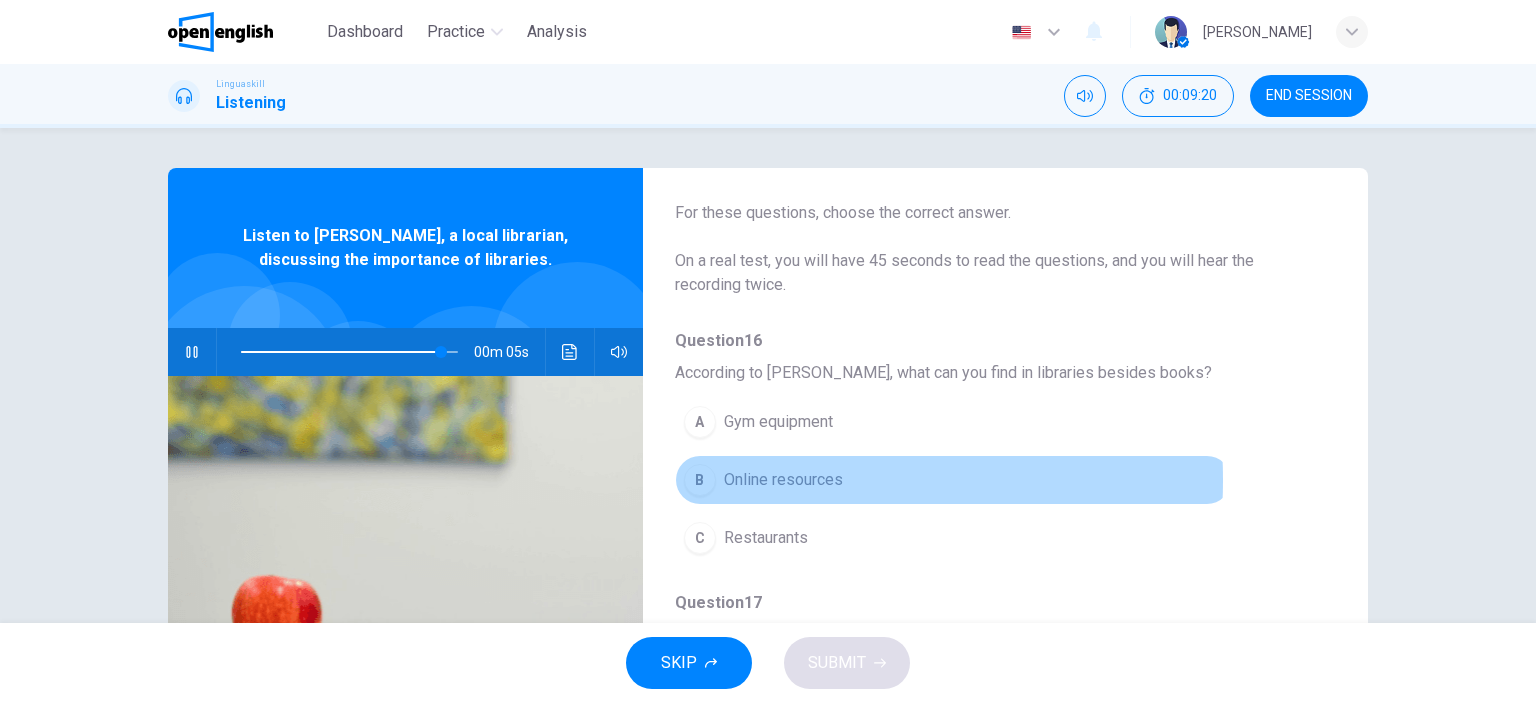 click on "B Online resources" at bounding box center (953, 480) 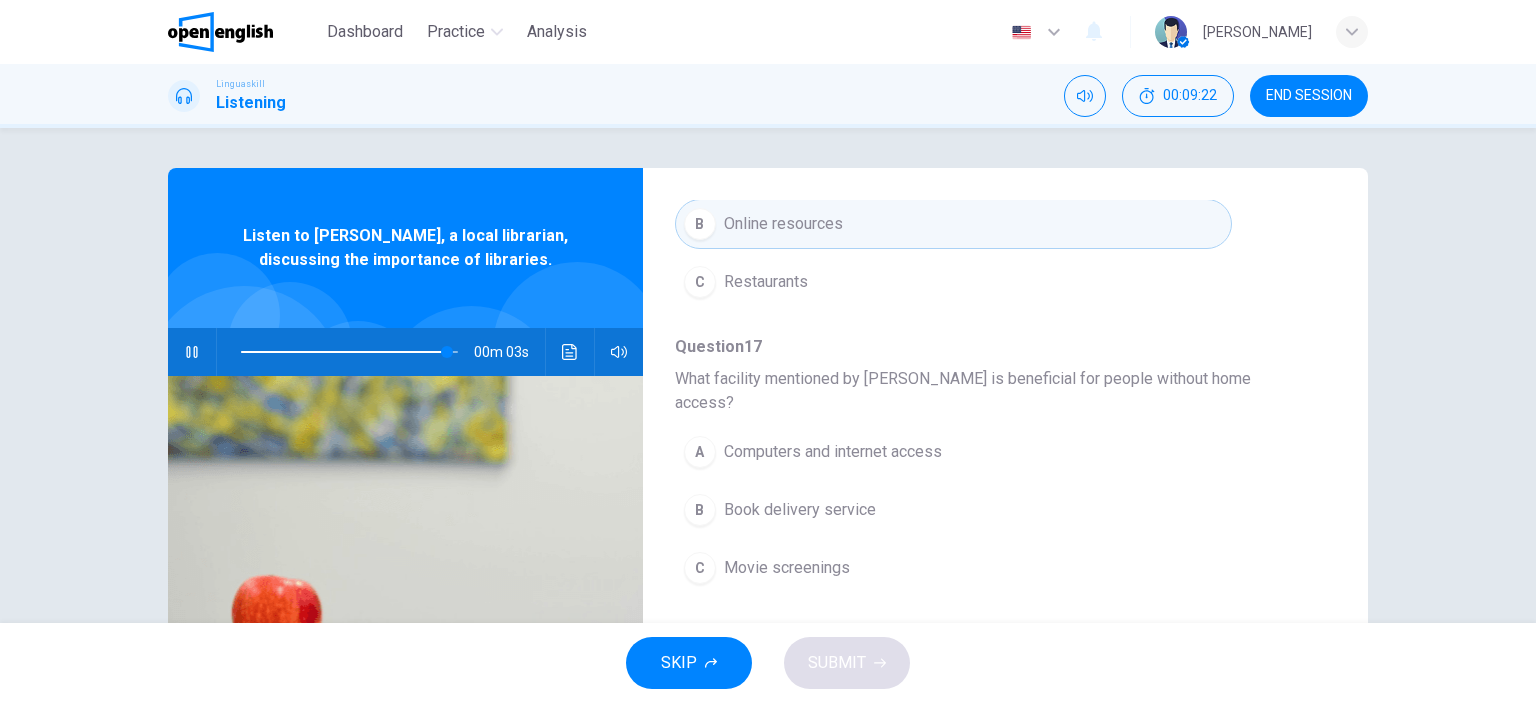 scroll, scrollTop: 336, scrollLeft: 0, axis: vertical 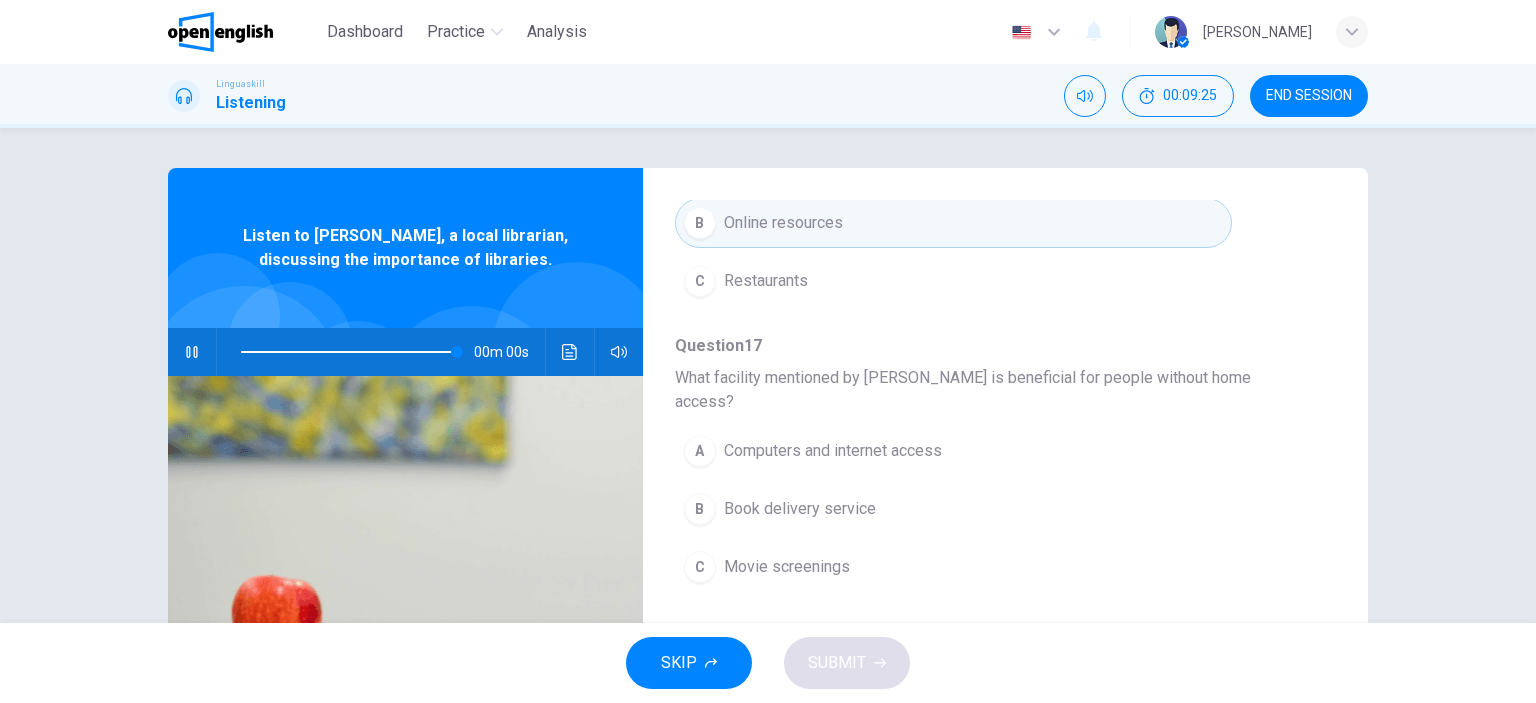type on "*" 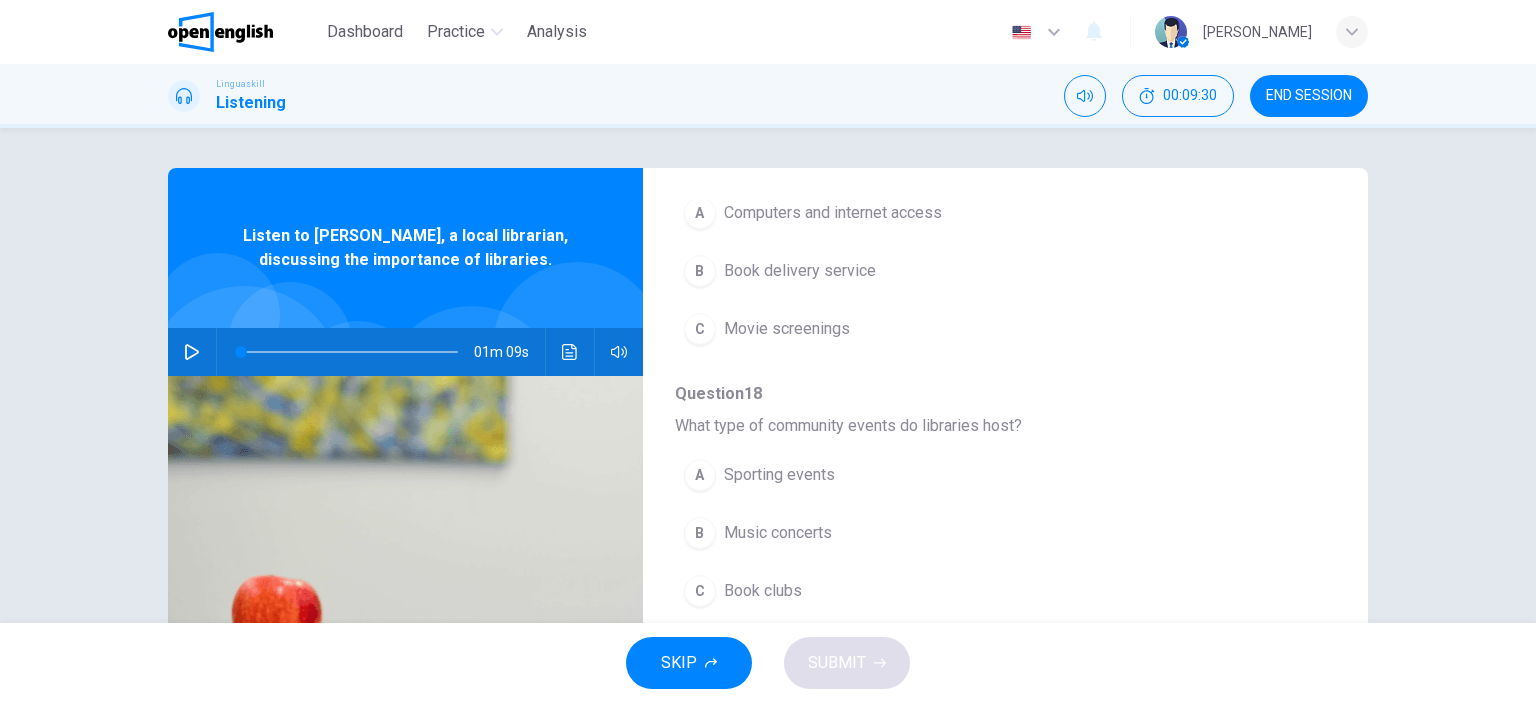 scroll, scrollTop: 626, scrollLeft: 0, axis: vertical 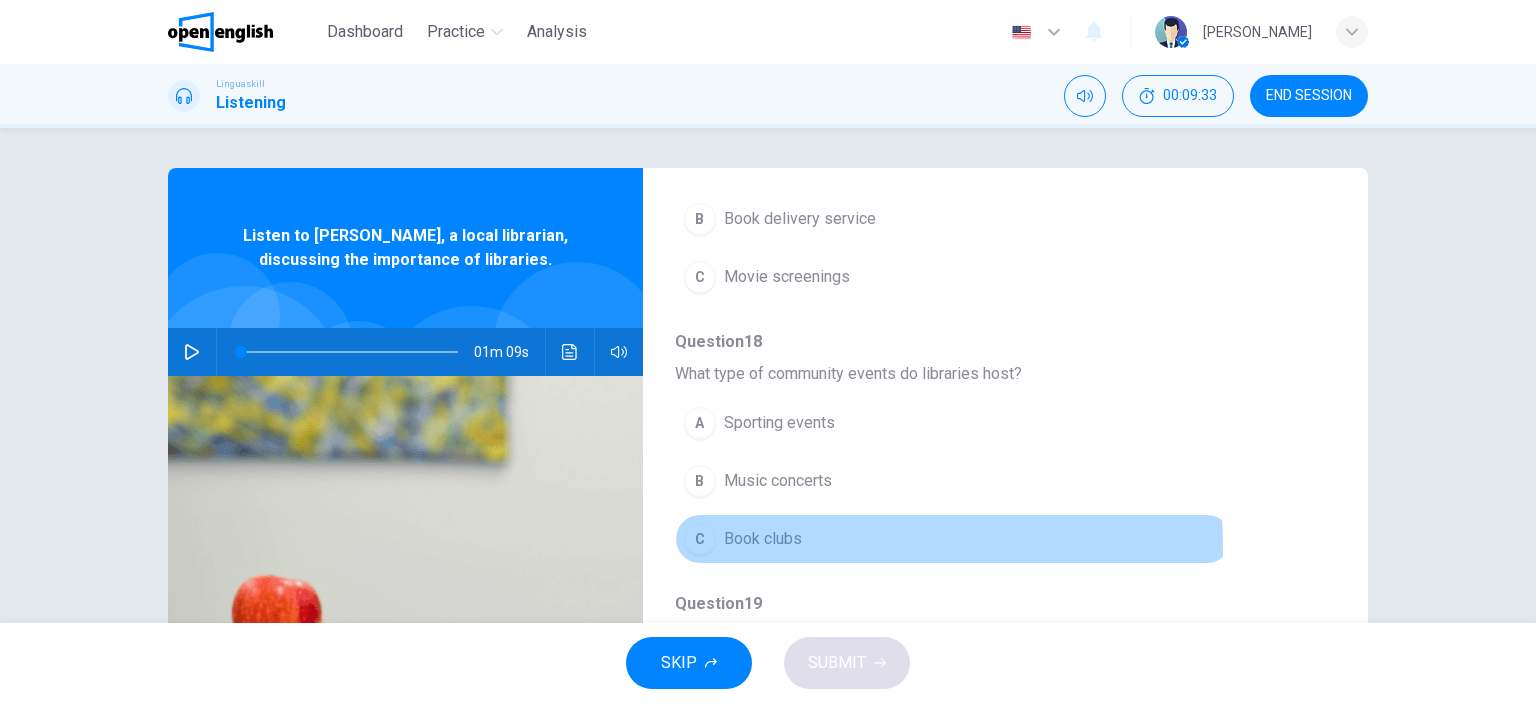 click on "Book clubs" at bounding box center (763, 539) 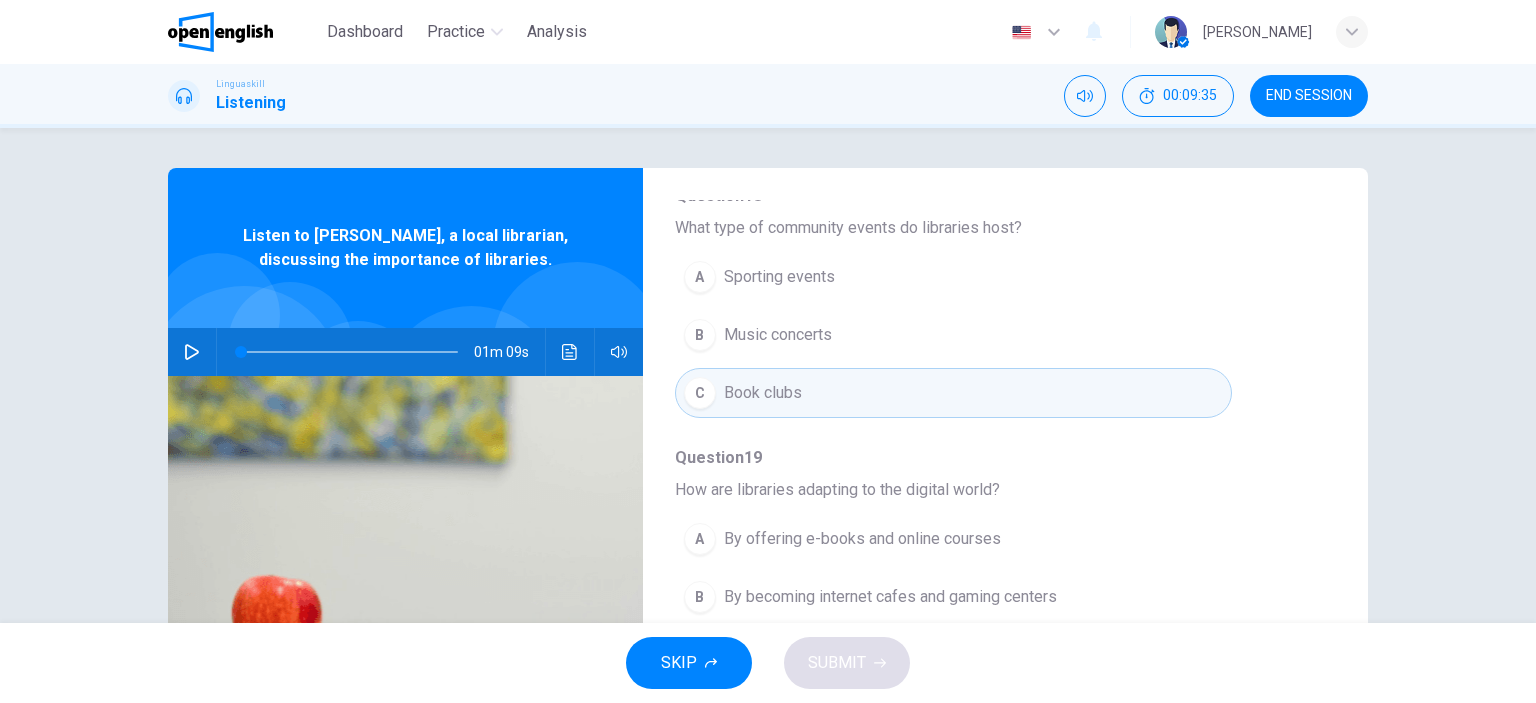 scroll, scrollTop: 856, scrollLeft: 0, axis: vertical 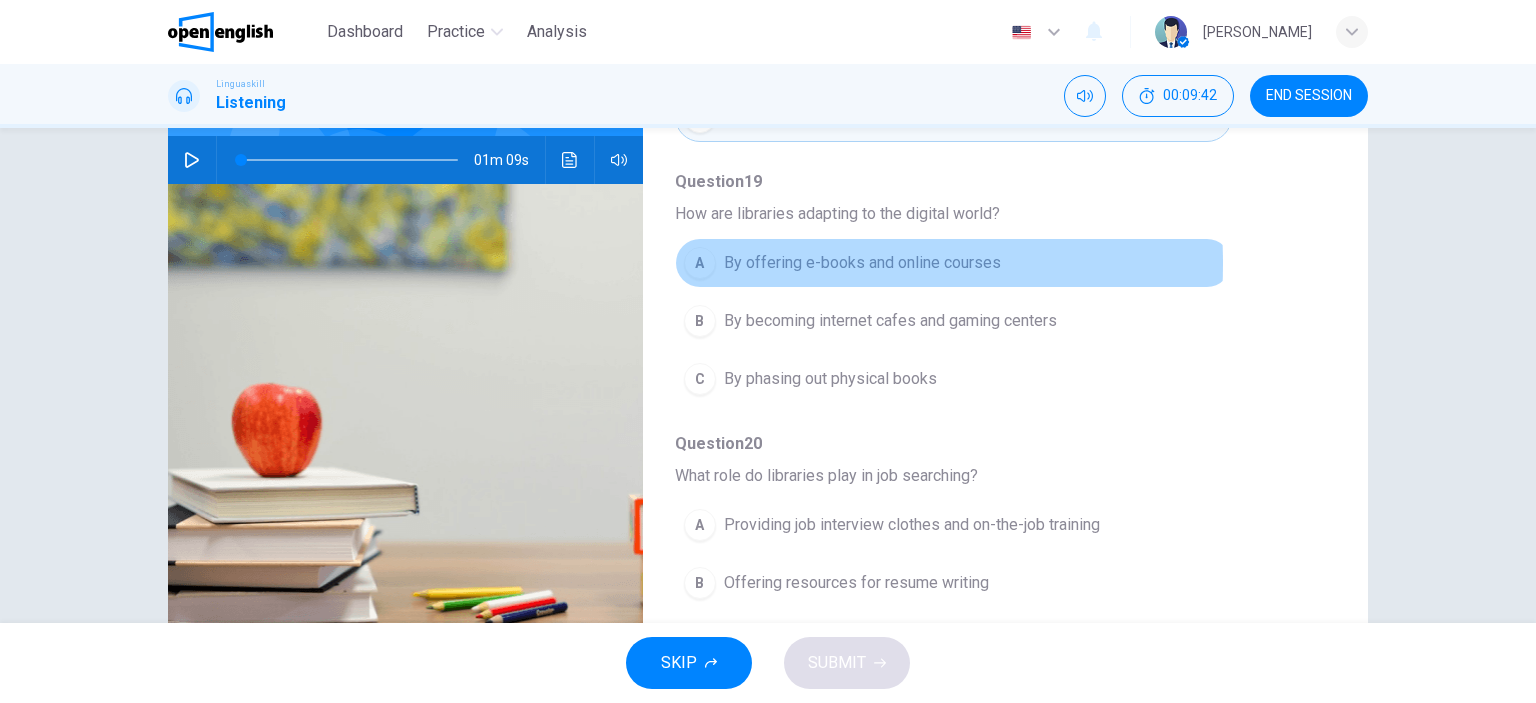 click on "By offering e-books and online courses" at bounding box center [862, 263] 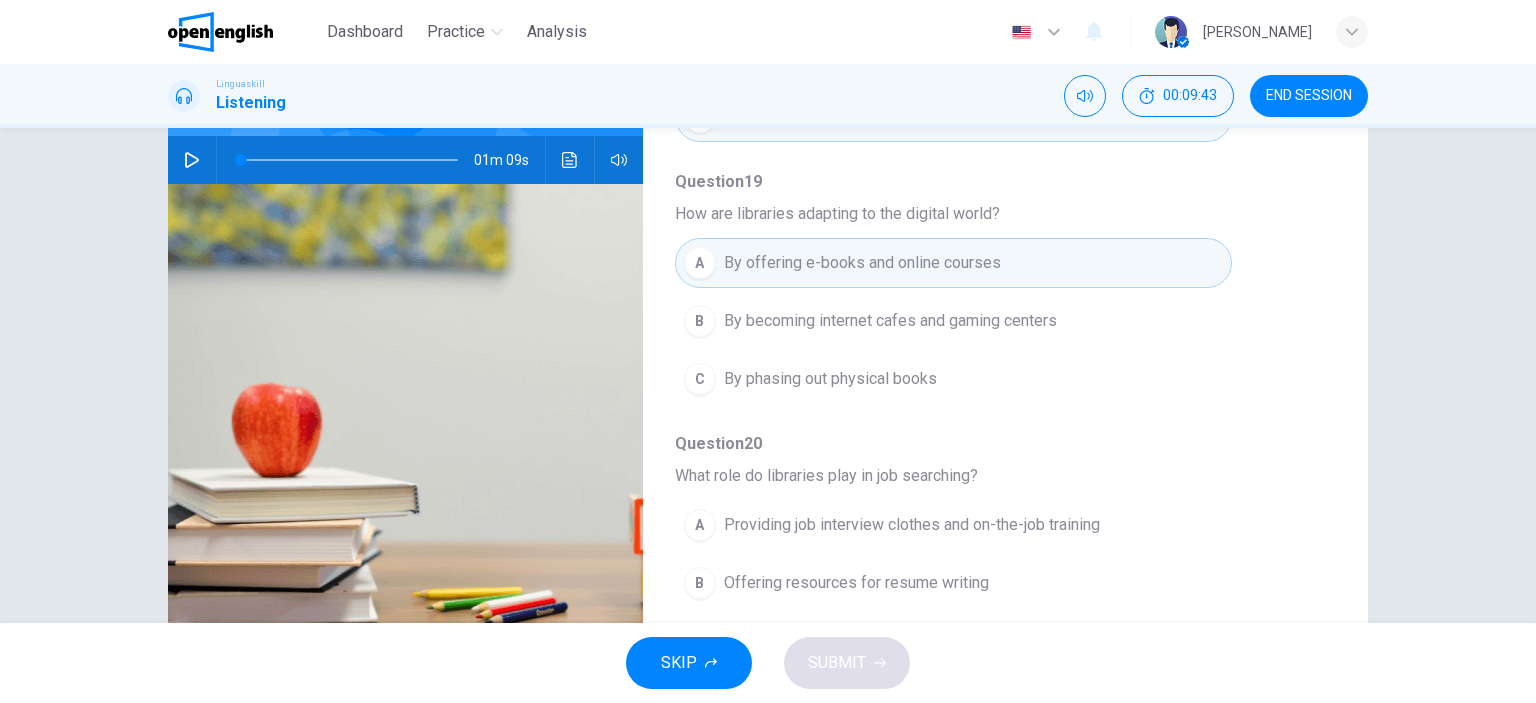 scroll, scrollTop: 280, scrollLeft: 0, axis: vertical 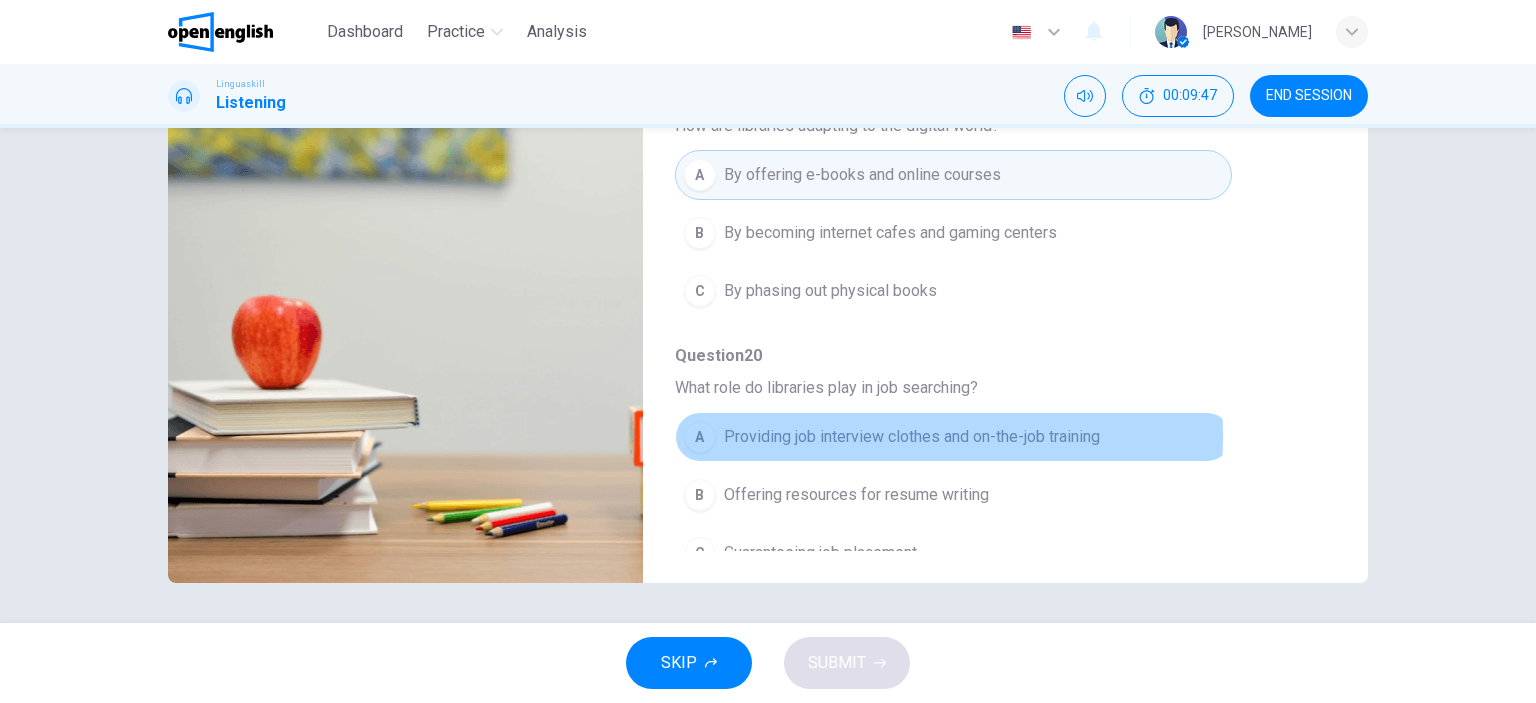 click on "Providing job interview clothes and on-the-job training" at bounding box center [912, 437] 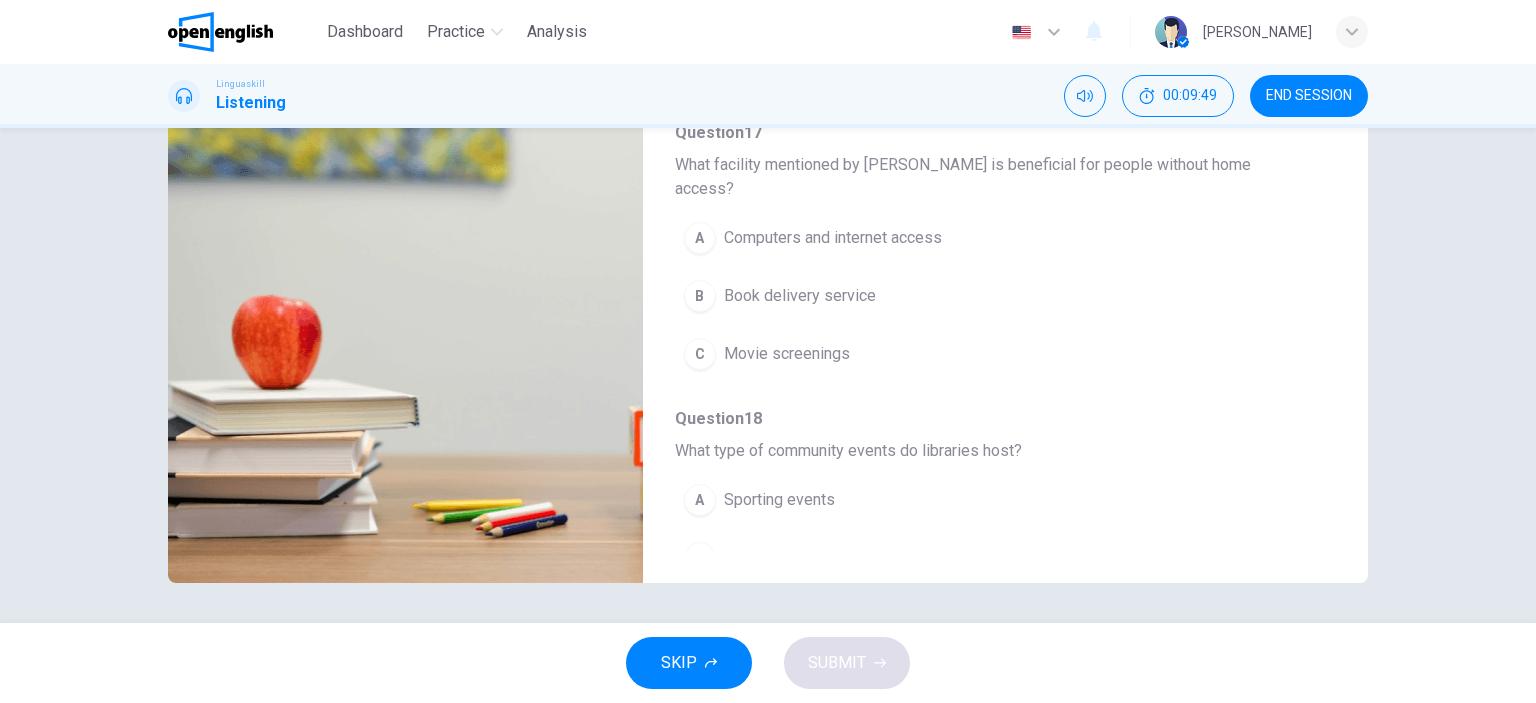 scroll, scrollTop: 268, scrollLeft: 0, axis: vertical 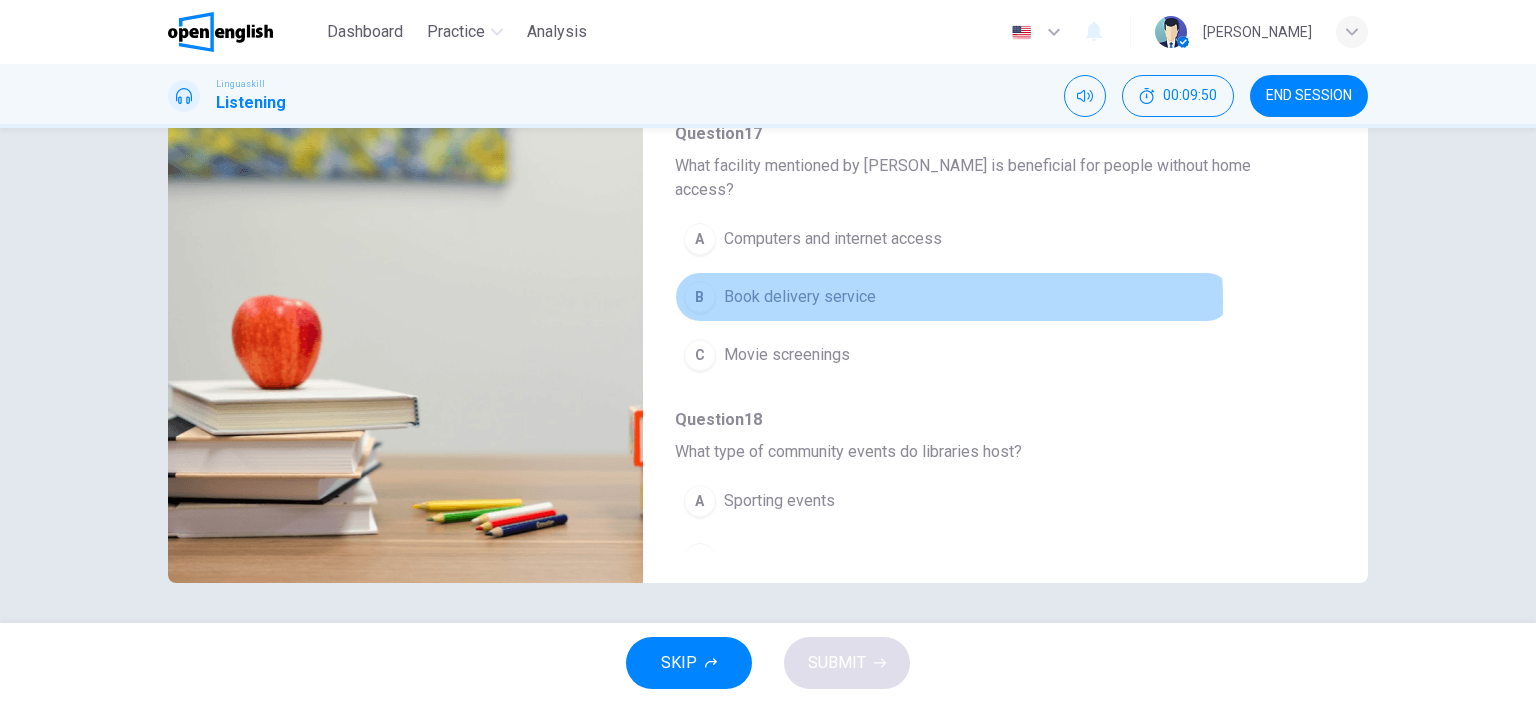 click on "Book delivery service" at bounding box center [800, 297] 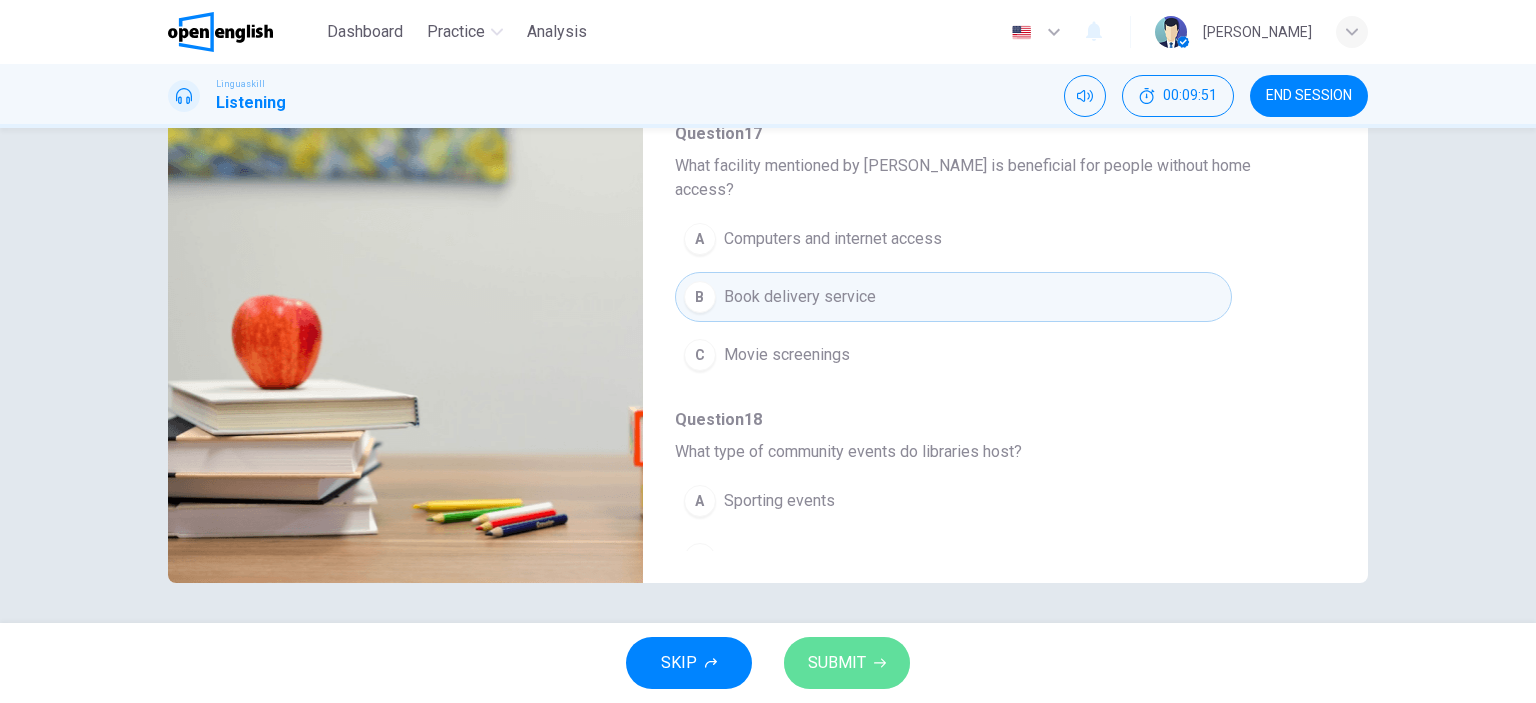 click on "SUBMIT" at bounding box center (837, 663) 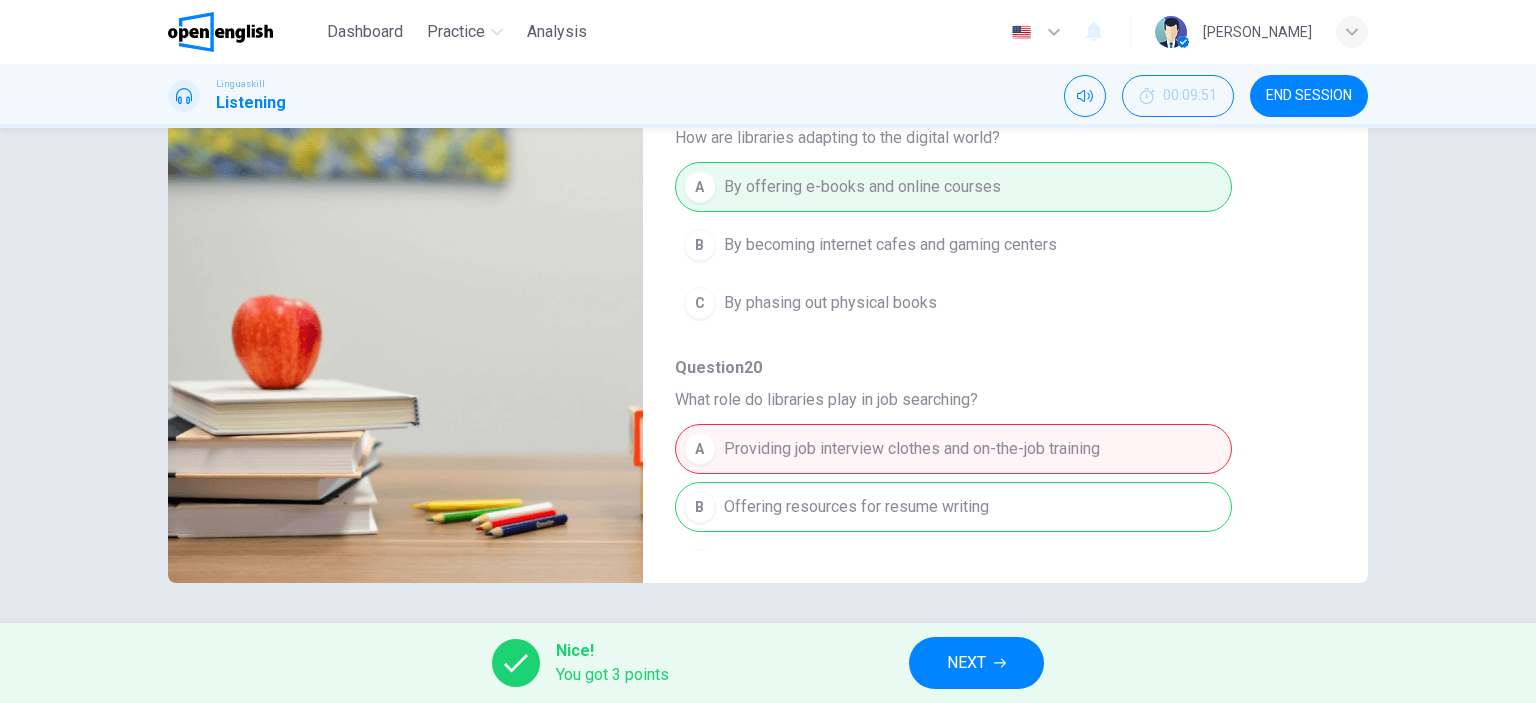 scroll, scrollTop: 856, scrollLeft: 0, axis: vertical 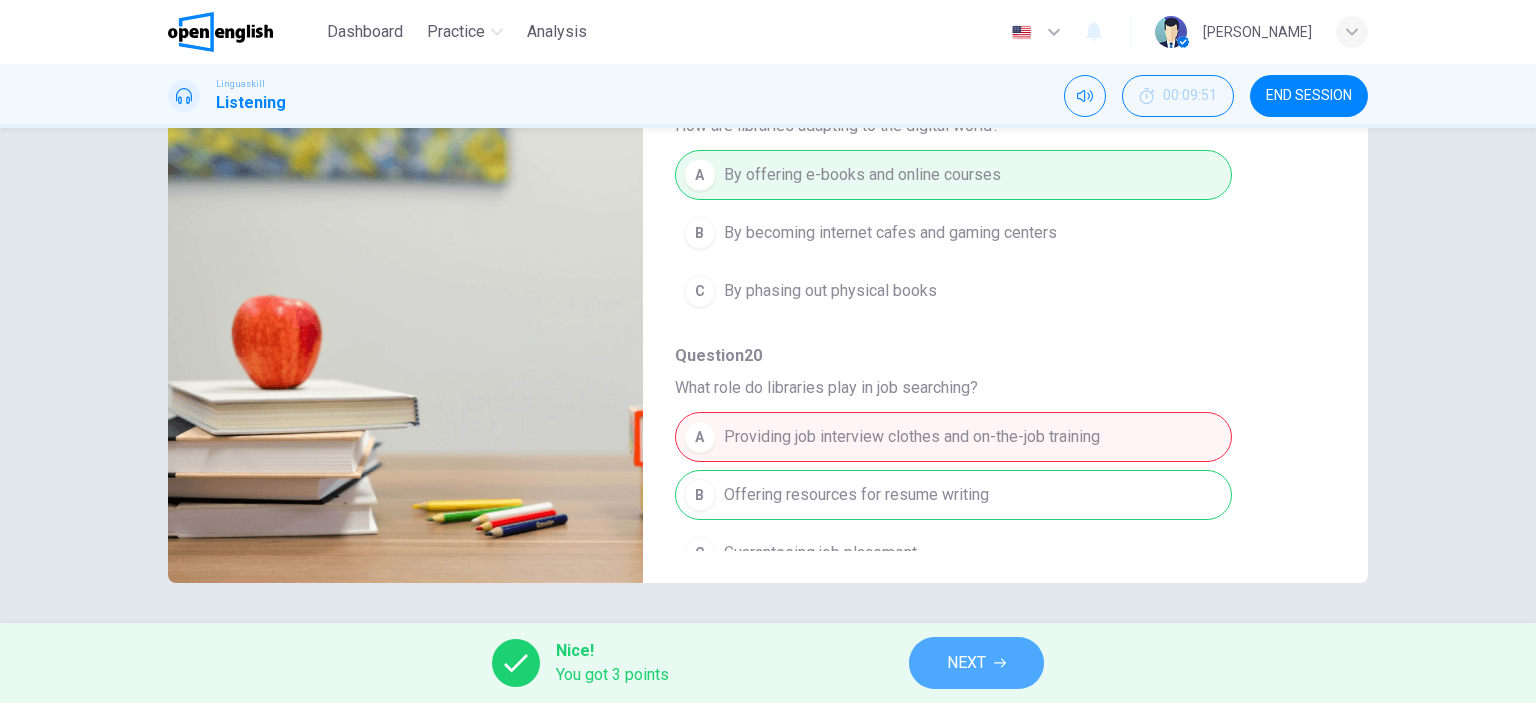 click on "NEXT" at bounding box center [976, 663] 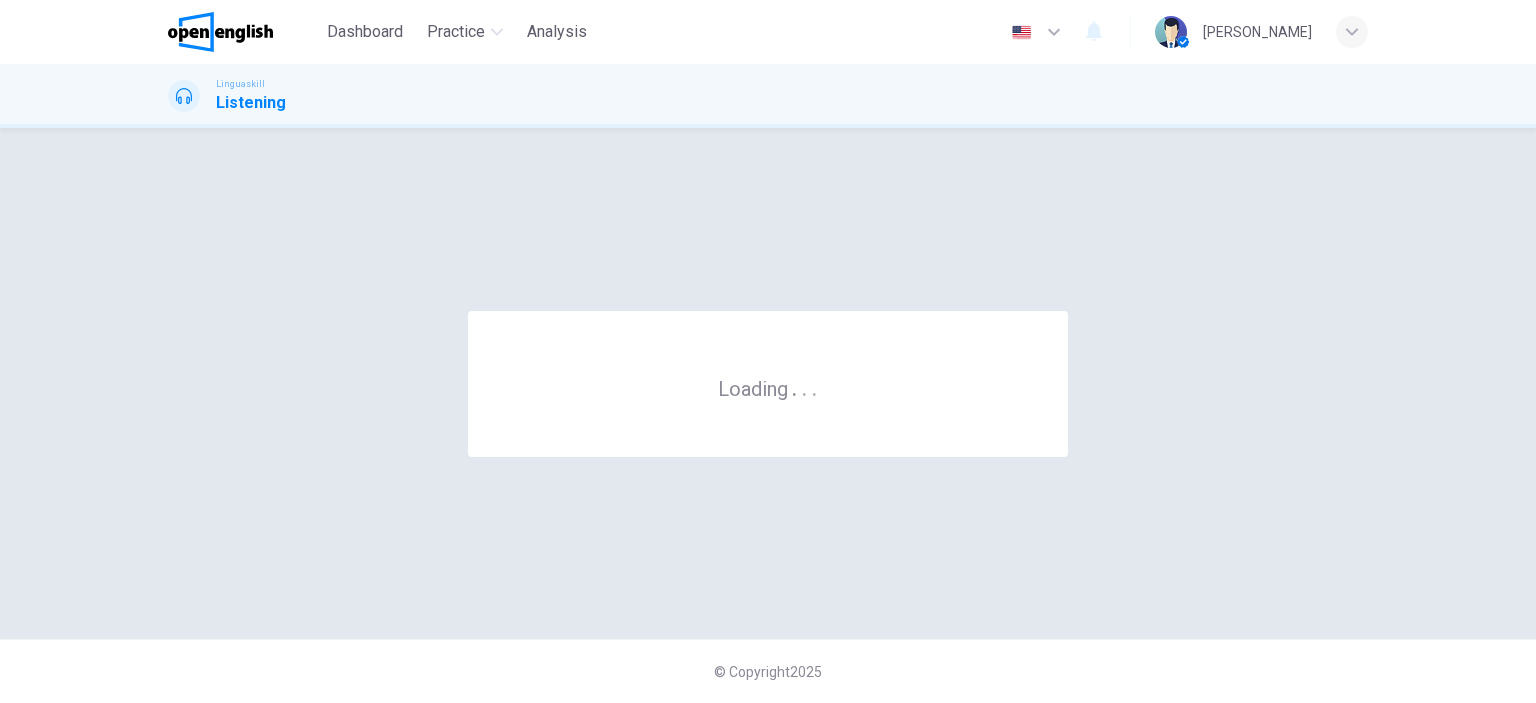 scroll, scrollTop: 0, scrollLeft: 0, axis: both 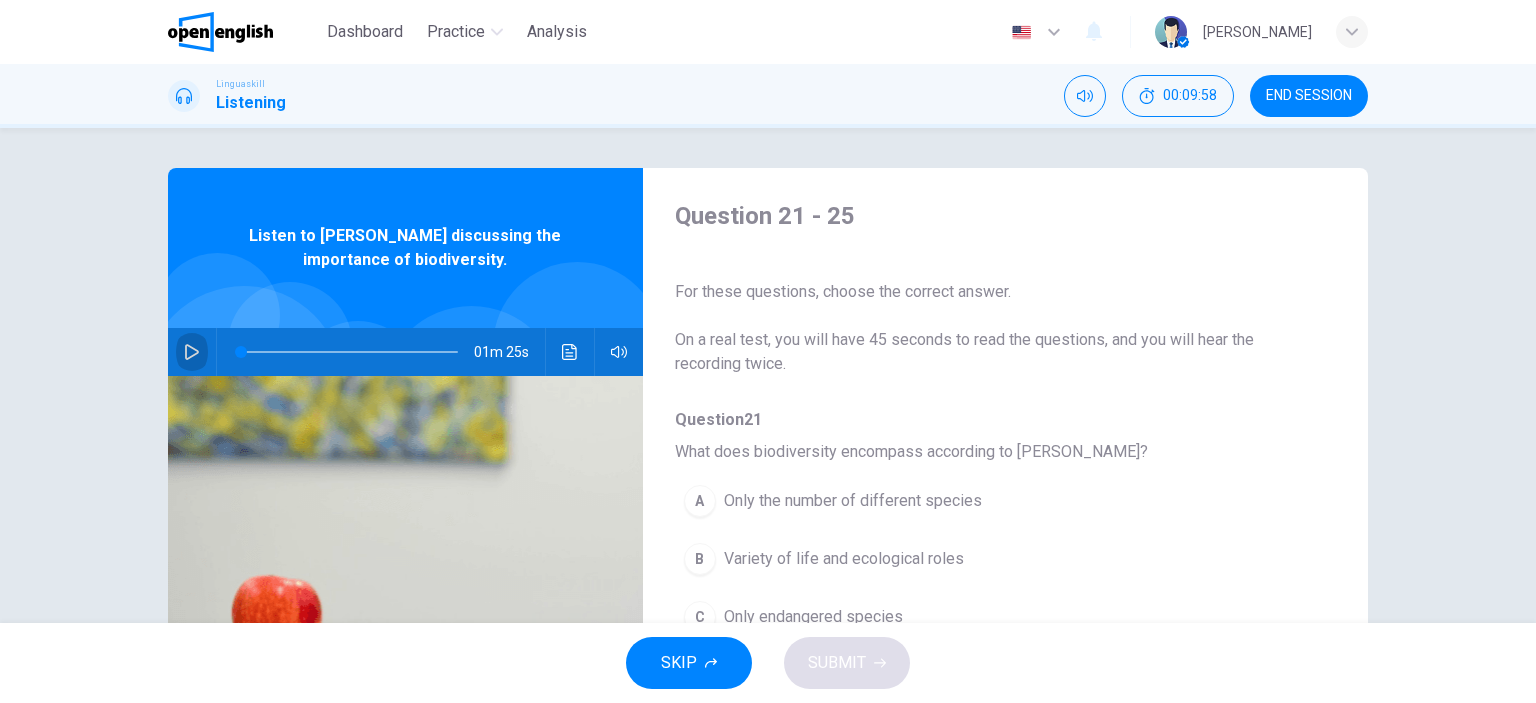 click 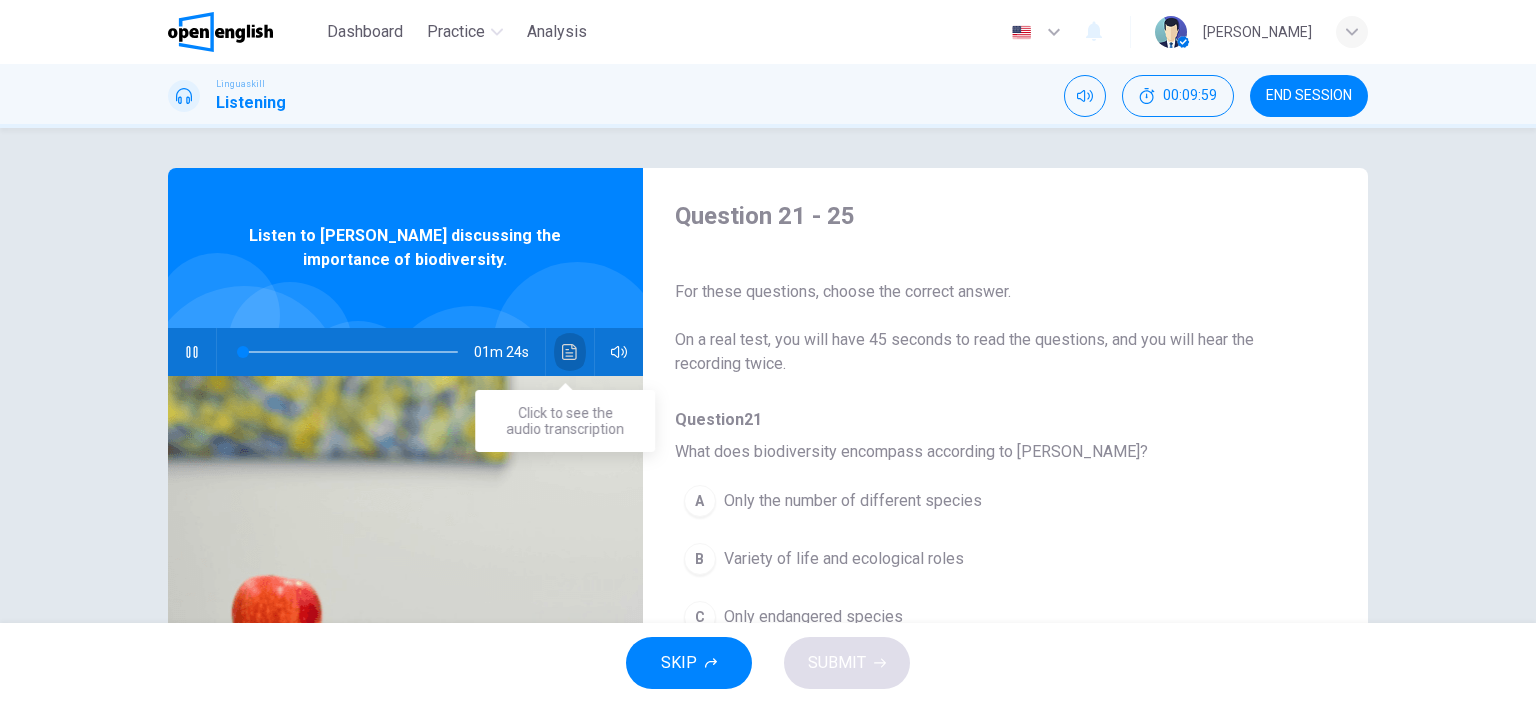 click 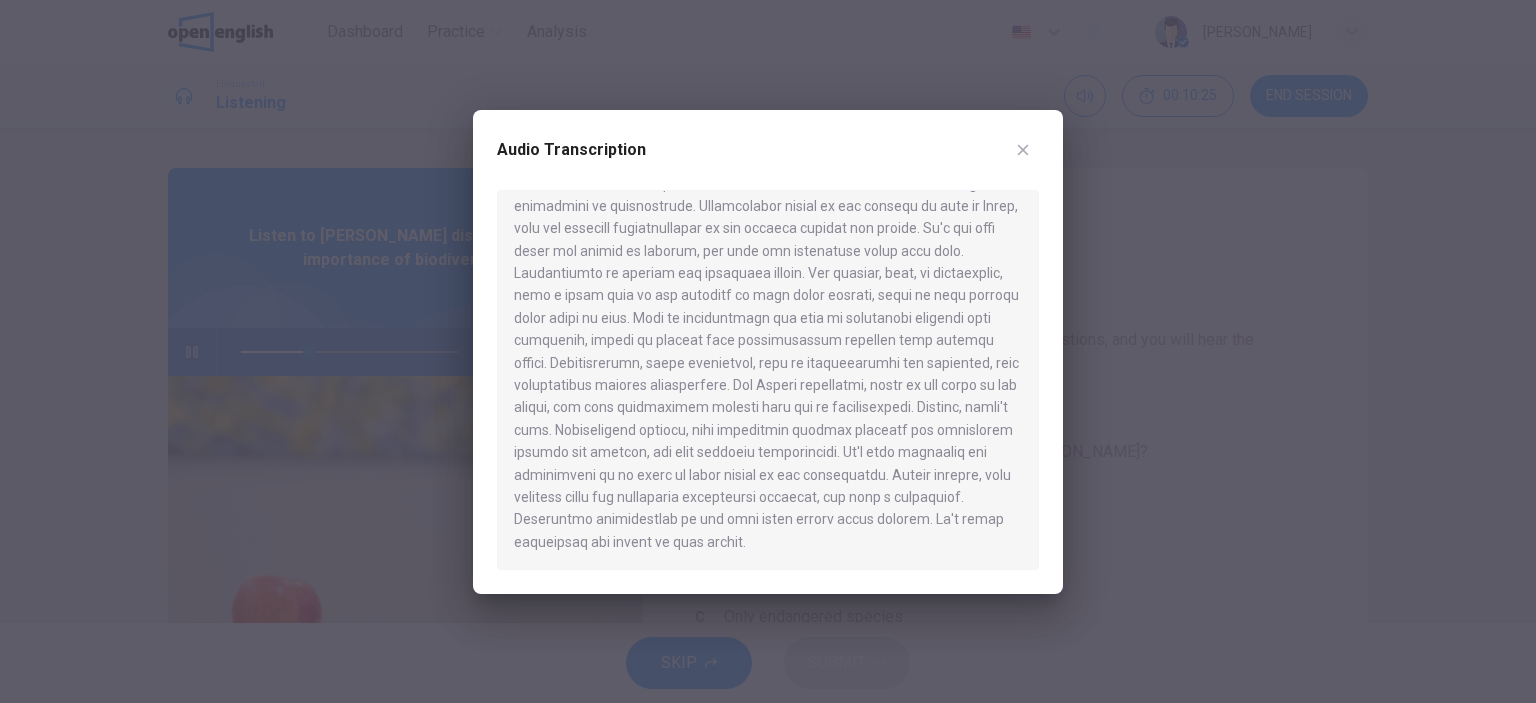 scroll, scrollTop: 34, scrollLeft: 0, axis: vertical 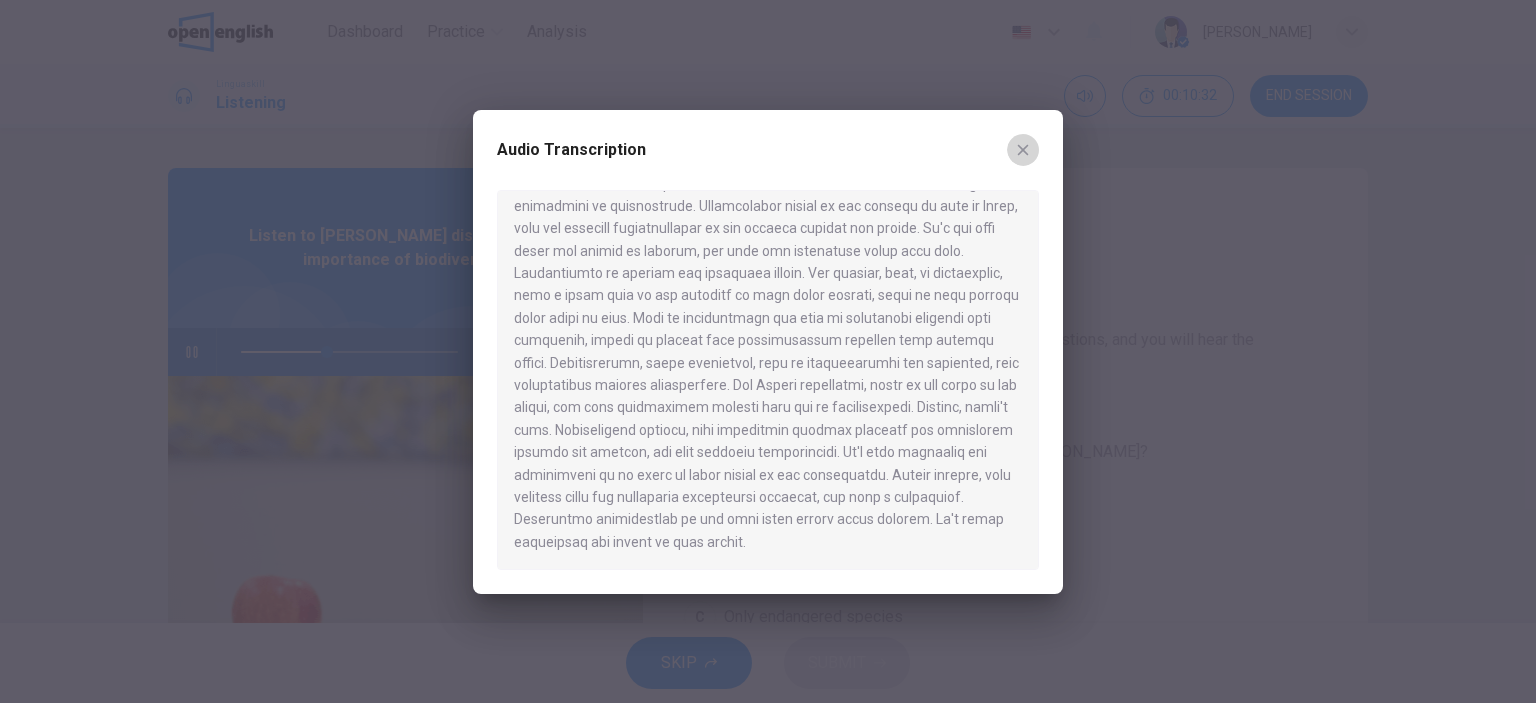 click 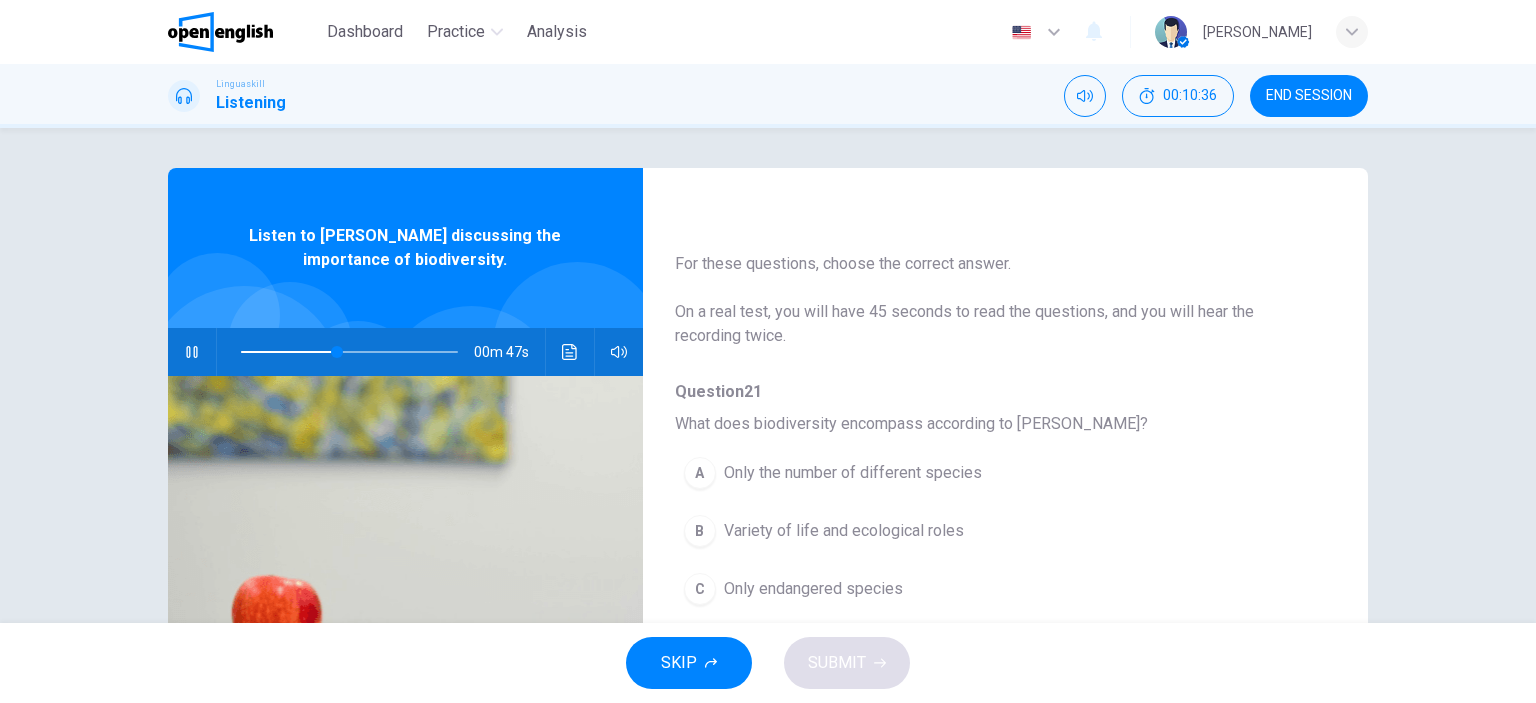 scroll, scrollTop: 30, scrollLeft: 0, axis: vertical 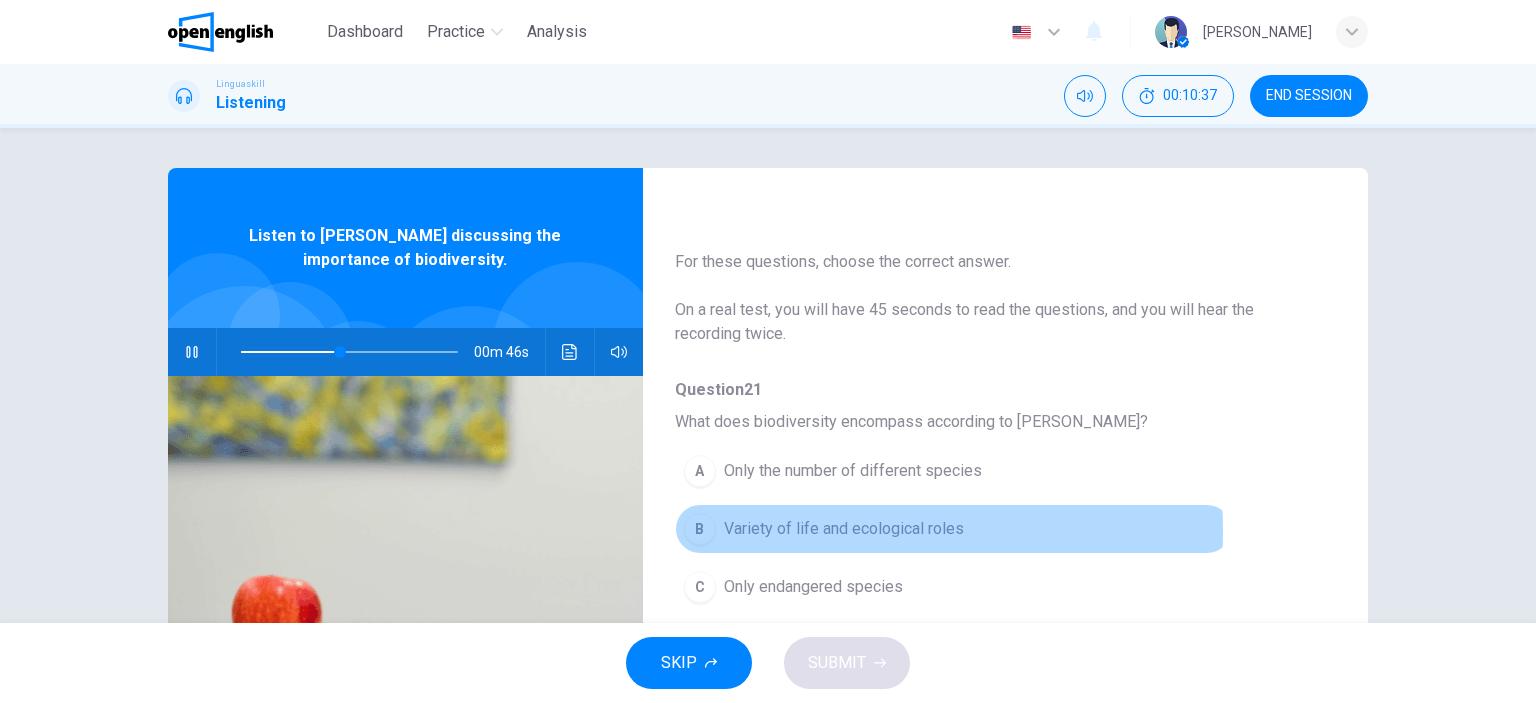 click on "Variety of life and ecological roles" at bounding box center (844, 529) 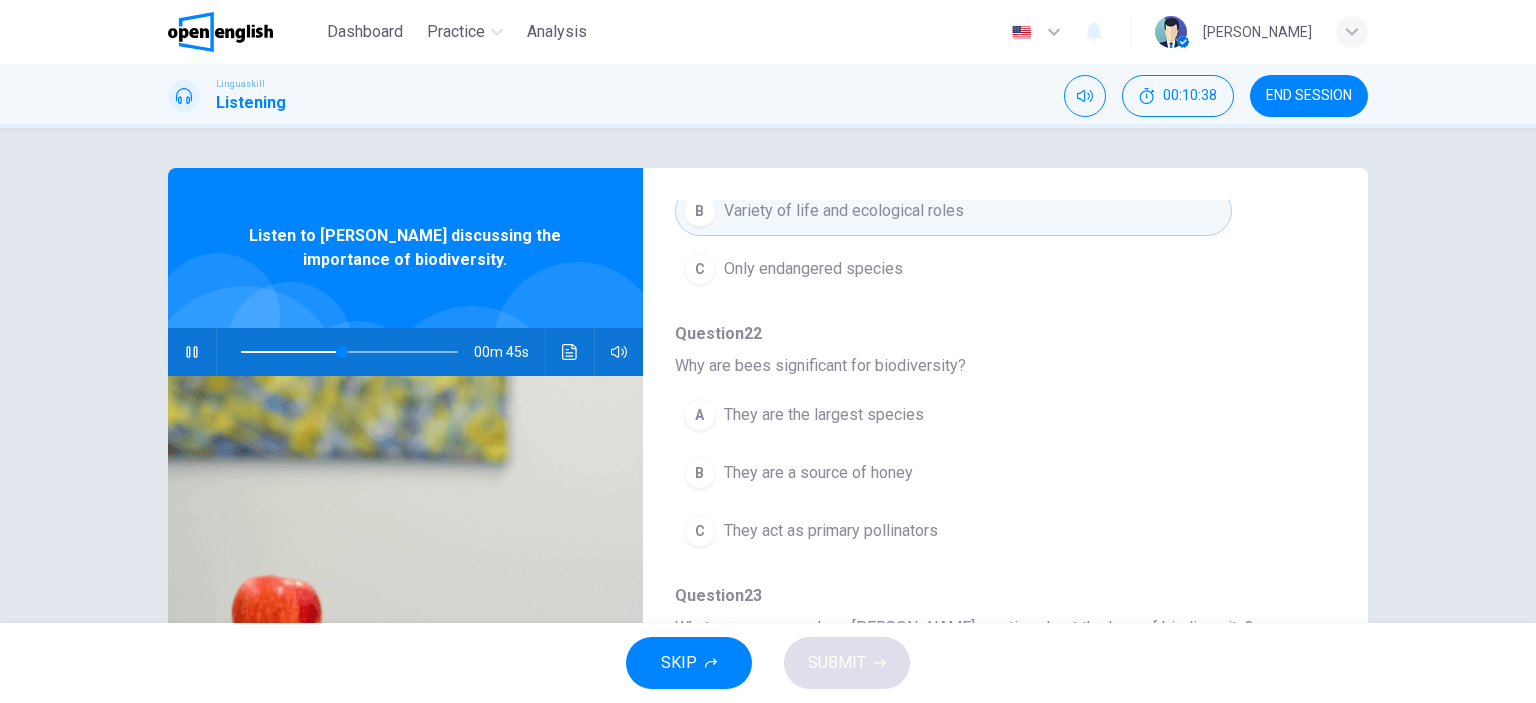 scroll, scrollTop: 350, scrollLeft: 0, axis: vertical 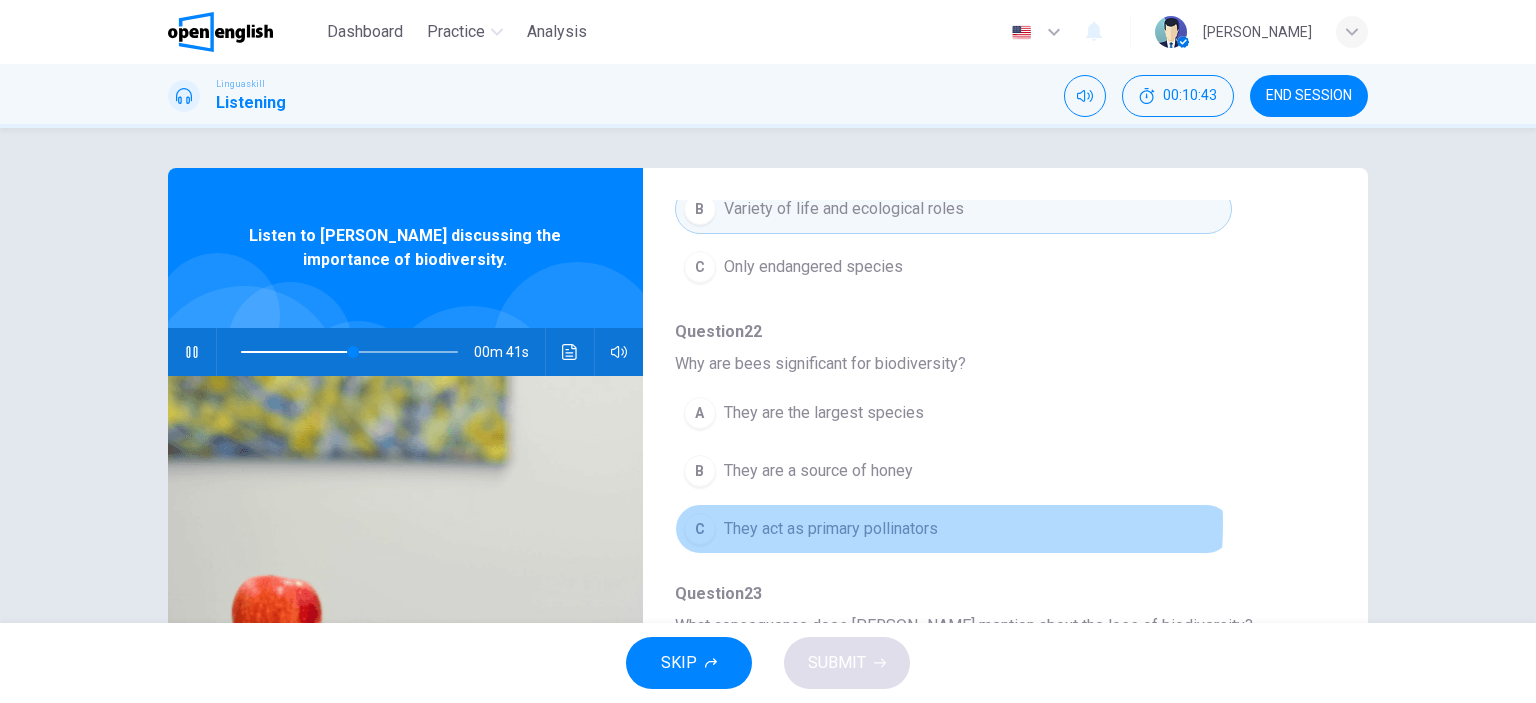 click on "They act as primary pollinators" at bounding box center [831, 529] 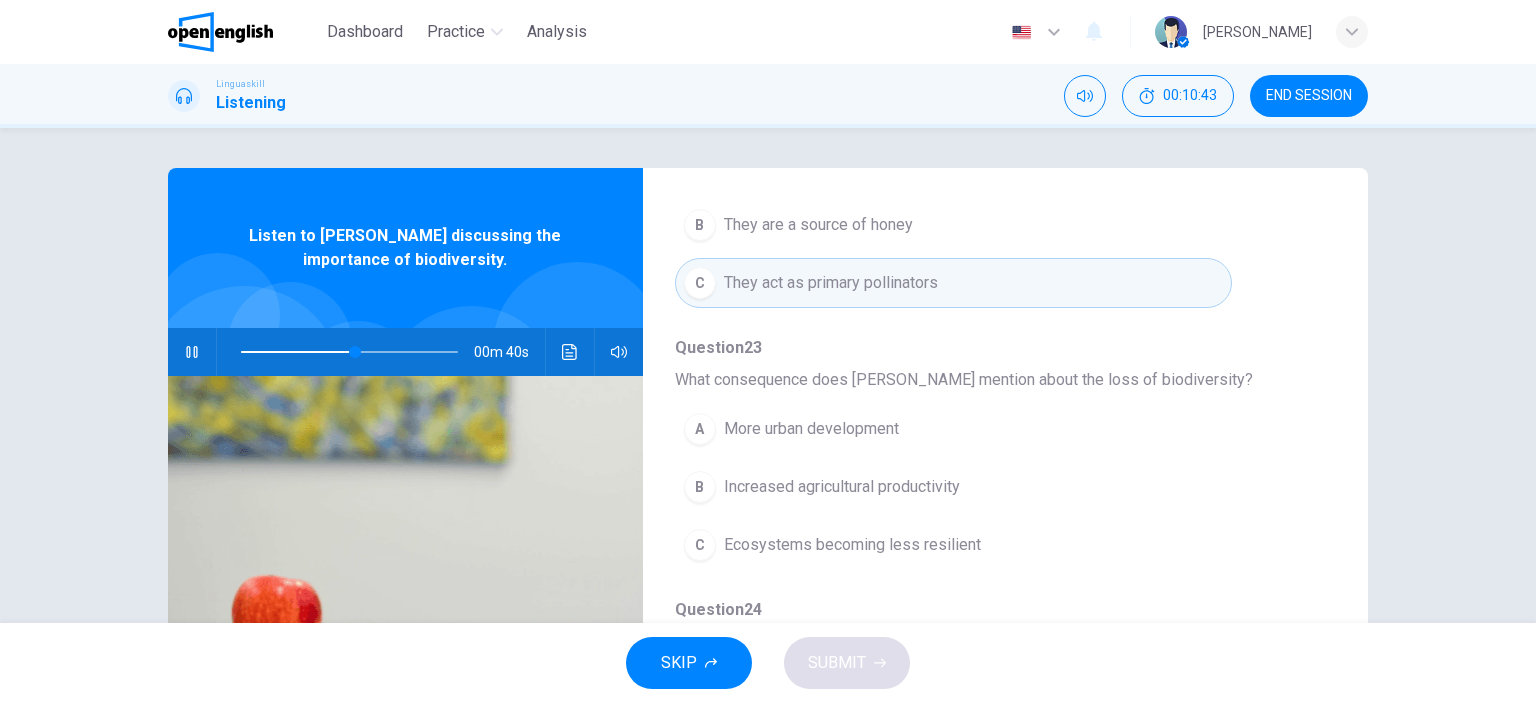 scroll, scrollTop: 642, scrollLeft: 0, axis: vertical 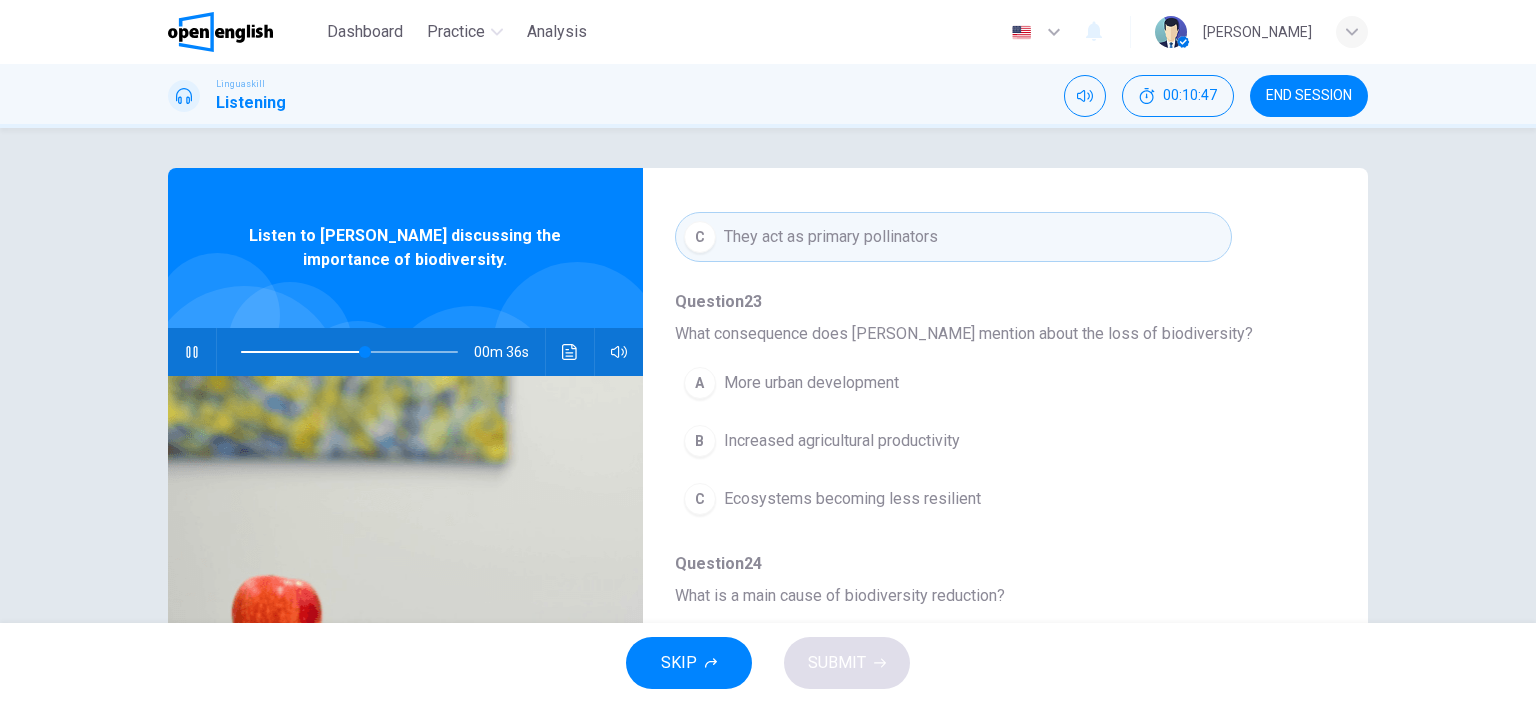click on "Ecosystems becoming less resilient" at bounding box center (852, 499) 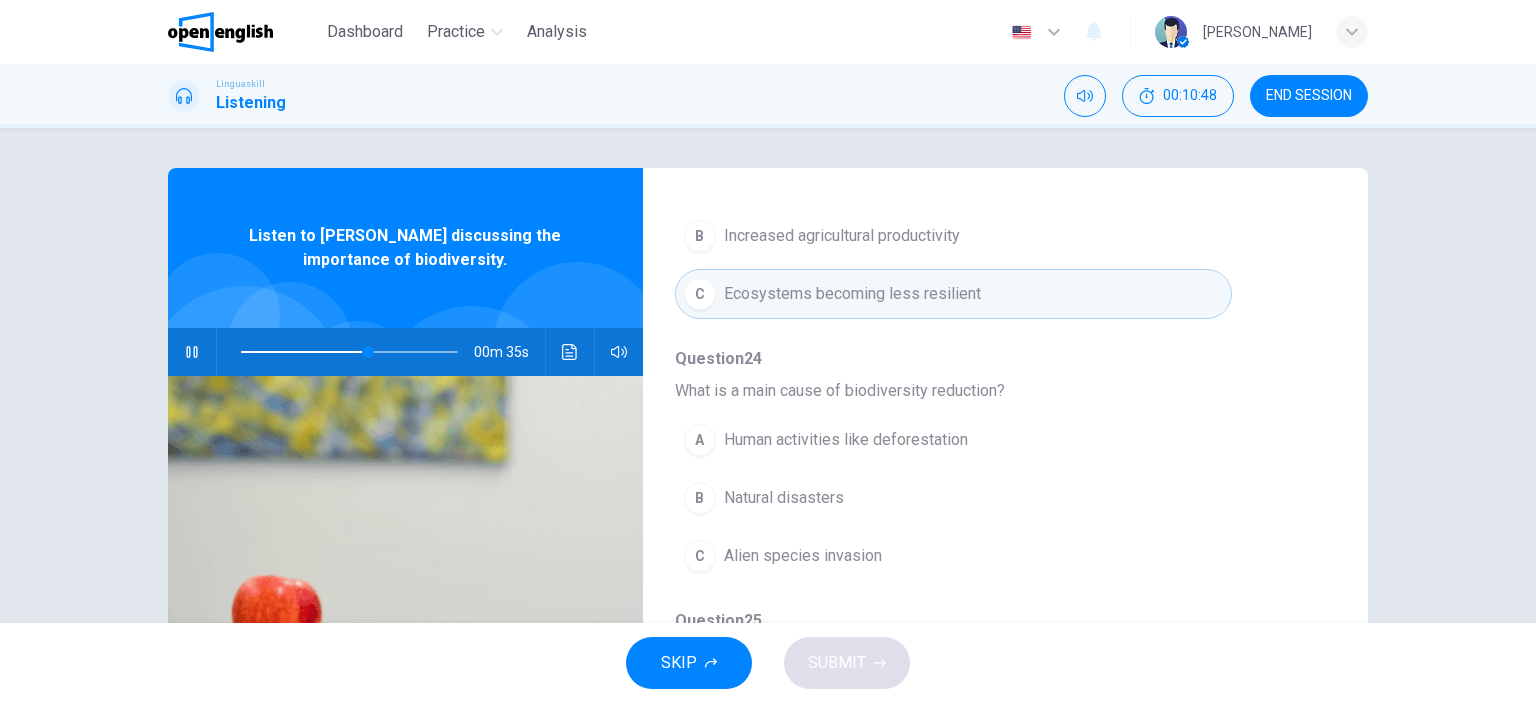 scroll, scrollTop: 856, scrollLeft: 0, axis: vertical 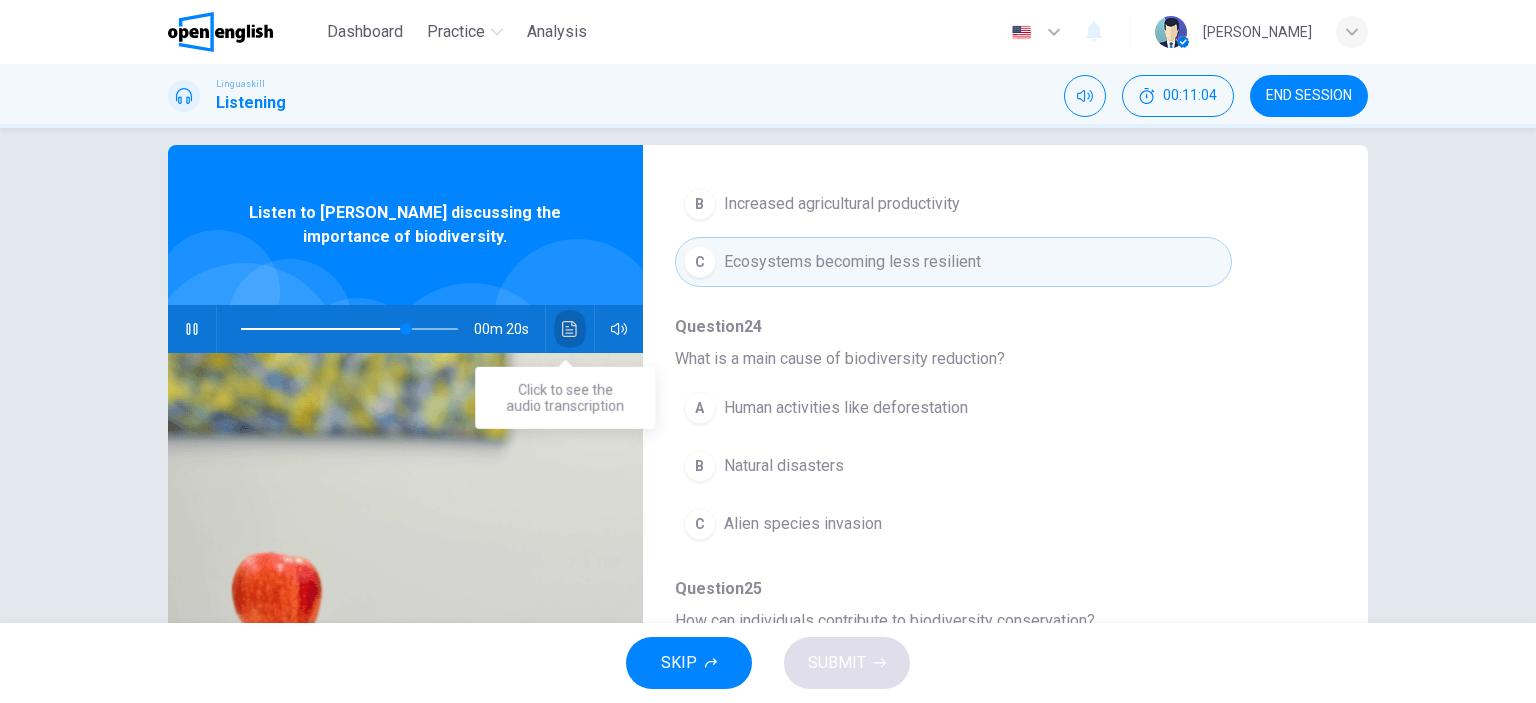 click 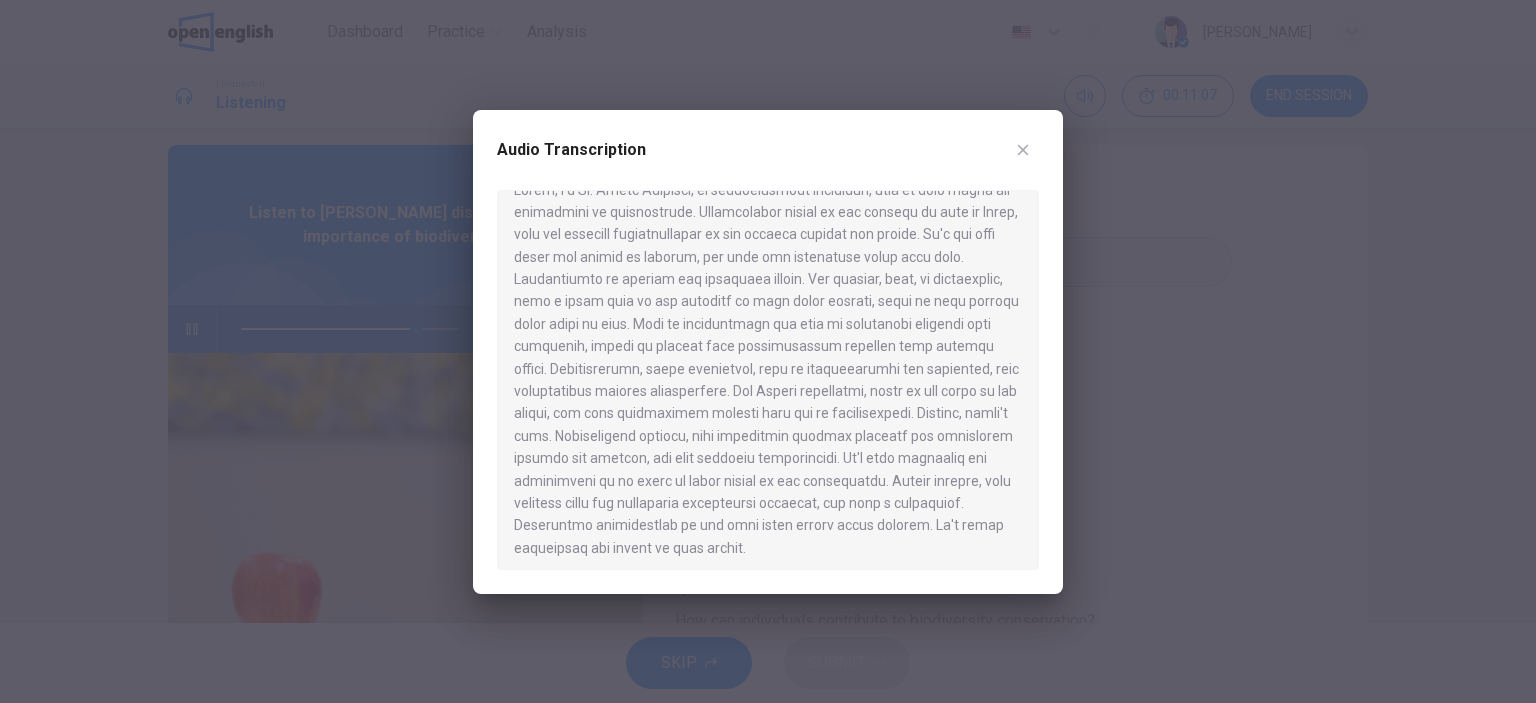 scroll, scrollTop: 34, scrollLeft: 0, axis: vertical 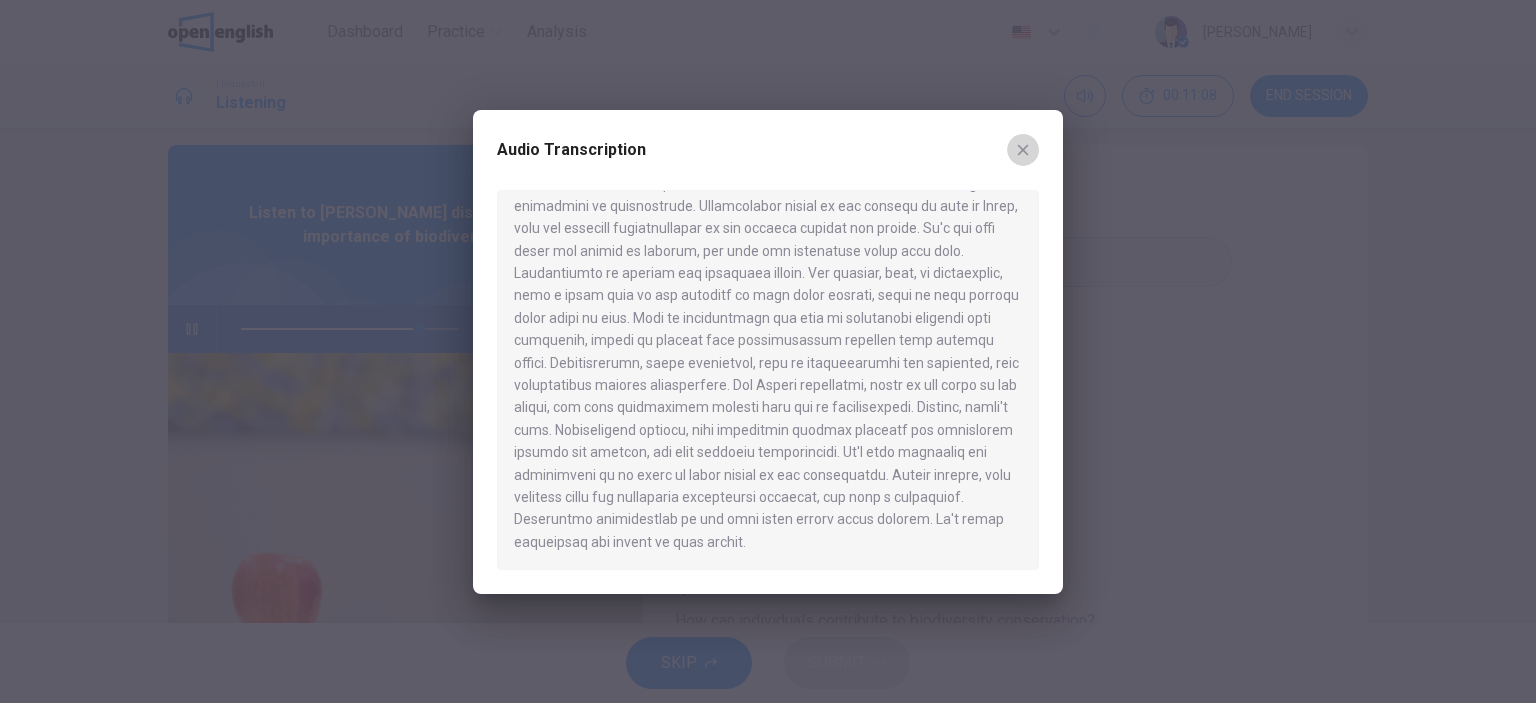 click 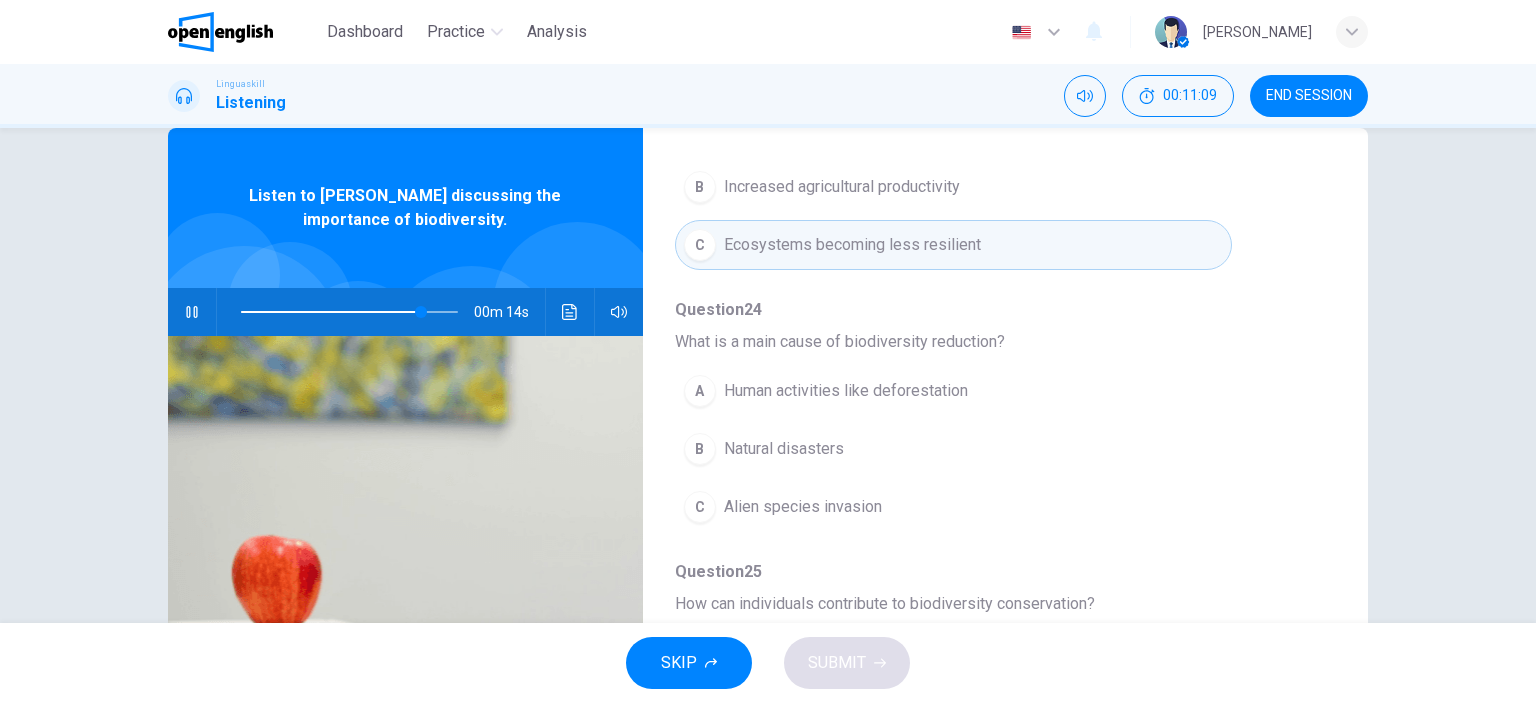 scroll, scrollTop: 47, scrollLeft: 0, axis: vertical 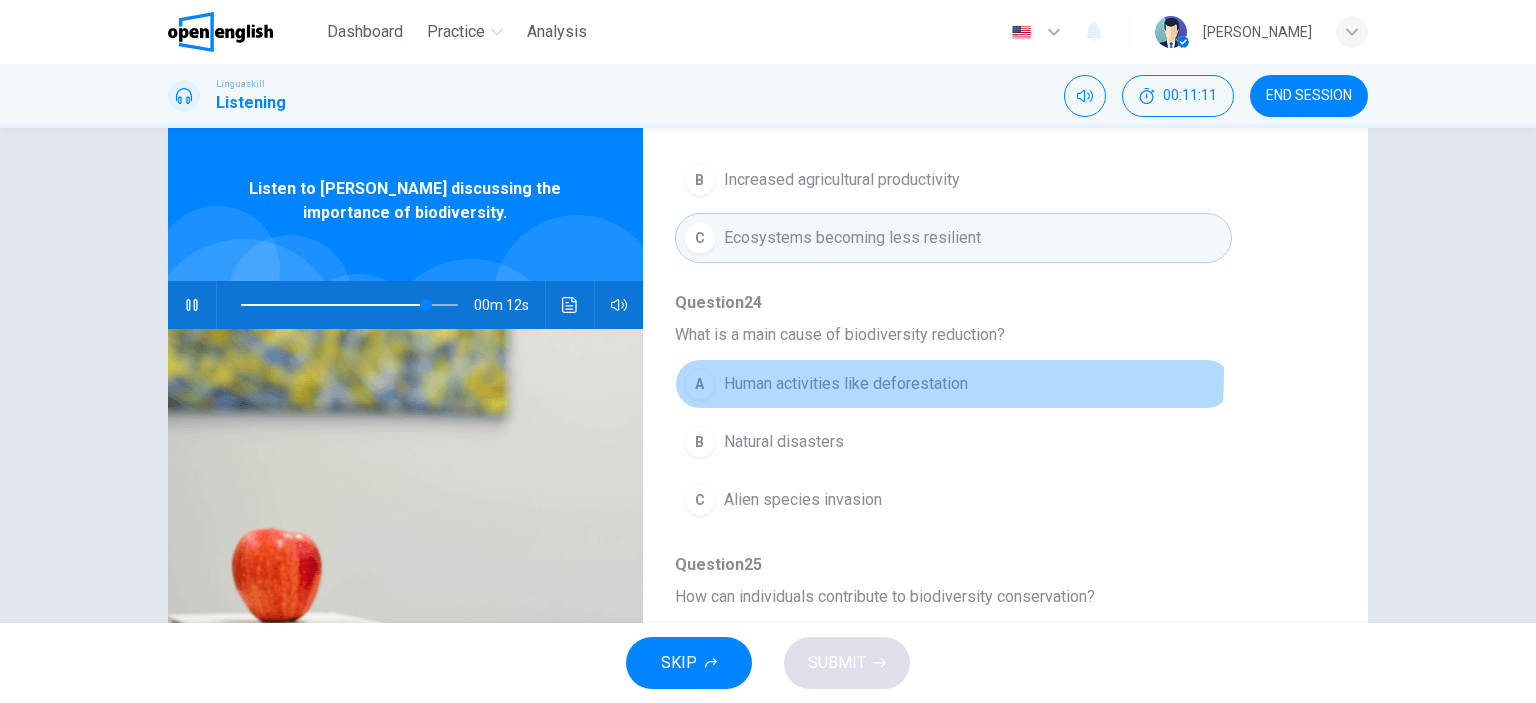 click on "Human activities like deforestation" at bounding box center (846, 384) 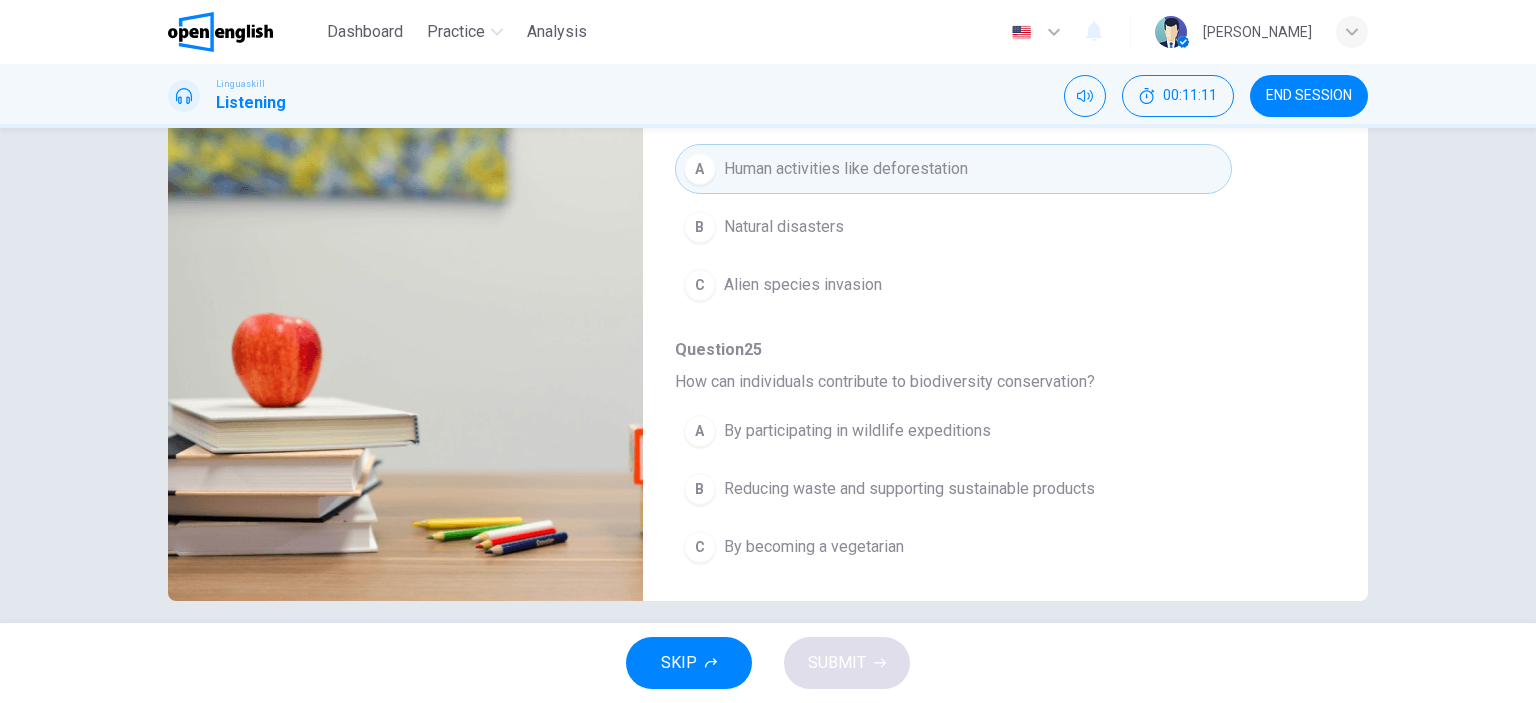 scroll, scrollTop: 280, scrollLeft: 0, axis: vertical 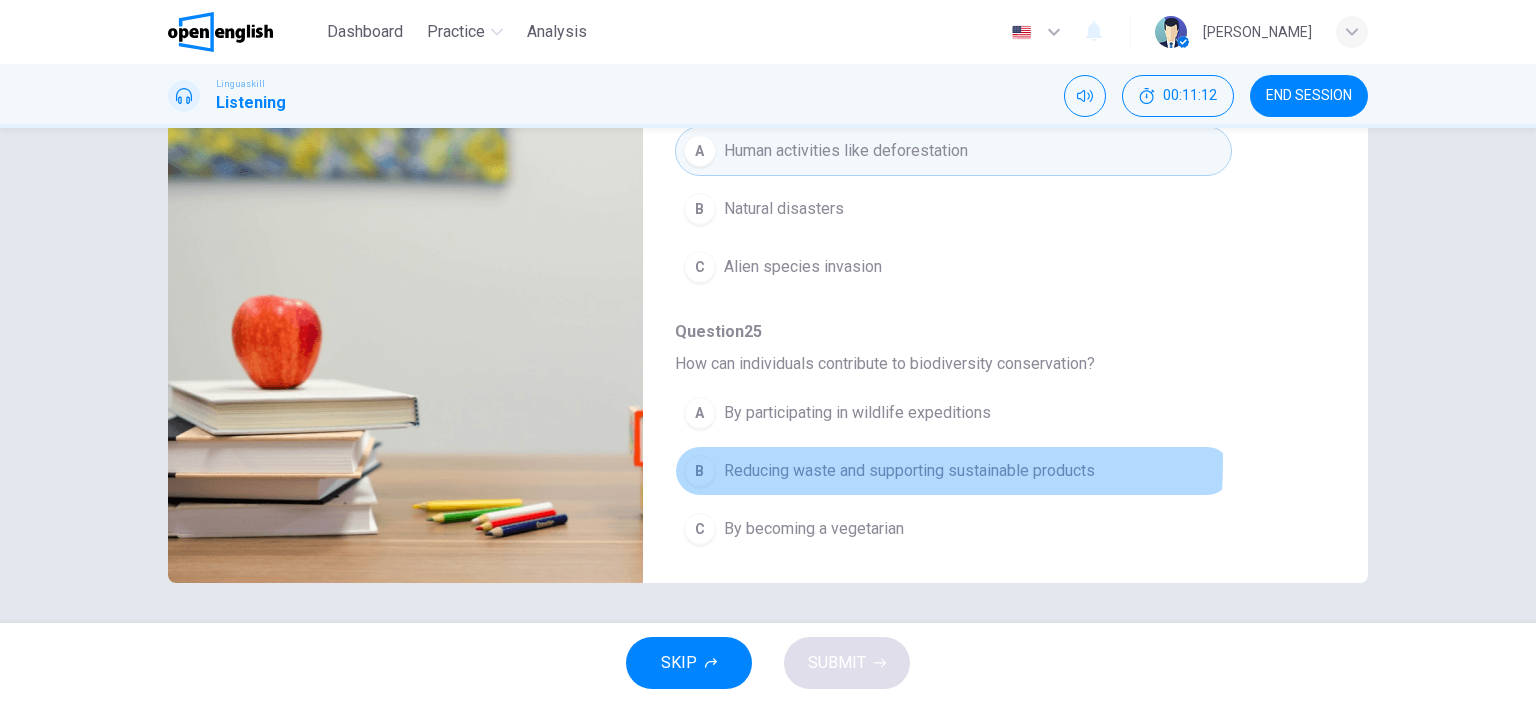click on "Reducing waste and supporting sustainable products" at bounding box center (909, 471) 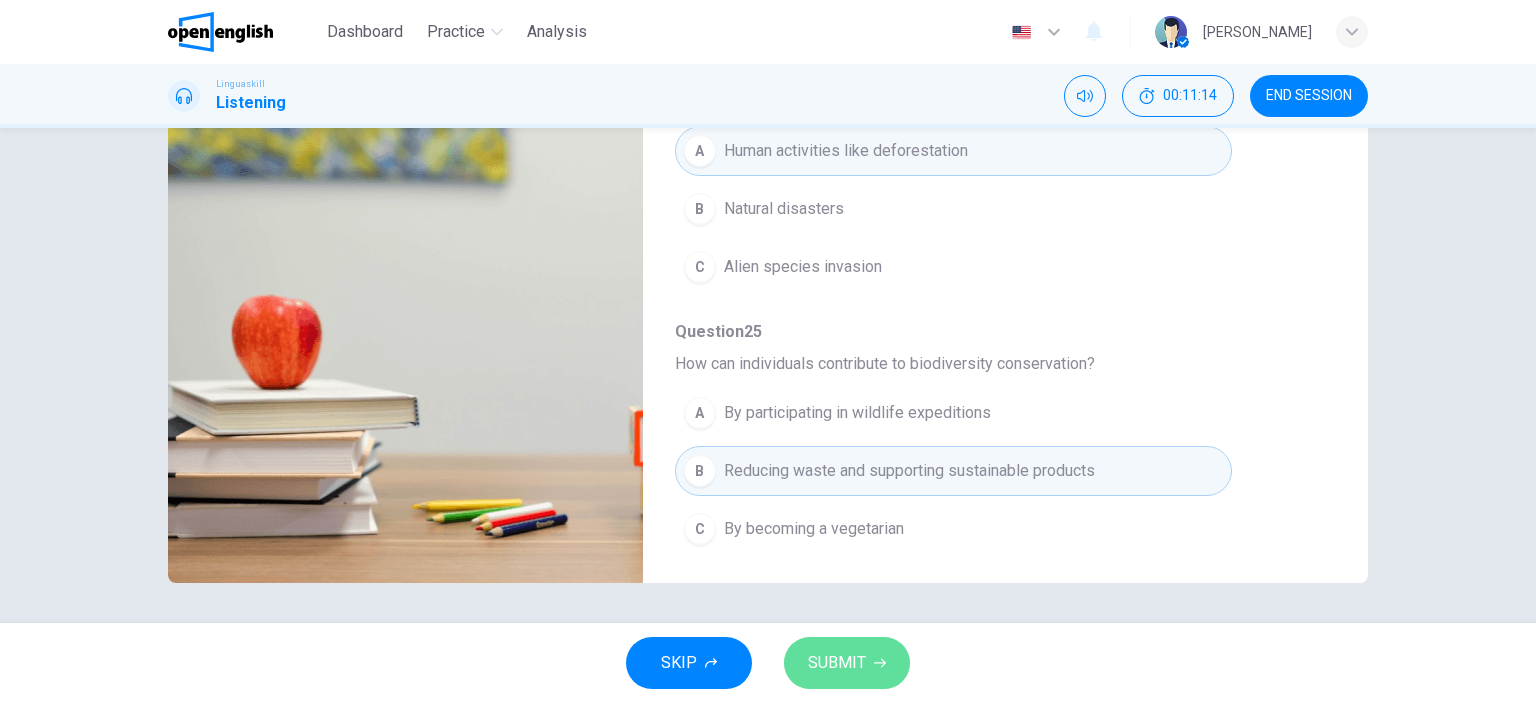 click on "SUBMIT" at bounding box center [847, 663] 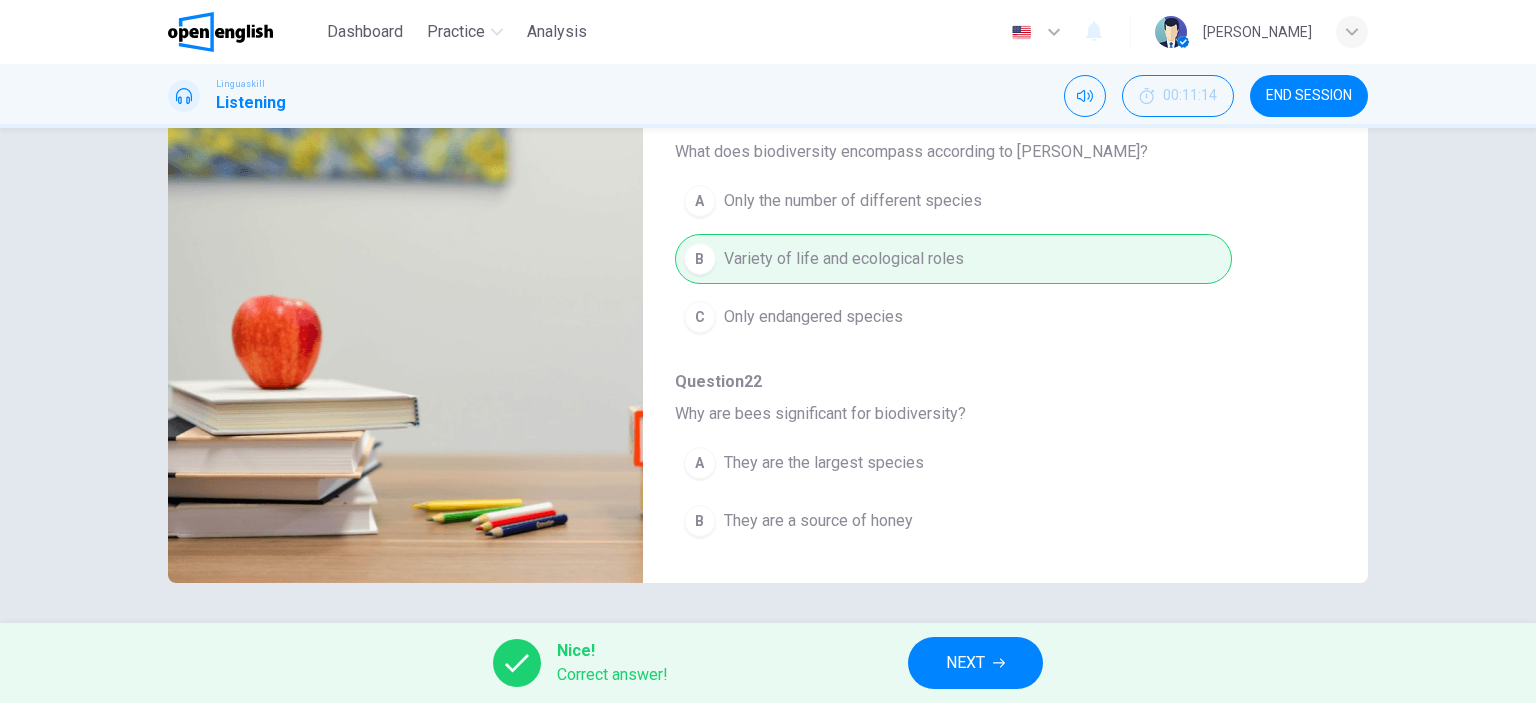 scroll, scrollTop: 0, scrollLeft: 0, axis: both 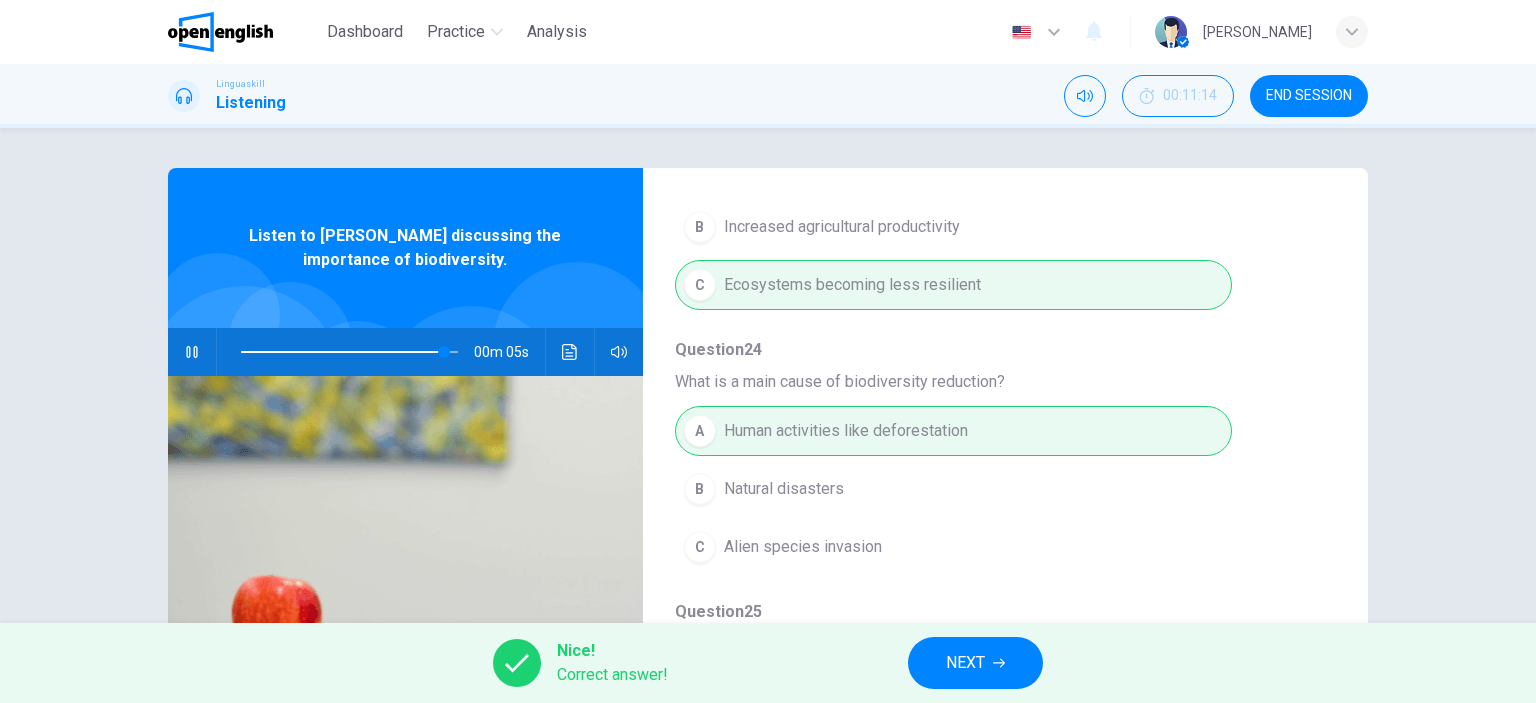 type on "**" 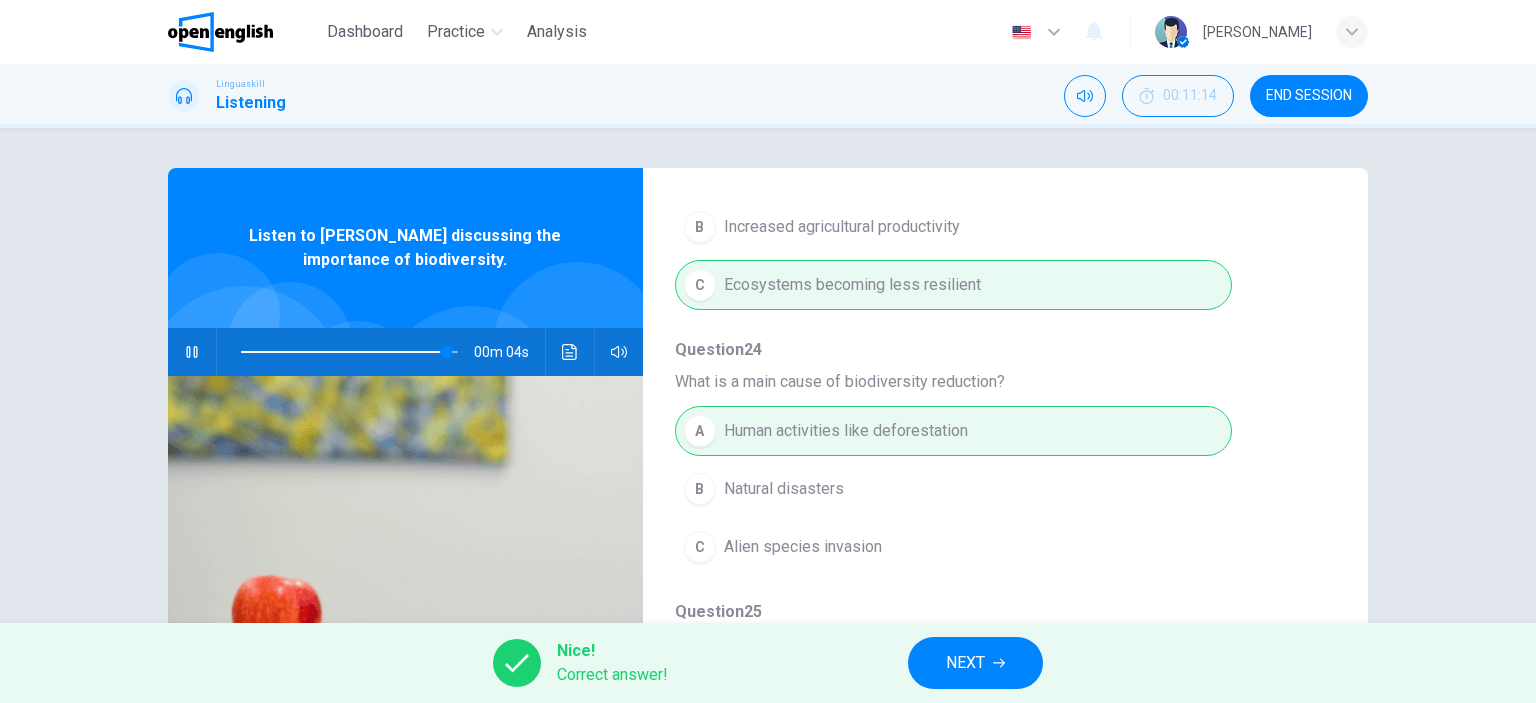 scroll, scrollTop: 856, scrollLeft: 0, axis: vertical 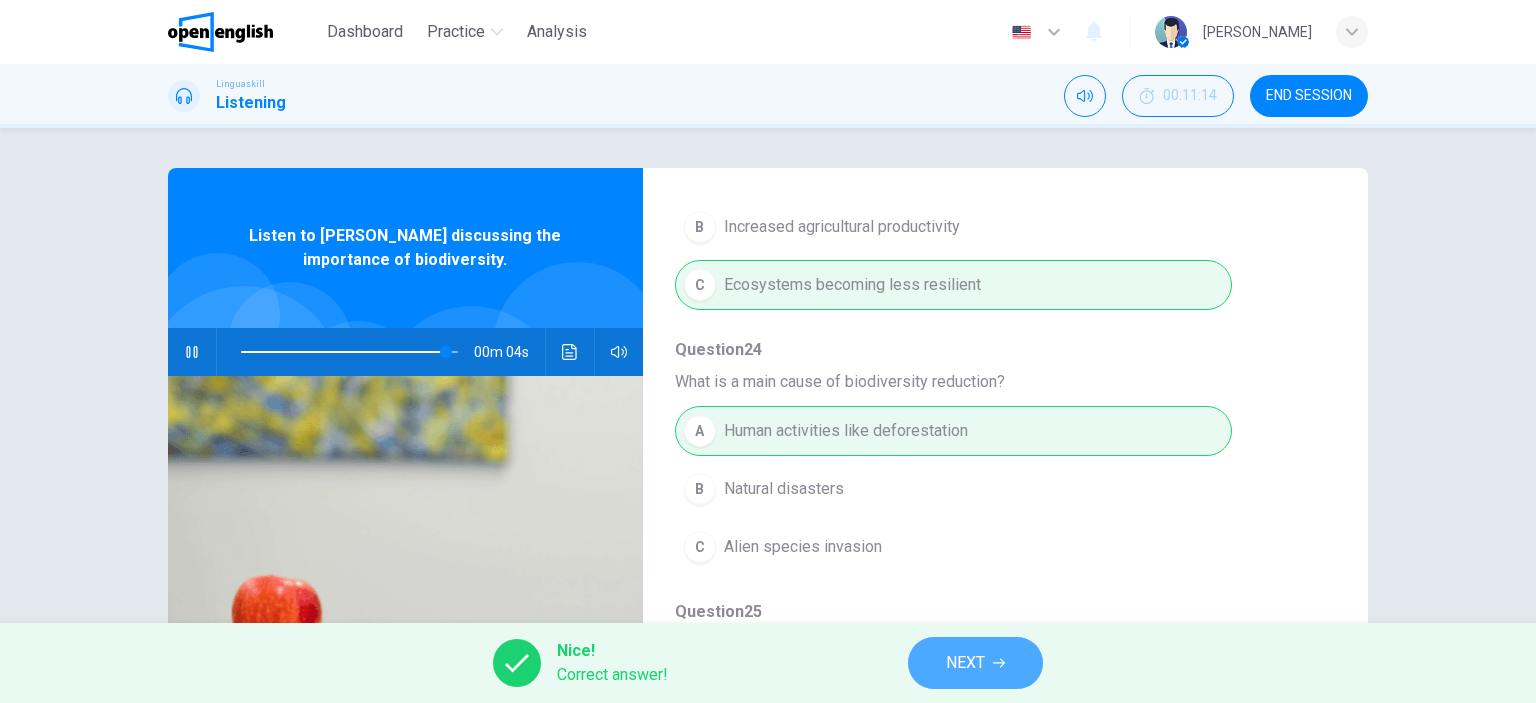 click on "NEXT" at bounding box center [965, 663] 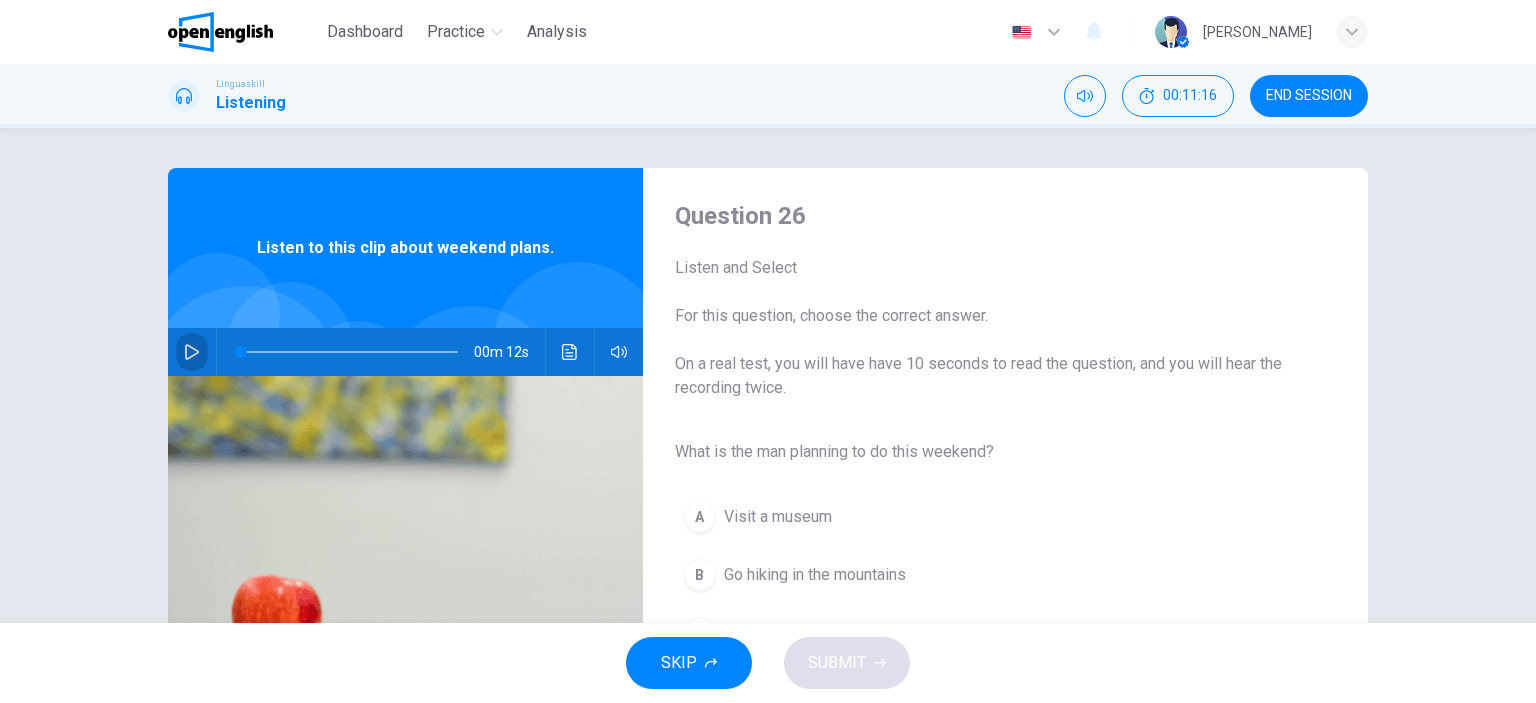 click 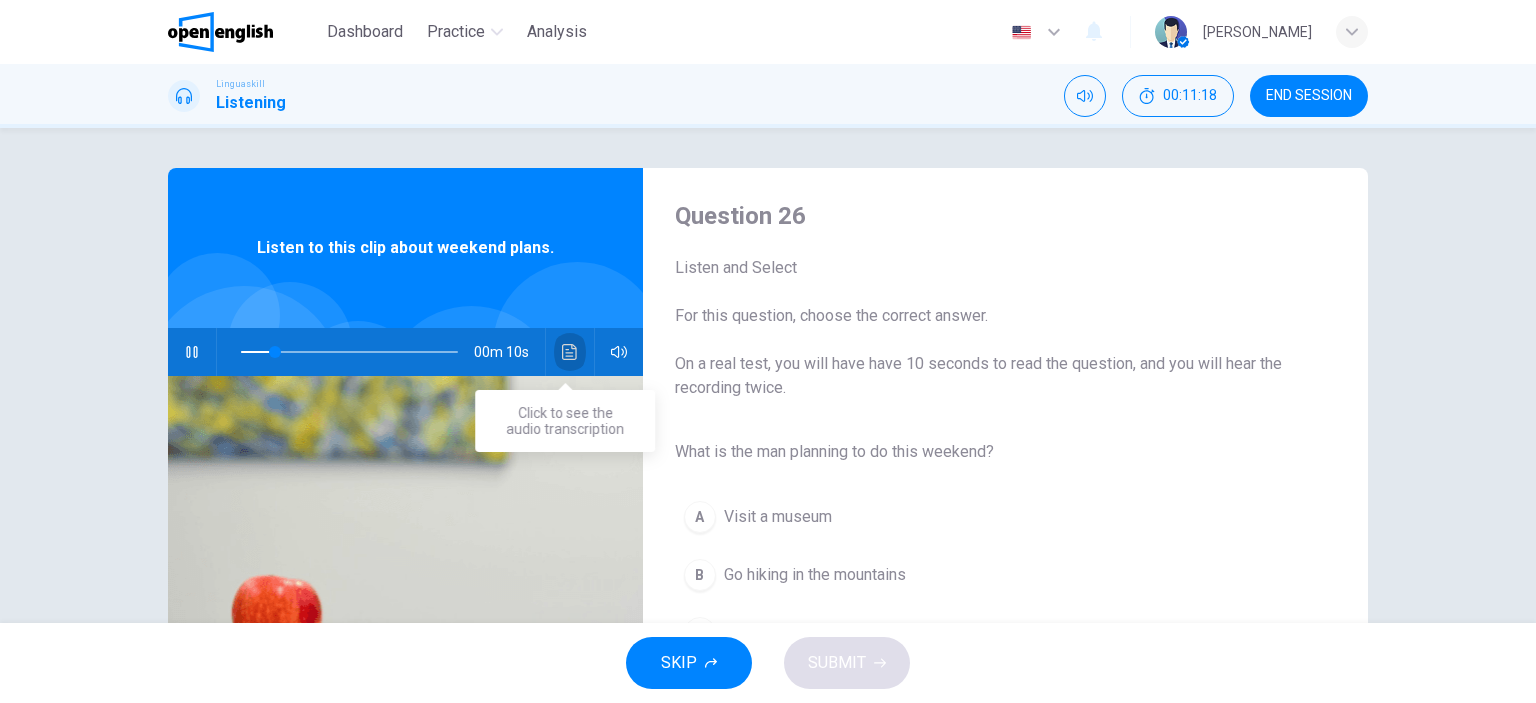 click 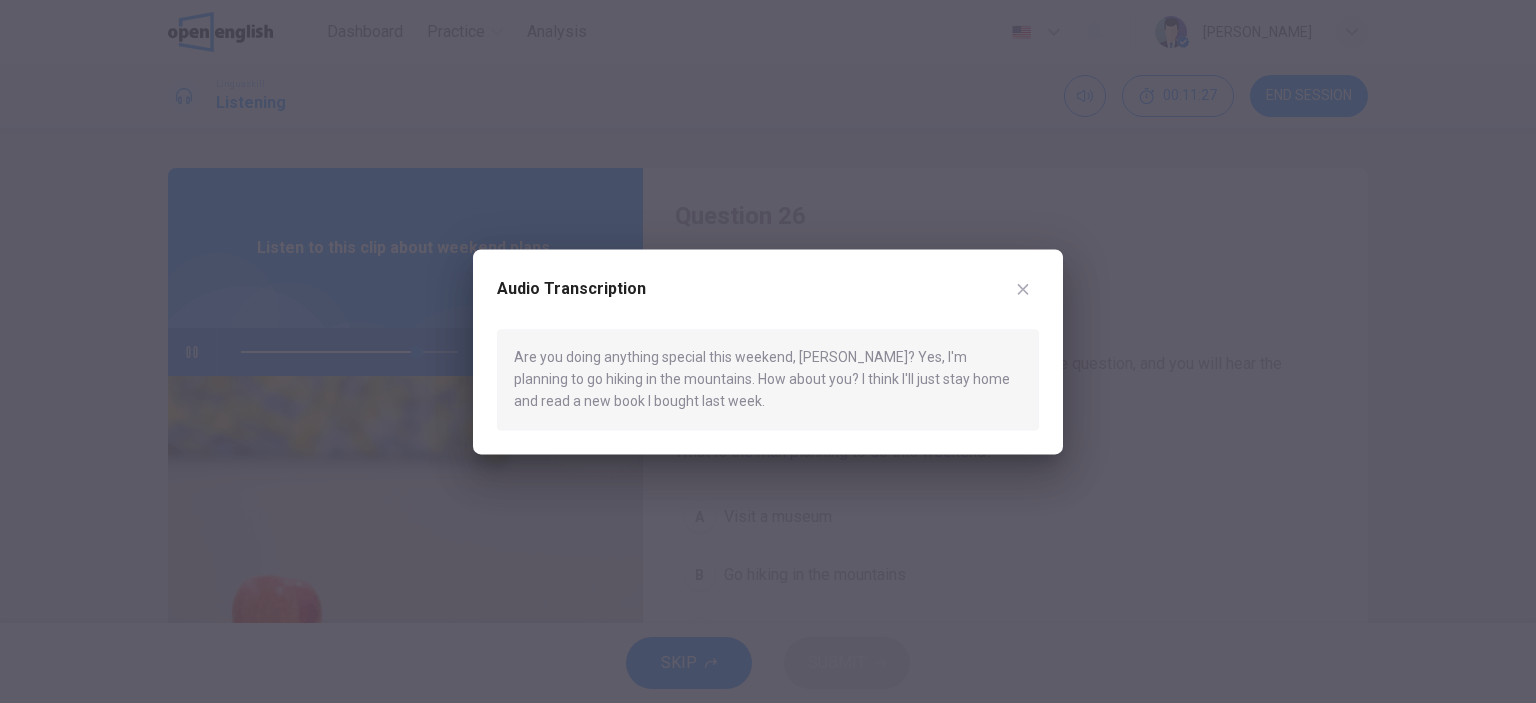 click 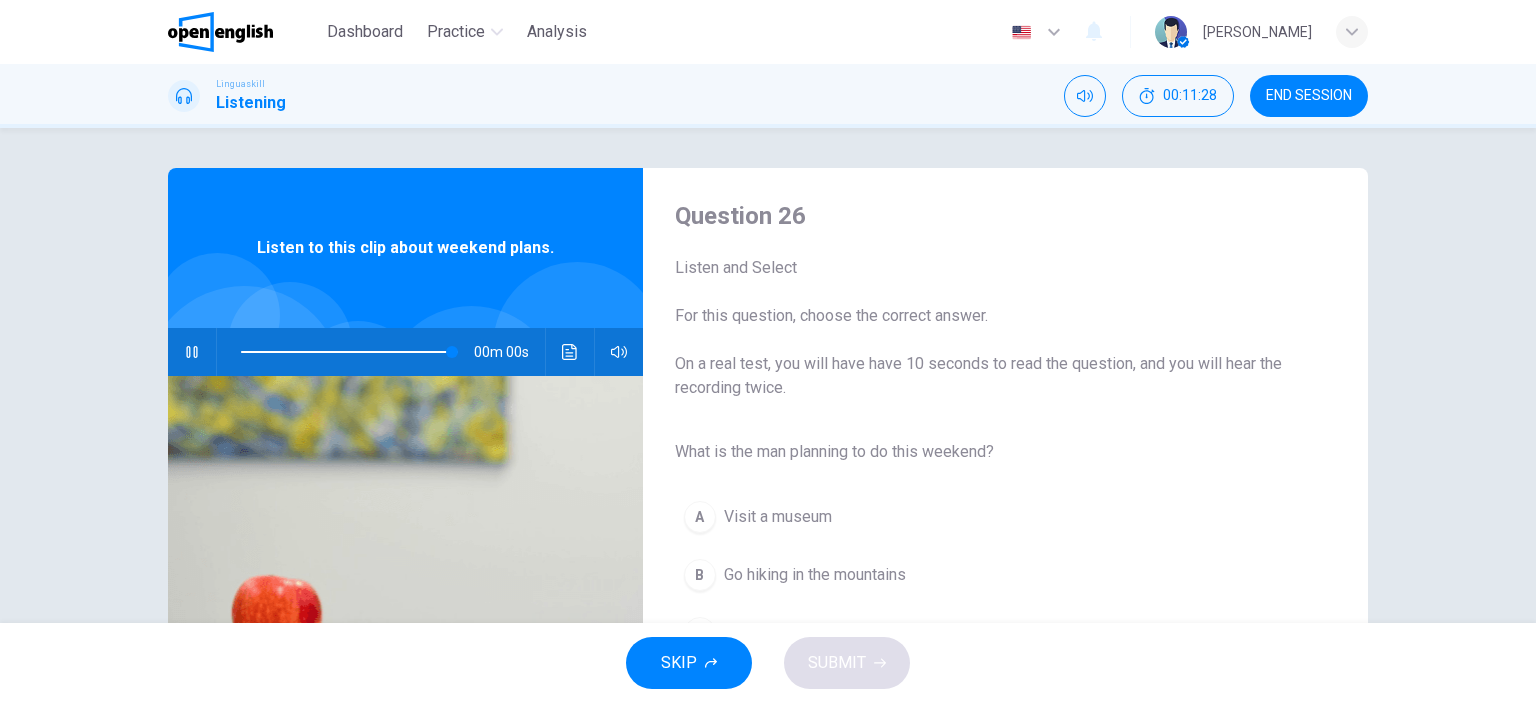 type on "*" 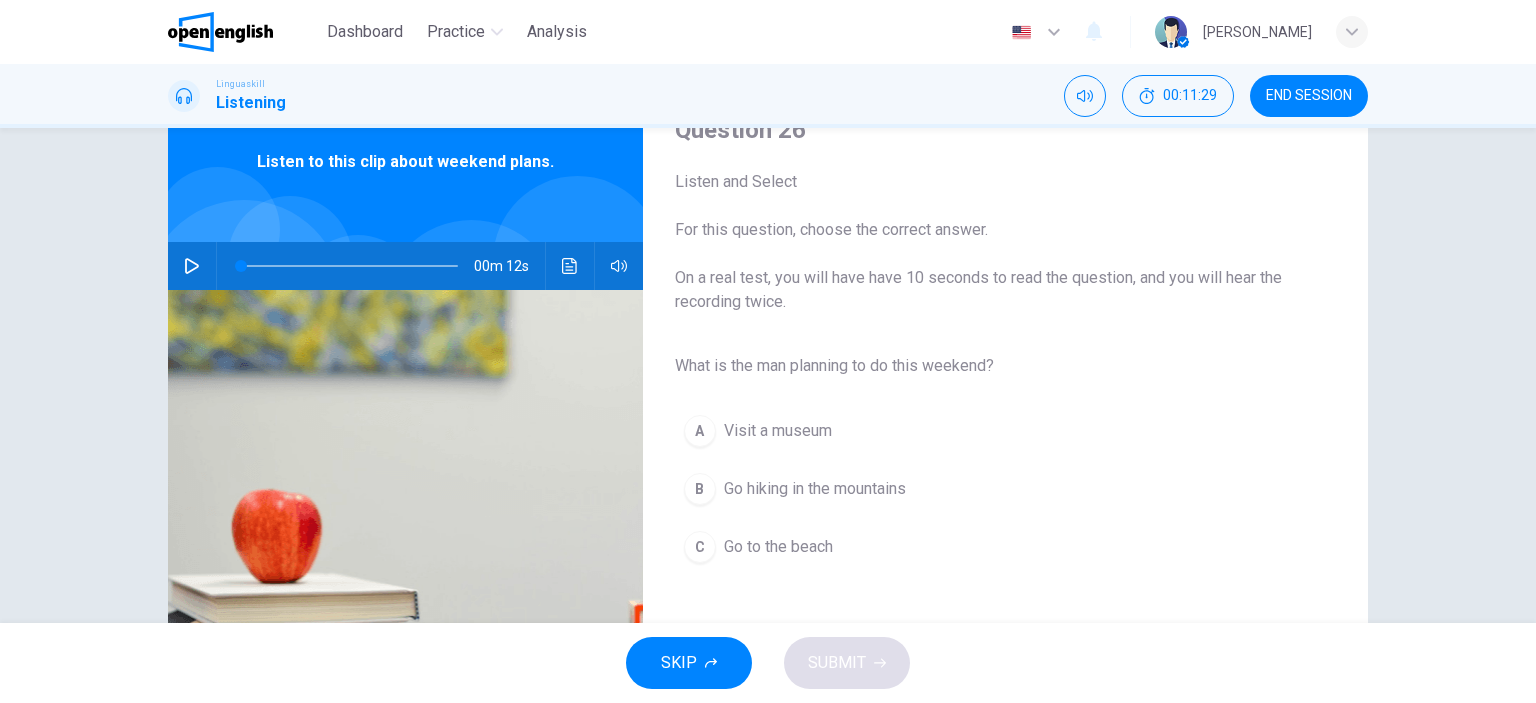 scroll, scrollTop: 88, scrollLeft: 0, axis: vertical 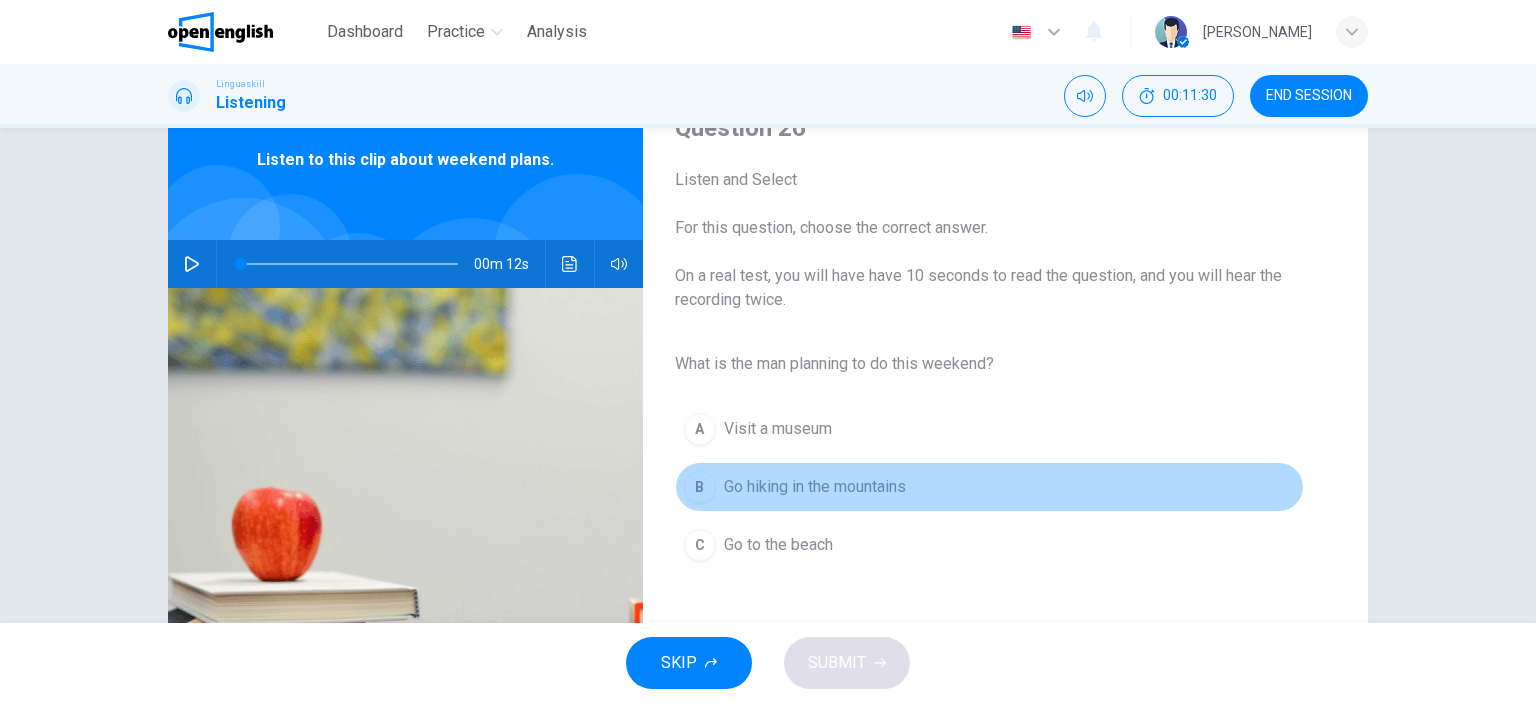 click on "Go hiking in the mountains" at bounding box center (815, 487) 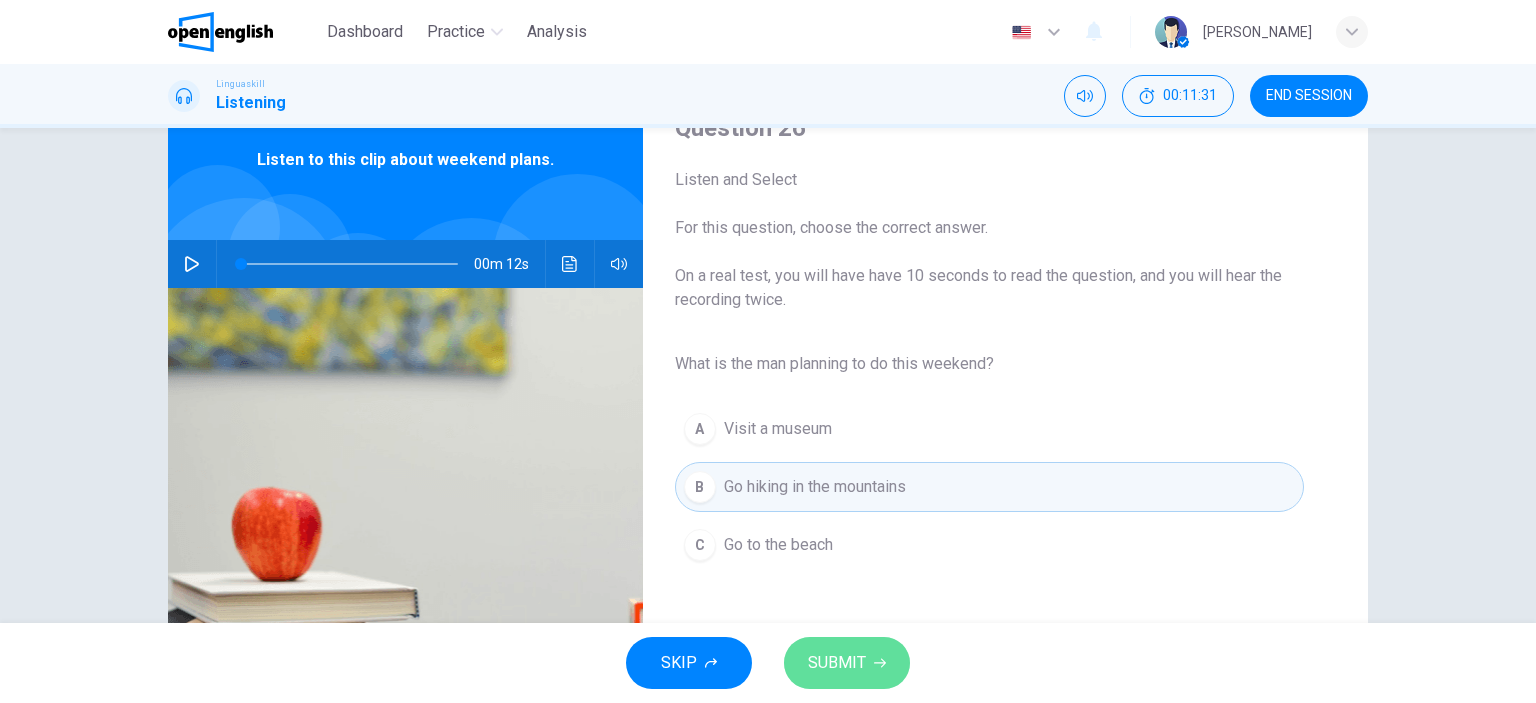 click on "SUBMIT" at bounding box center (847, 663) 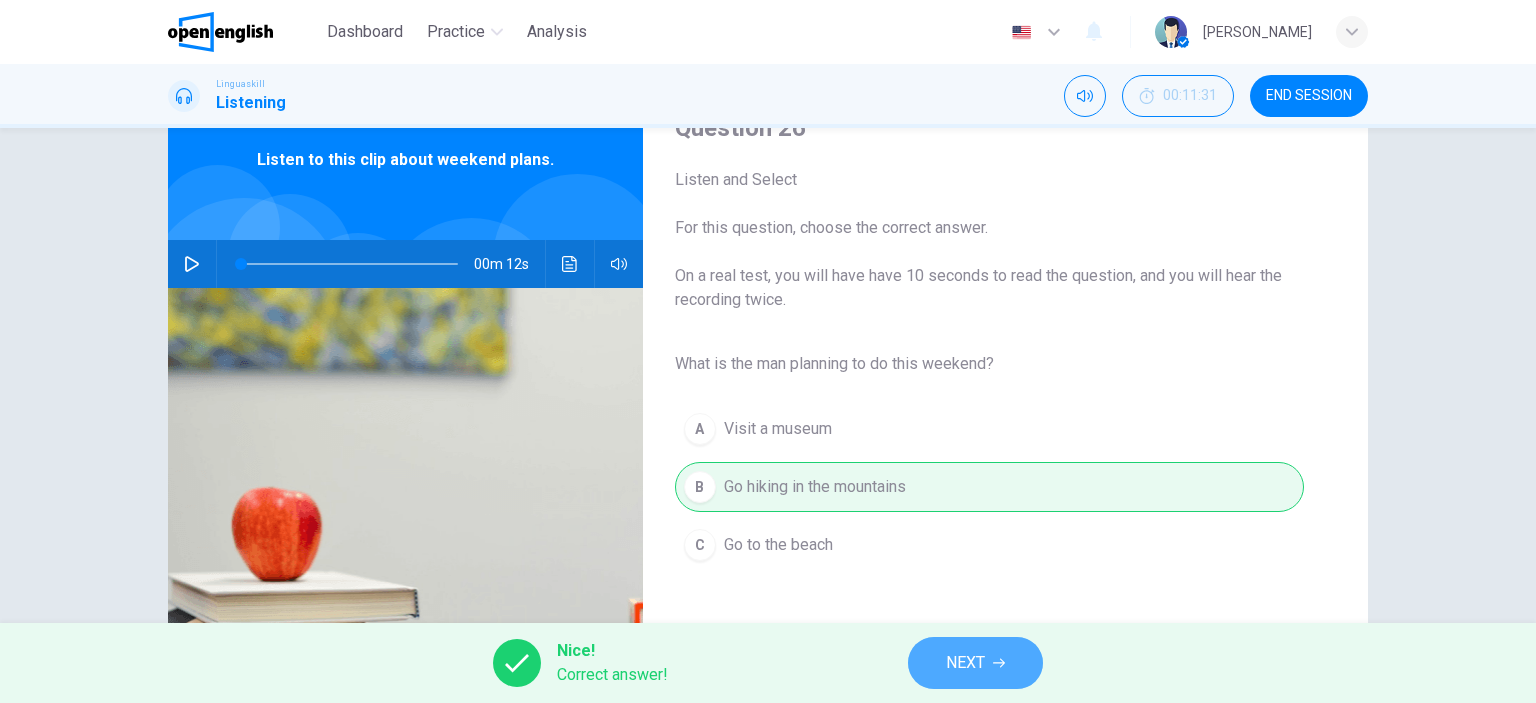 click on "NEXT" at bounding box center (965, 663) 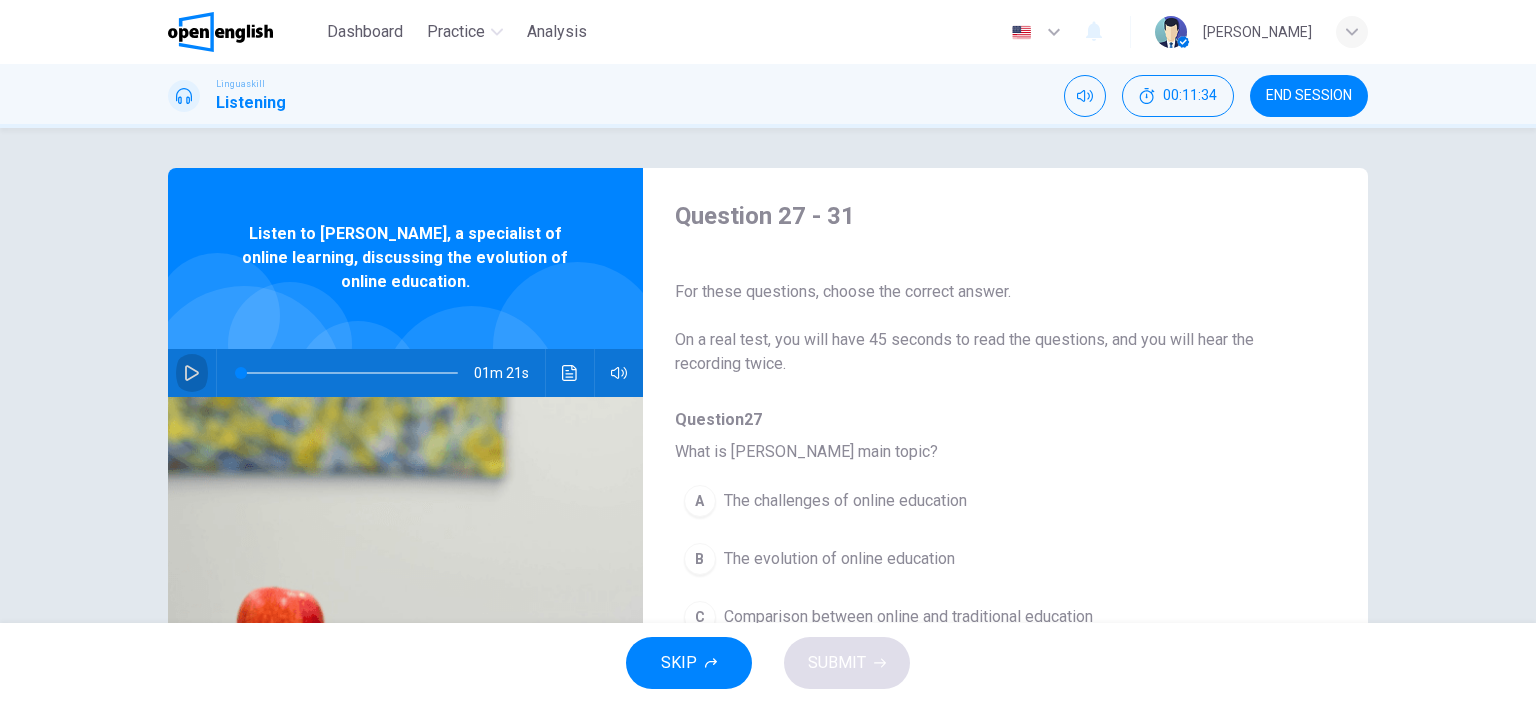 click 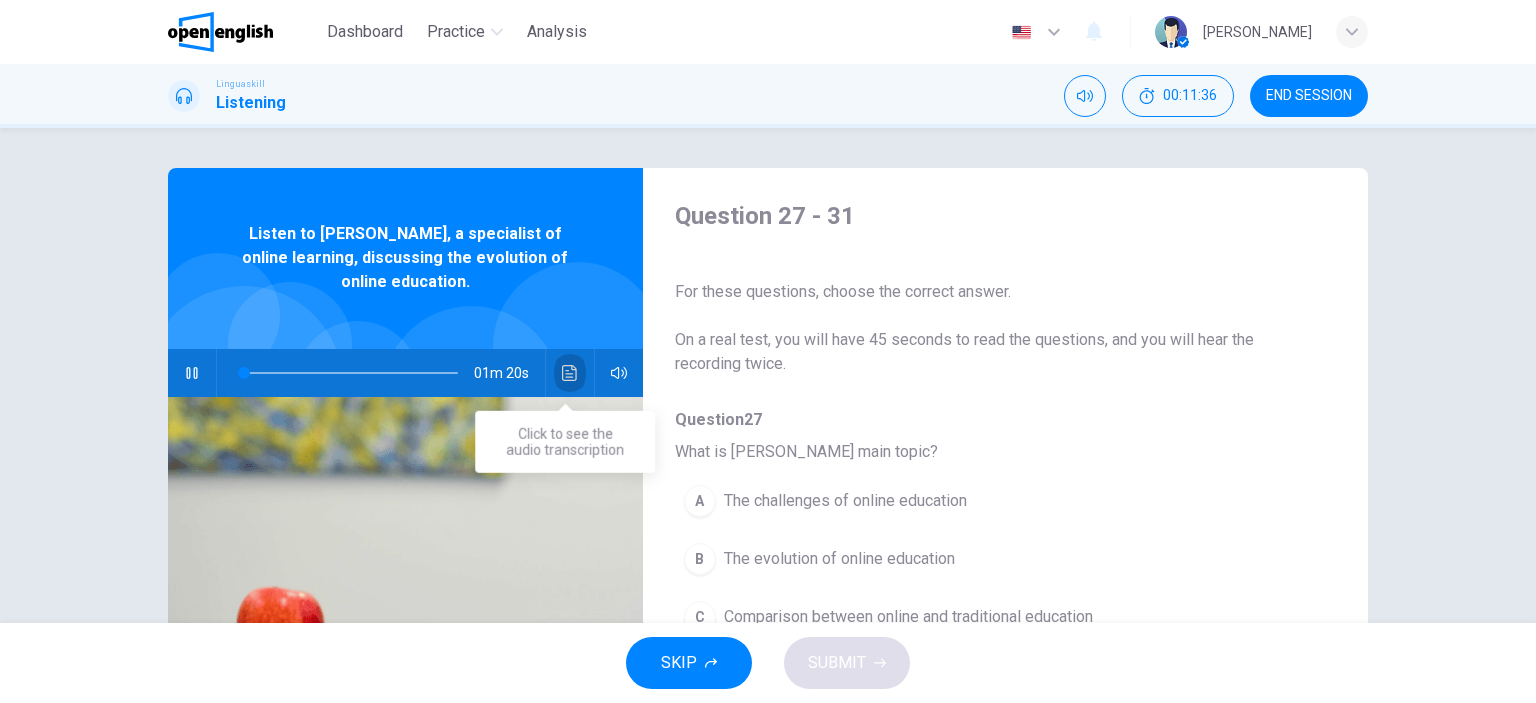 click 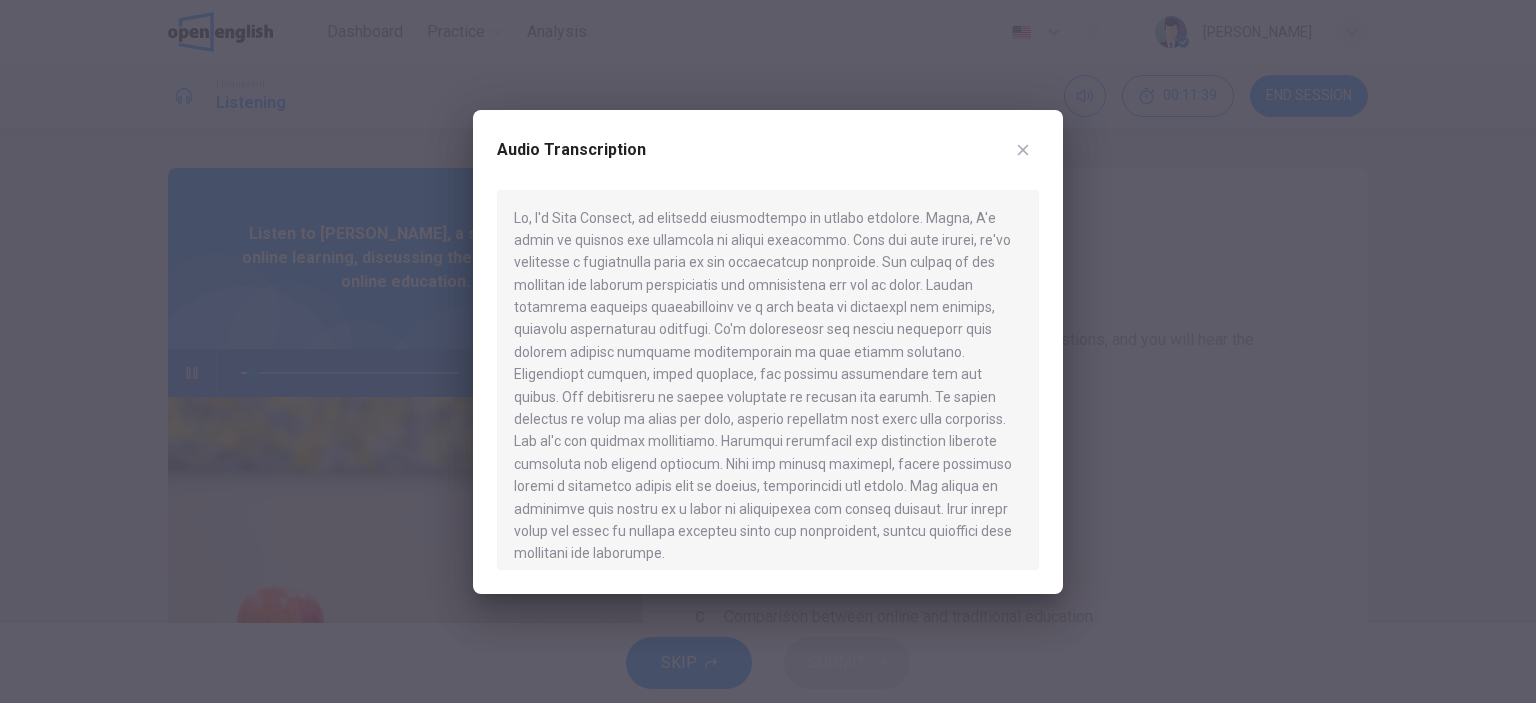 click at bounding box center (768, 380) 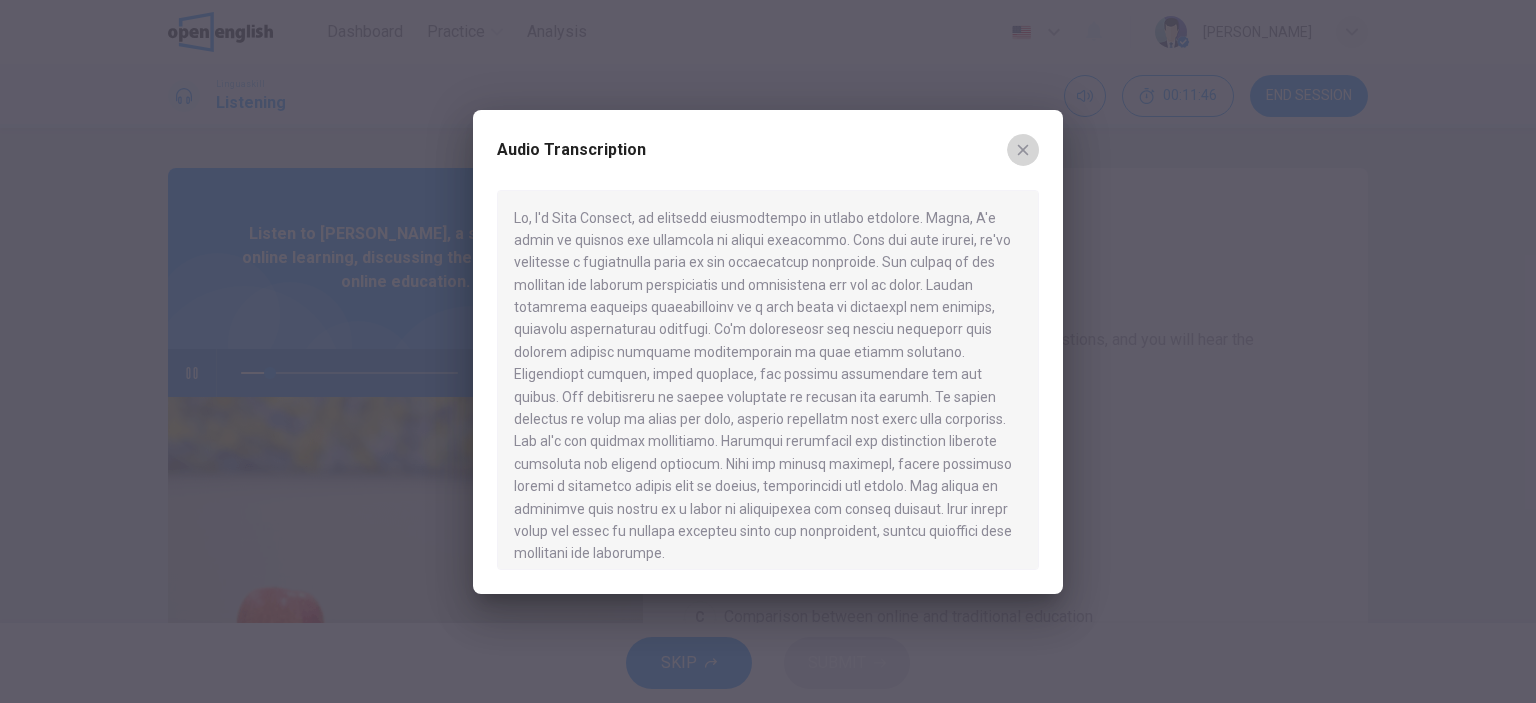 click 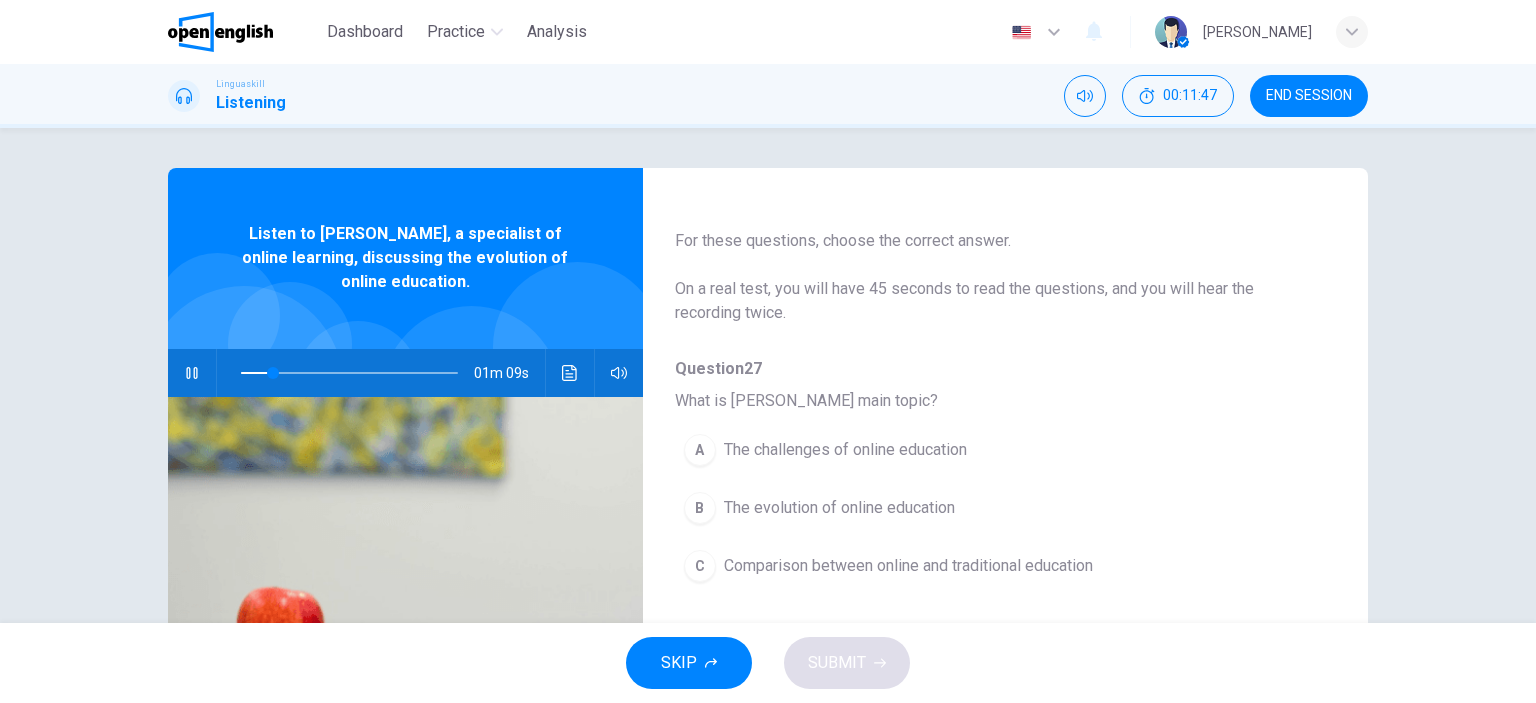 scroll, scrollTop: 52, scrollLeft: 0, axis: vertical 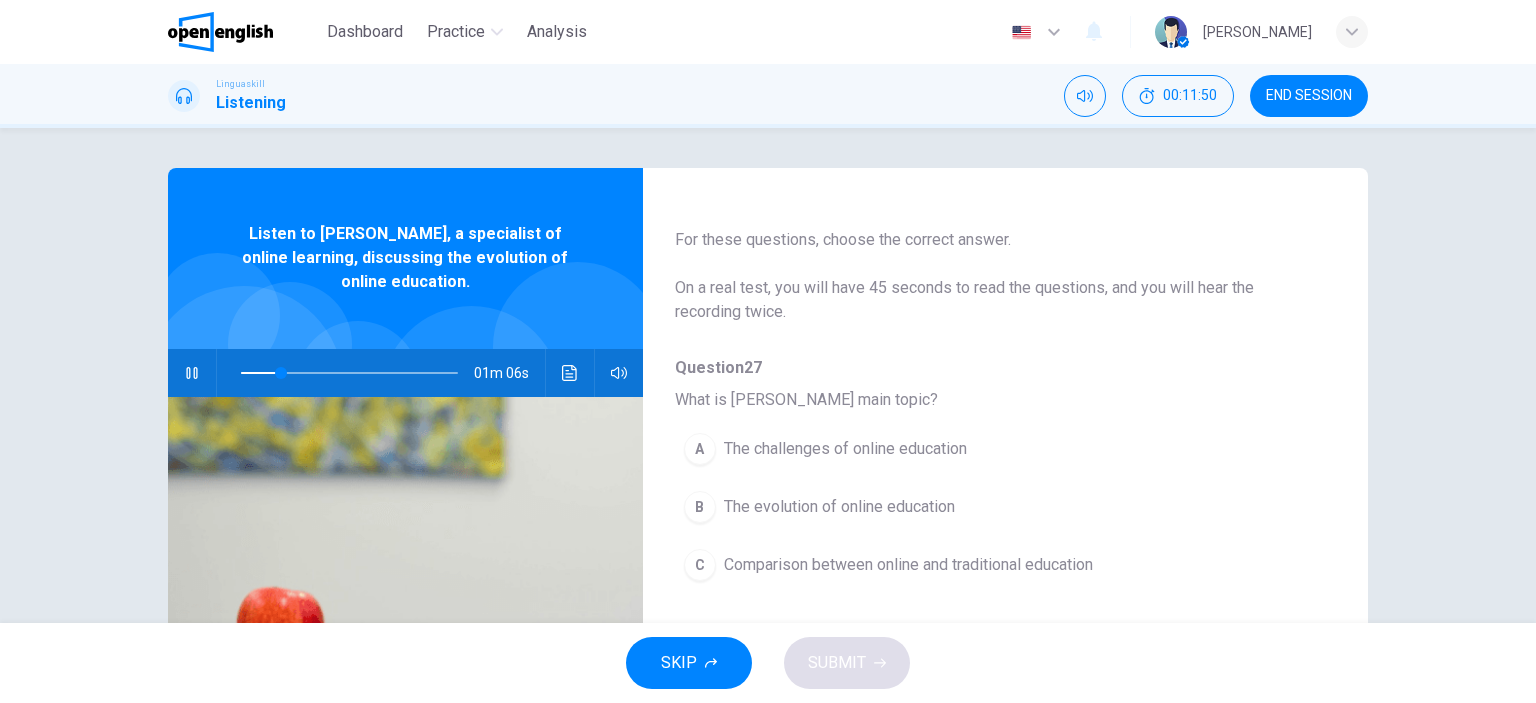 click on "The evolution of online education" at bounding box center [839, 507] 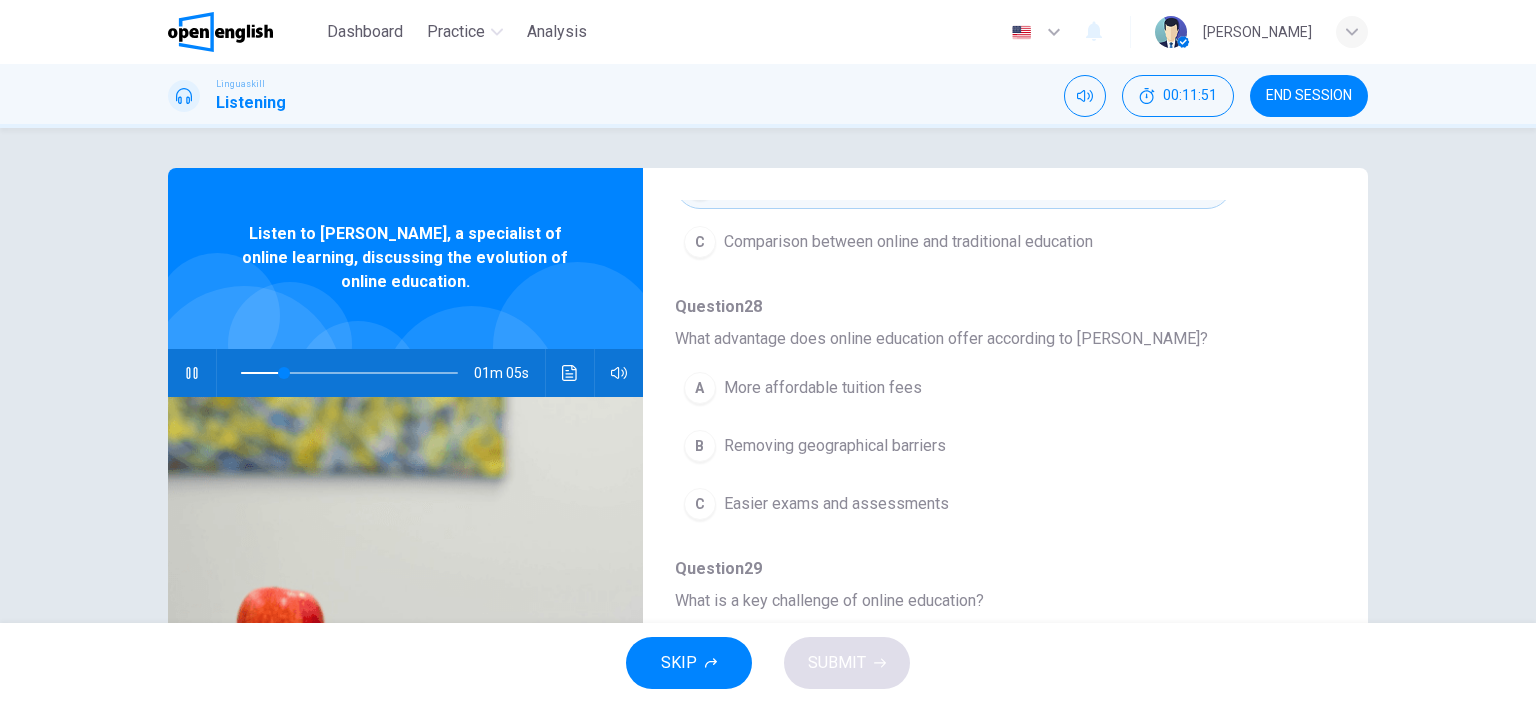 scroll, scrollTop: 380, scrollLeft: 0, axis: vertical 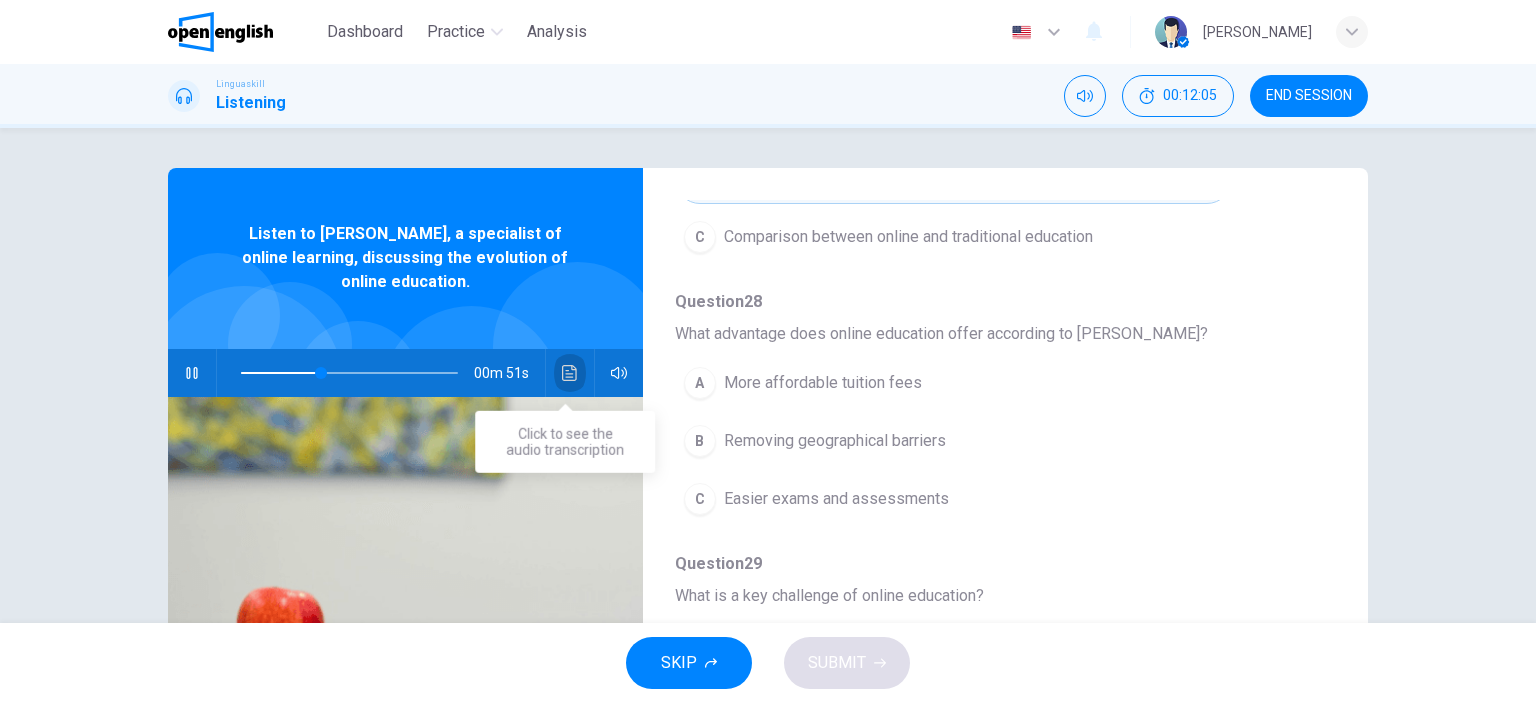 click 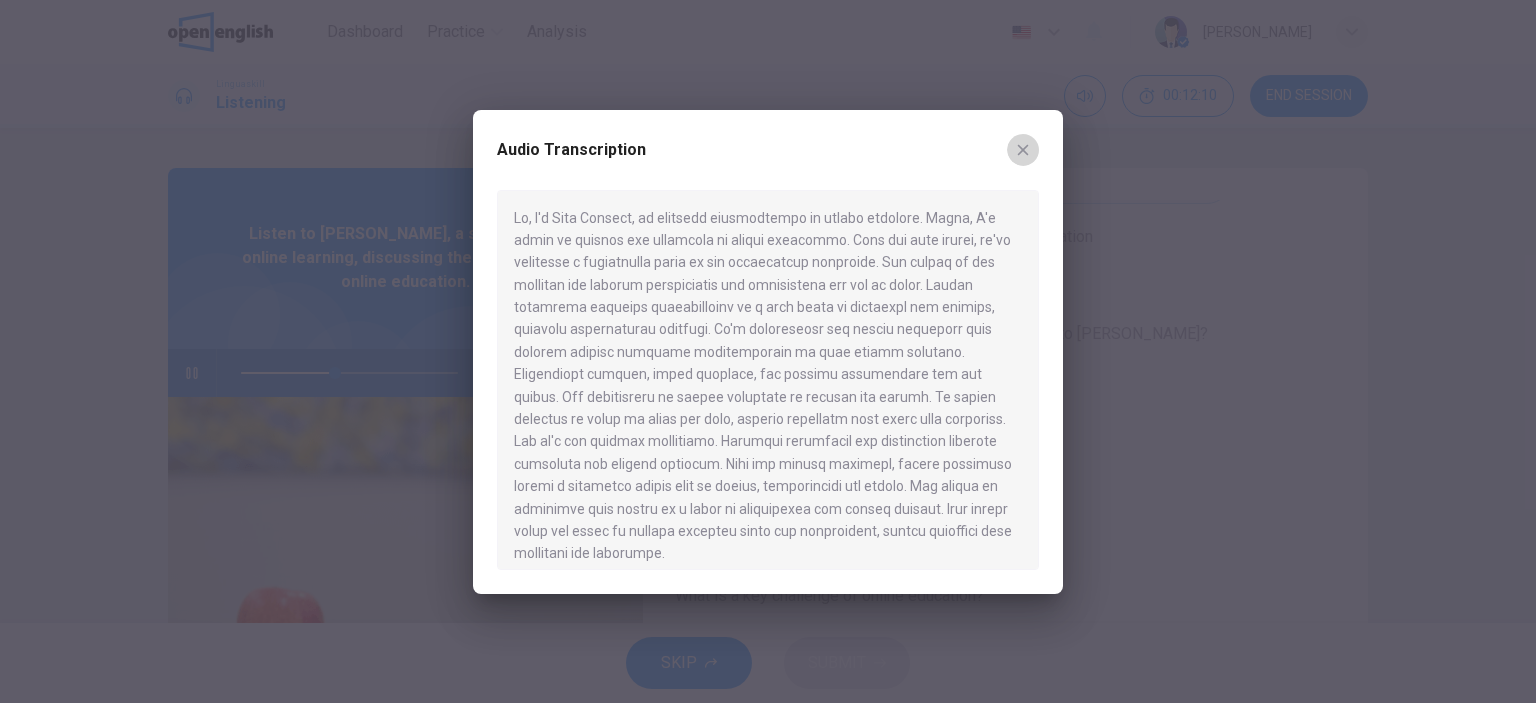 click 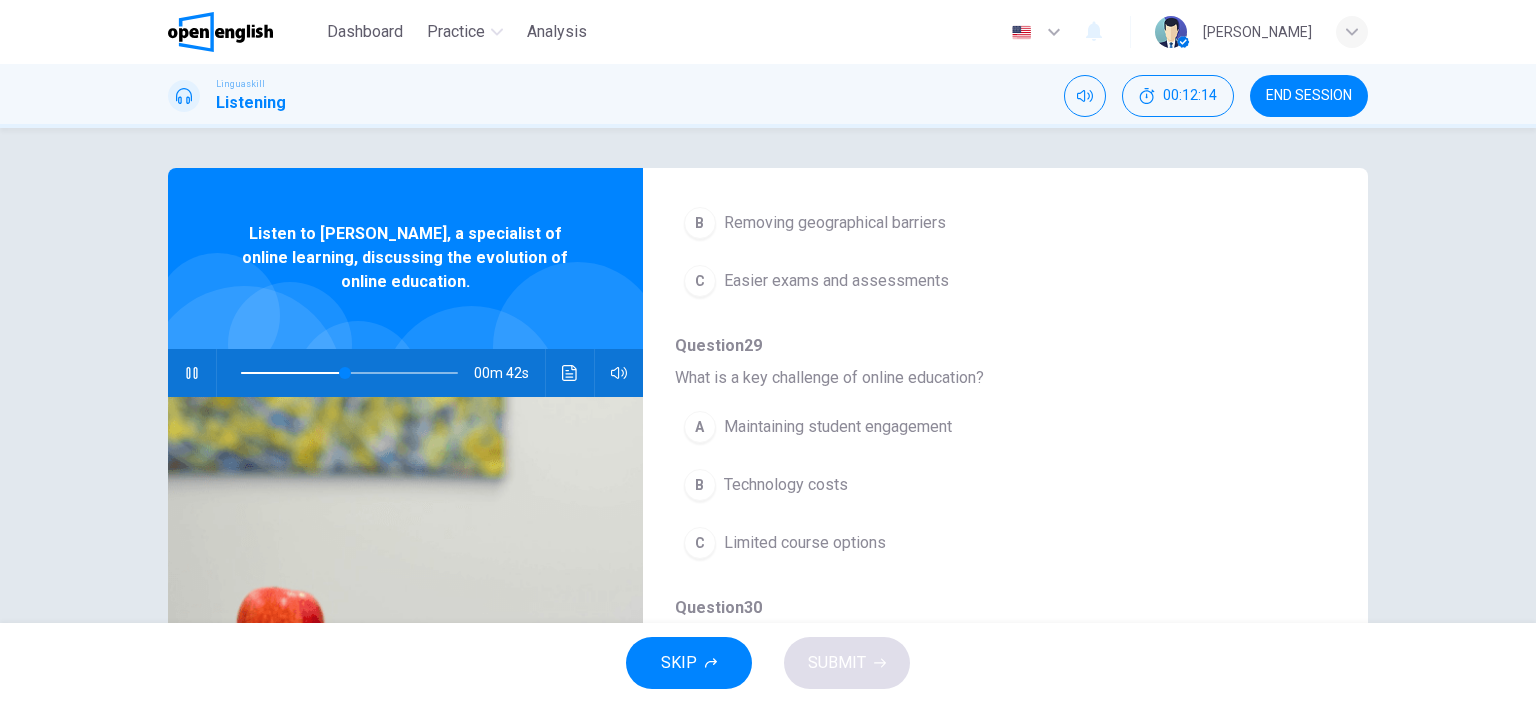 scroll, scrollTop: 615, scrollLeft: 0, axis: vertical 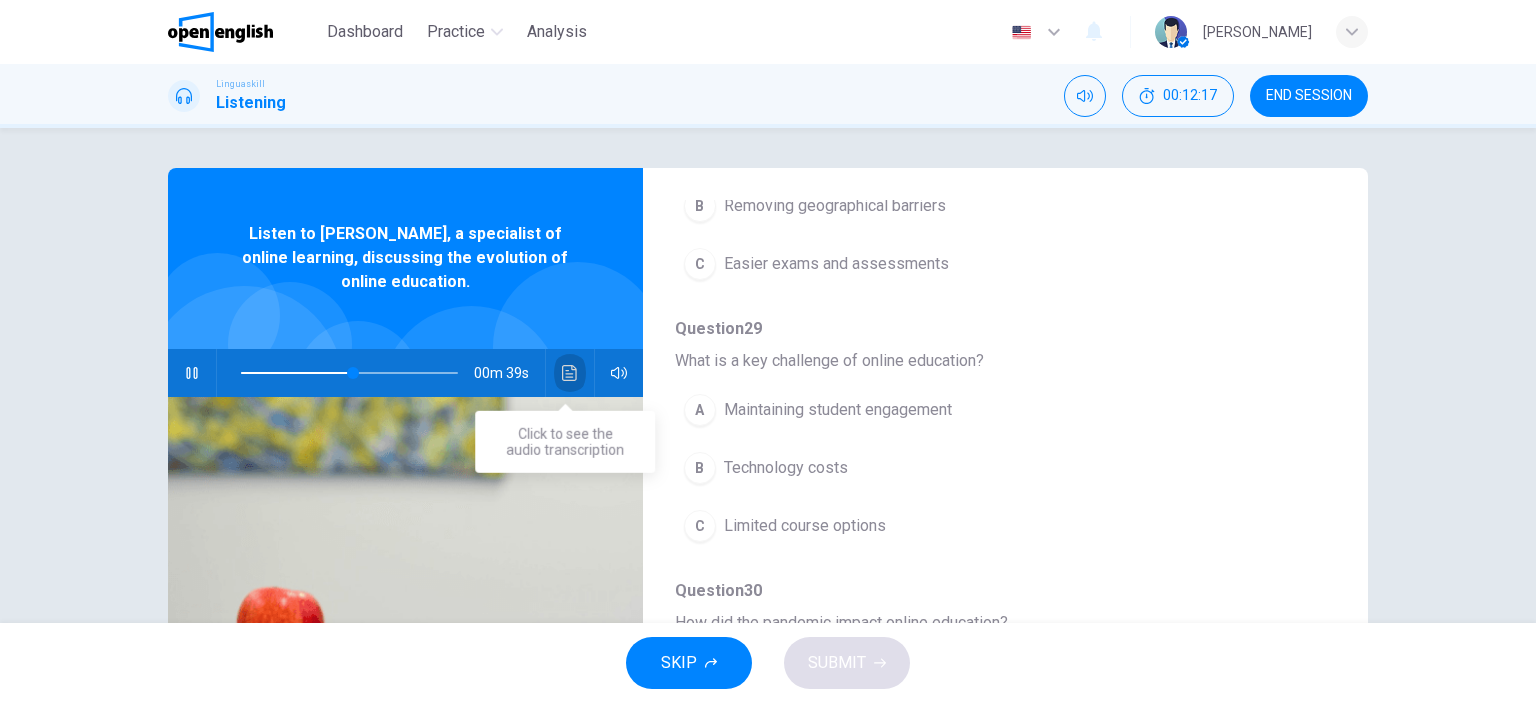 click 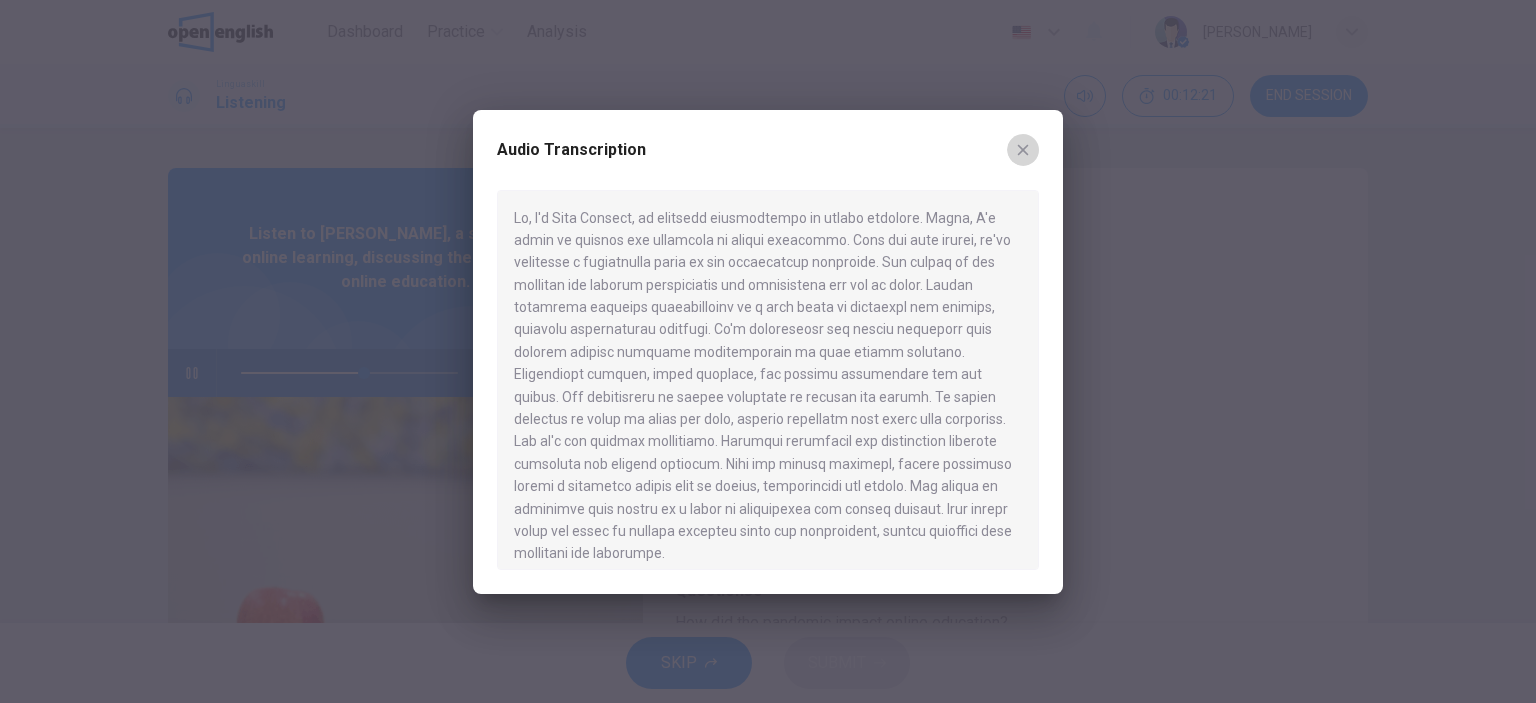 click 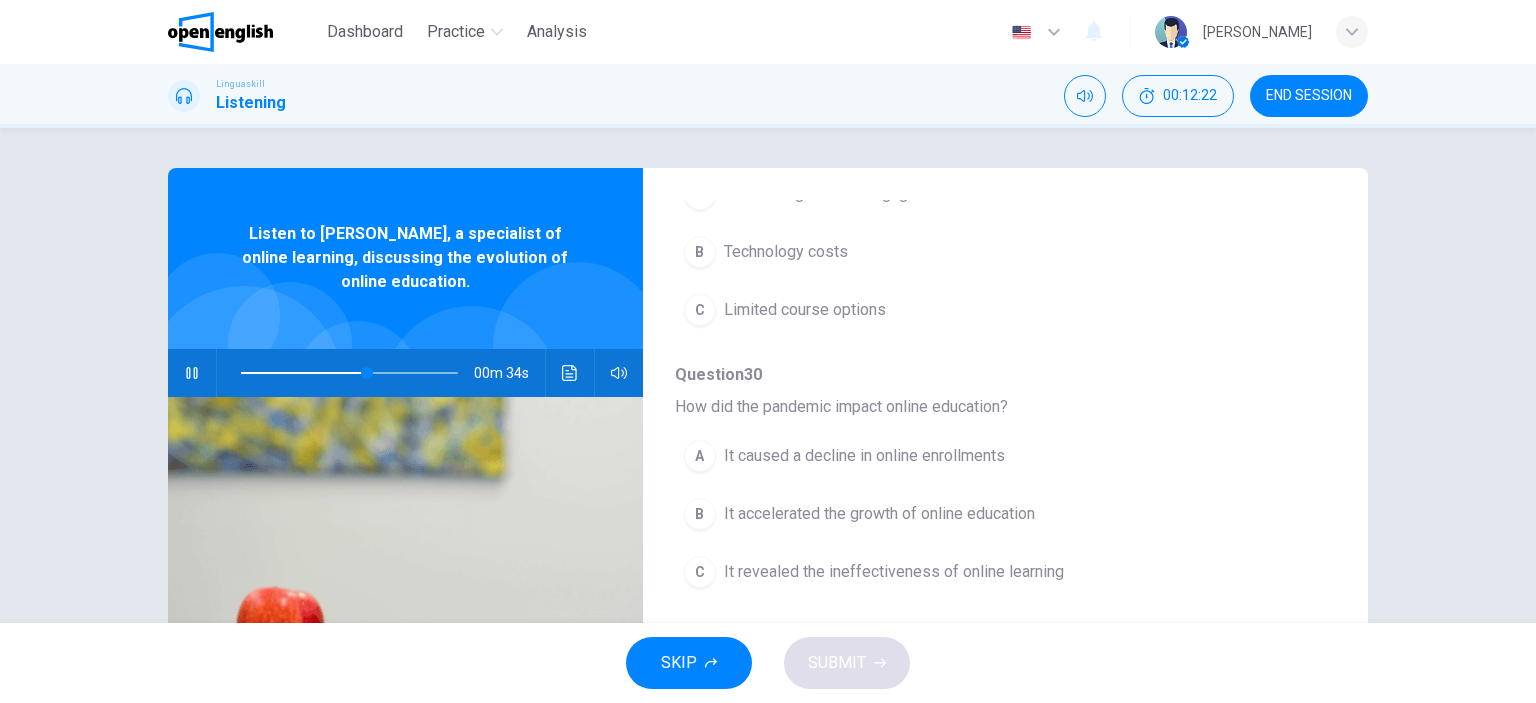 scroll, scrollTop: 856, scrollLeft: 0, axis: vertical 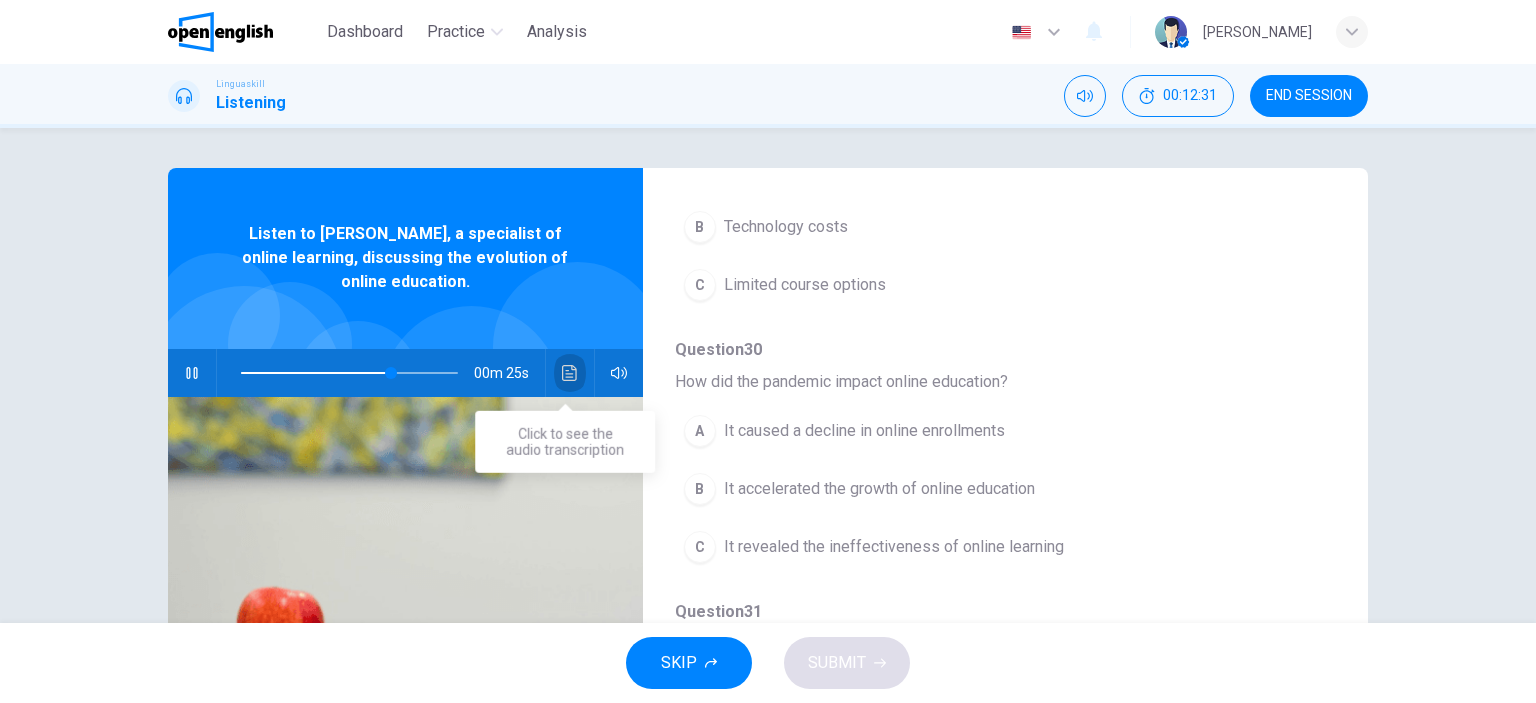 click 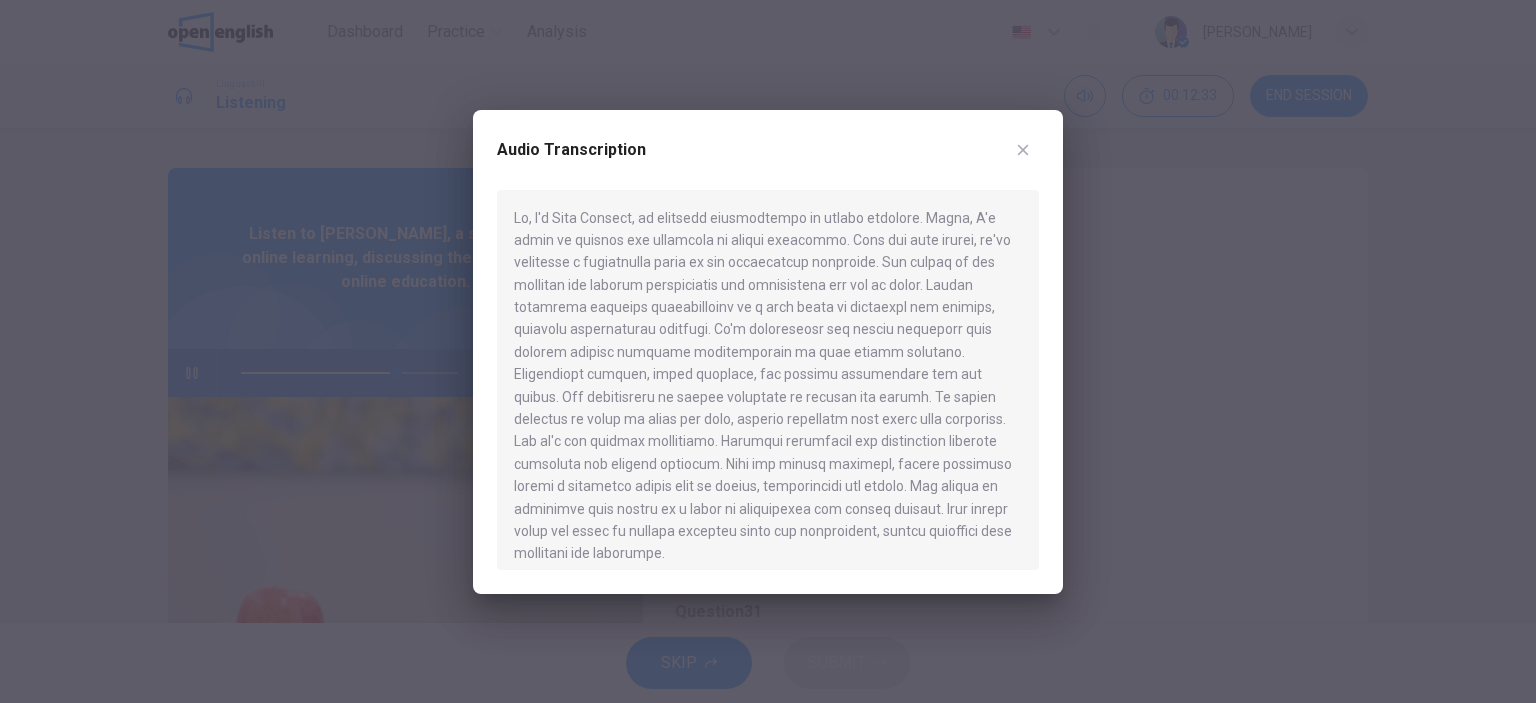 click at bounding box center [768, 380] 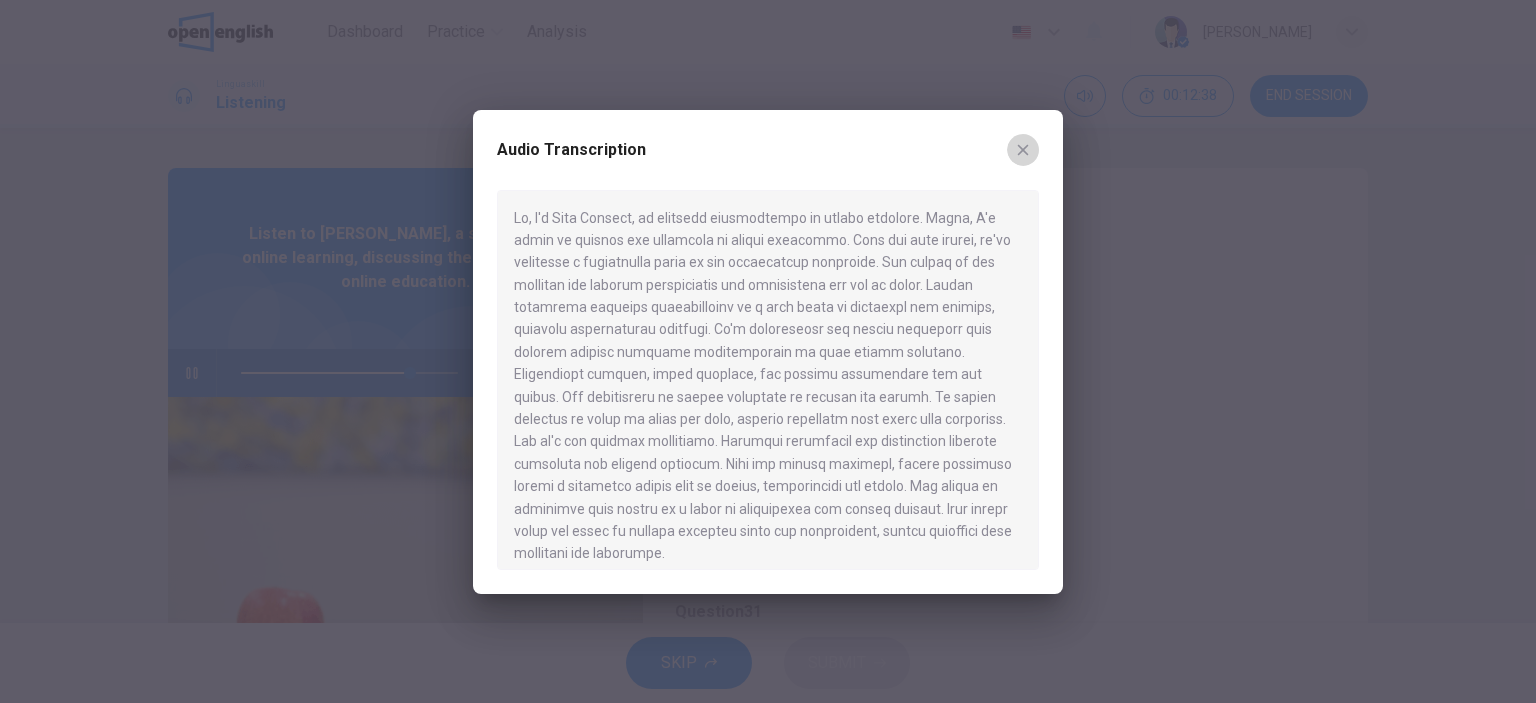 click 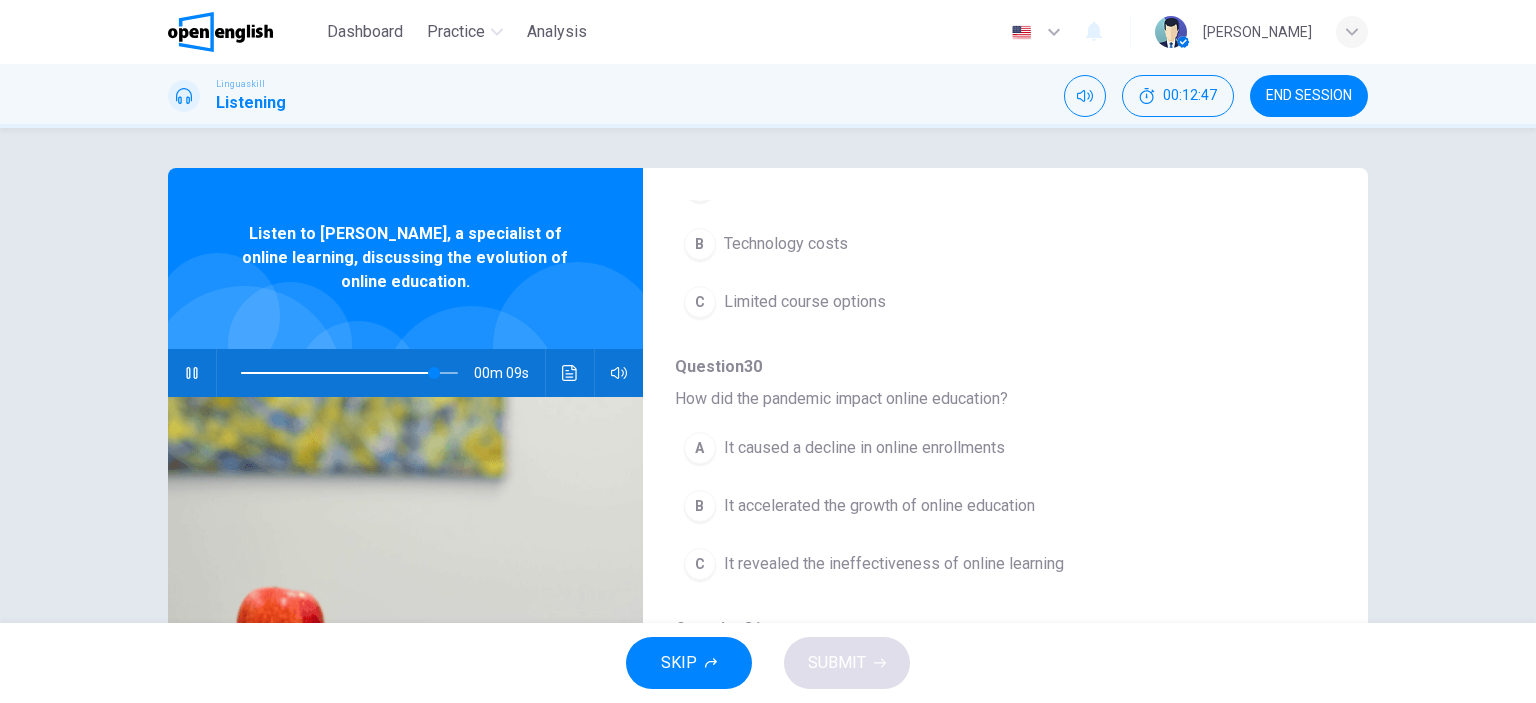 scroll, scrollTop: 837, scrollLeft: 0, axis: vertical 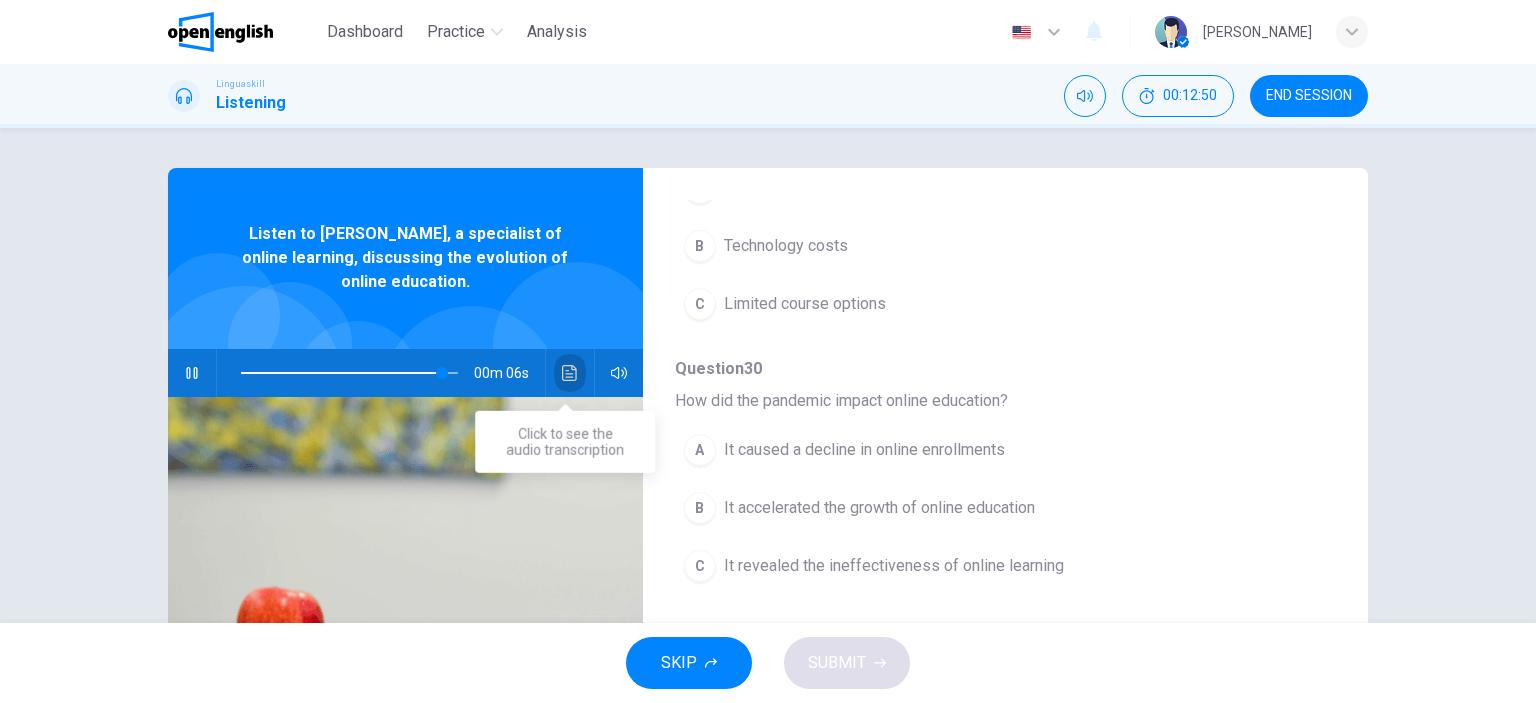 click 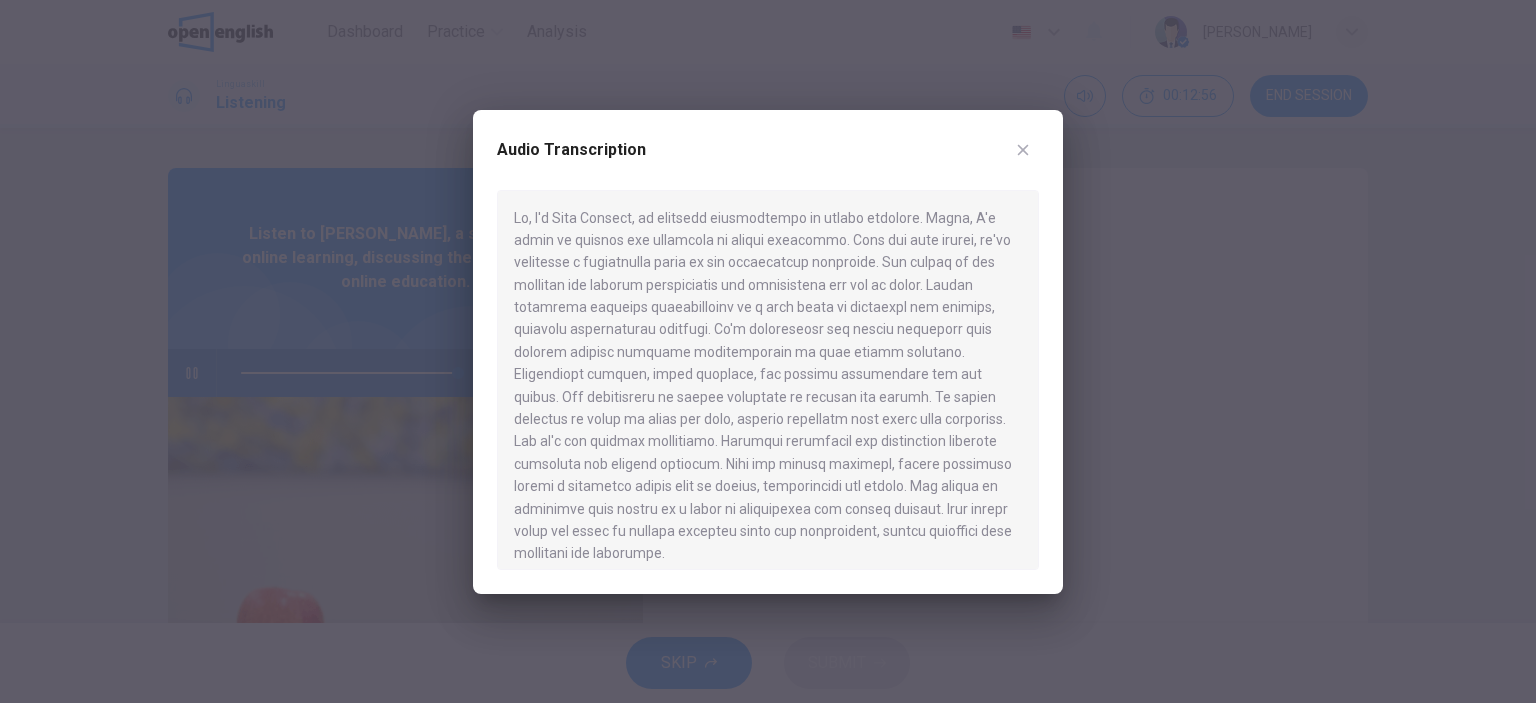 type on "*" 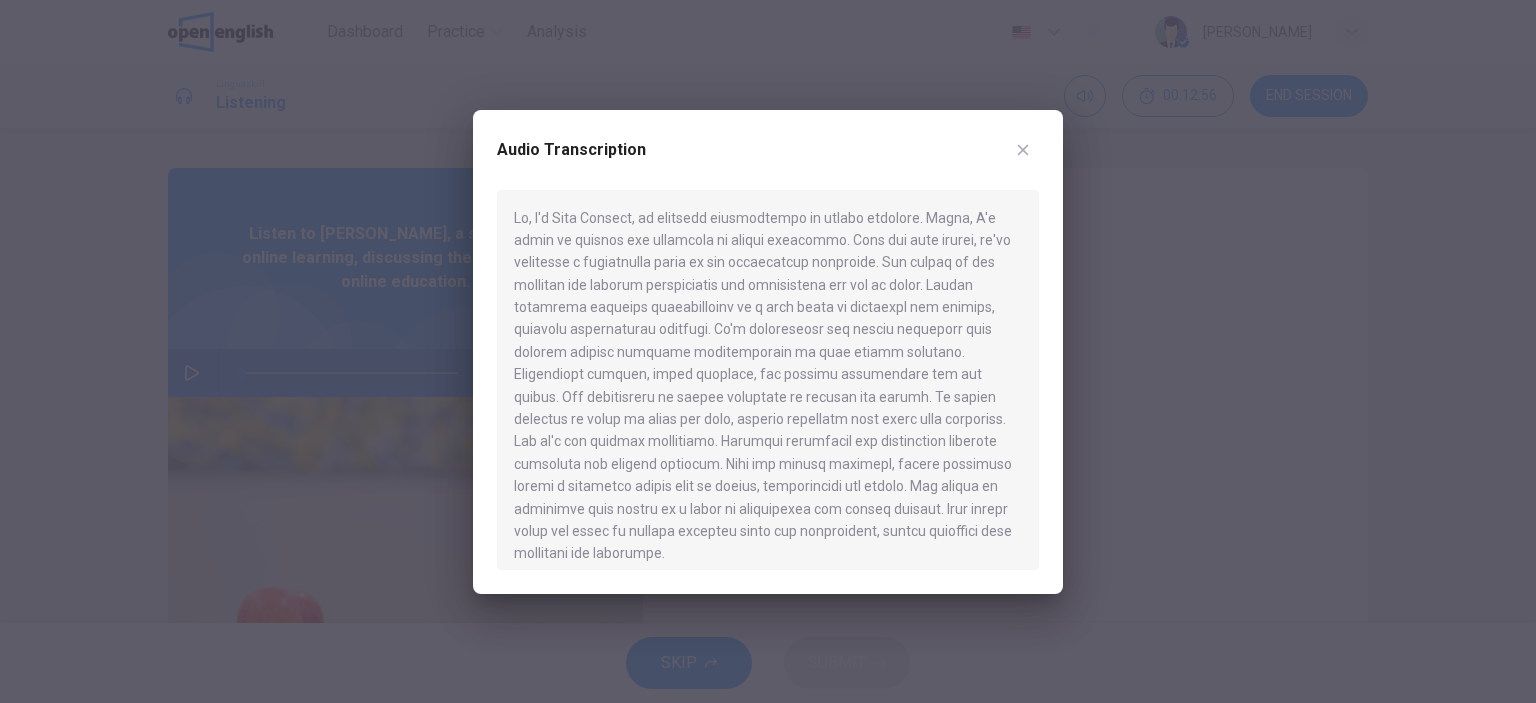 click at bounding box center [768, 380] 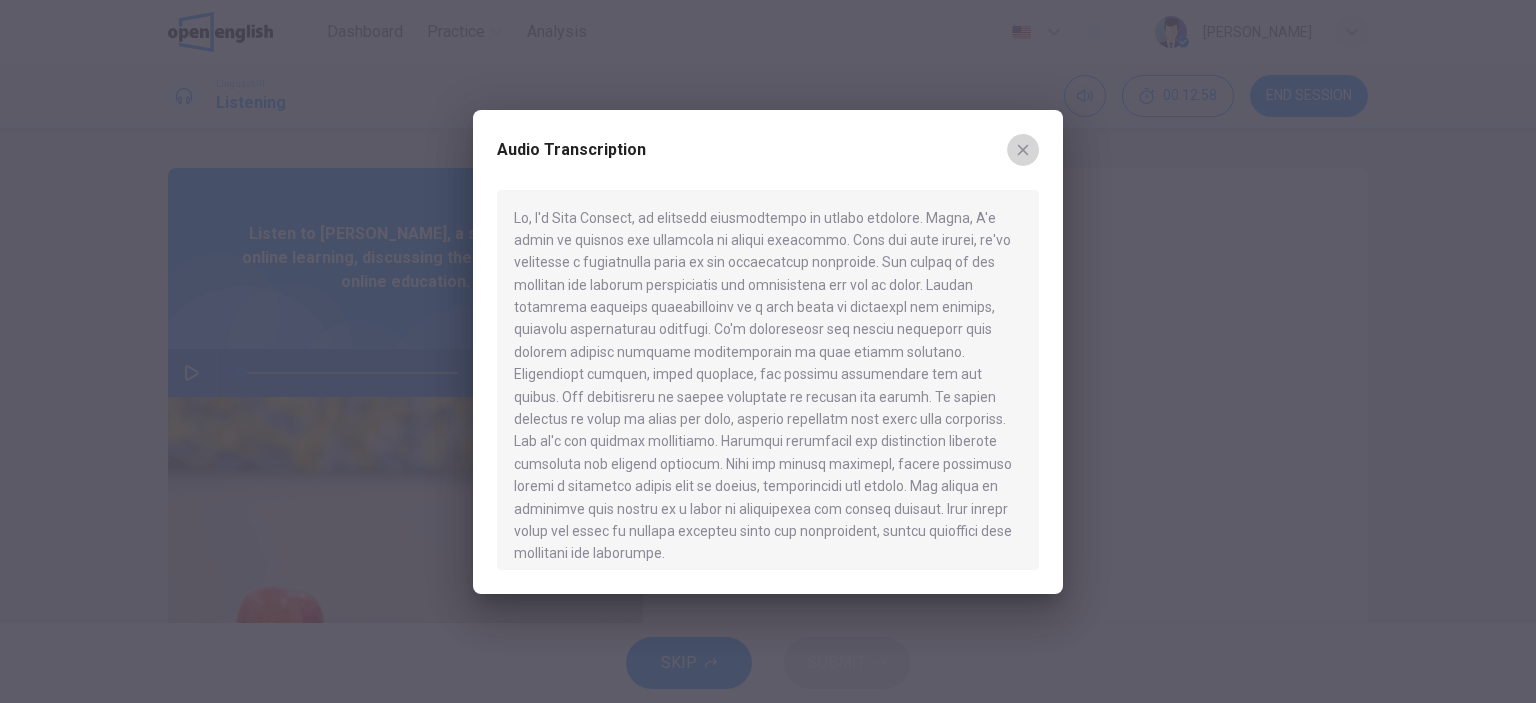 click 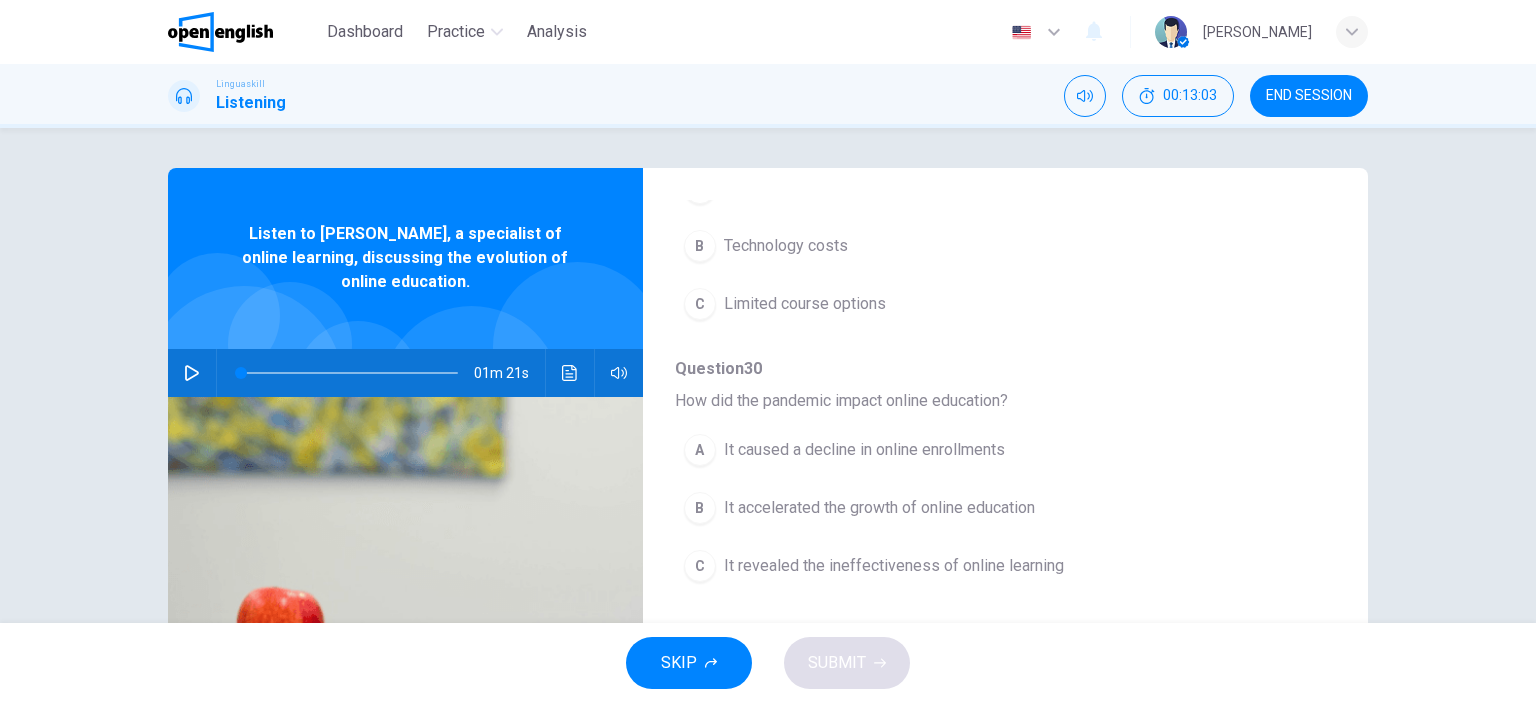 click on "B It accelerated the growth of online education" at bounding box center [953, 508] 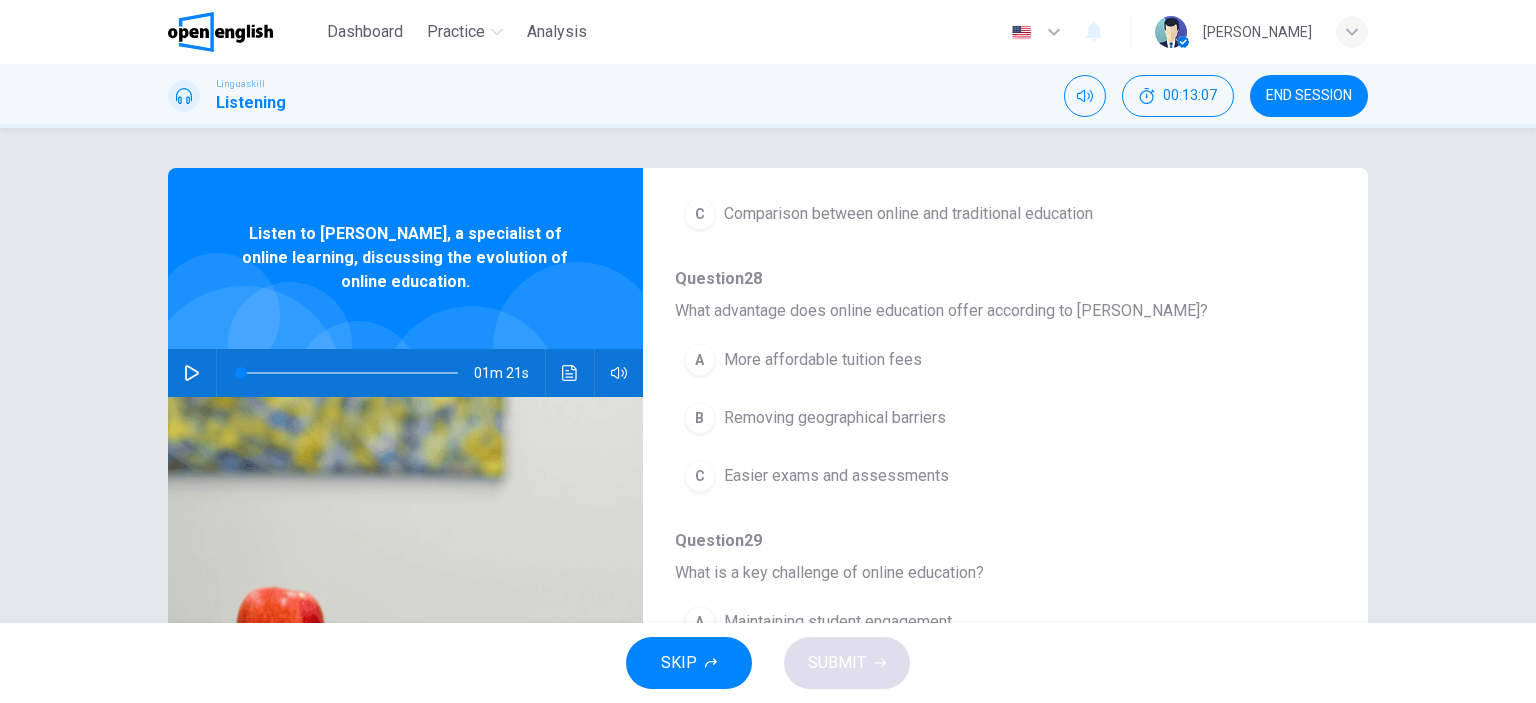 scroll, scrollTop: 404, scrollLeft: 0, axis: vertical 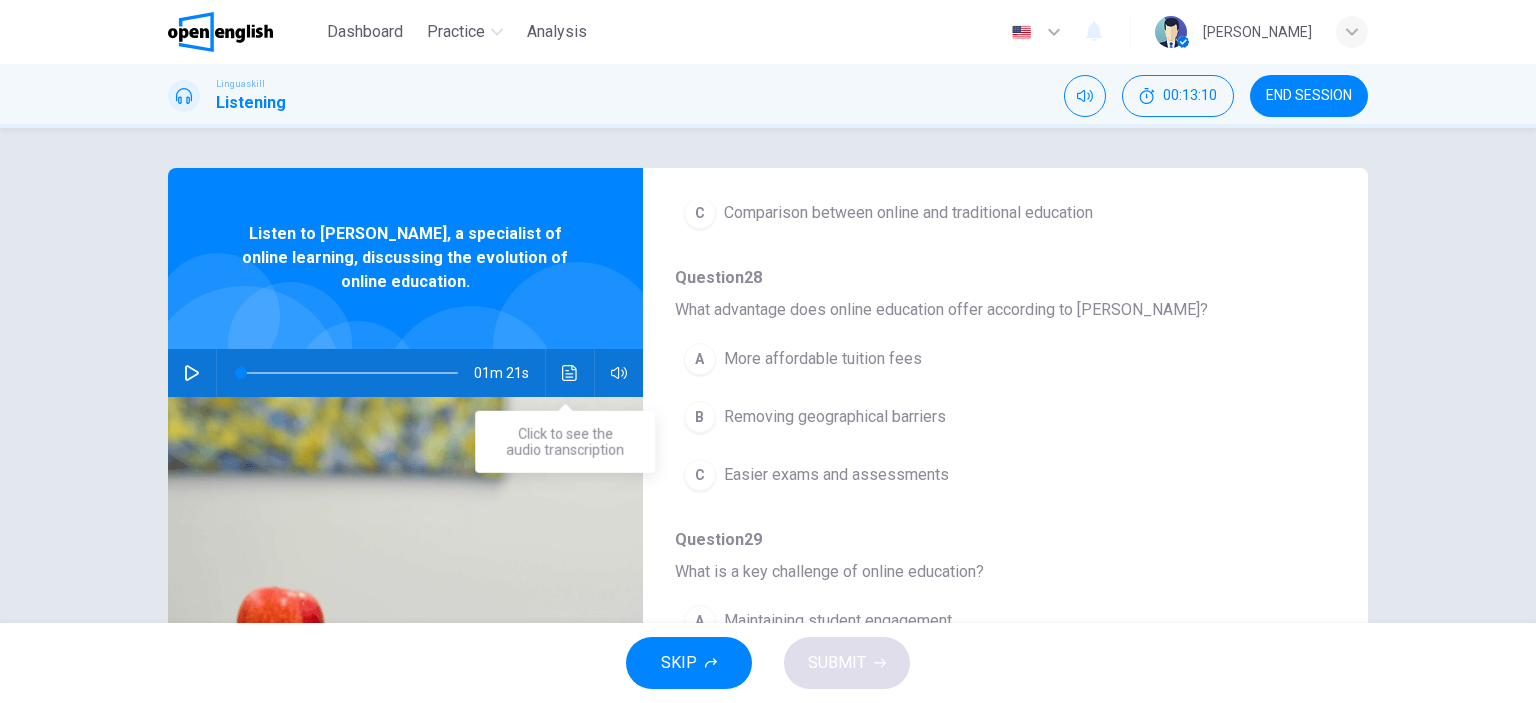 click at bounding box center (570, 373) 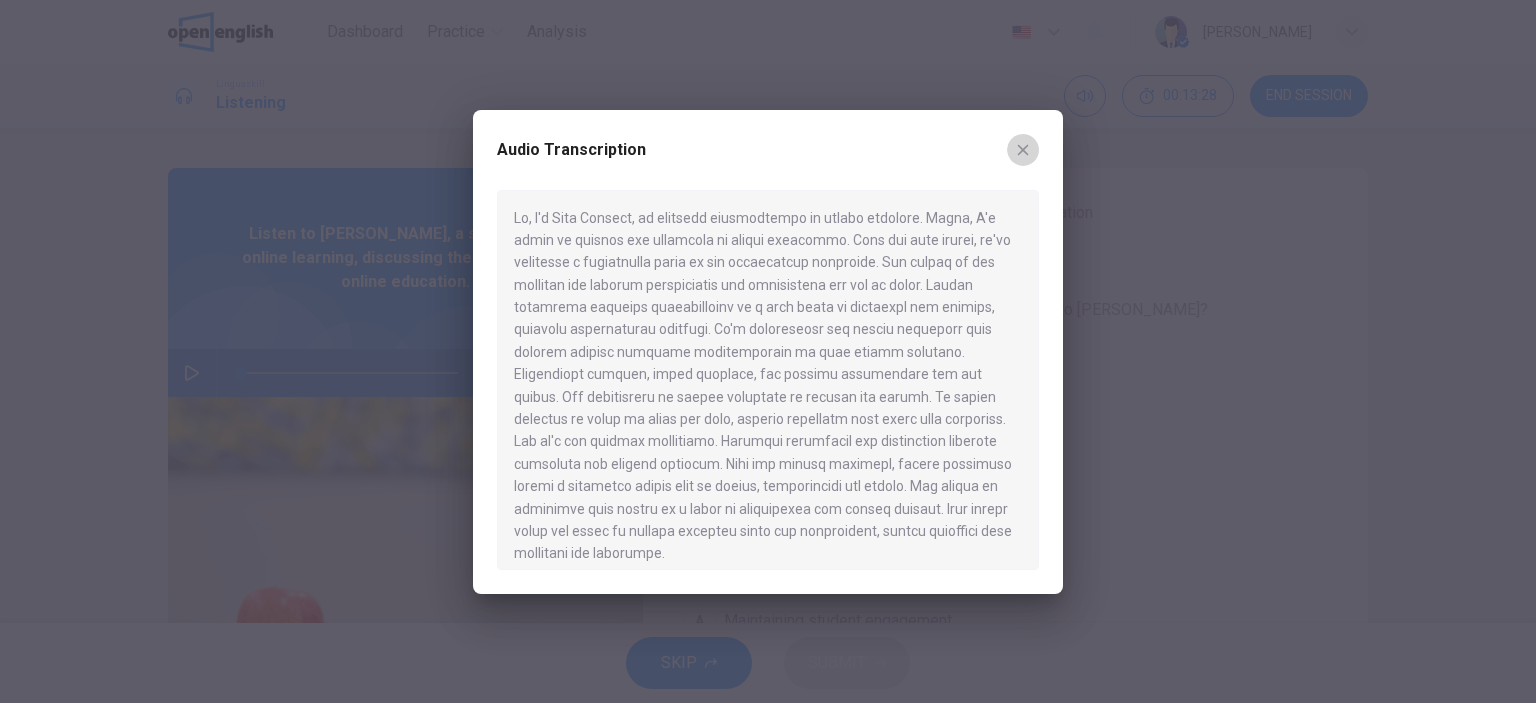 click 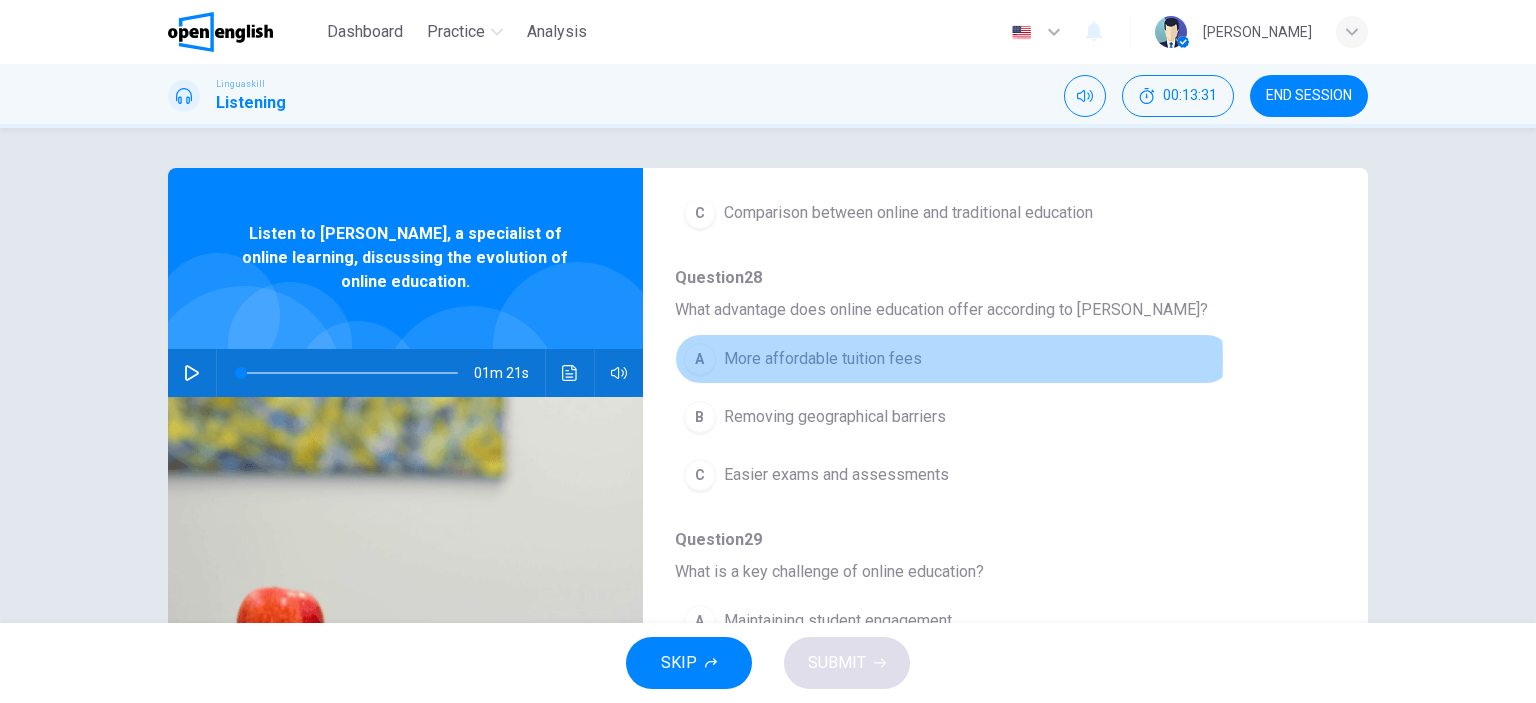 click on "More affordable tuition fees" at bounding box center (823, 359) 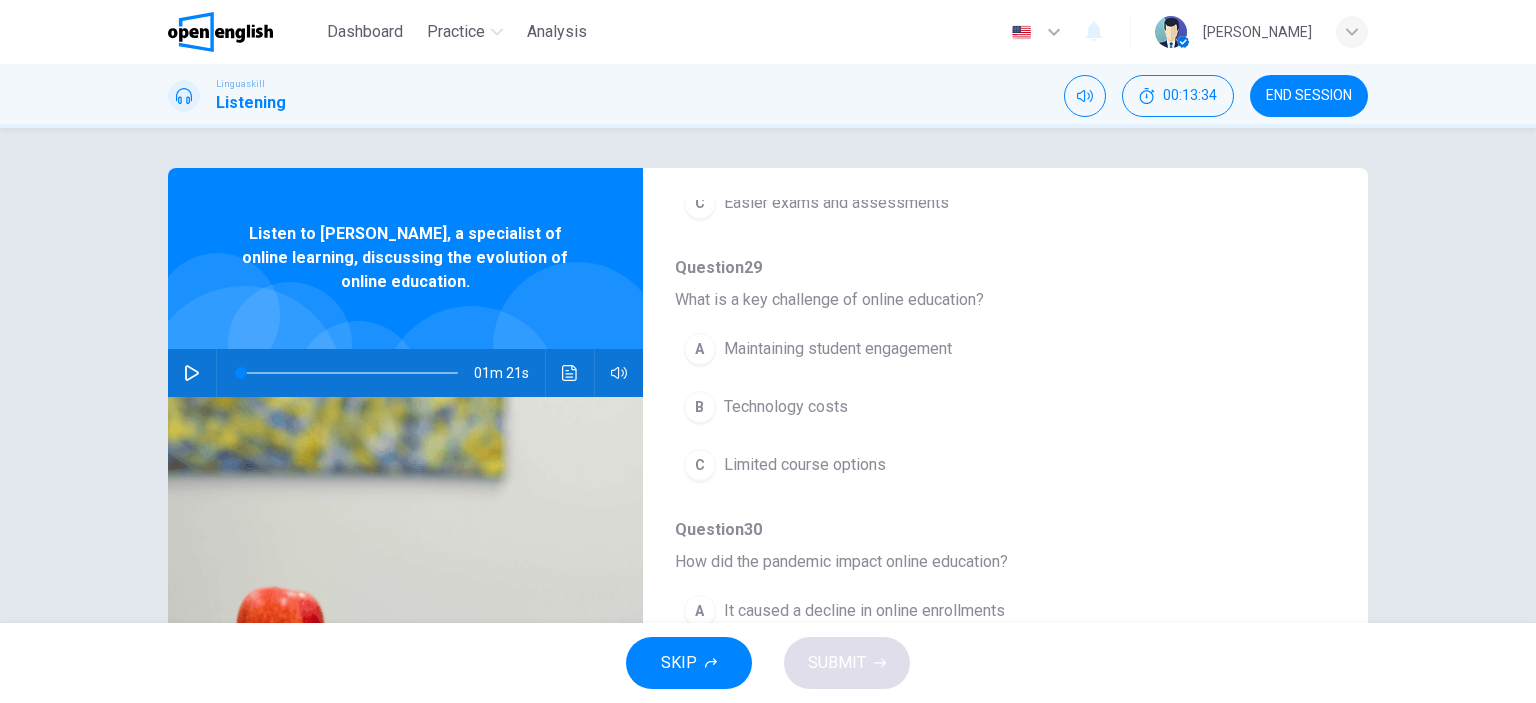 scroll, scrollTop: 680, scrollLeft: 0, axis: vertical 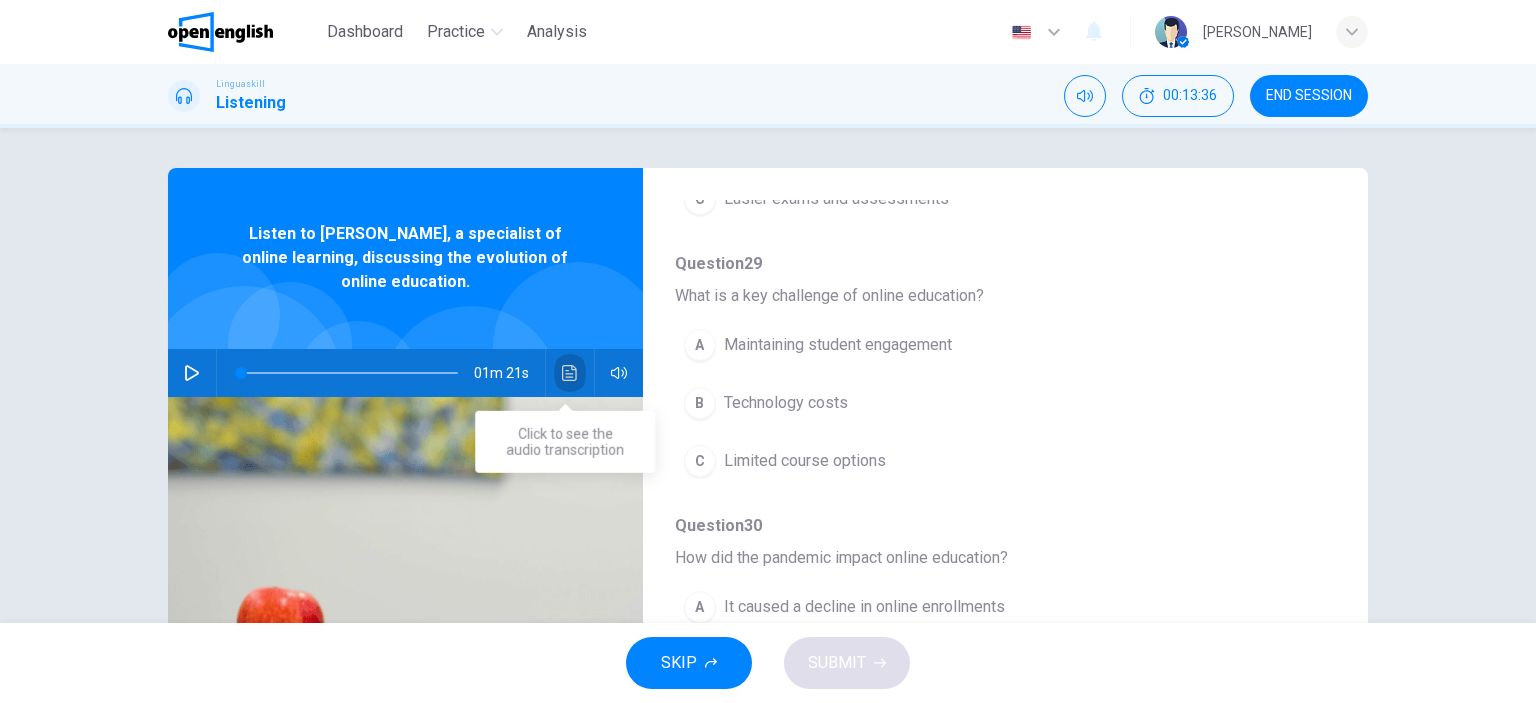 click 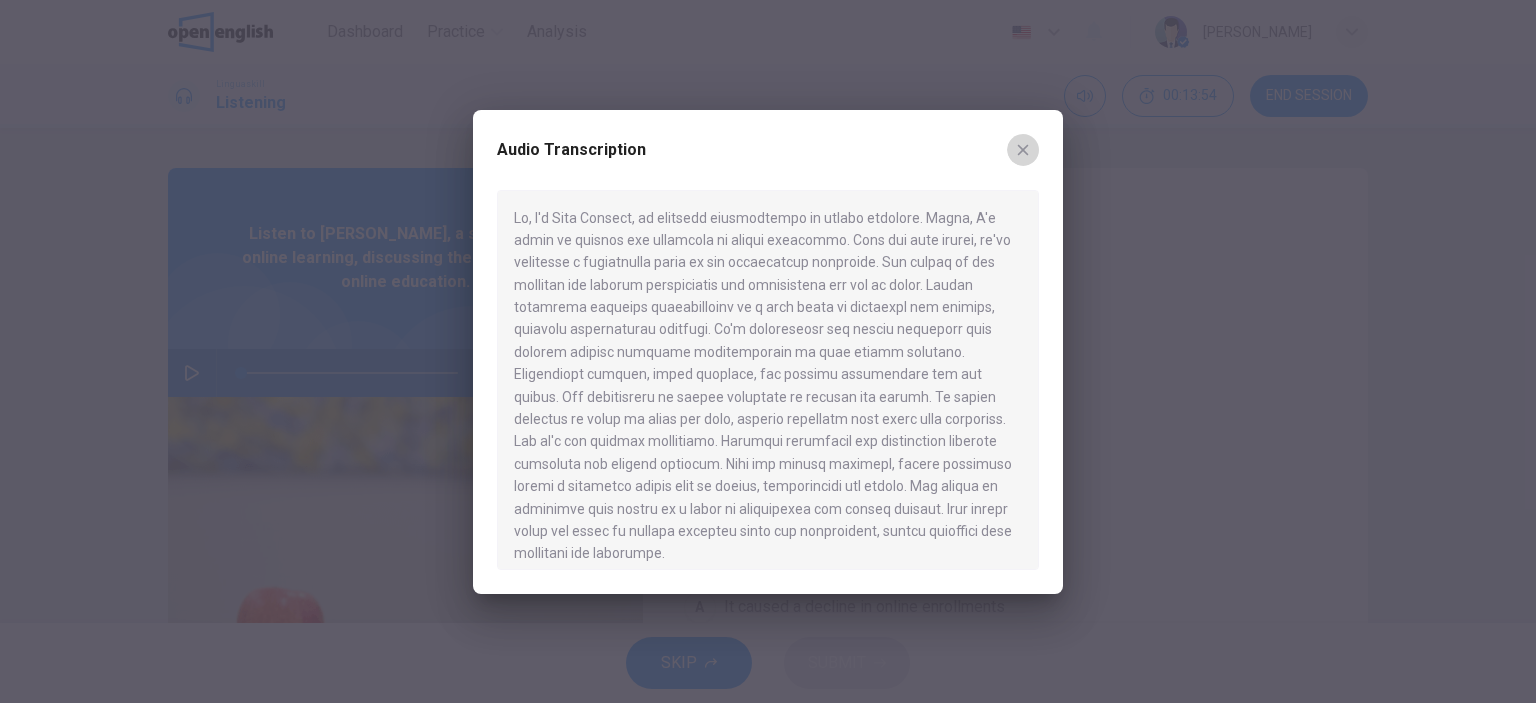 click at bounding box center (1023, 150) 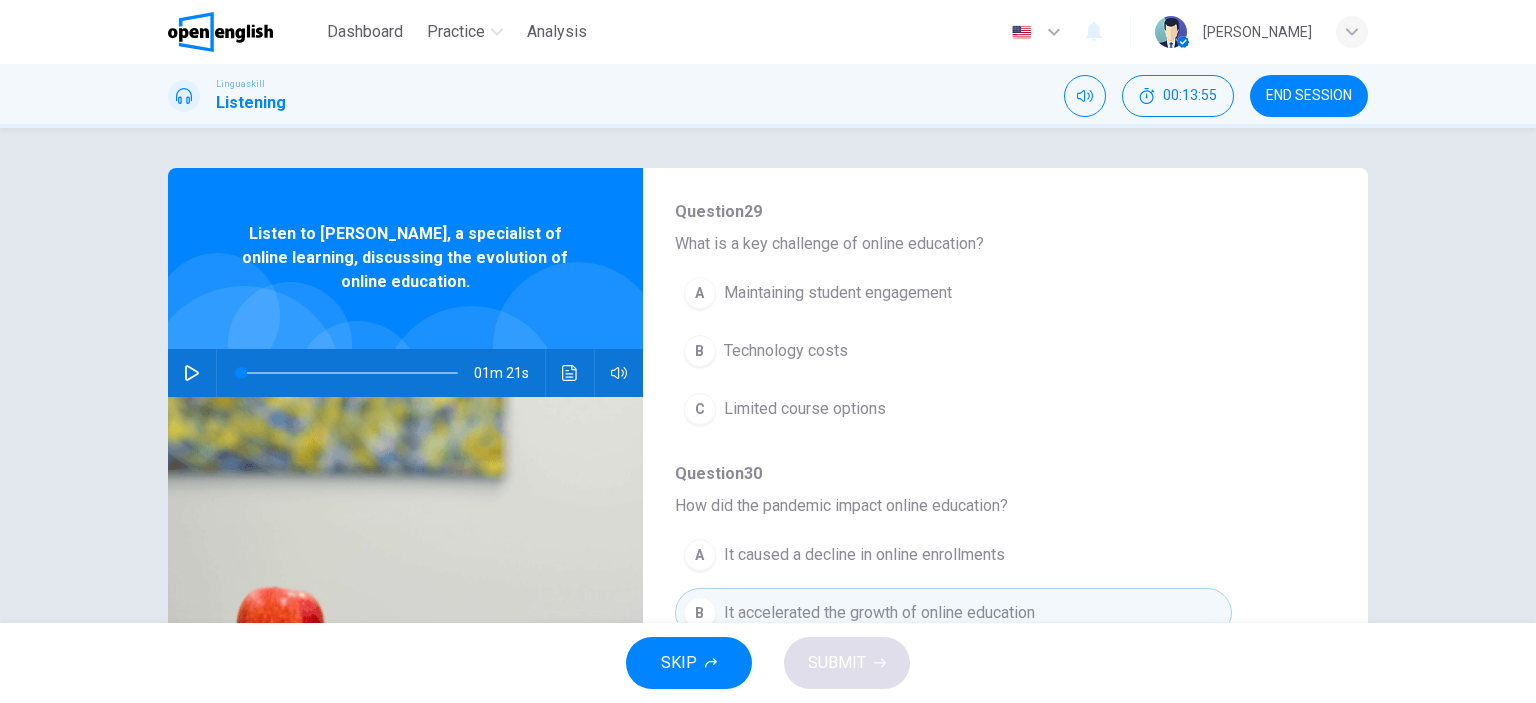scroll, scrollTop: 728, scrollLeft: 0, axis: vertical 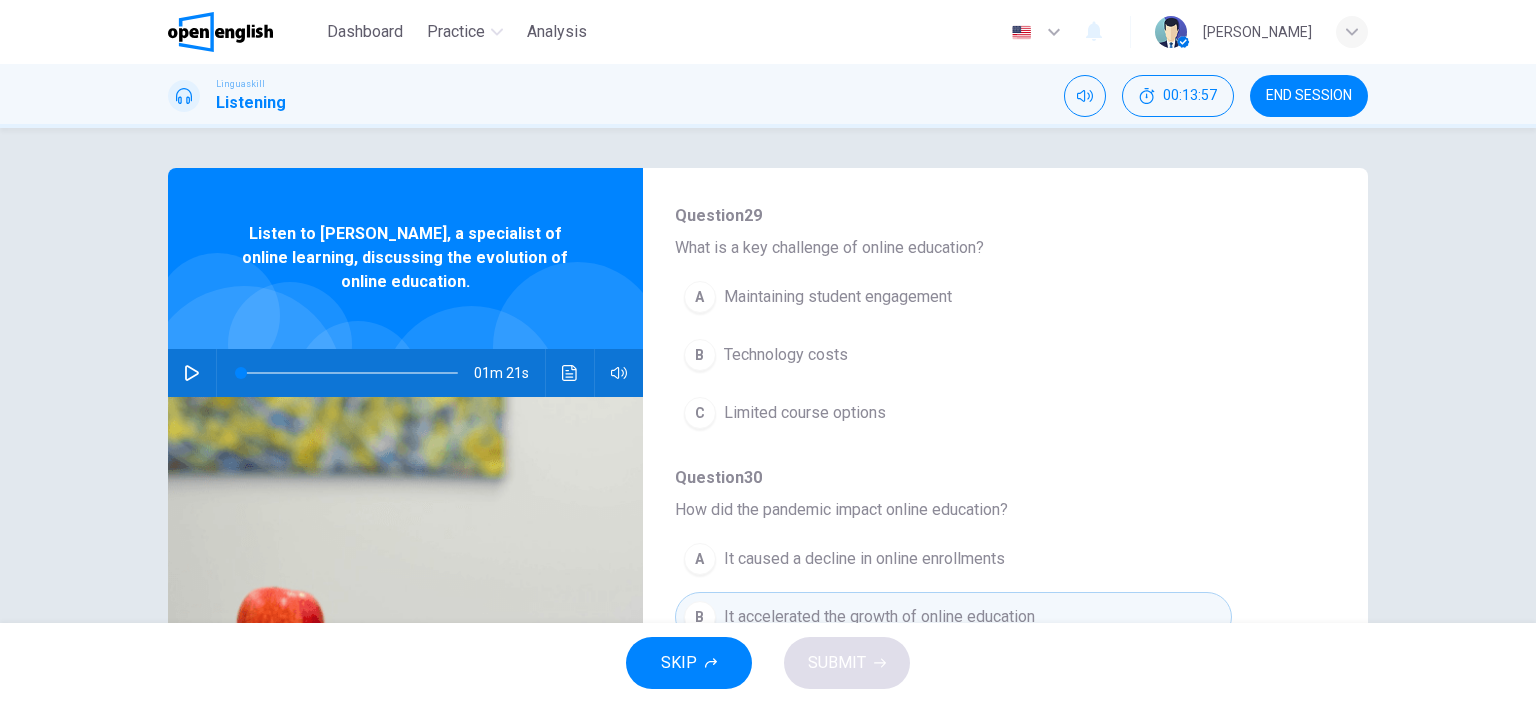 click on "Maintaining student engagement" at bounding box center [838, 297] 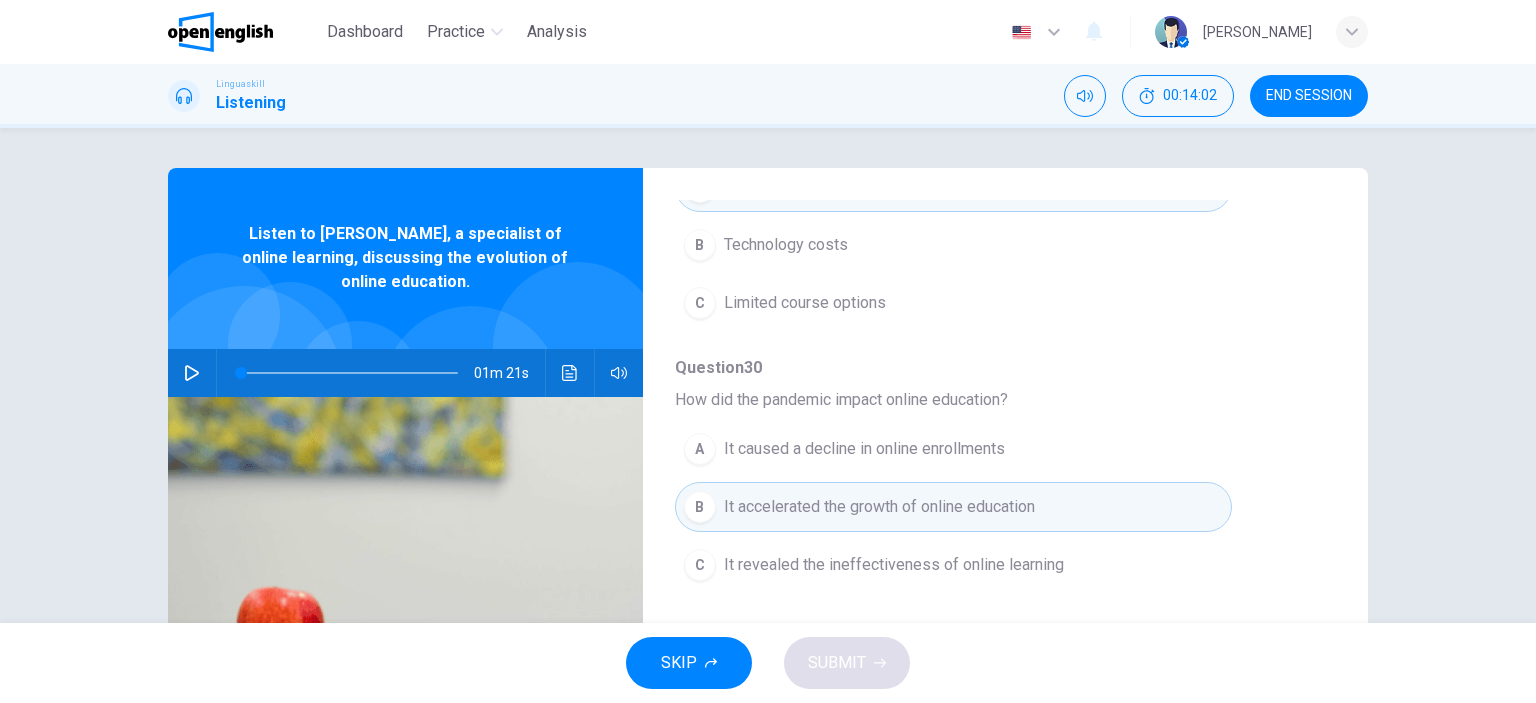 scroll, scrollTop: 856, scrollLeft: 0, axis: vertical 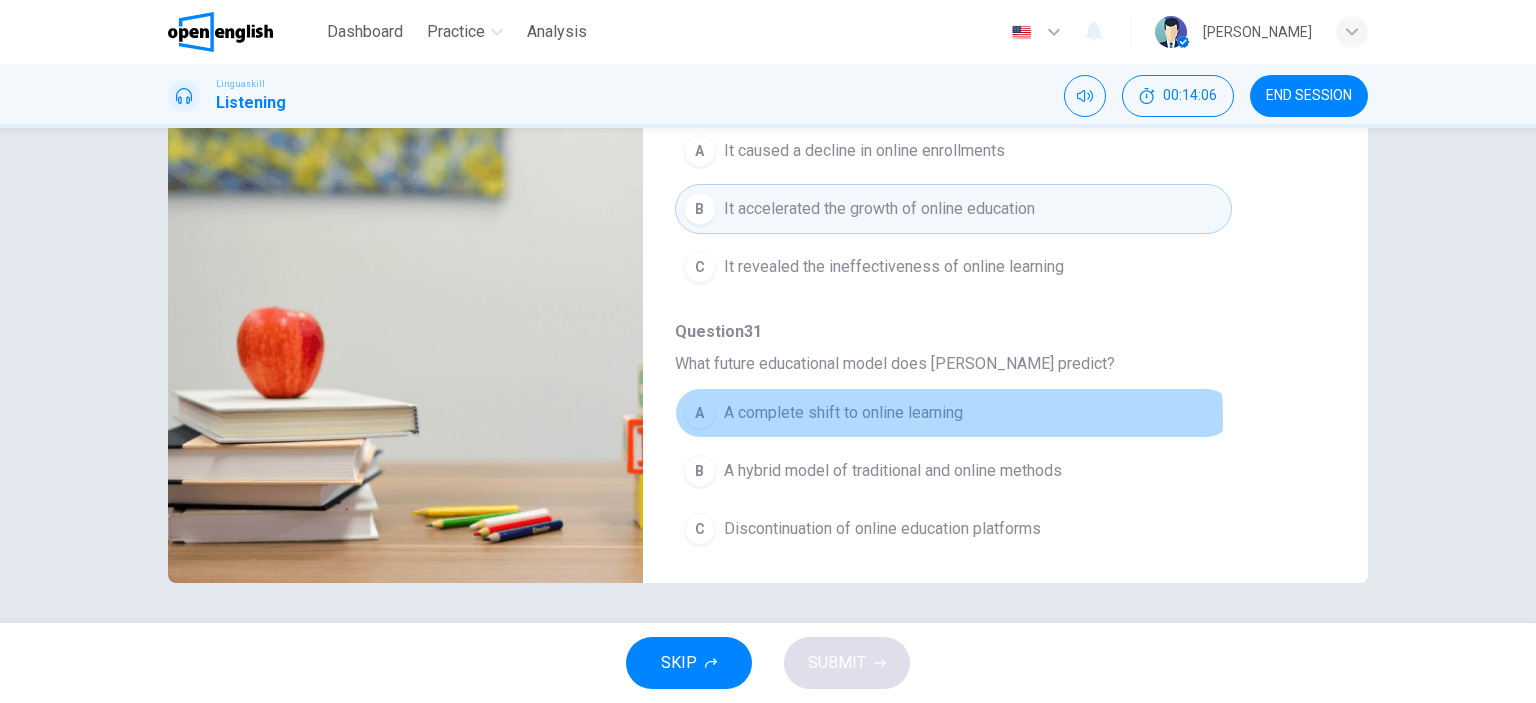 click on "A complete shift to online learning" at bounding box center [843, 413] 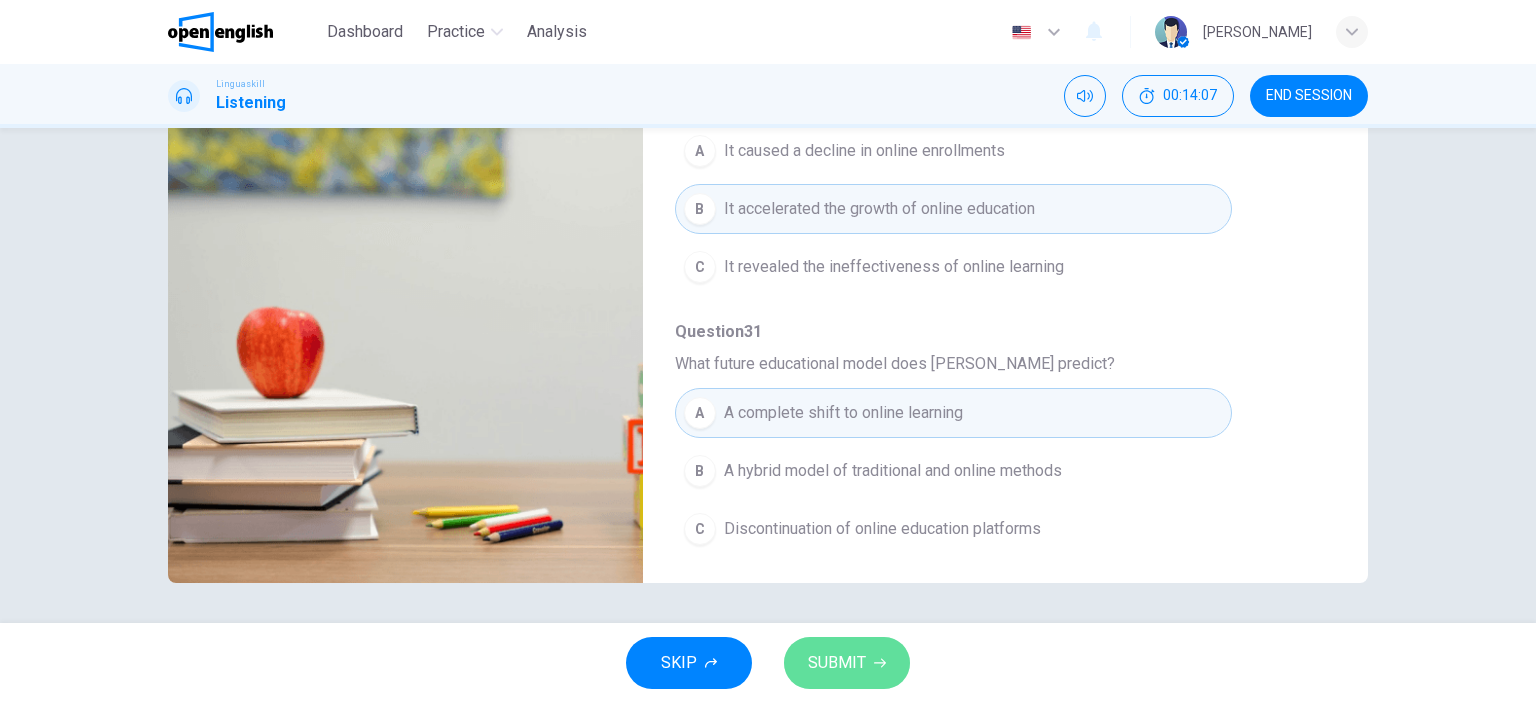 click 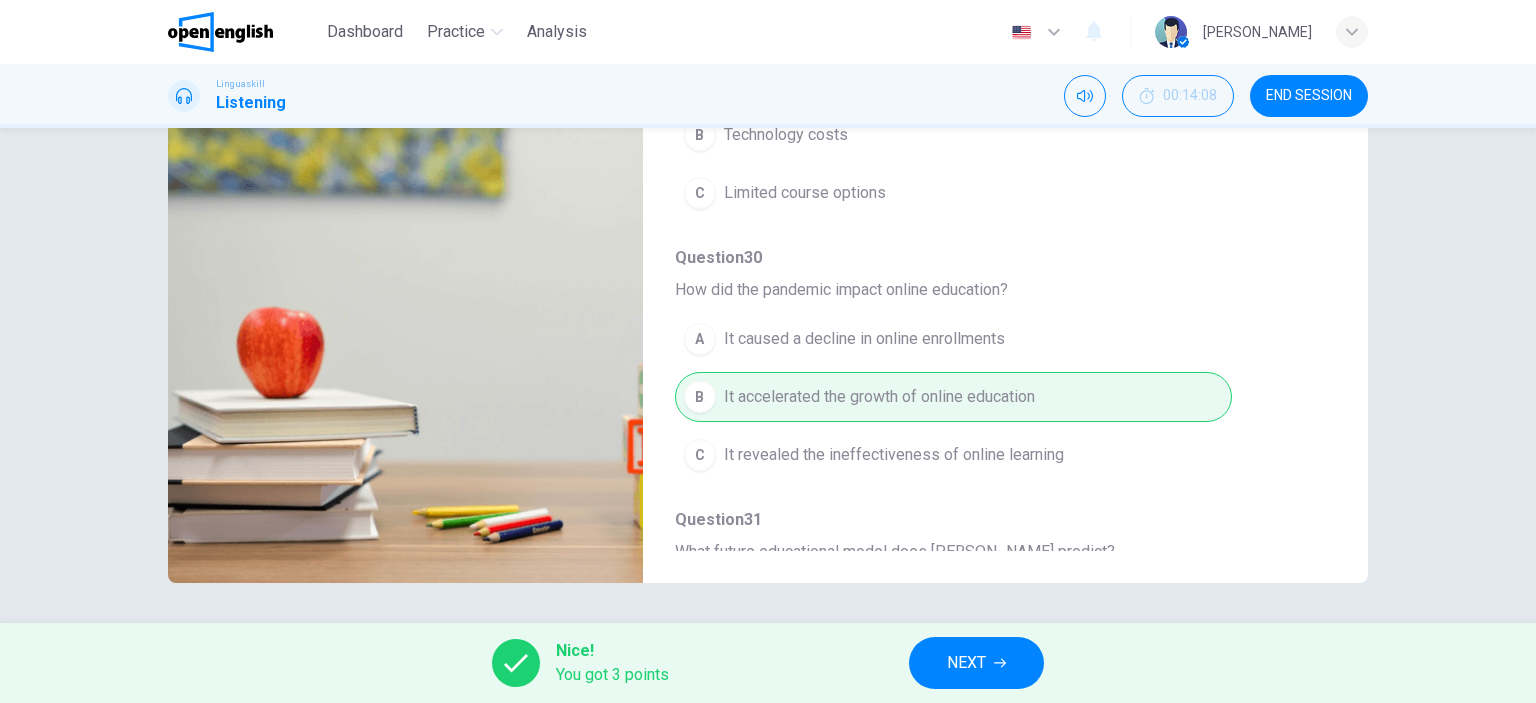 scroll, scrollTop: 748, scrollLeft: 0, axis: vertical 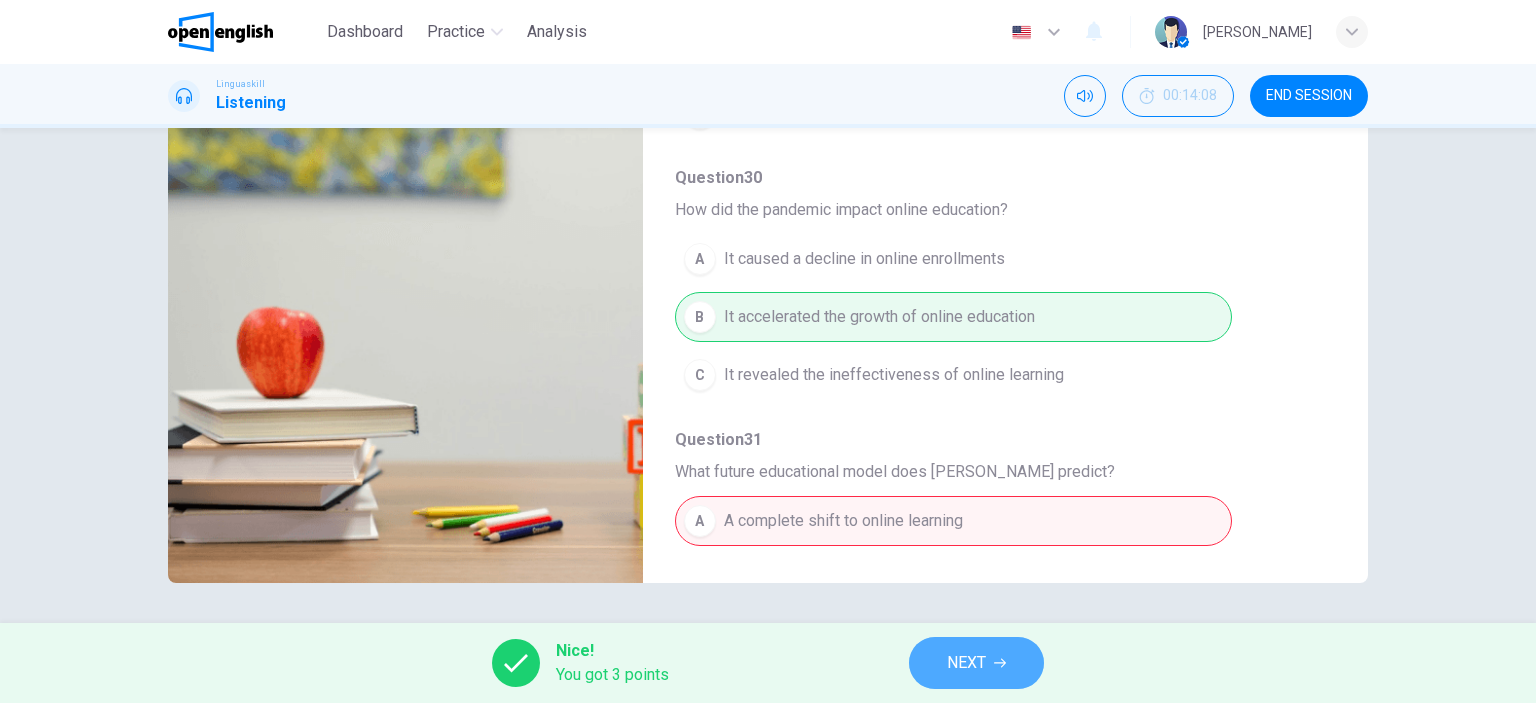 click on "NEXT" at bounding box center [976, 663] 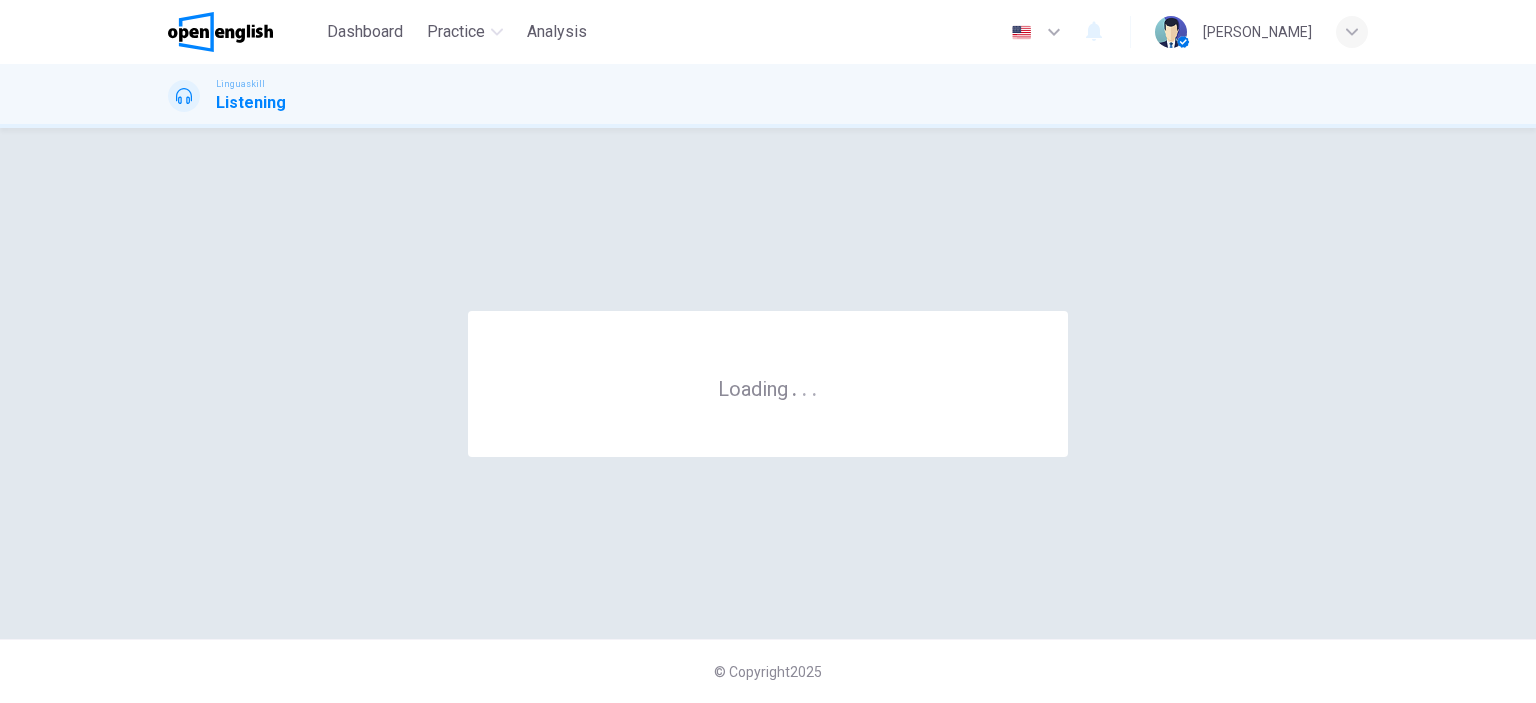 scroll, scrollTop: 0, scrollLeft: 0, axis: both 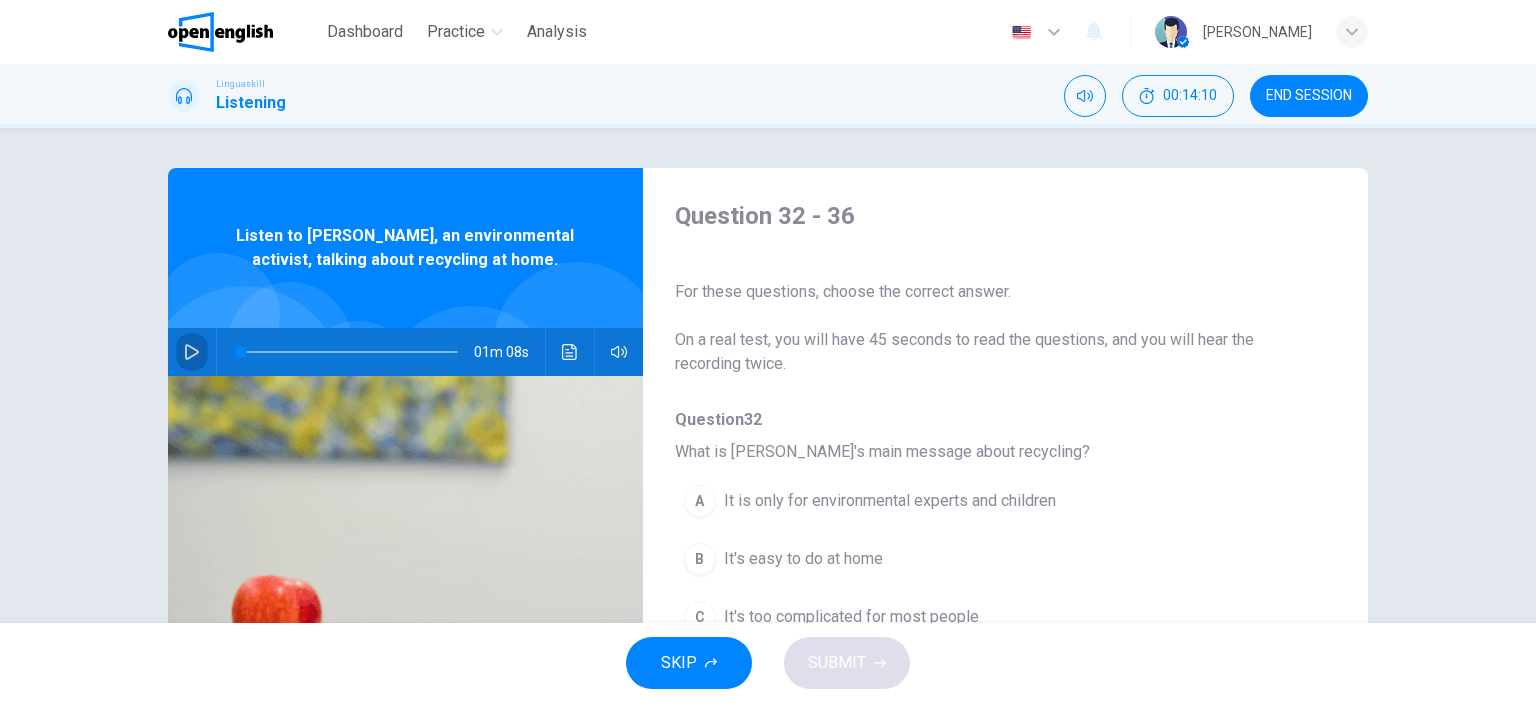 click 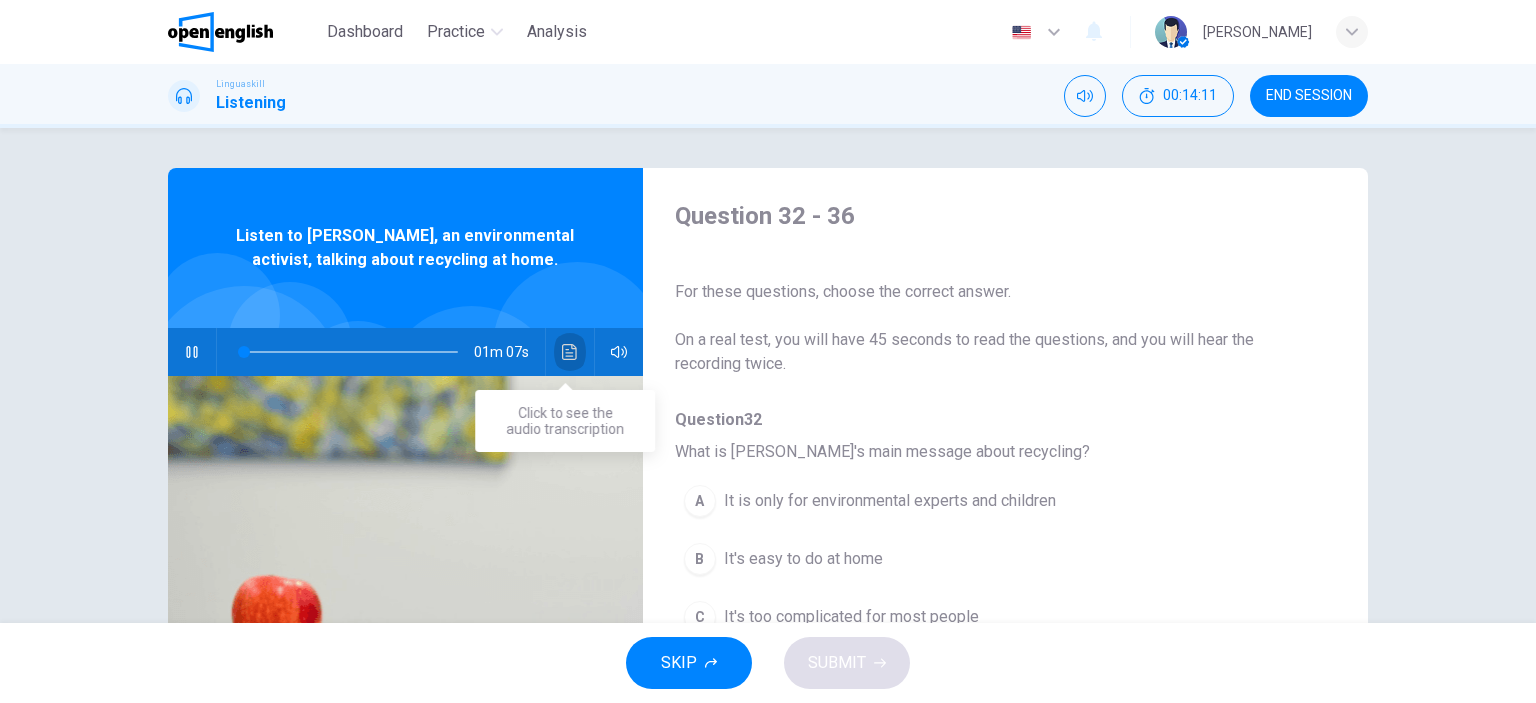 click 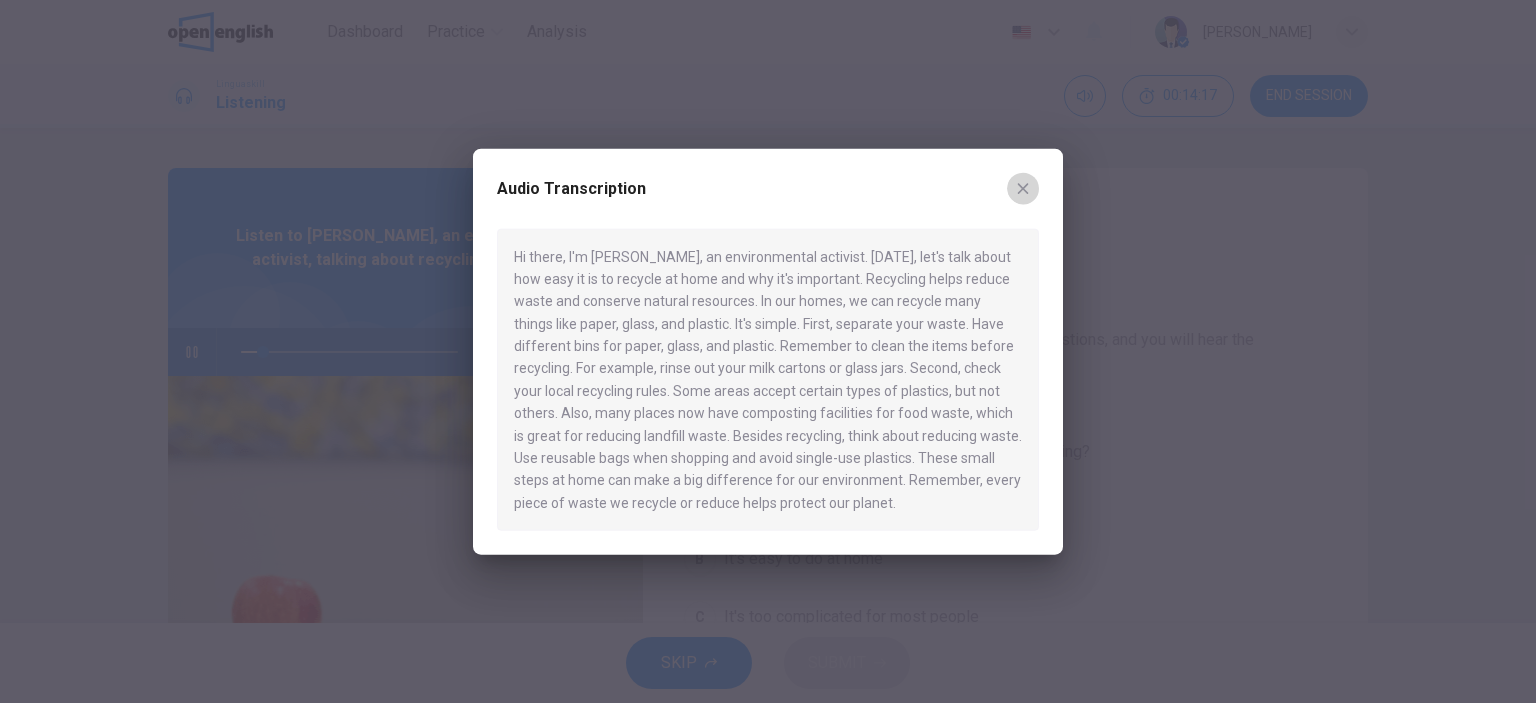 click 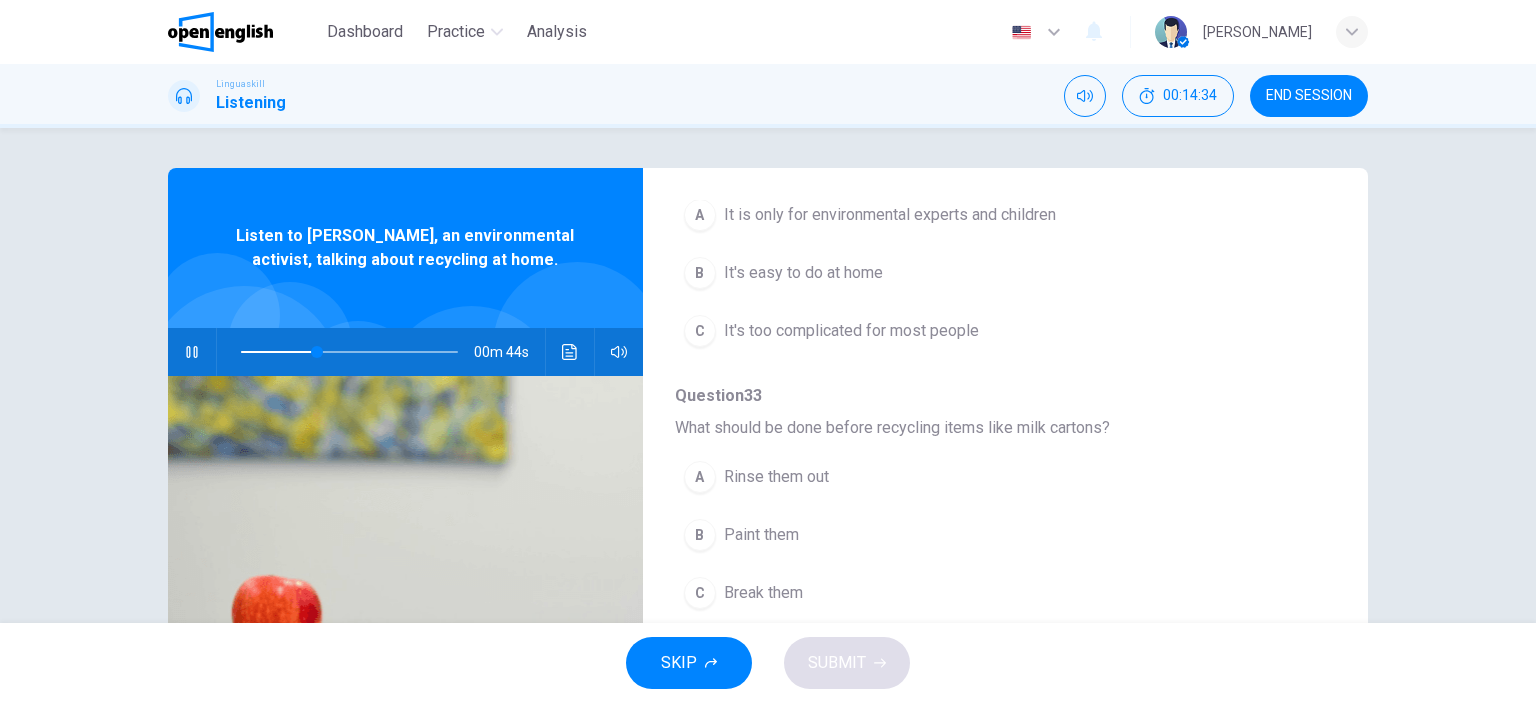 scroll, scrollTop: 287, scrollLeft: 0, axis: vertical 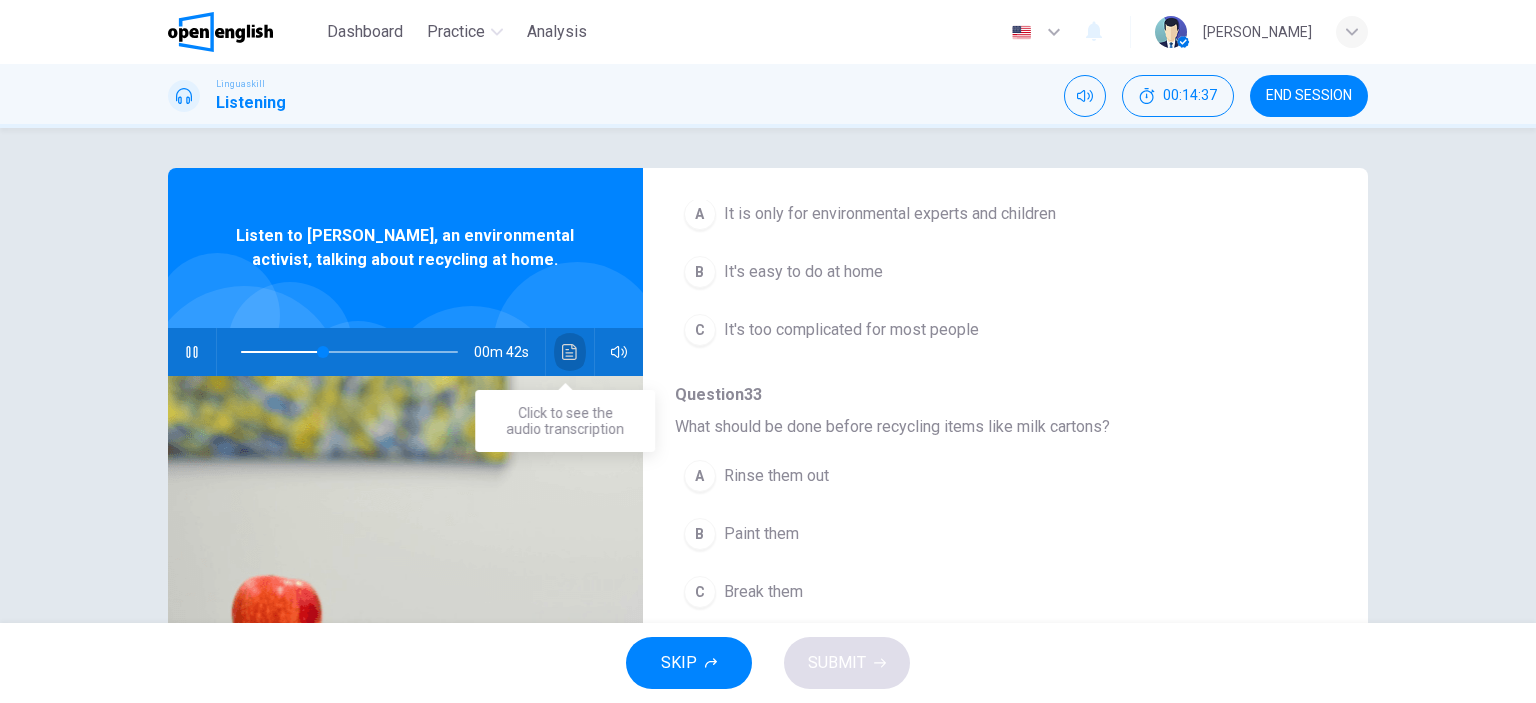 click at bounding box center [570, 352] 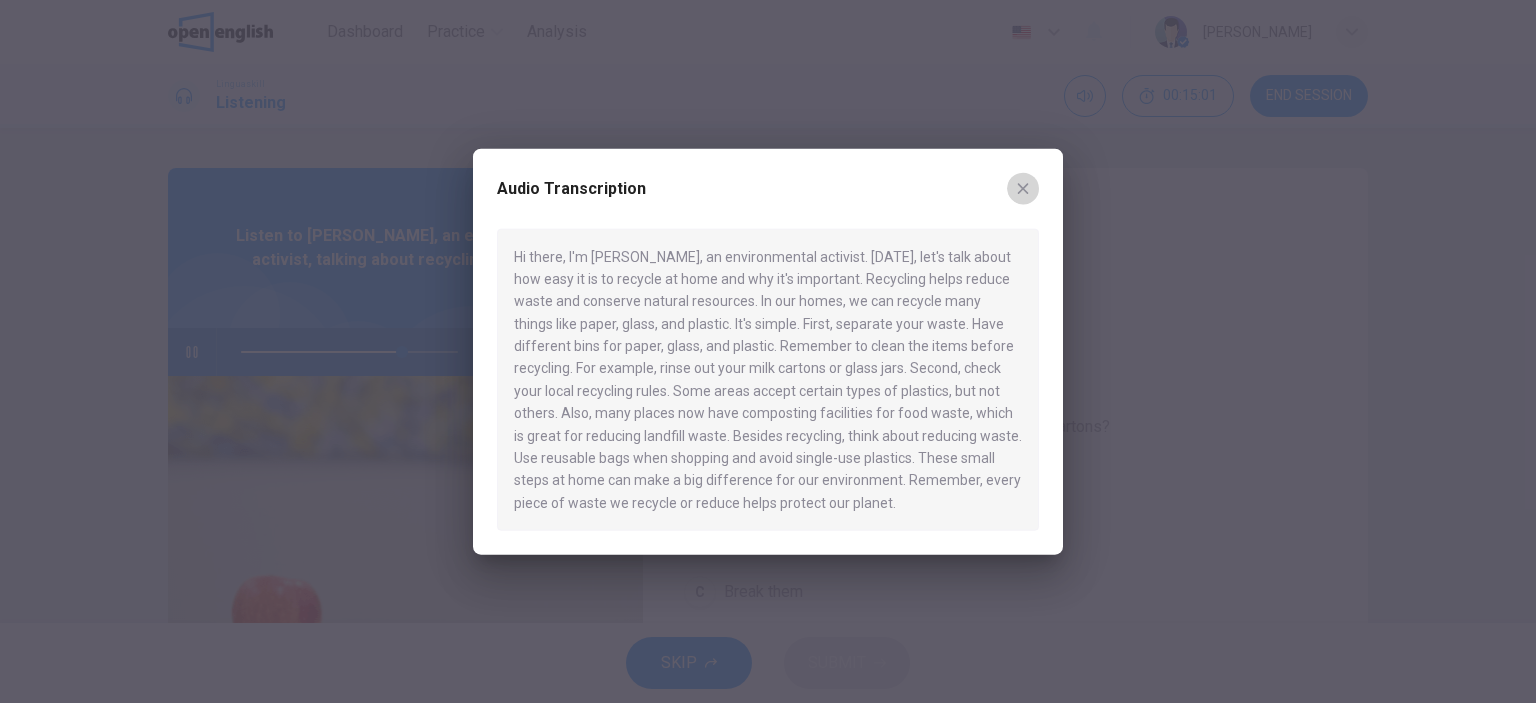 click 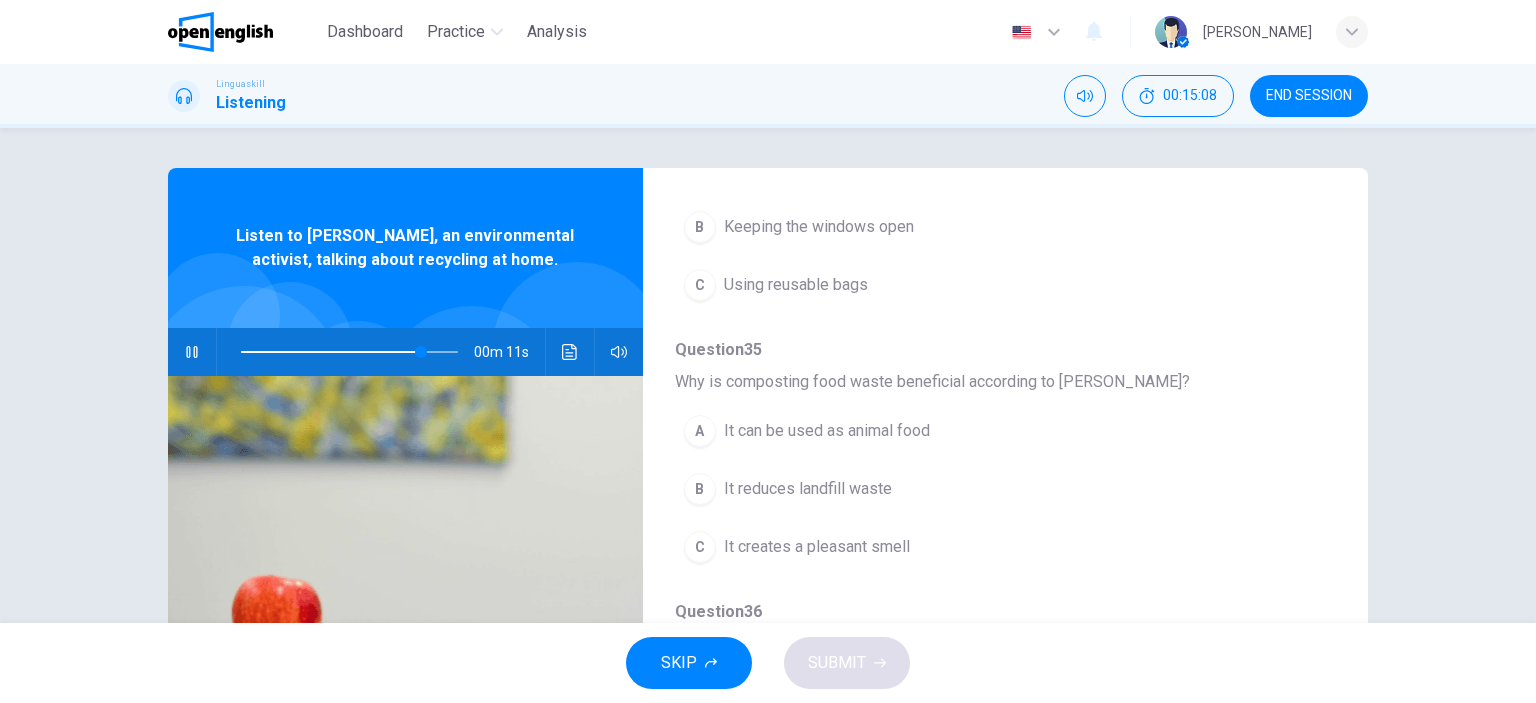 scroll, scrollTop: 856, scrollLeft: 0, axis: vertical 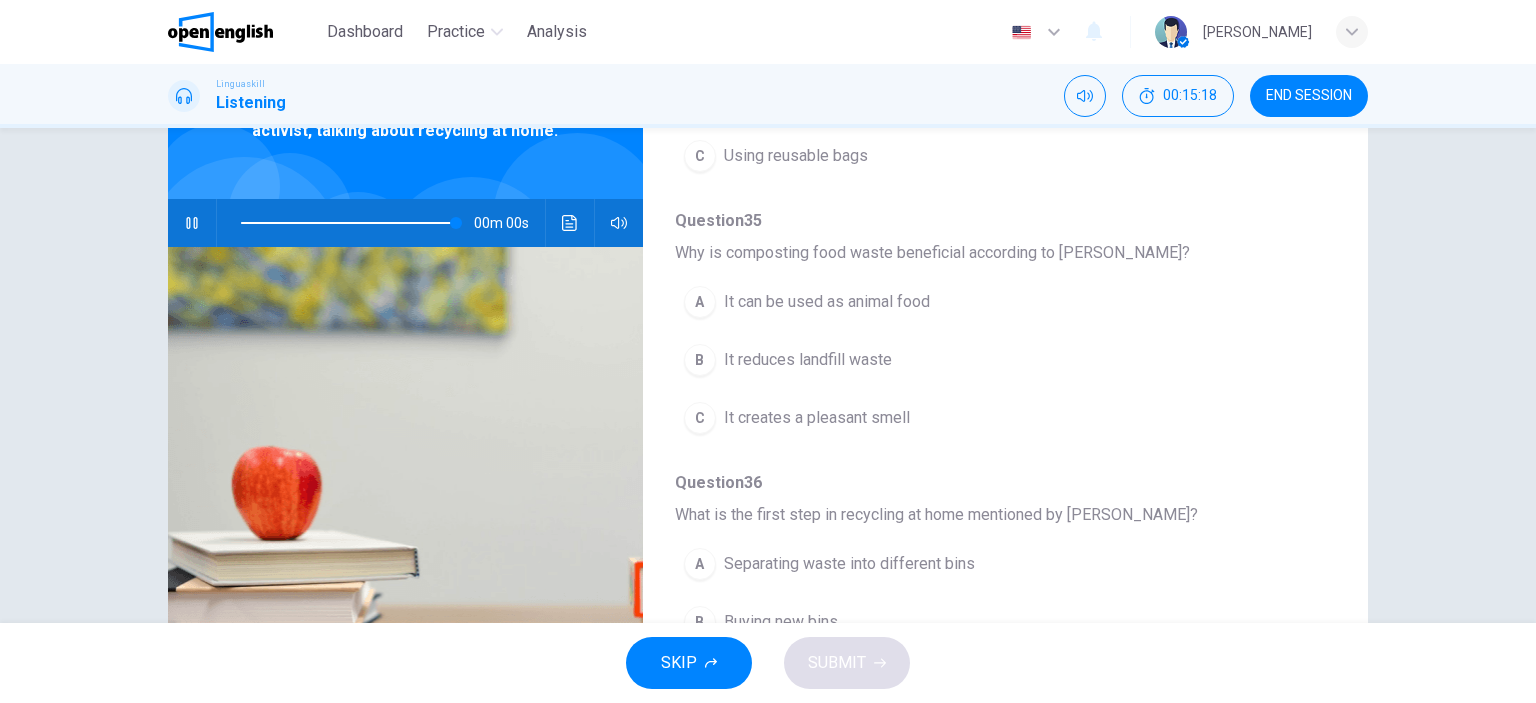 type on "*" 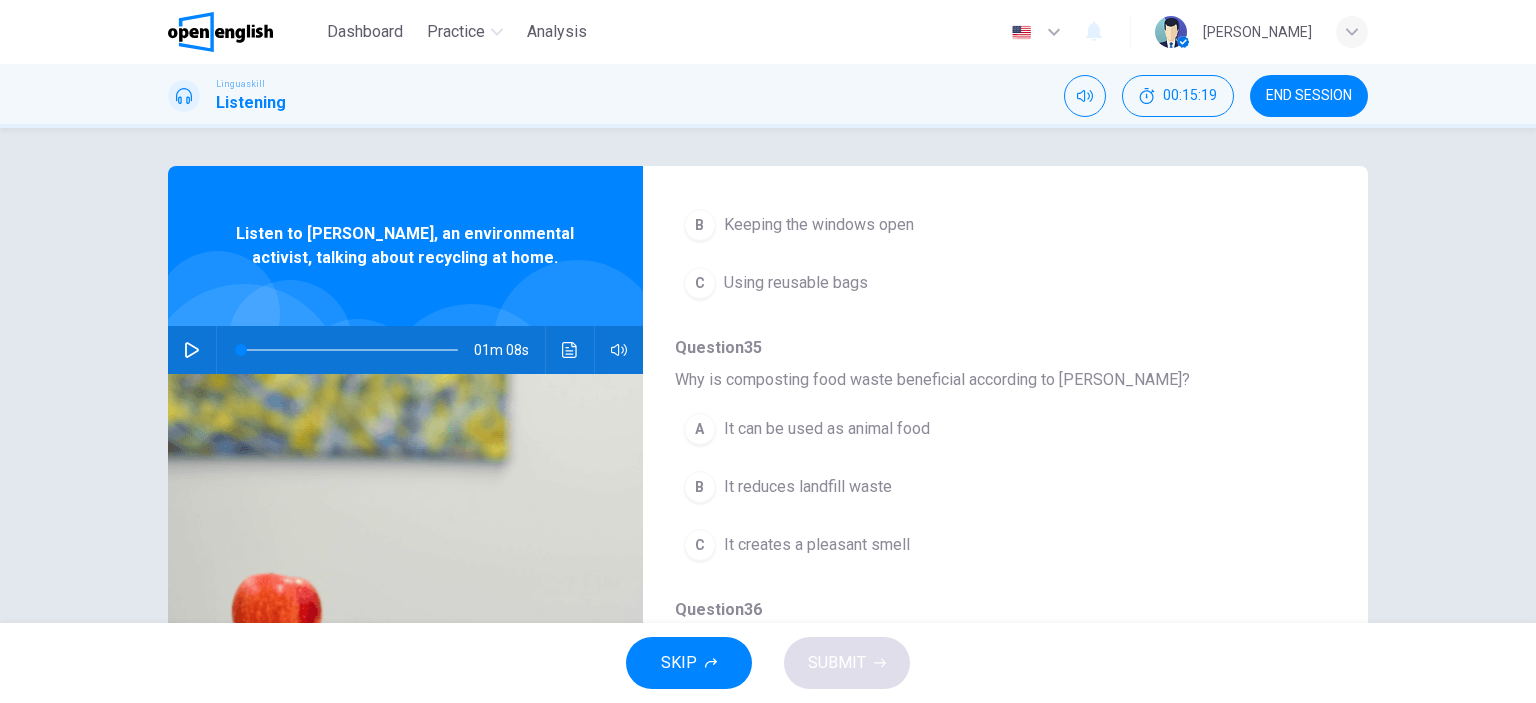 scroll, scrollTop: 0, scrollLeft: 0, axis: both 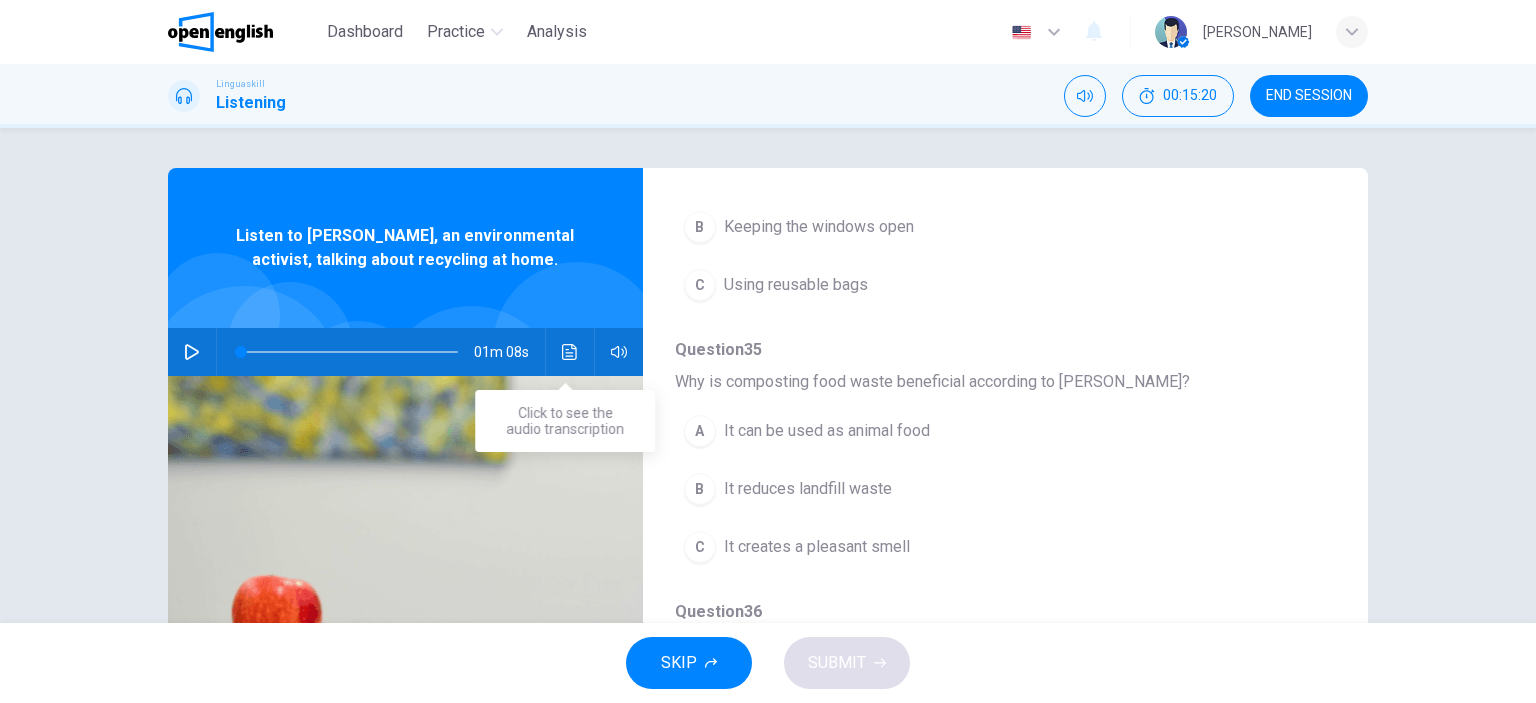 click at bounding box center (570, 352) 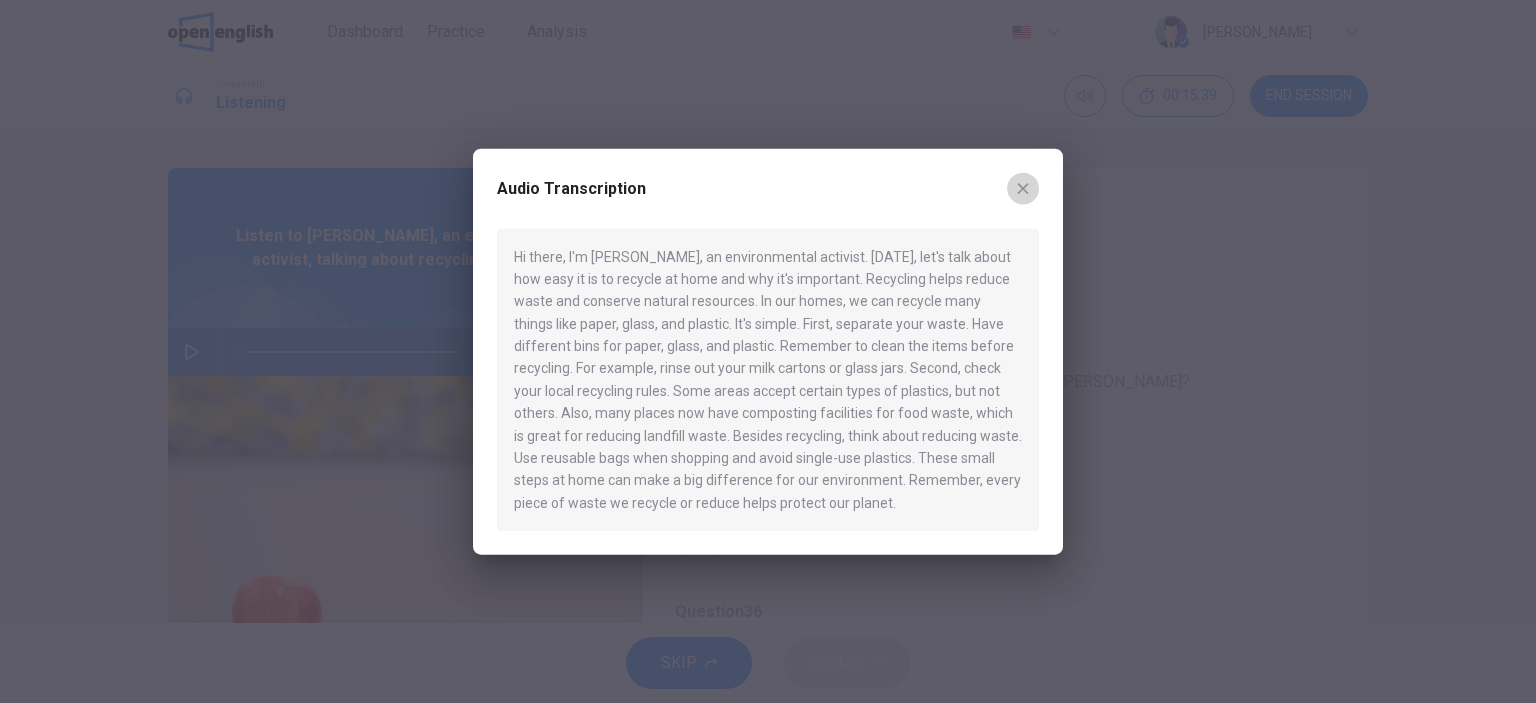 click at bounding box center (1023, 188) 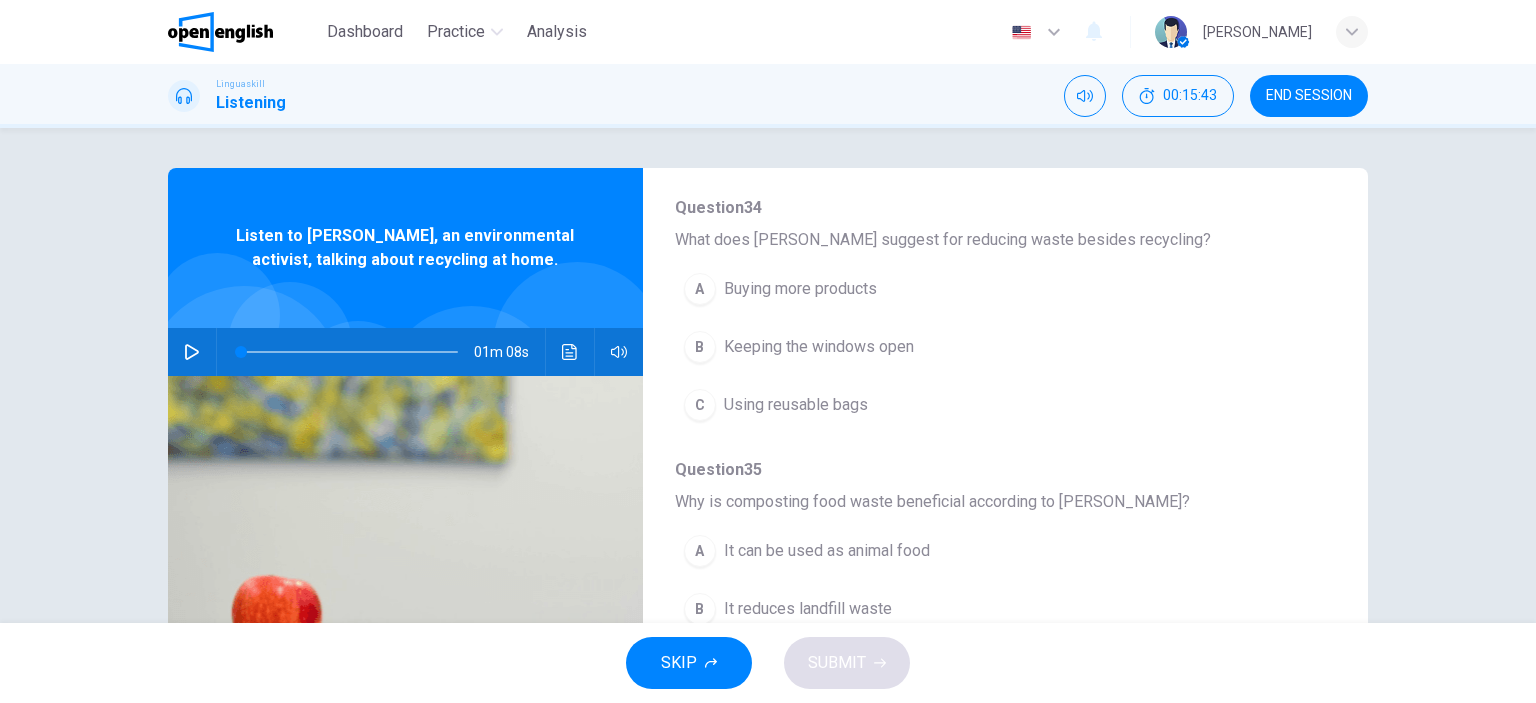 scroll, scrollTop: 736, scrollLeft: 0, axis: vertical 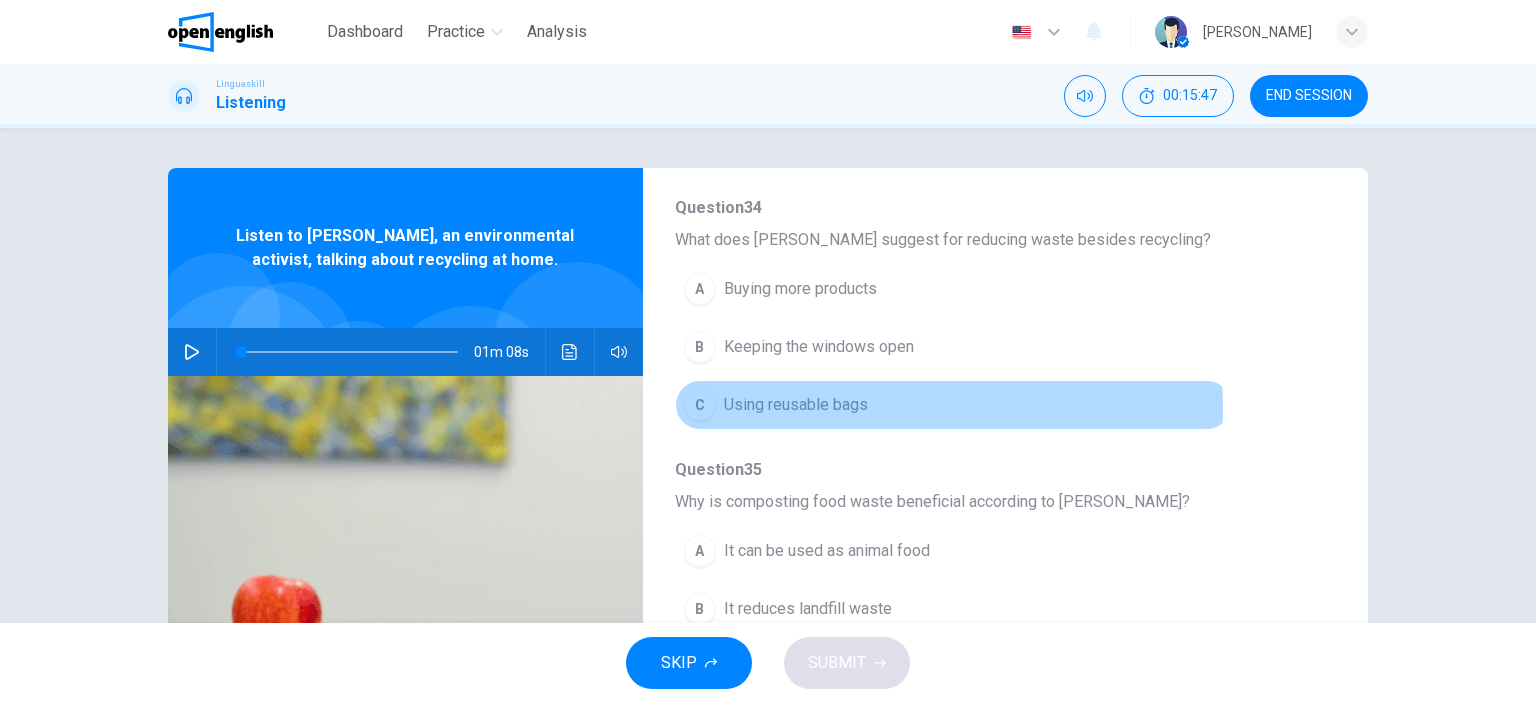 click on "Using reusable bags" at bounding box center [796, 405] 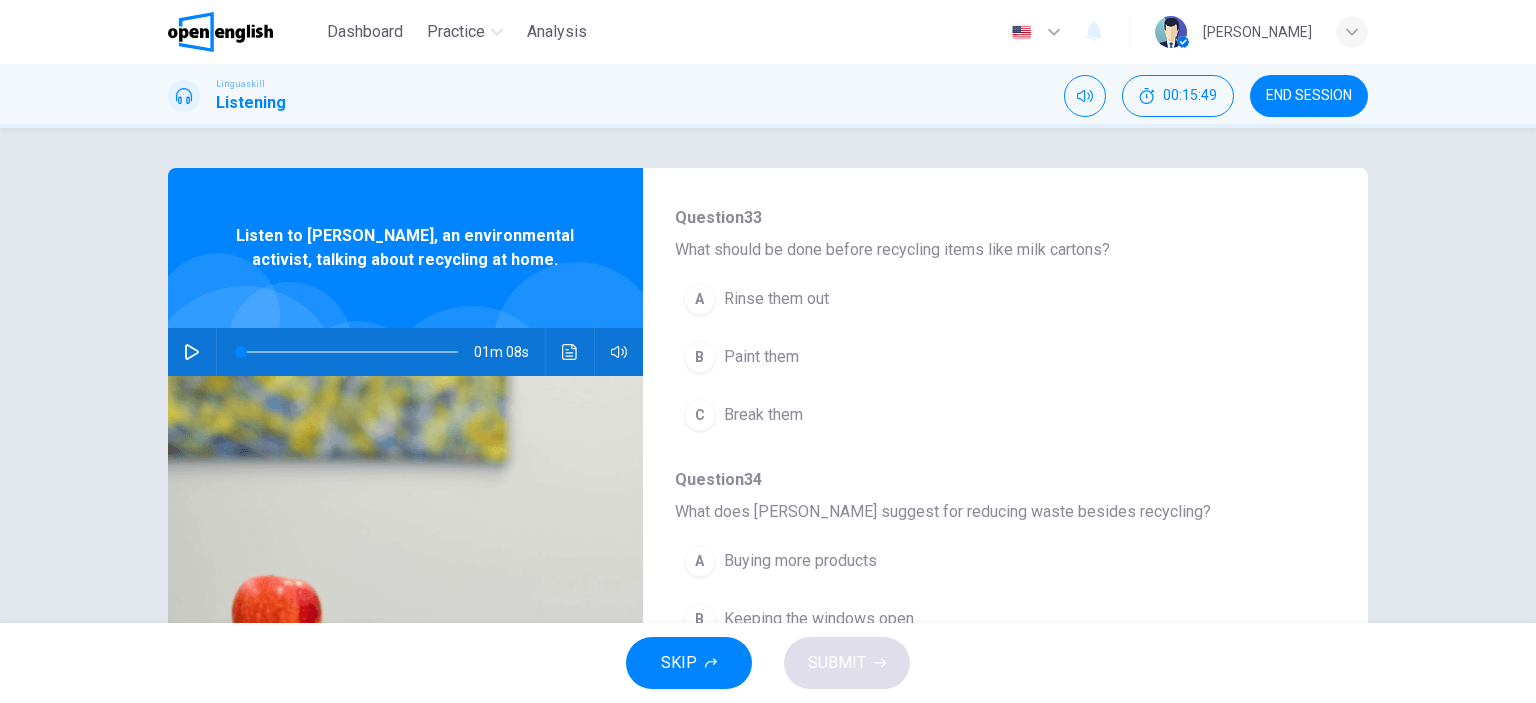 scroll, scrollTop: 460, scrollLeft: 0, axis: vertical 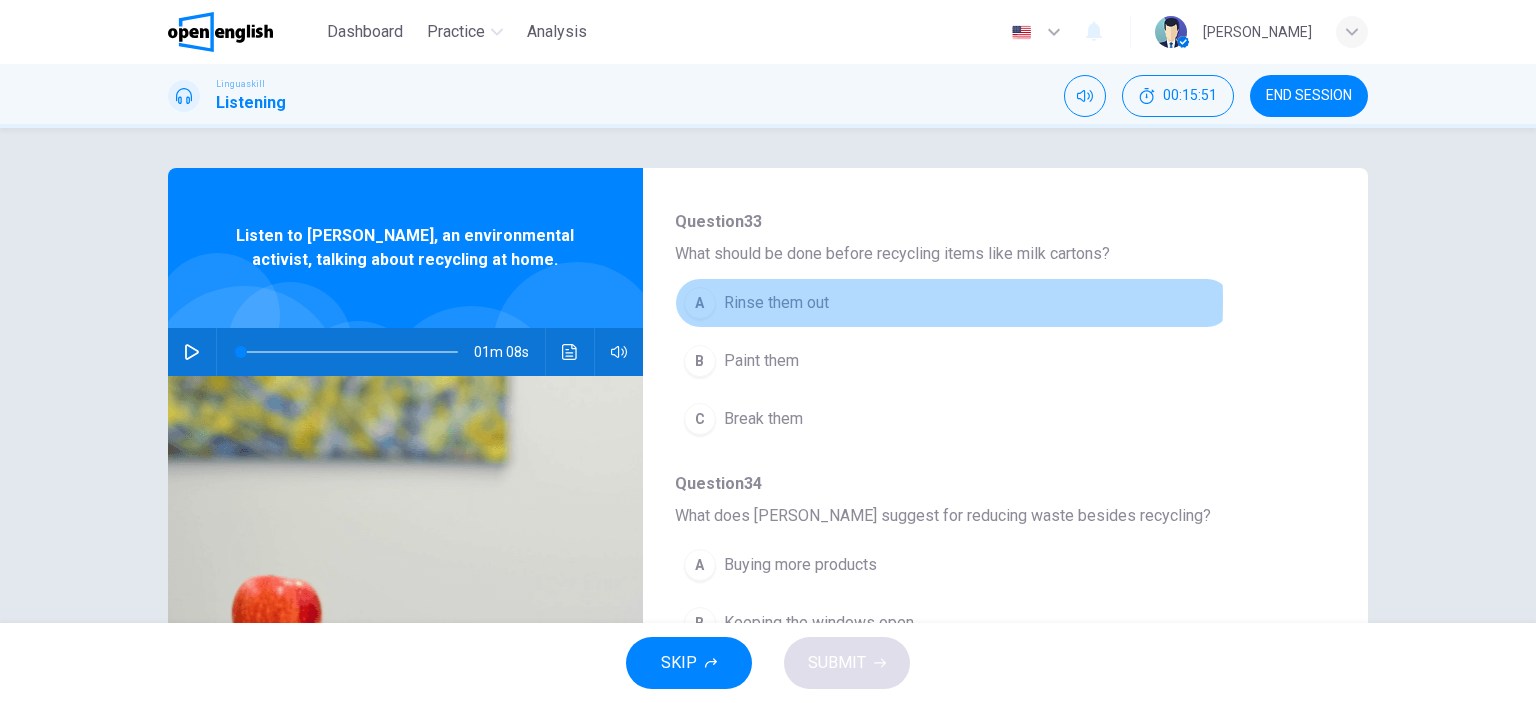 click on "Rinse them out" at bounding box center [776, 303] 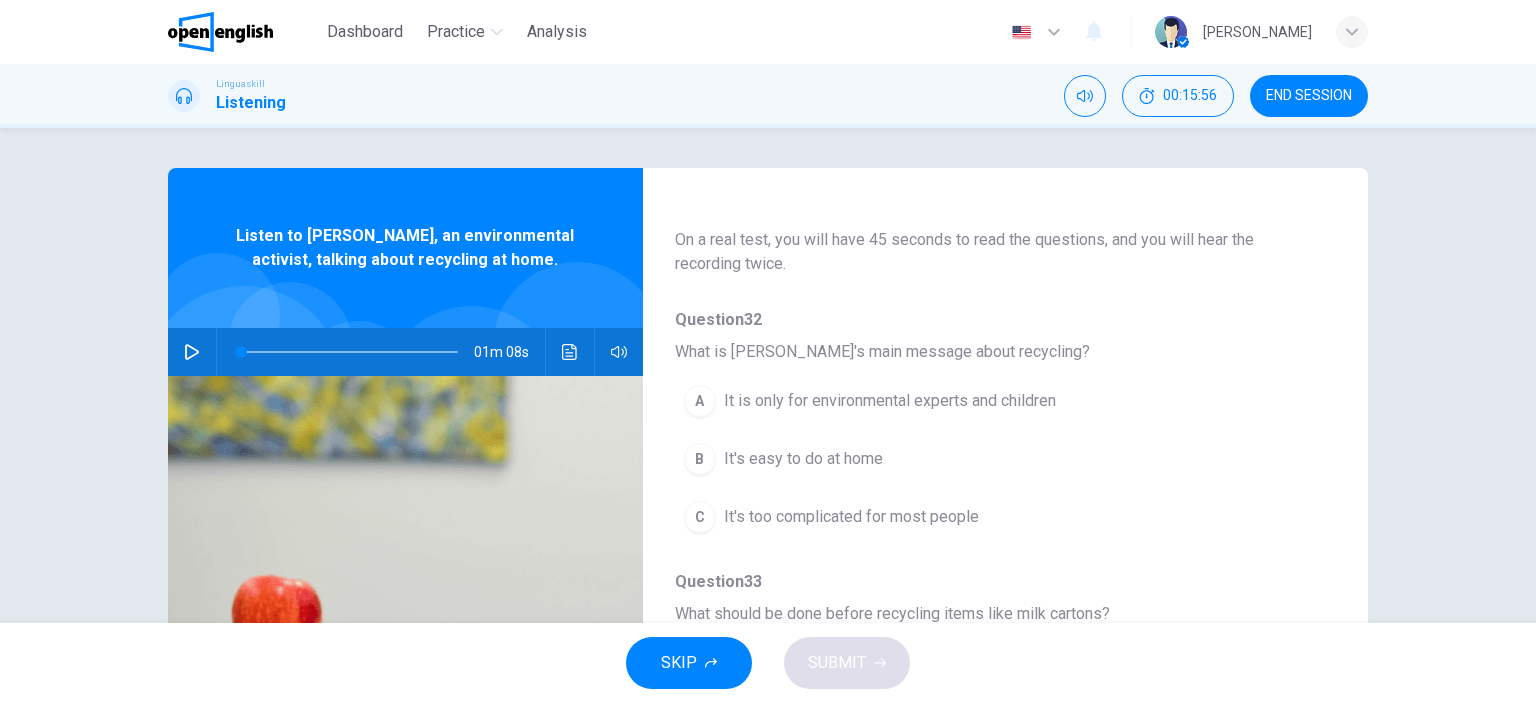 scroll, scrollTop: 101, scrollLeft: 0, axis: vertical 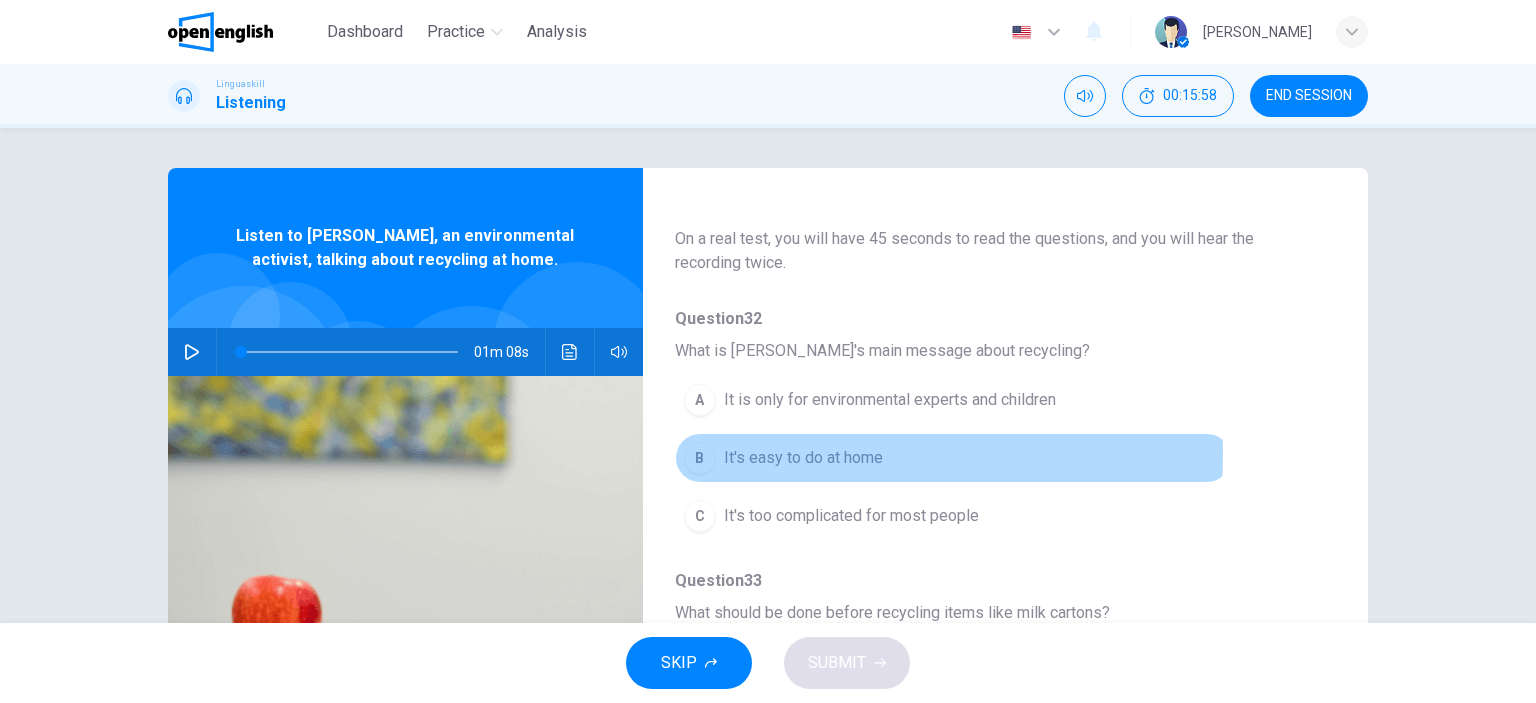 click on "It's easy to do at home" at bounding box center [803, 458] 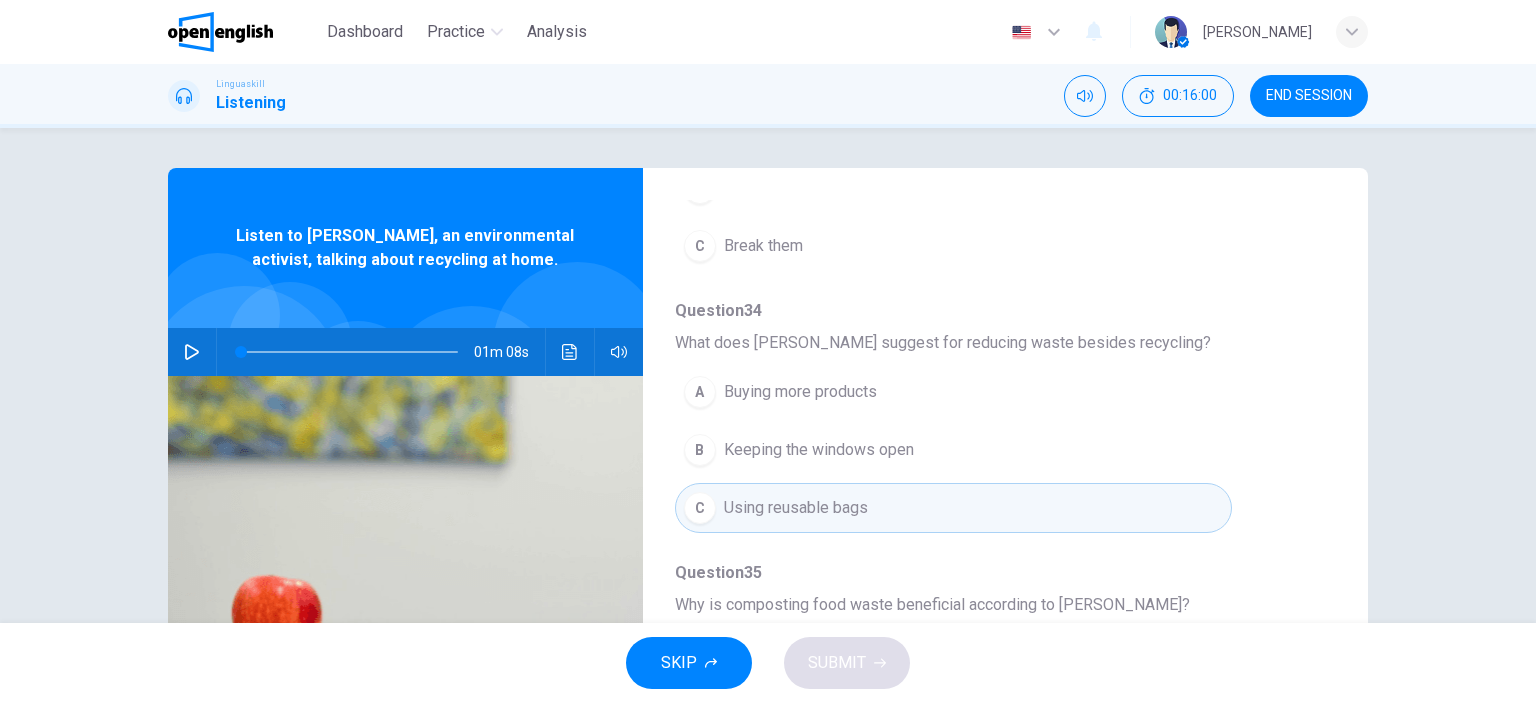 scroll, scrollTop: 856, scrollLeft: 0, axis: vertical 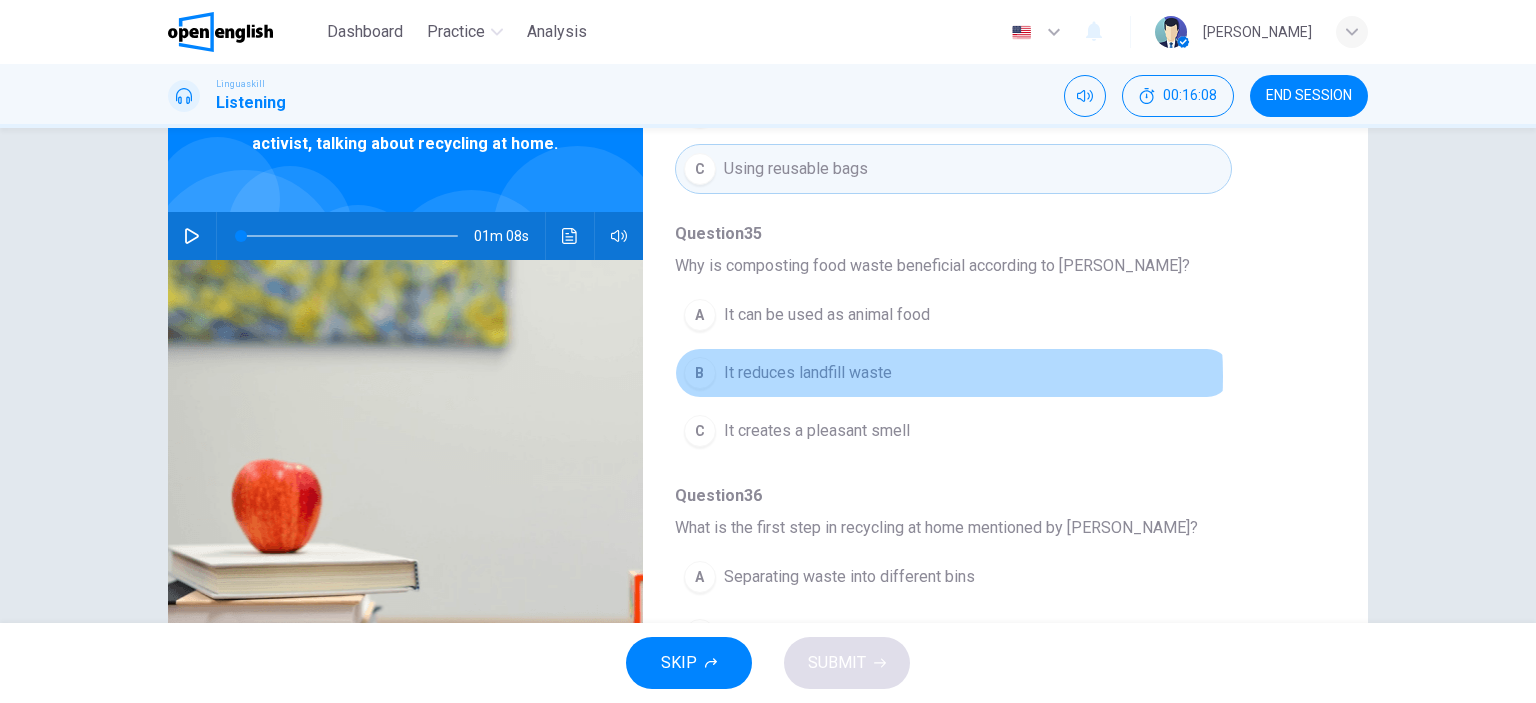 click on "It reduces landfill waste" at bounding box center (808, 373) 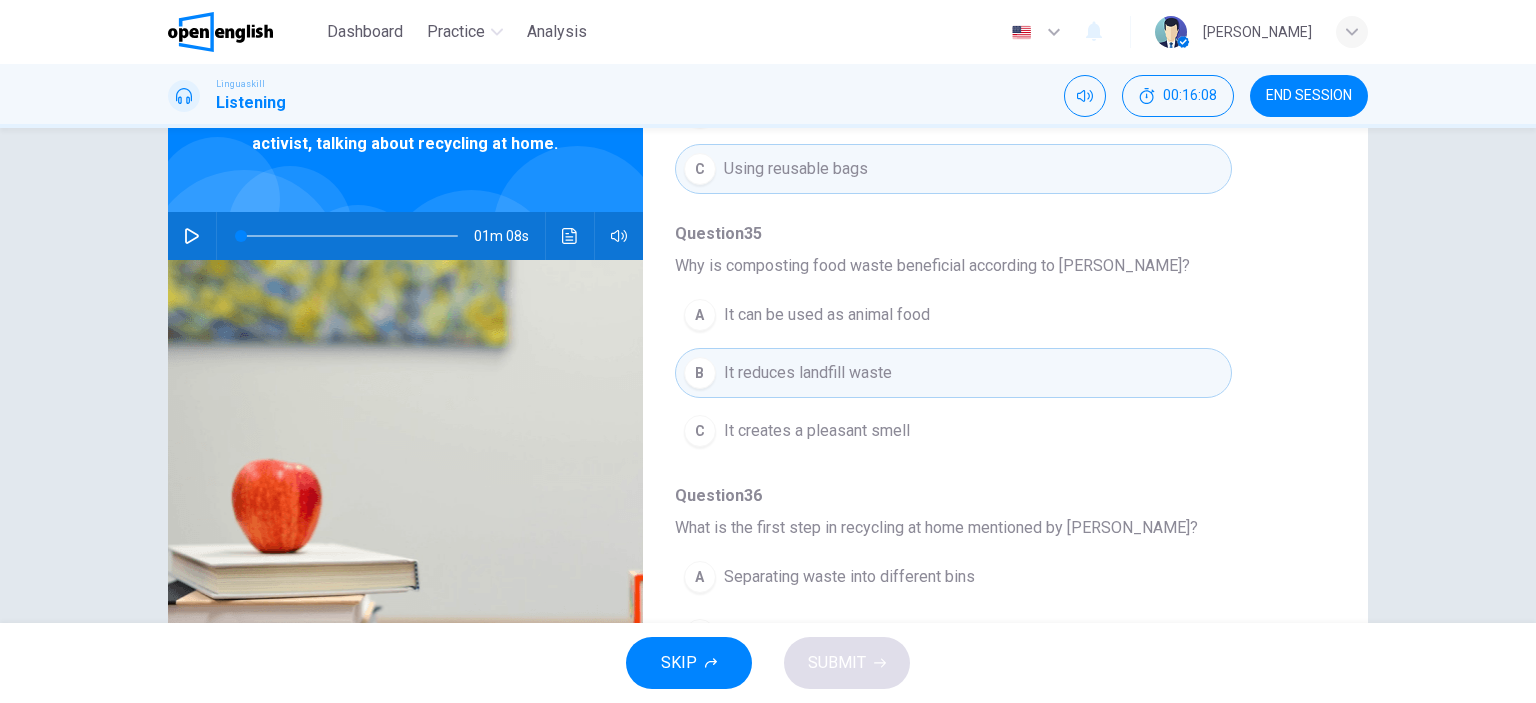scroll, scrollTop: 280, scrollLeft: 0, axis: vertical 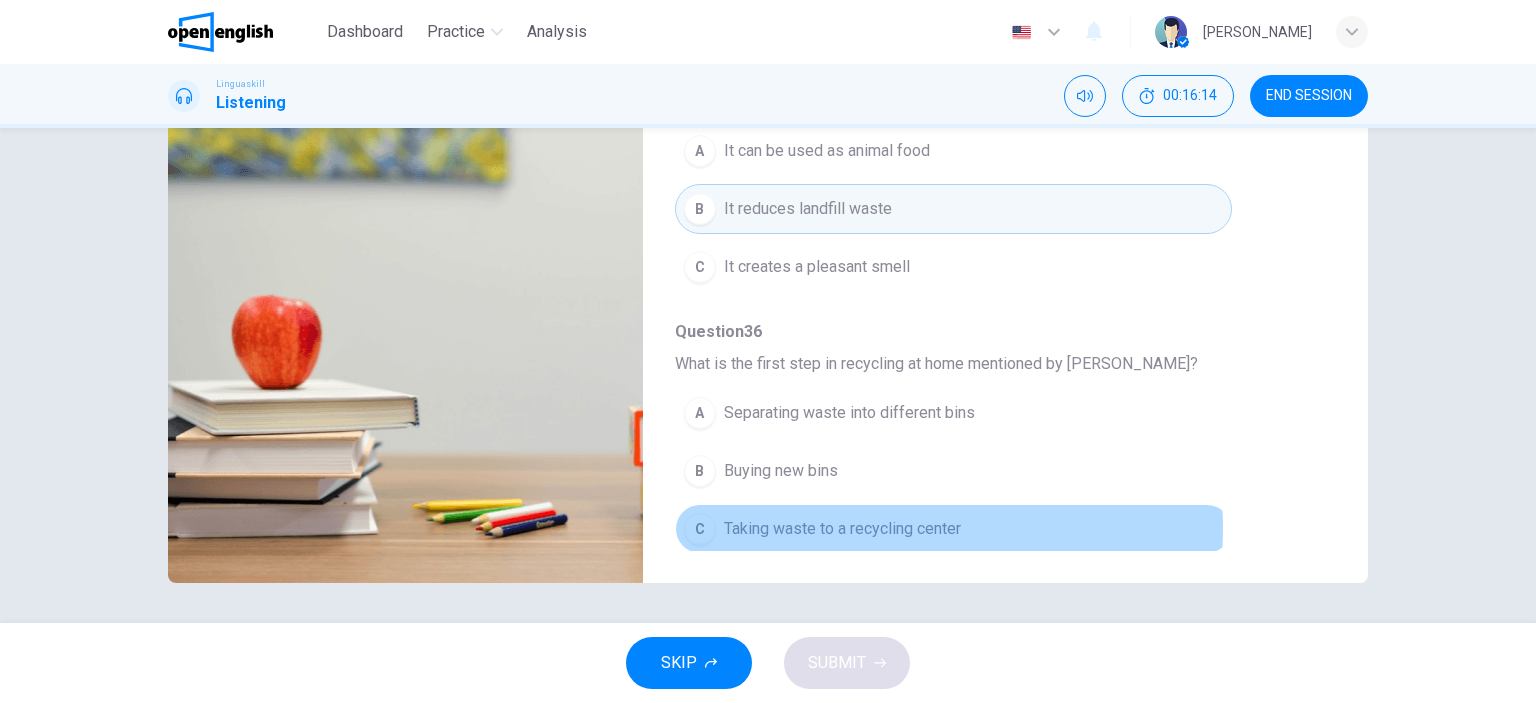 click on "Taking waste to a recycling center" at bounding box center [842, 529] 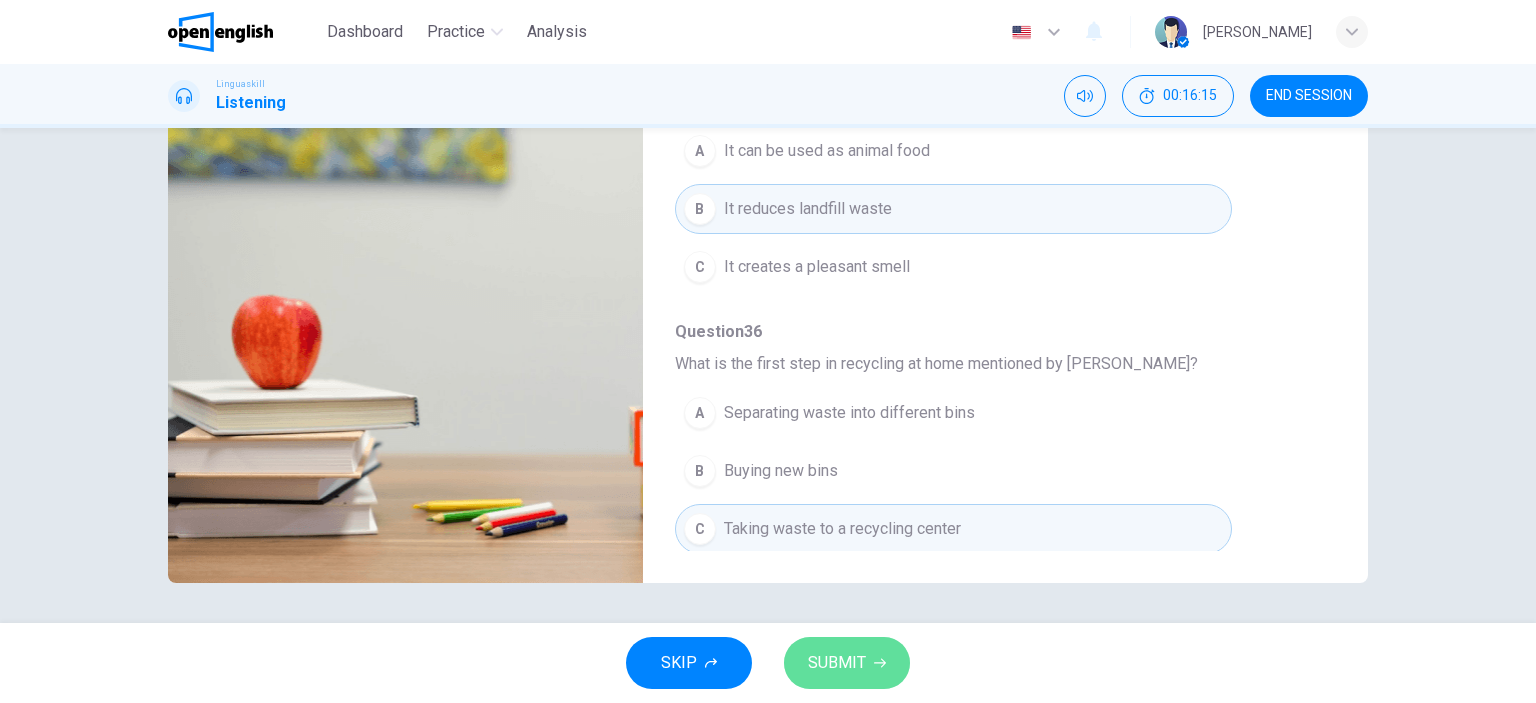click on "SUBMIT" at bounding box center (847, 663) 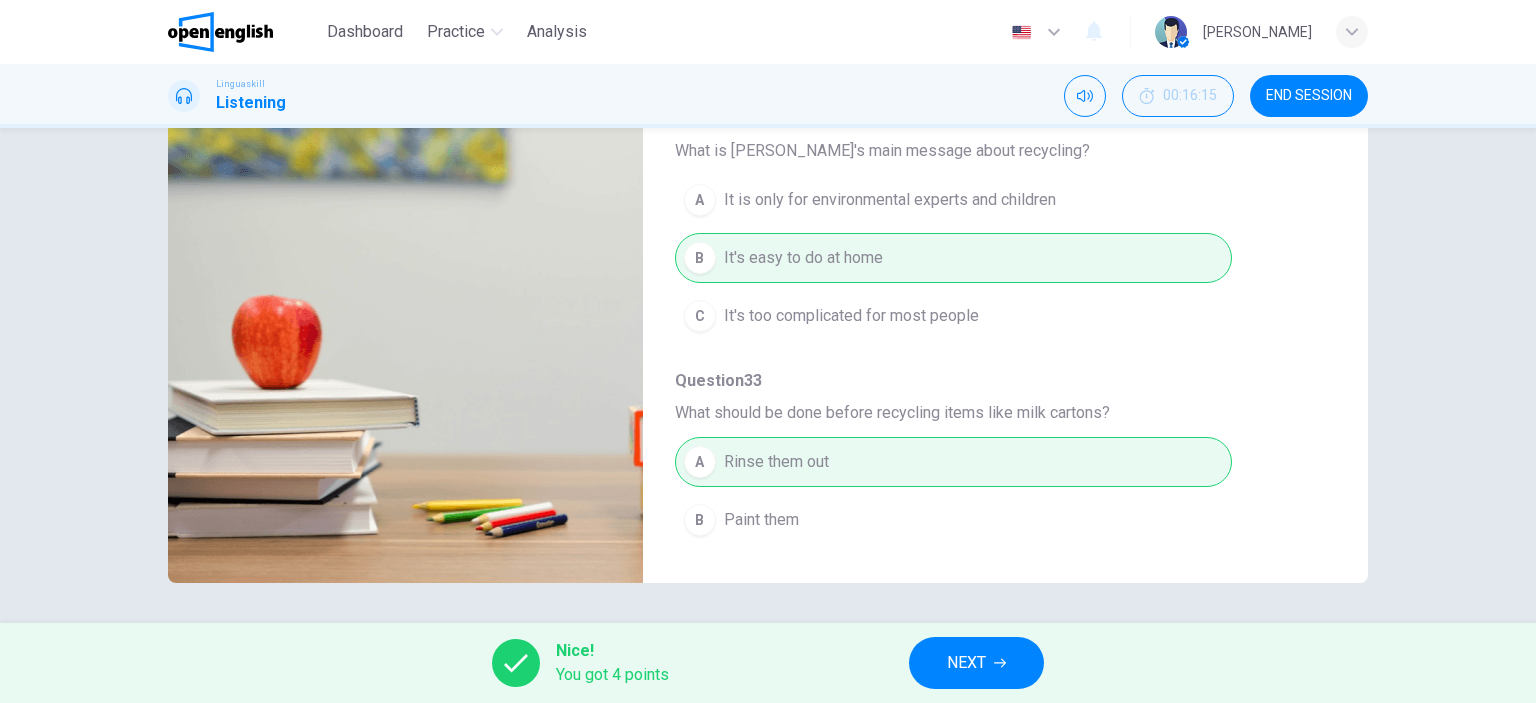 scroll, scrollTop: 0, scrollLeft: 0, axis: both 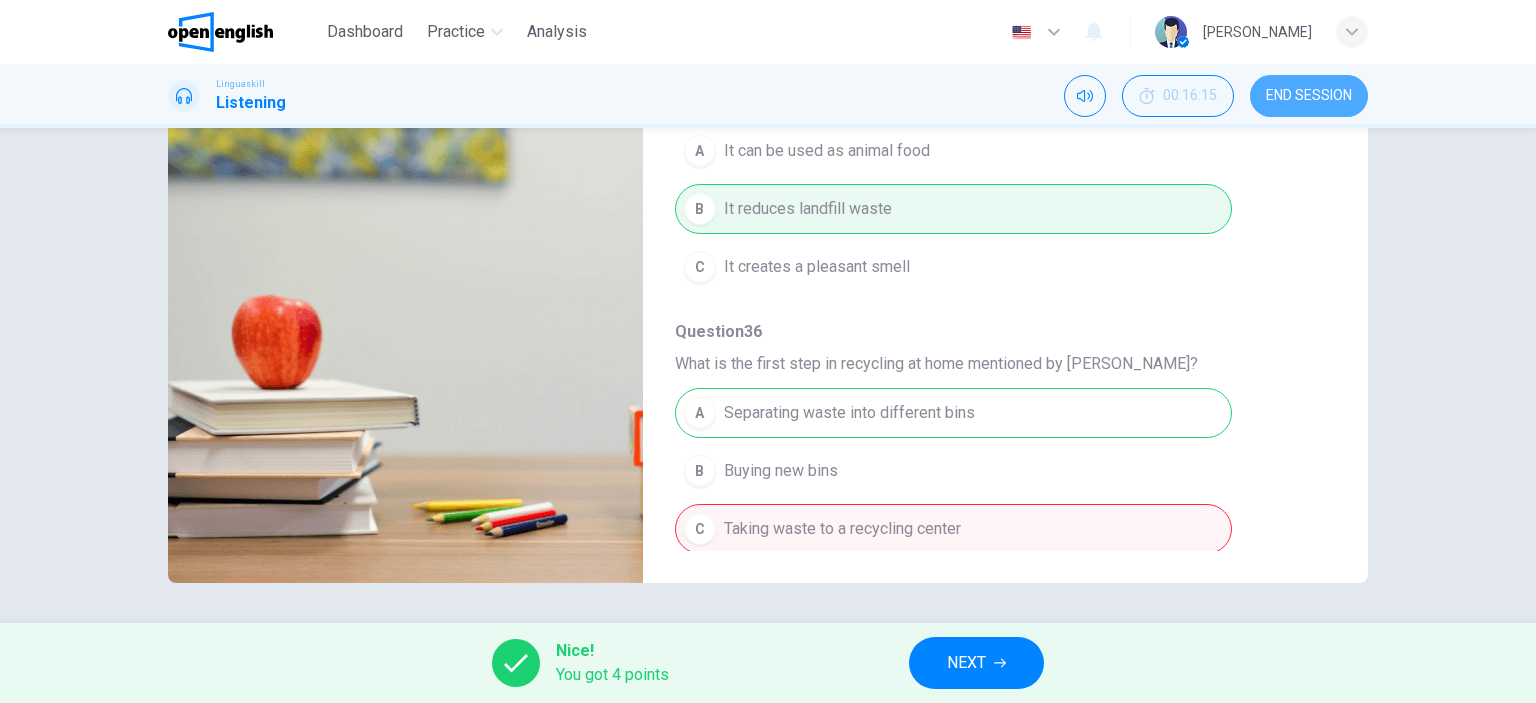 click on "END SESSION" at bounding box center [1309, 96] 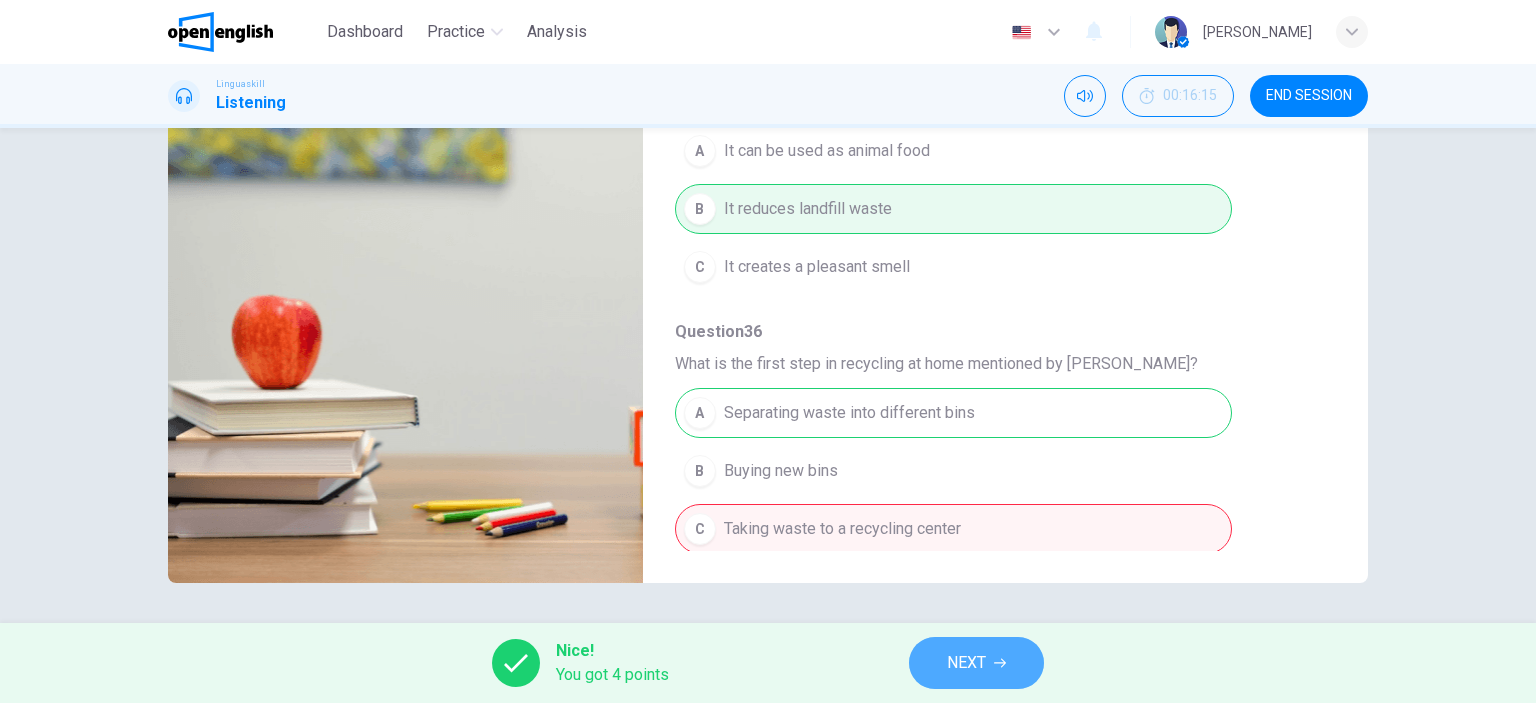 click on "NEXT" at bounding box center [966, 663] 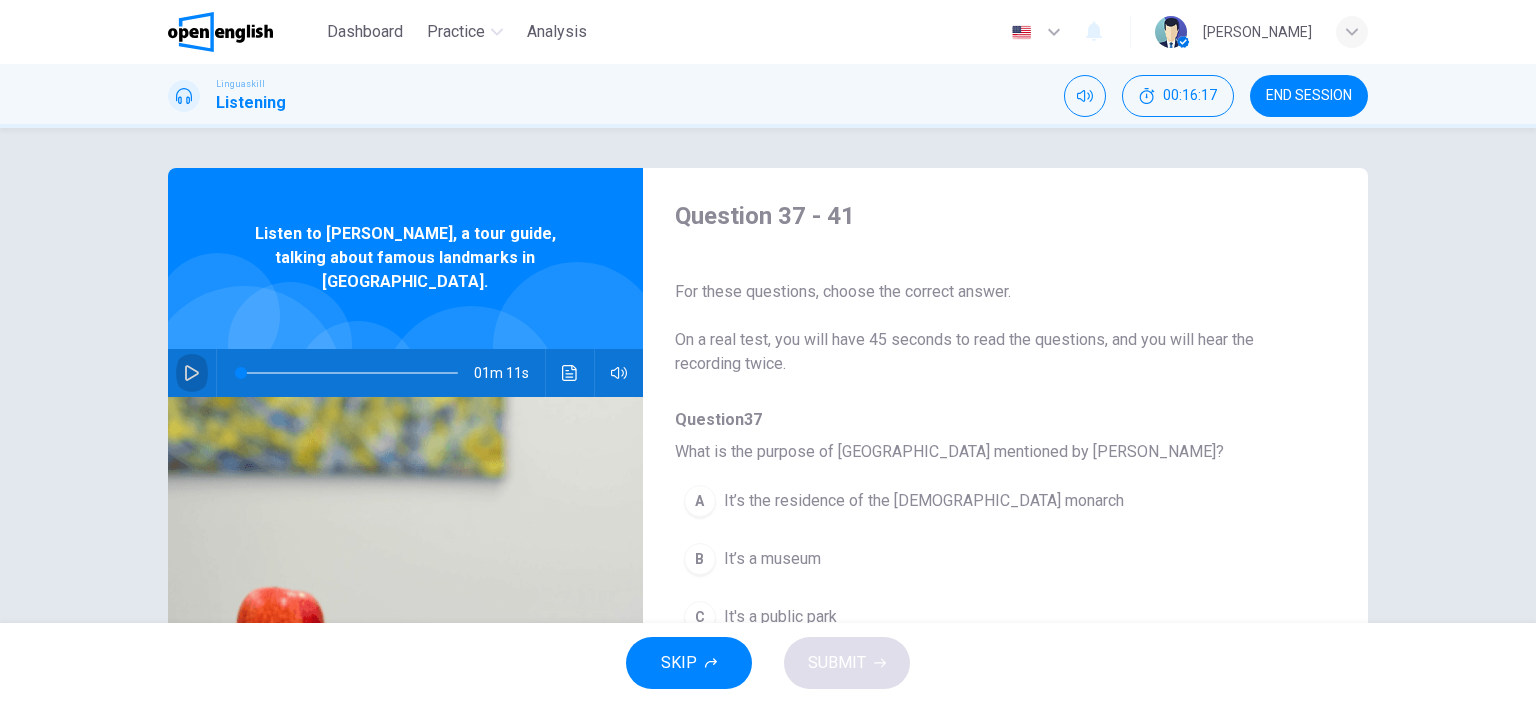 click at bounding box center (192, 373) 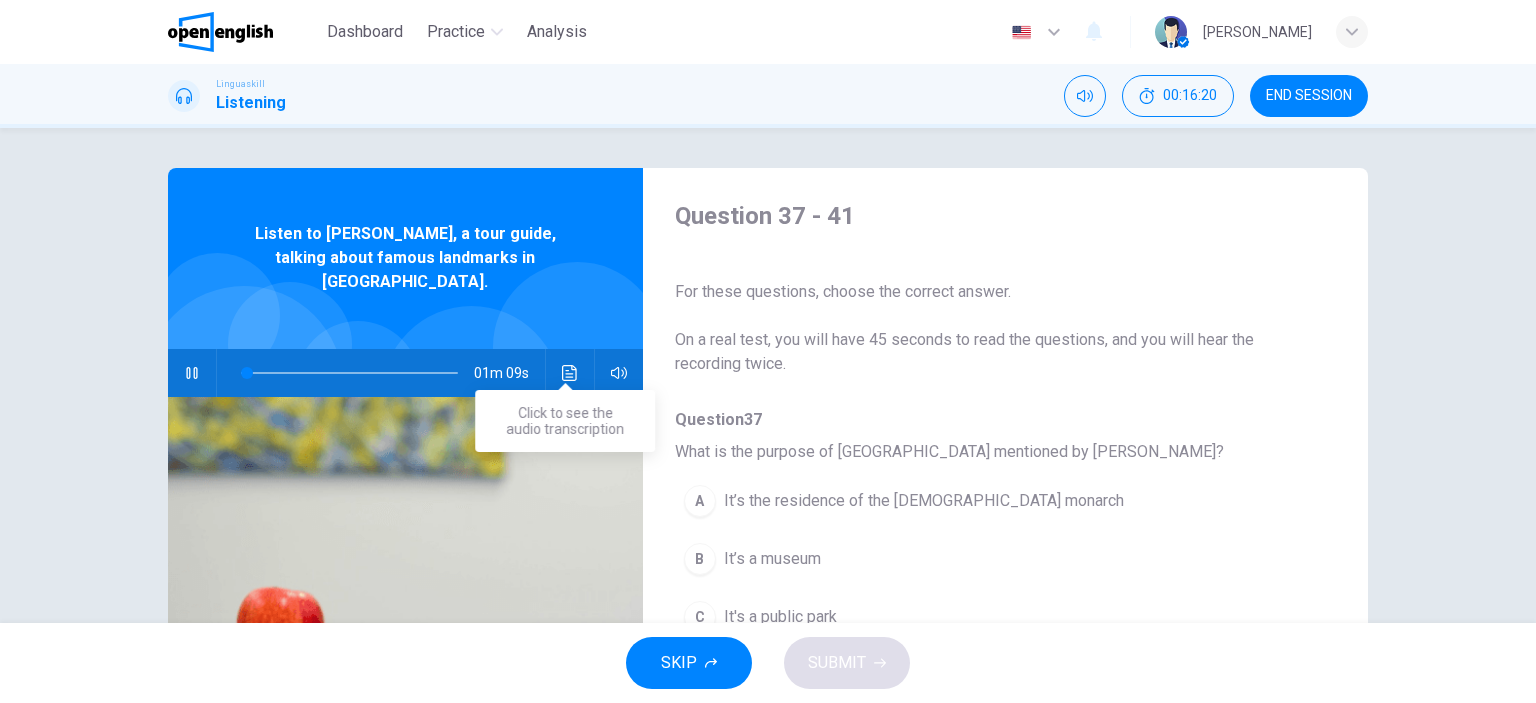 click 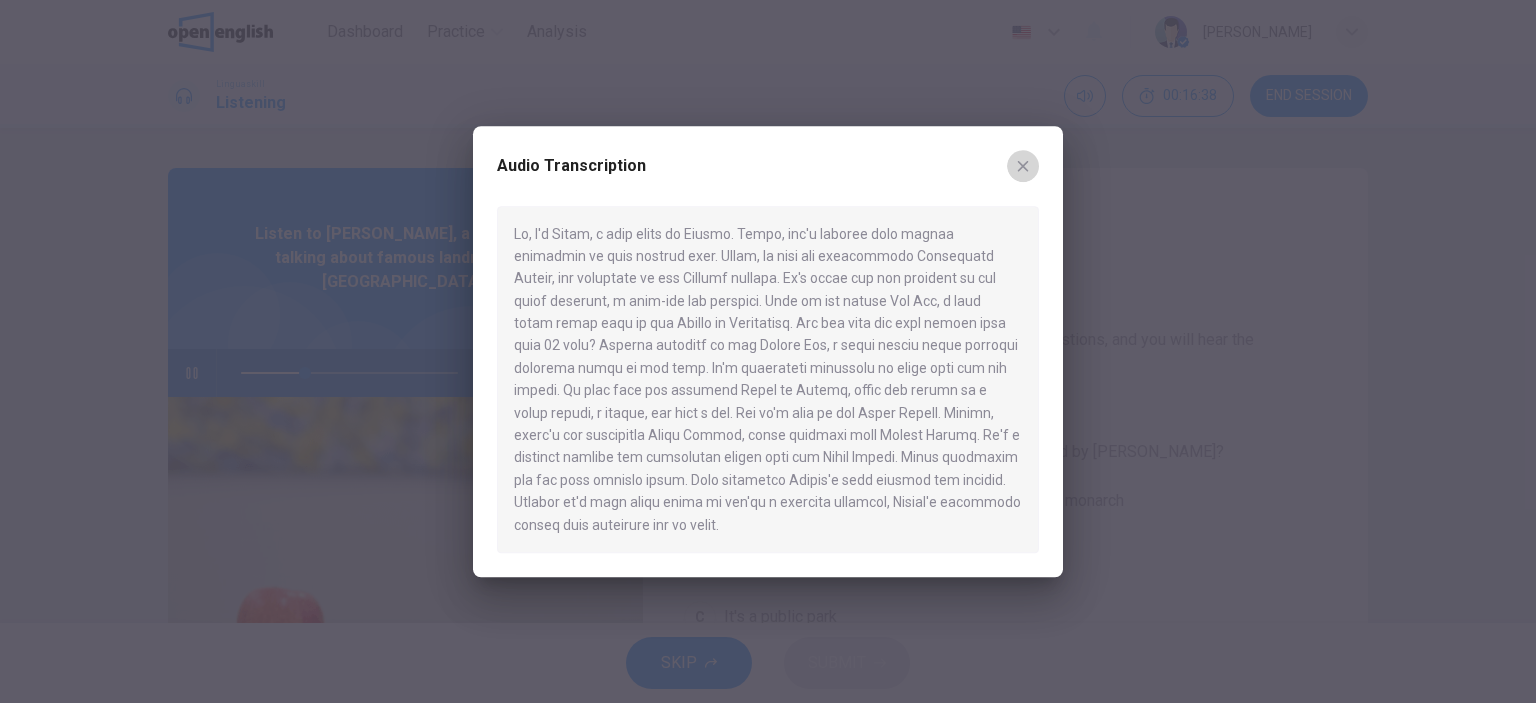 click 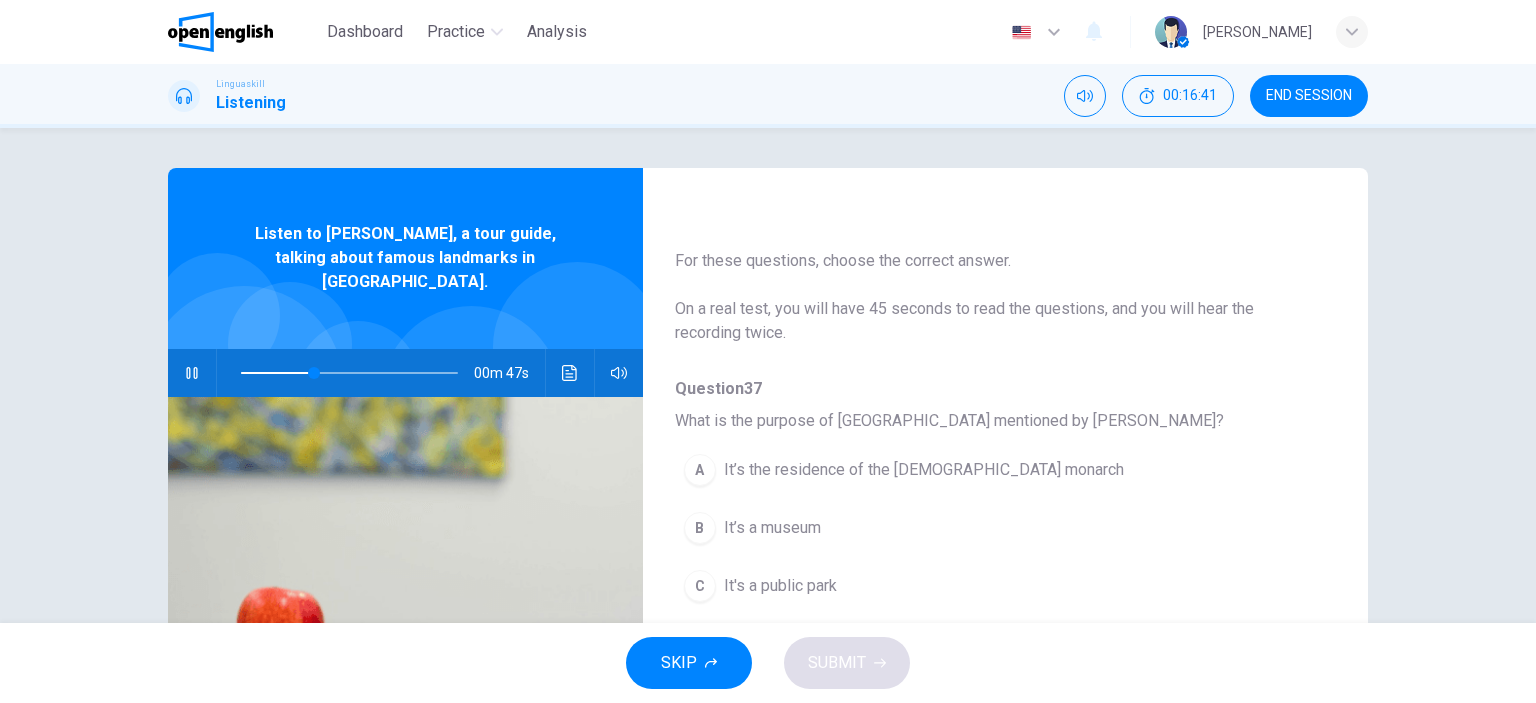 scroll, scrollTop: 32, scrollLeft: 0, axis: vertical 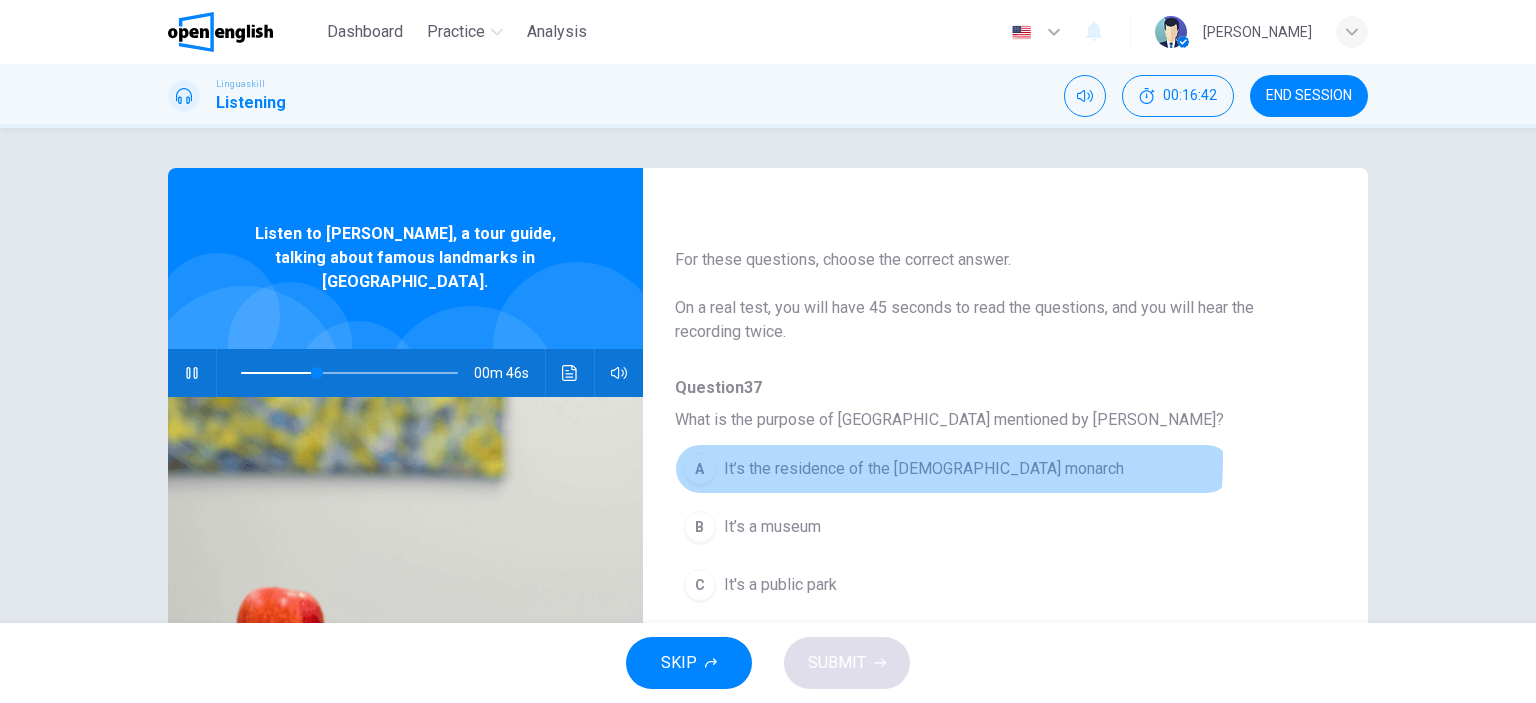 click on "It’s the residence of the British monarch" at bounding box center (924, 469) 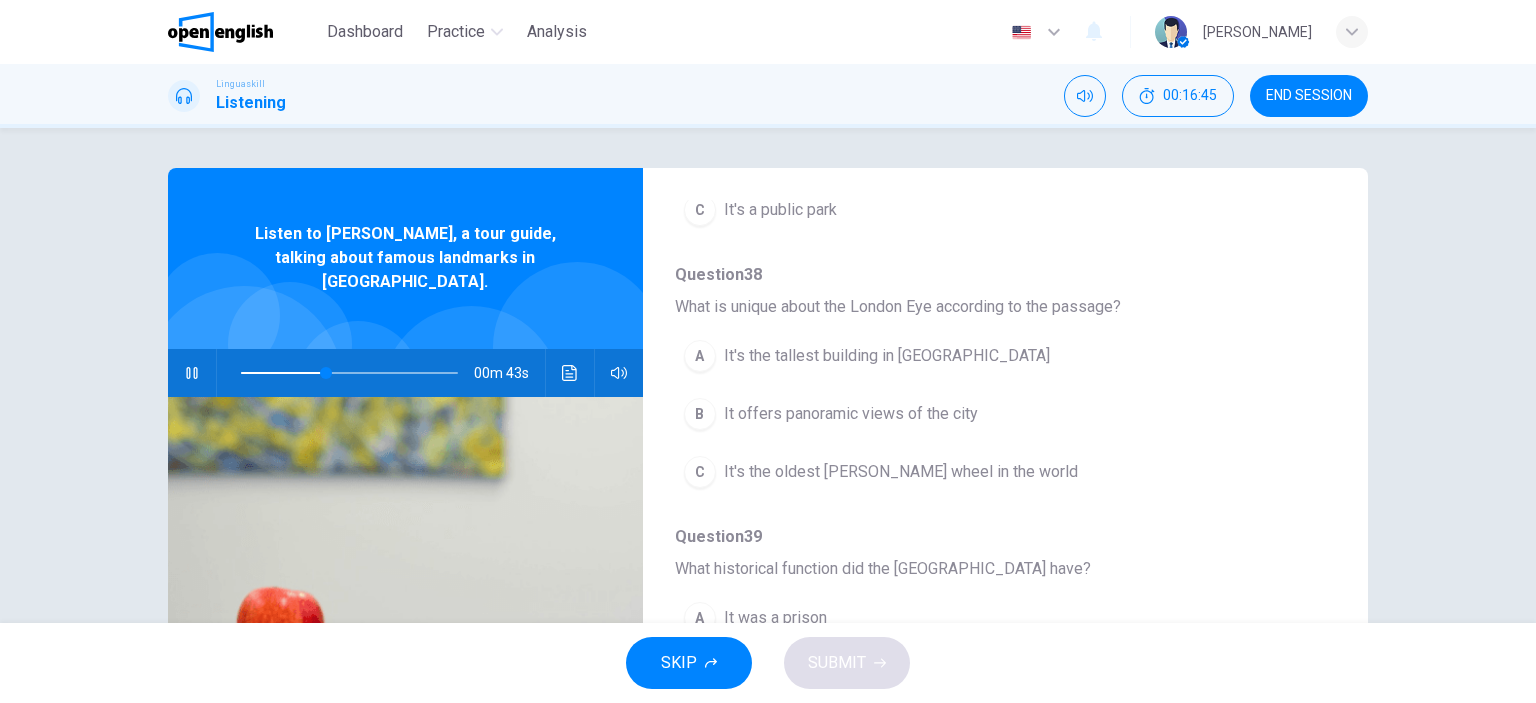 scroll, scrollTop: 408, scrollLeft: 0, axis: vertical 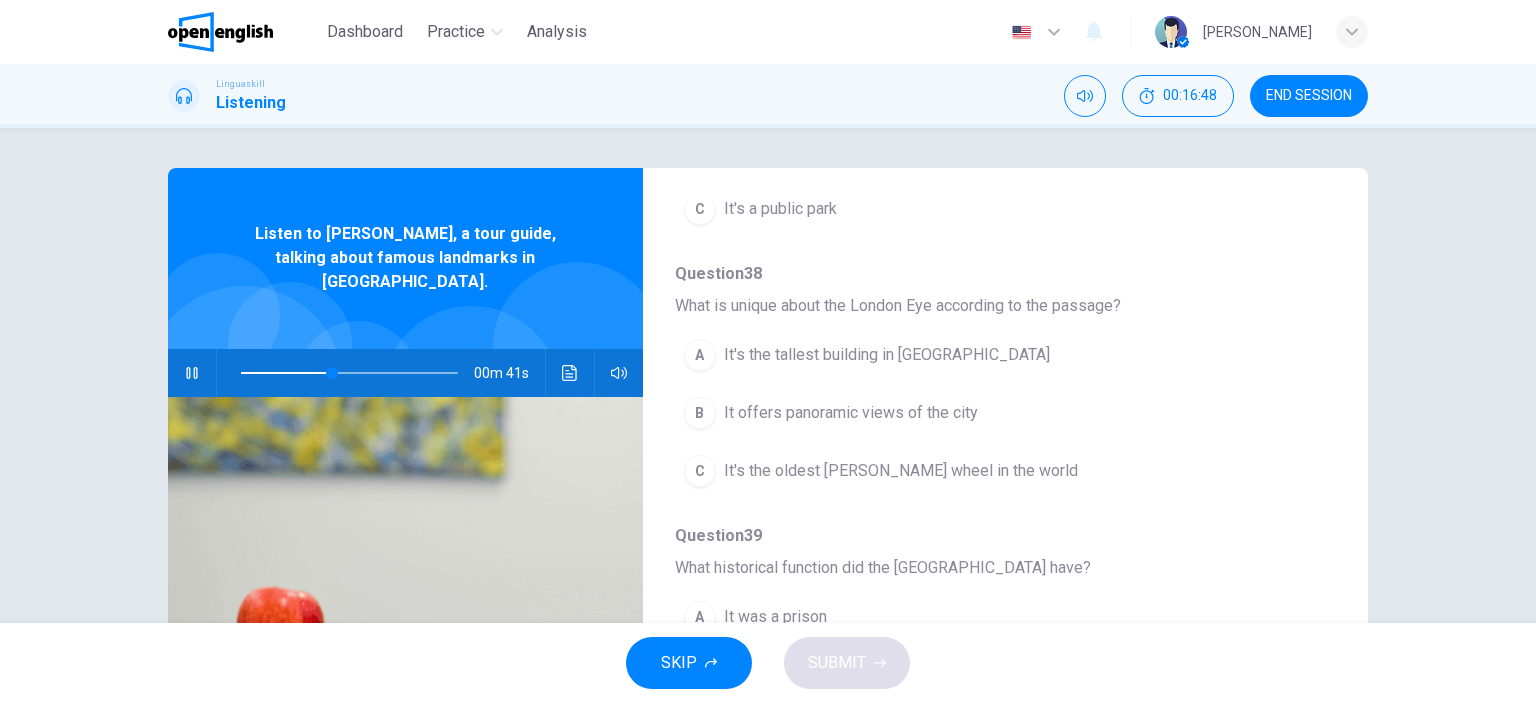 click on "It offers panoramic views of the city" at bounding box center [851, 413] 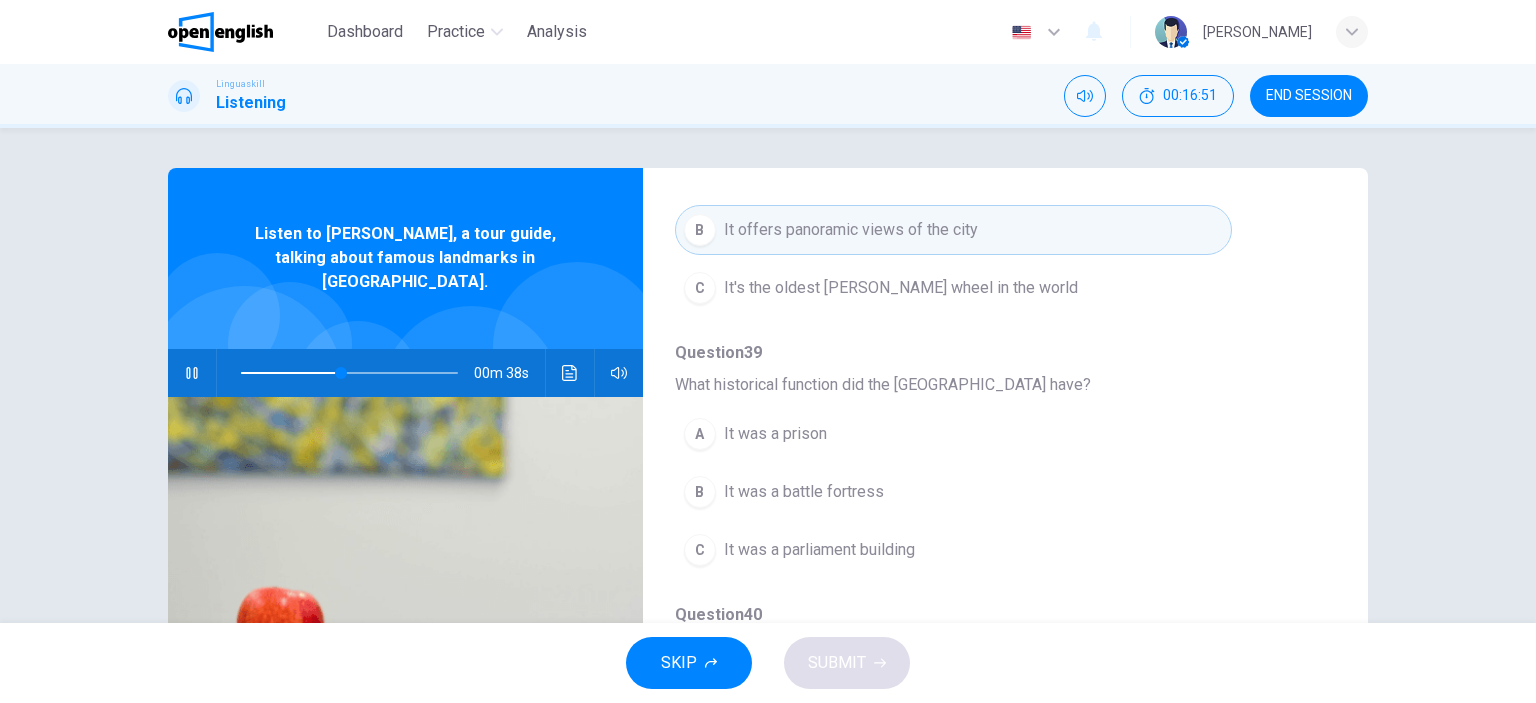 scroll, scrollTop: 590, scrollLeft: 0, axis: vertical 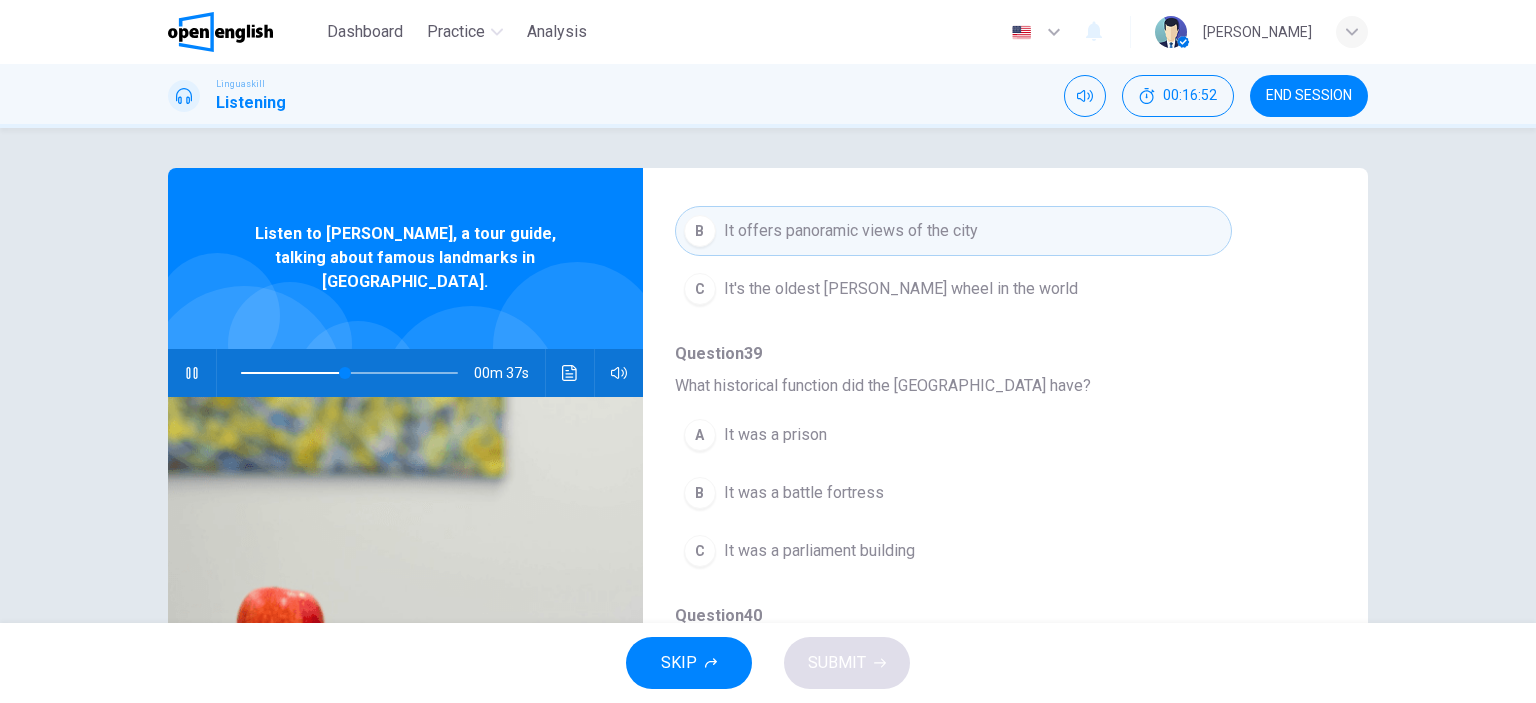 click on "Question  37 What is the purpose of Buckingham Palace mentioned by Sarah? A It’s the residence of the British monarch B It’s a museum C It's a public park Question  38 What is unique about the London Eye according to the passage? A It's the tallest building in London B It offers panoramic views of the city C It's the oldest Ferris wheel in the world Question  39 What historical function did the Tower of London have? A It was a prison B It was a battle fortress C It was a parliament building Question  40 What is special about the Tower Bridge? A It's the only bridge in London B It's a suspension bridge C It's made entirely of glass Question  41 What does Sarah suggest about London's landmarks? A They are only interesting for first-time visitors B They are mainly for taking photographs C They offer new experiences even for frequent visitors" at bounding box center (989, 461) 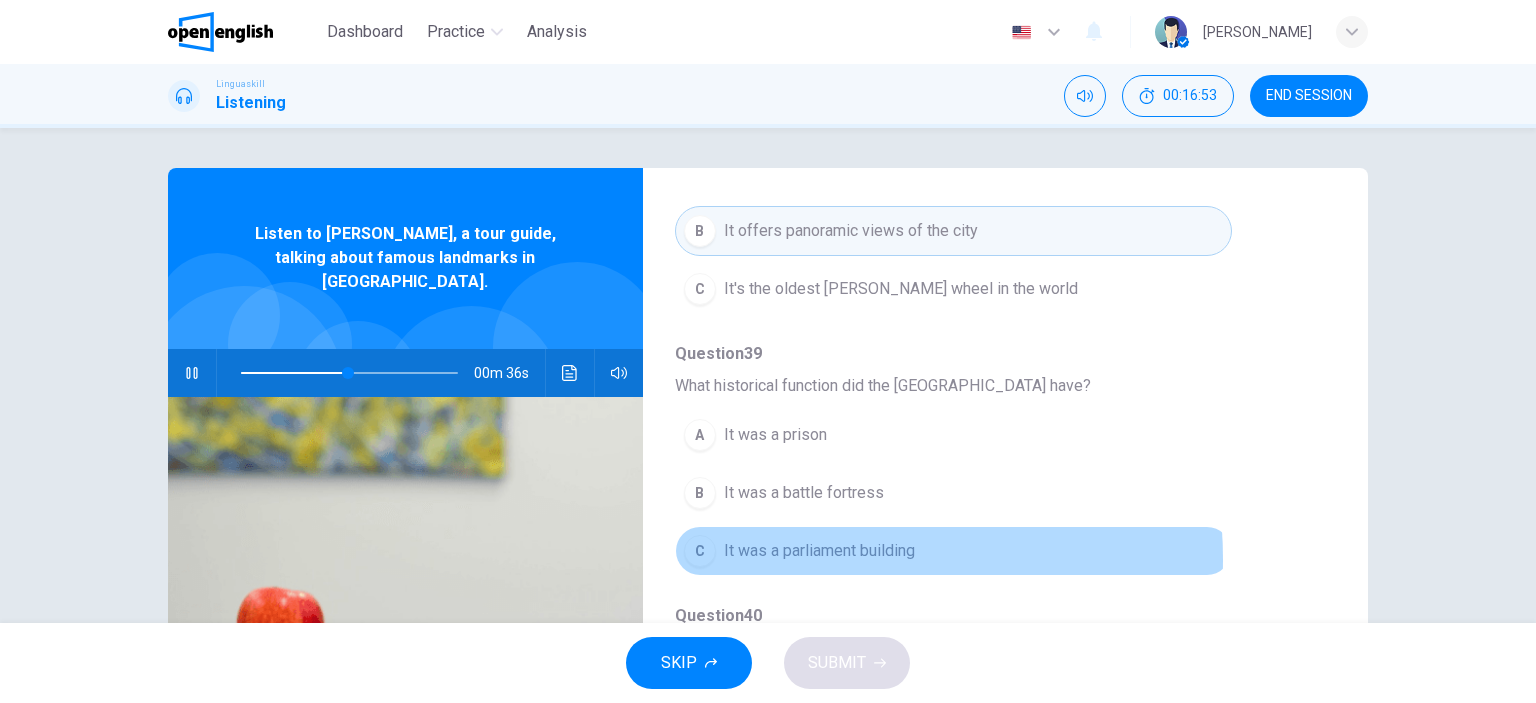 click on "It was a parliament building" at bounding box center [819, 551] 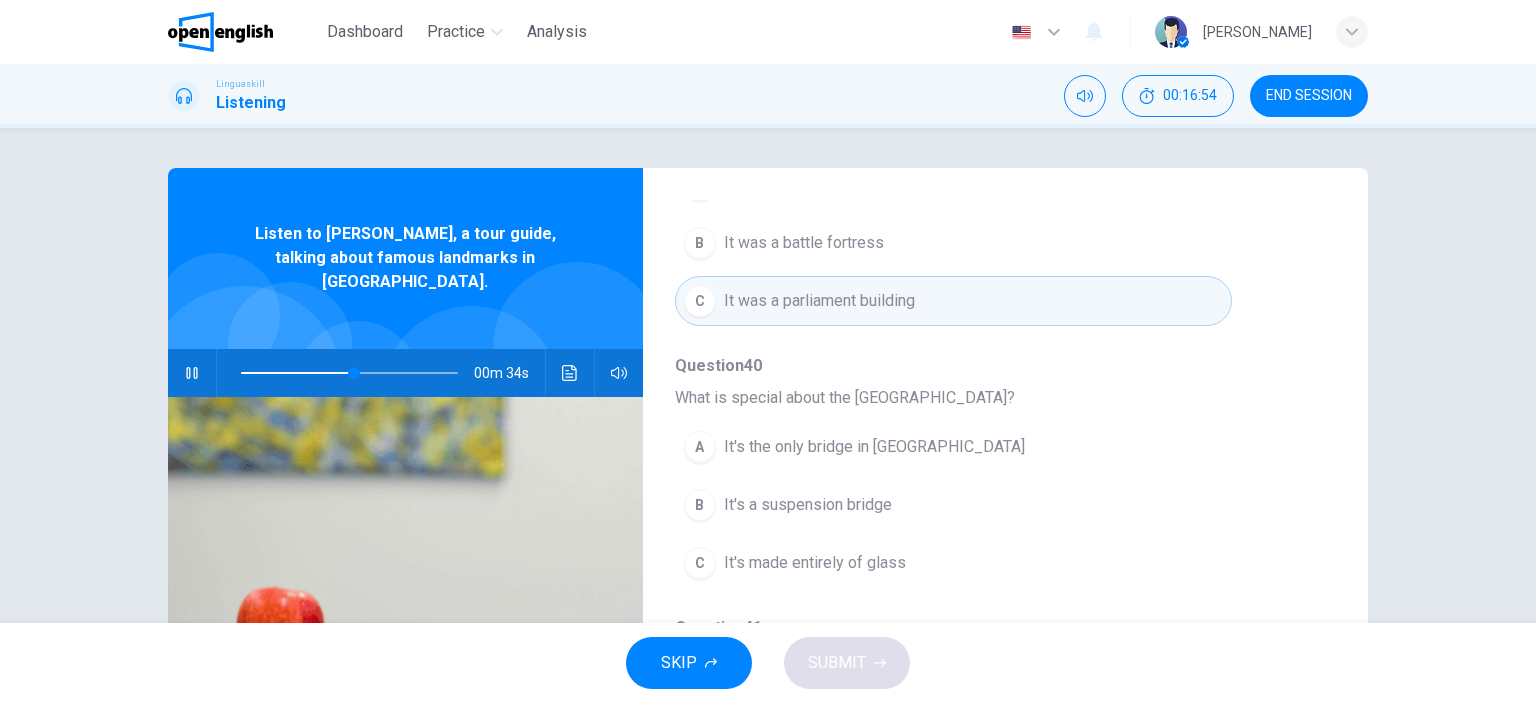 scroll, scrollTop: 856, scrollLeft: 0, axis: vertical 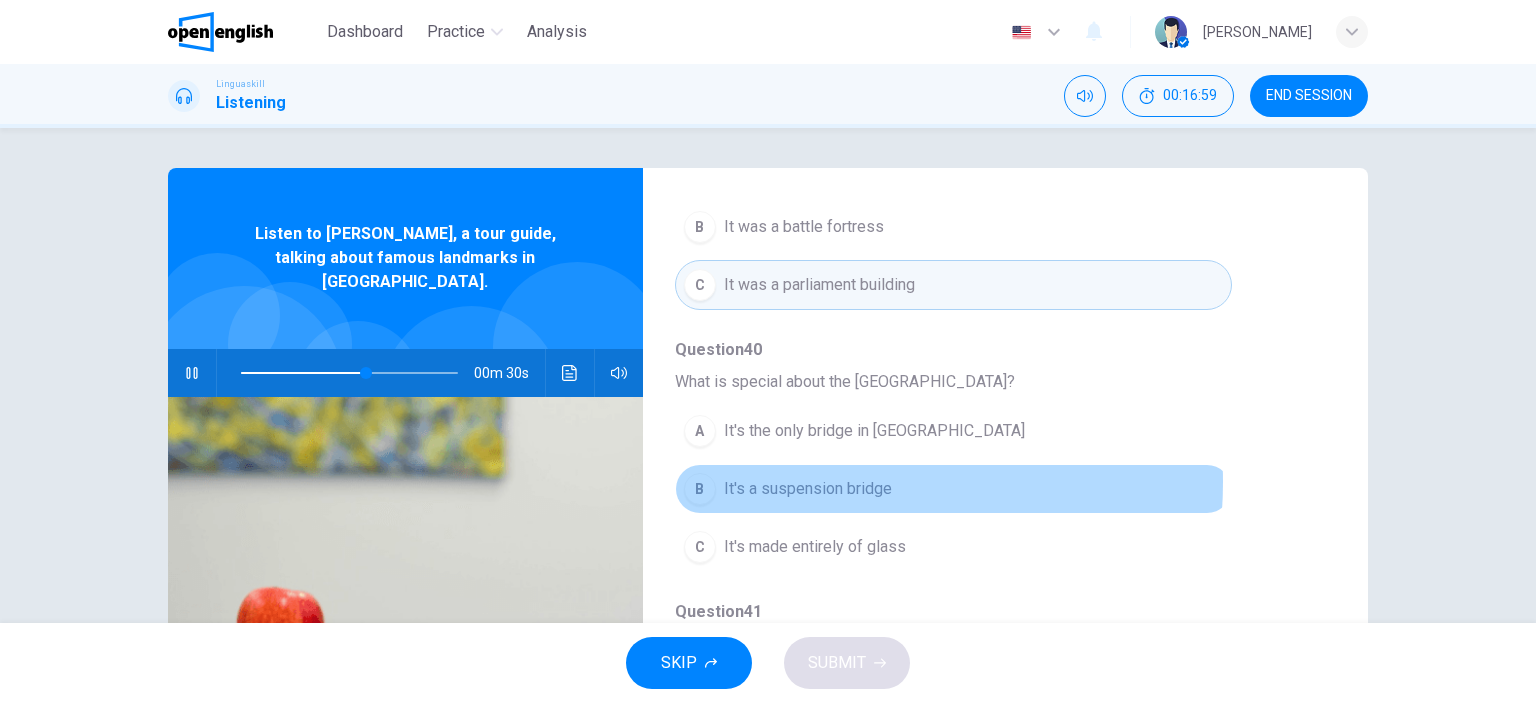 click on "It's a suspension bridge" at bounding box center [808, 489] 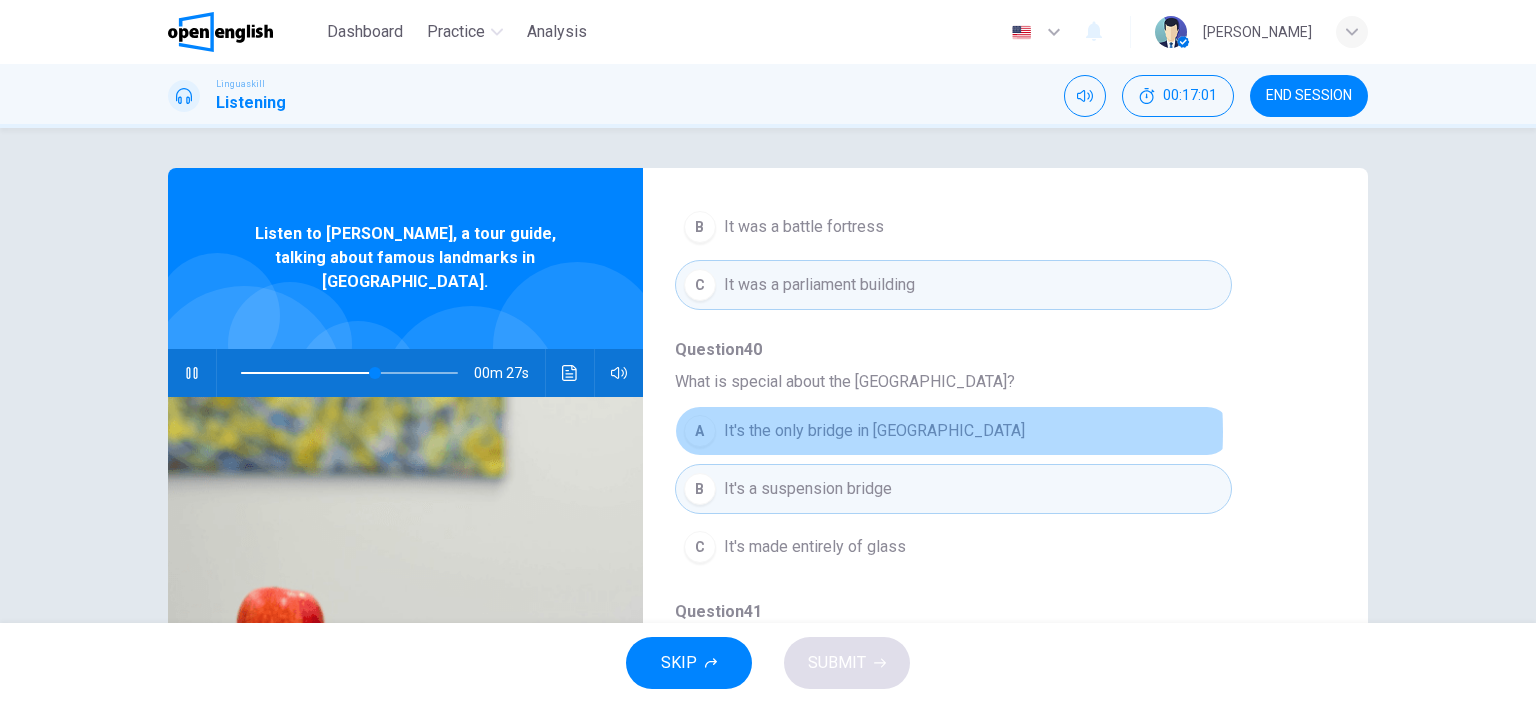click on "It's the only bridge in London" at bounding box center [874, 431] 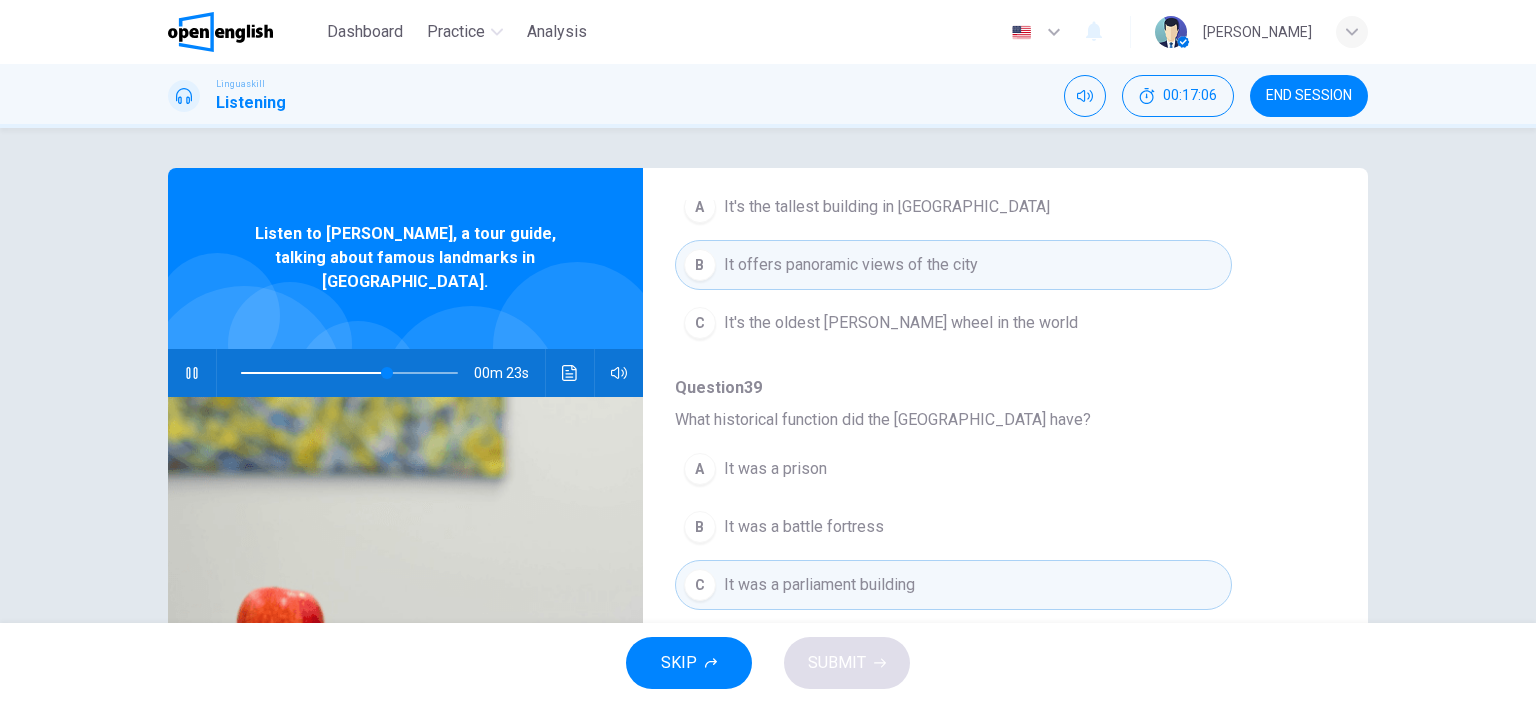 scroll, scrollTop: 856, scrollLeft: 0, axis: vertical 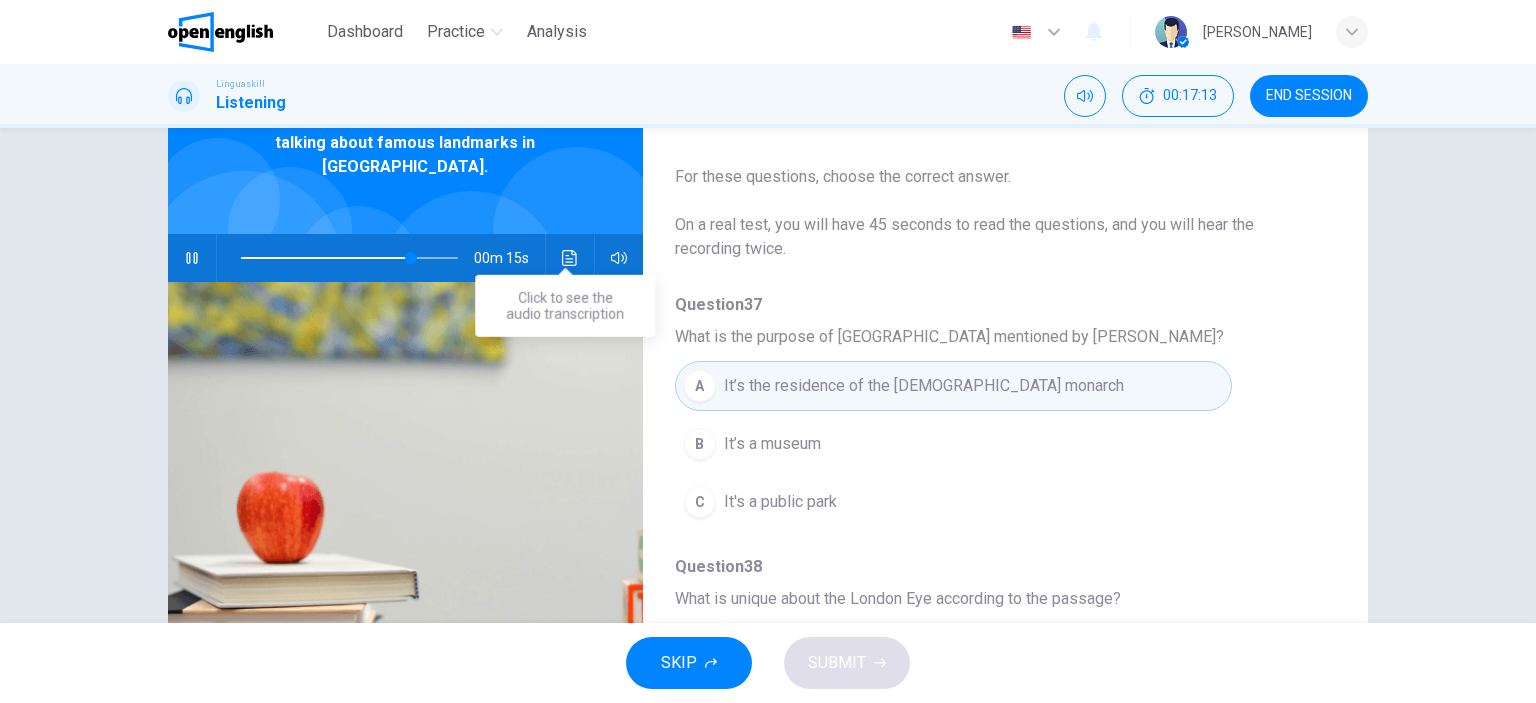 click 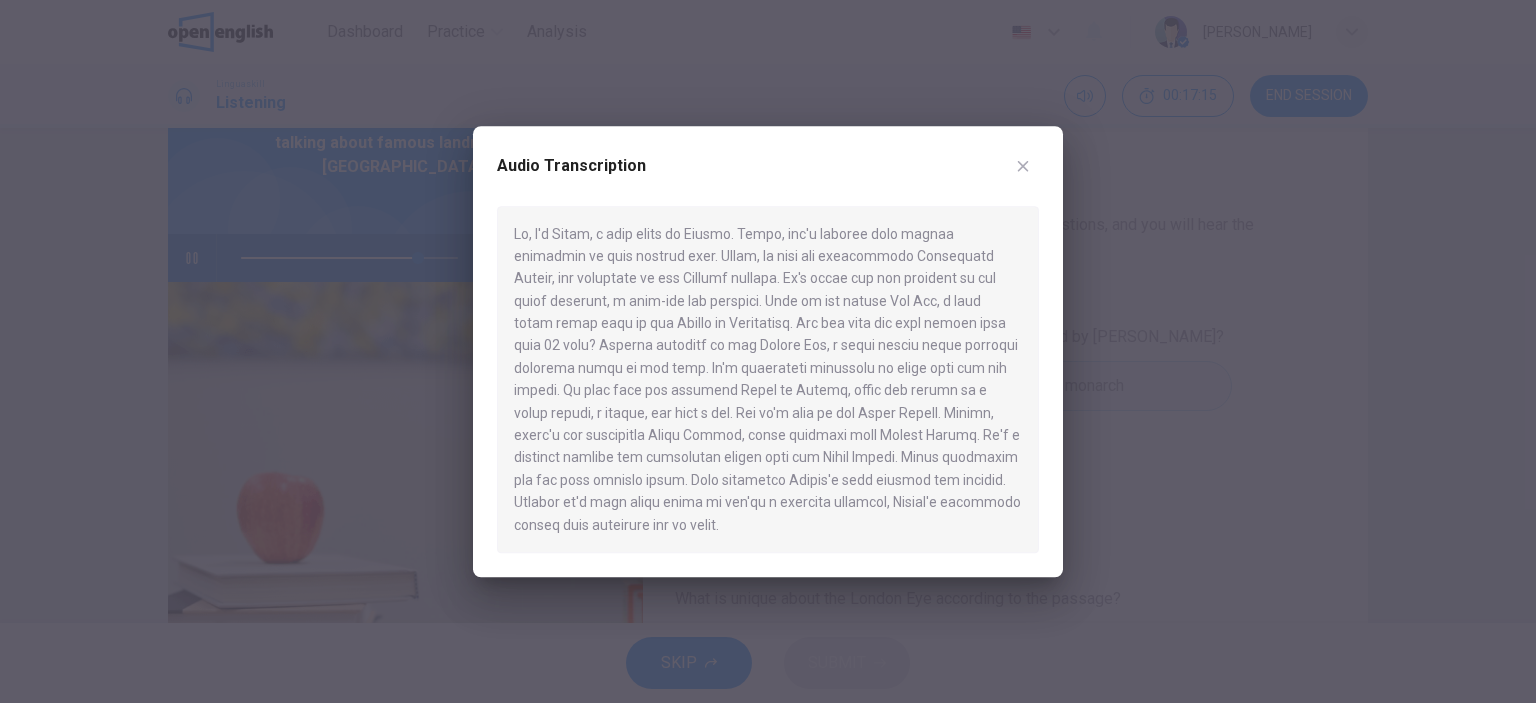 click at bounding box center [768, 379] 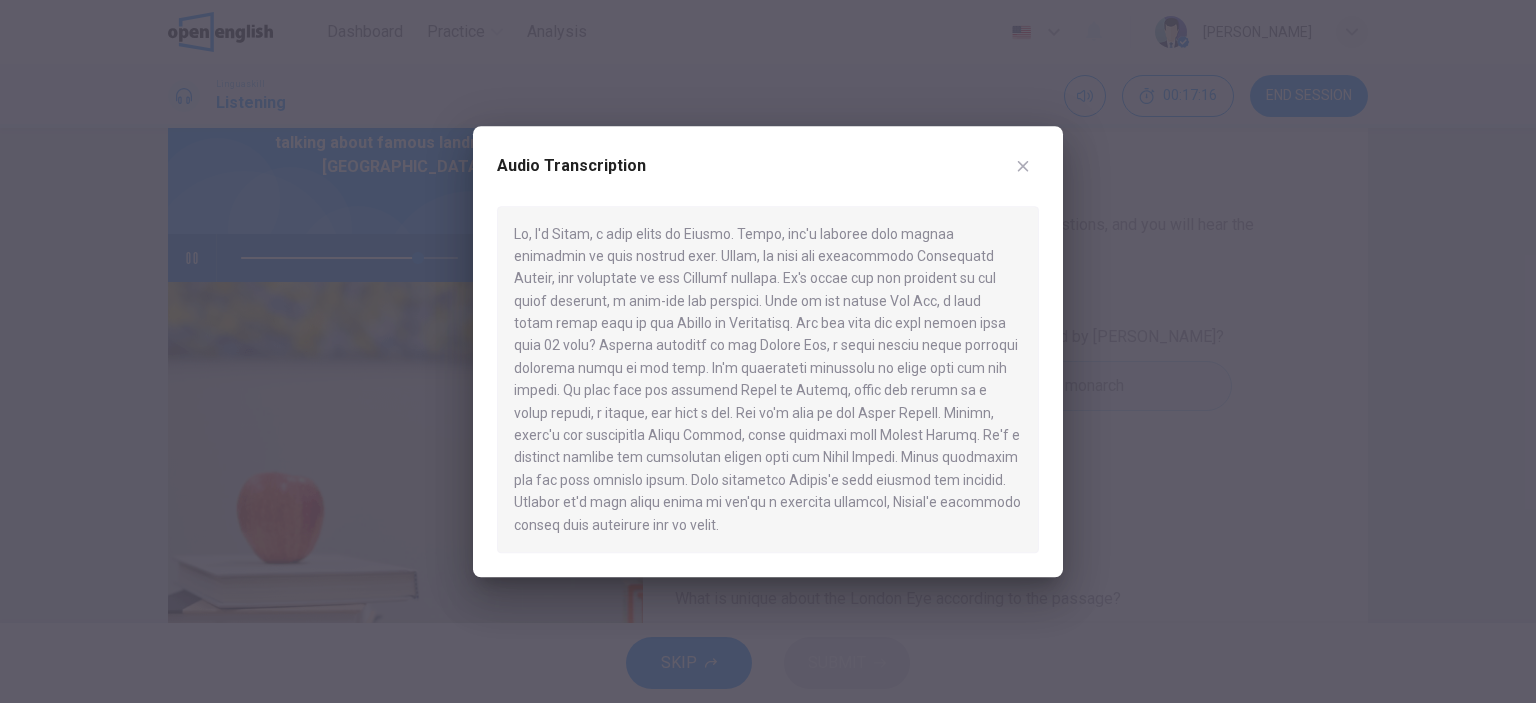 click at bounding box center (768, 379) 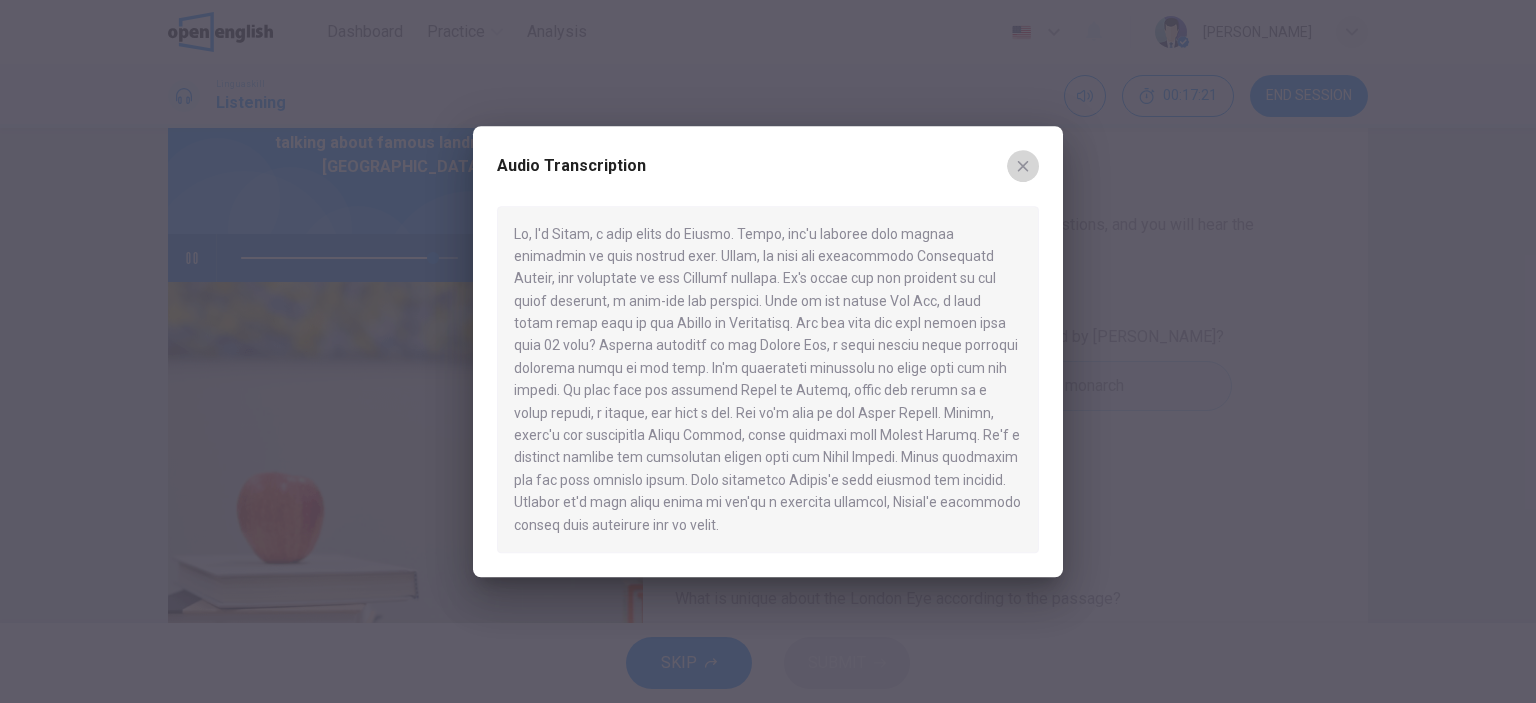 click 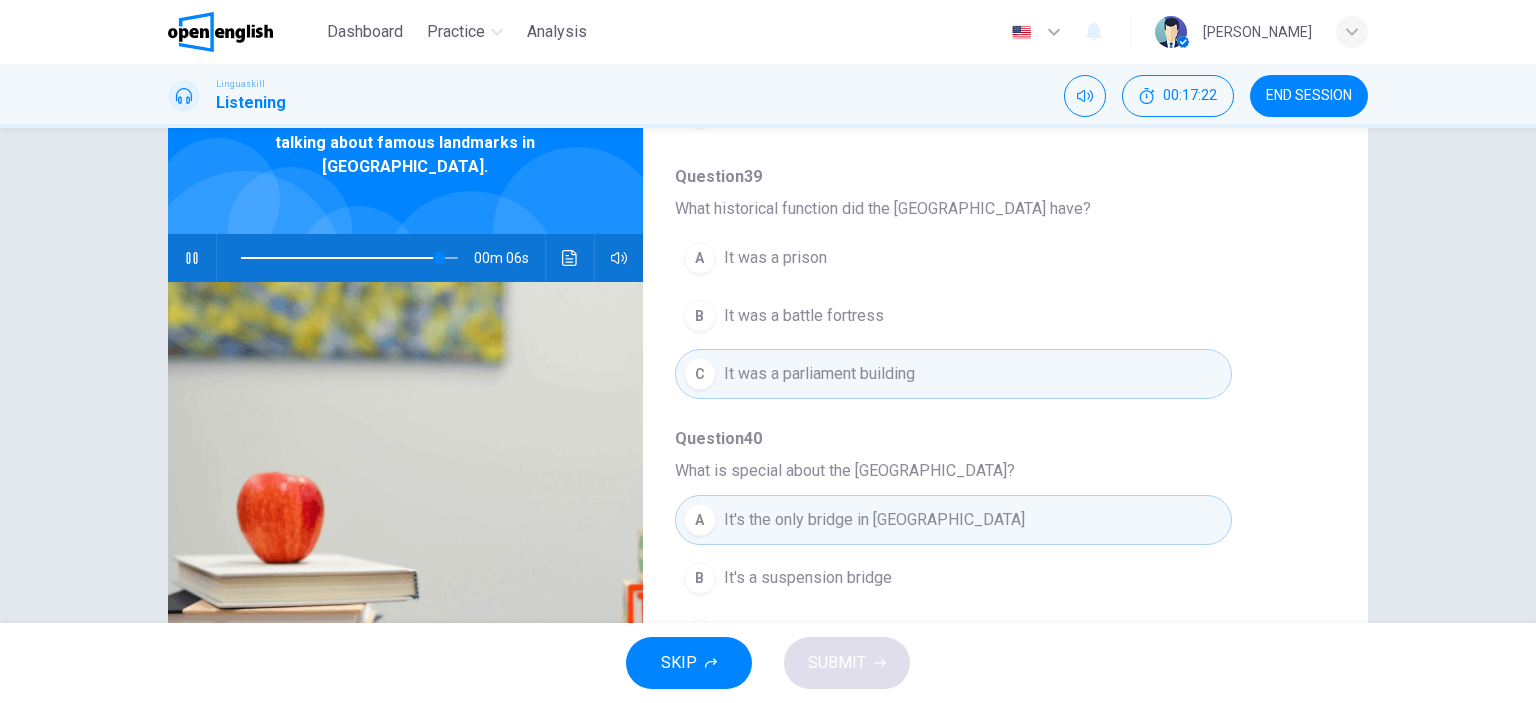 scroll, scrollTop: 856, scrollLeft: 0, axis: vertical 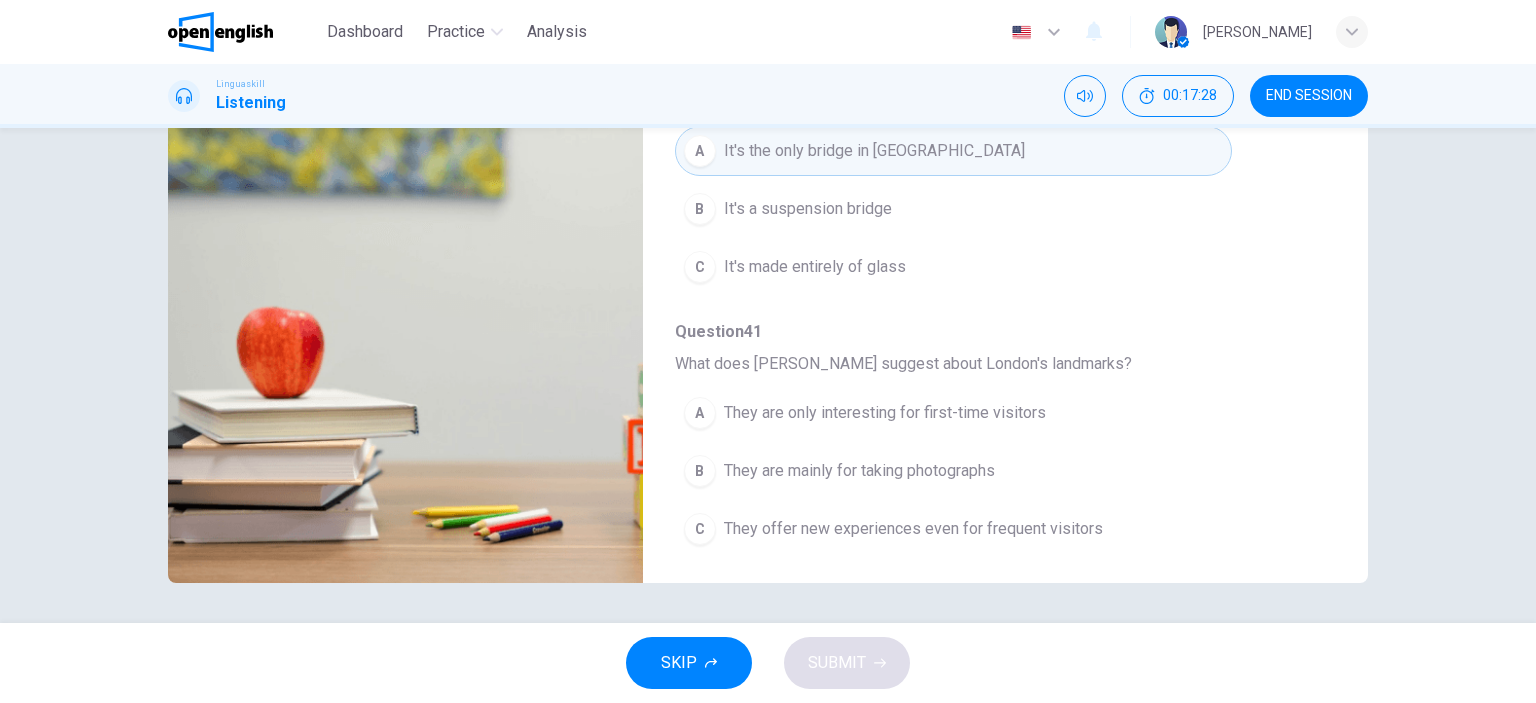 type on "*" 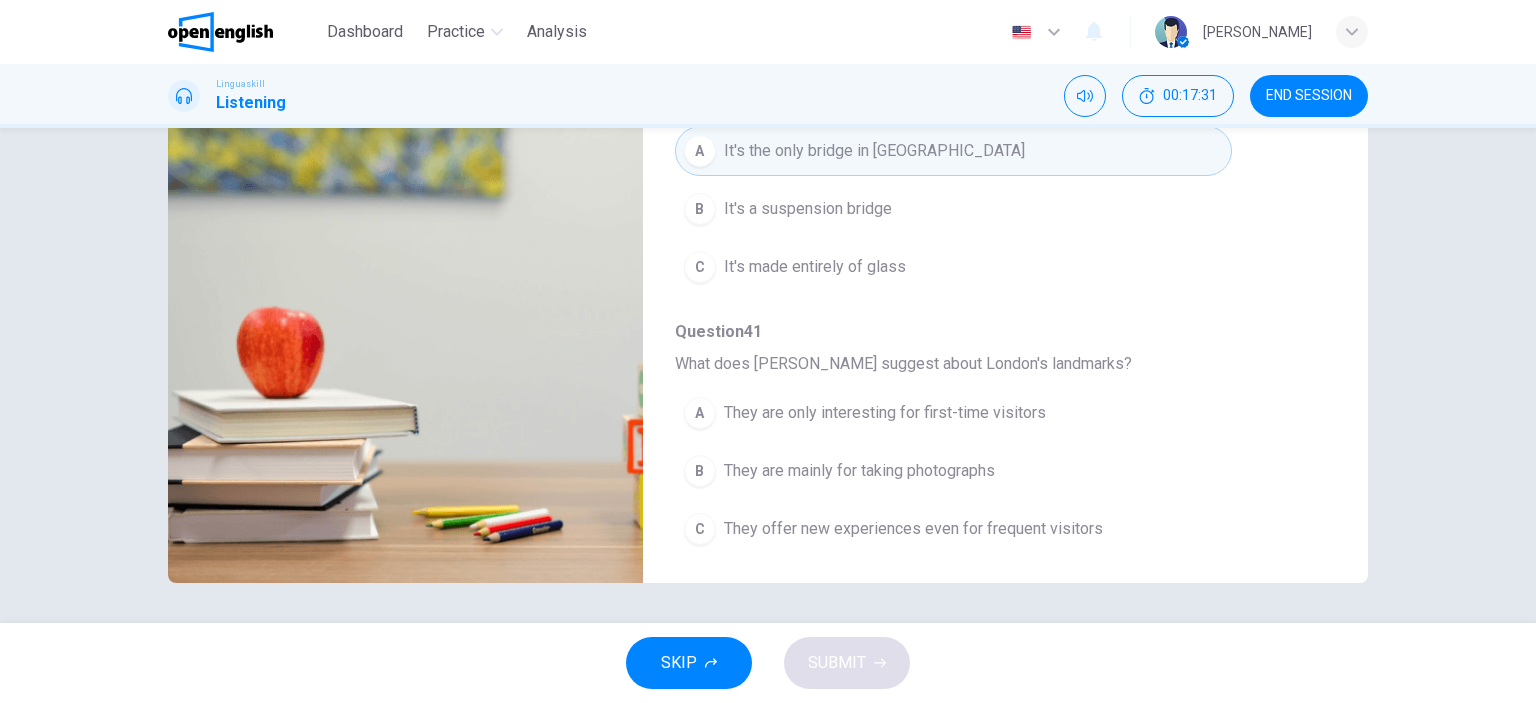 scroll, scrollTop: 24, scrollLeft: 0, axis: vertical 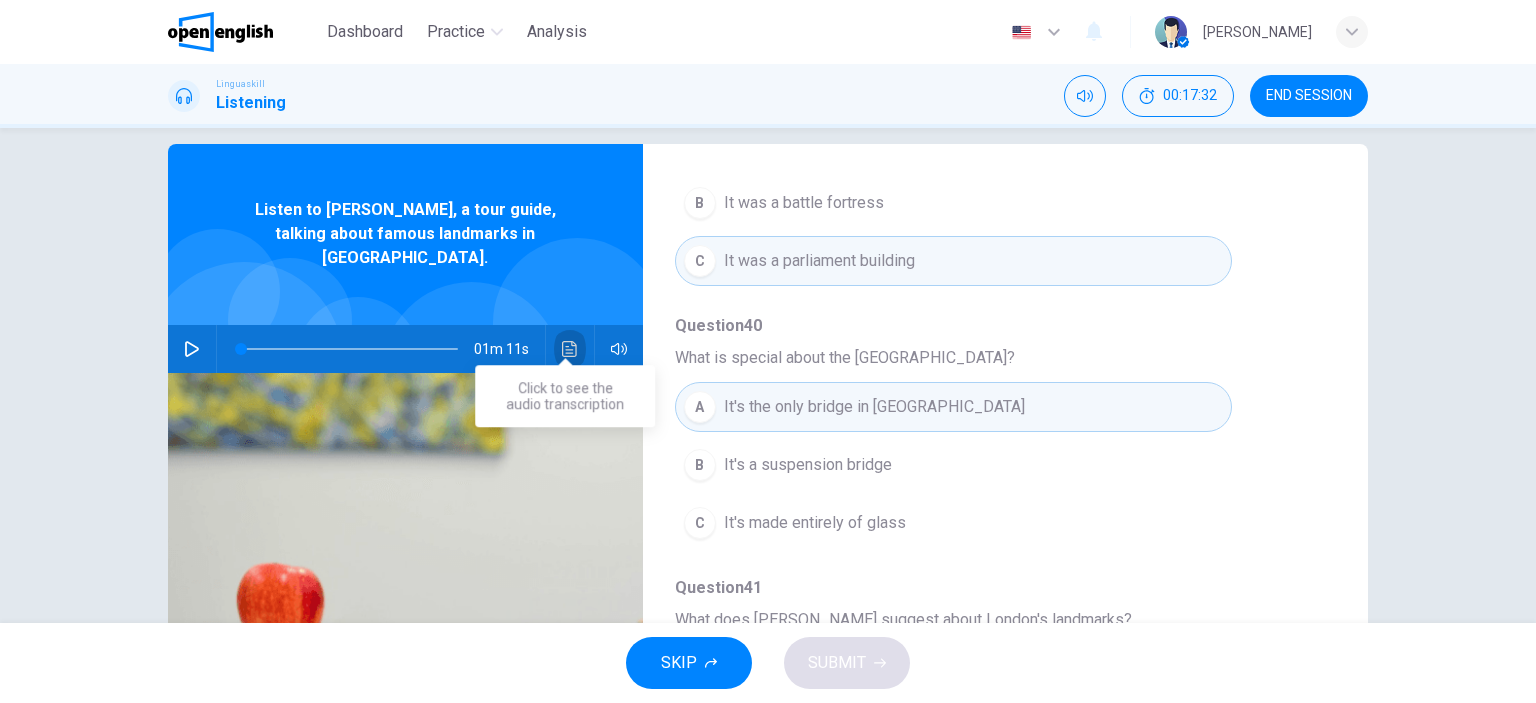 click 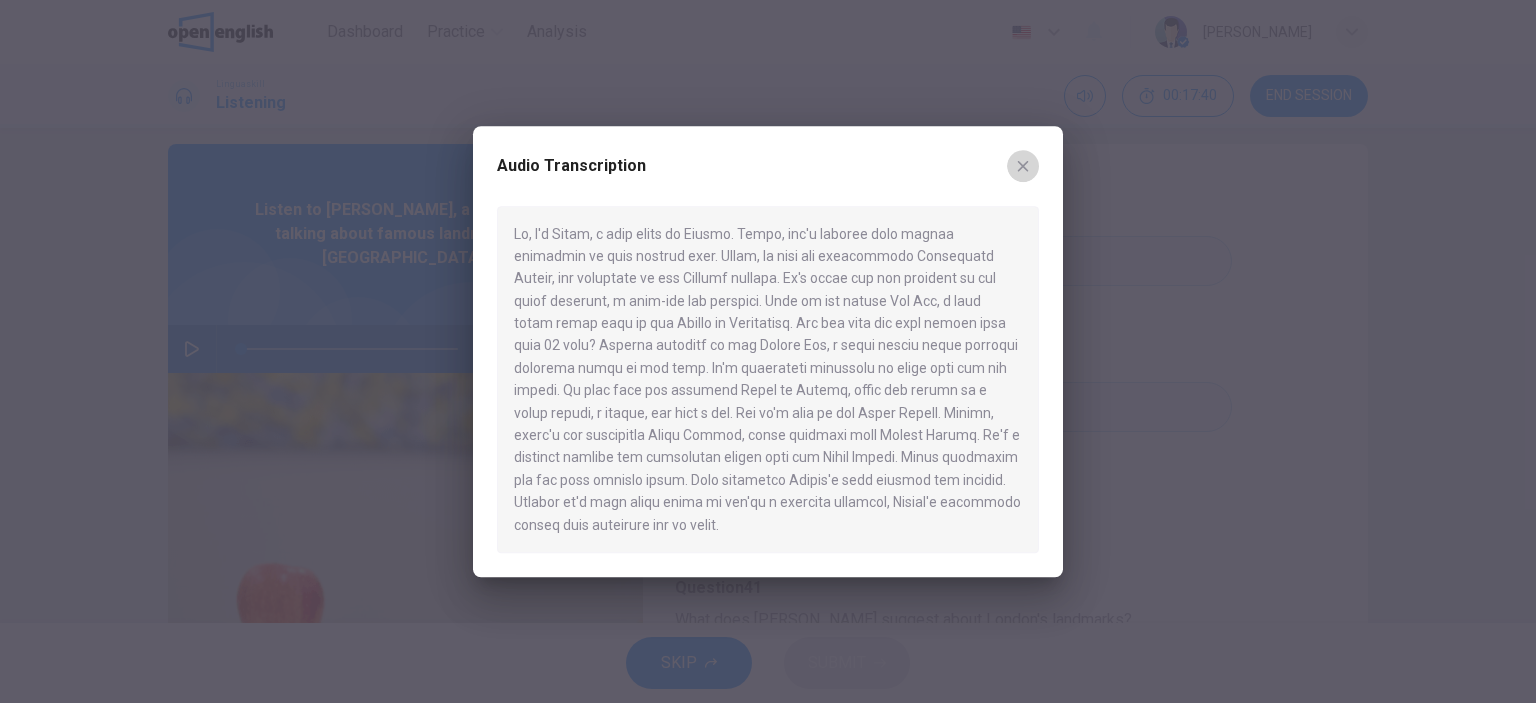 click 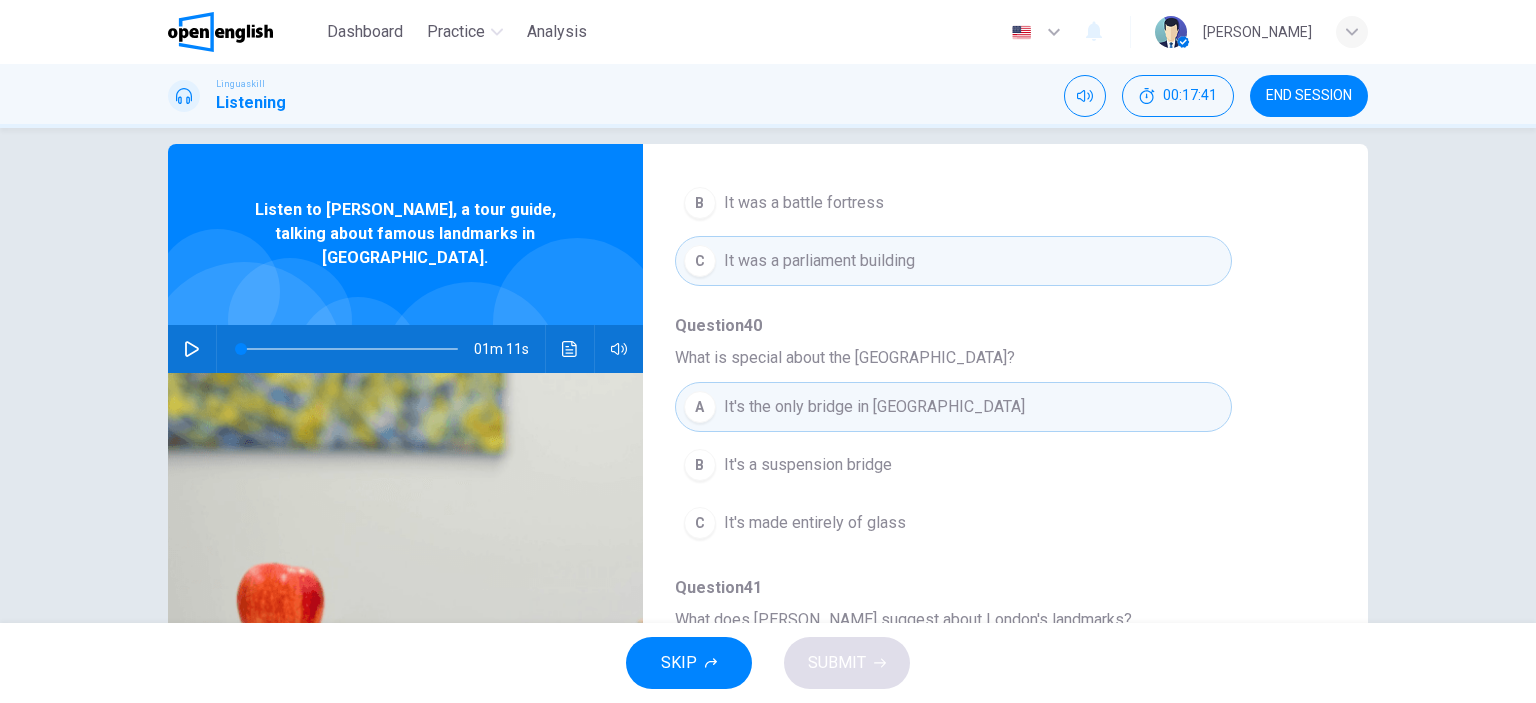 scroll, scrollTop: 280, scrollLeft: 0, axis: vertical 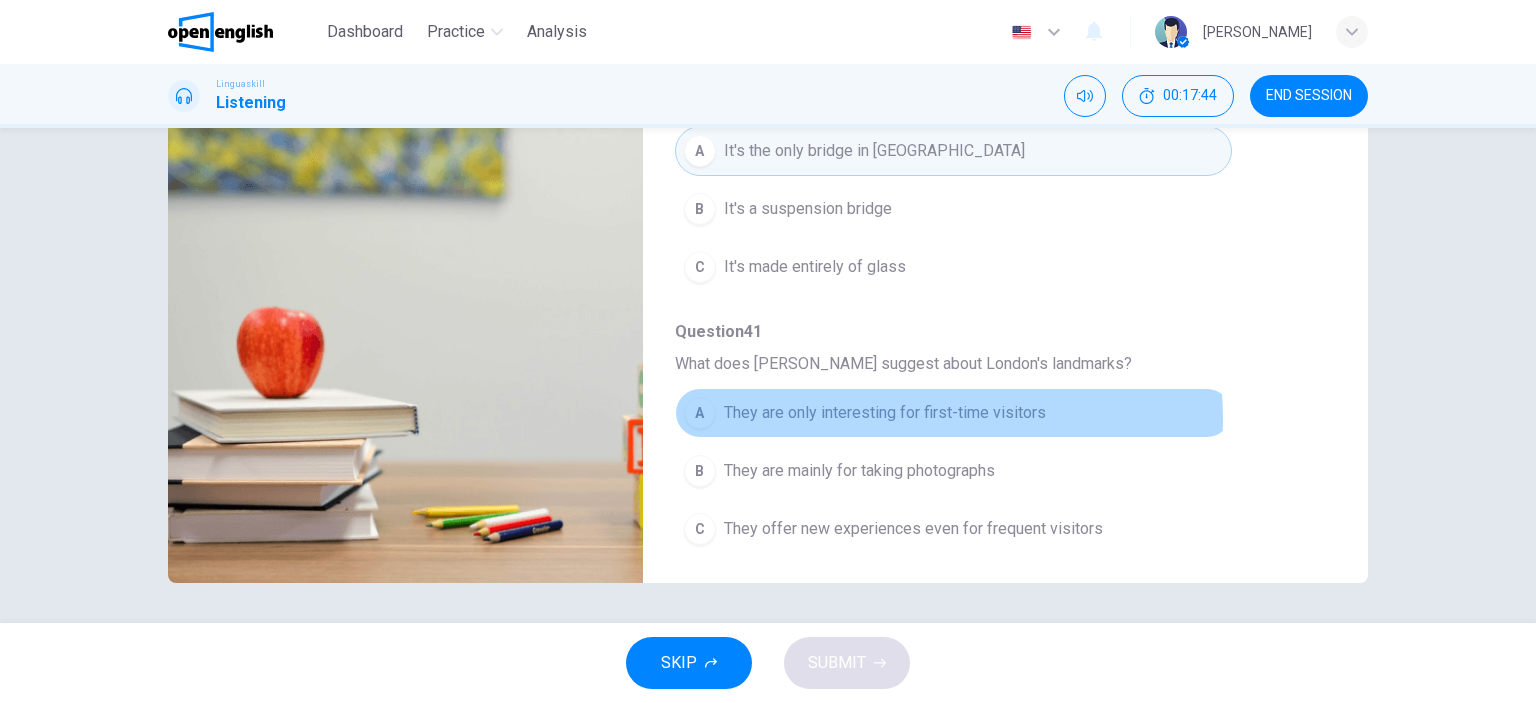 click on "They are only interesting for first-time visitors" at bounding box center [885, 413] 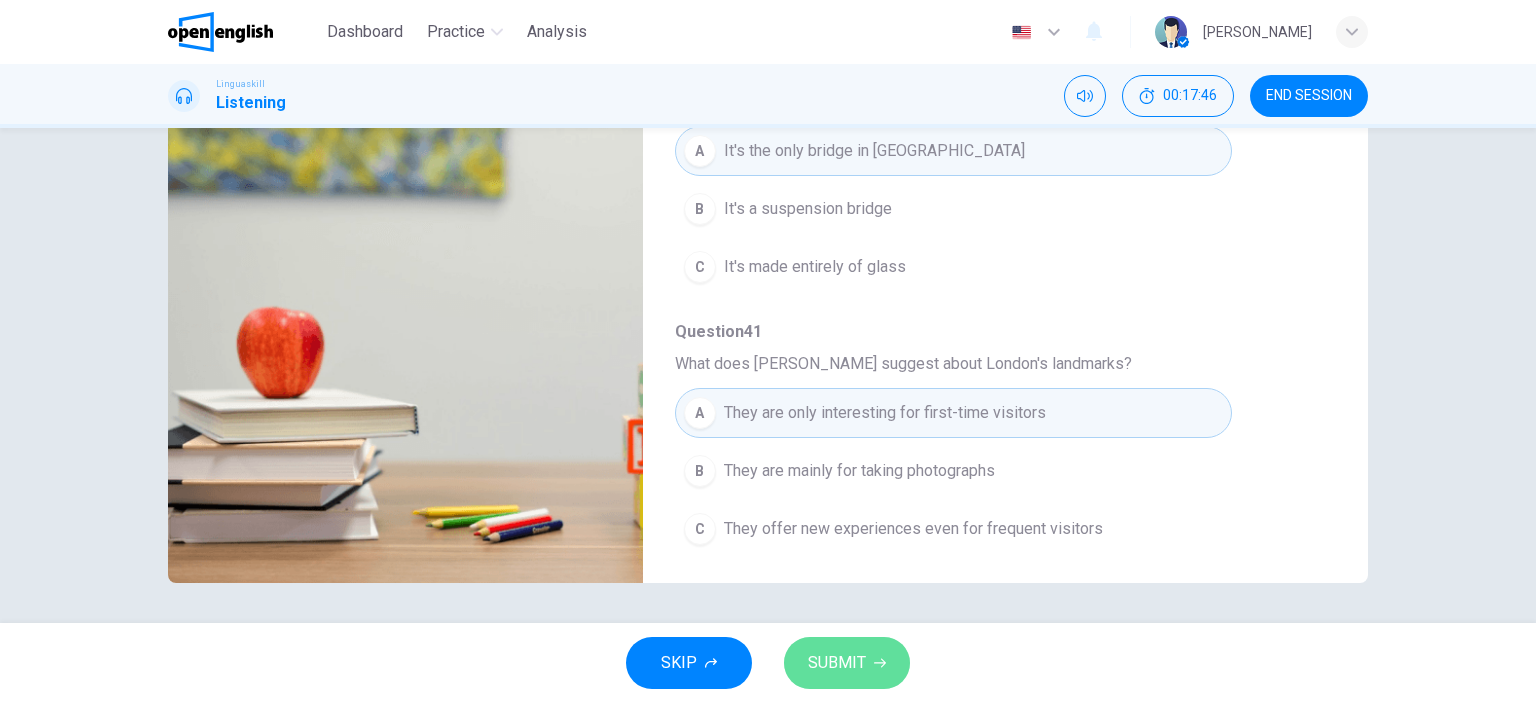 click on "SUBMIT" at bounding box center [837, 663] 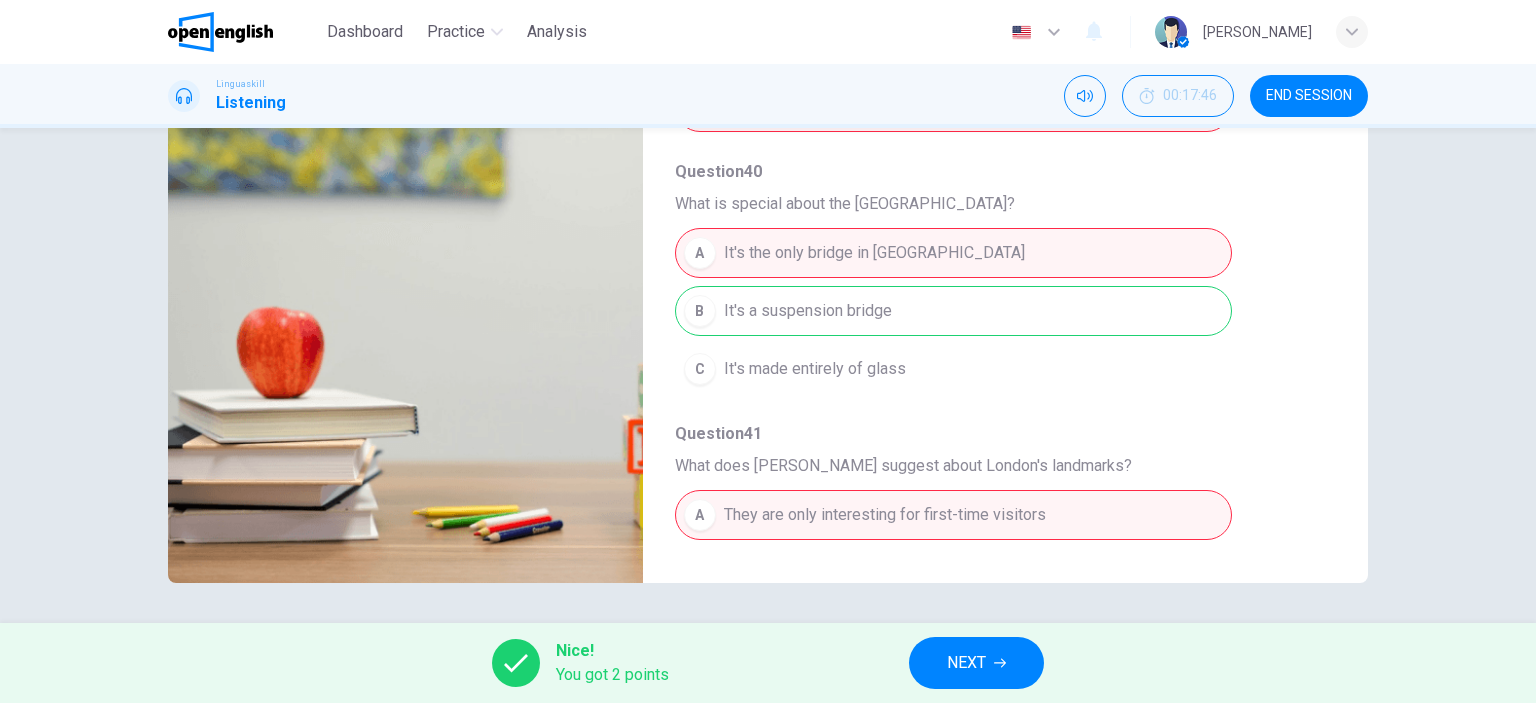 scroll, scrollTop: 856, scrollLeft: 0, axis: vertical 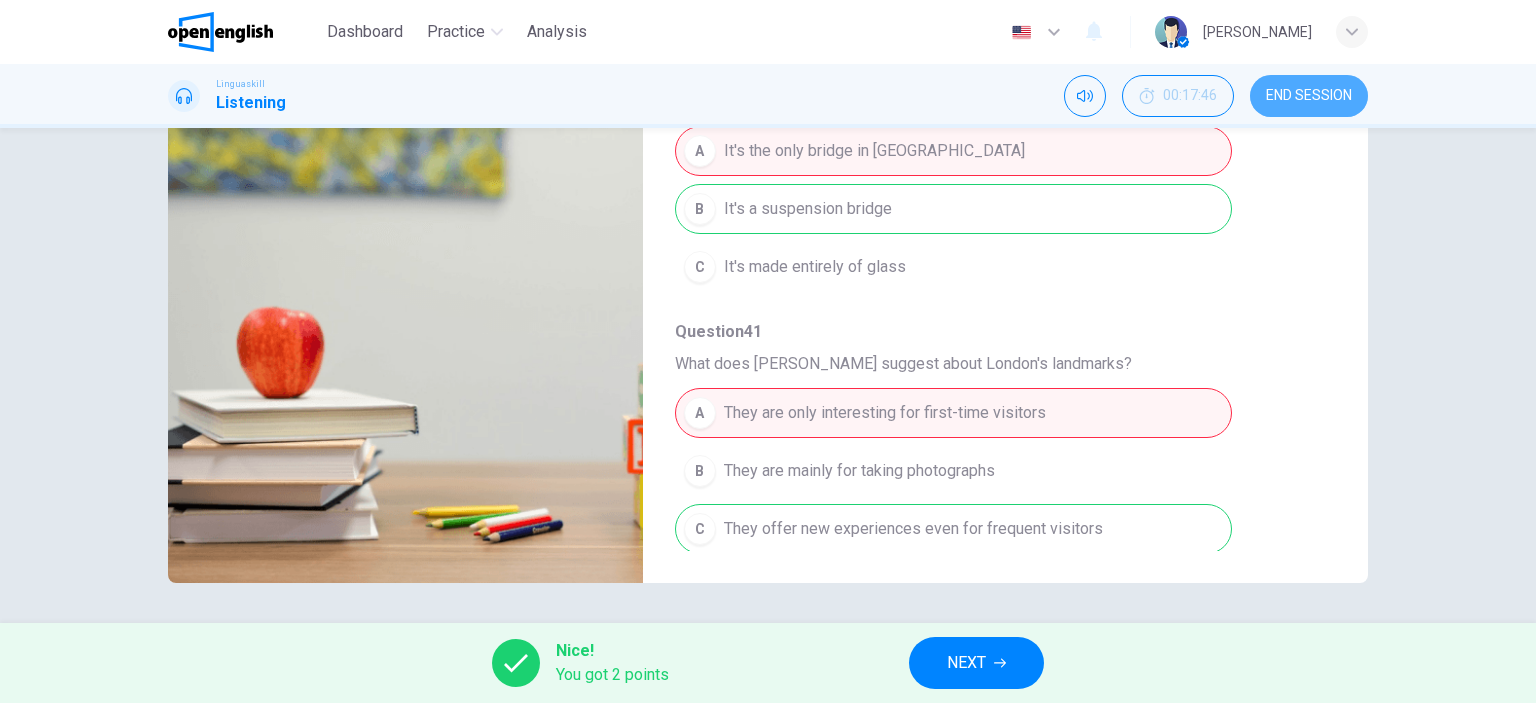 click on "END SESSION" at bounding box center [1309, 96] 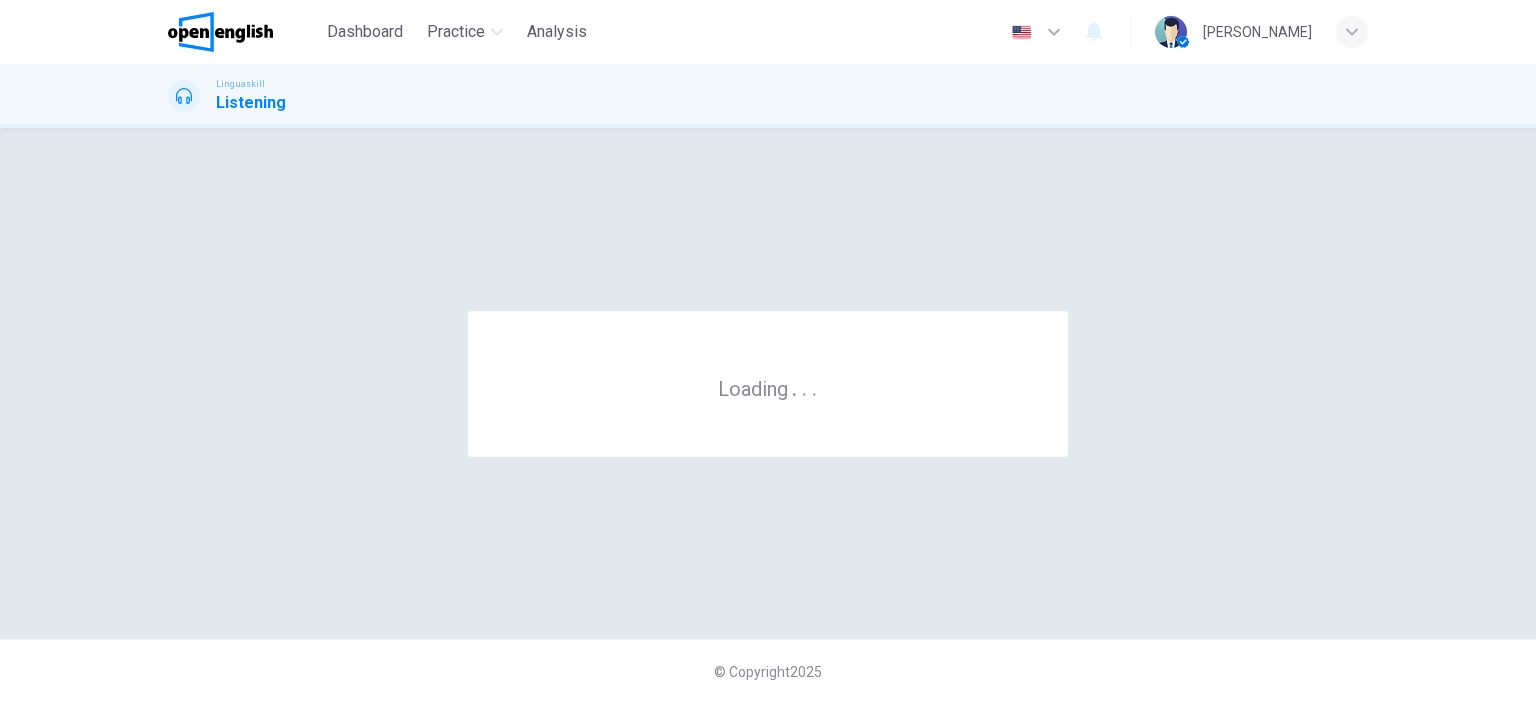 scroll, scrollTop: 0, scrollLeft: 0, axis: both 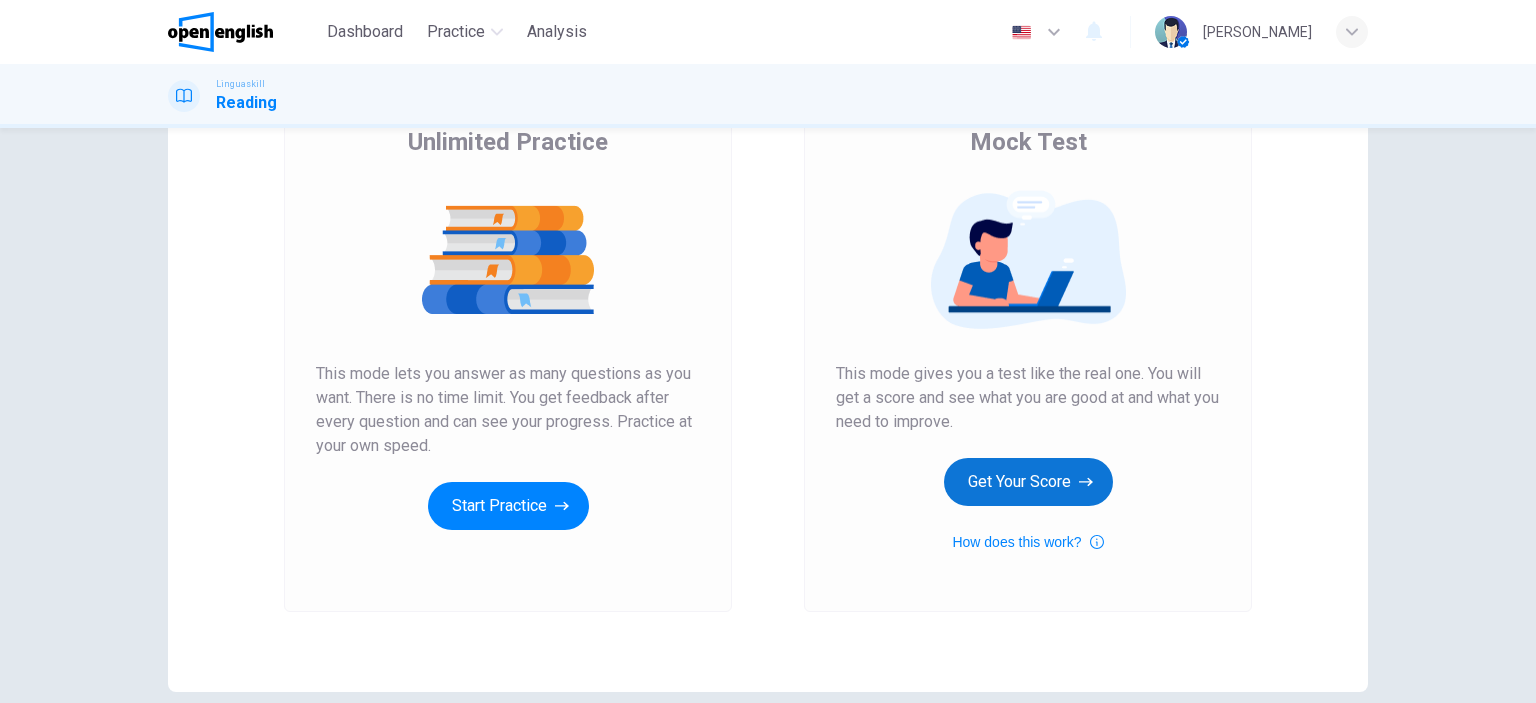 click on "Get Your Score" at bounding box center [1028, 482] 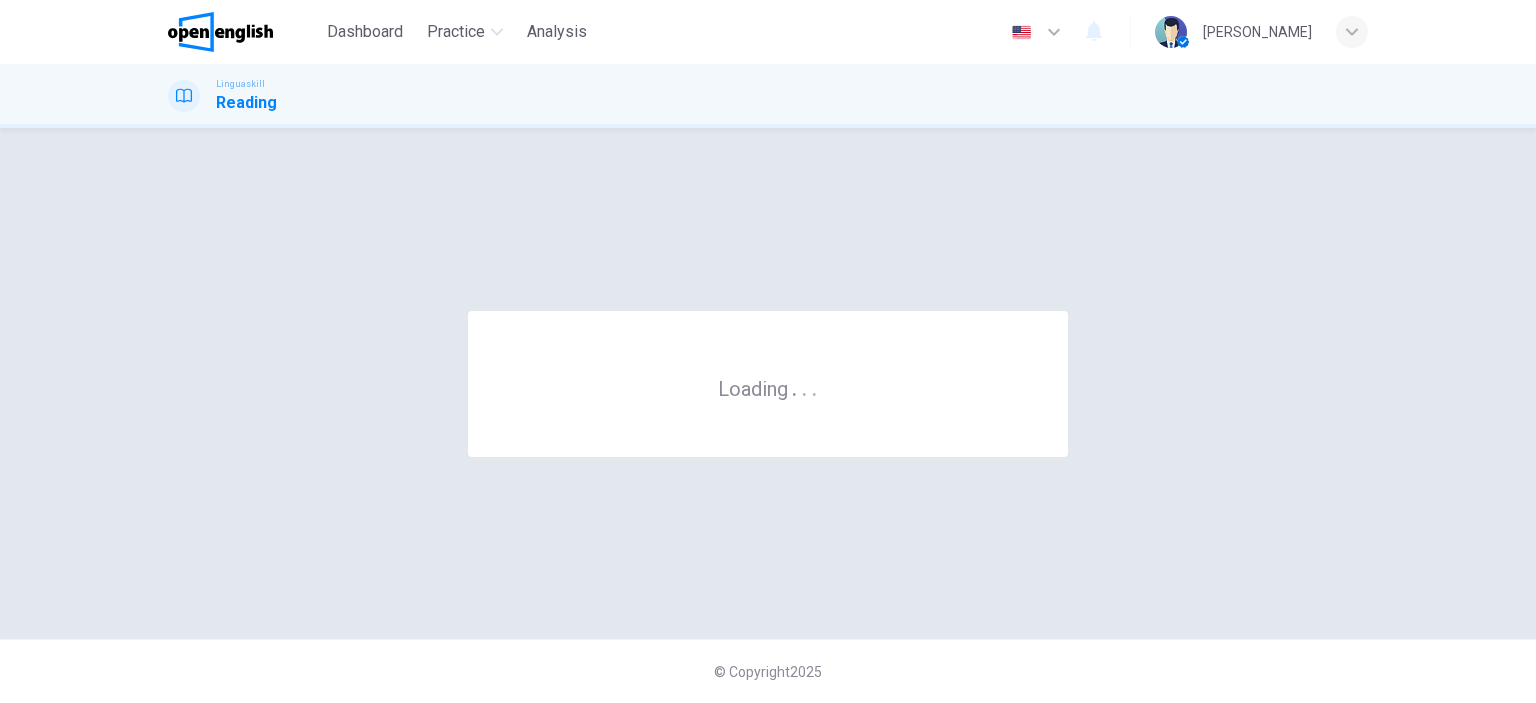 scroll, scrollTop: 0, scrollLeft: 0, axis: both 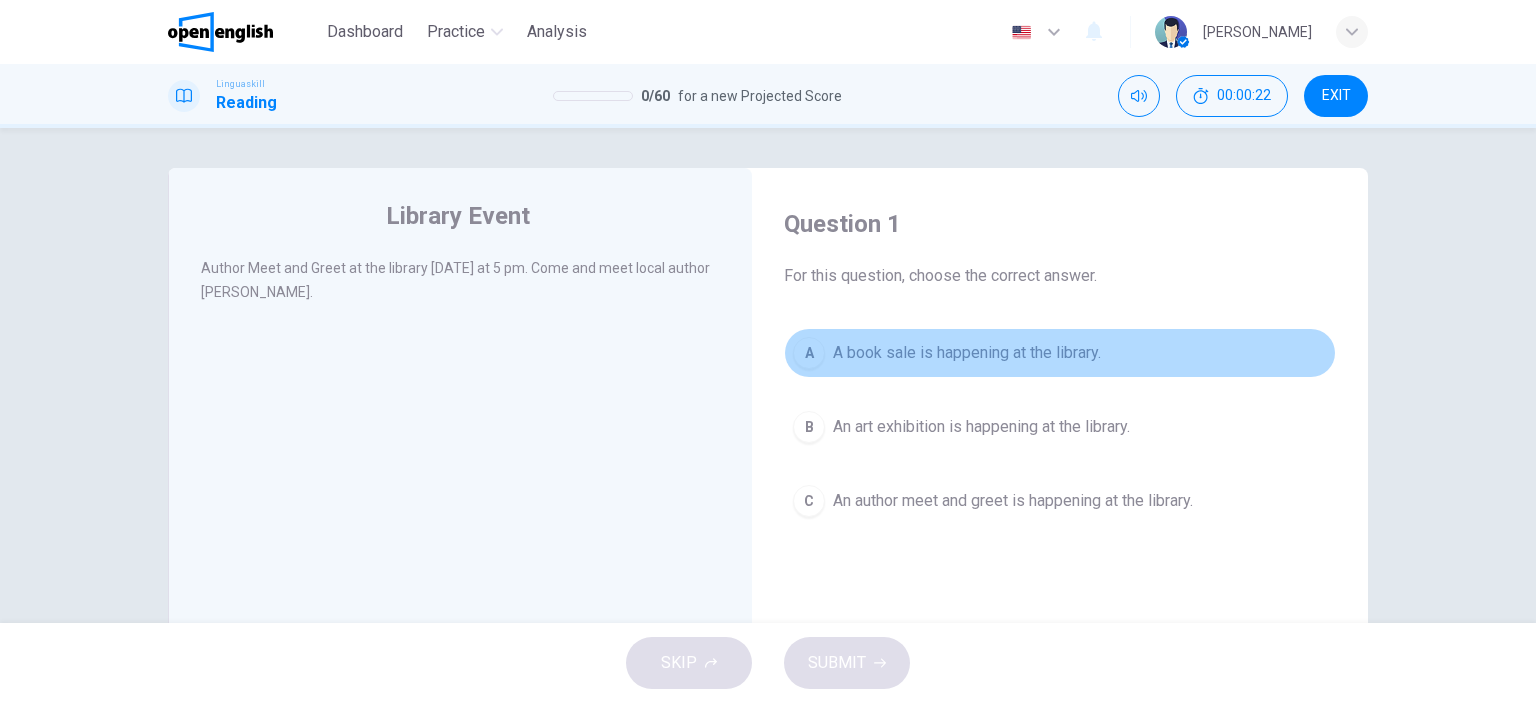 click on "A book sale is happening at the library." at bounding box center (967, 353) 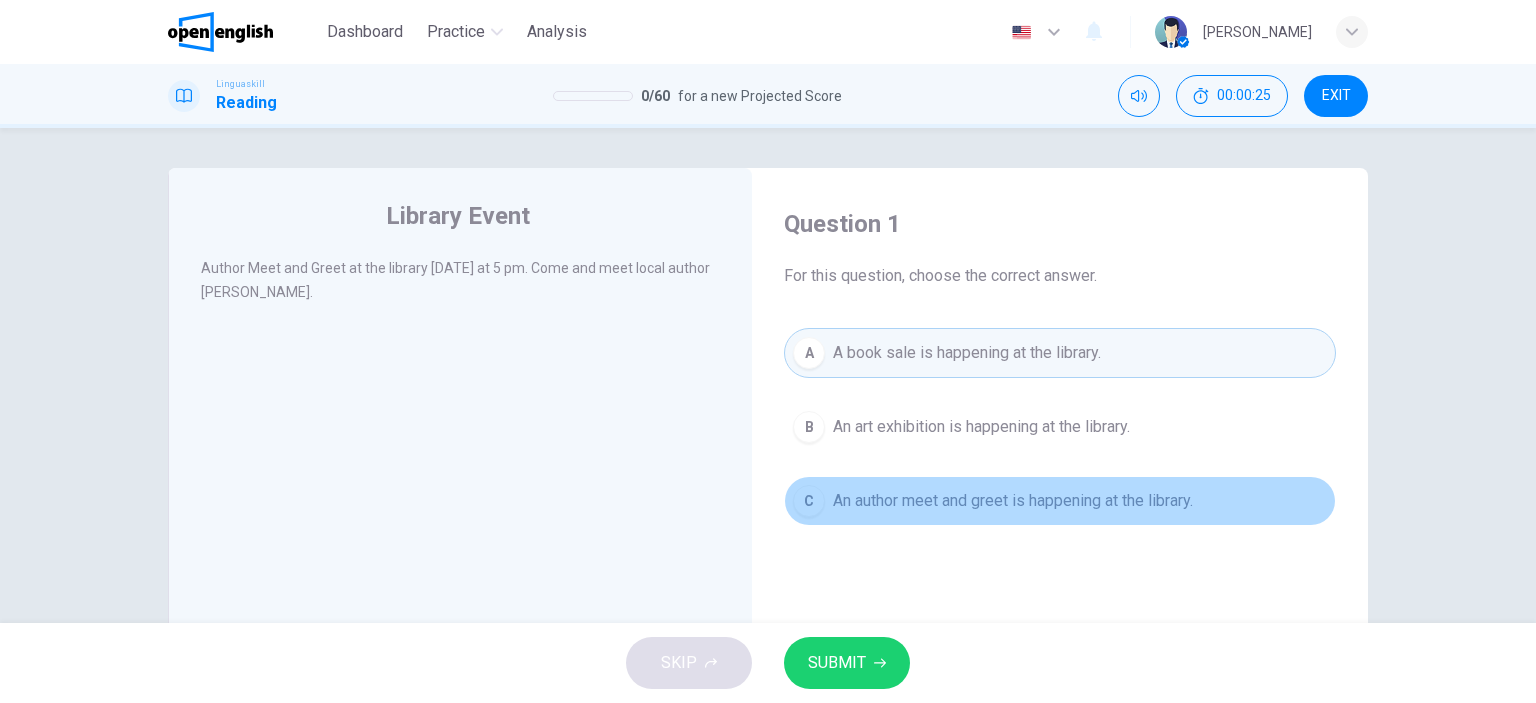 click on "C An author meet and greet is happening at the library." at bounding box center (1060, 501) 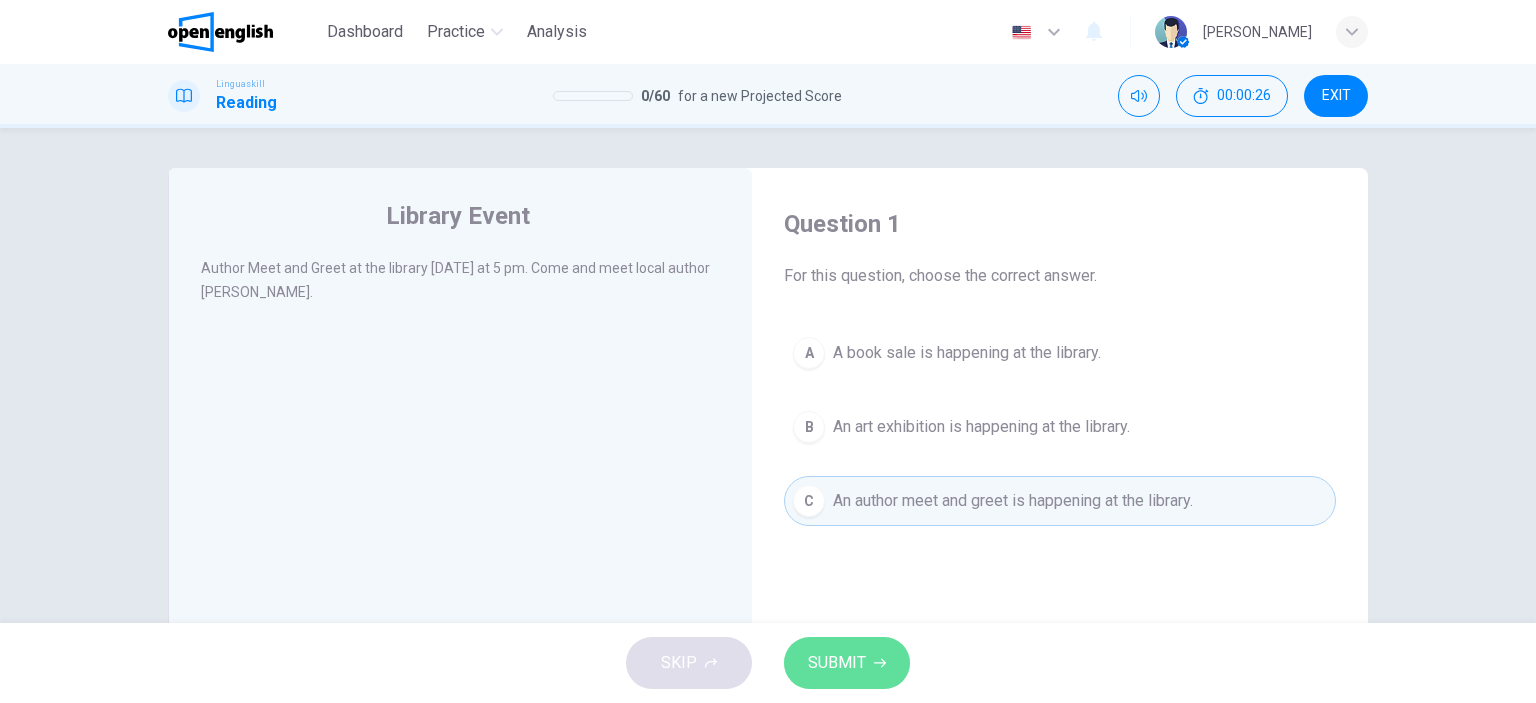 click on "SUBMIT" at bounding box center [837, 663] 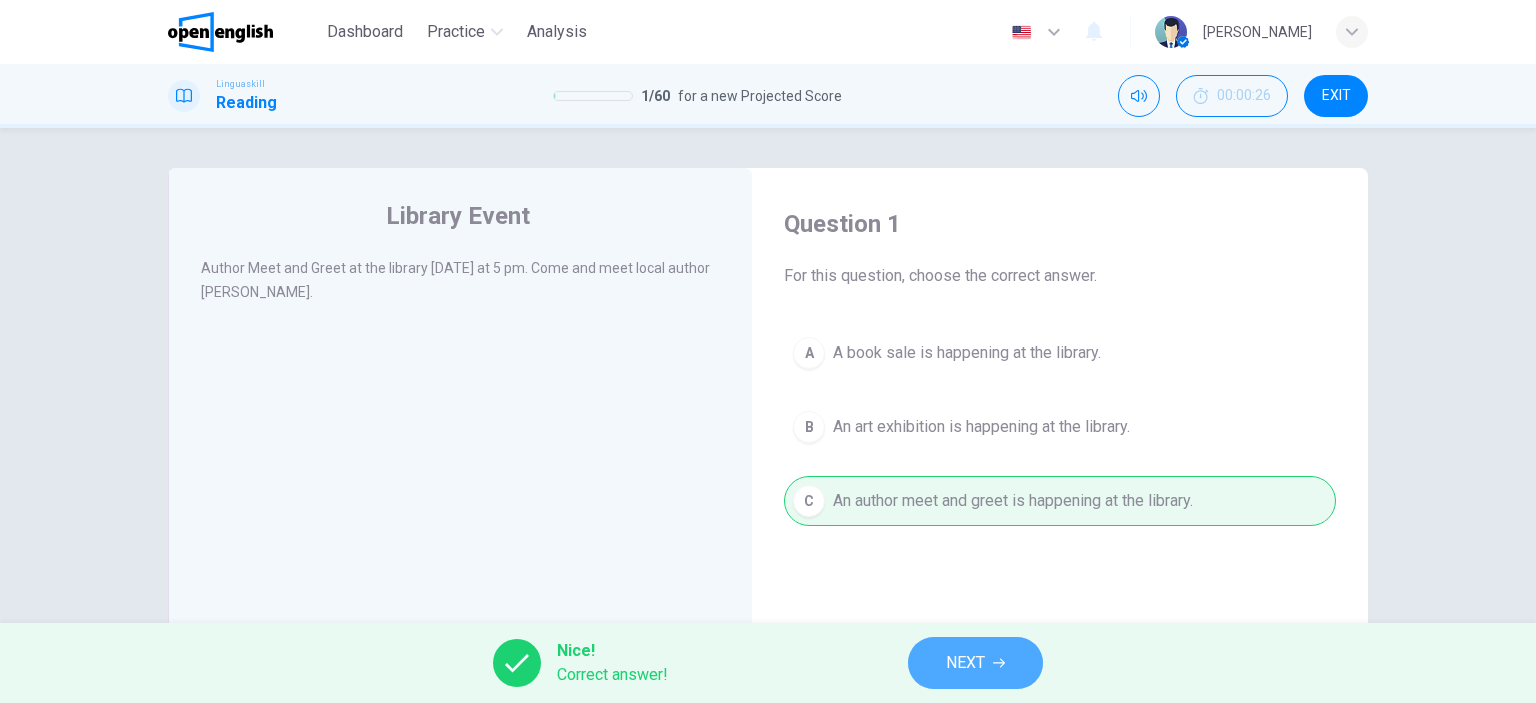 click on "NEXT" at bounding box center [965, 663] 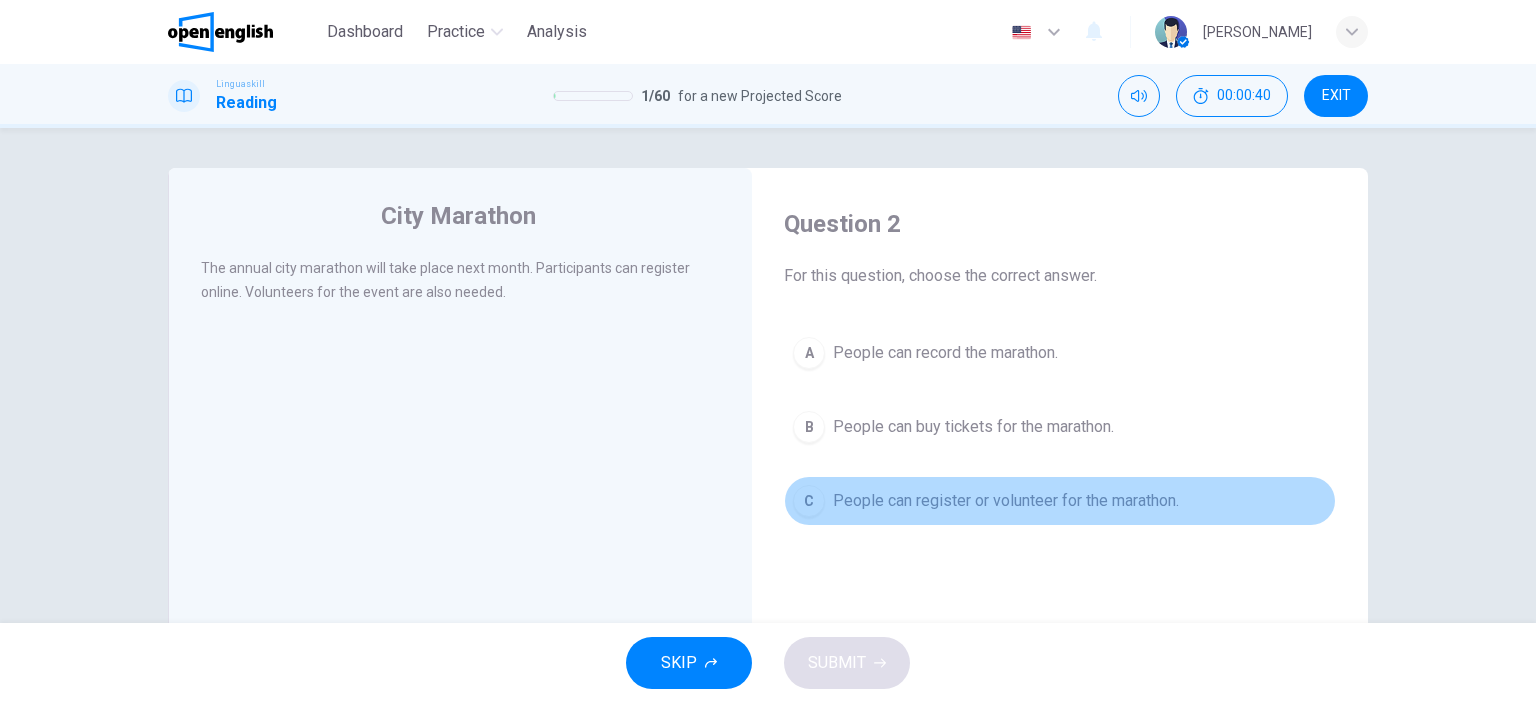 click on "People can register or volunteer for the marathon." at bounding box center (1006, 501) 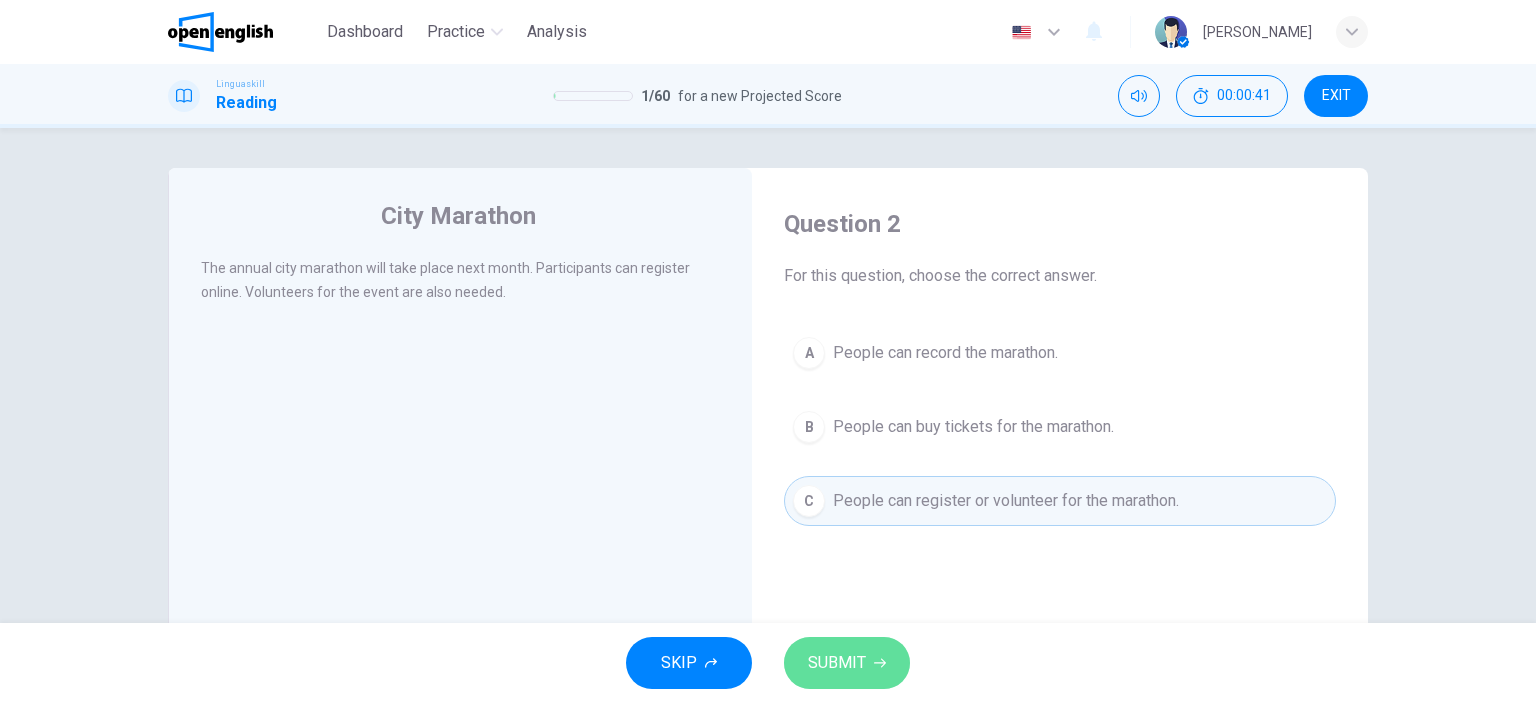 click on "SUBMIT" at bounding box center [837, 663] 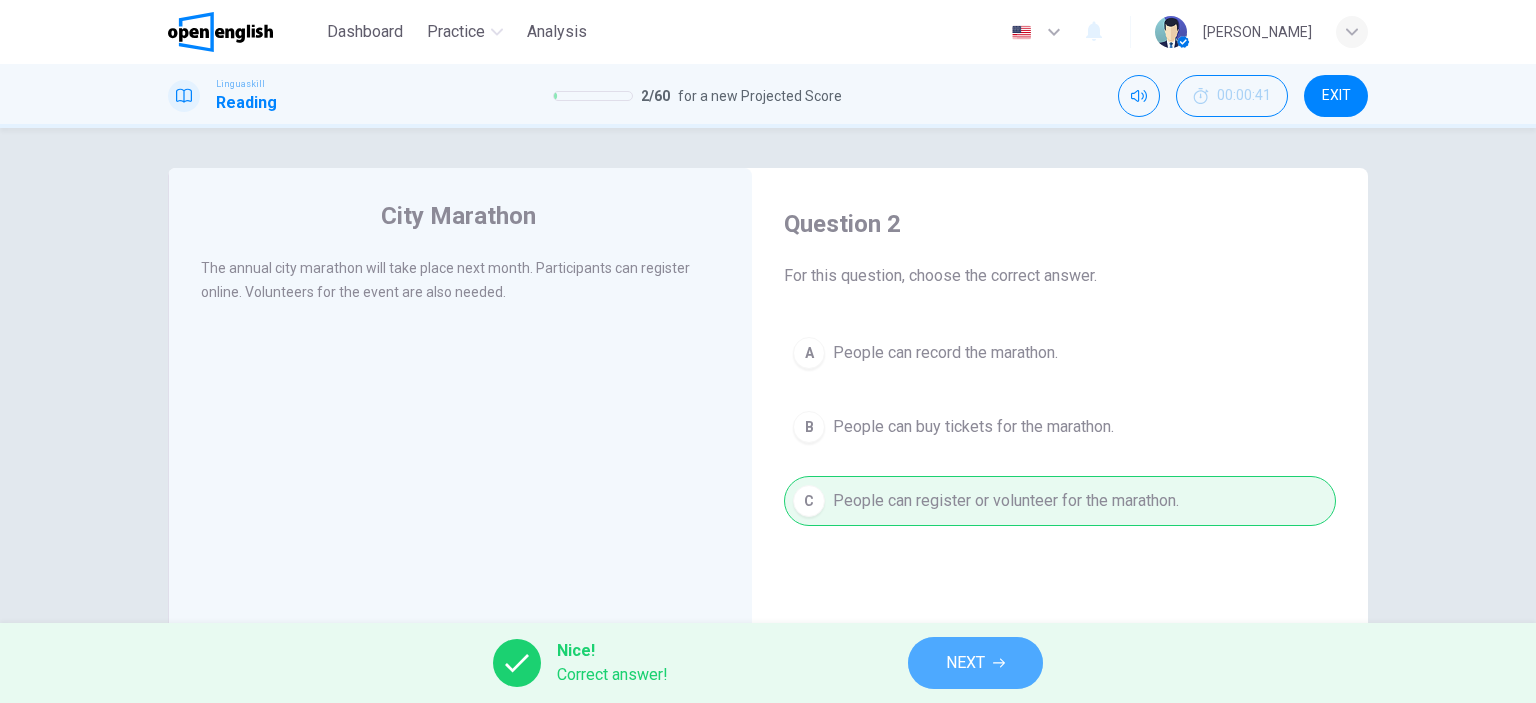 click 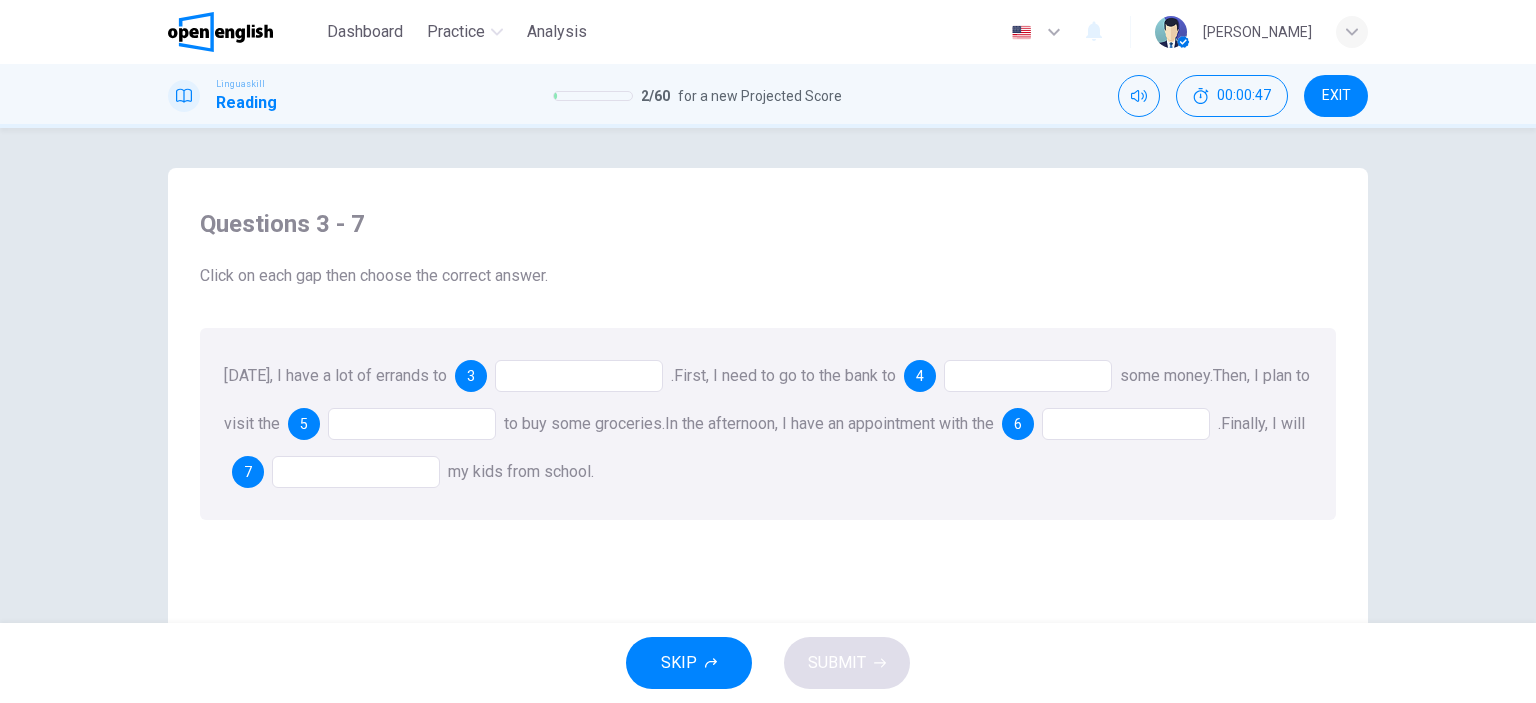 click at bounding box center [579, 376] 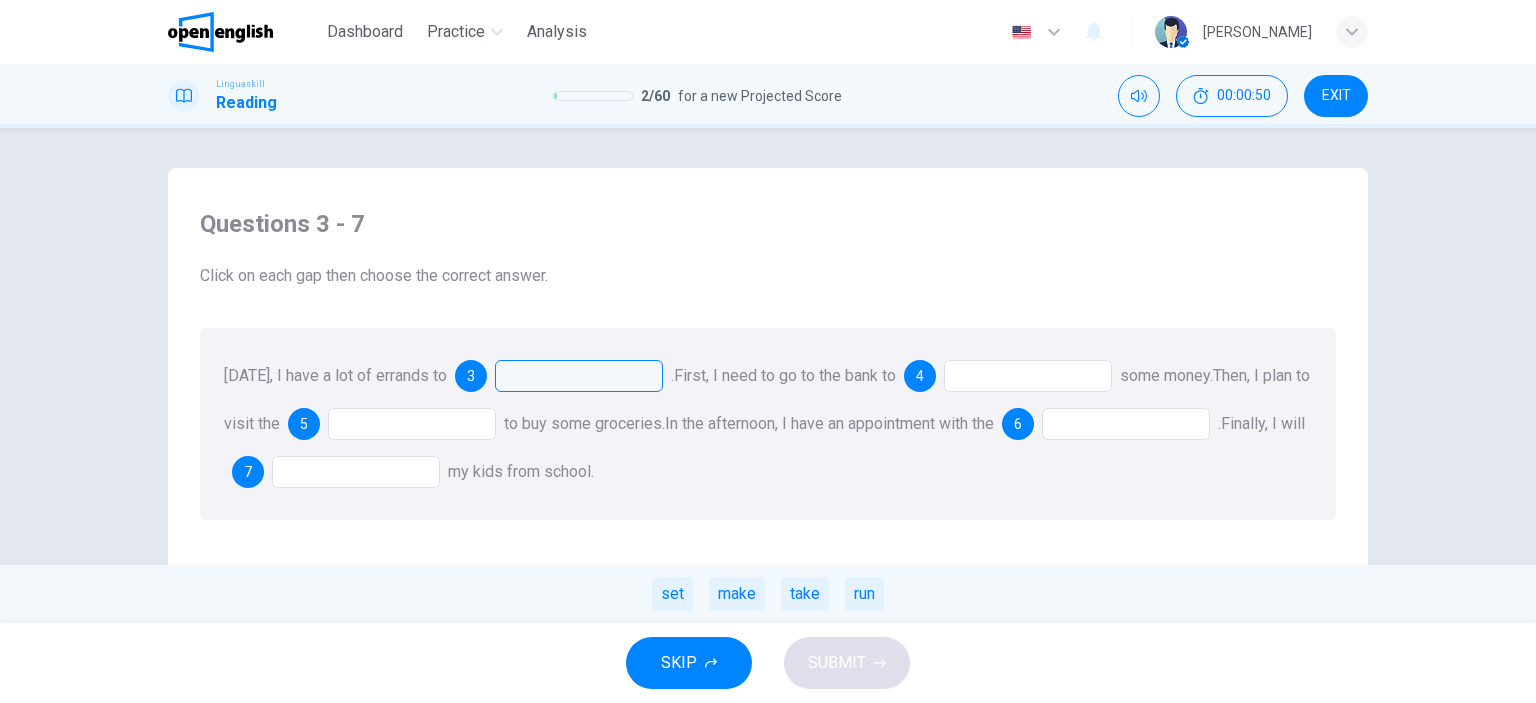 click on "Today, I have a lot of errands to  3 . set make take run First, I need to go to the bank to  4  some money. Then, I plan to visit the  5  to buy some groceries. In the afternoon, I have an appointment with the  6 . Finally, I will  7  my kids from school." at bounding box center (768, 424) 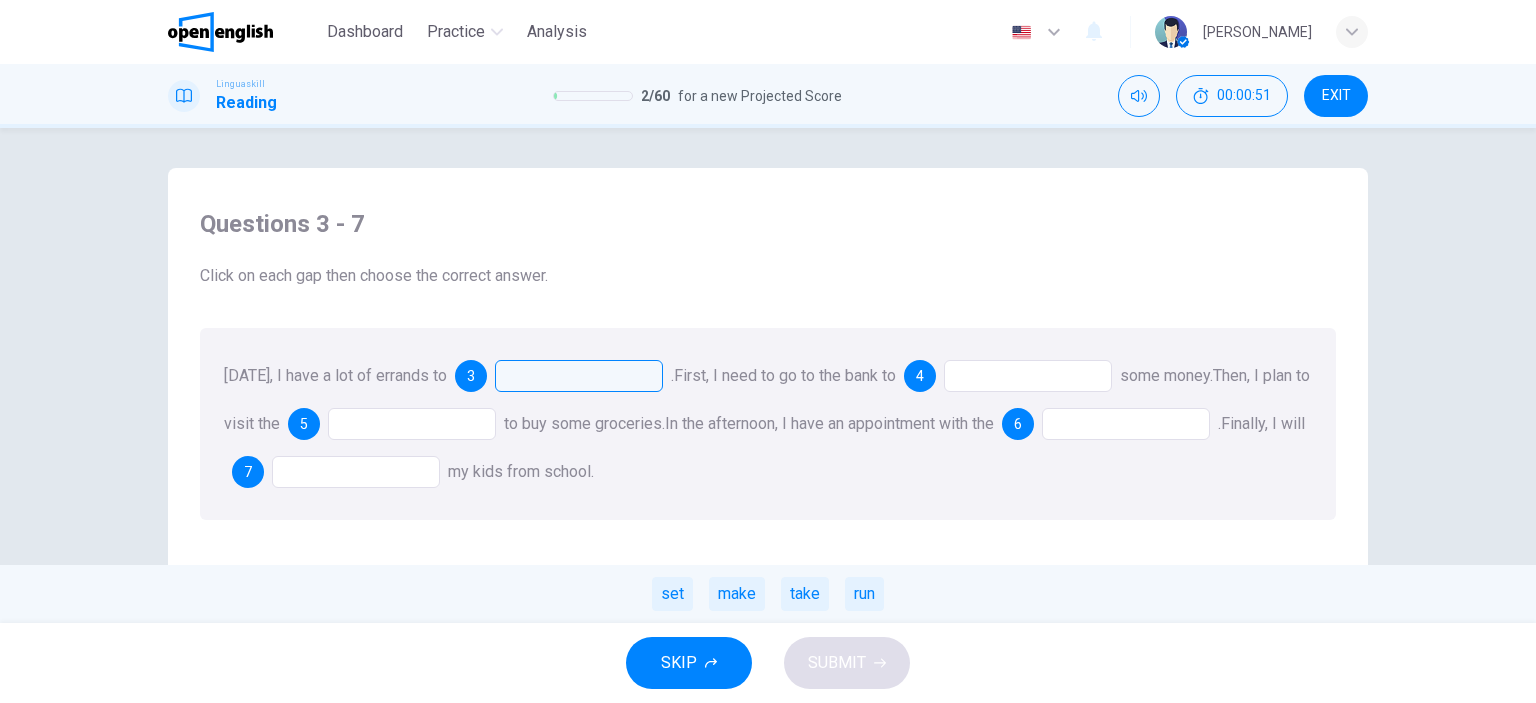click at bounding box center (579, 376) 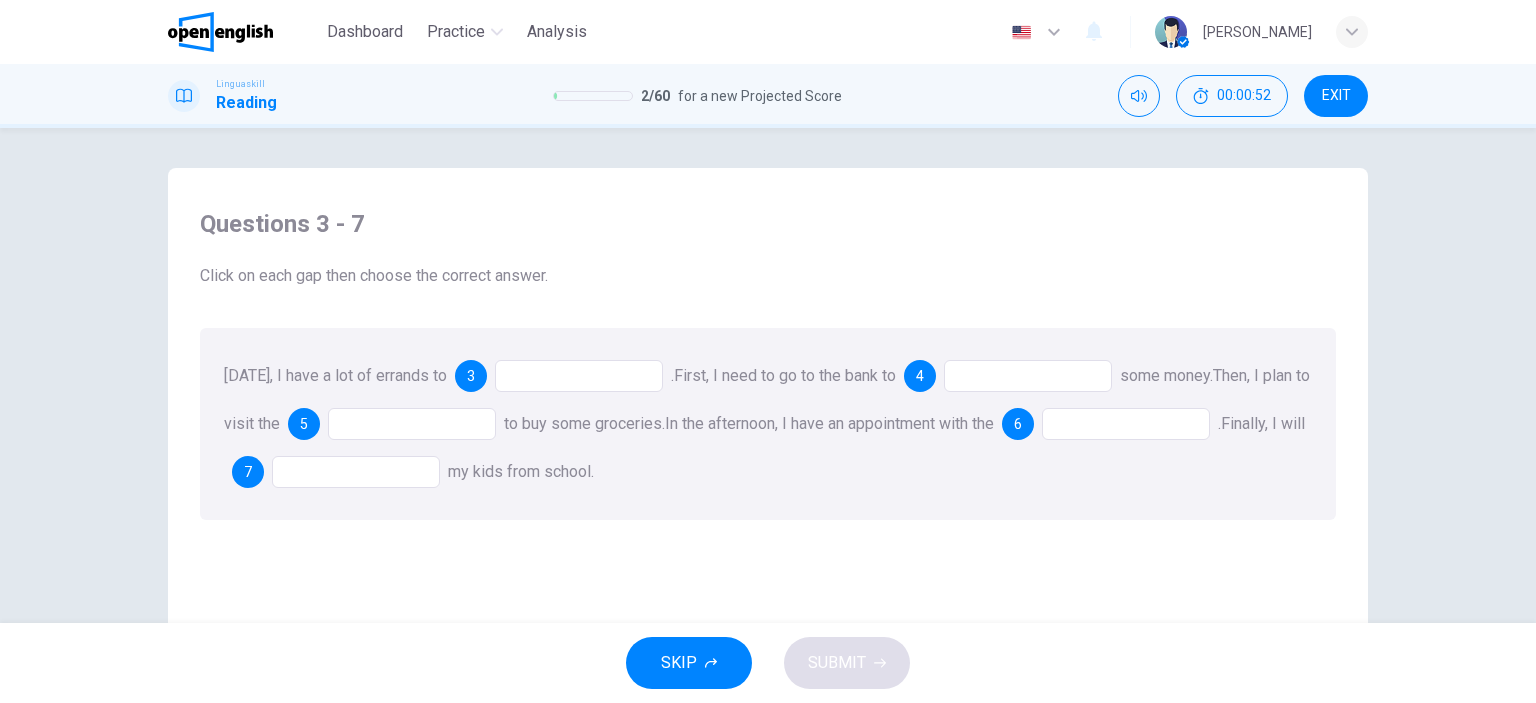 click at bounding box center (579, 376) 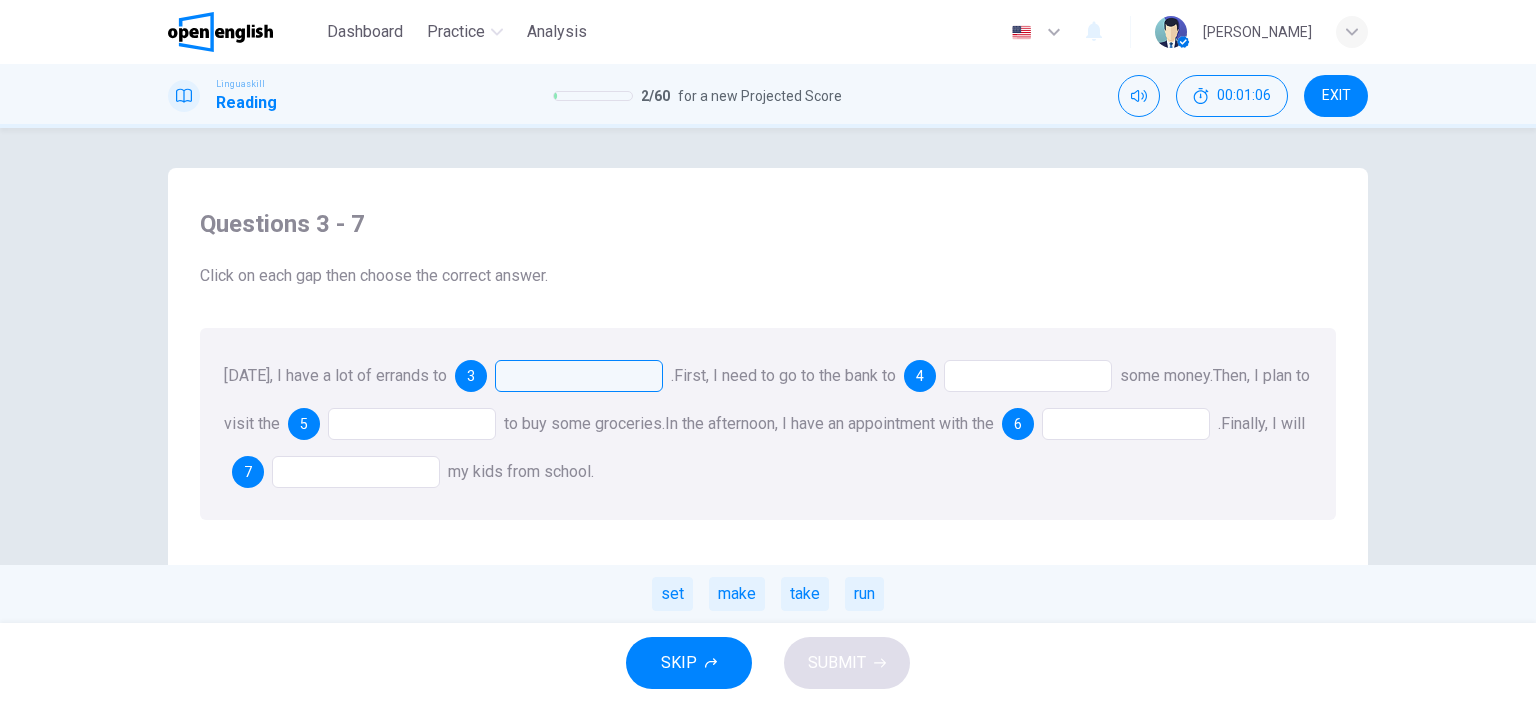 click at bounding box center (1028, 376) 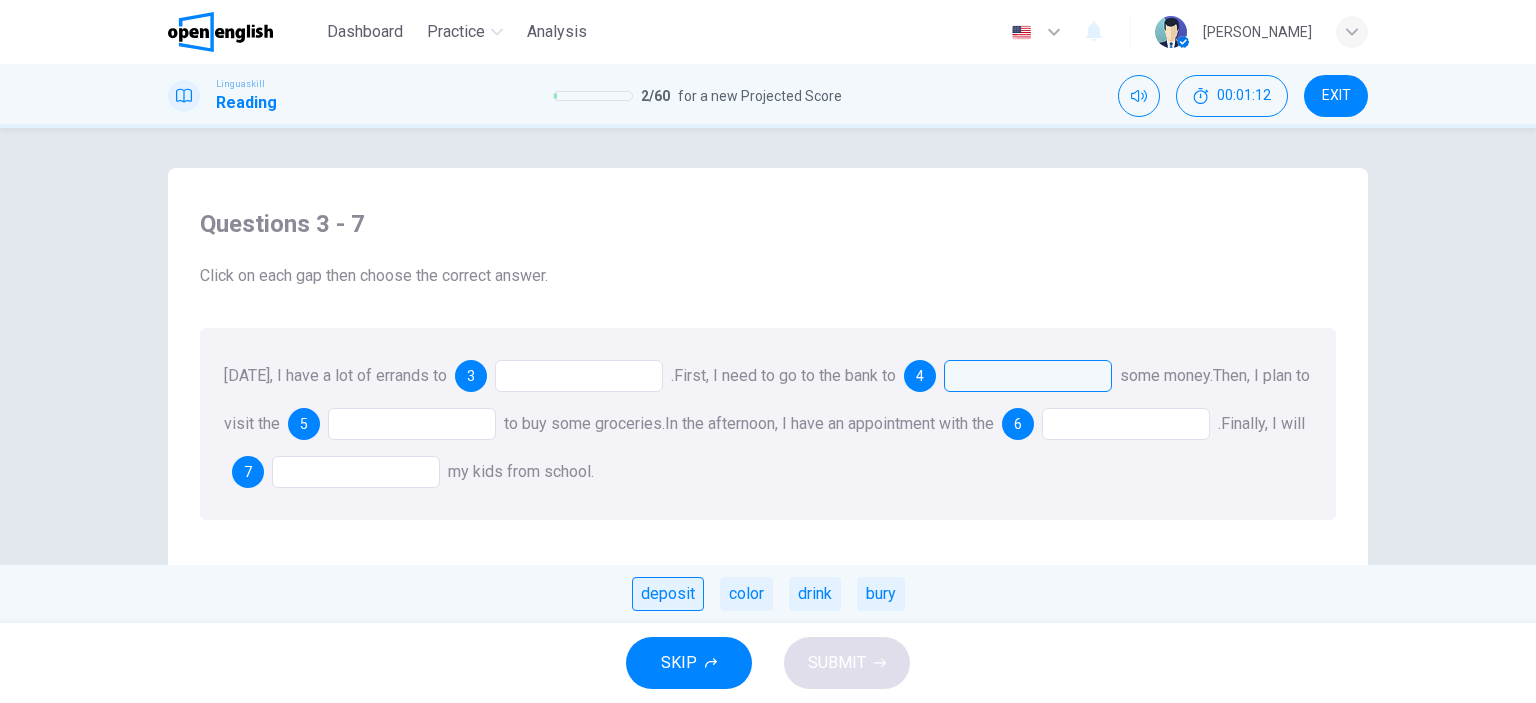 click on "deposit" at bounding box center [668, 594] 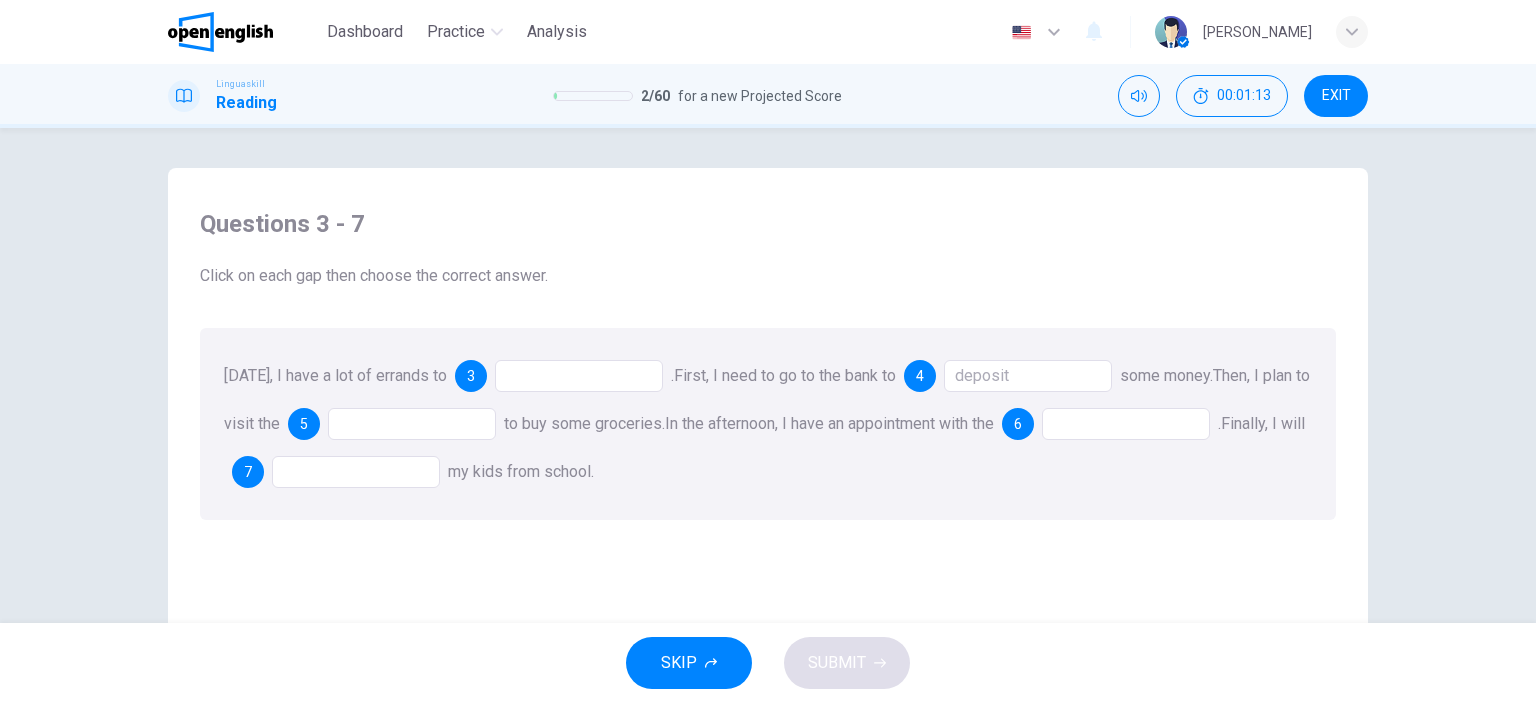 click on "Questions 3 - 7 Click on each gap then choose the correct answer. Today, I have a lot of errands to  3 . First, I need to go to the bank to  4 deposit  some money. Then, I plan to visit the  5  to buy some groceries. In the afternoon, I have an appointment with the  6 . Finally, I will  7  my kids from school." at bounding box center (768, 525) 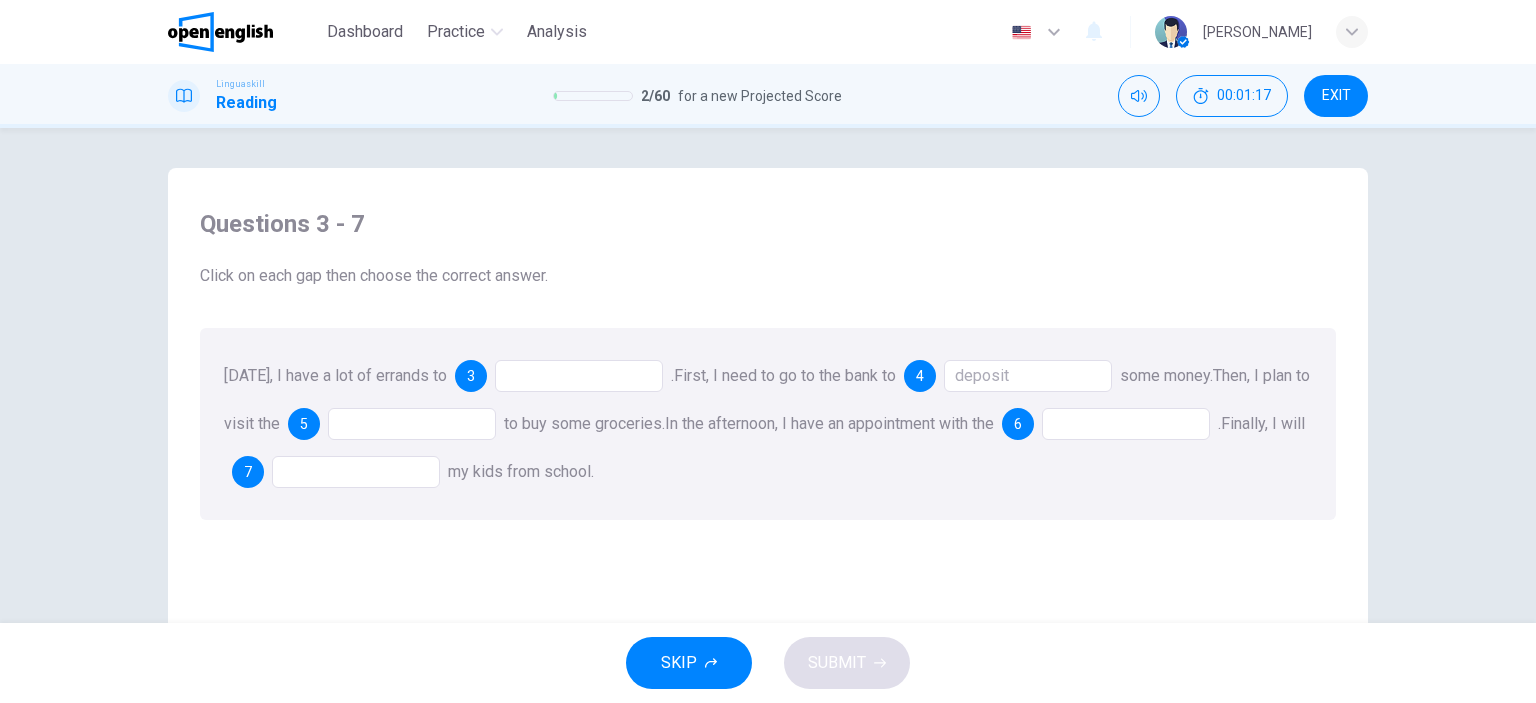 click at bounding box center [412, 424] 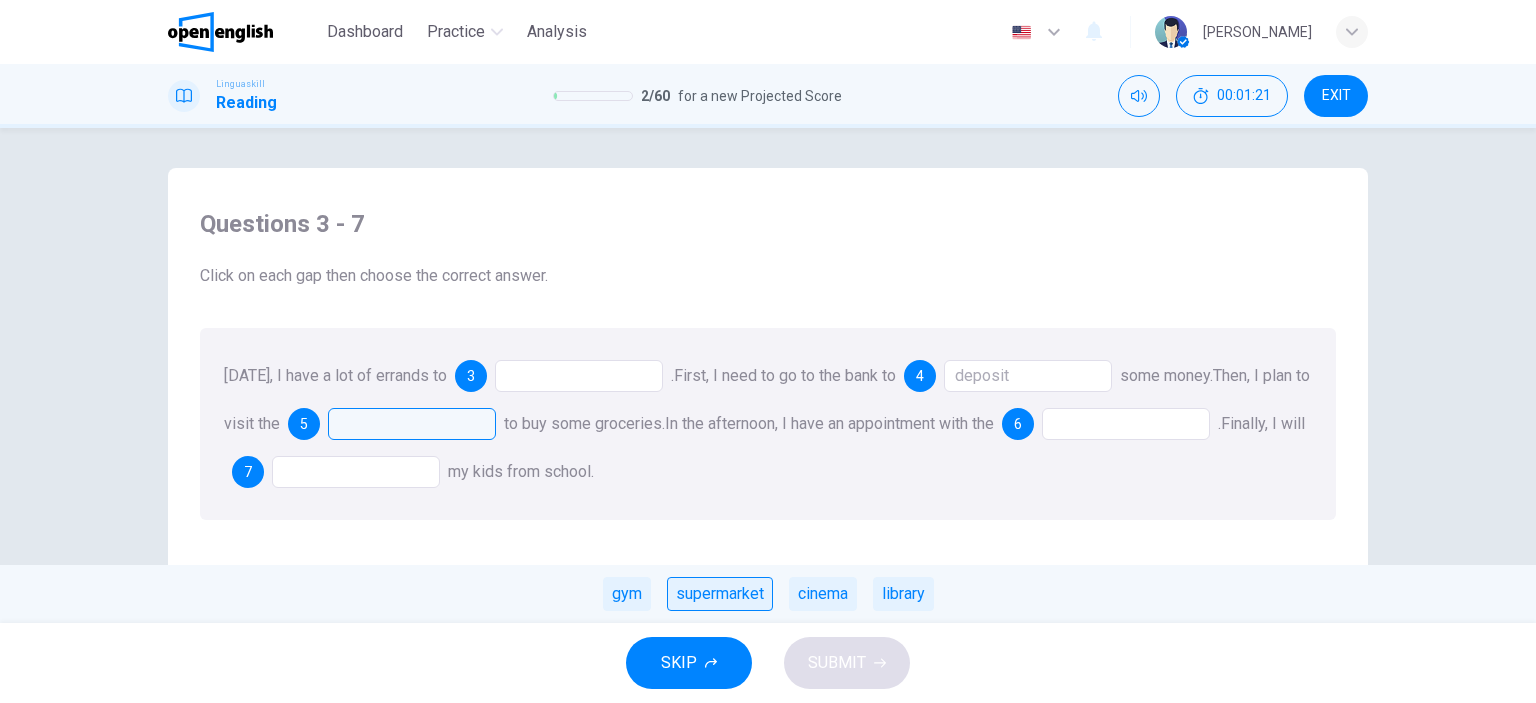 click on "supermarket" at bounding box center [720, 594] 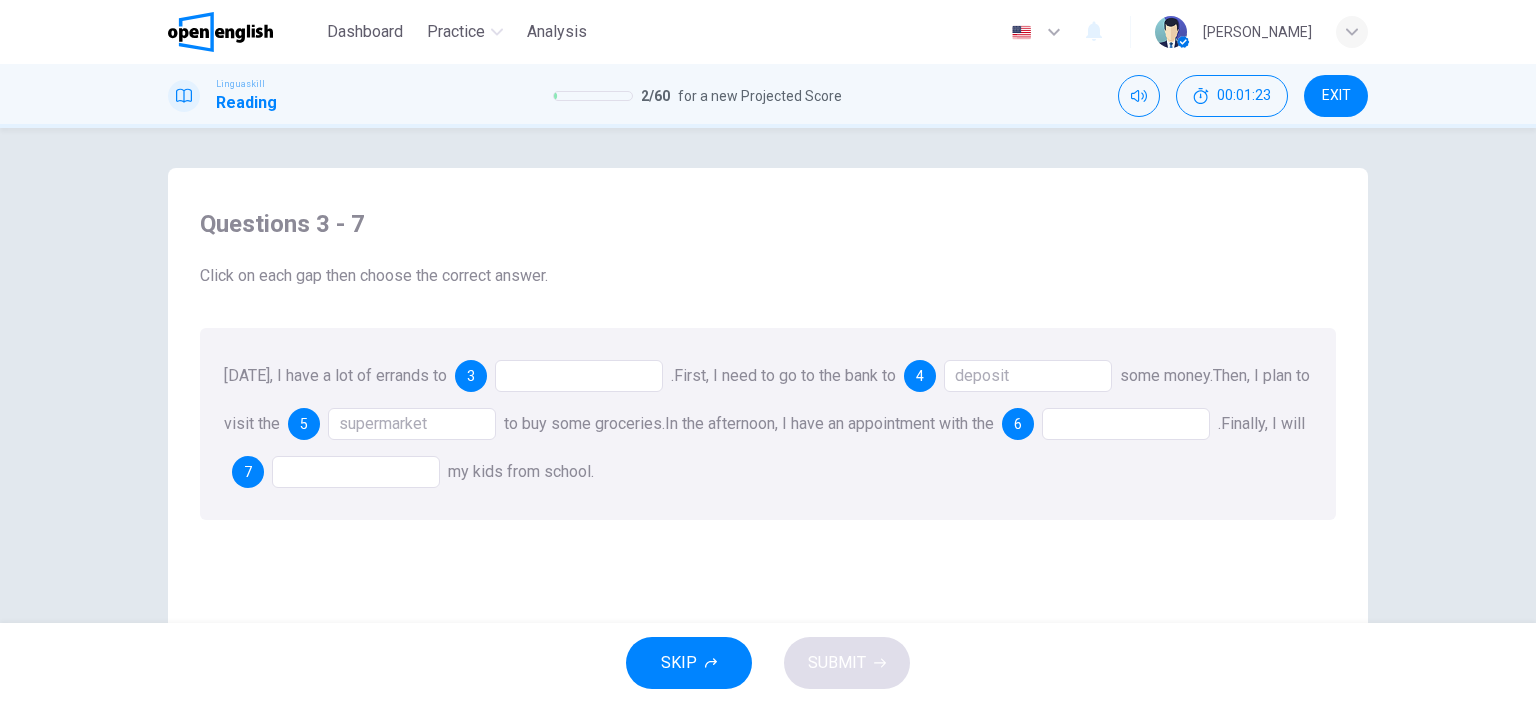 click at bounding box center [1126, 424] 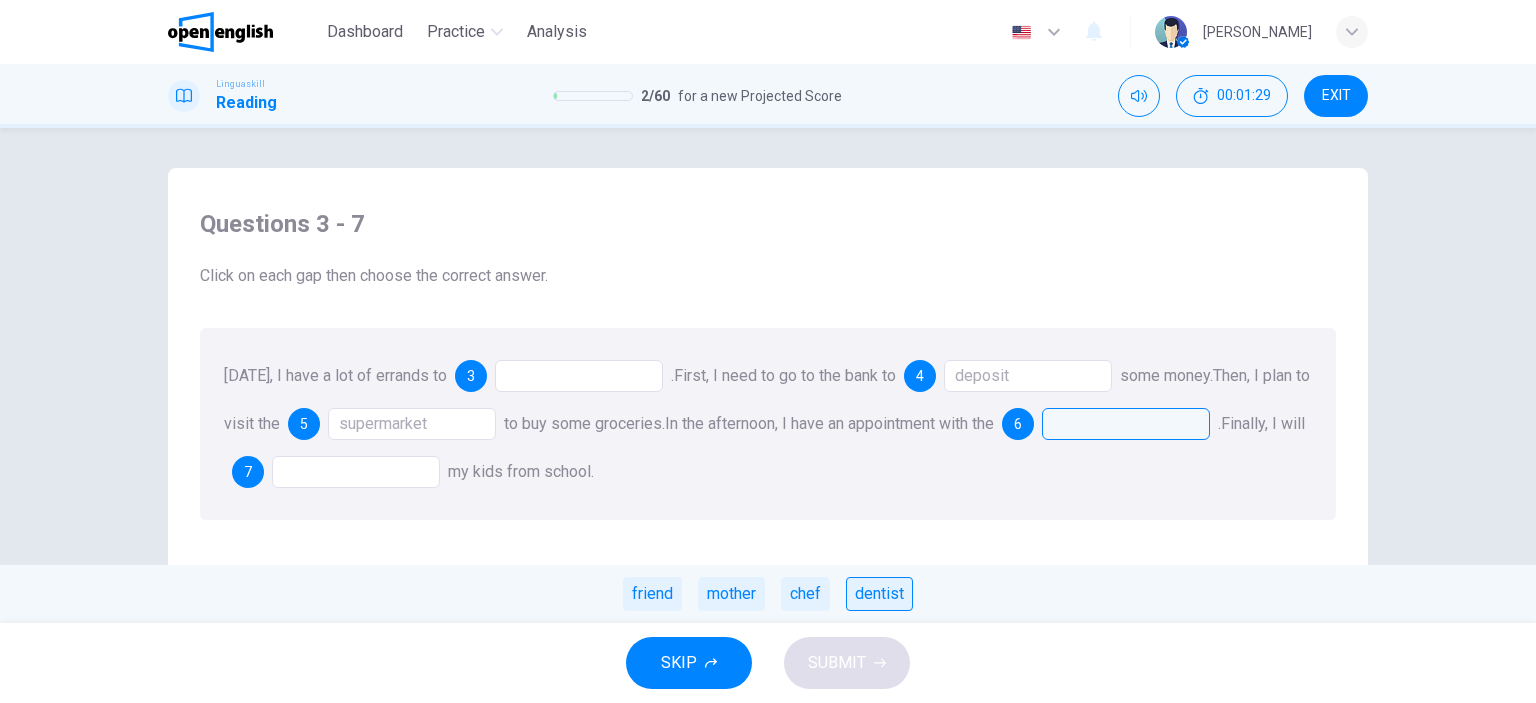 click on "dentist" at bounding box center [879, 594] 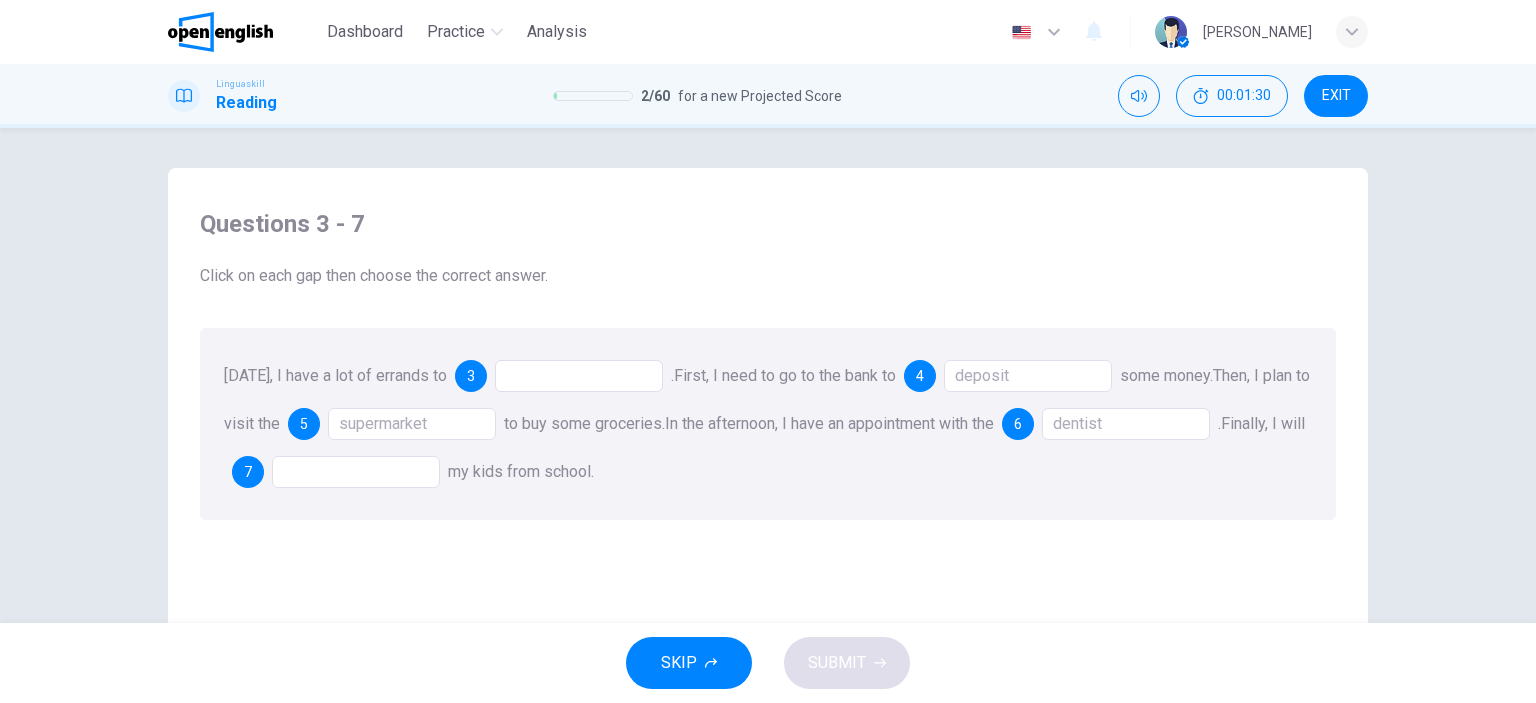click at bounding box center (356, 472) 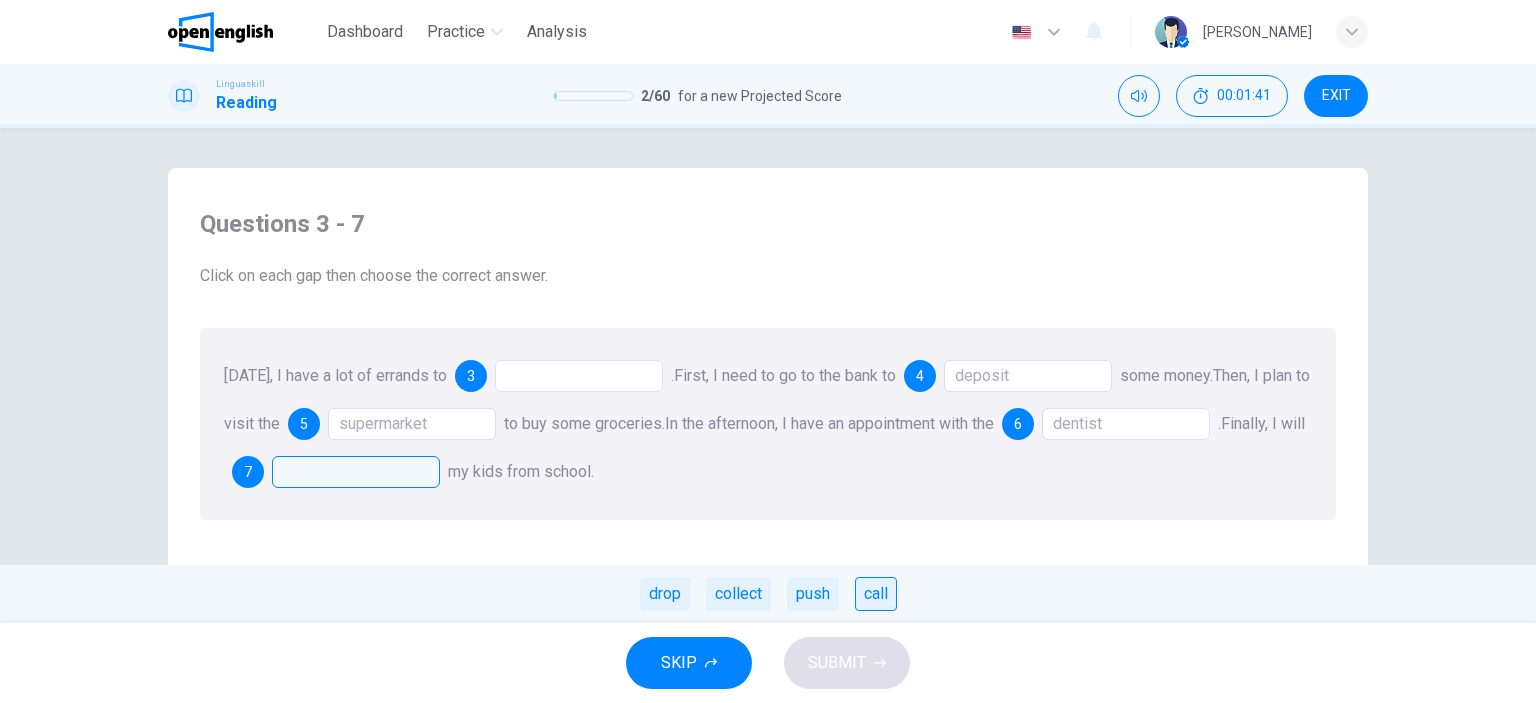 click on "call" at bounding box center [876, 594] 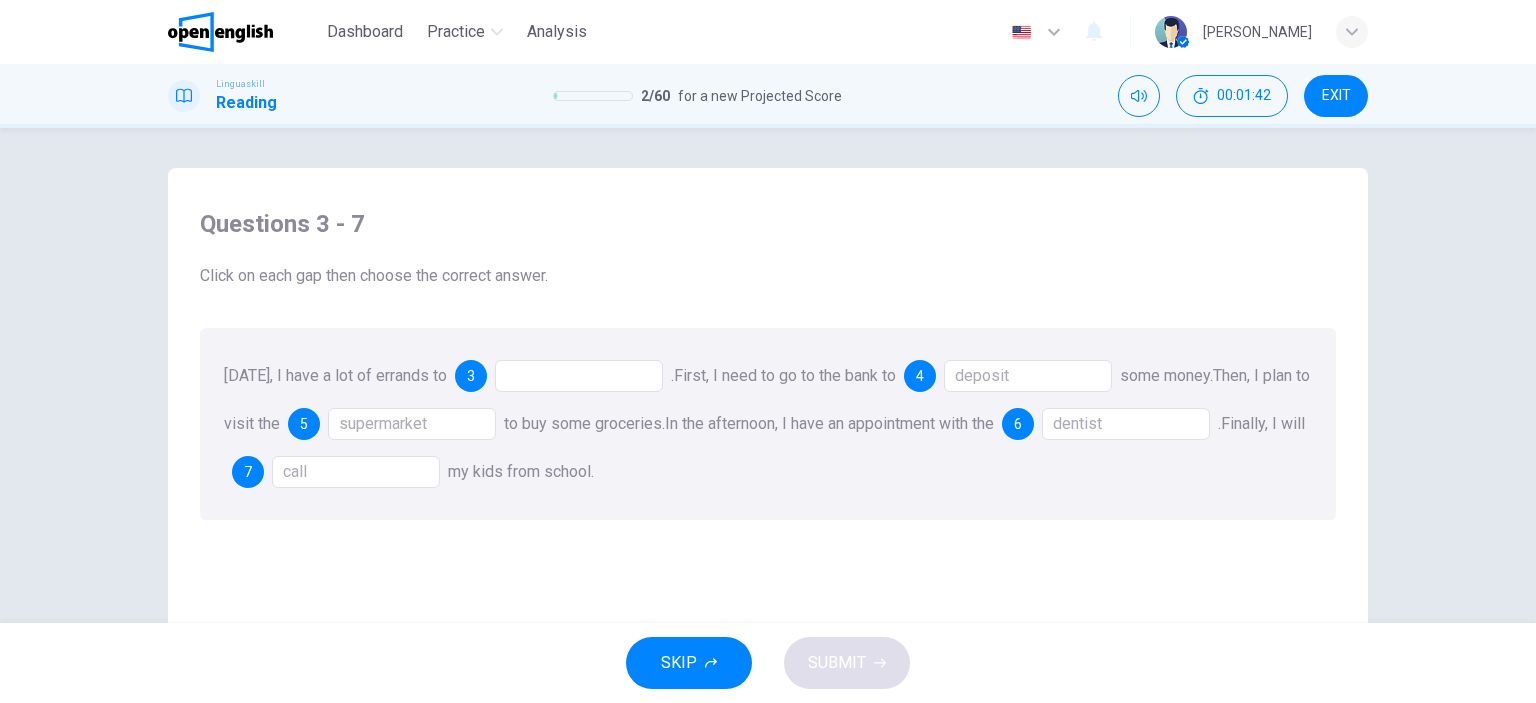 click on "Today, I have a lot of errands to  3 . First, I need to go to the bank to  4 deposit  some money. Then, I plan to visit the  5 supermarket  to buy some groceries. In the afternoon, I have an appointment with the  6 dentist . Finally, I will  7 call  my kids from school." at bounding box center (768, 424) 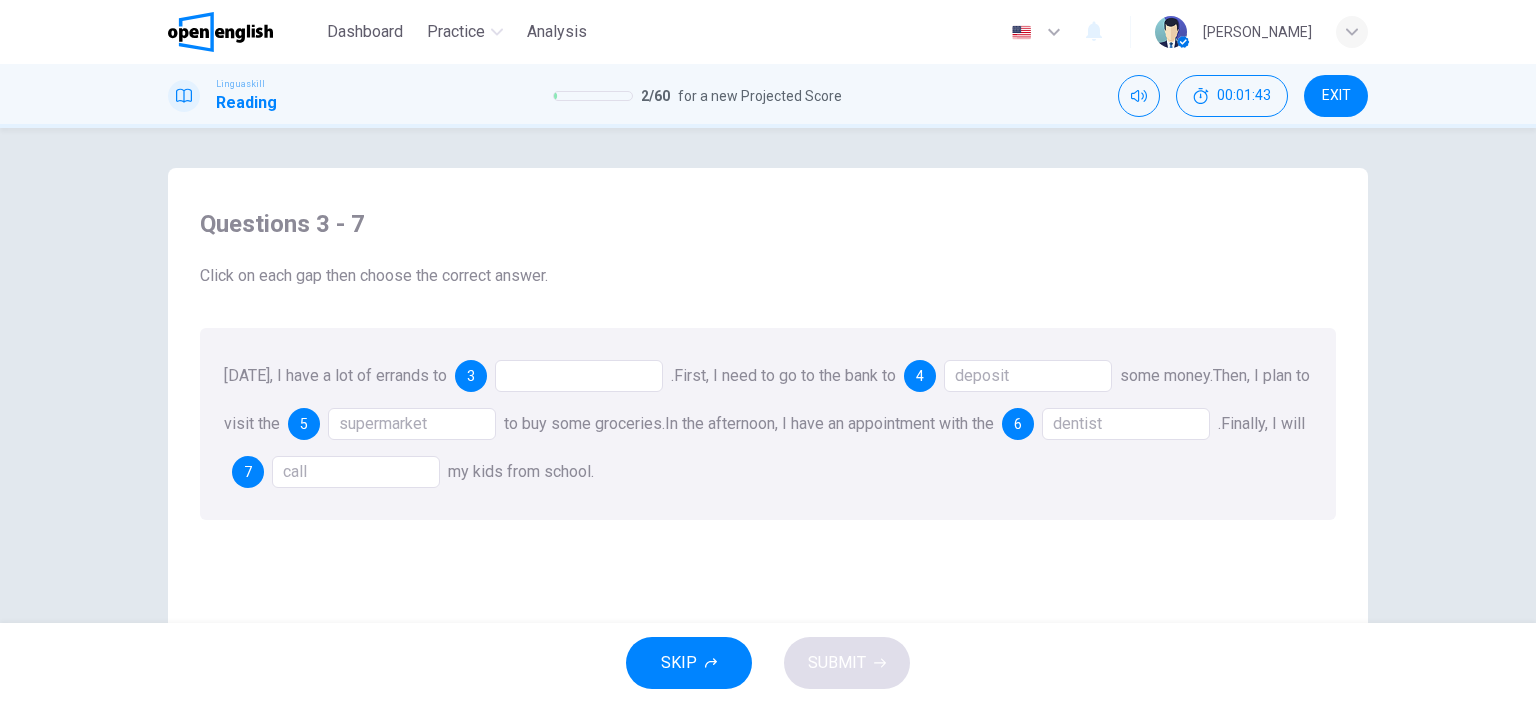 click at bounding box center [579, 376] 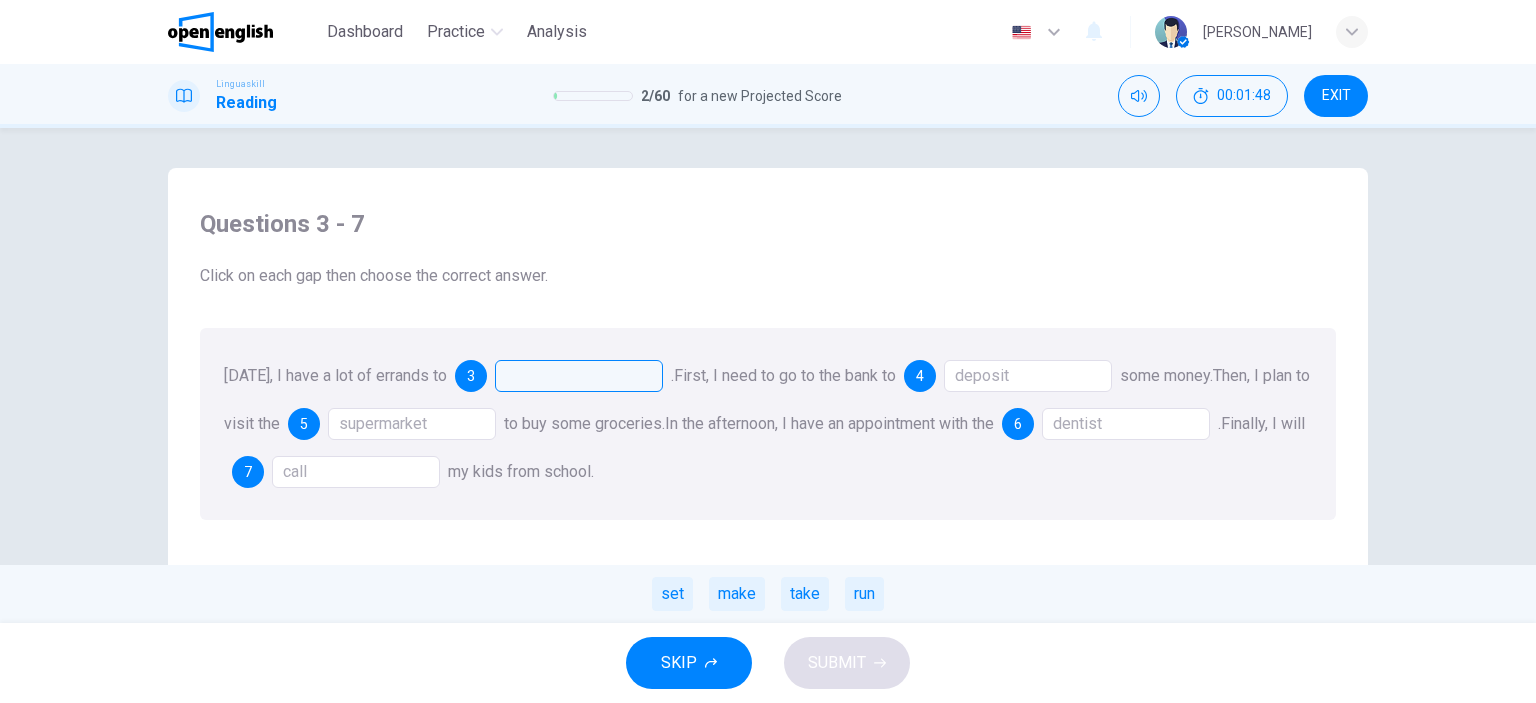 click on "set make take run" at bounding box center (768, 594) 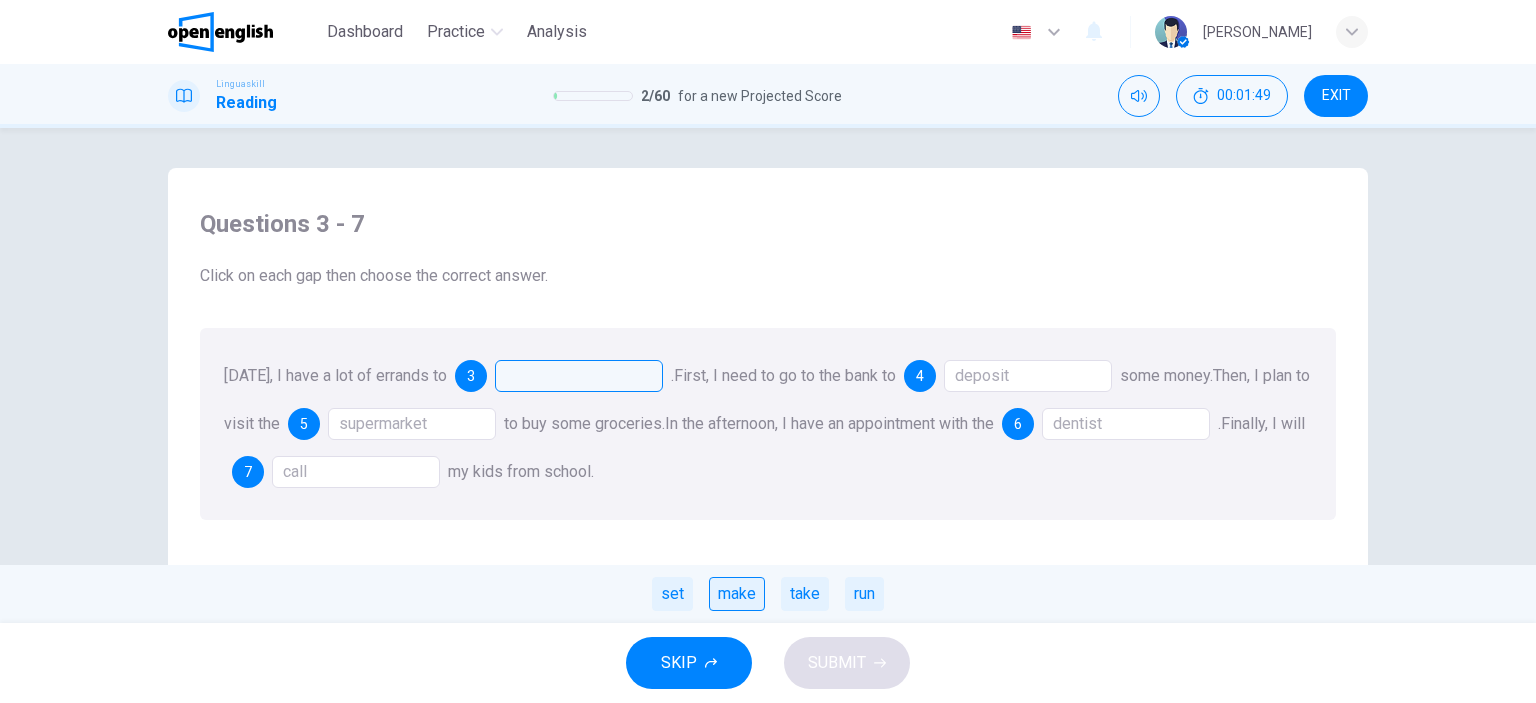 click on "make" at bounding box center (737, 594) 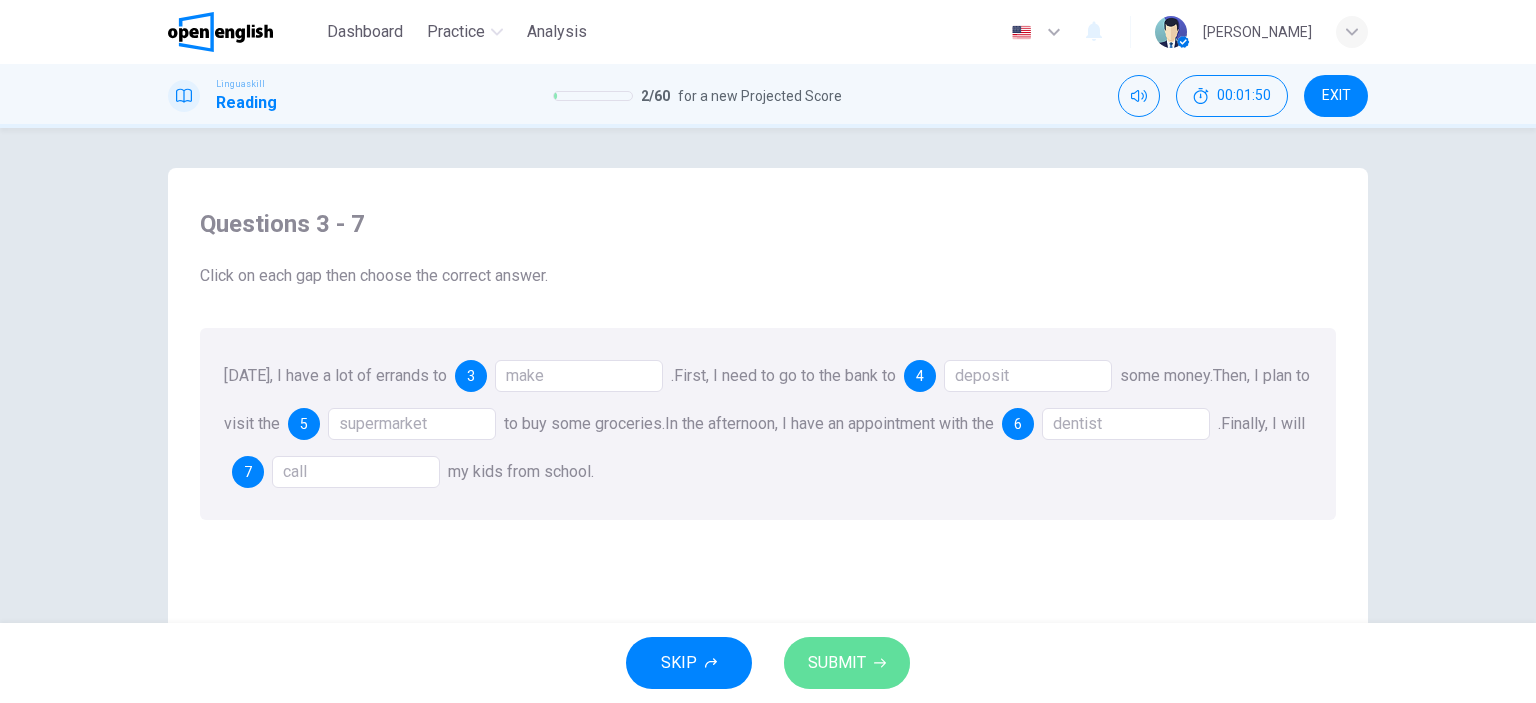click on "SUBMIT" at bounding box center [837, 663] 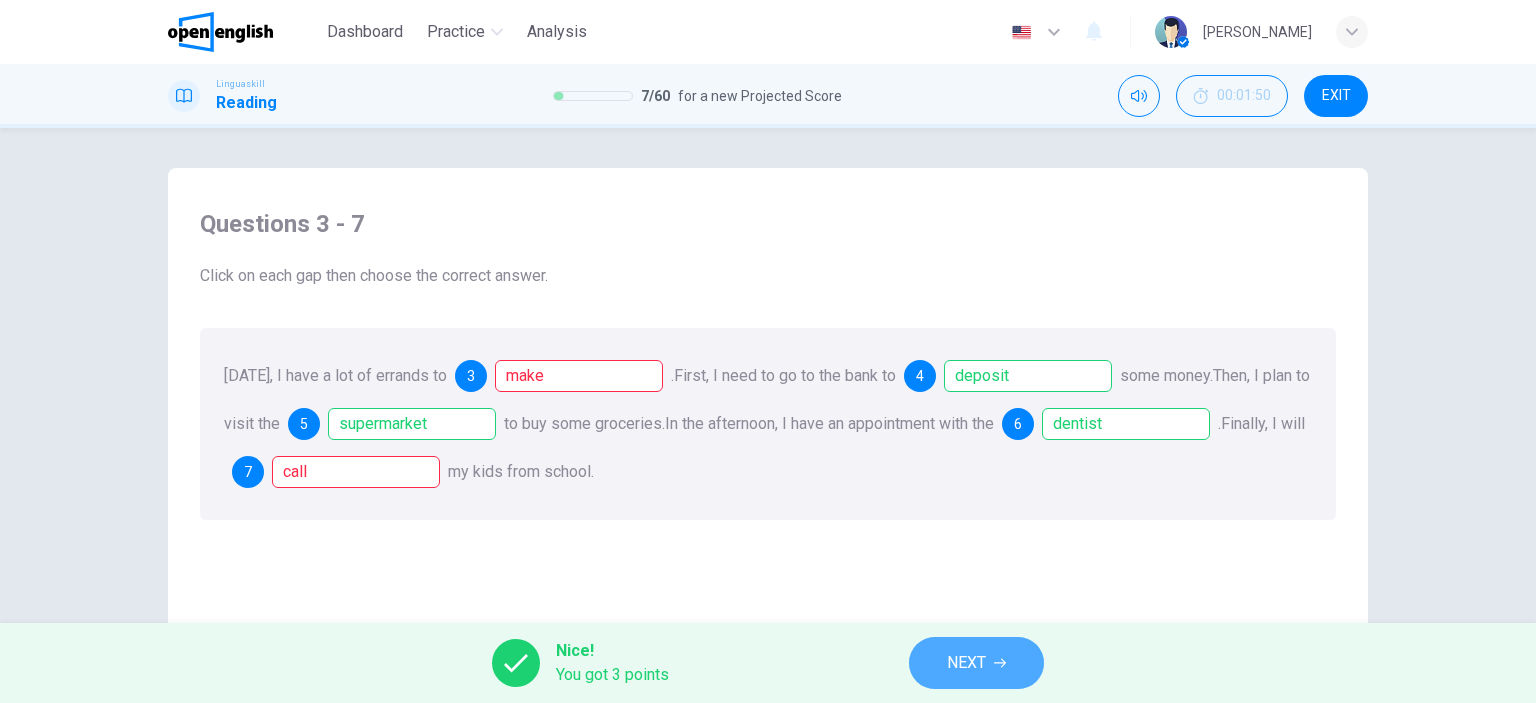 click on "NEXT" at bounding box center (976, 663) 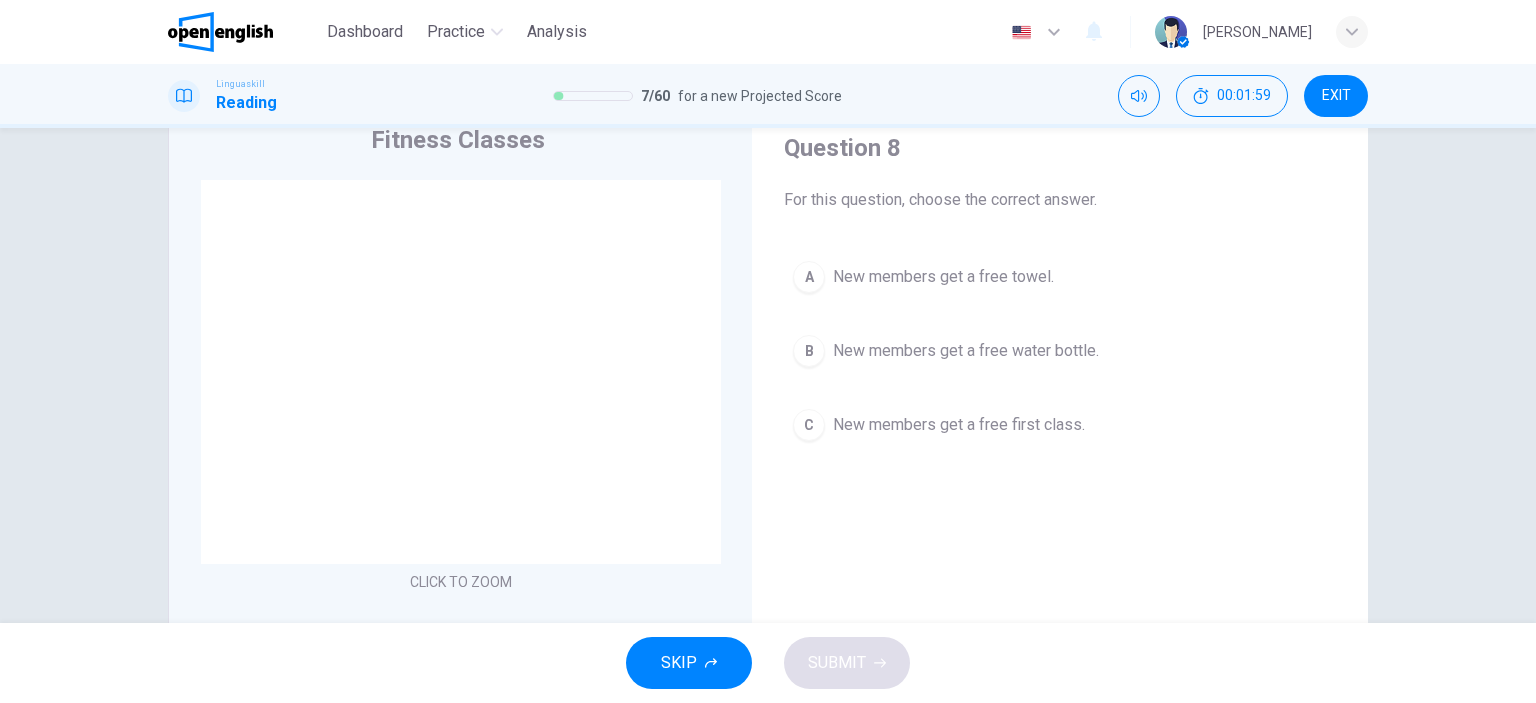 scroll, scrollTop: 76, scrollLeft: 0, axis: vertical 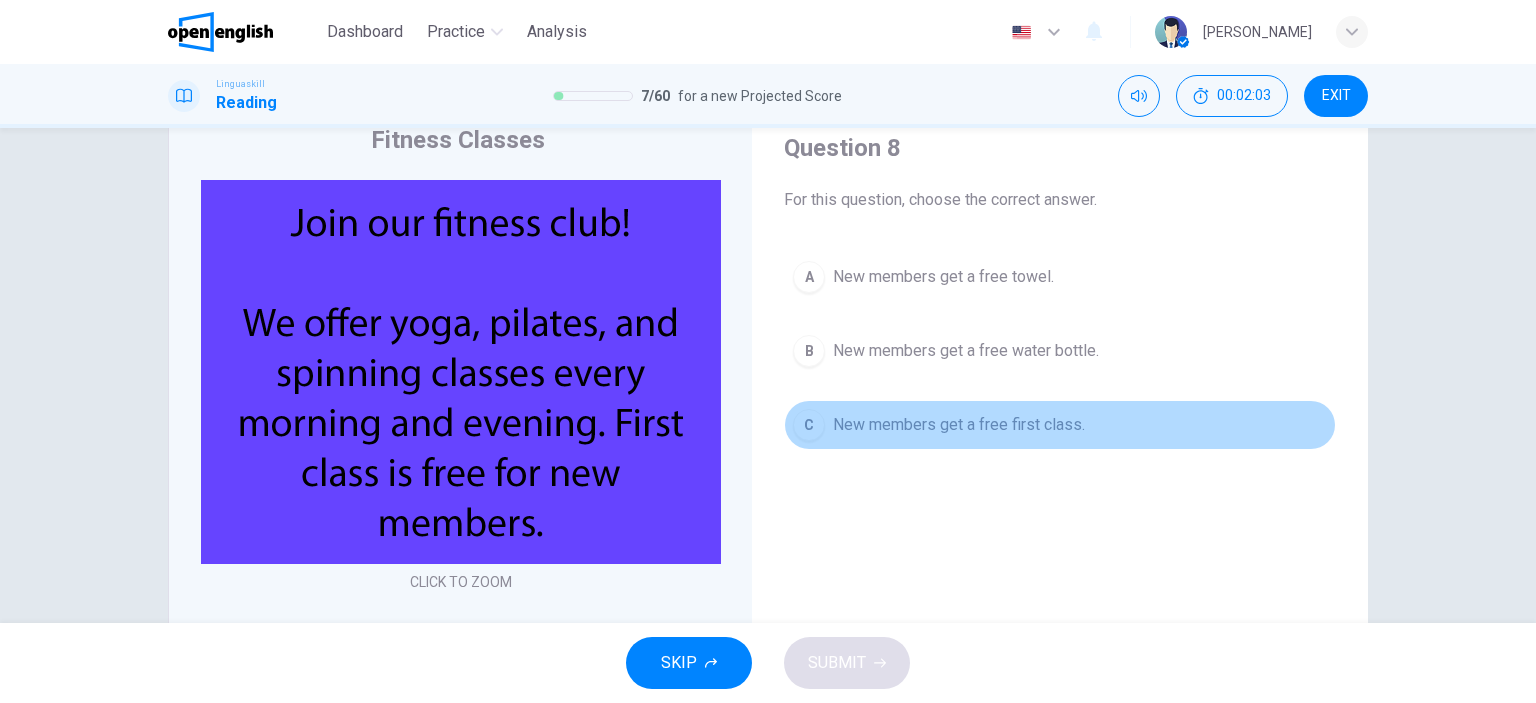 click on "New members get a free first class." at bounding box center (959, 425) 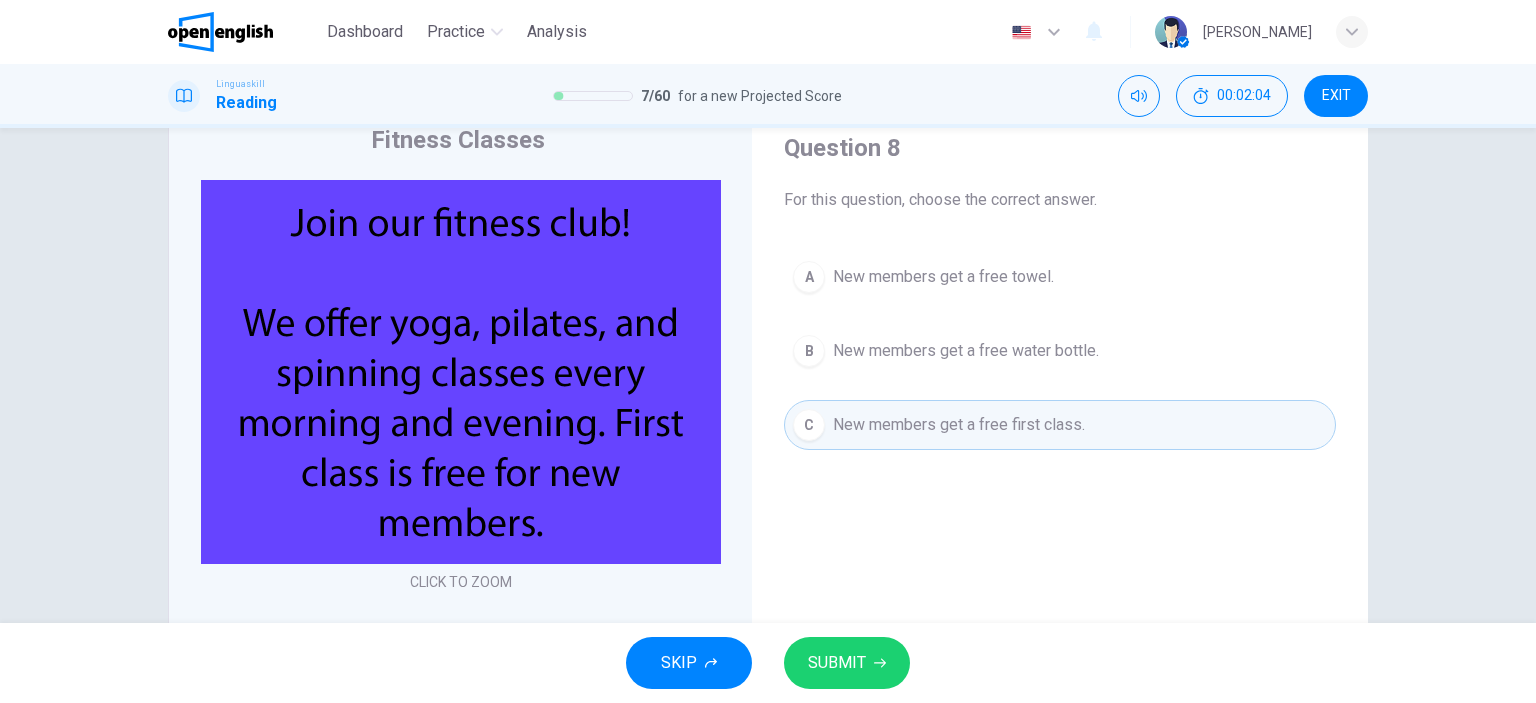 click on "SUBMIT" at bounding box center [837, 663] 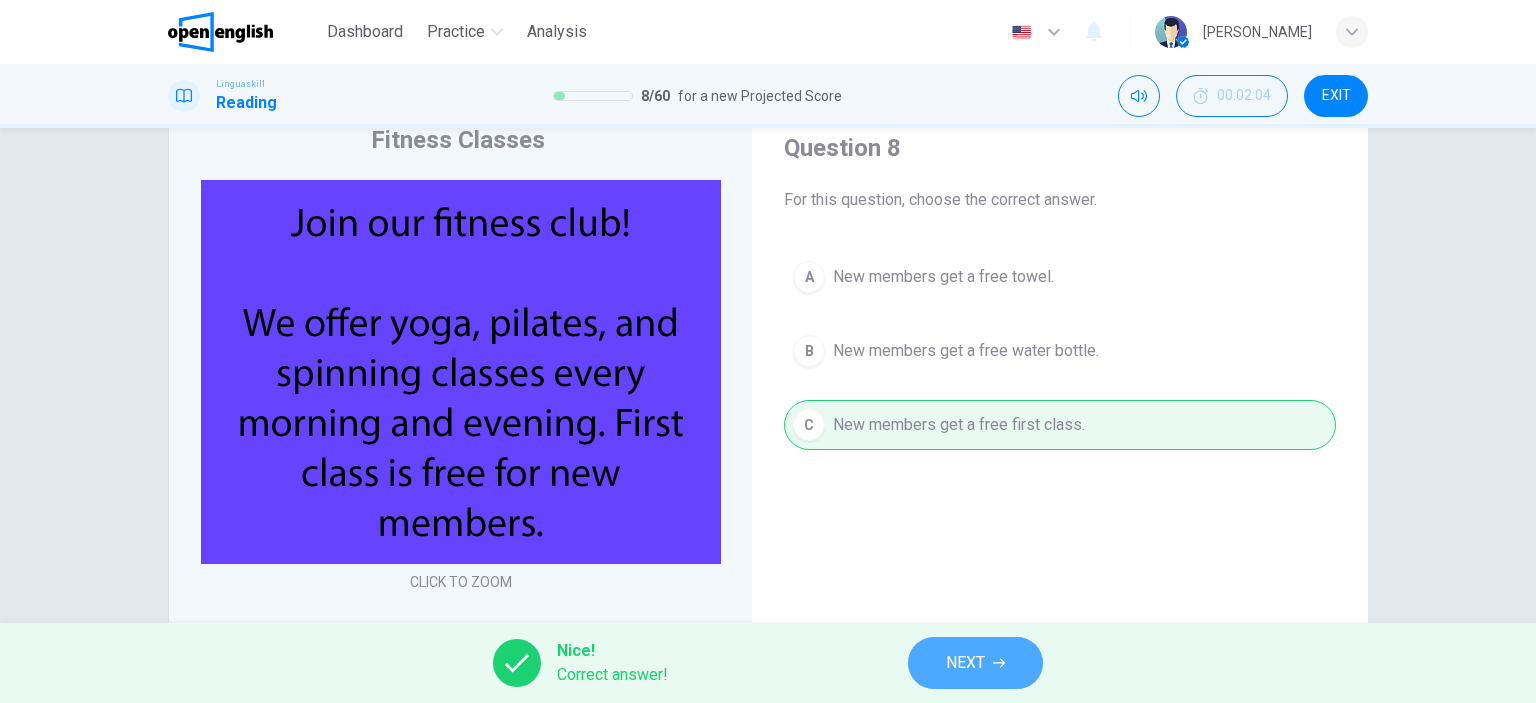 click on "NEXT" at bounding box center [965, 663] 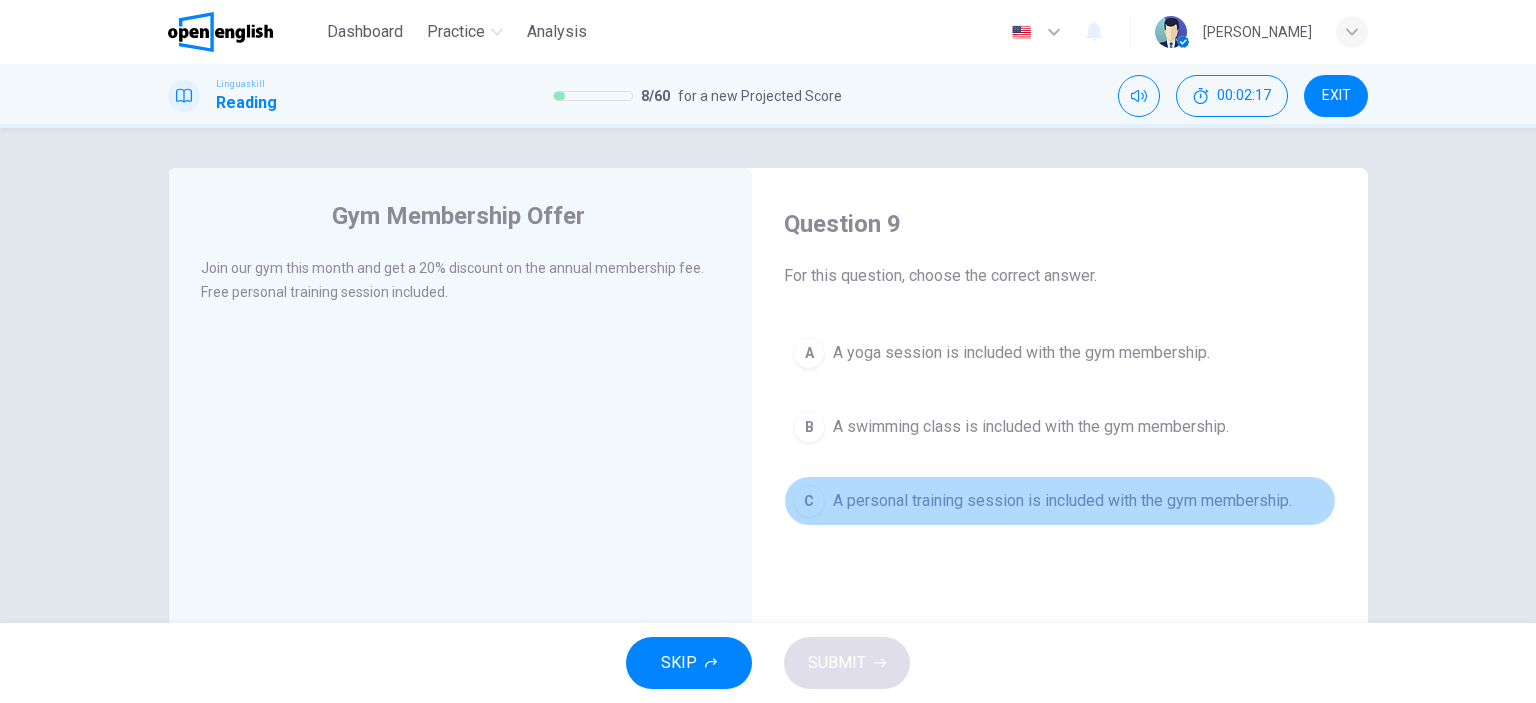 click on "C A personal training session is included with the gym membership." at bounding box center (1060, 501) 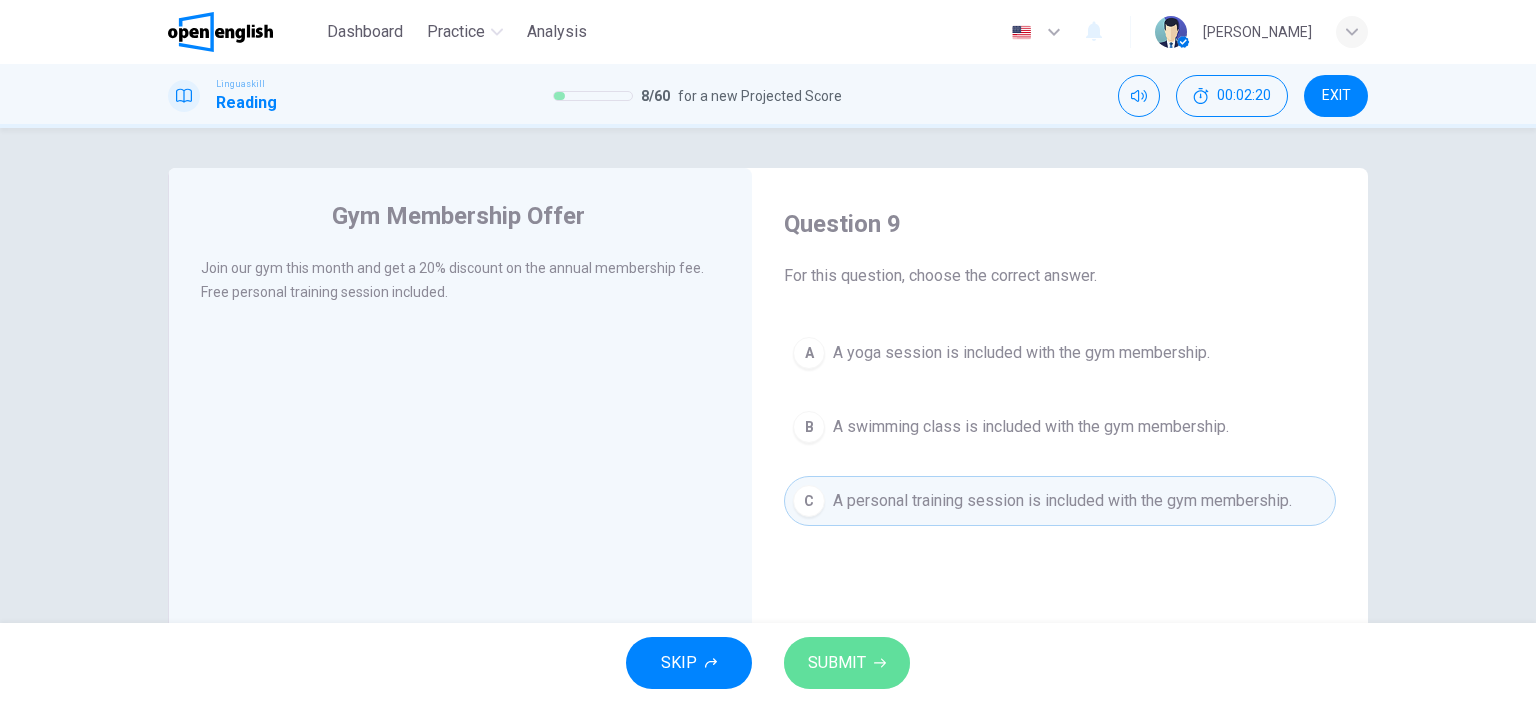 click 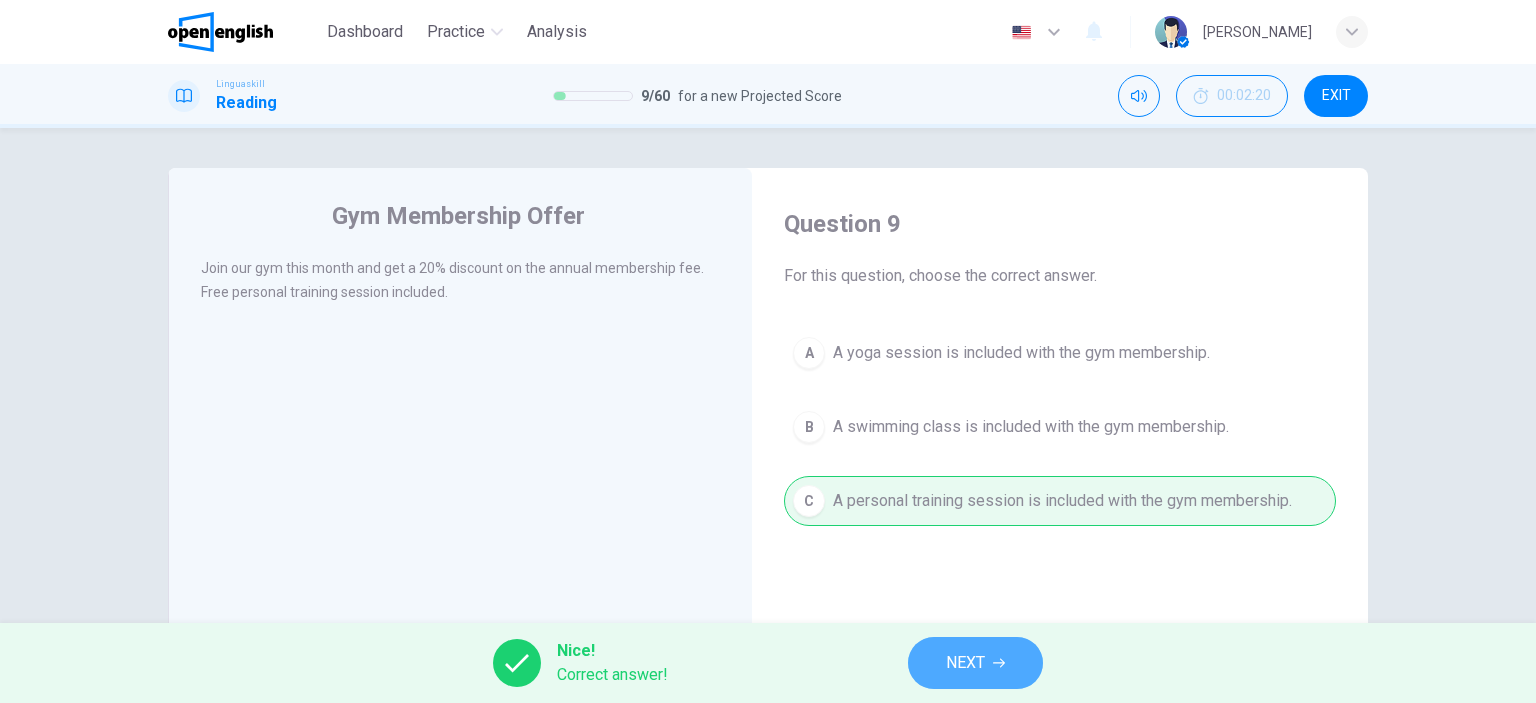 click 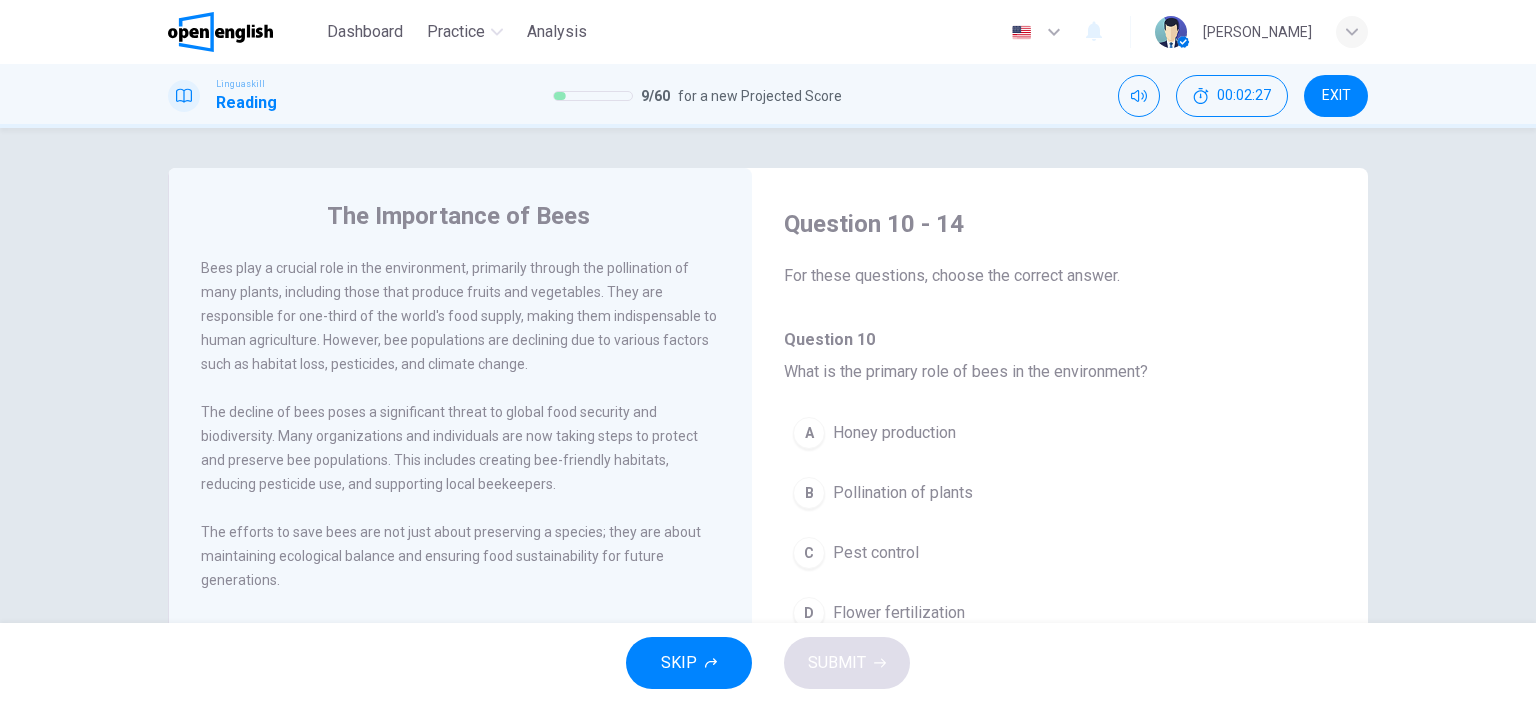 scroll, scrollTop: 0, scrollLeft: 0, axis: both 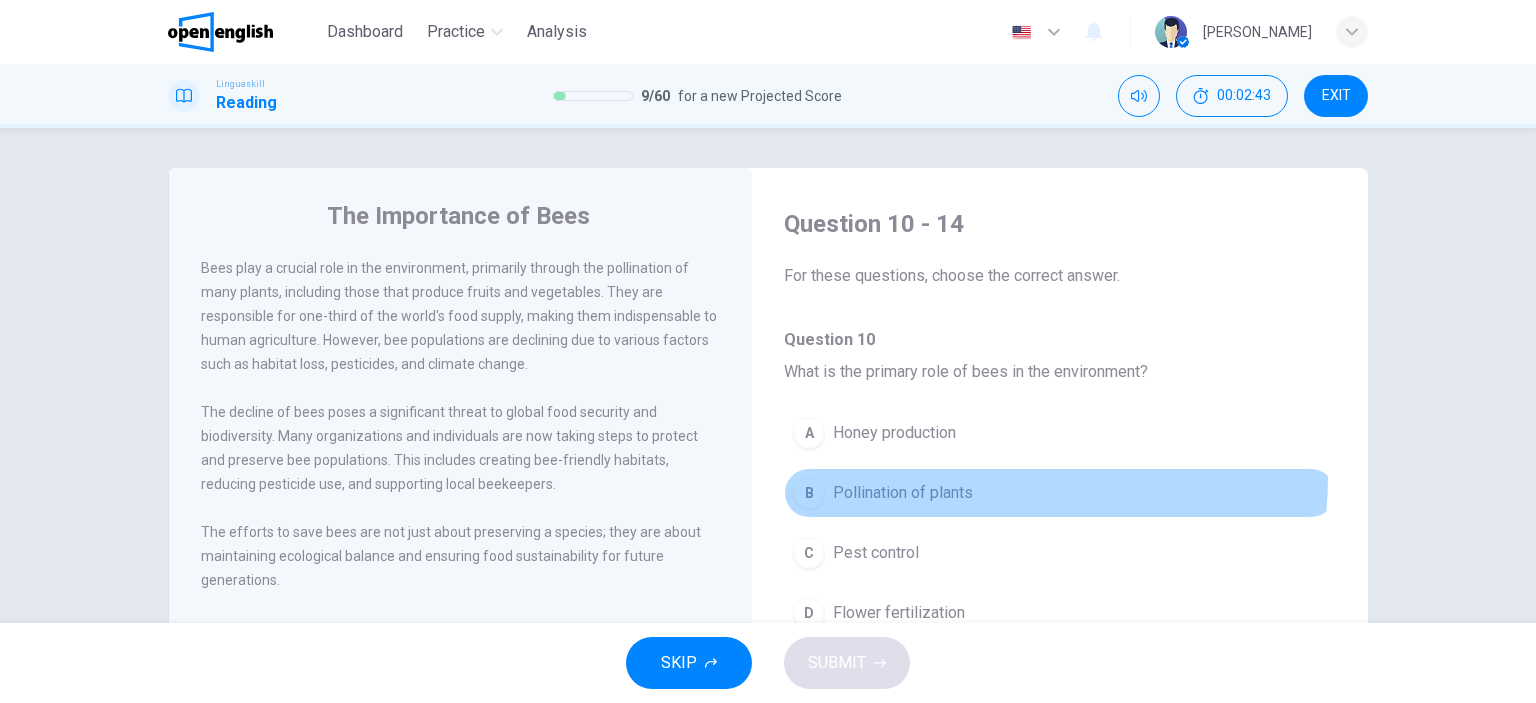 click on "B Pollination of plants" at bounding box center (1060, 493) 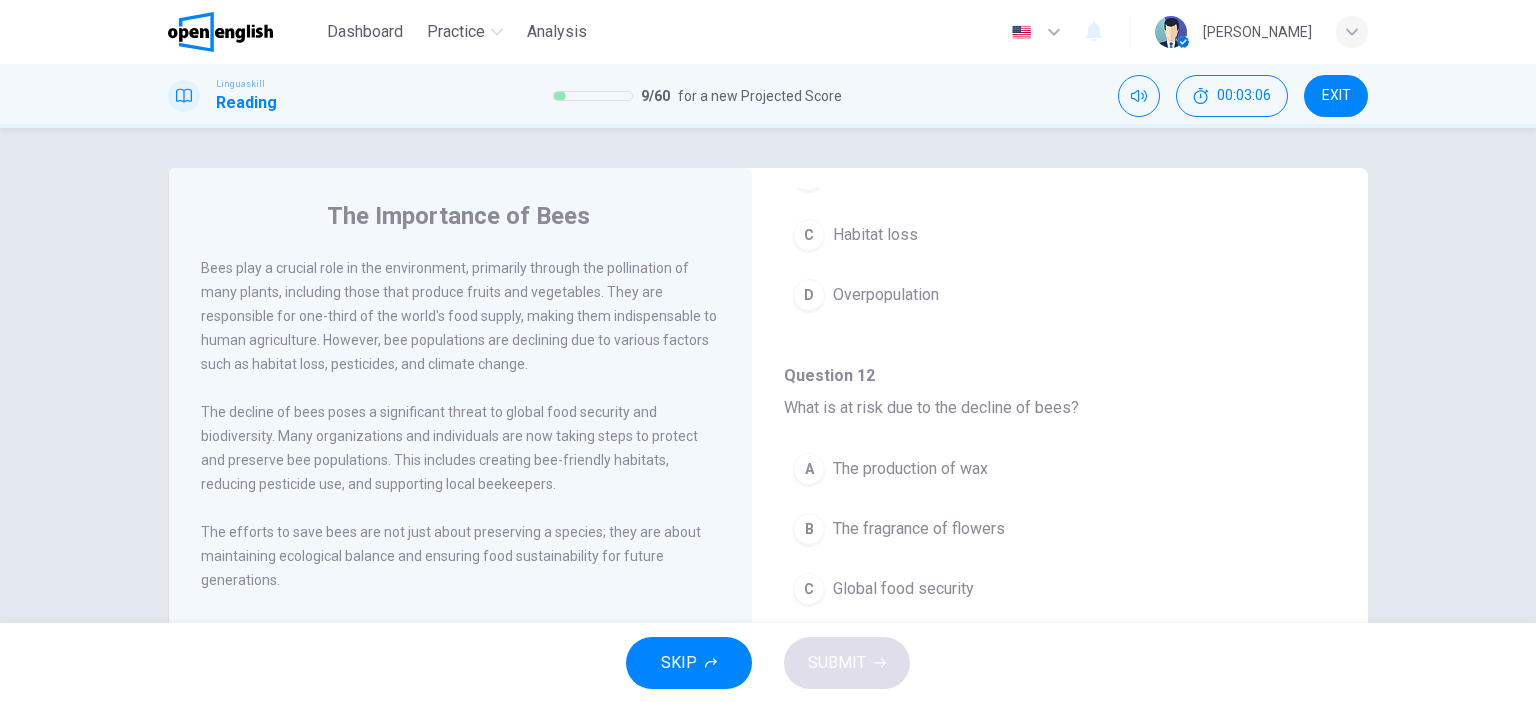 scroll, scrollTop: 671, scrollLeft: 0, axis: vertical 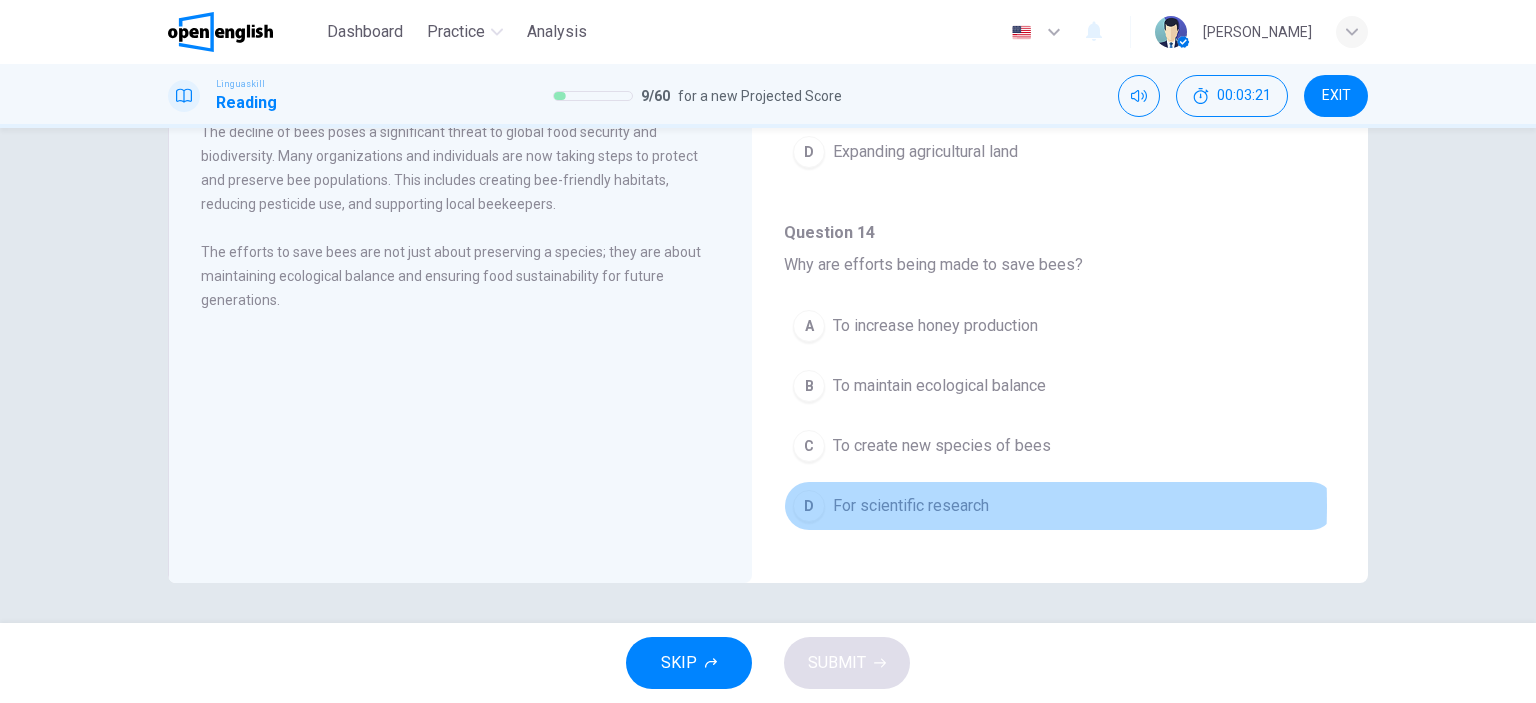 click on "D" at bounding box center [809, 506] 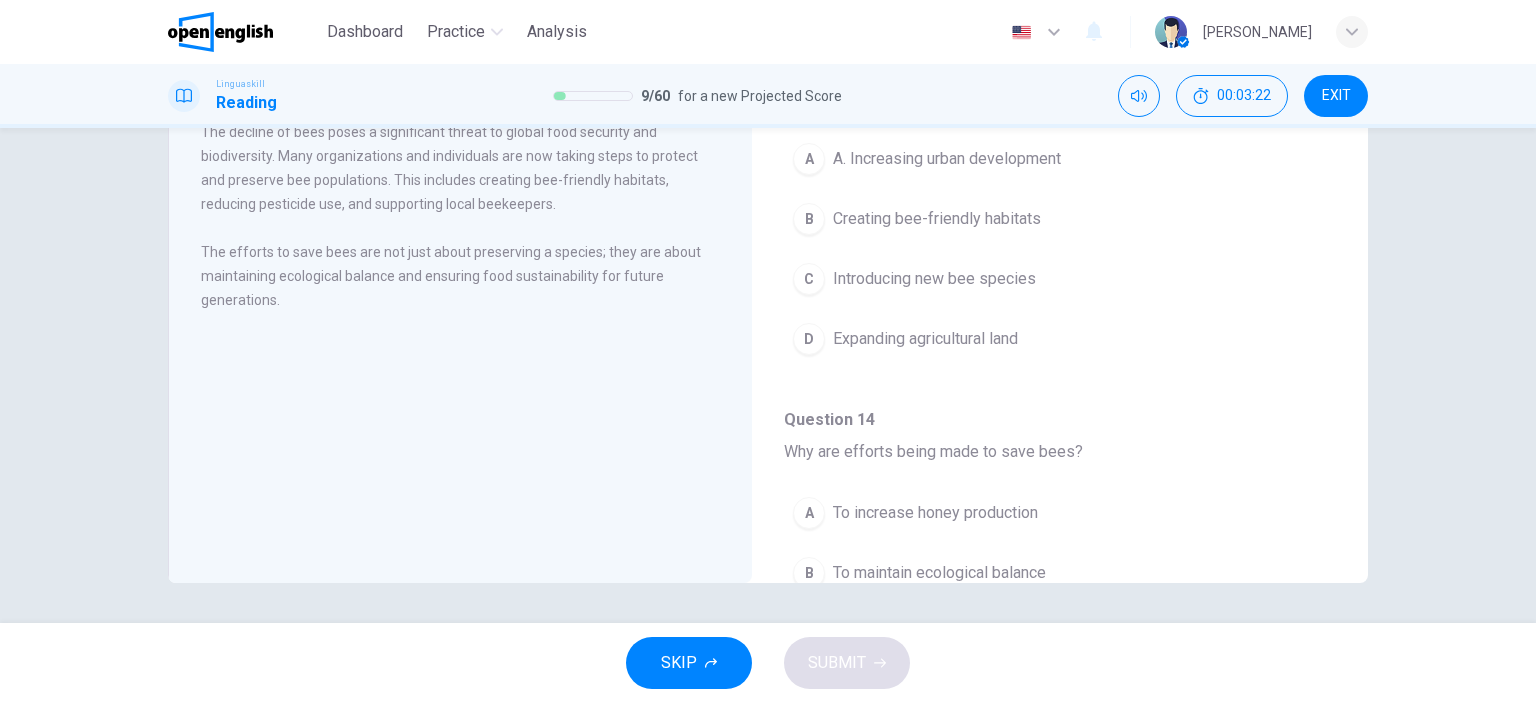 scroll, scrollTop: 1047, scrollLeft: 0, axis: vertical 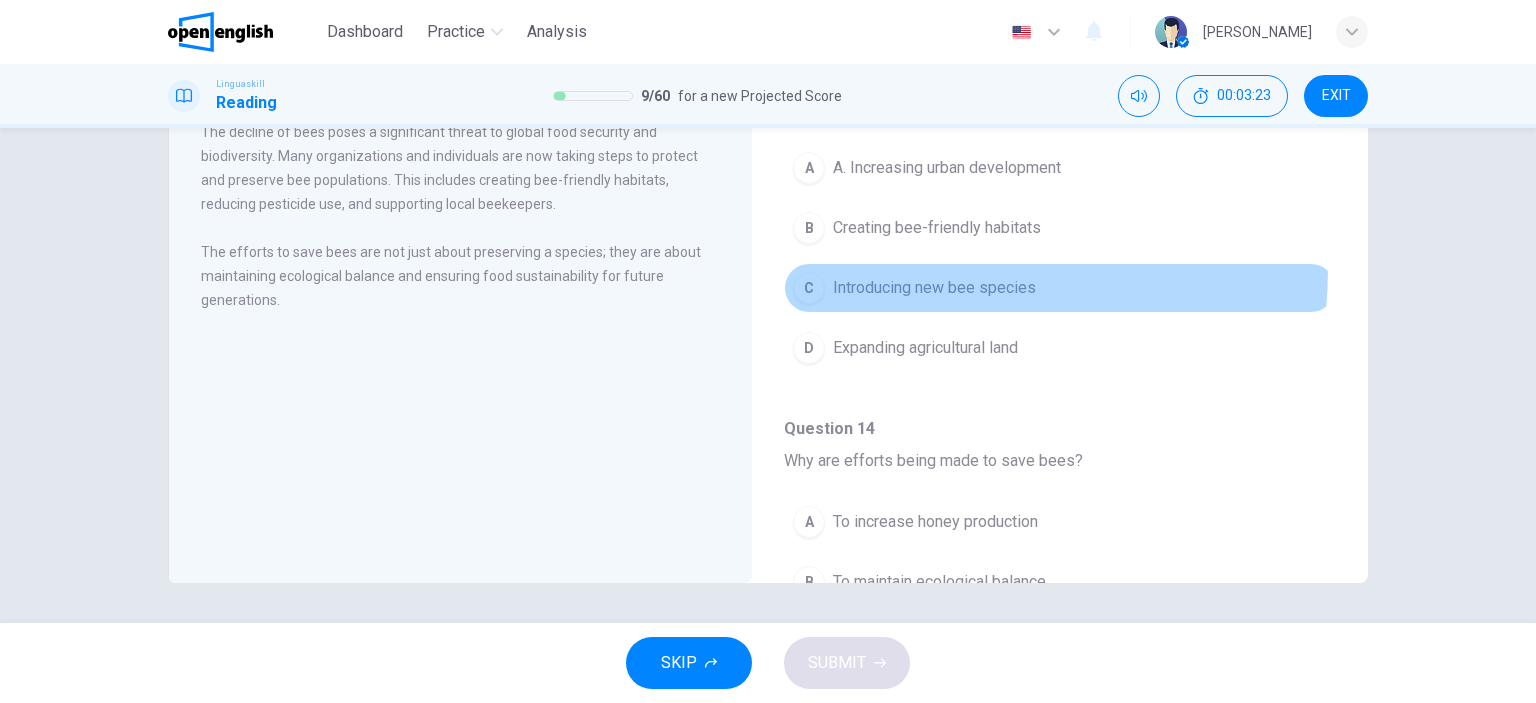 click on "C Introducing new bee species" at bounding box center (1060, 288) 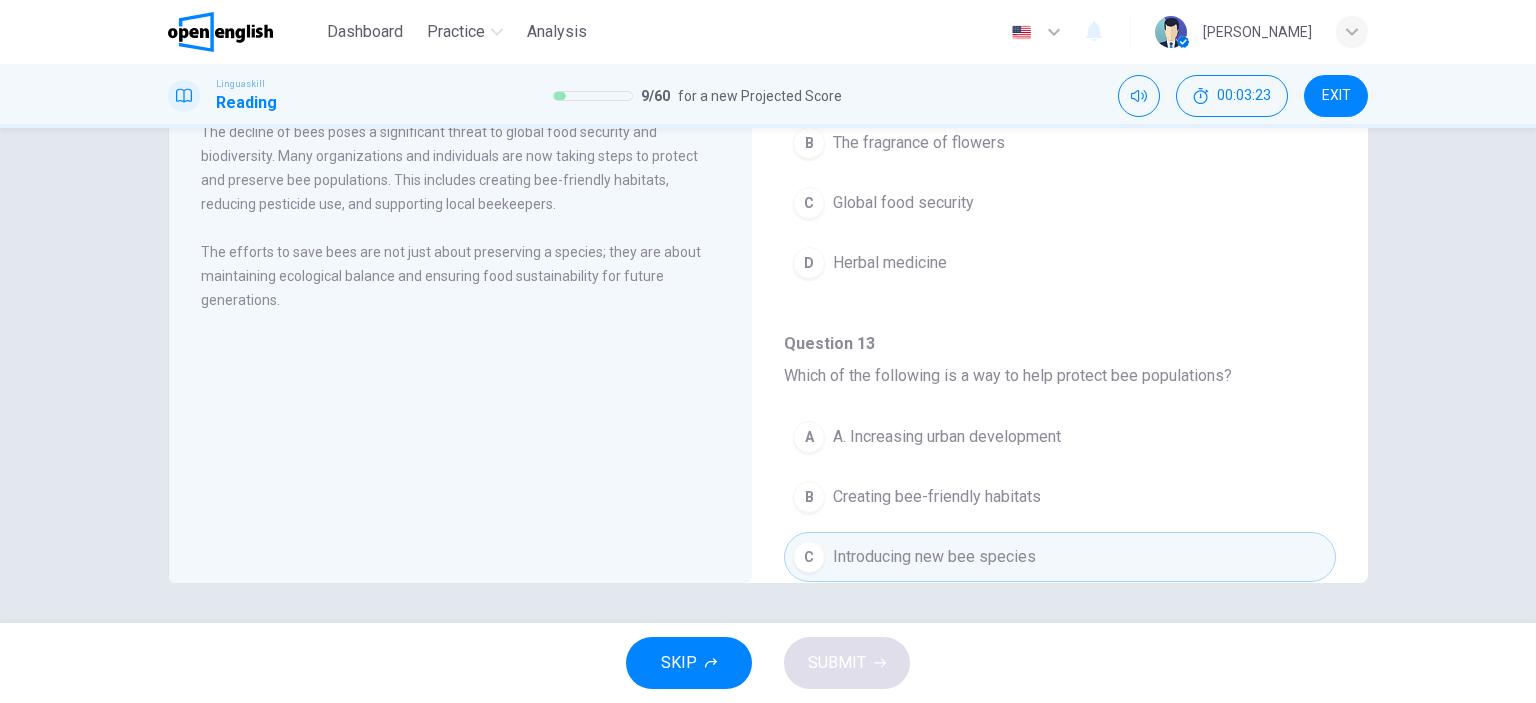 scroll, scrollTop: 777, scrollLeft: 0, axis: vertical 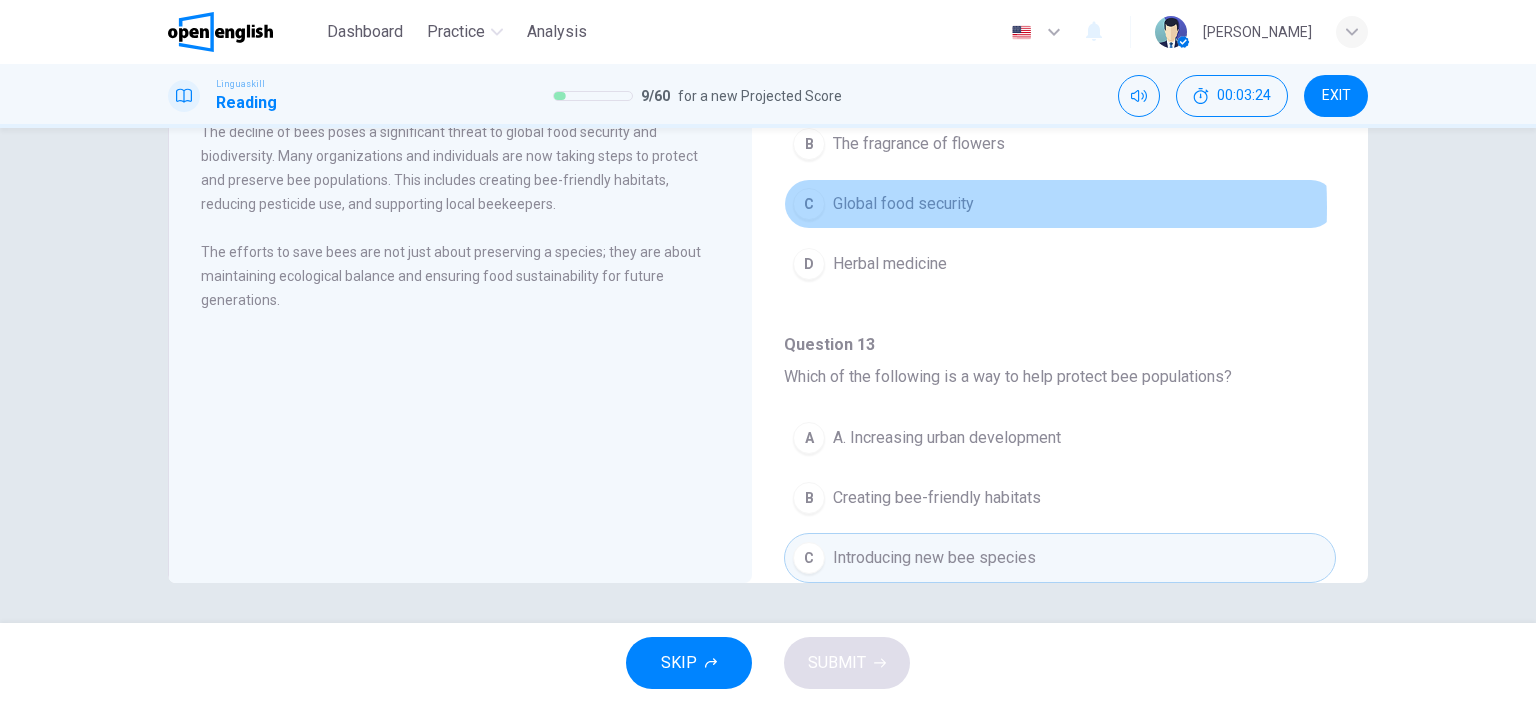 click on "Global food security" at bounding box center [903, 204] 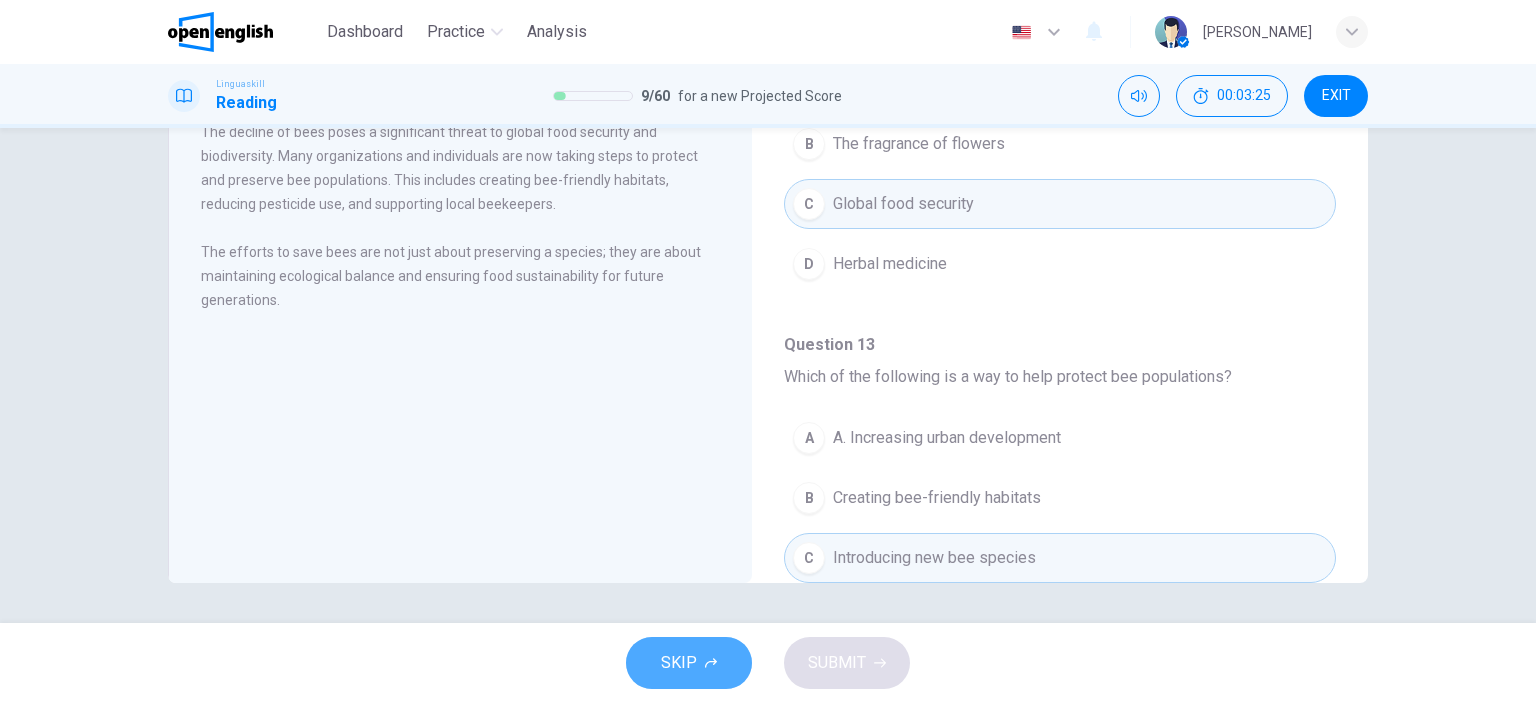 click on "SKIP" at bounding box center (689, 663) 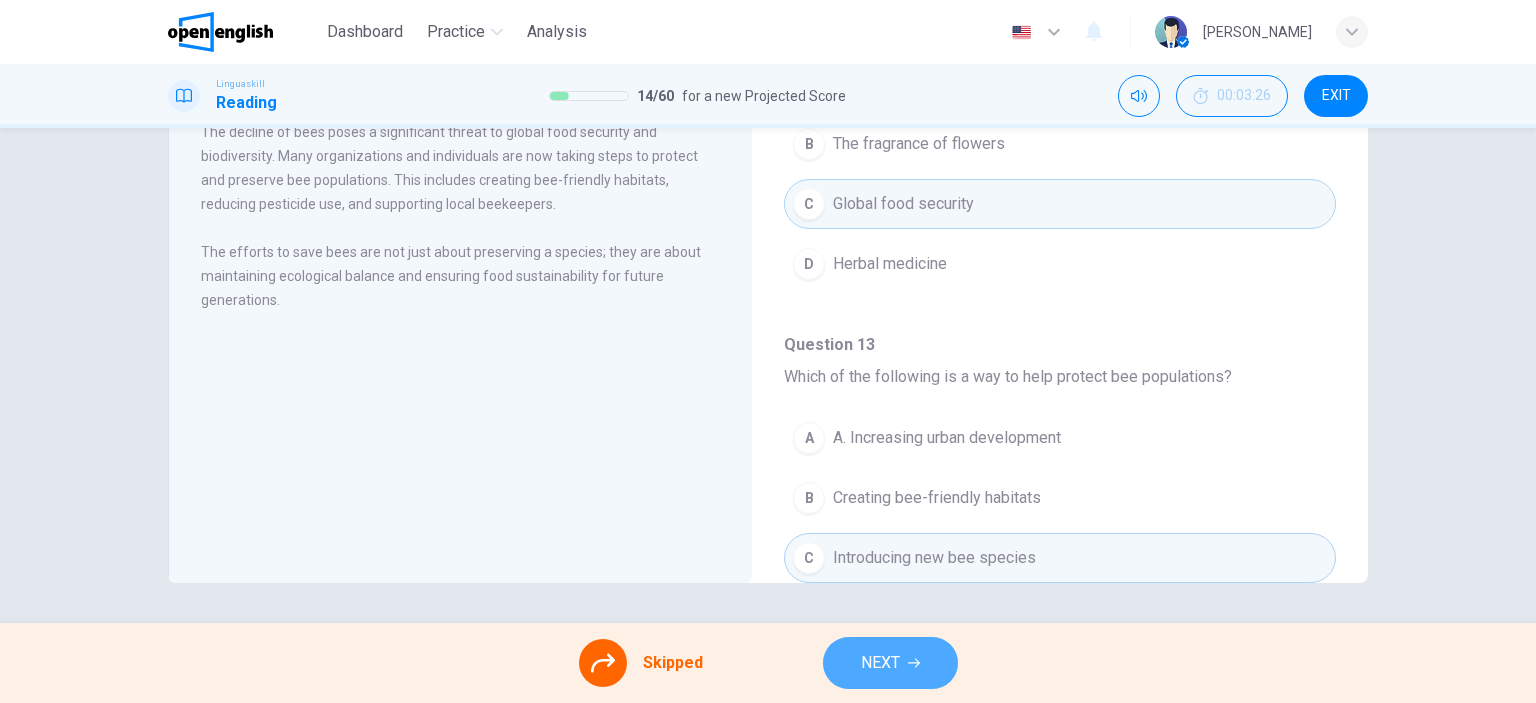 click 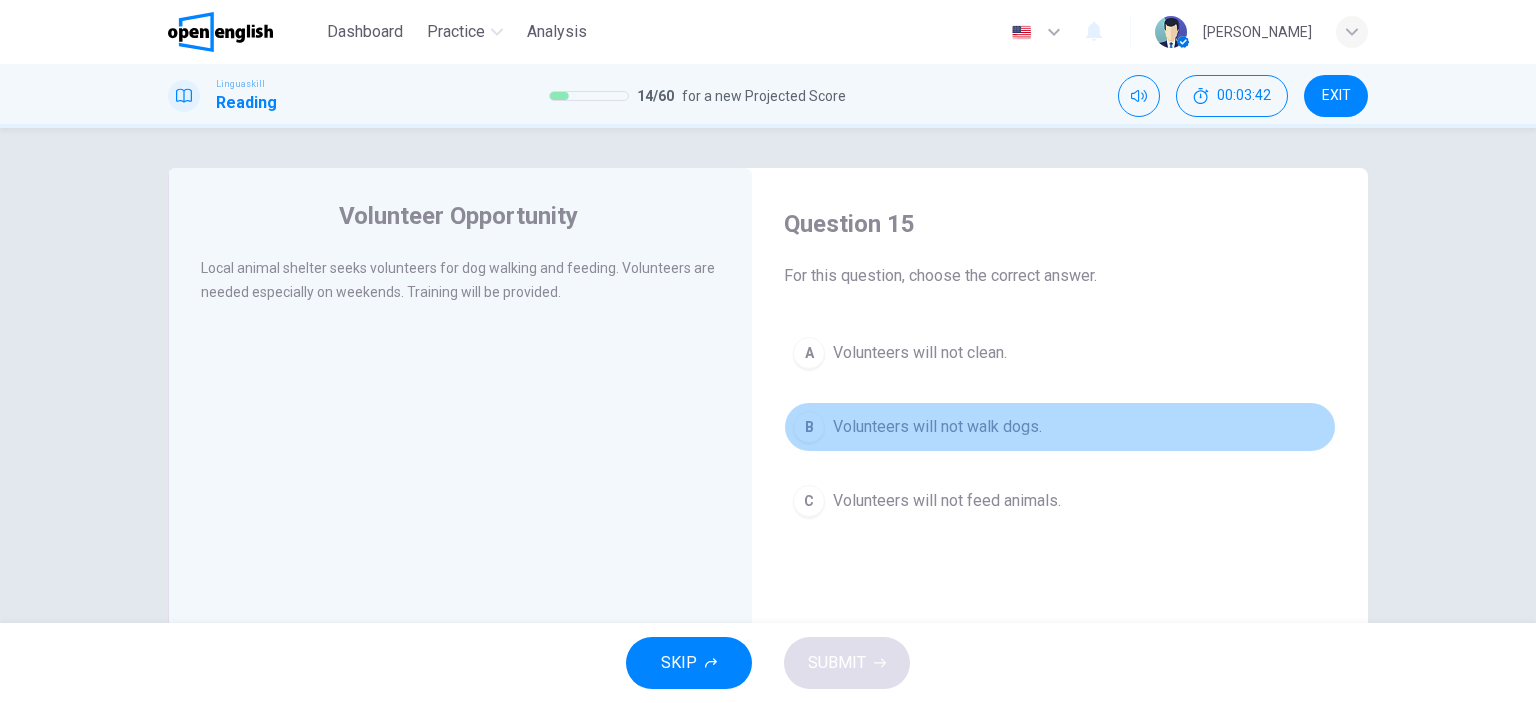 click on "Volunteers will not walk dogs." at bounding box center [937, 427] 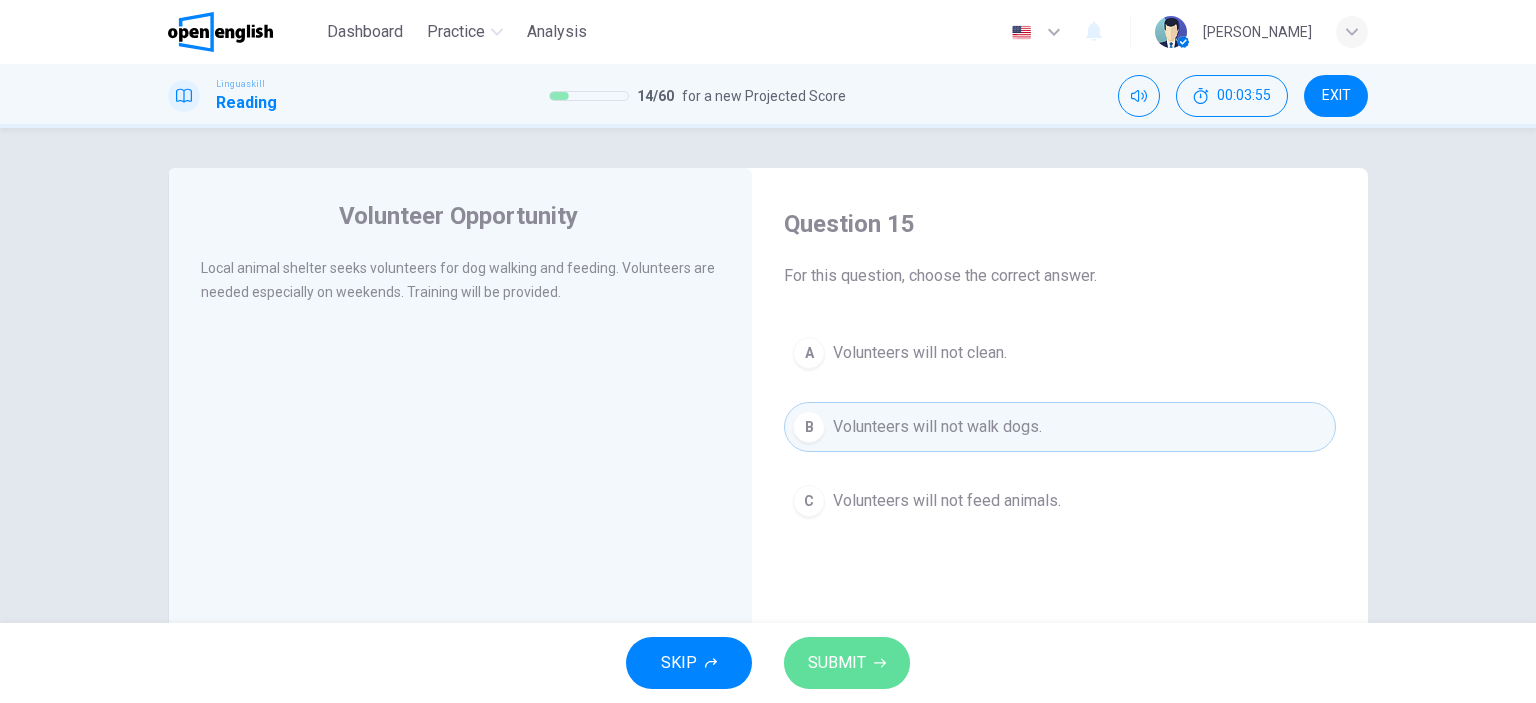 click on "SUBMIT" at bounding box center [837, 663] 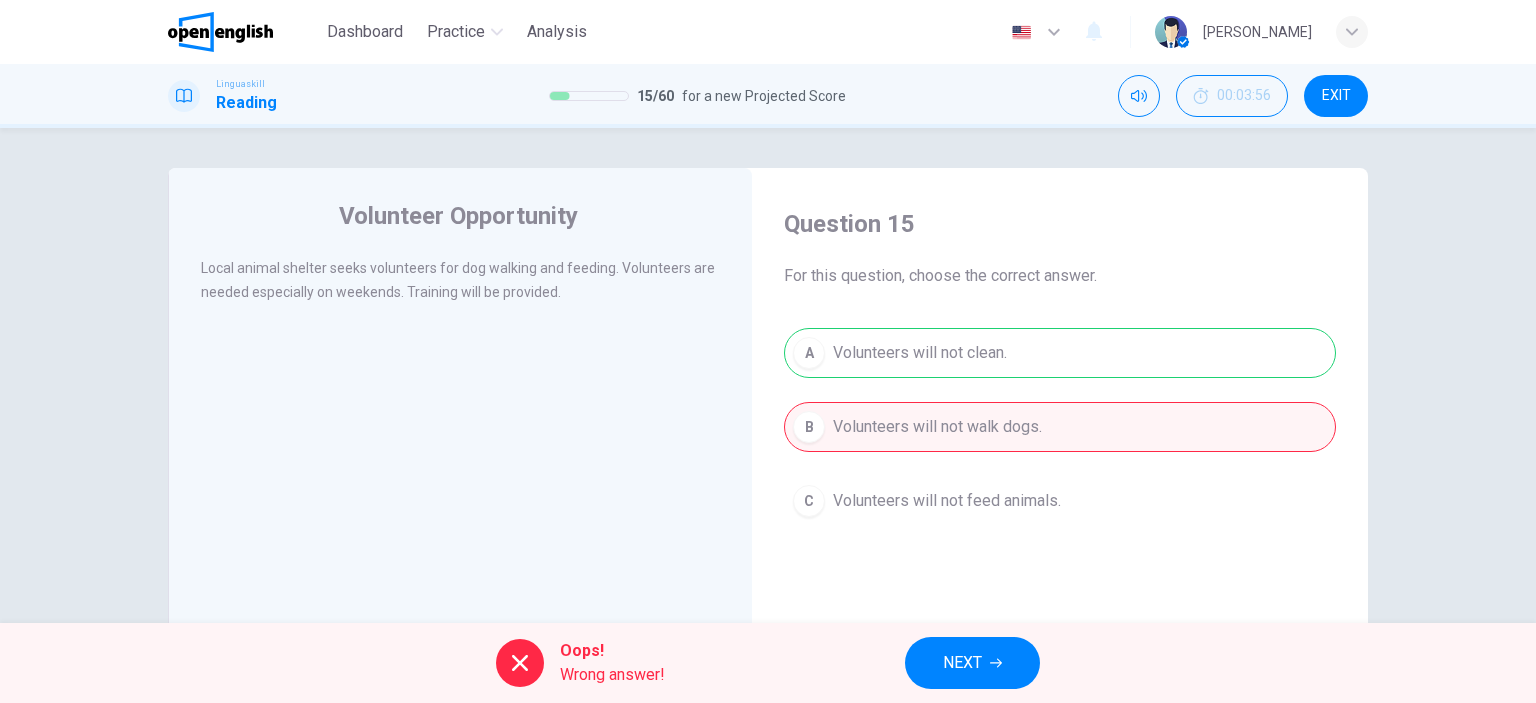 click on "NEXT" at bounding box center [972, 663] 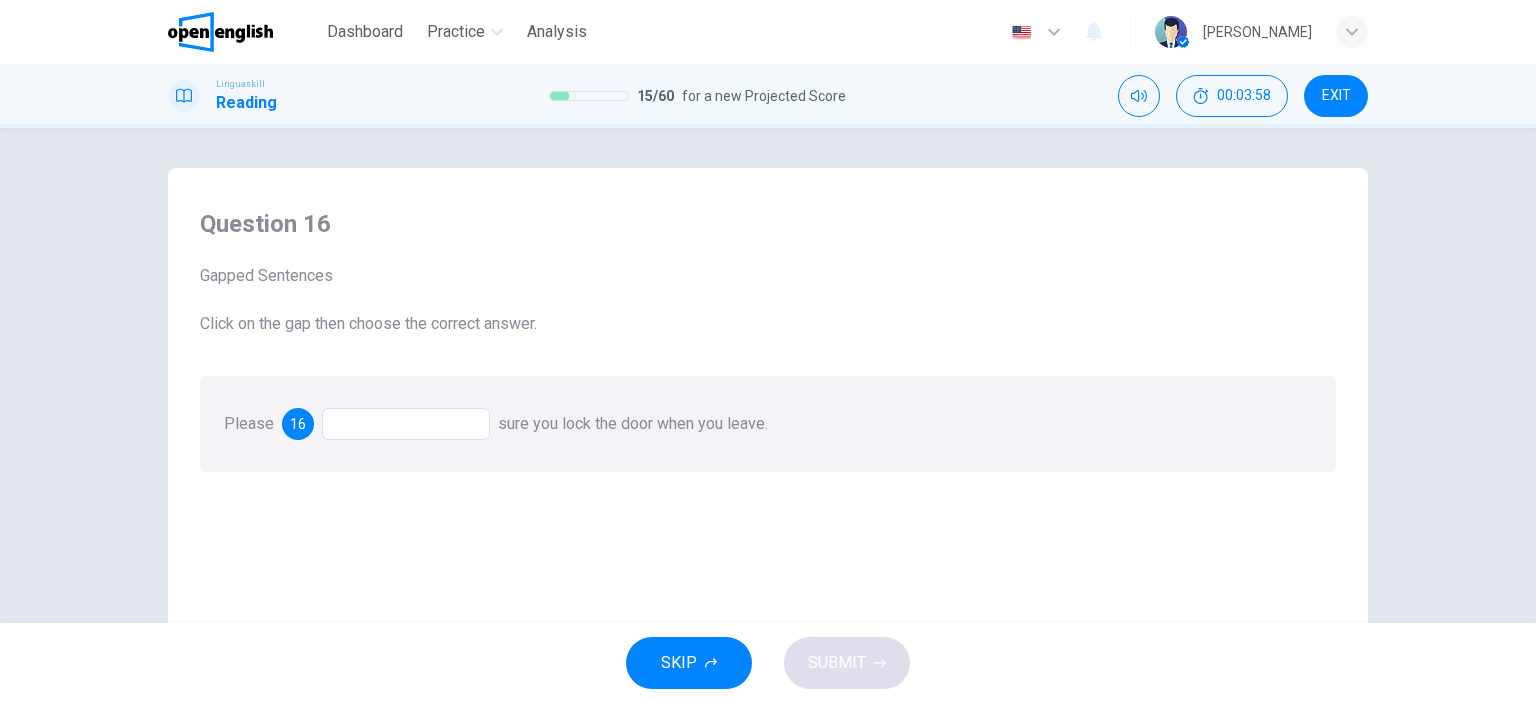 click at bounding box center [406, 424] 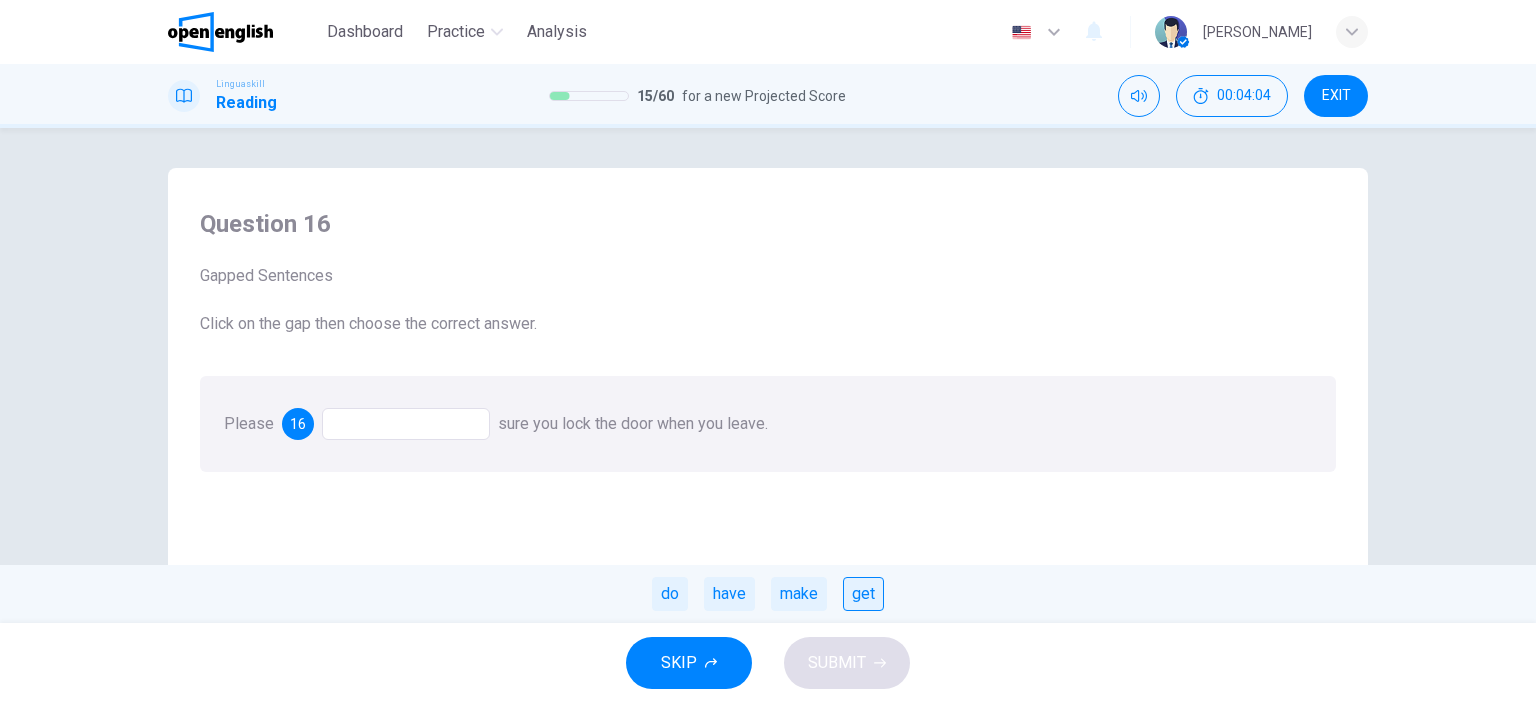 click on "get" at bounding box center [863, 594] 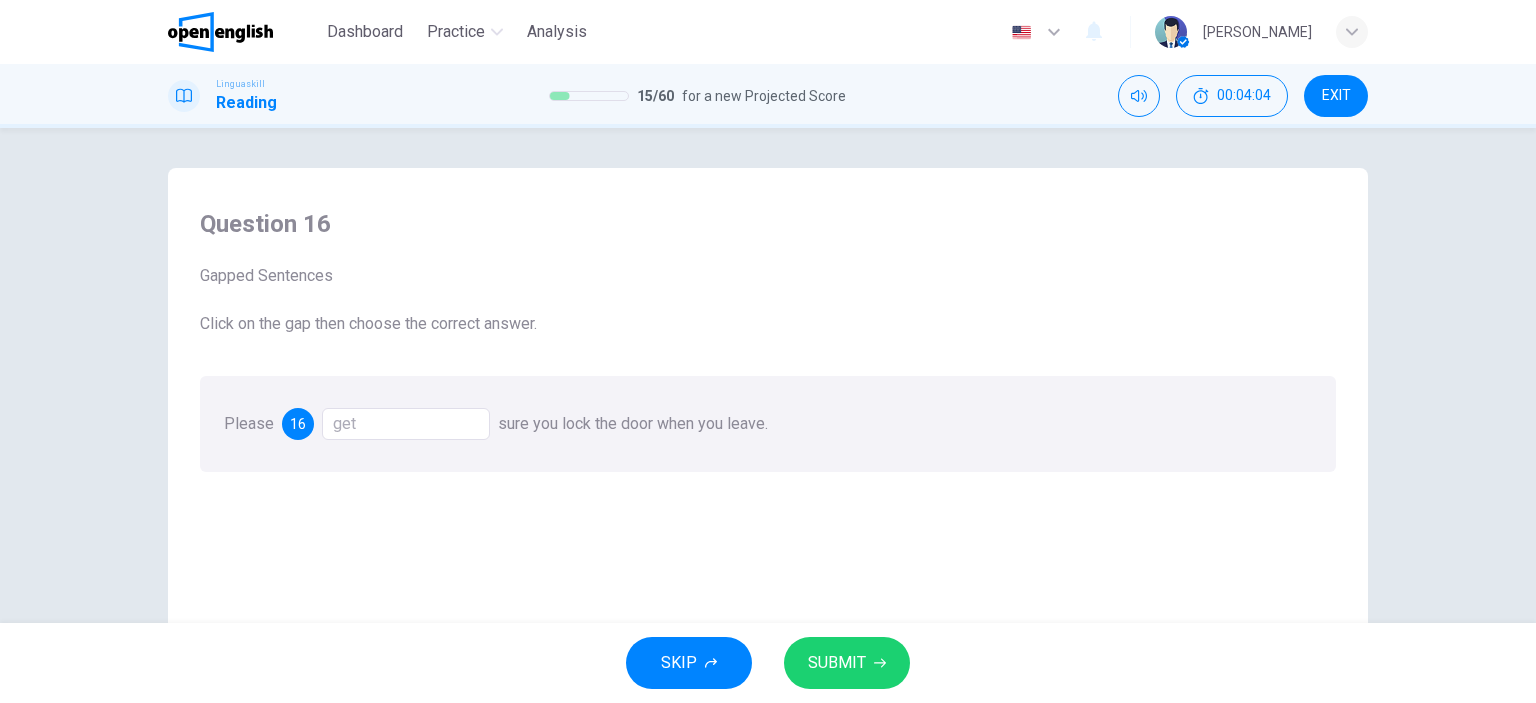 click on "SKIP SUBMIT" at bounding box center [768, 663] 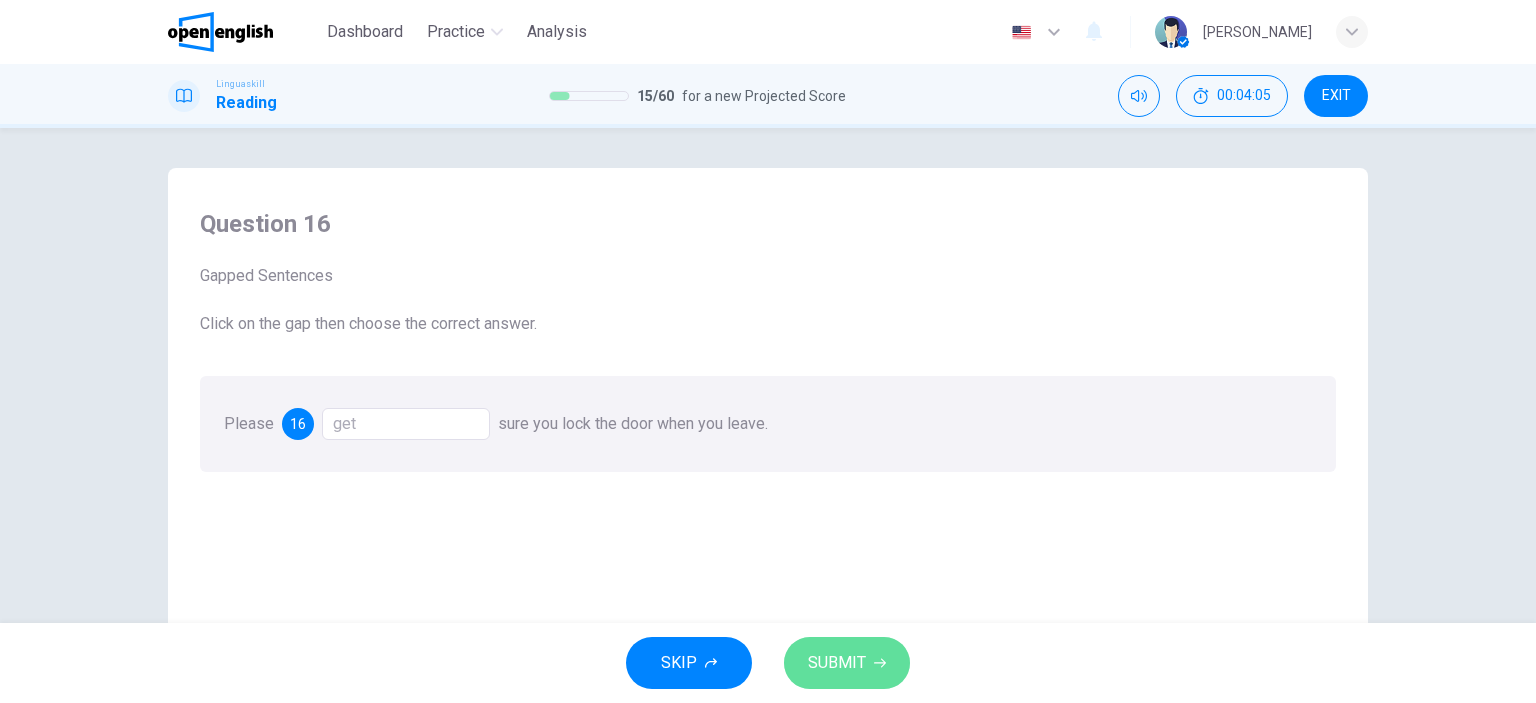 click on "SUBMIT" at bounding box center (837, 663) 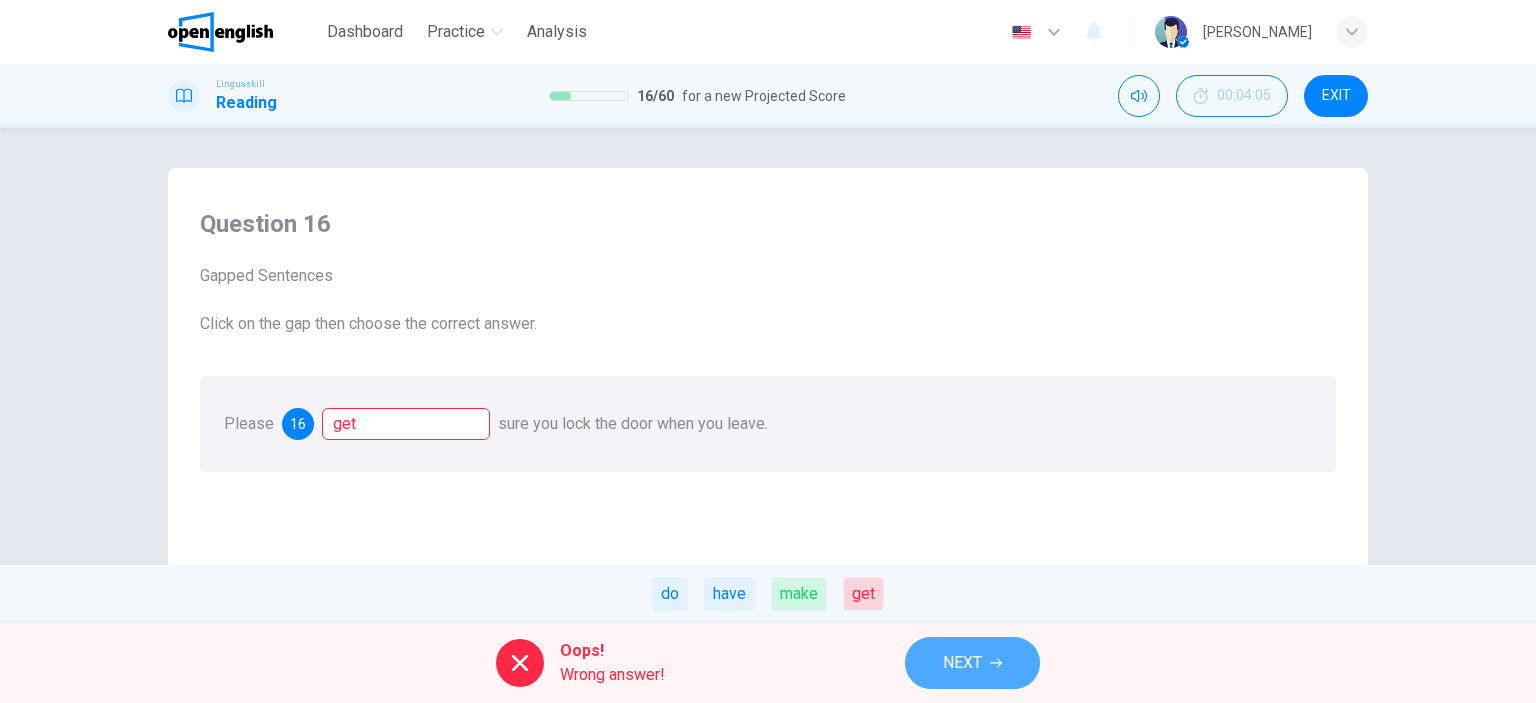 click on "NEXT" at bounding box center (962, 663) 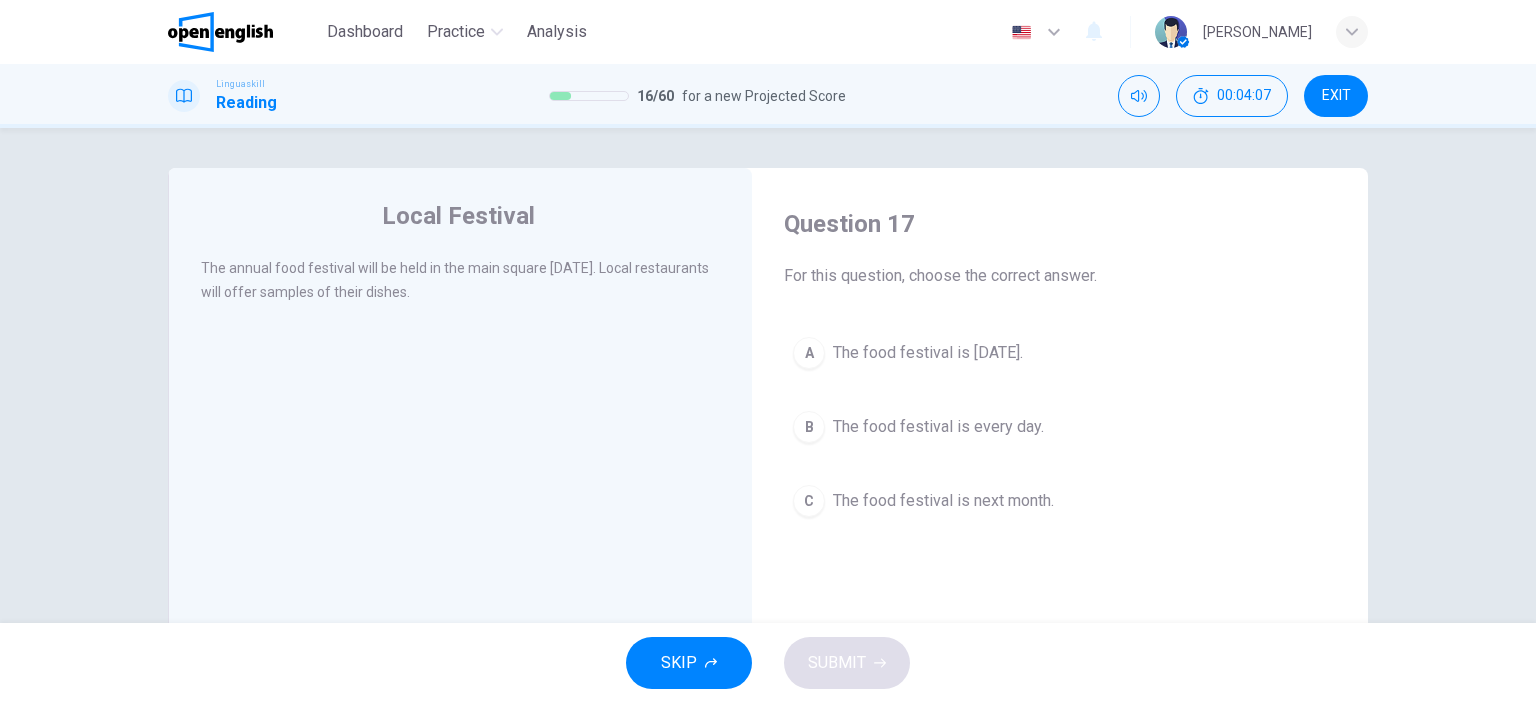 click on "EXIT" at bounding box center [1336, 96] 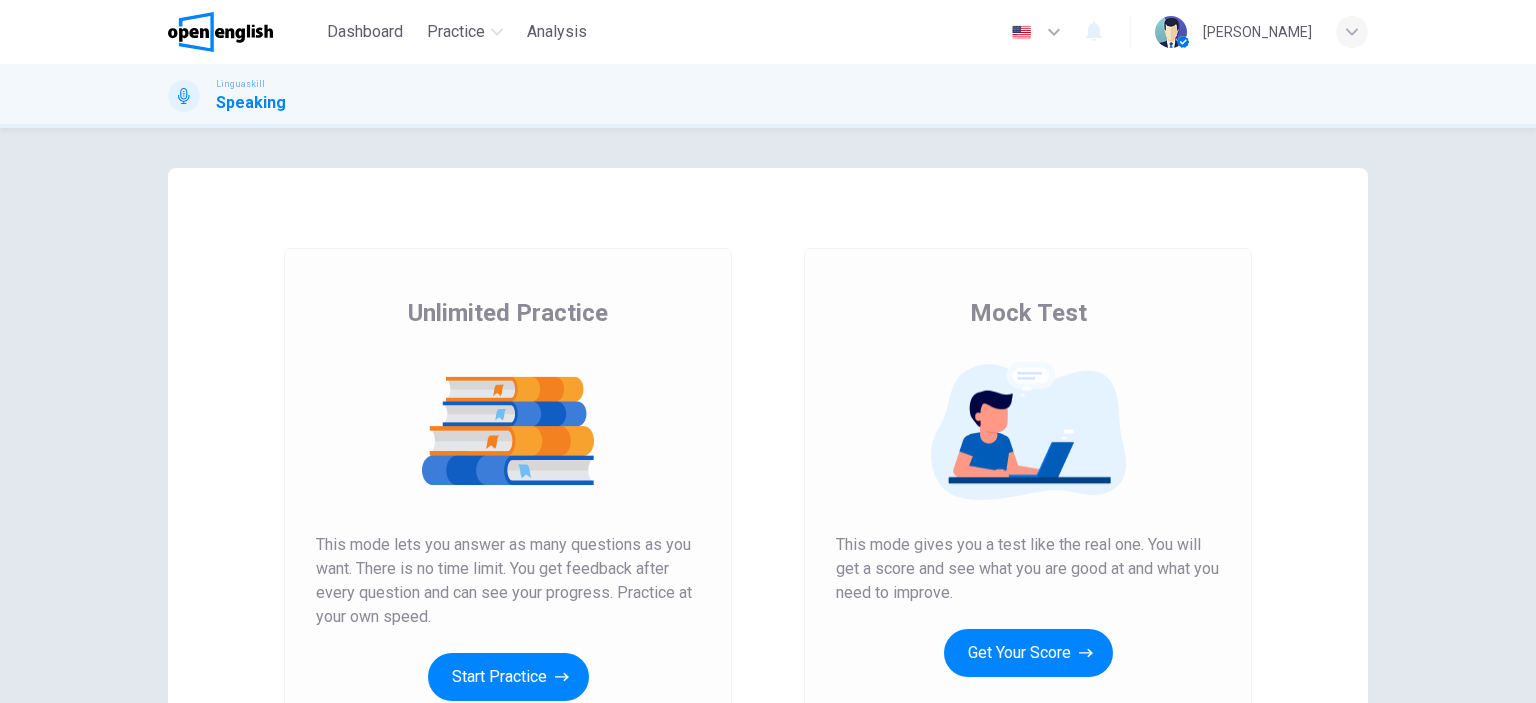 scroll, scrollTop: 0, scrollLeft: 0, axis: both 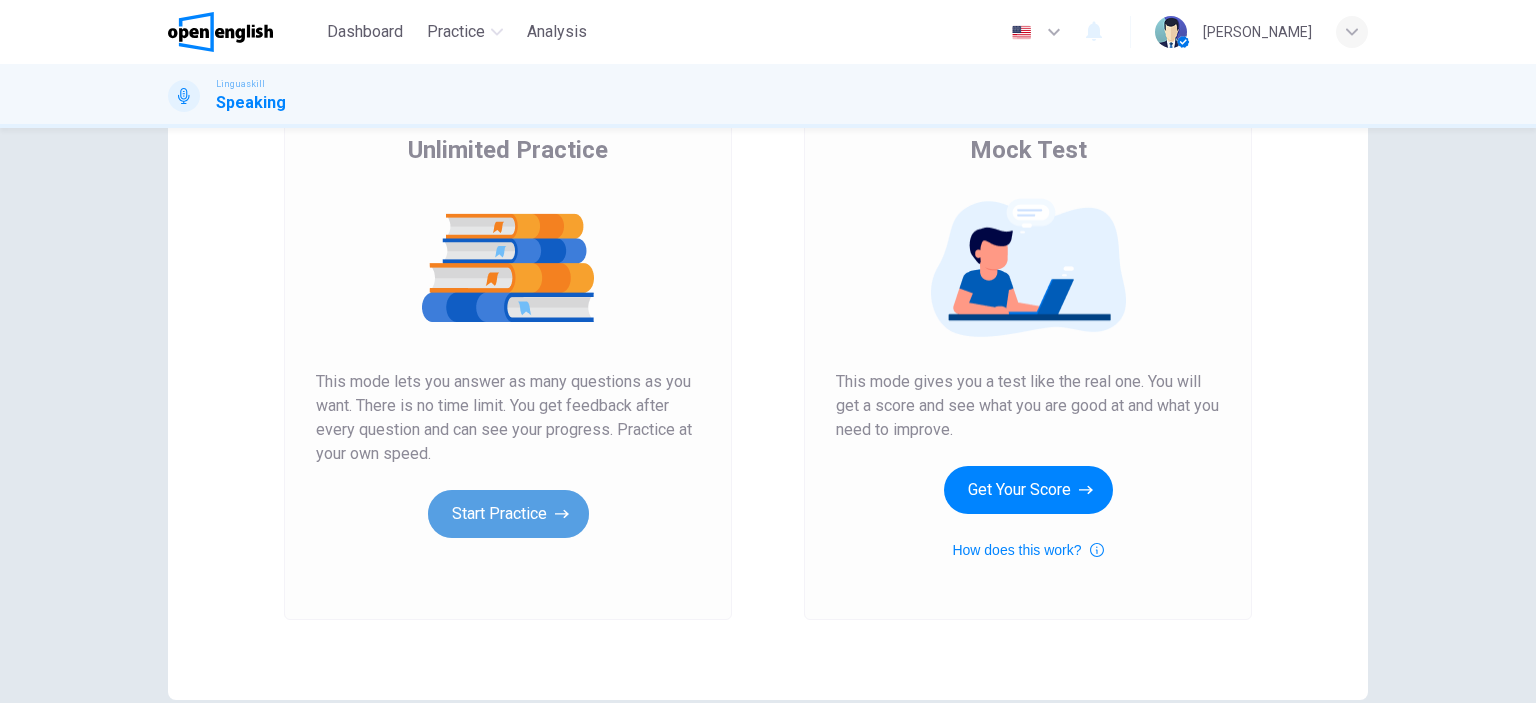 click on "Start Practice" at bounding box center (508, 514) 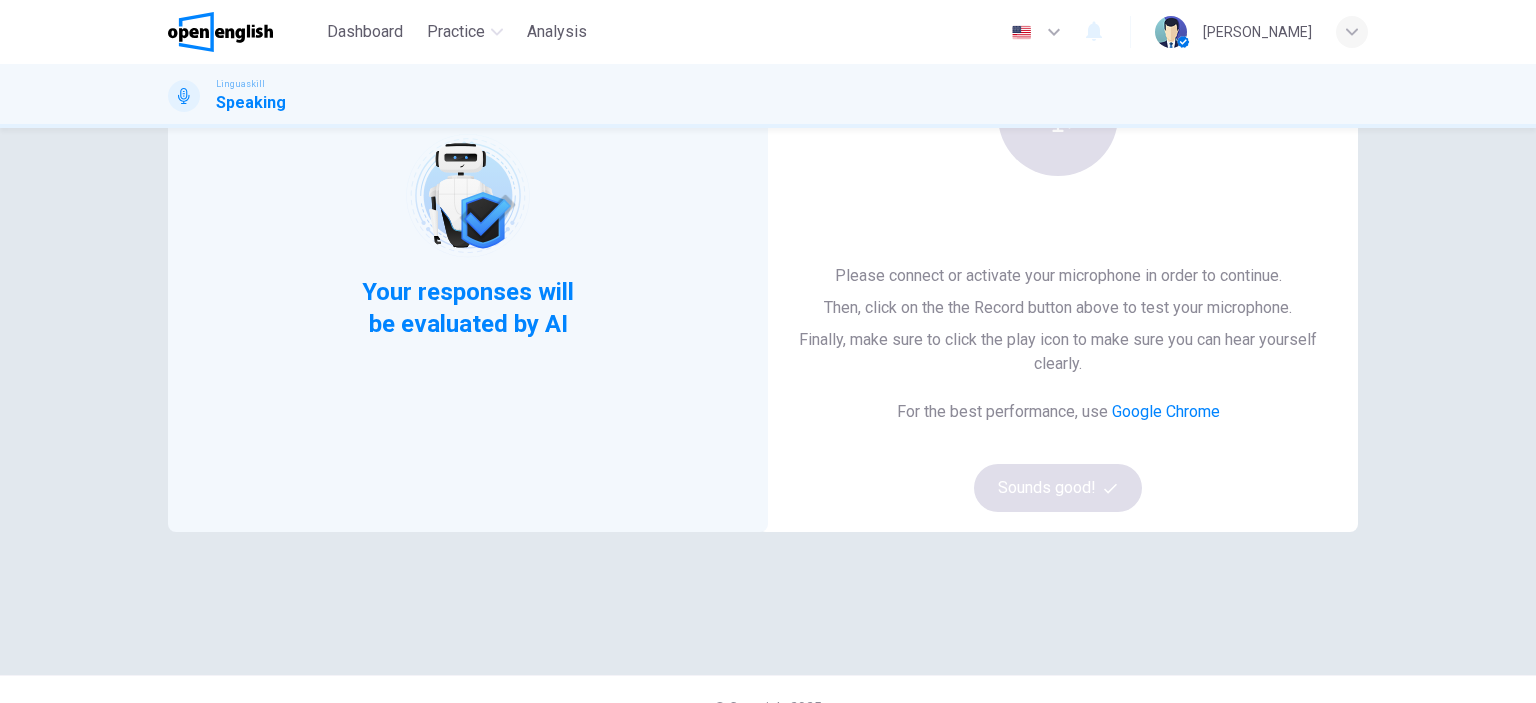 scroll, scrollTop: 263, scrollLeft: 0, axis: vertical 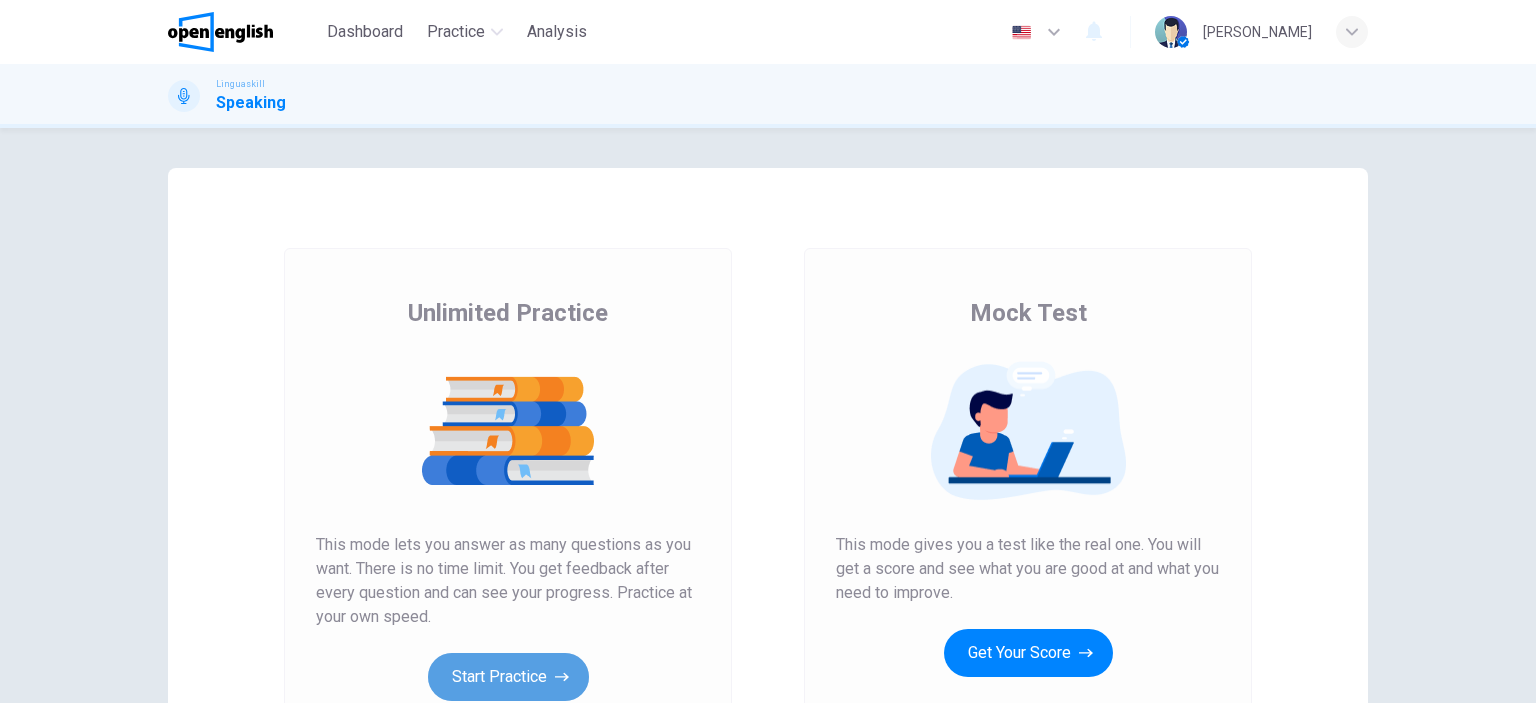 click on "Start Practice" at bounding box center (508, 677) 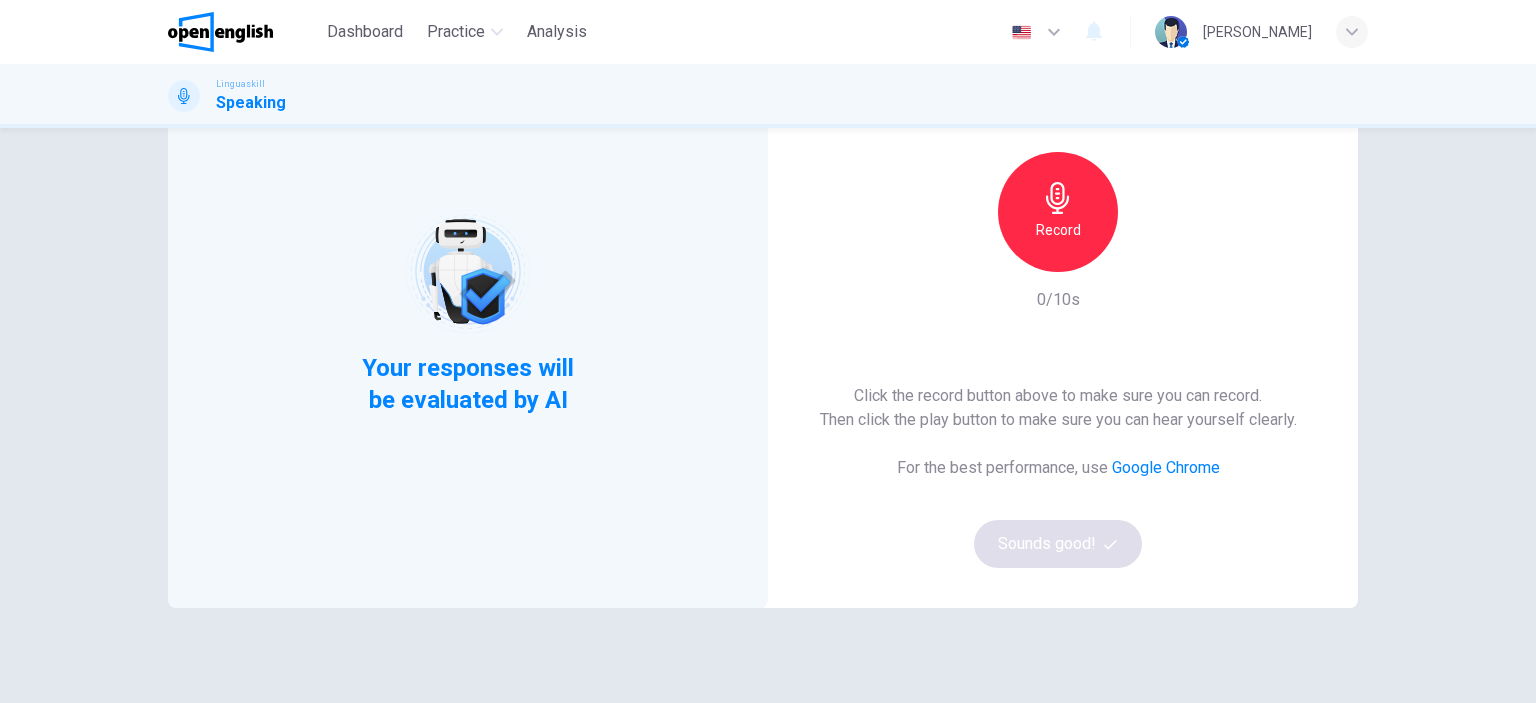 scroll, scrollTop: 152, scrollLeft: 0, axis: vertical 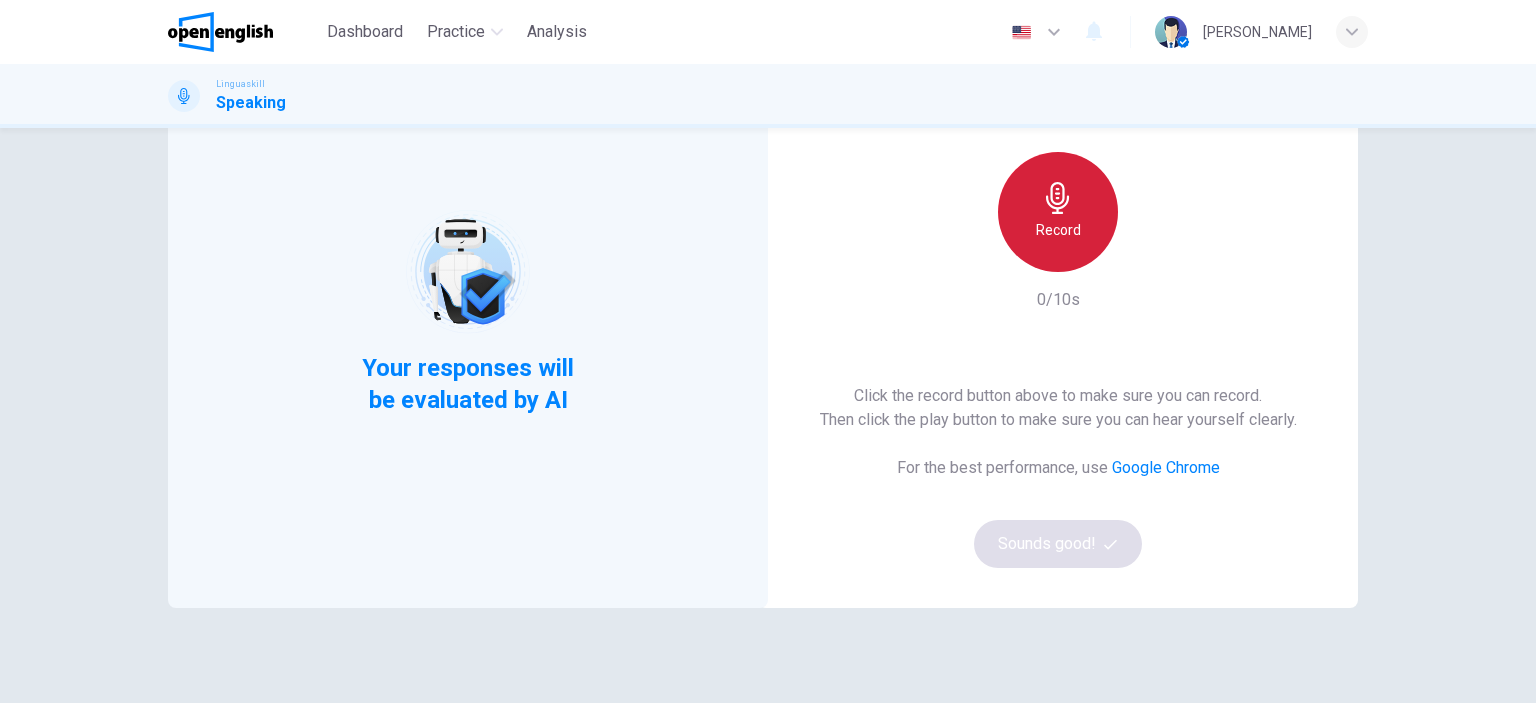 click 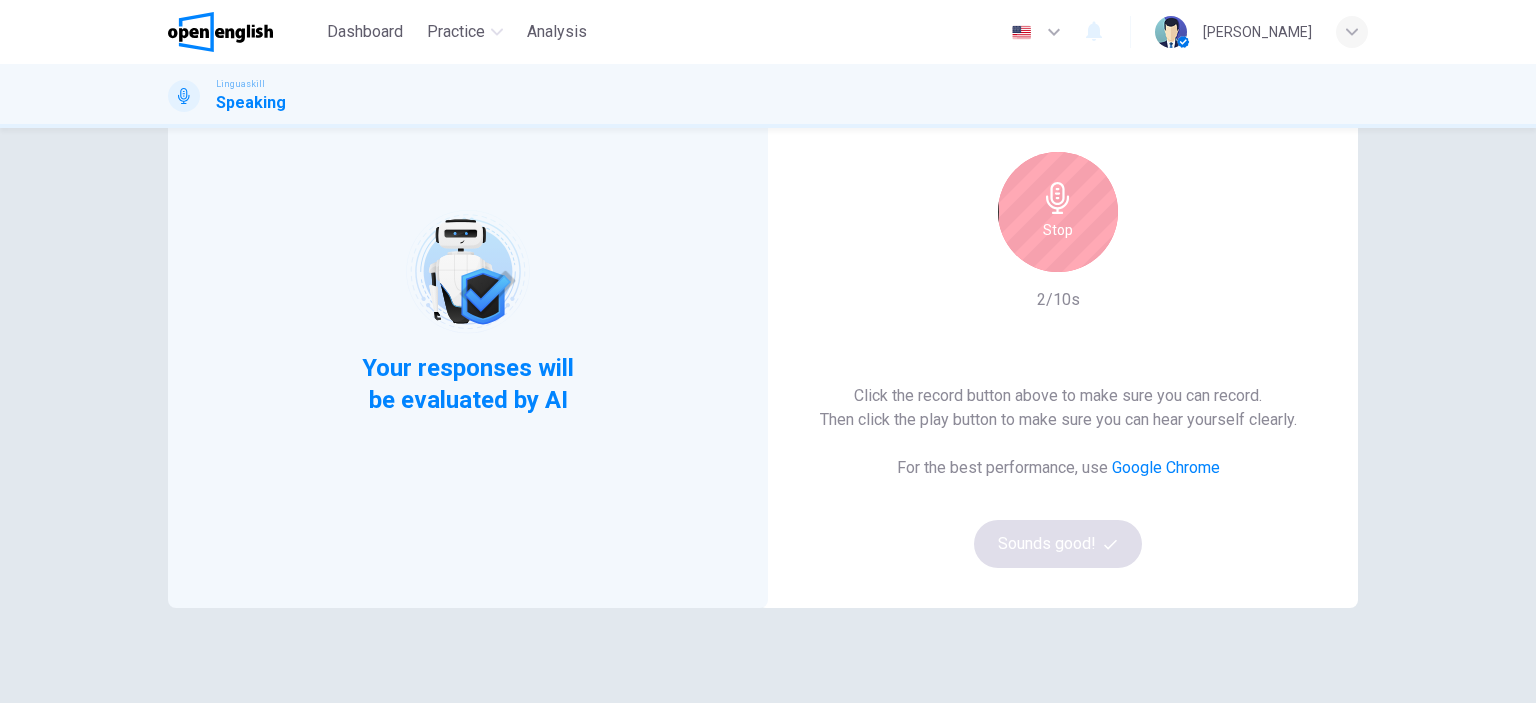 scroll, scrollTop: 0, scrollLeft: 0, axis: both 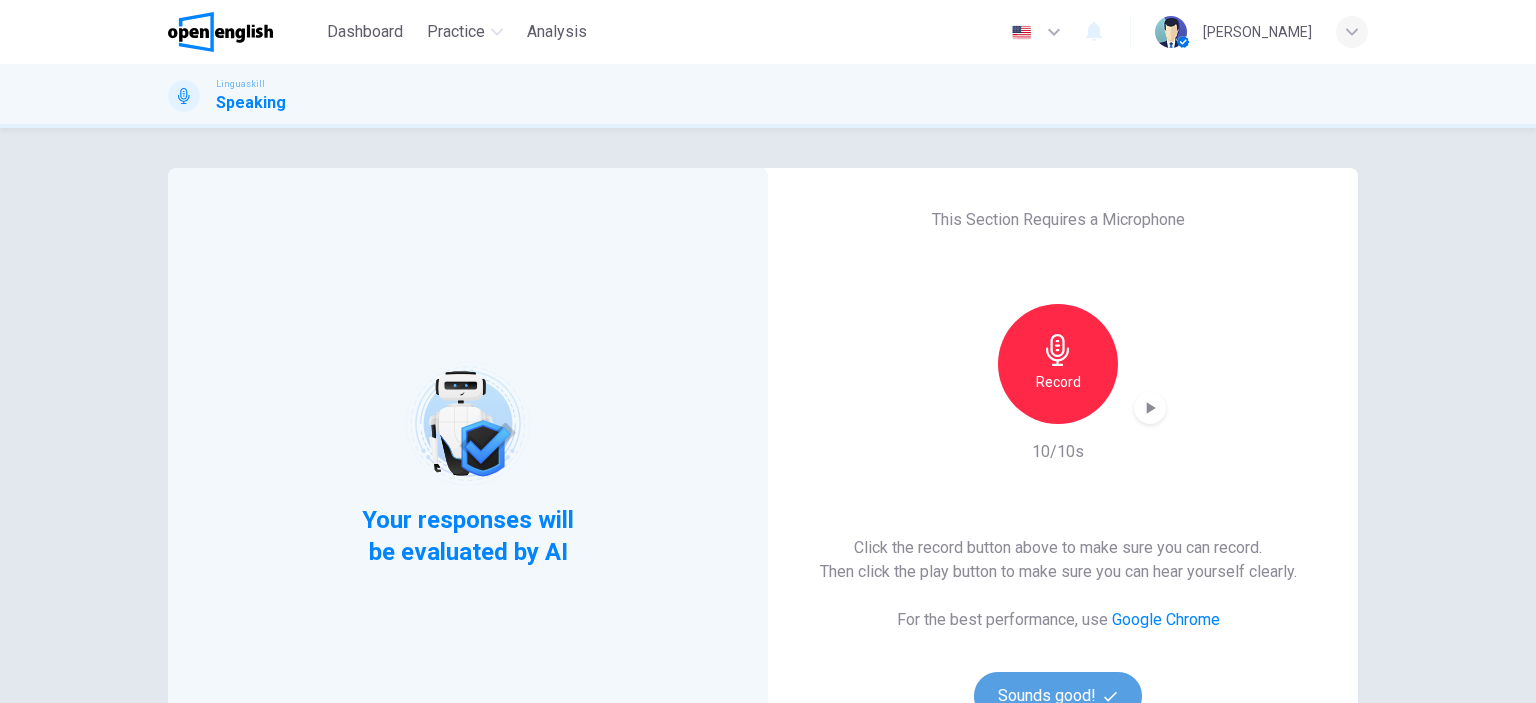 click on "Sounds good!" at bounding box center (1058, 696) 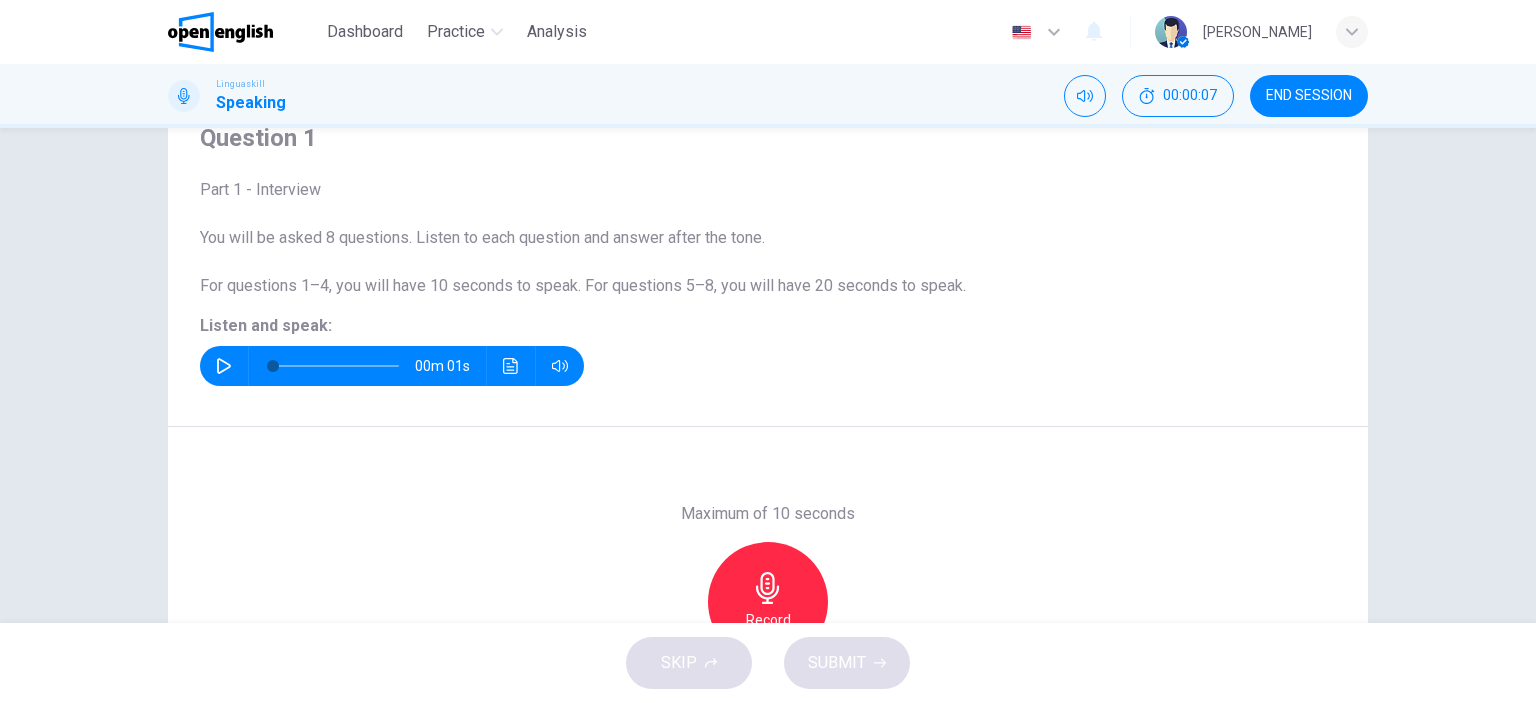 scroll, scrollTop: 86, scrollLeft: 0, axis: vertical 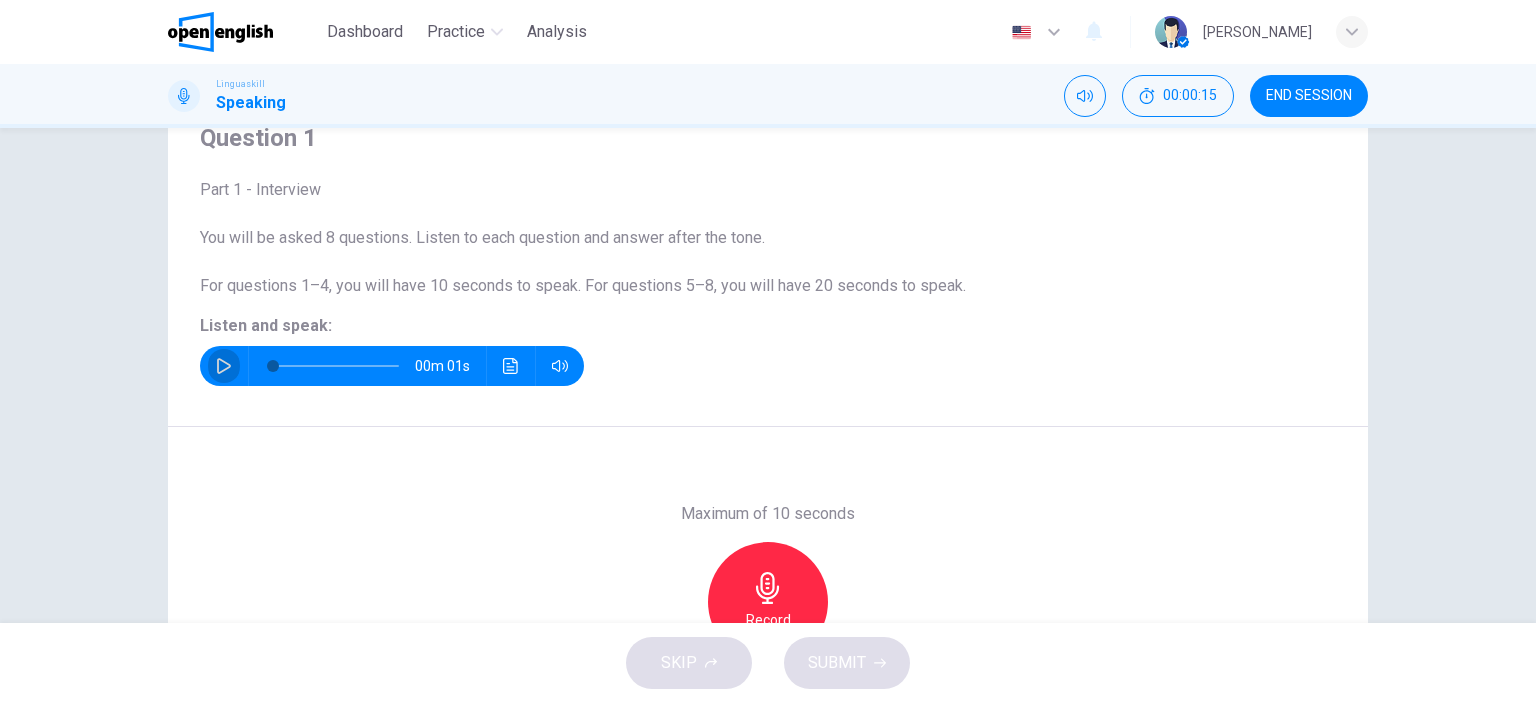 click 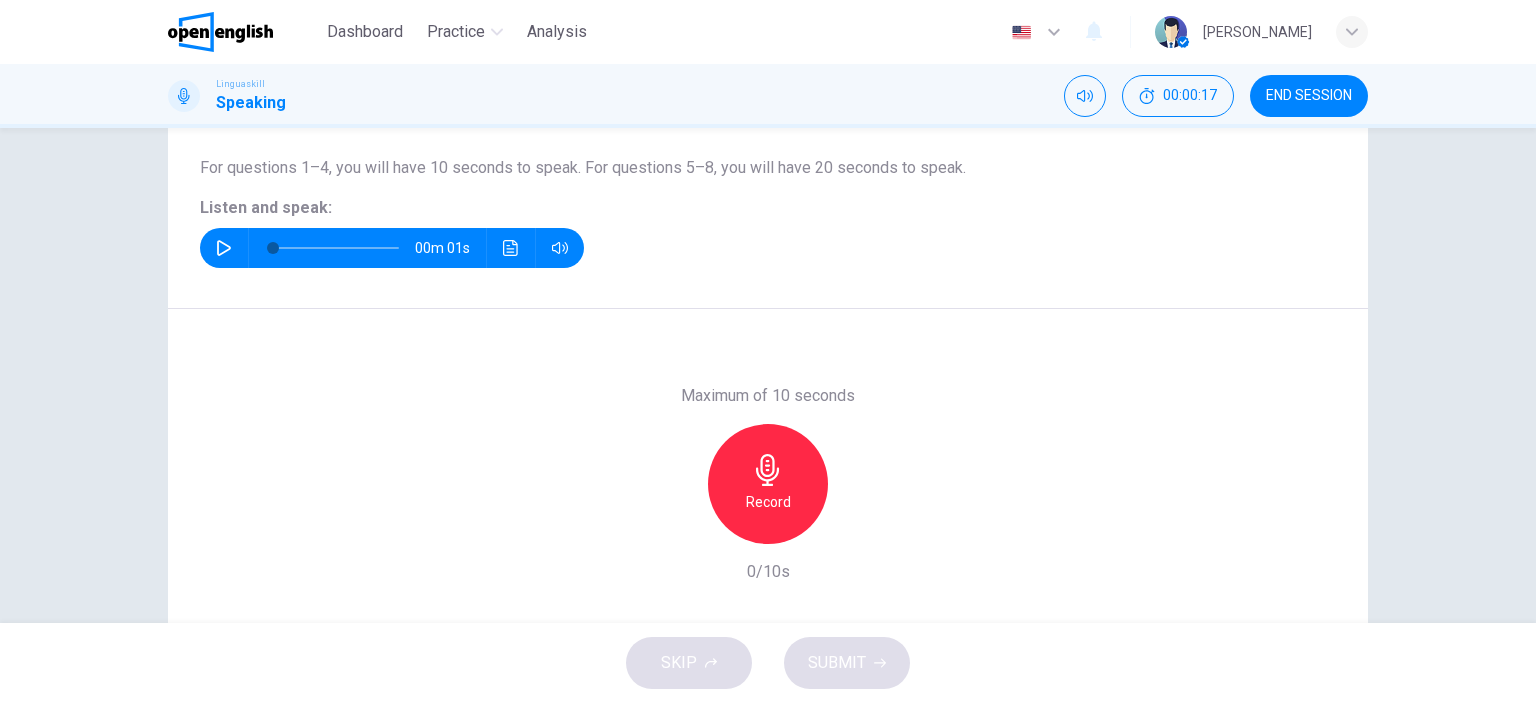 scroll, scrollTop: 204, scrollLeft: 0, axis: vertical 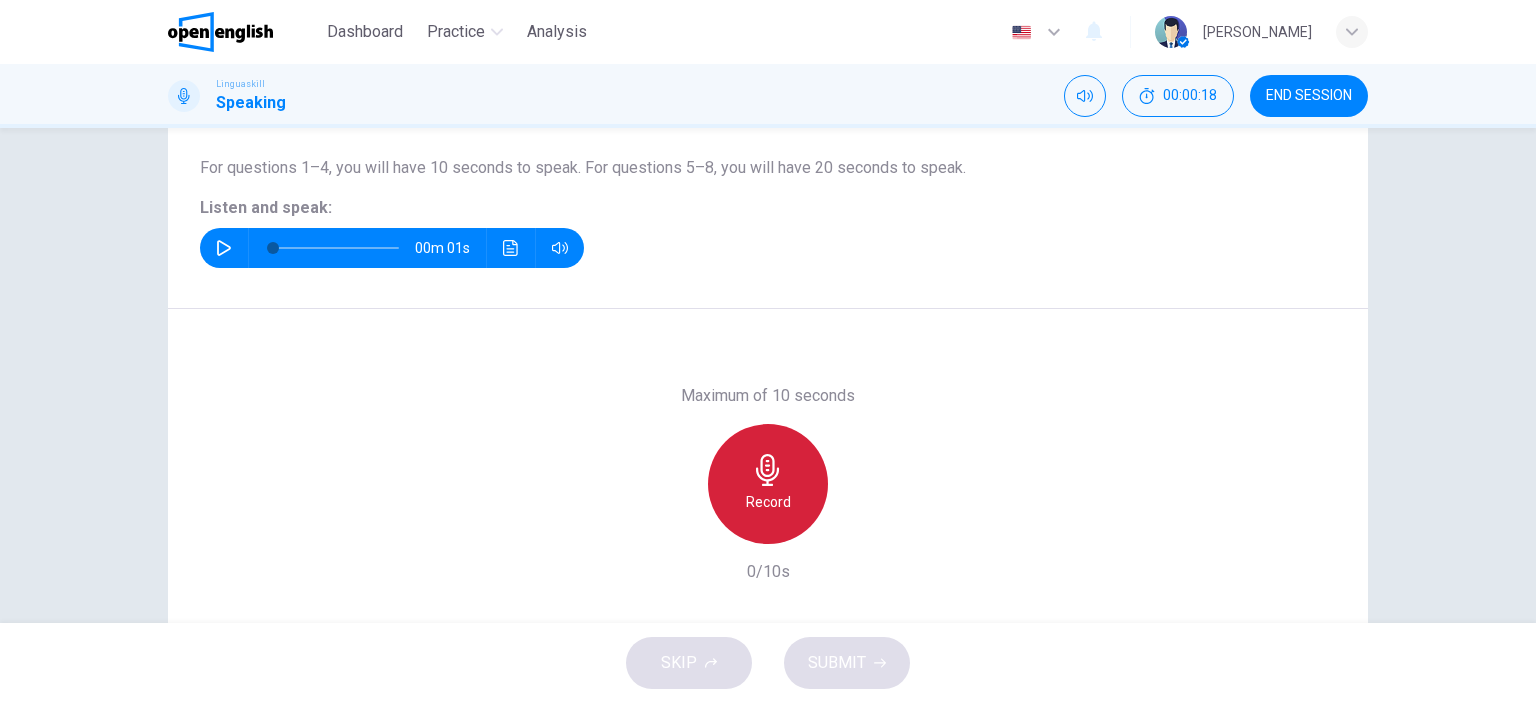click on "Record" at bounding box center [768, 484] 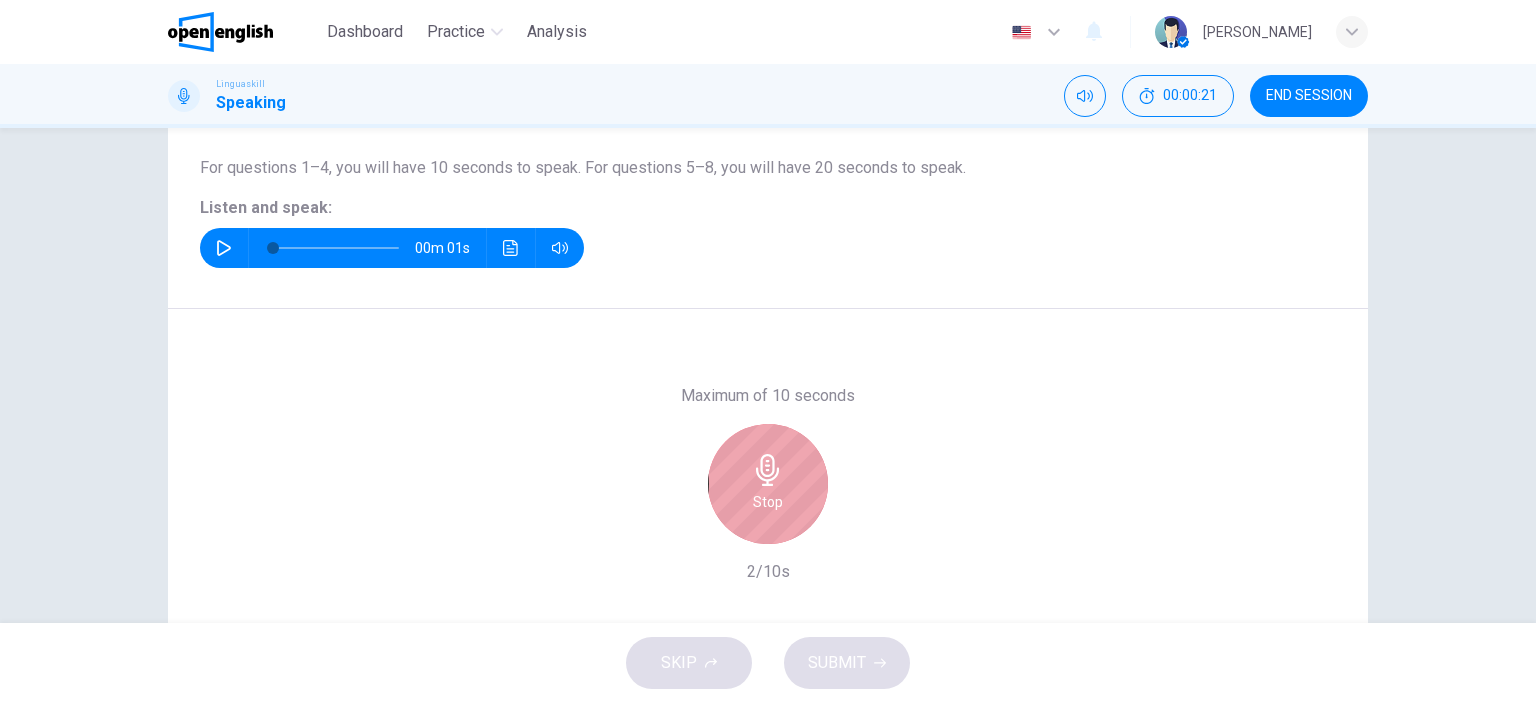click on "Stop" at bounding box center (768, 484) 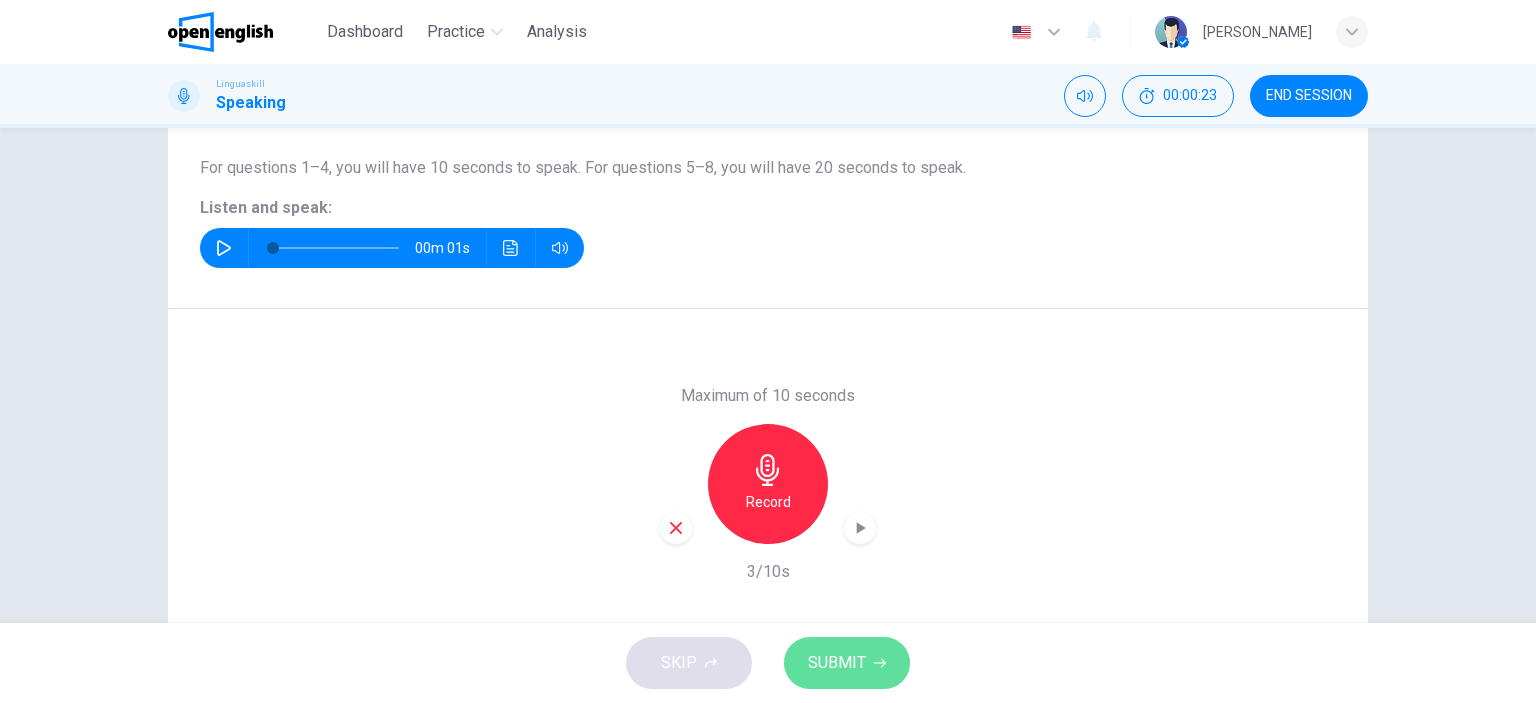 click on "SUBMIT" at bounding box center [837, 663] 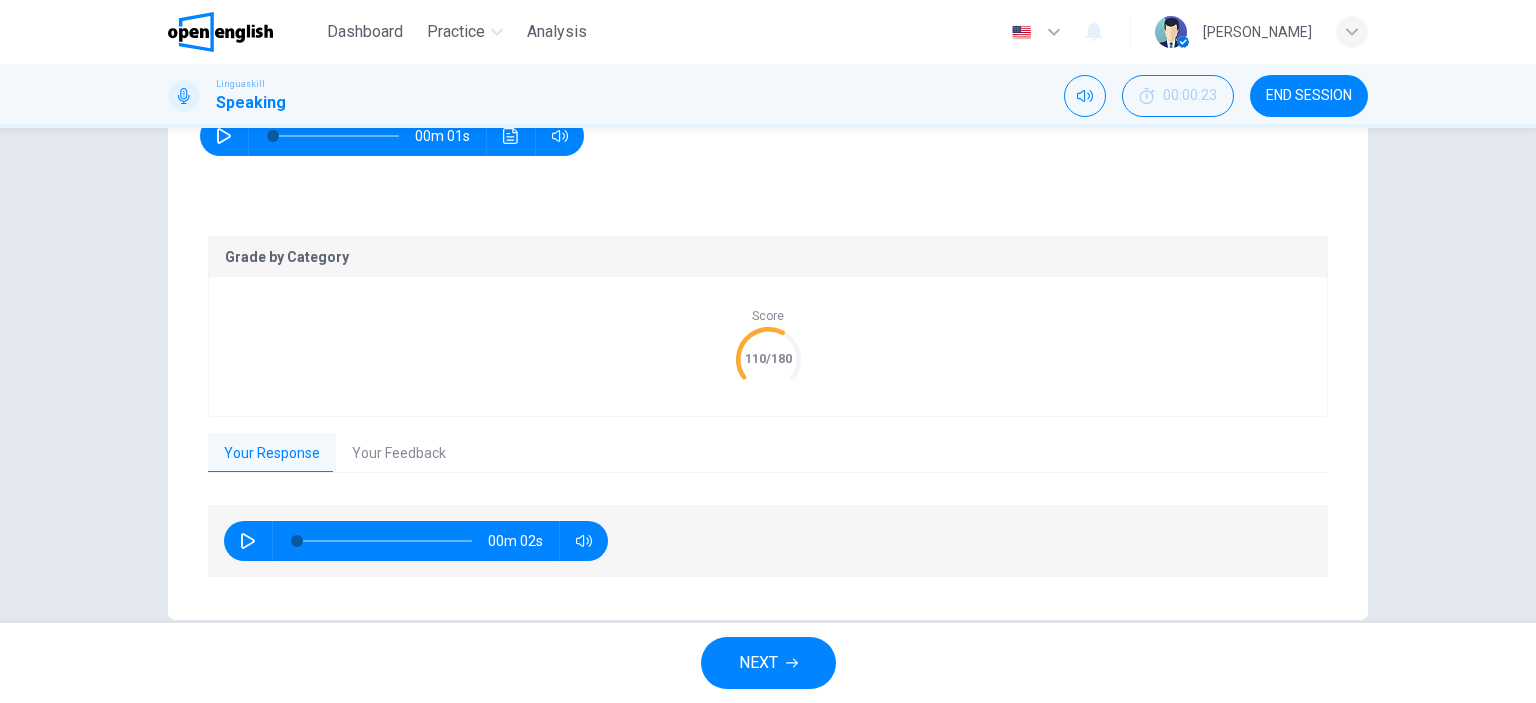 scroll, scrollTop: 324, scrollLeft: 0, axis: vertical 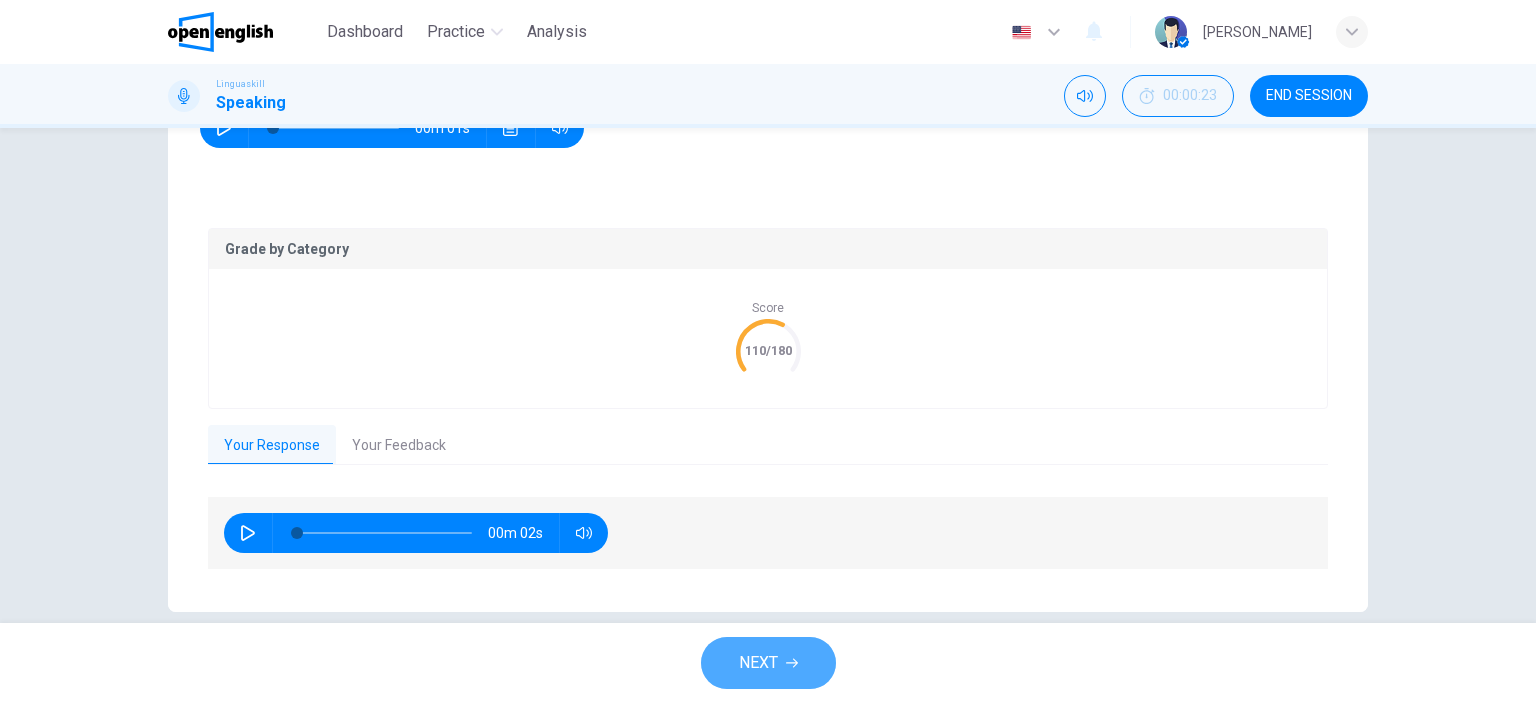 click on "NEXT" at bounding box center [768, 663] 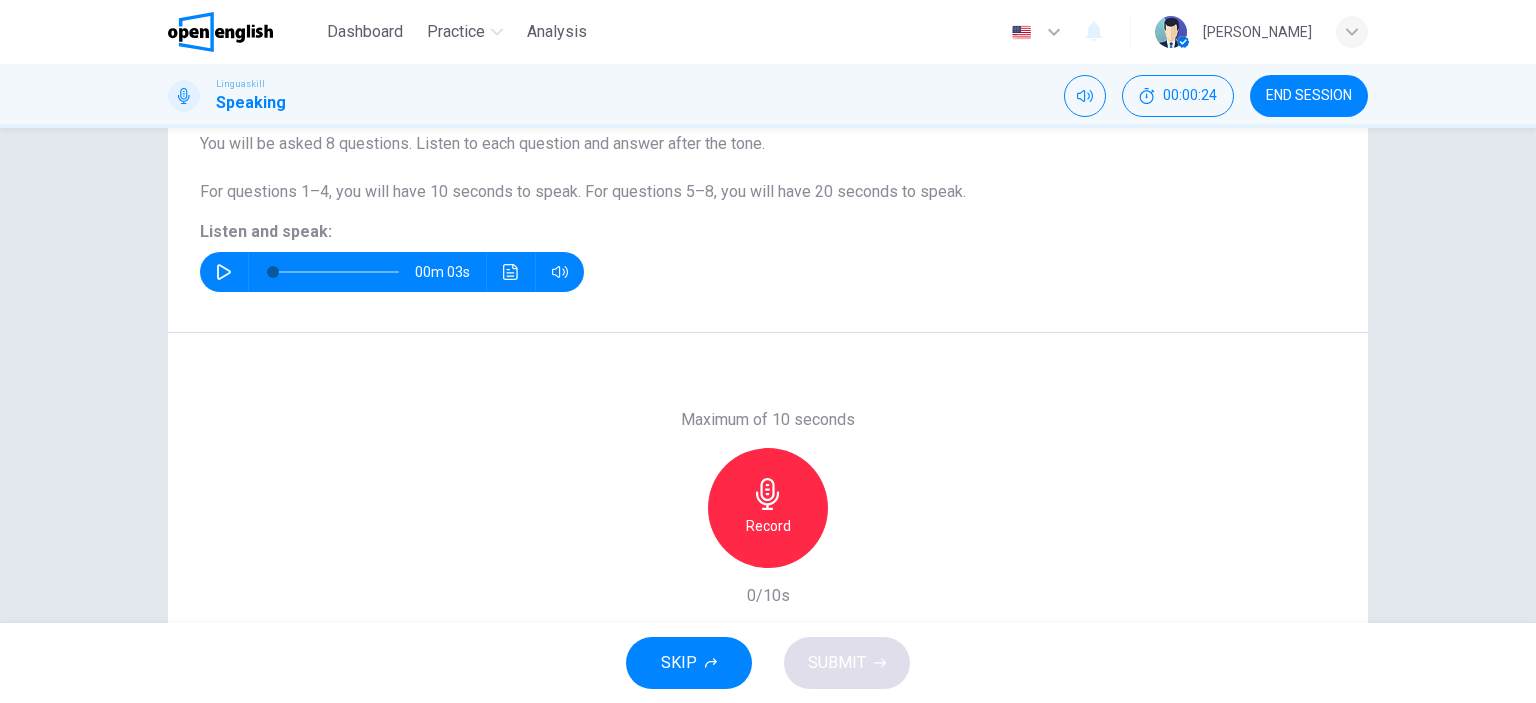 scroll, scrollTop: 170, scrollLeft: 0, axis: vertical 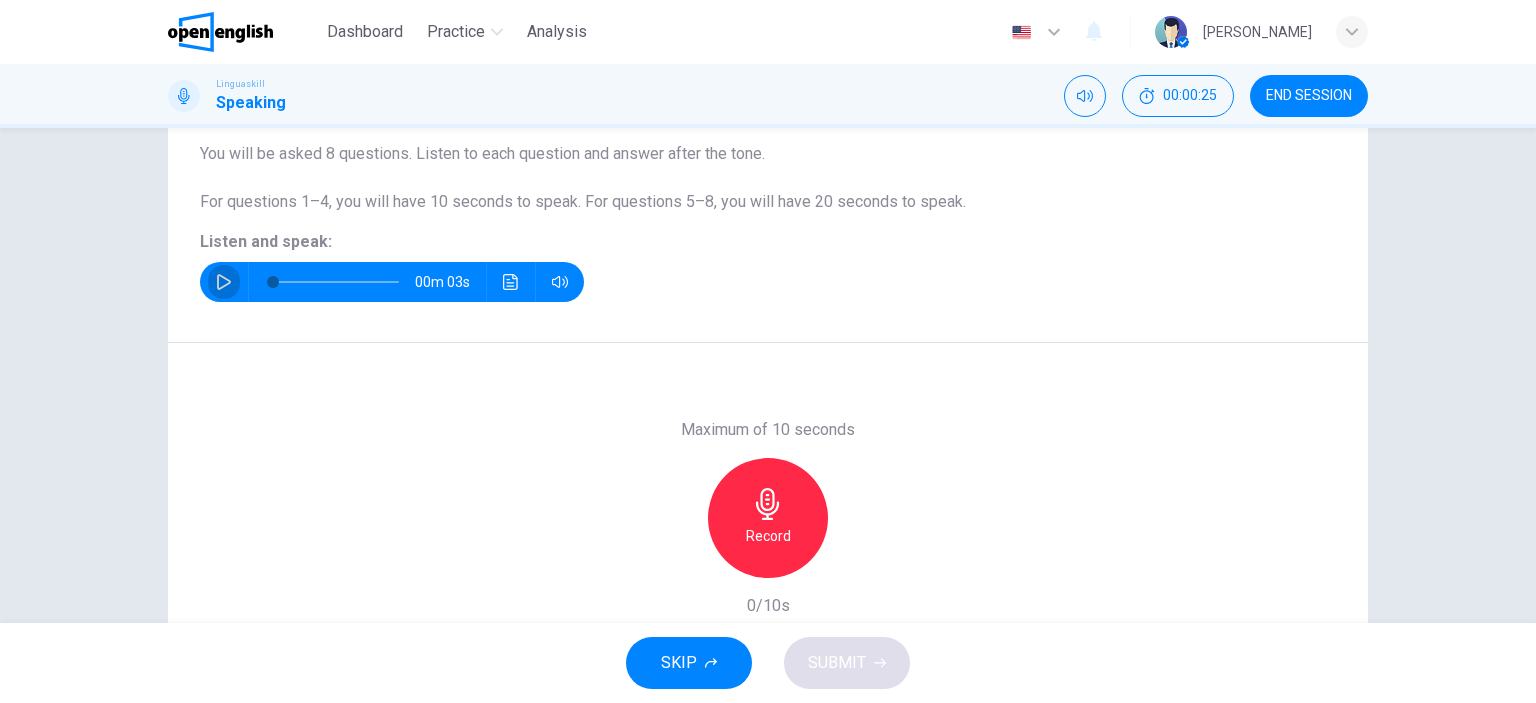 click 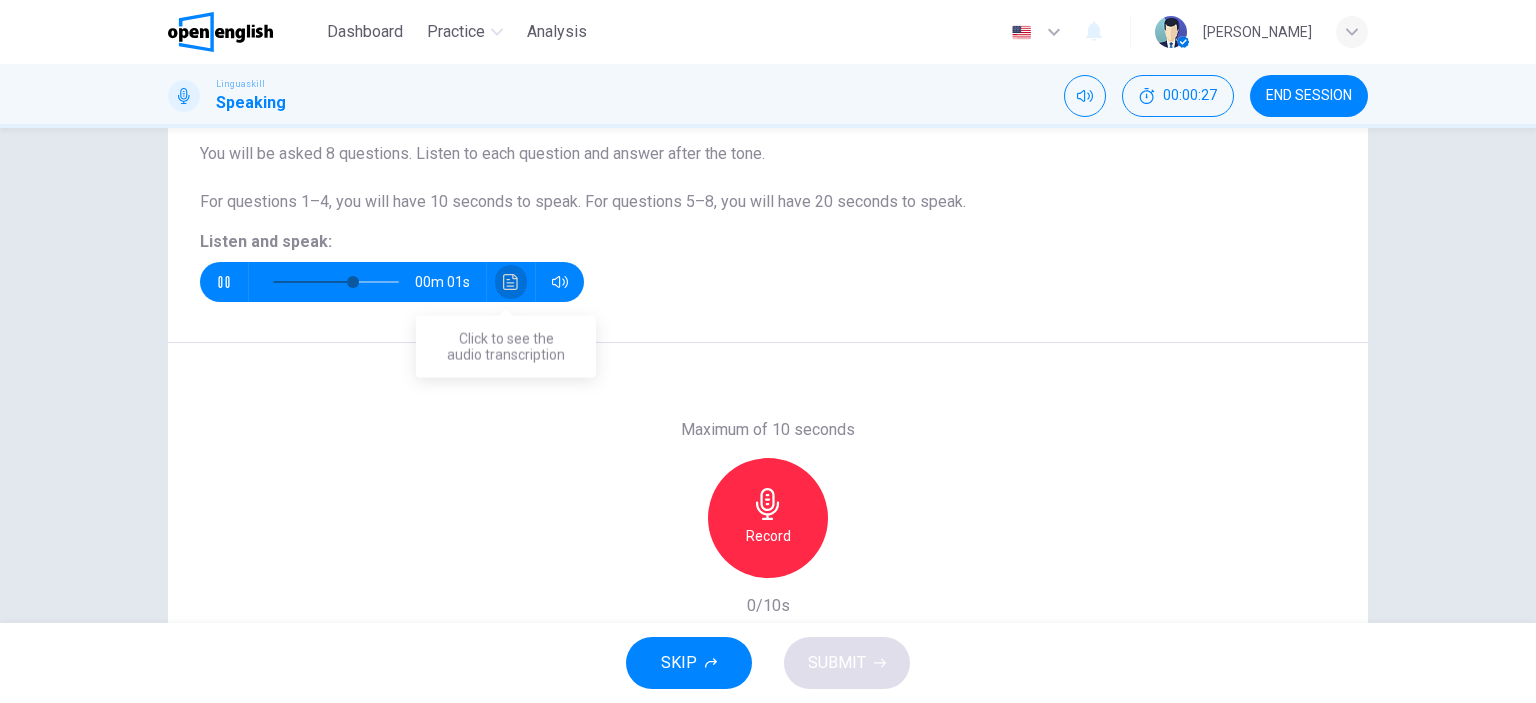 click 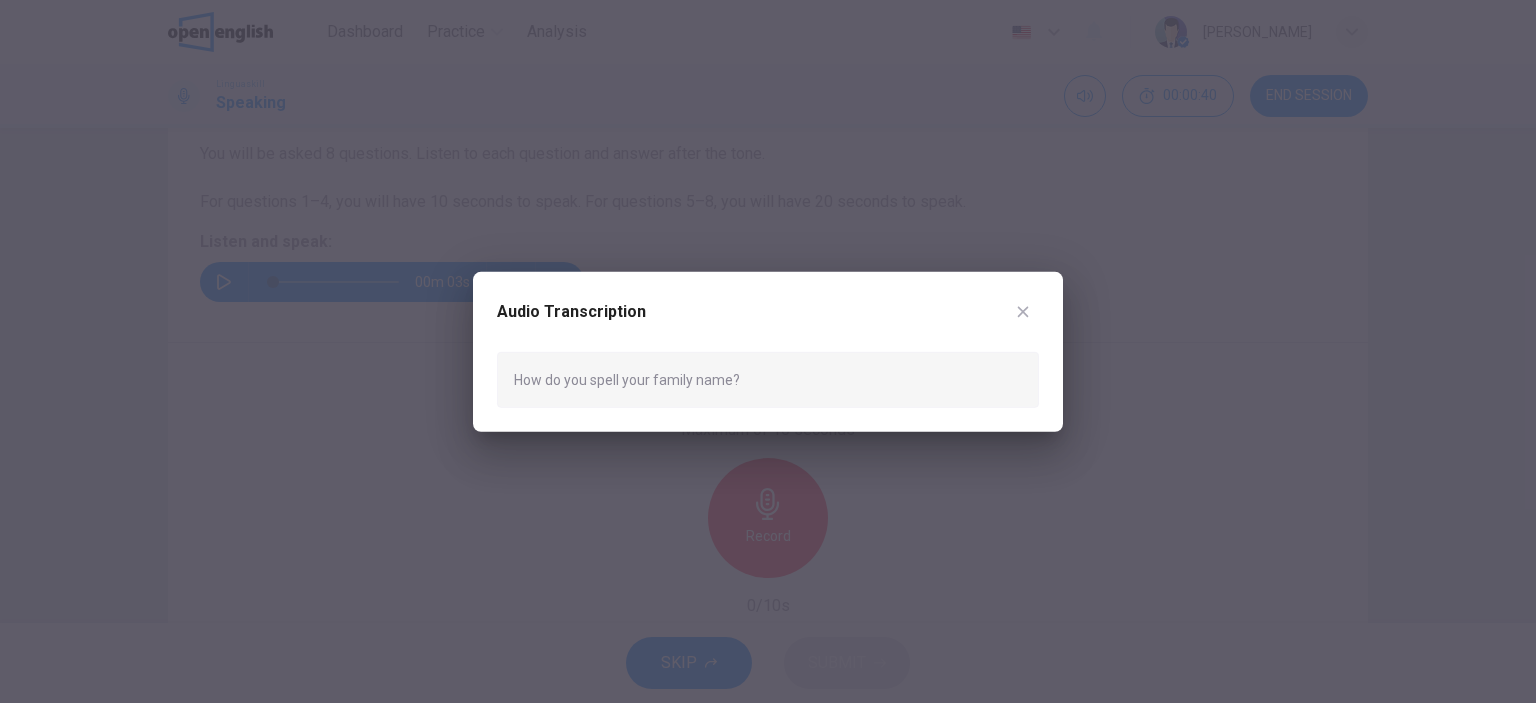 click 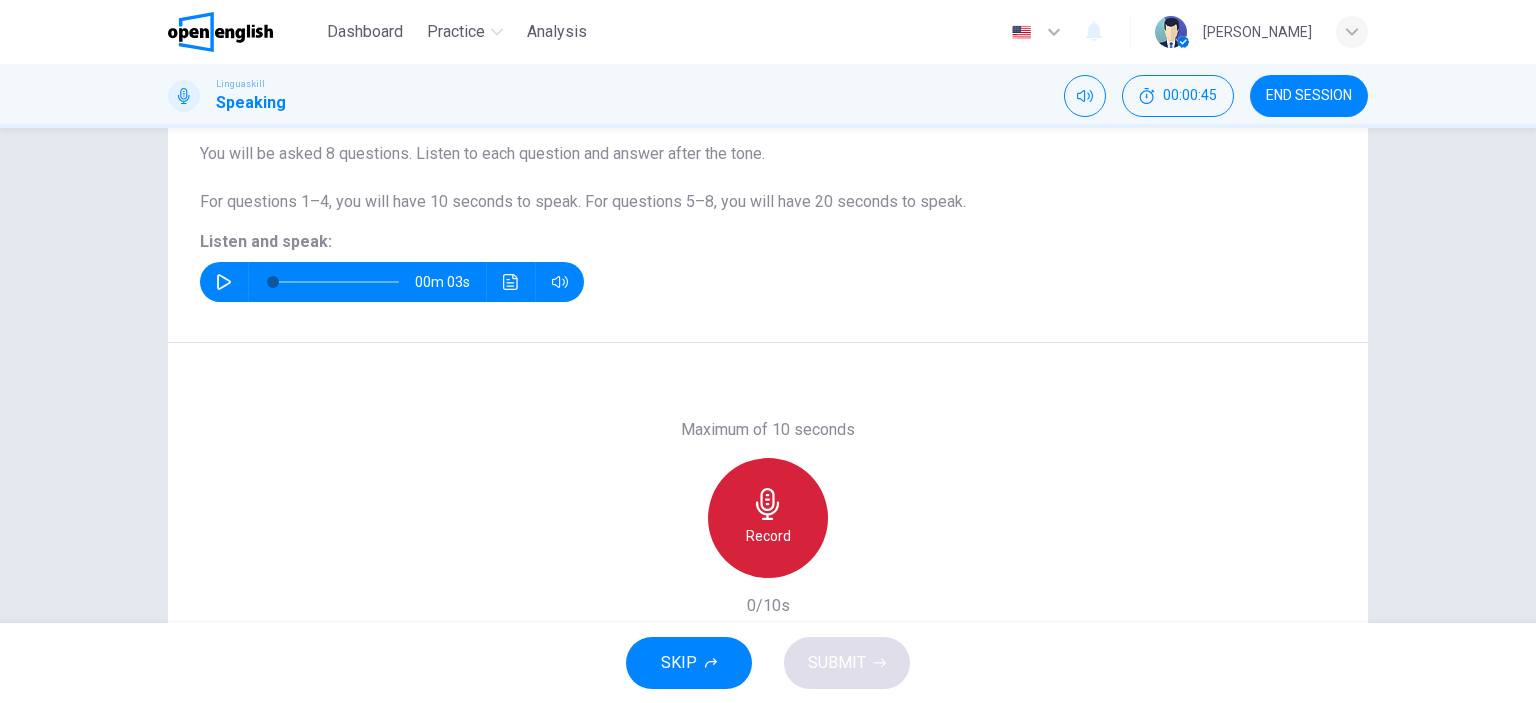 click 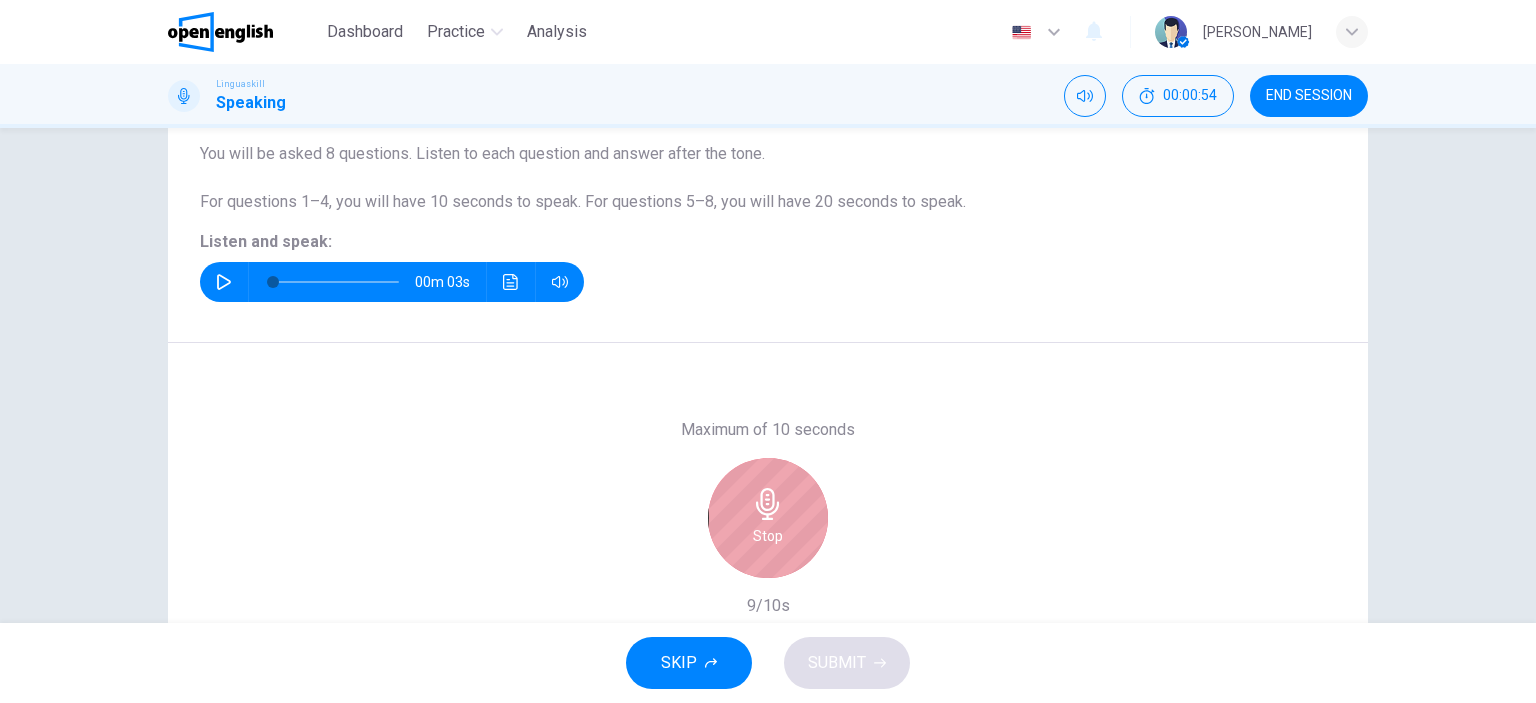 click 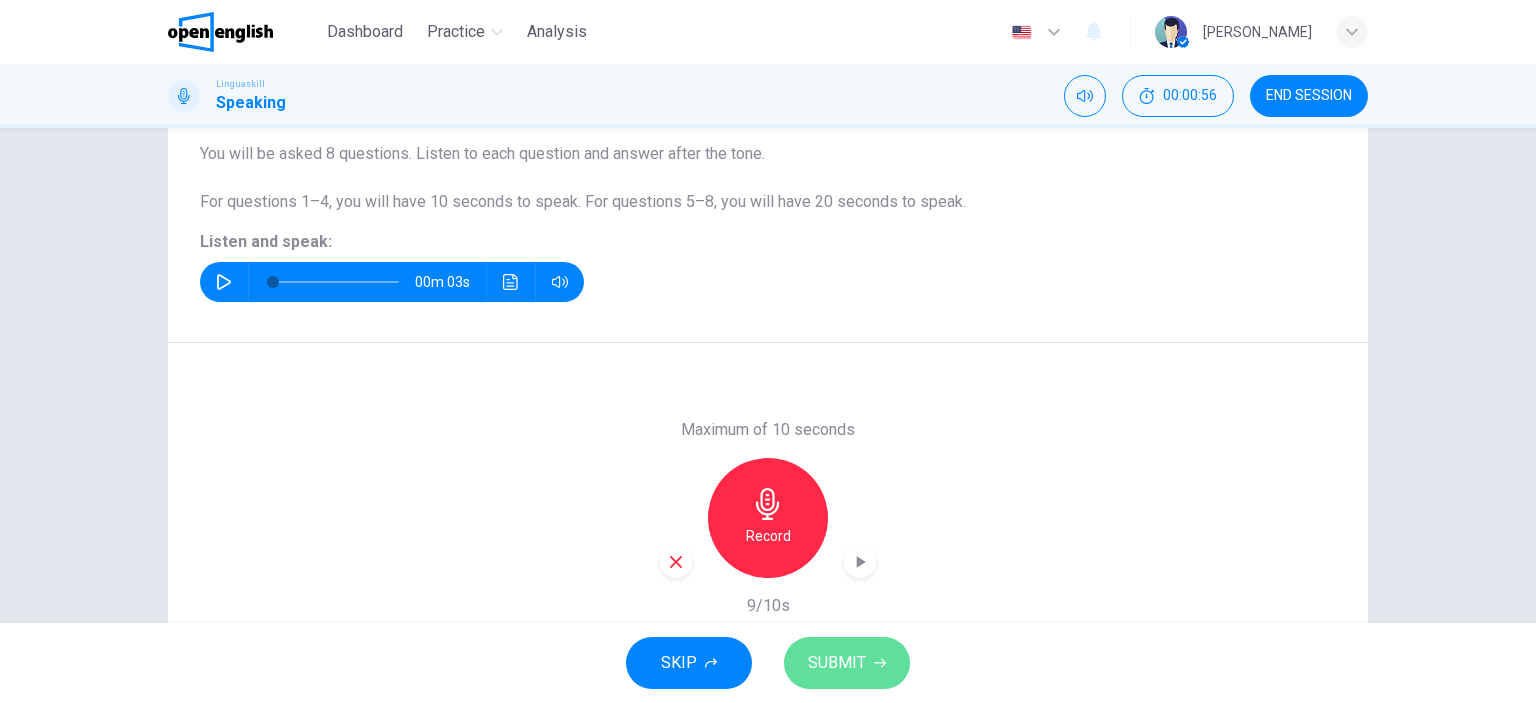 click on "SUBMIT" at bounding box center [837, 663] 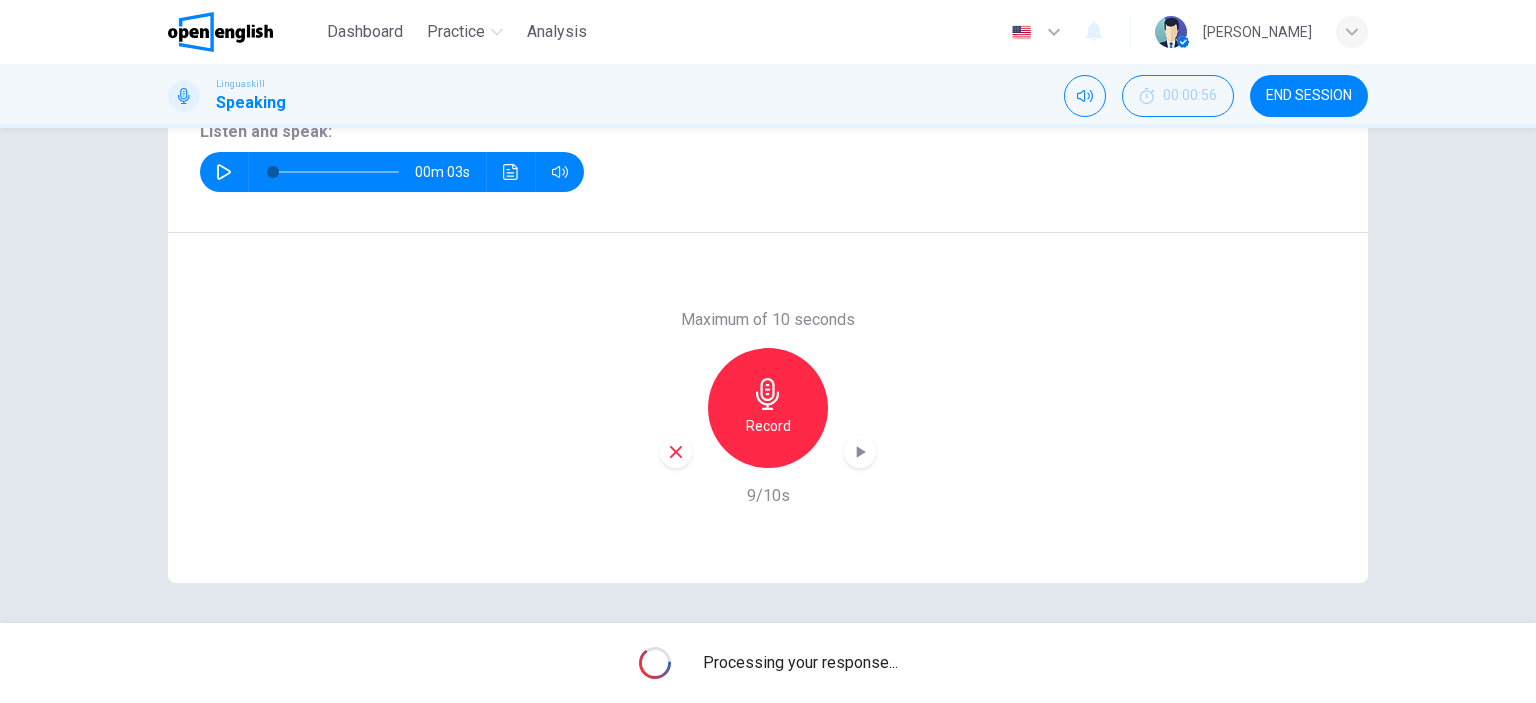 scroll, scrollTop: 278, scrollLeft: 0, axis: vertical 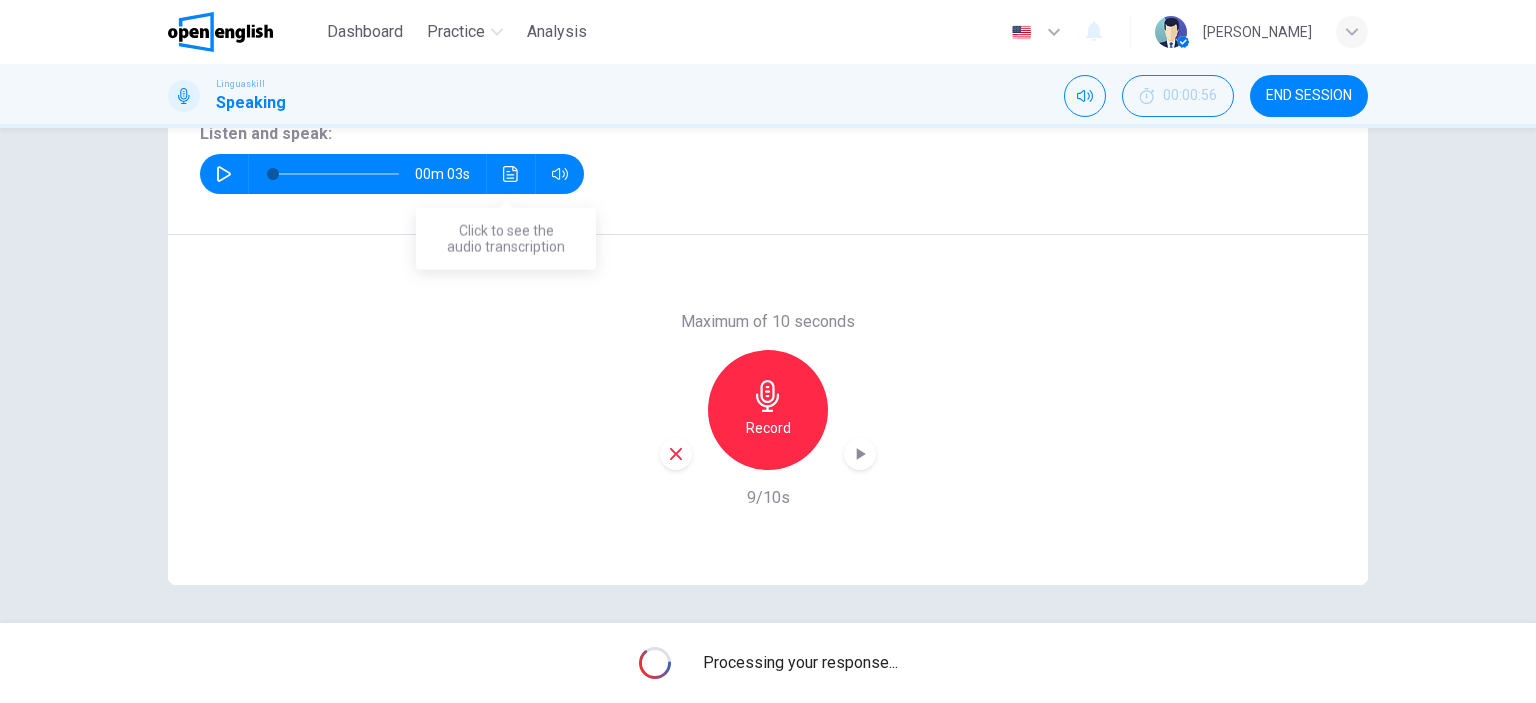 click 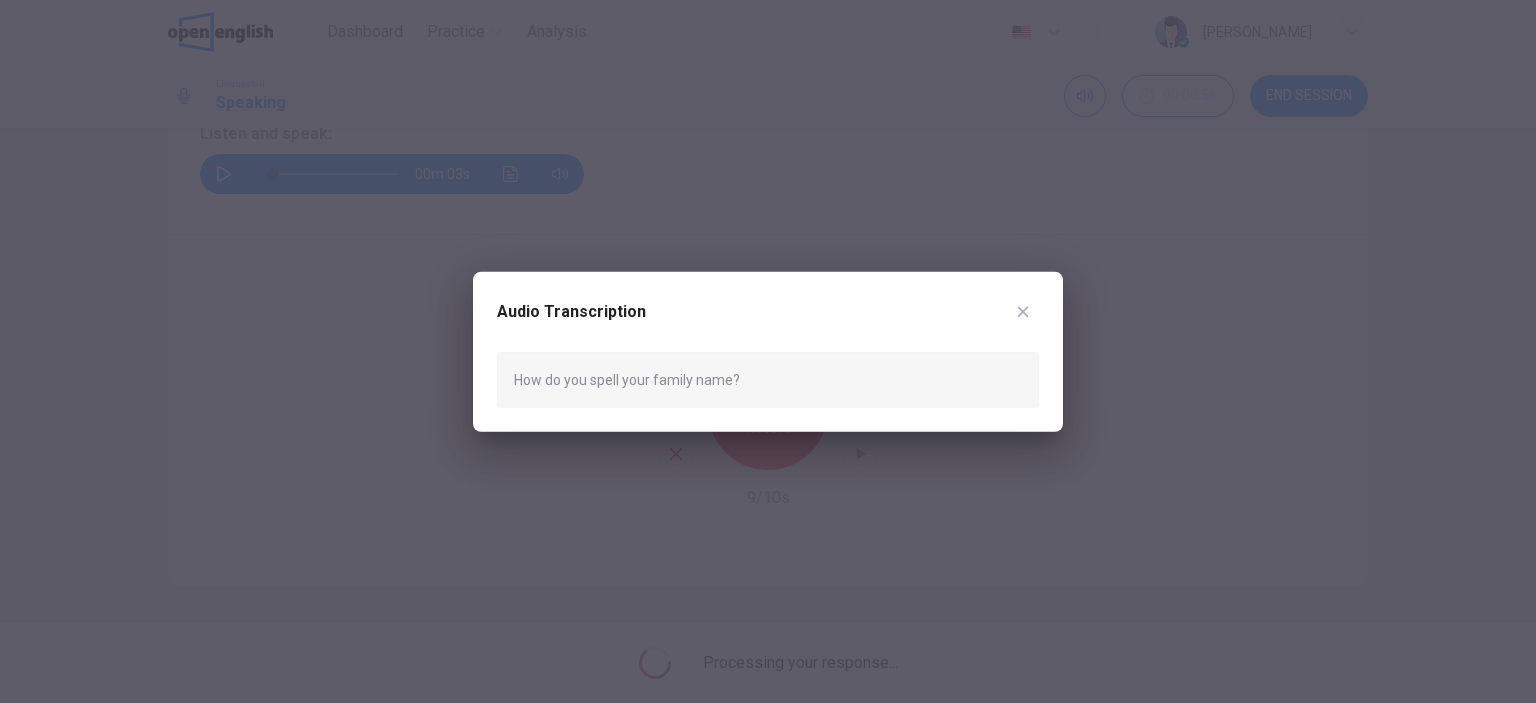click on "How do you spell your family name?" at bounding box center [768, 379] 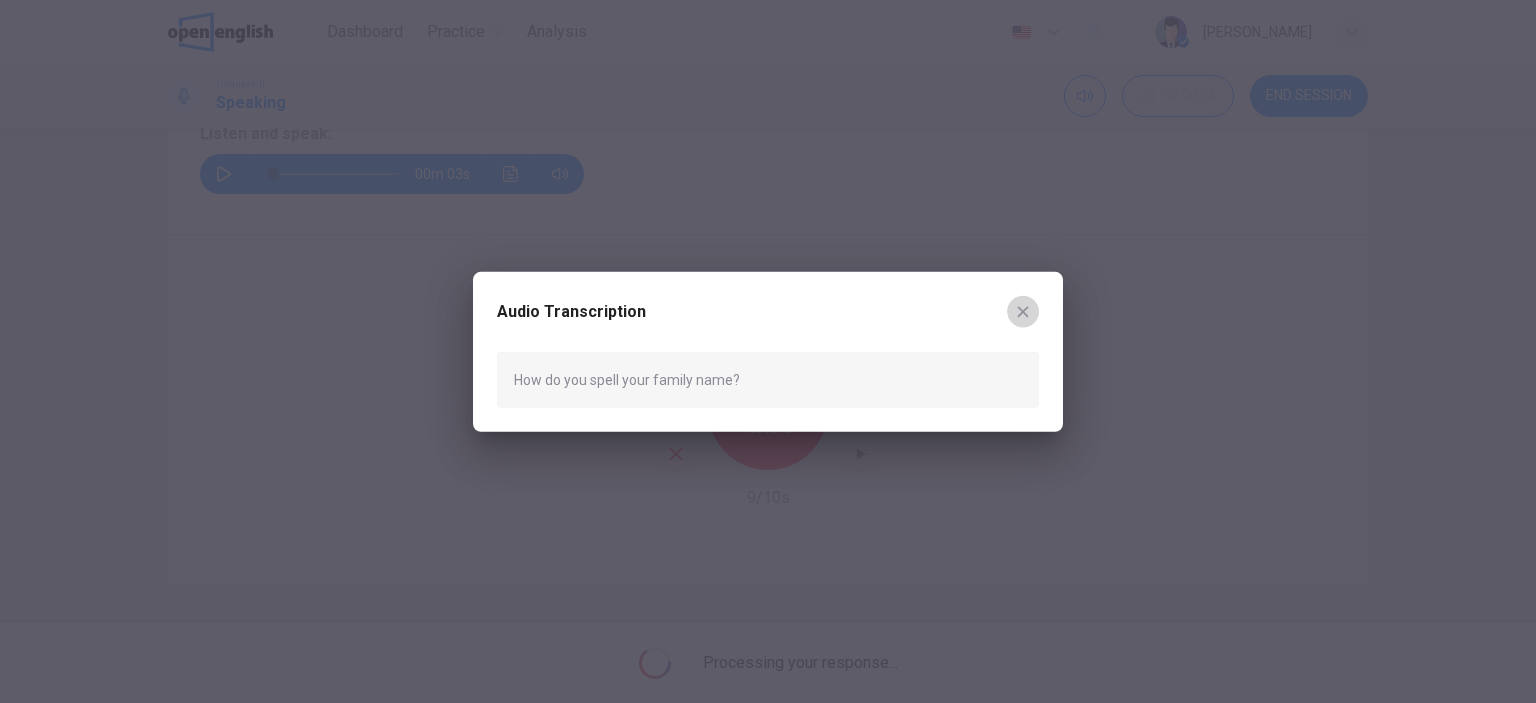 click 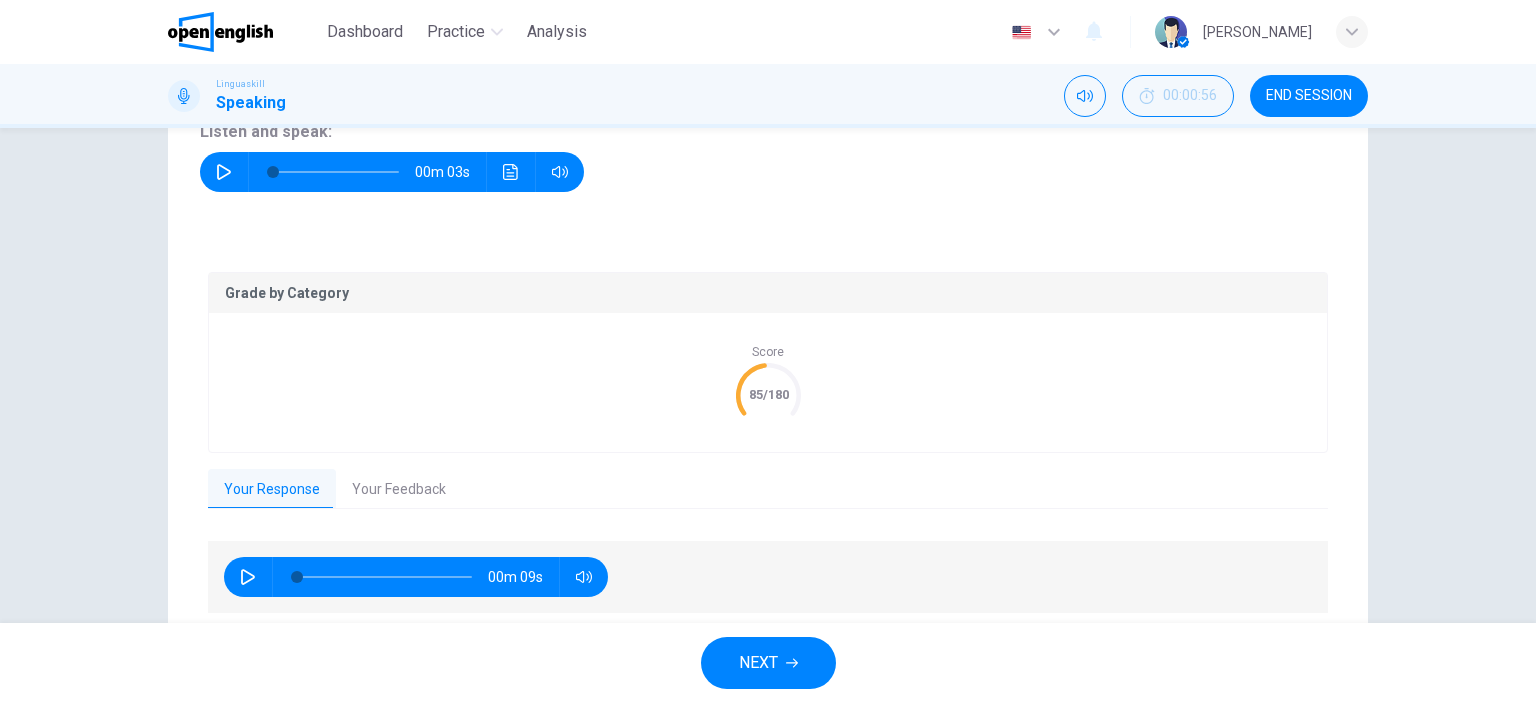 scroll, scrollTop: 352, scrollLeft: 0, axis: vertical 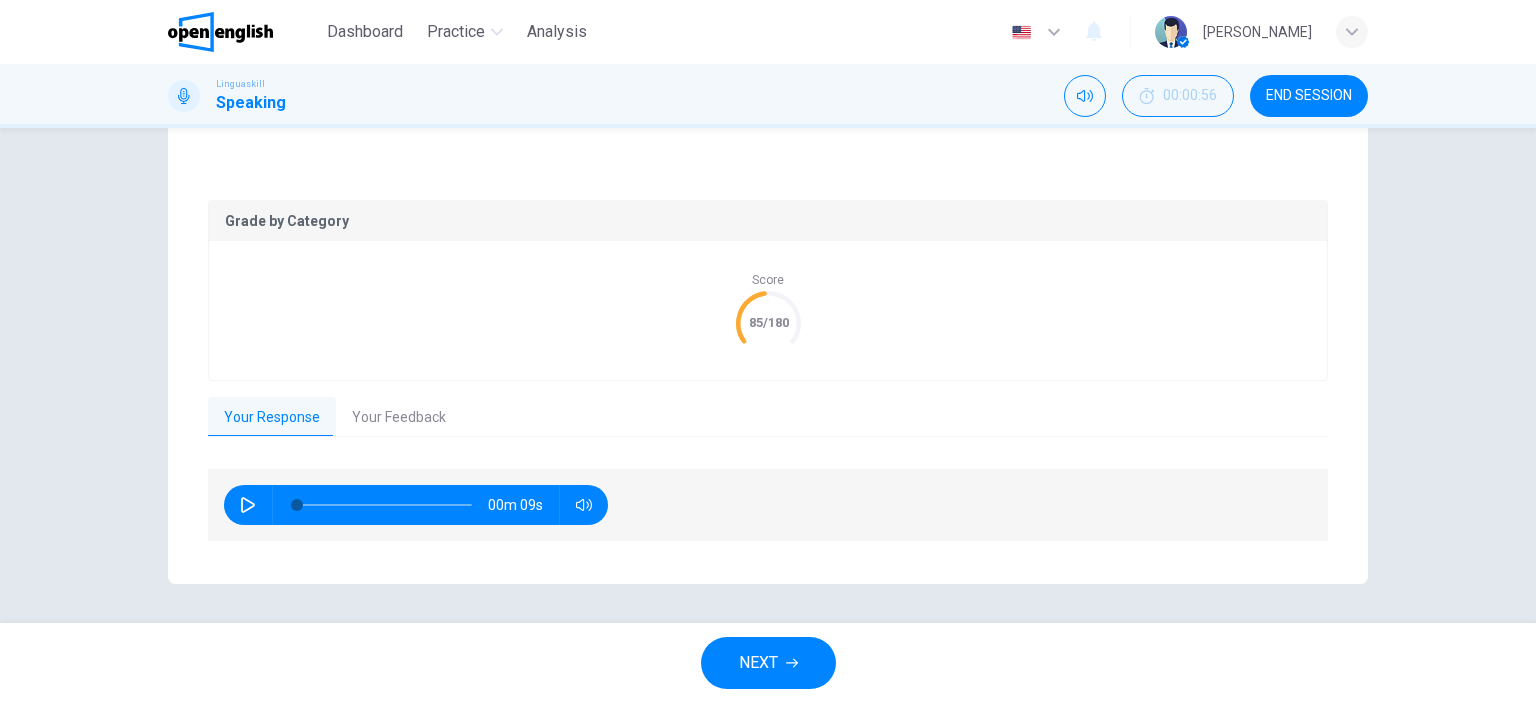click on "Your Feedback" at bounding box center [399, 418] 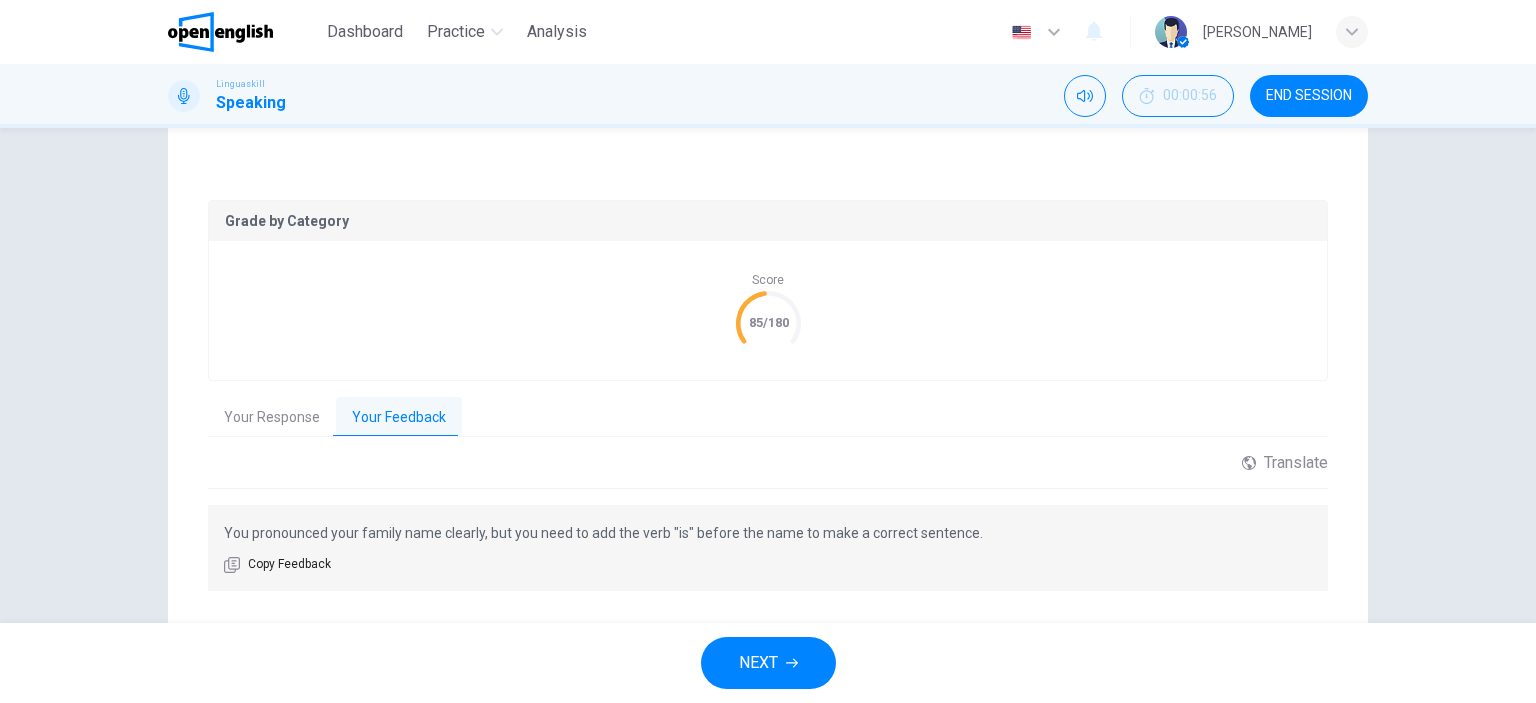 drag, startPoint x: 988, startPoint y: 532, endPoint x: 327, endPoint y: 521, distance: 661.0915 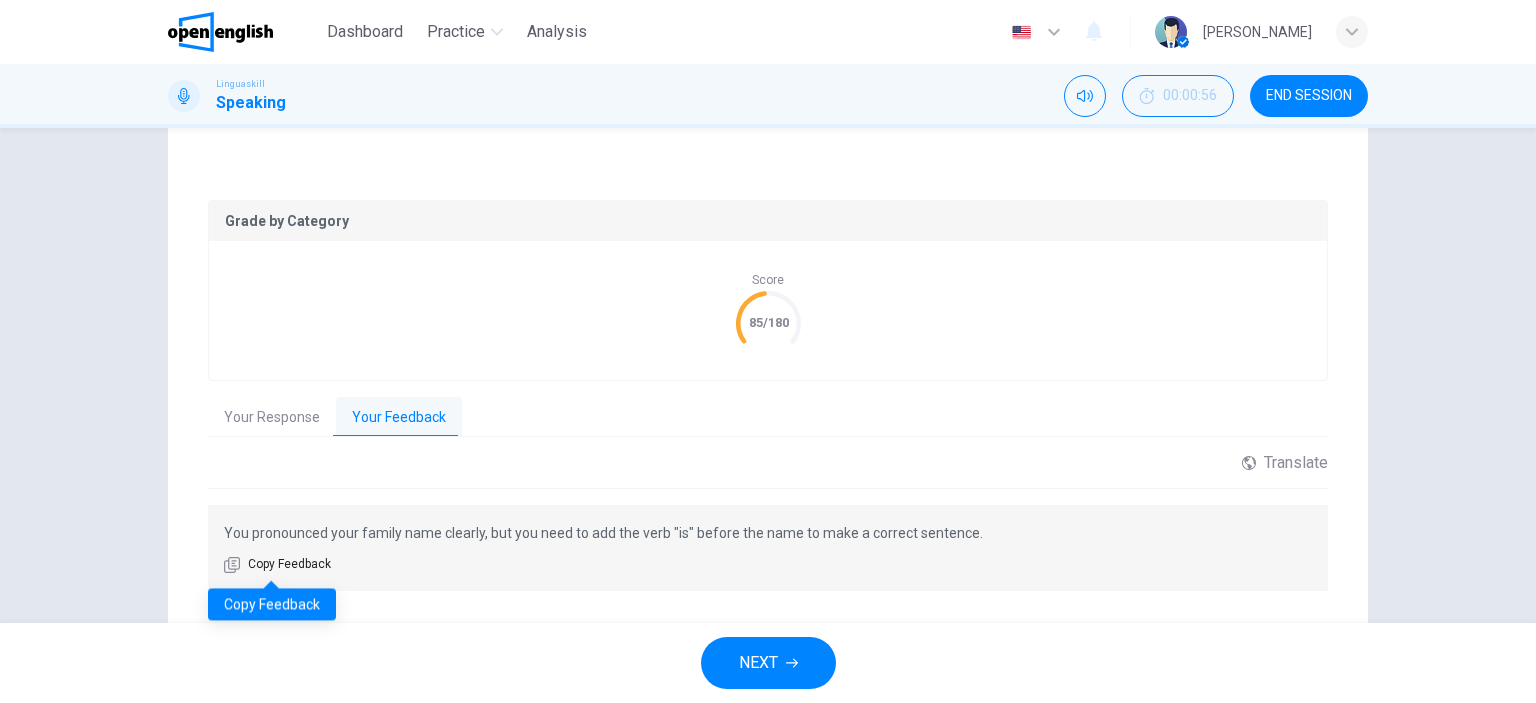 click on "This site uses cookies, as explained in our  Privacy Policy . If you agree to the use of cookies, please click the Accept button and continue to browse our site.   Privacy Policy Accept This site uses cookies, as explained in our  Privacy Policy . If you agree to the use of cookies, please click the Accept button and continue to browse our site.   Privacy Policy Accept Dashboard Practice Analysis English ** ​ [PERSON_NAME] Linguaskill Speaking 00:00:56 END SESSION Question   2 Part 1 - Interview You will be asked 8 questions. Listen to each question and answer after the tone. For questions 1–4, you will have 10 seconds to speak. For questions 5–8, you will have 20 seconds to speak. Listen and speak:  00m 03s Grade by Category Score 85/180 Your Response Your Feedback 00m 09s  Translate ​ ​ Powered by  You pronounced your family name clearly, but you need to add the verb "is" before the name to make a correct sentence.   Copy Feedback NEXT Open English - Online English Dashboard Practice Analysis 1 2025" at bounding box center [768, 351] 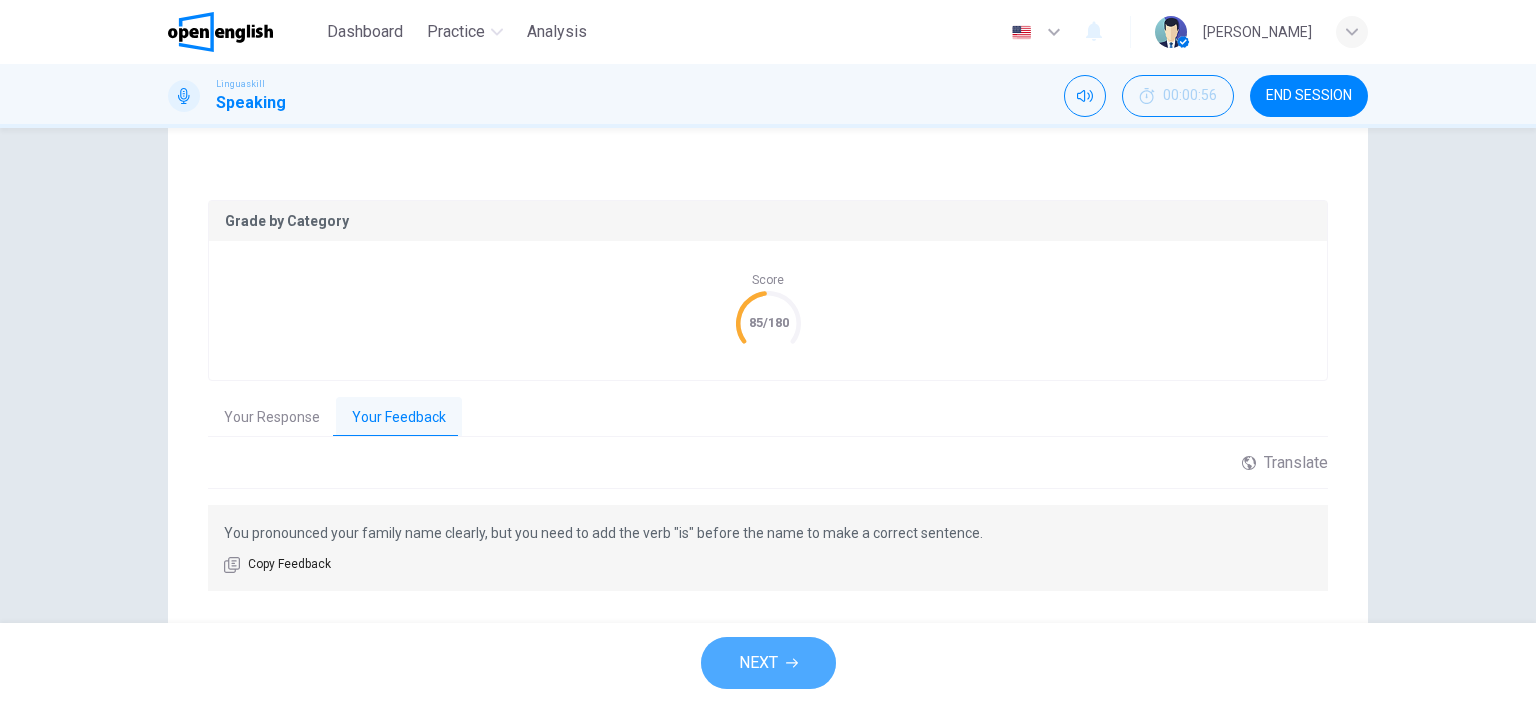 click on "NEXT" at bounding box center (758, 663) 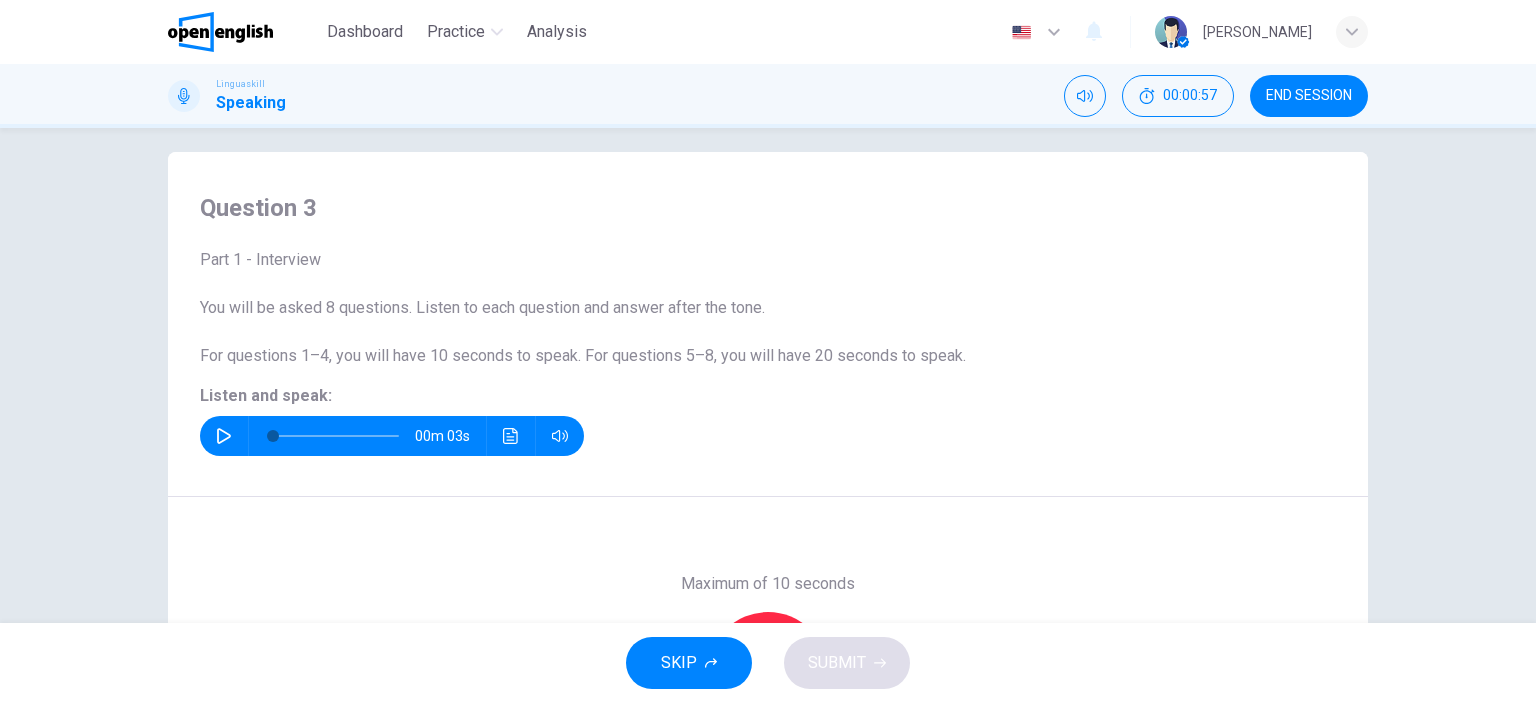 scroll, scrollTop: 0, scrollLeft: 0, axis: both 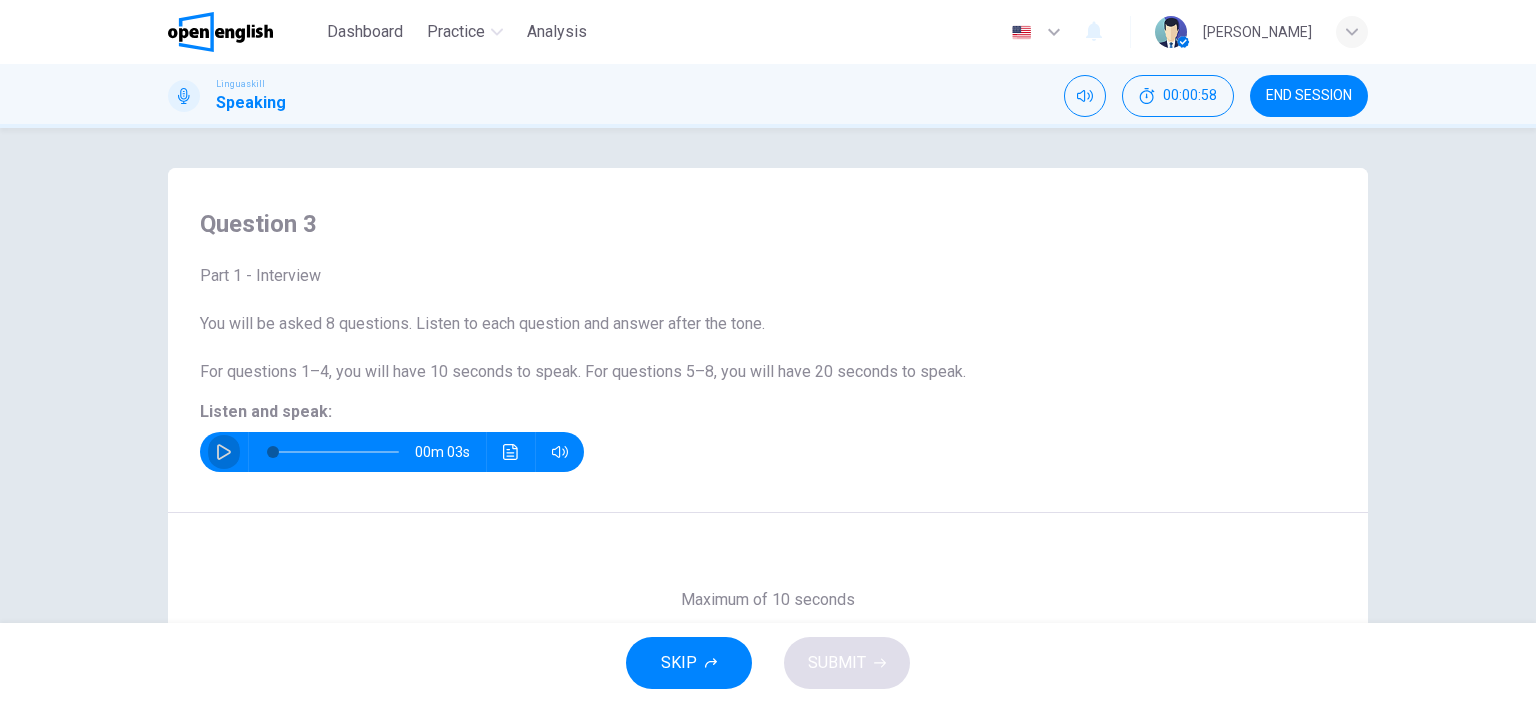 click at bounding box center (224, 452) 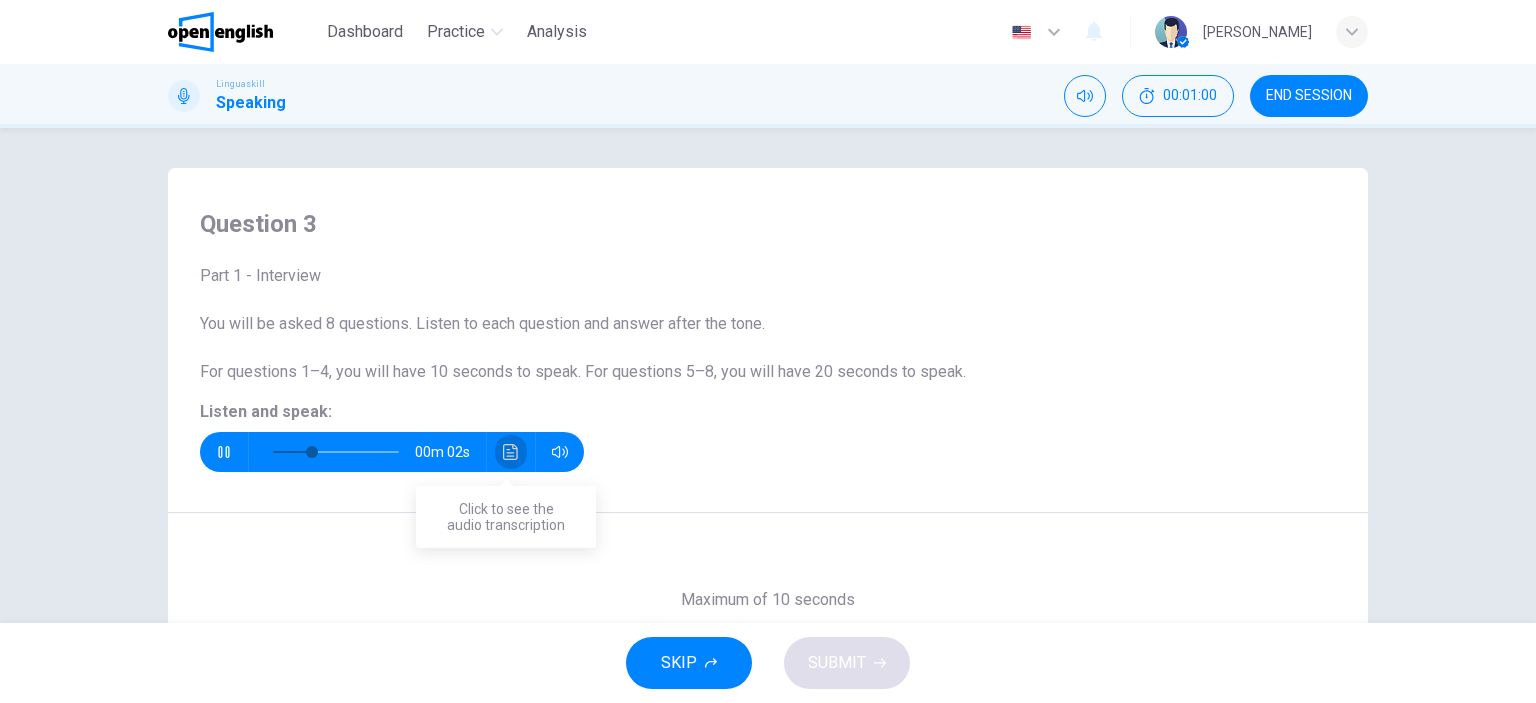 click 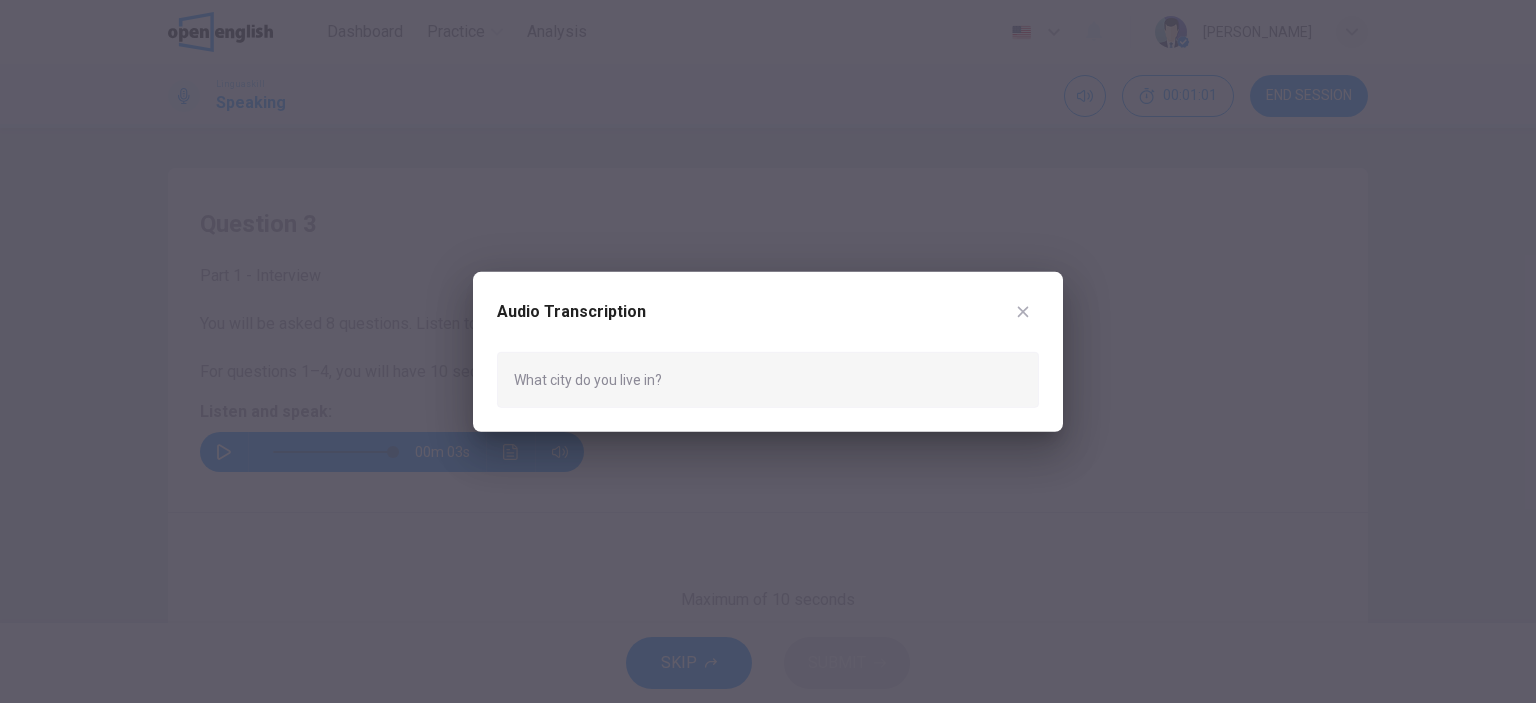 type on "*" 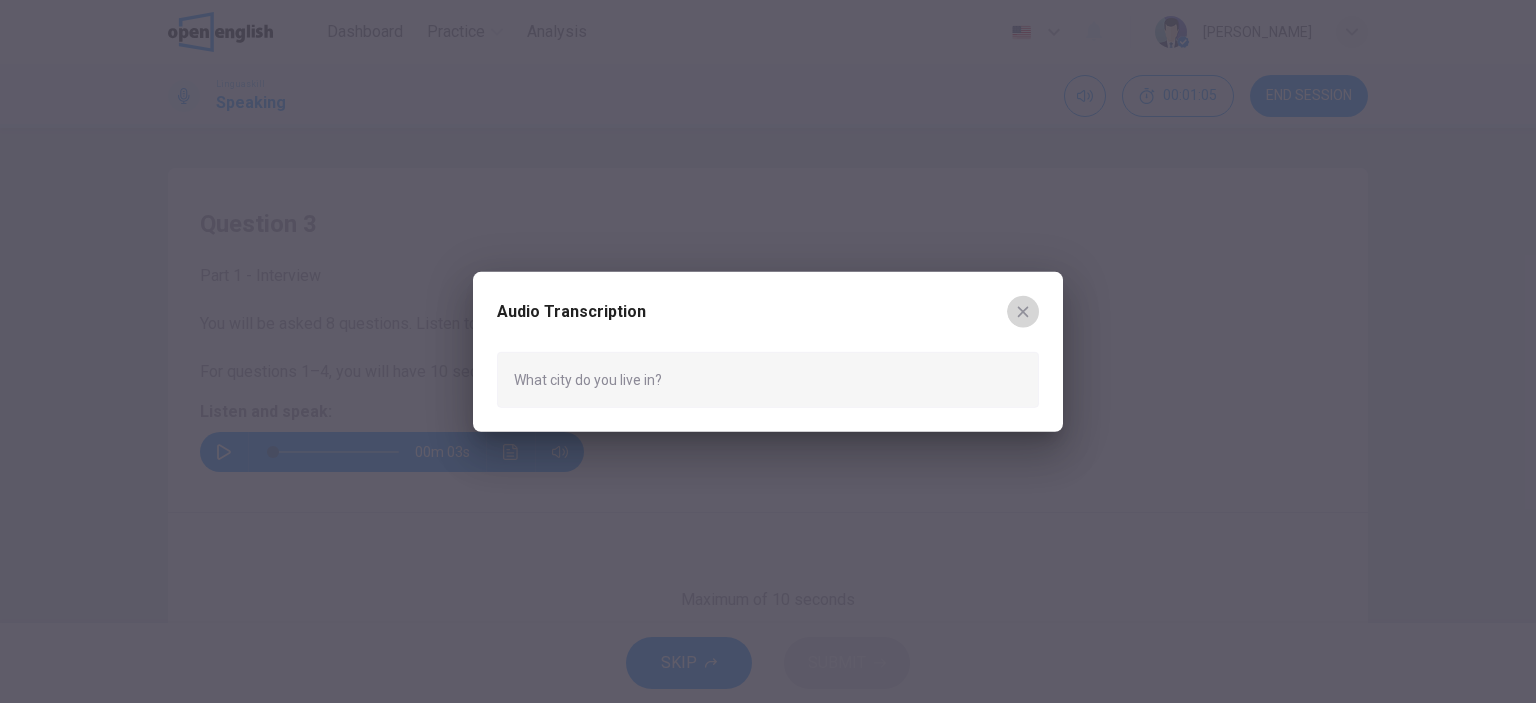 click 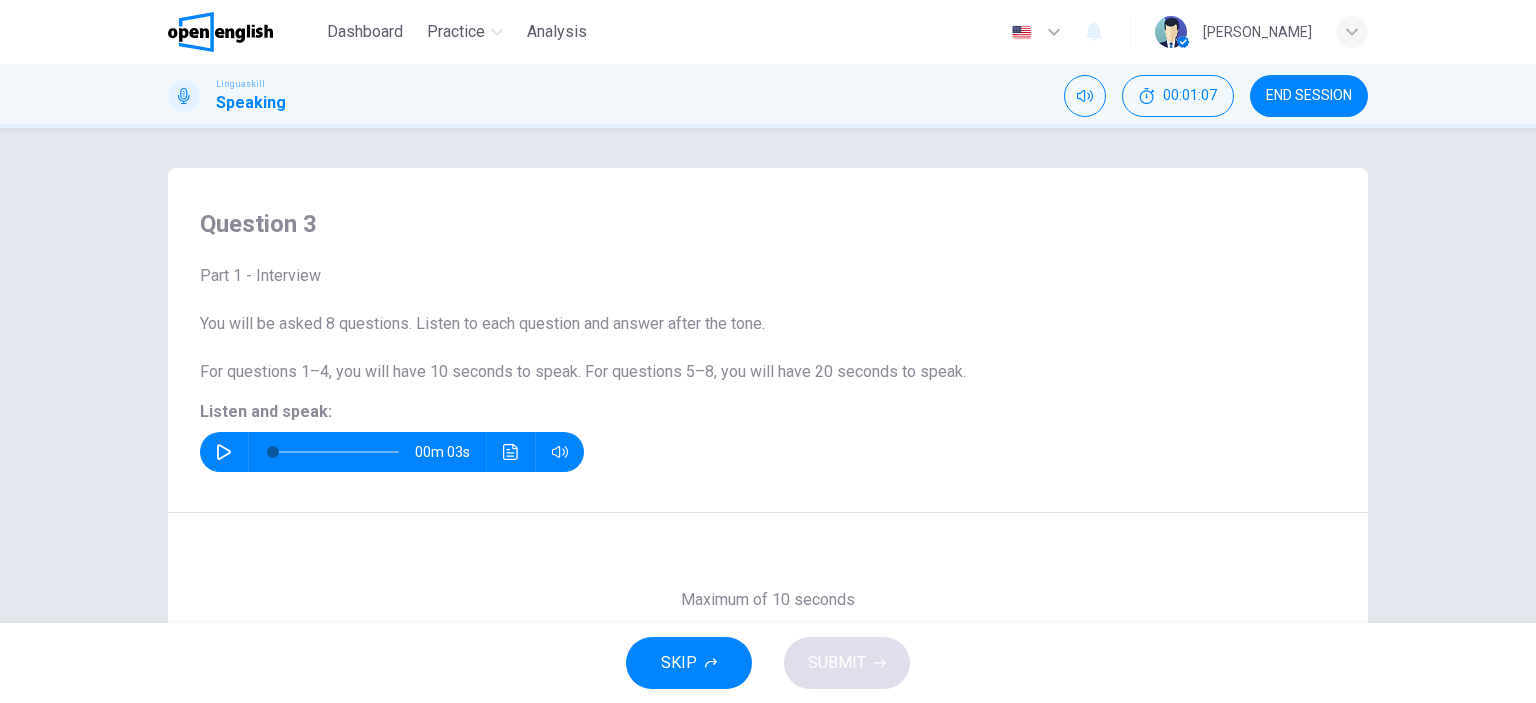 scroll, scrollTop: 280, scrollLeft: 0, axis: vertical 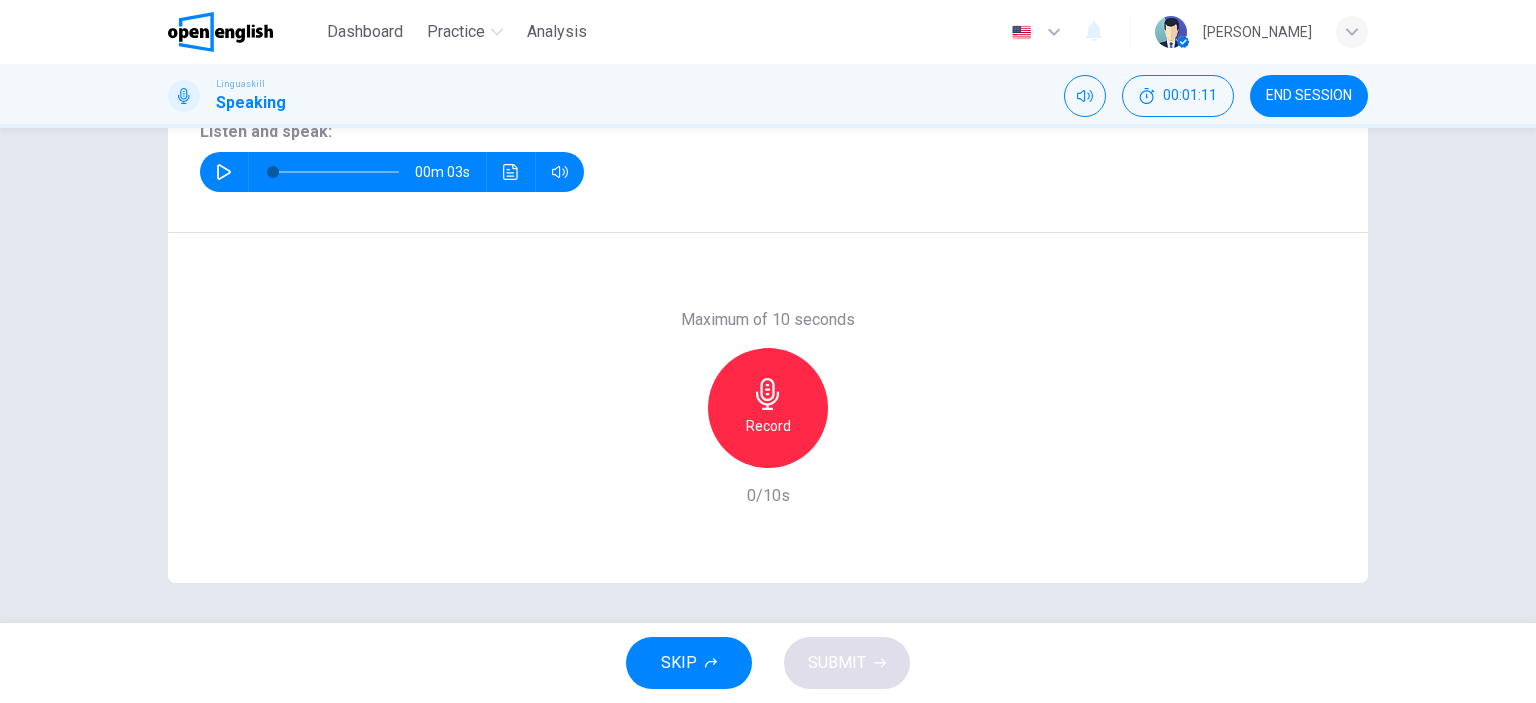 click 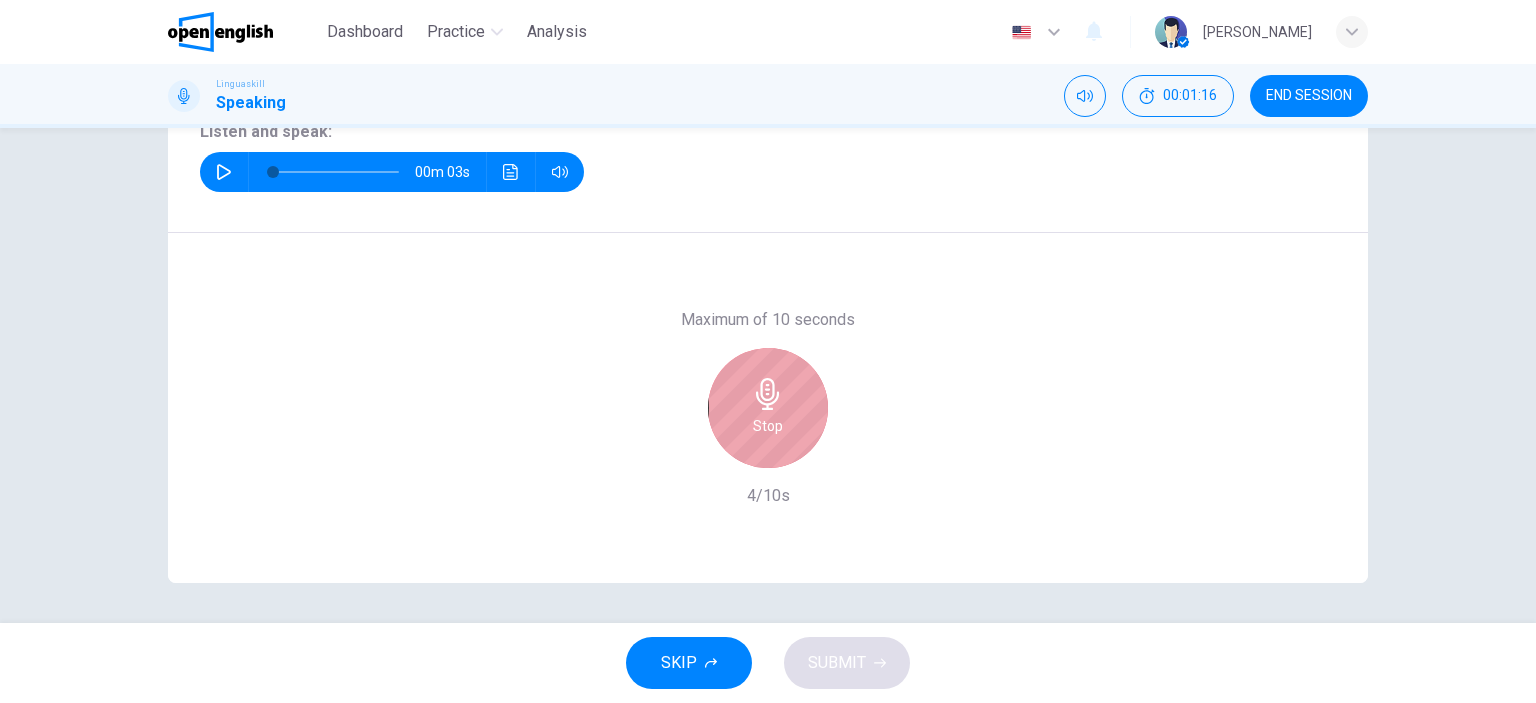 click 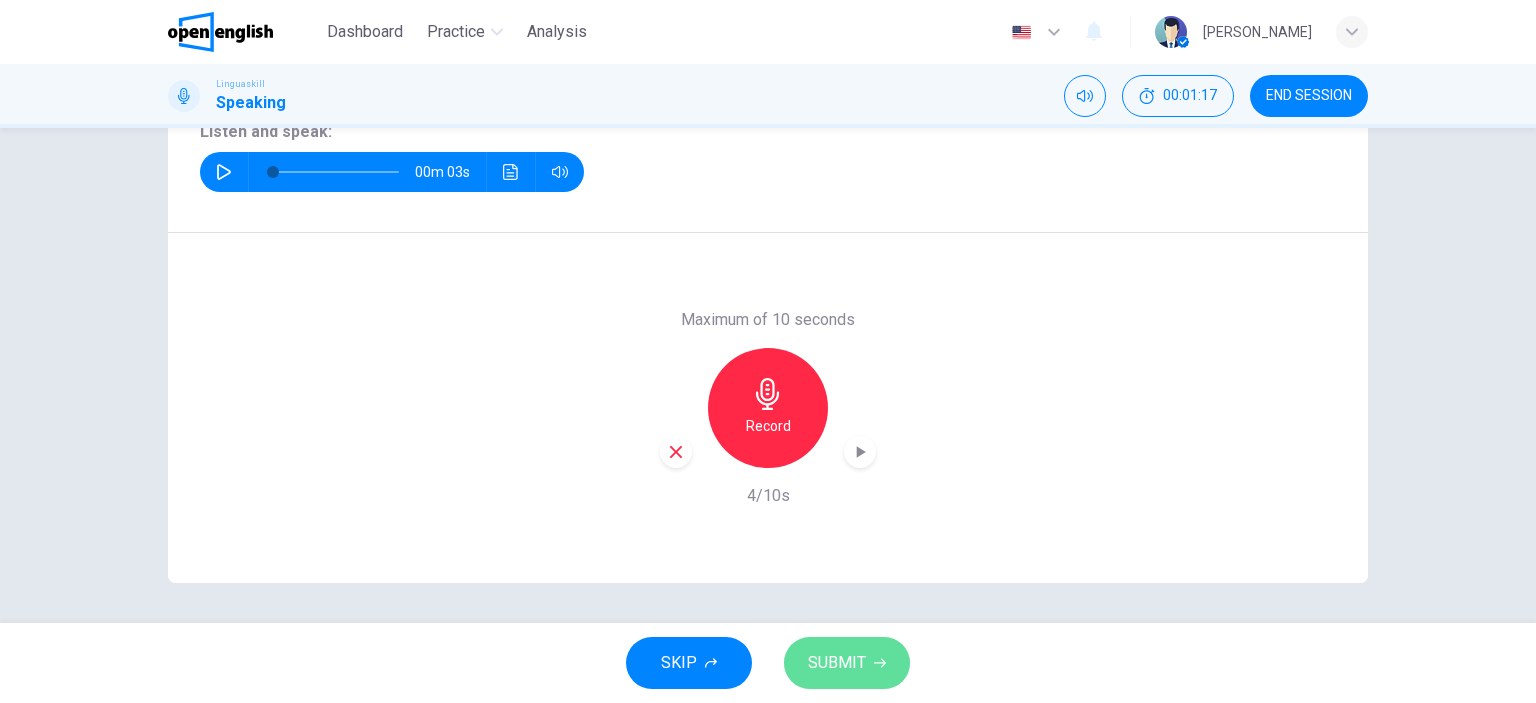 click on "SUBMIT" at bounding box center [837, 663] 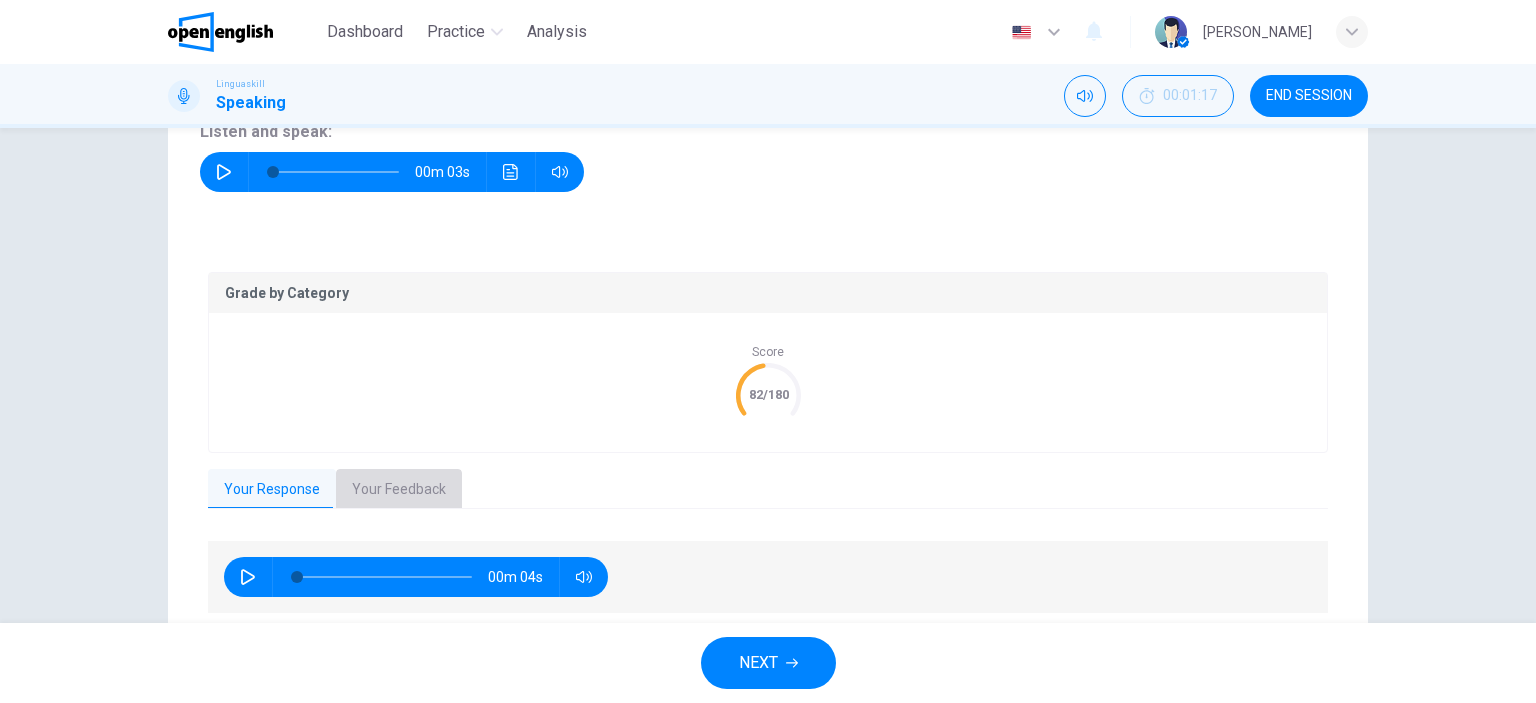 click on "Your Feedback" at bounding box center (399, 490) 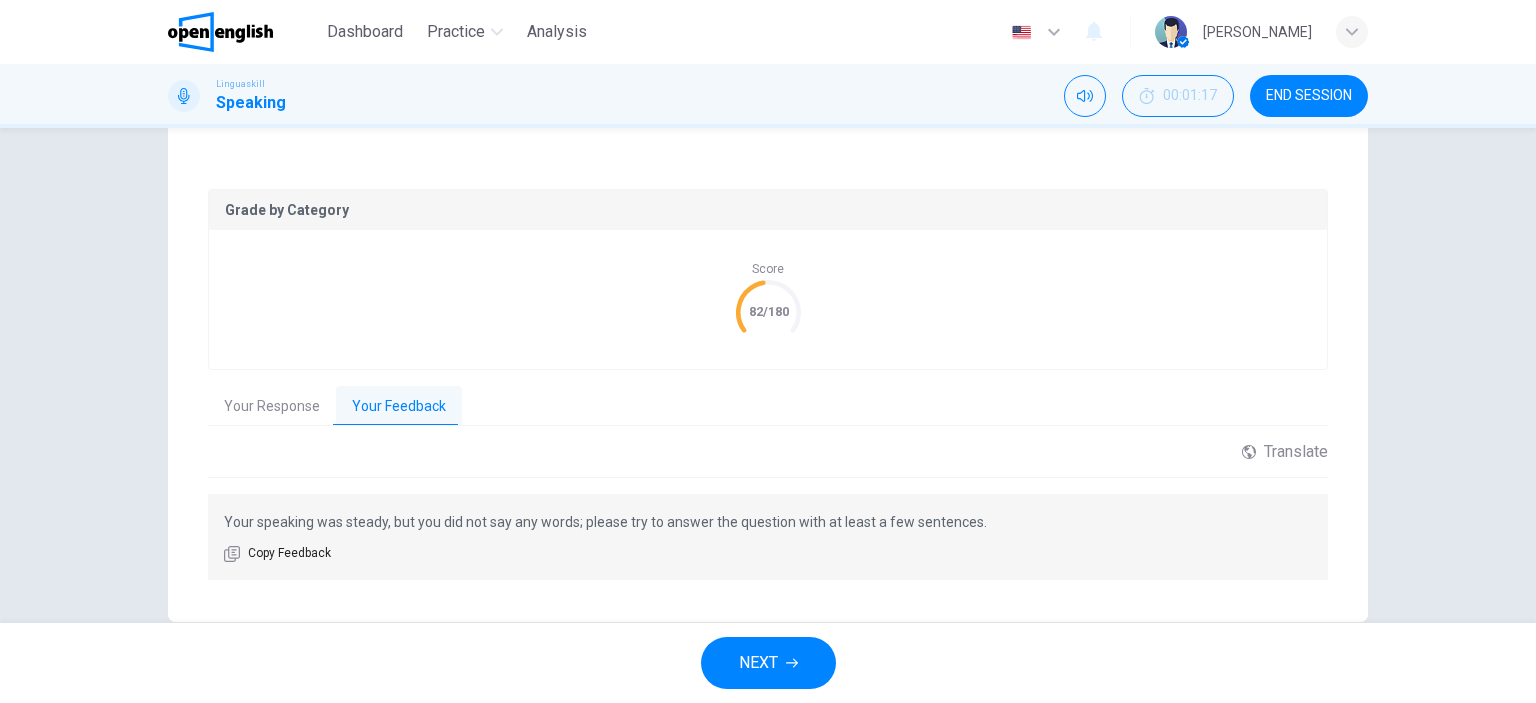 scroll, scrollTop: 364, scrollLeft: 0, axis: vertical 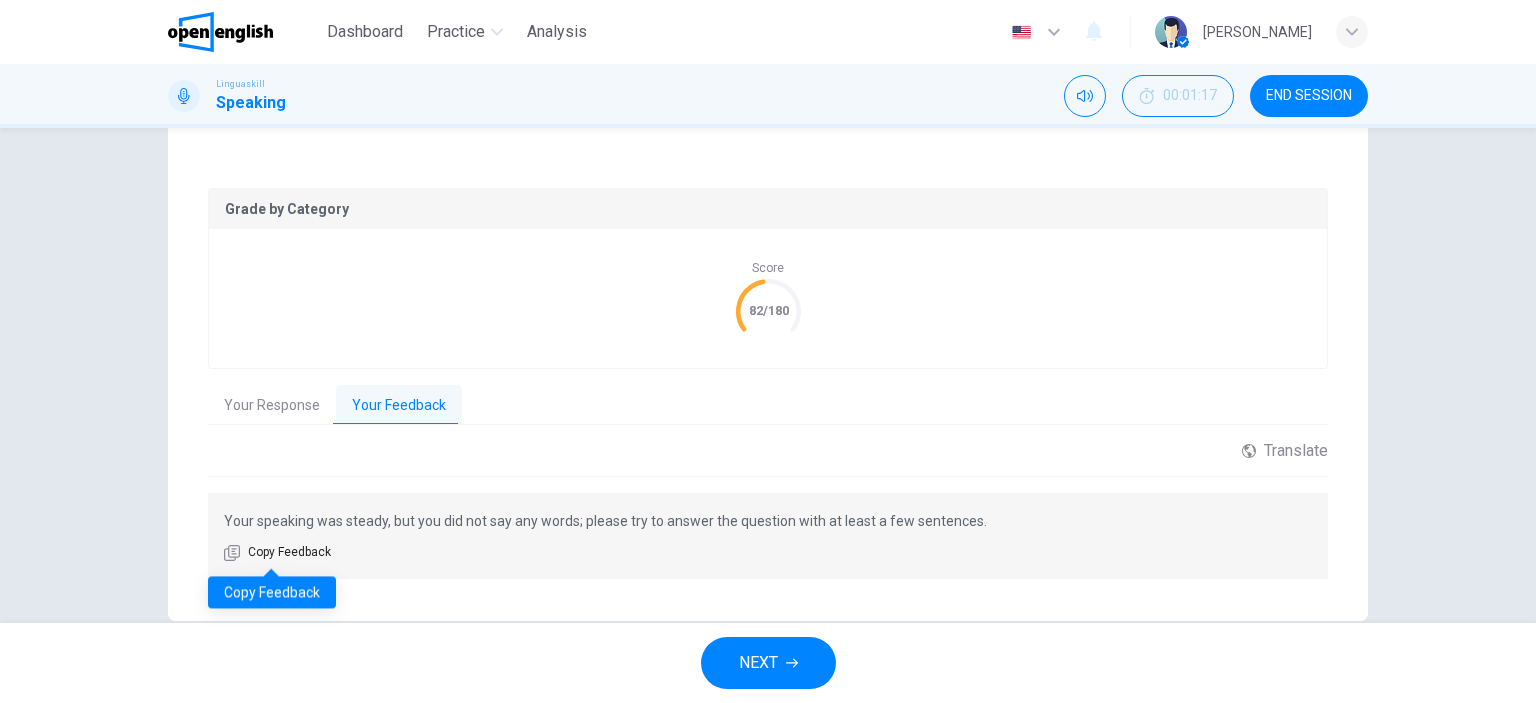 click on "Copy Feedback" at bounding box center (289, 553) 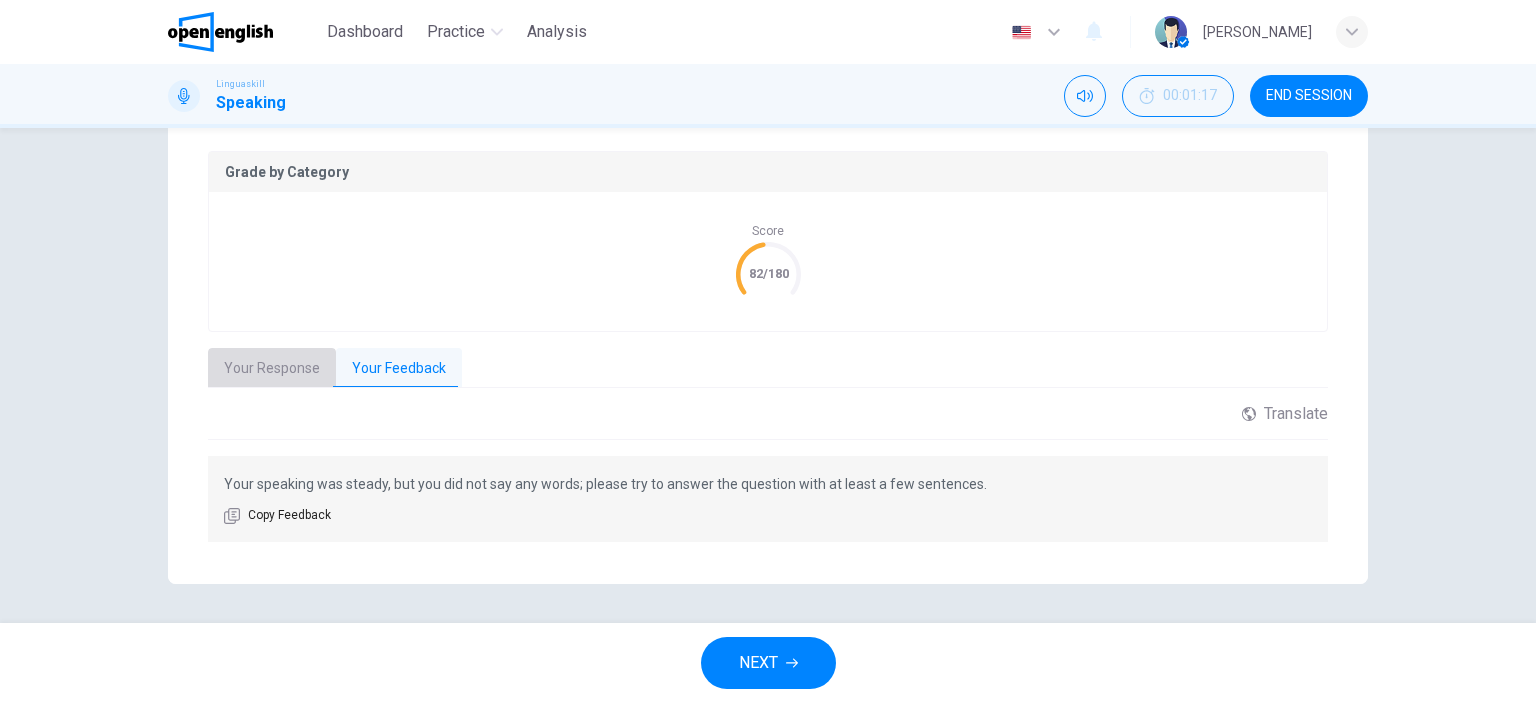 click on "Your Response" at bounding box center [272, 369] 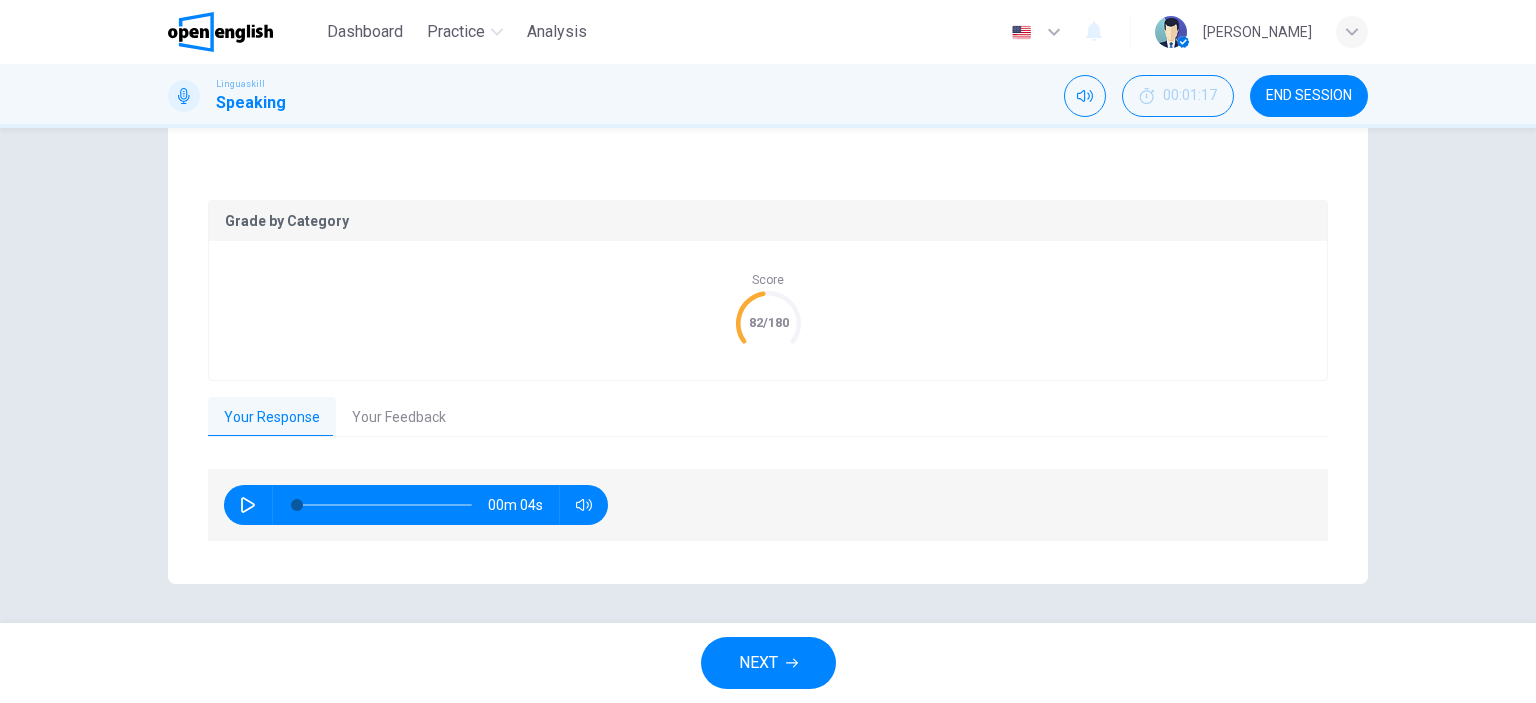 click at bounding box center (248, 505) 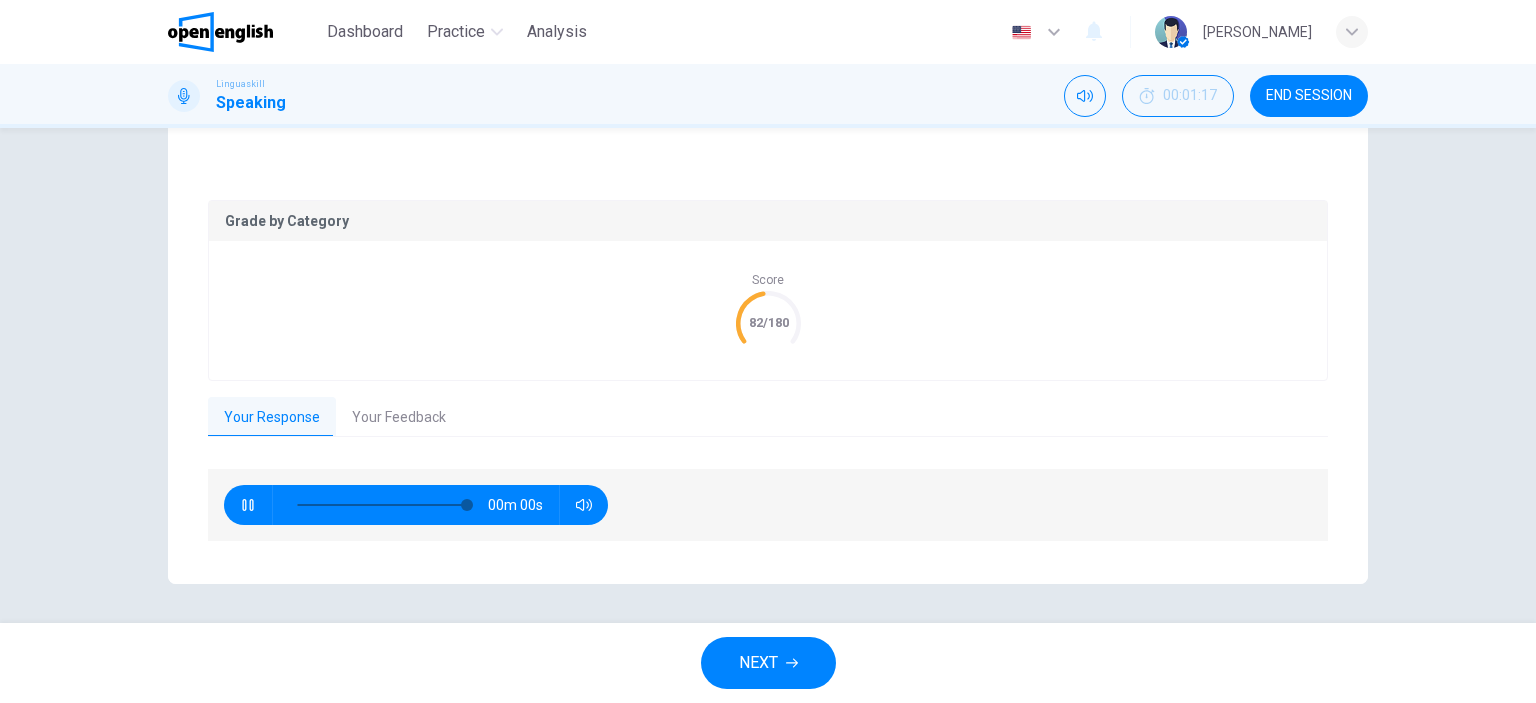 type on "*" 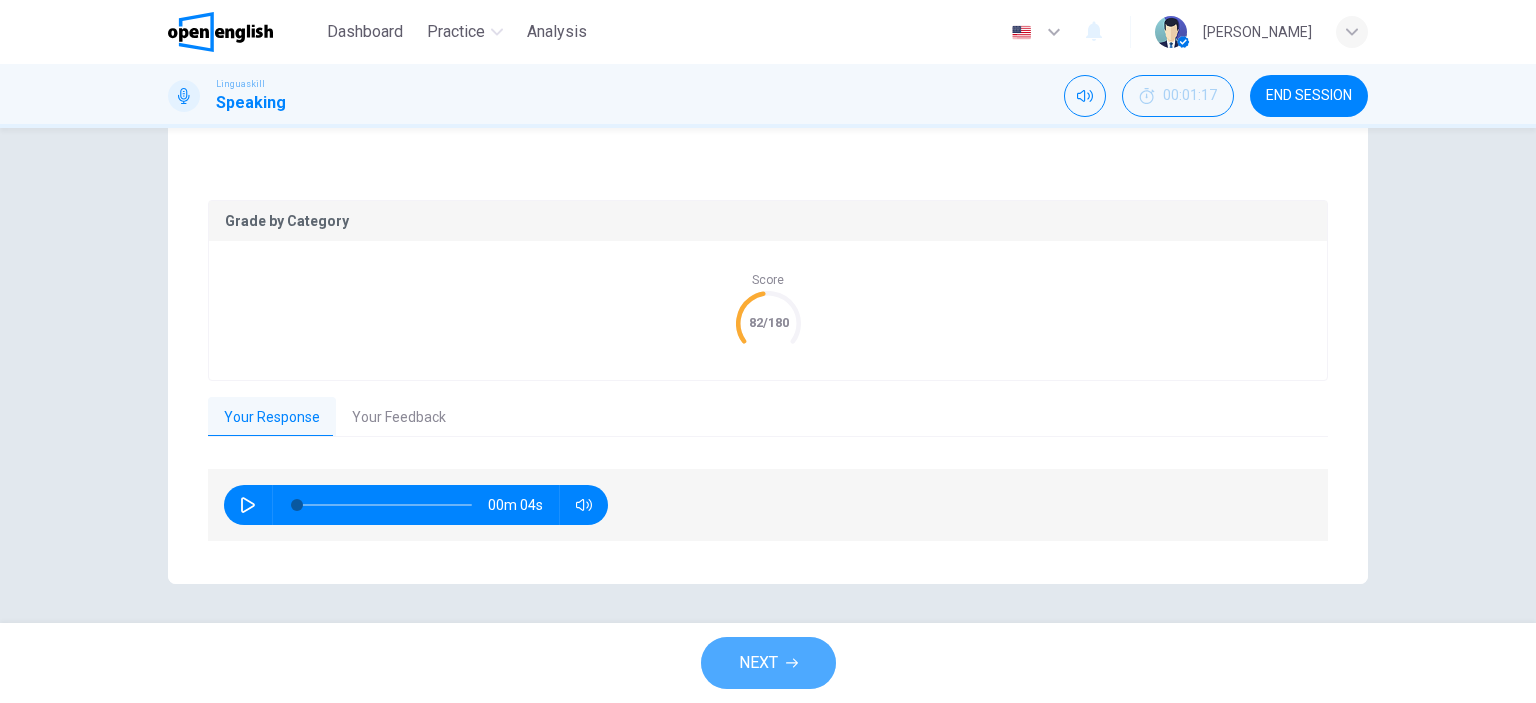 click on "NEXT" at bounding box center [758, 663] 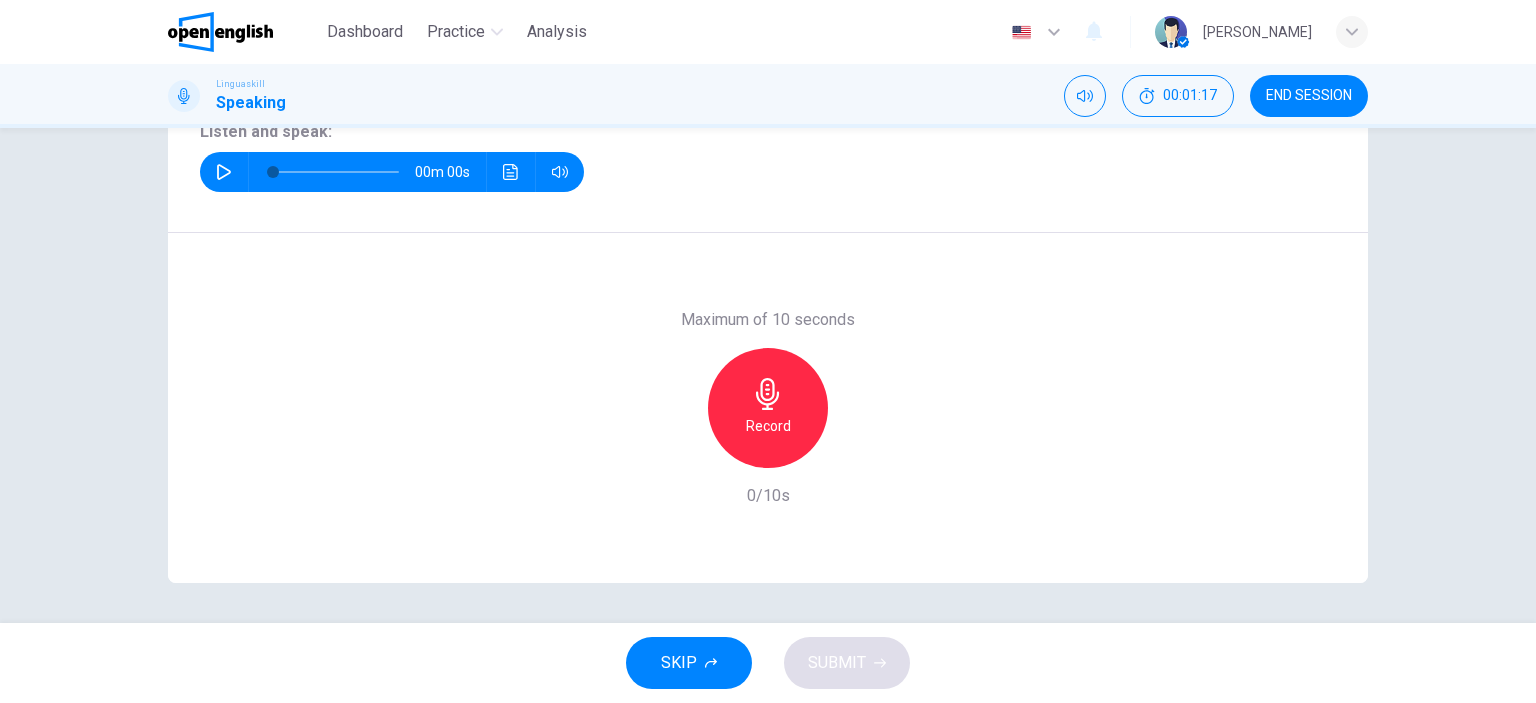 scroll, scrollTop: 280, scrollLeft: 0, axis: vertical 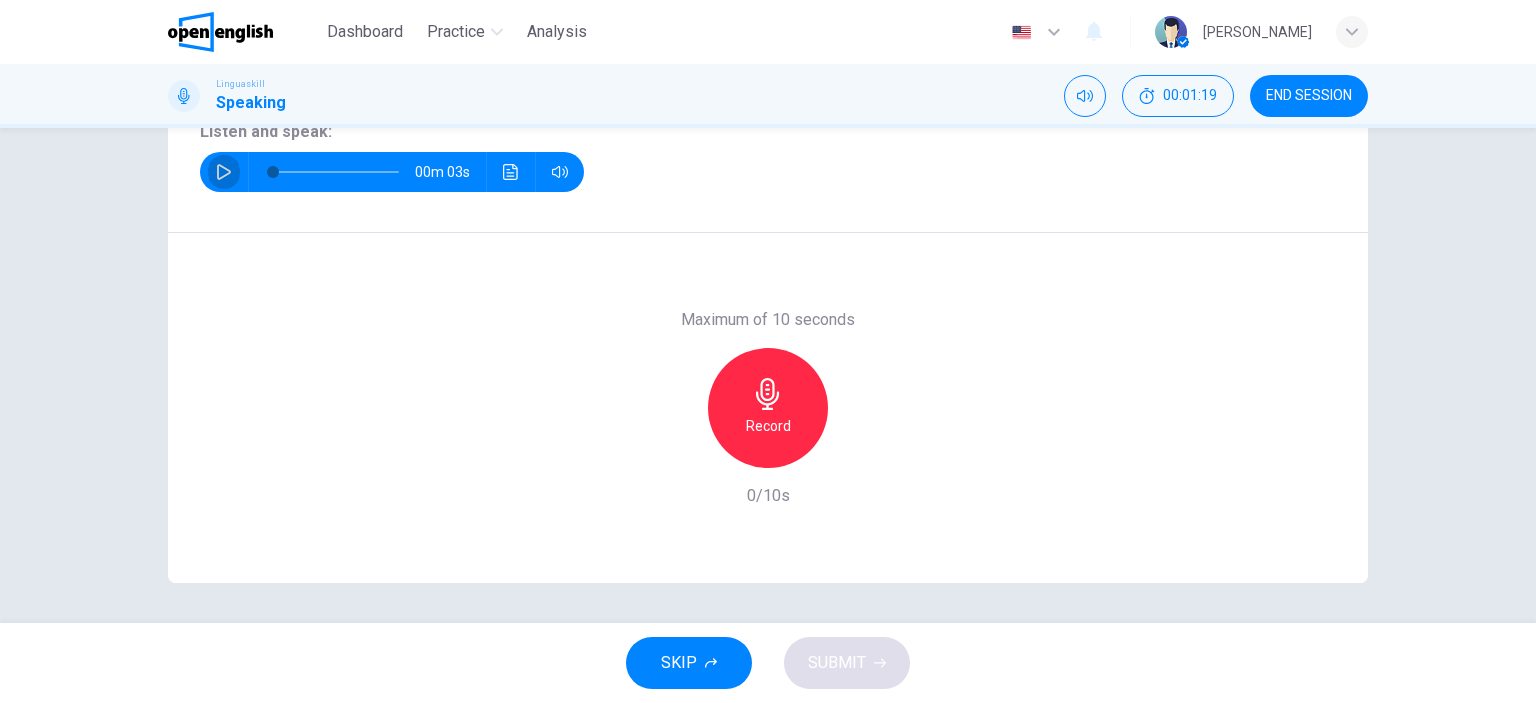 click 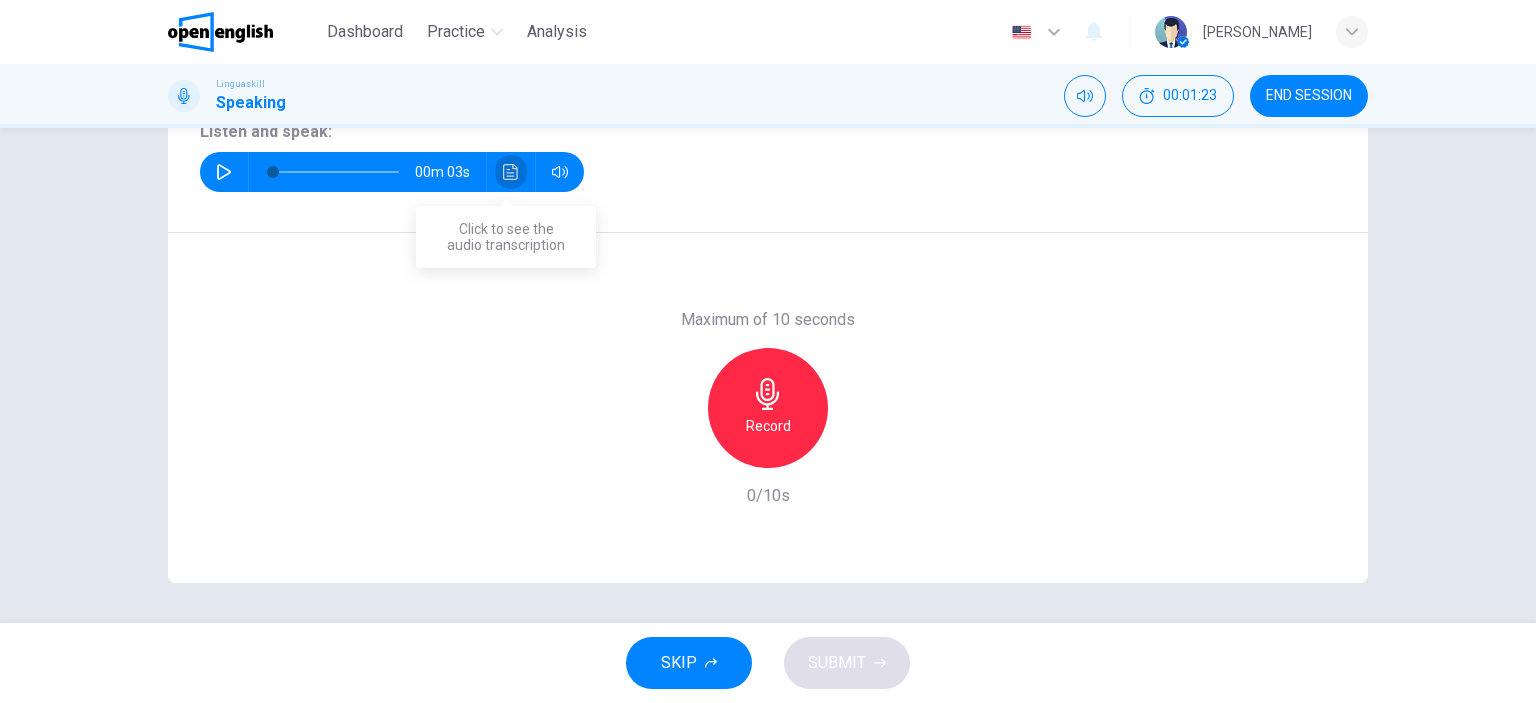 click 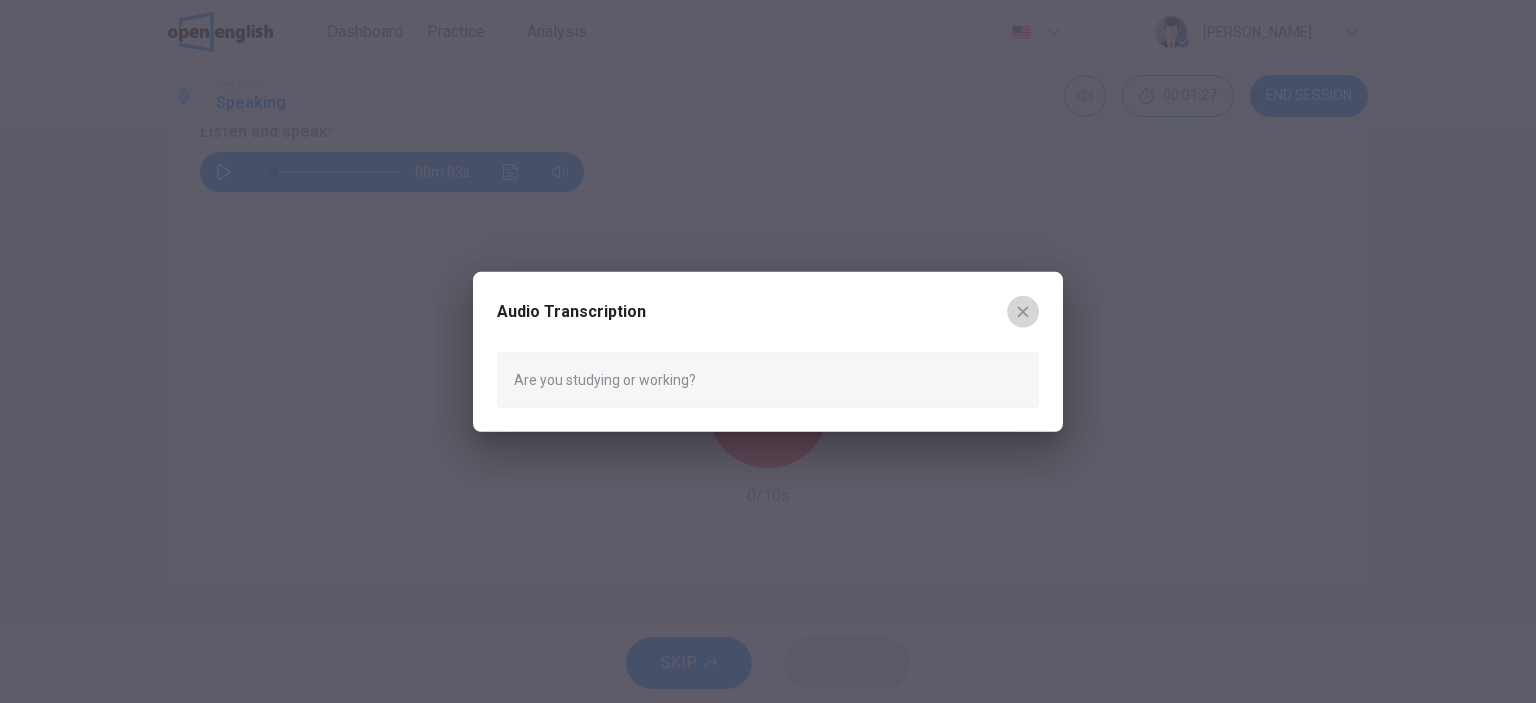 click 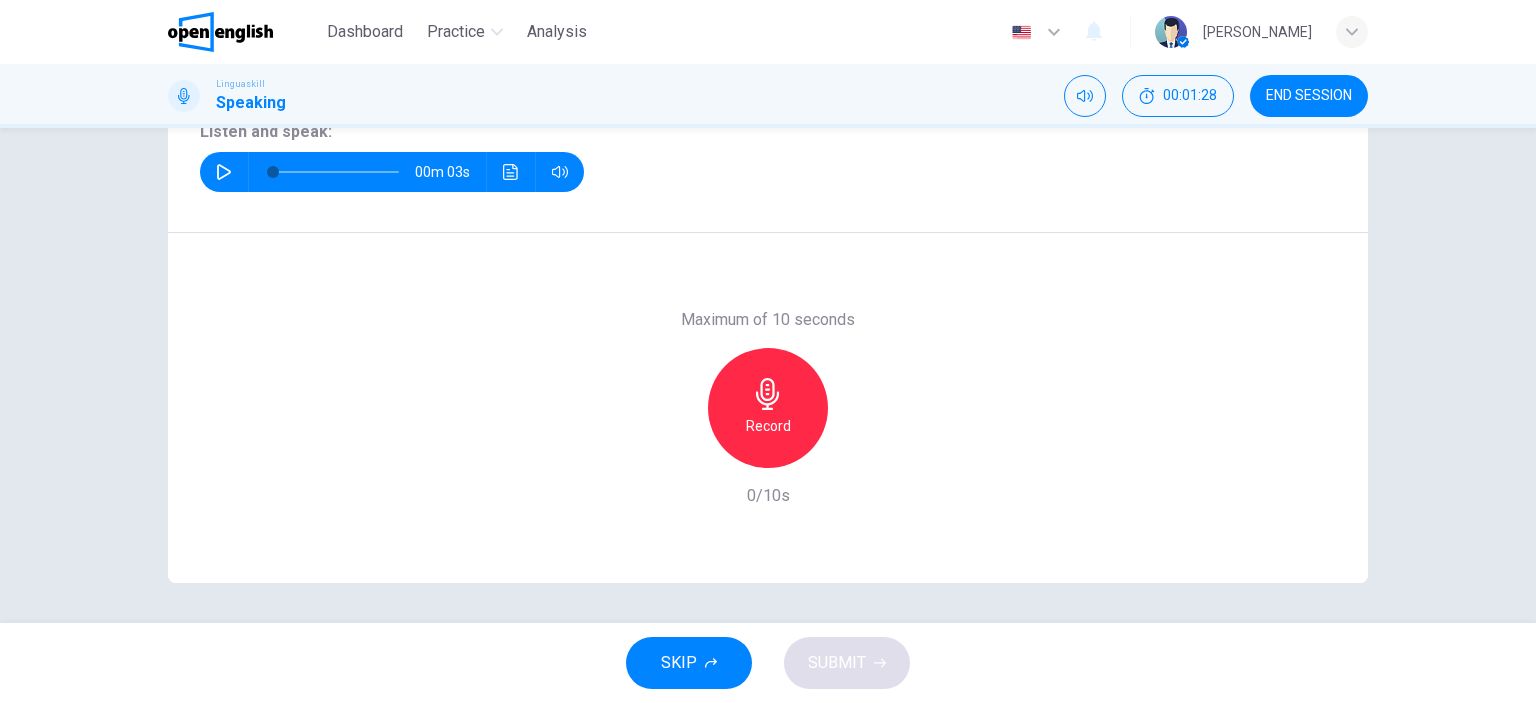 click on "Record" at bounding box center (768, 408) 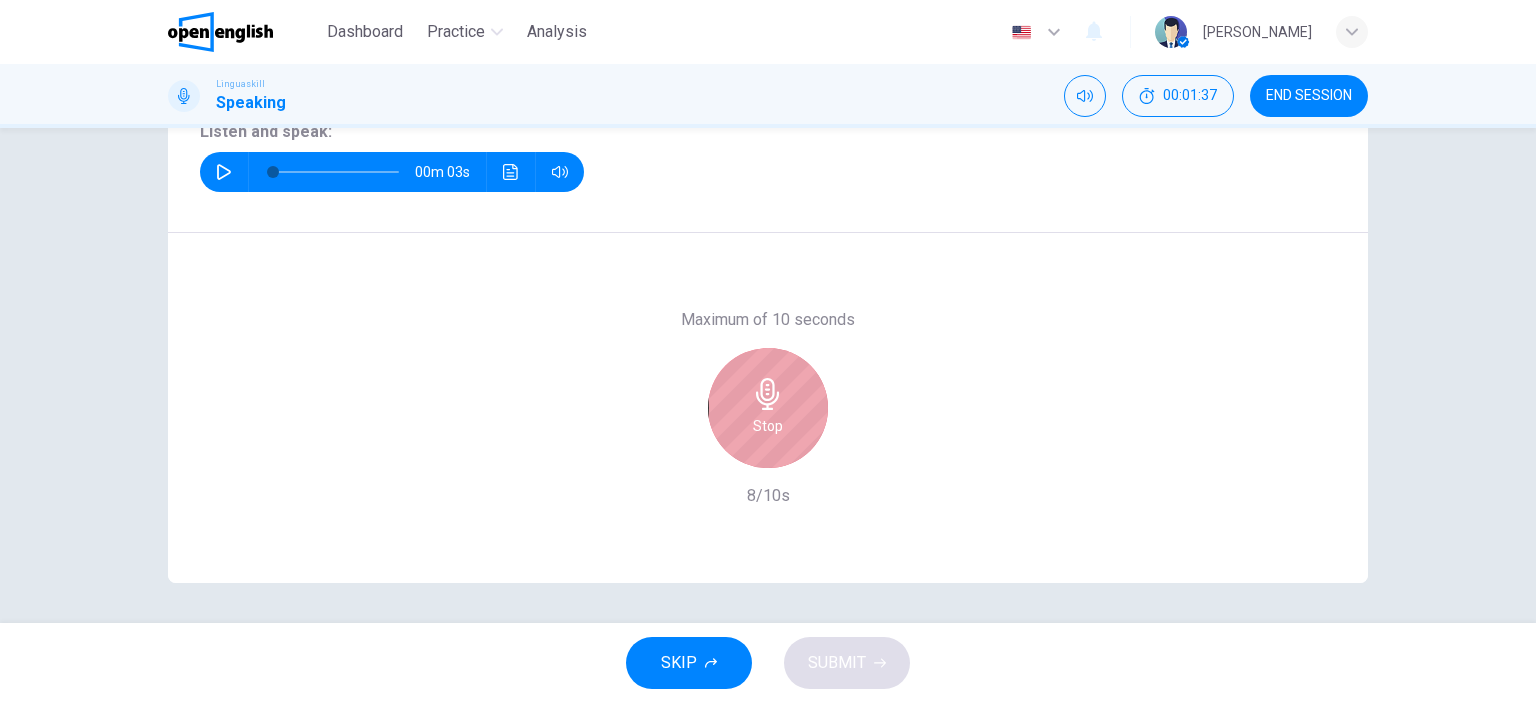 click on "Stop" at bounding box center (768, 408) 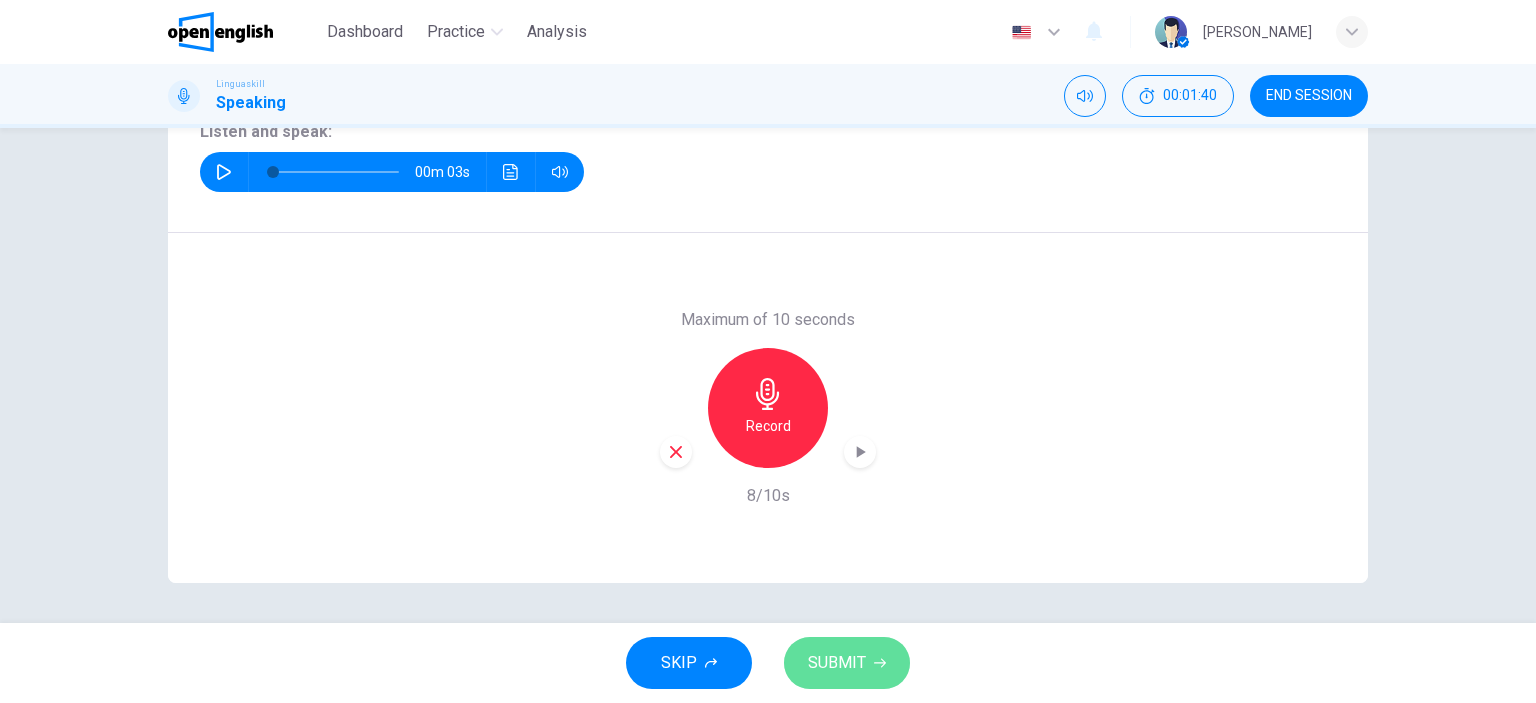 click on "SUBMIT" at bounding box center (847, 663) 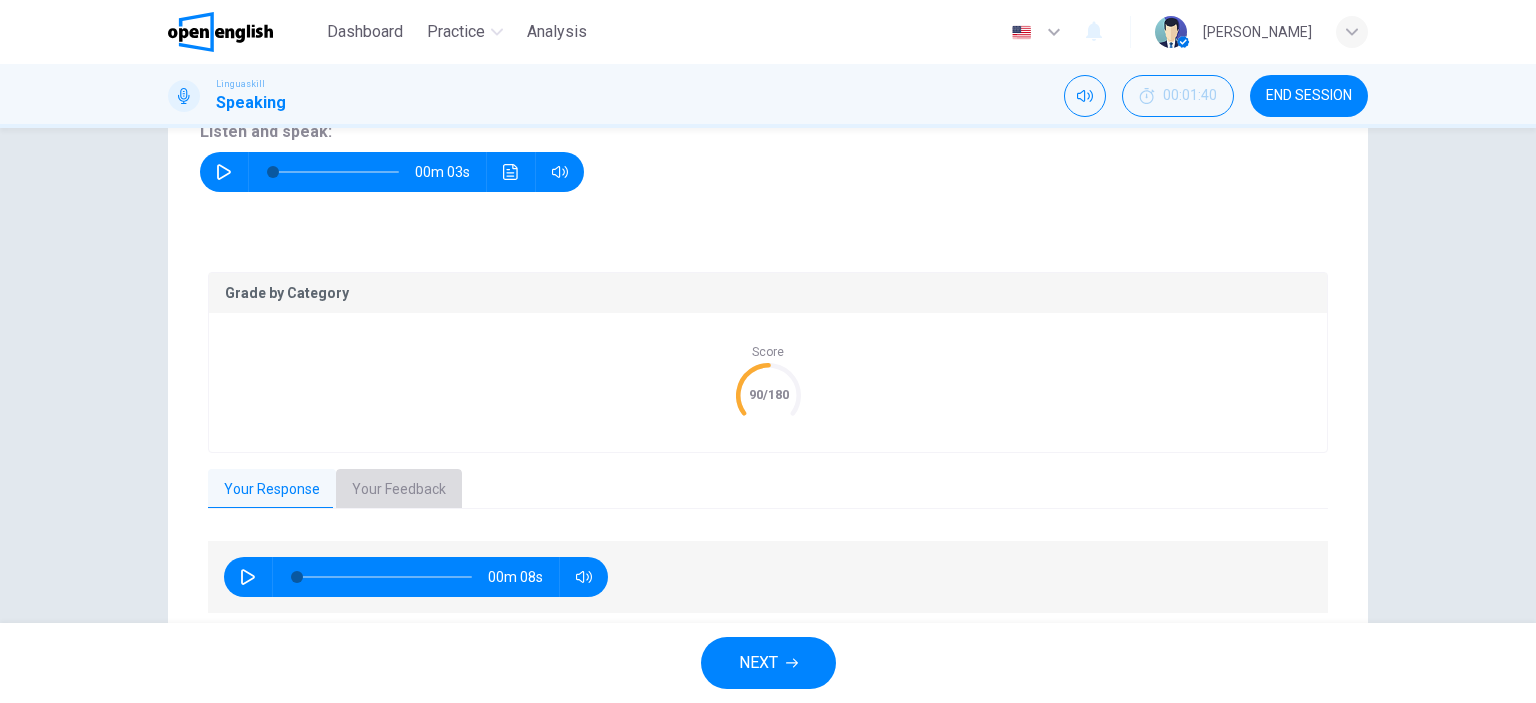 click on "Your Feedback" at bounding box center [399, 490] 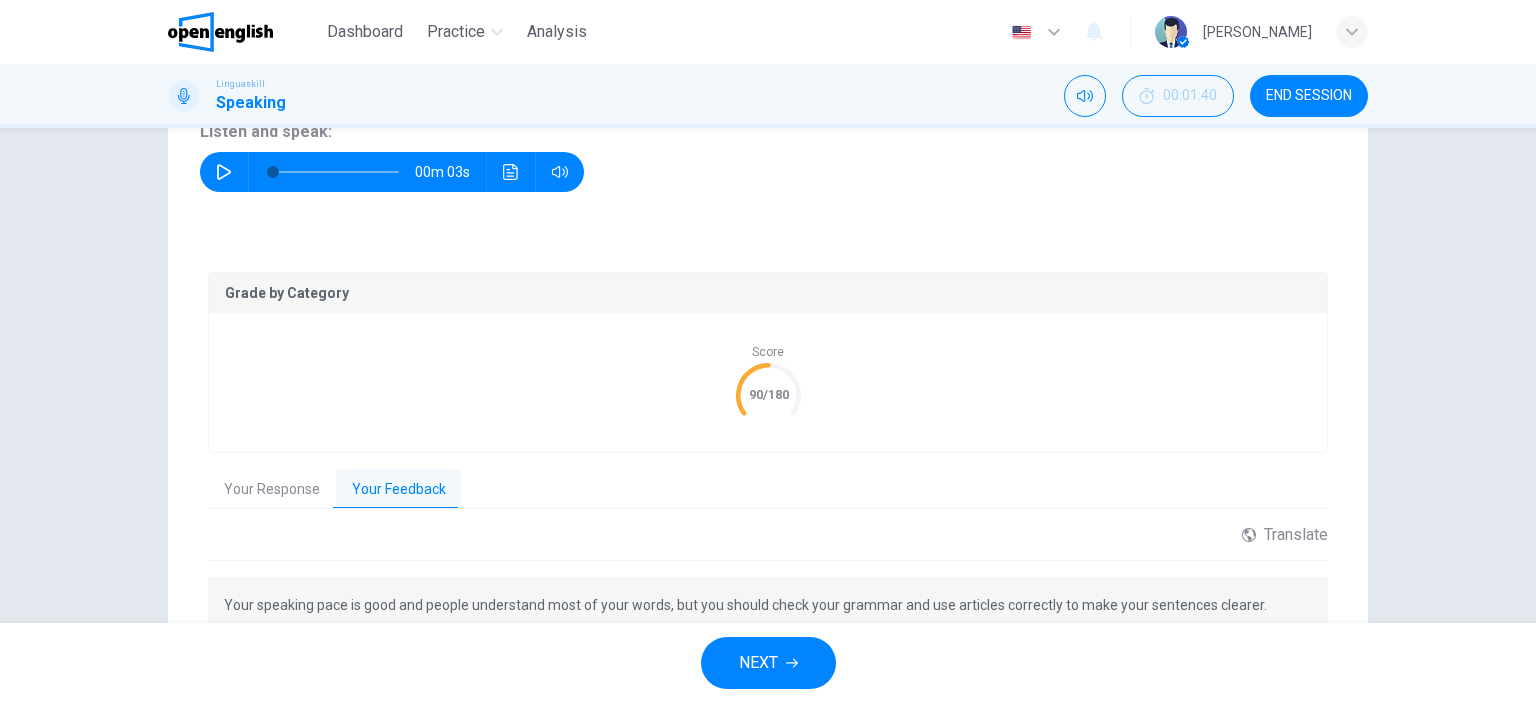 scroll, scrollTop: 401, scrollLeft: 0, axis: vertical 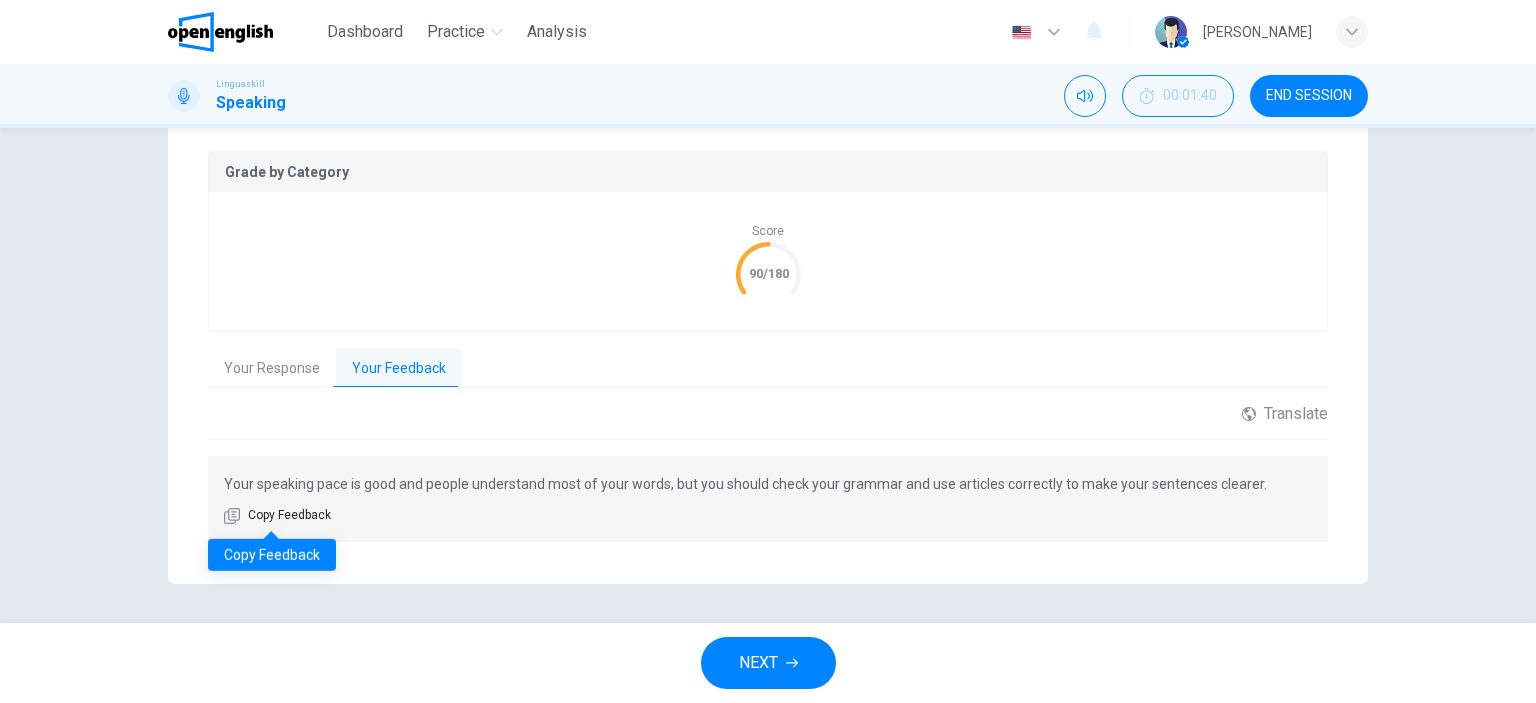 click on "Copy Feedback" at bounding box center [289, 516] 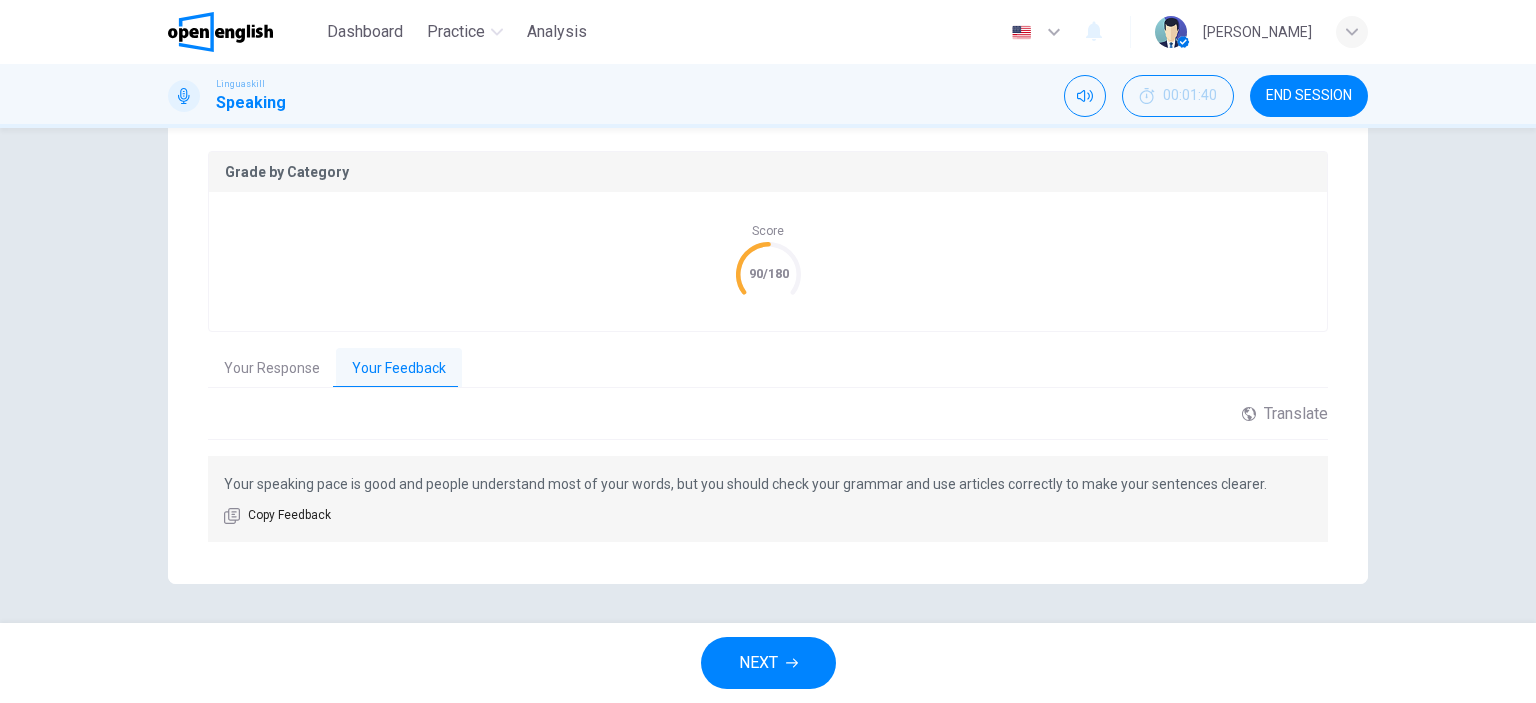 click on "NEXT" at bounding box center [768, 663] 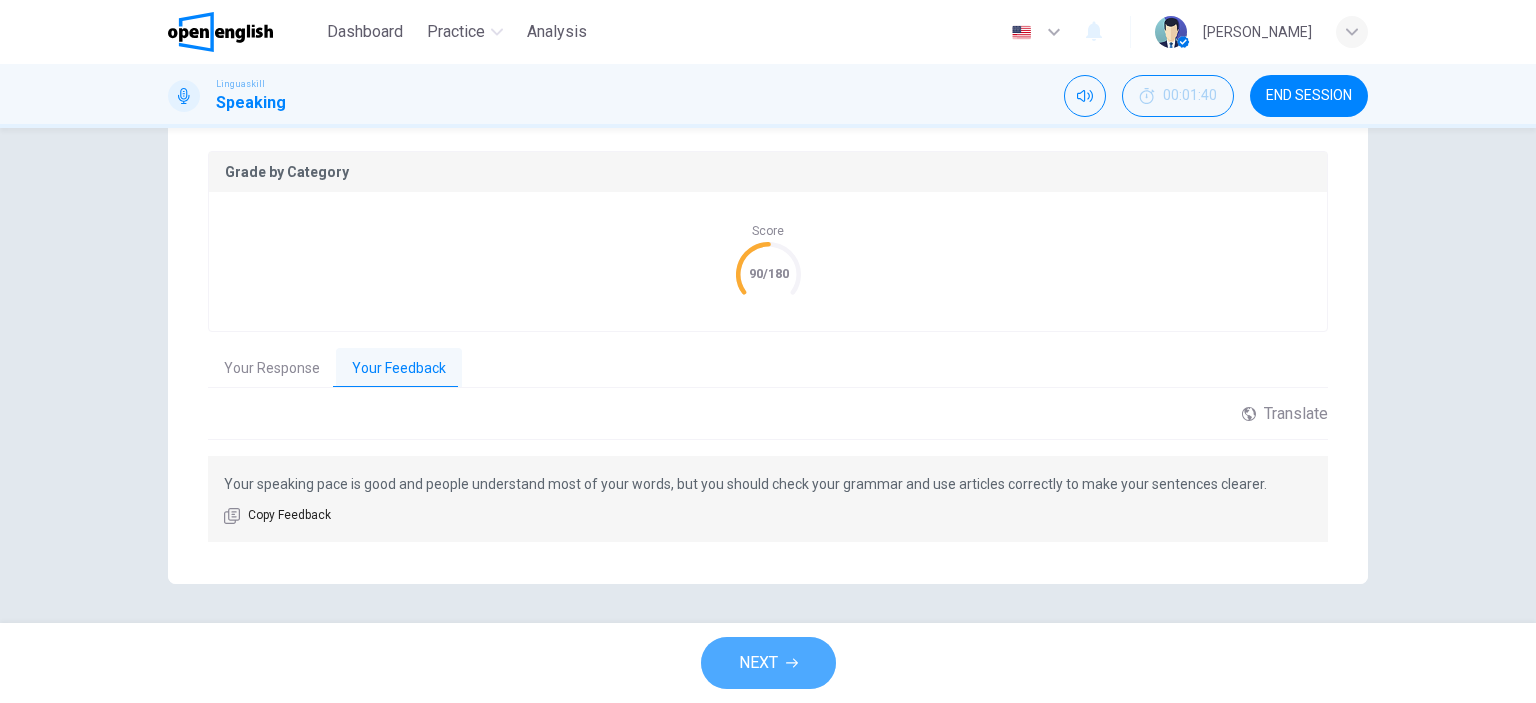click on "NEXT" at bounding box center (768, 663) 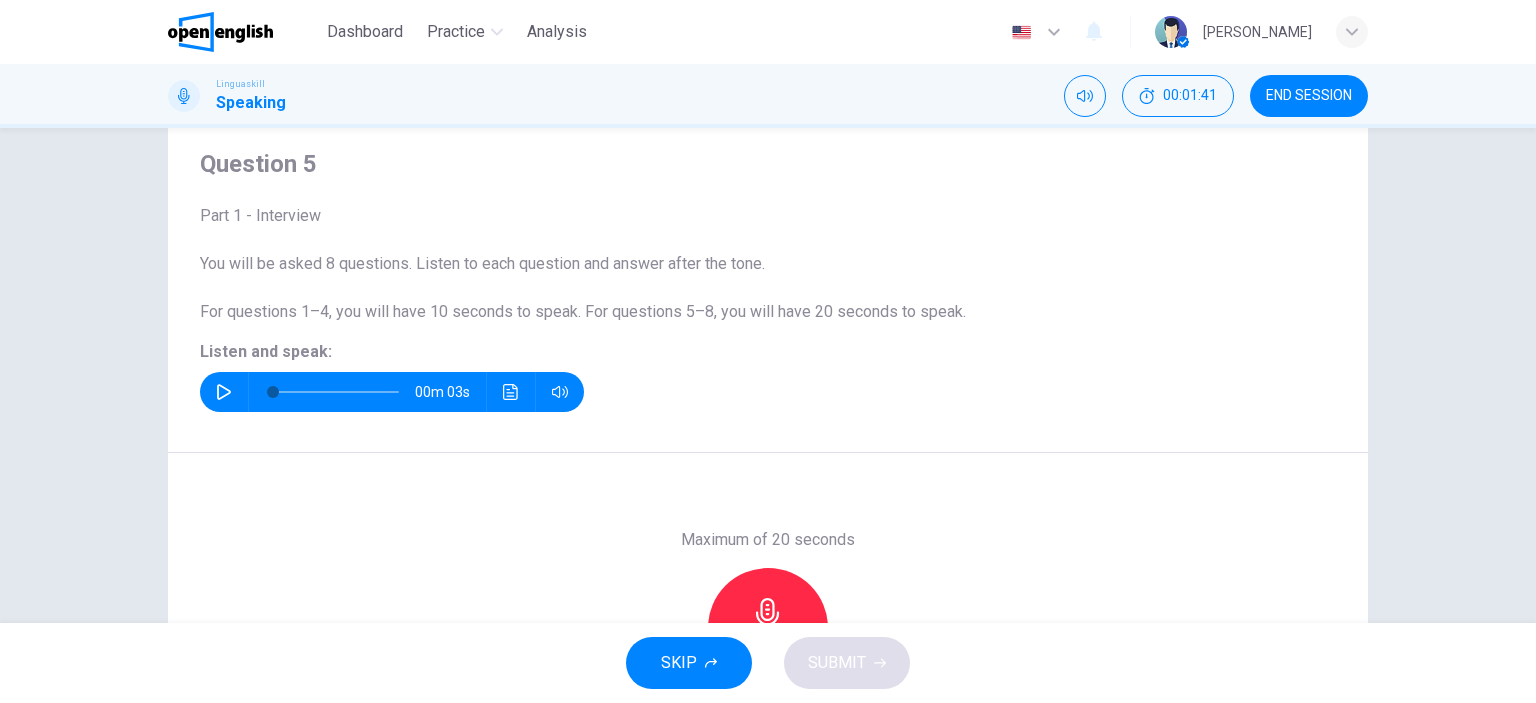scroll, scrollTop: 48, scrollLeft: 0, axis: vertical 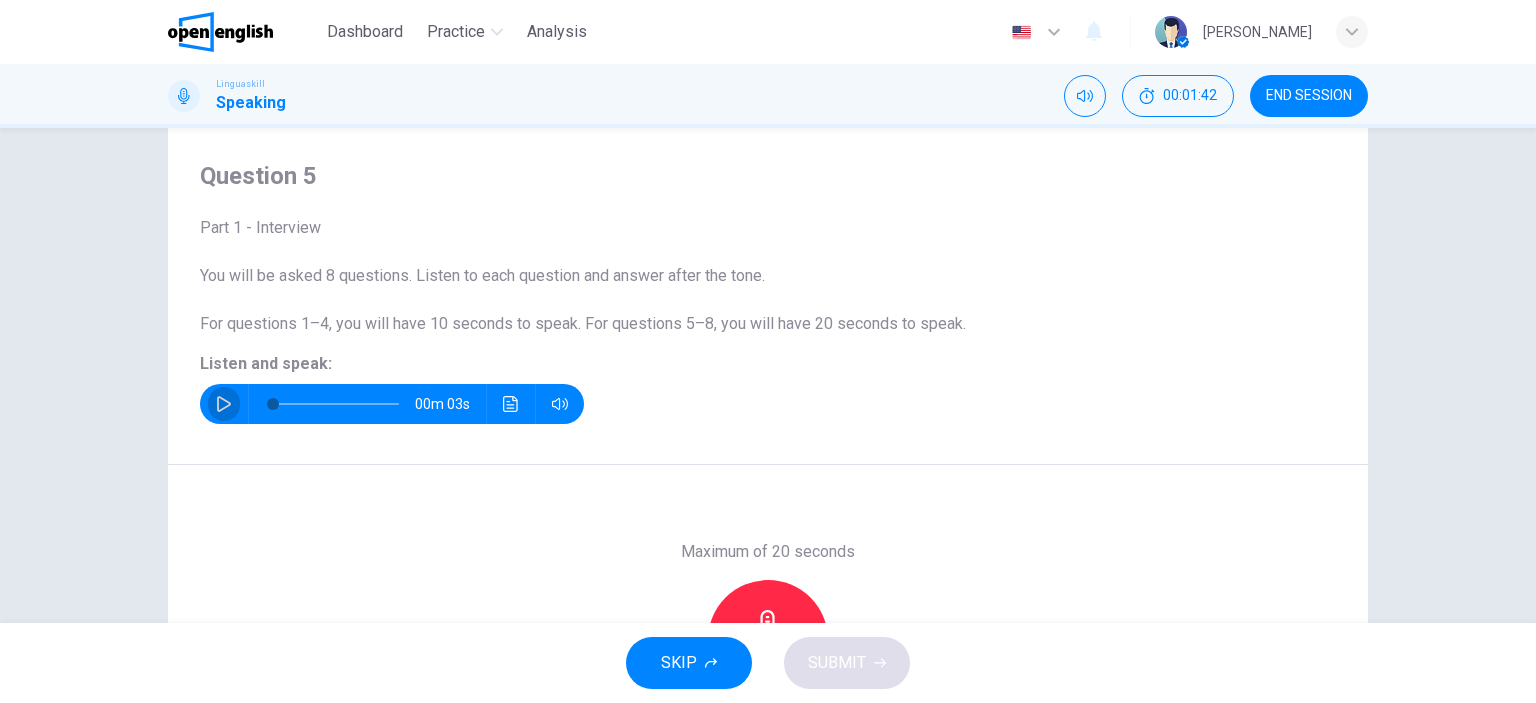 click 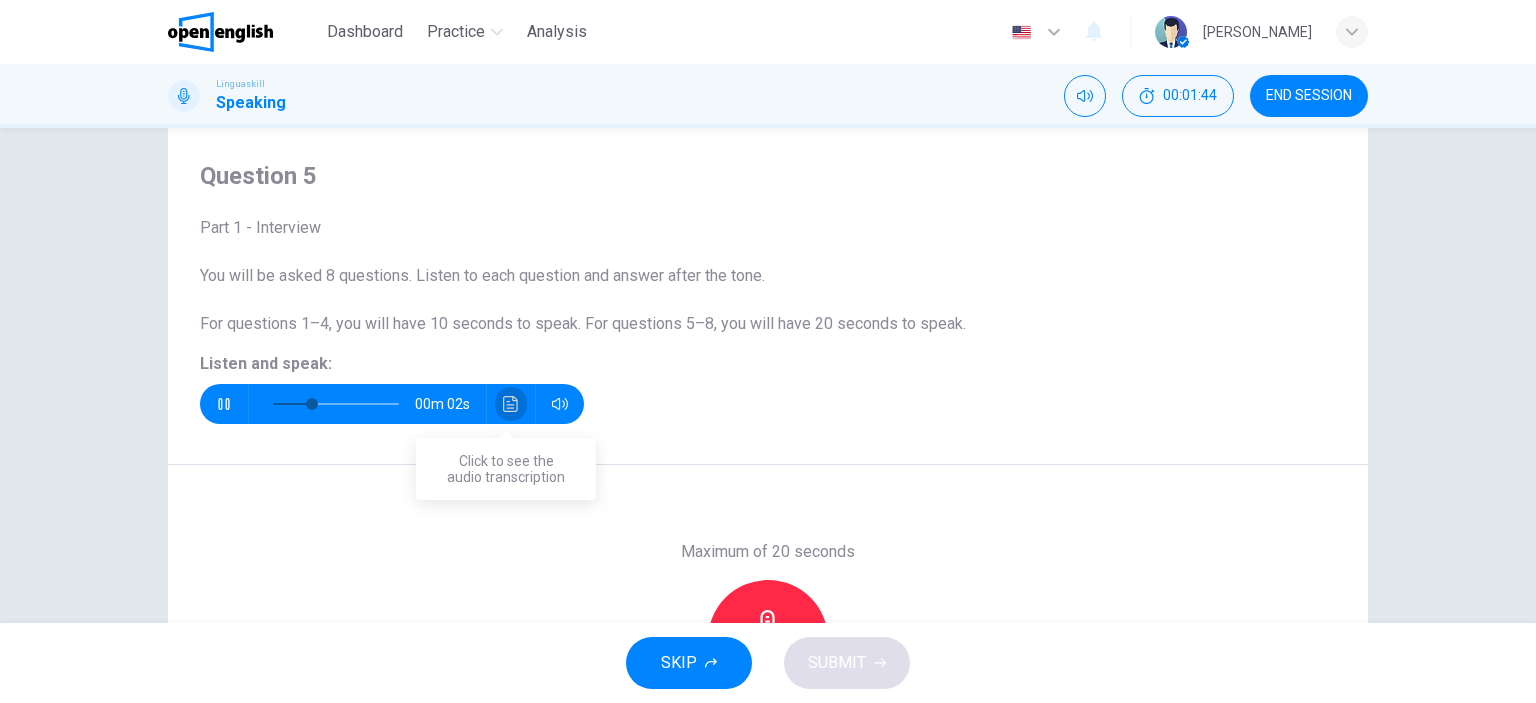 click 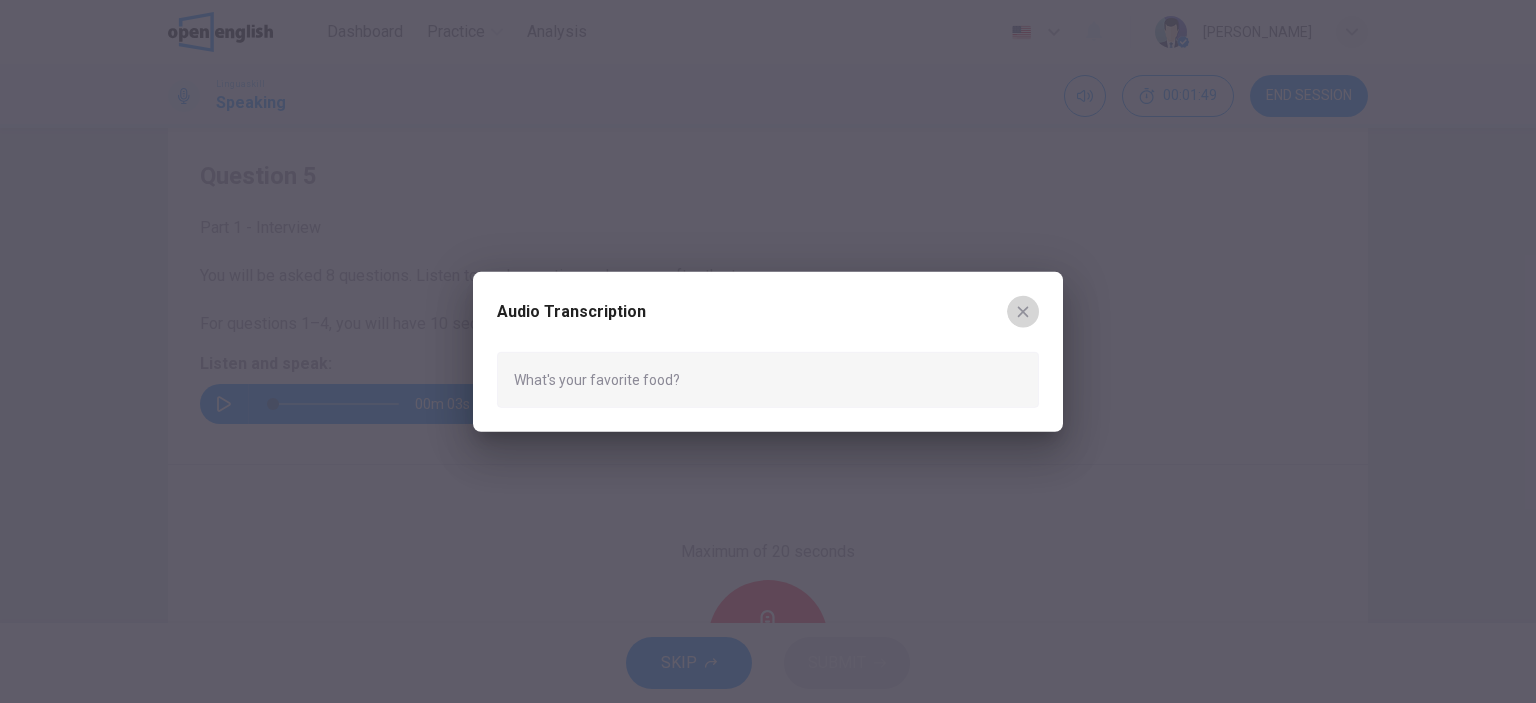 click at bounding box center (1023, 311) 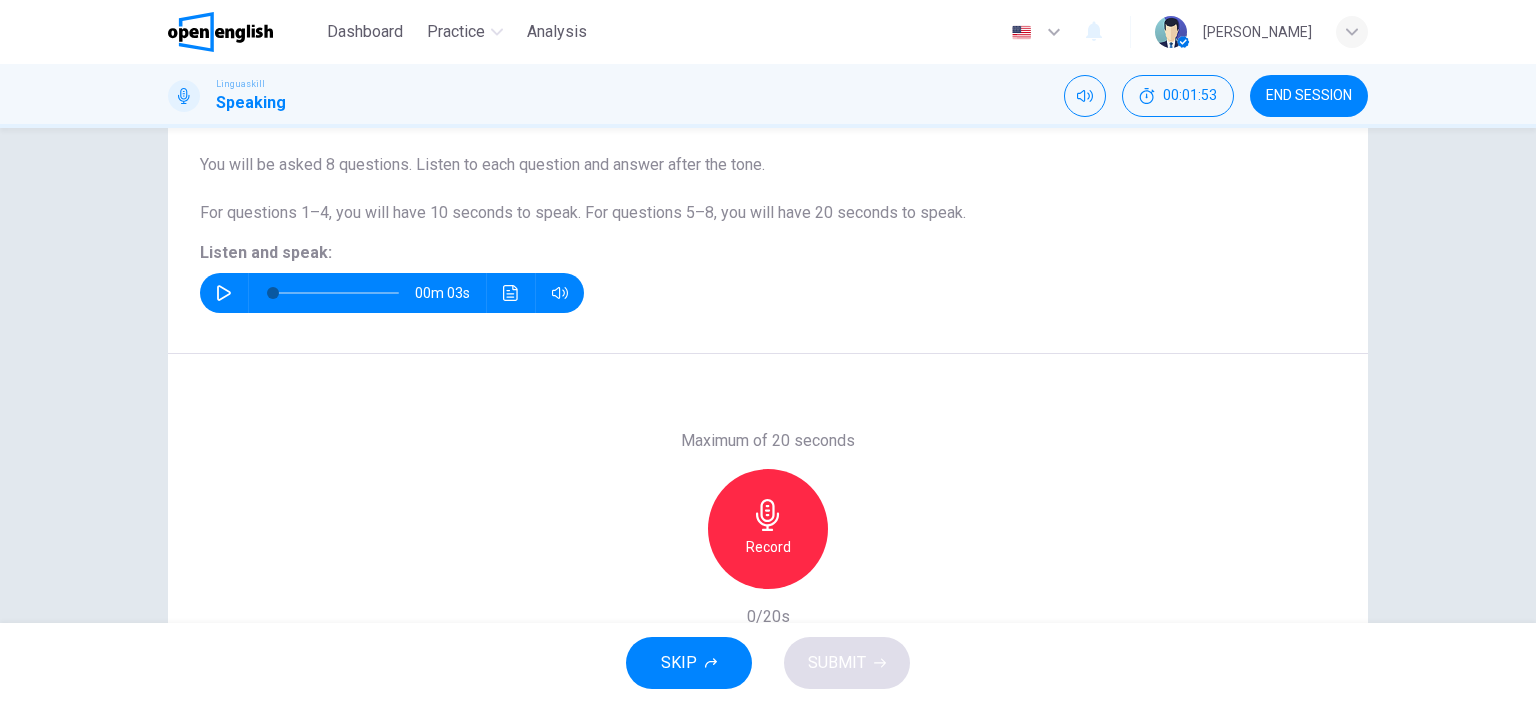 scroll, scrollTop: 160, scrollLeft: 0, axis: vertical 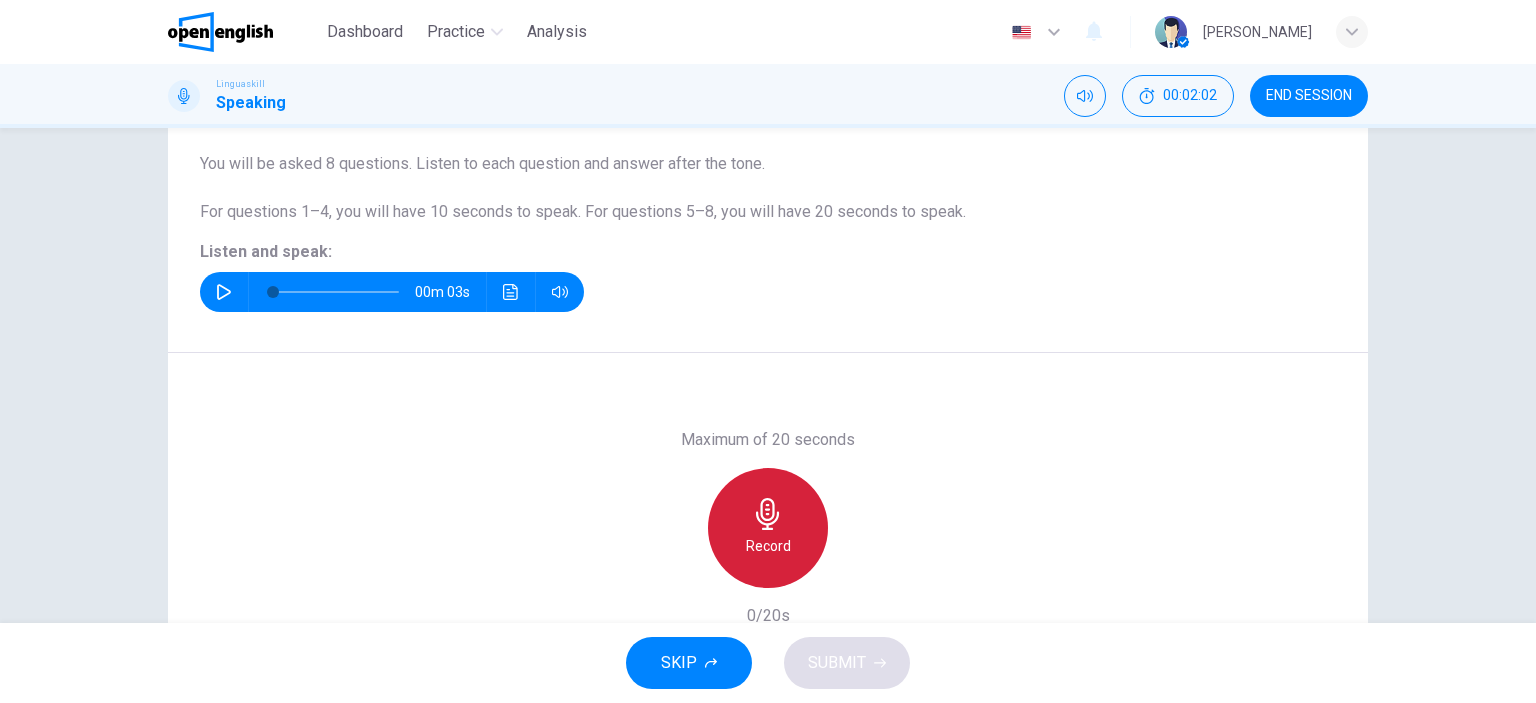 click on "Record" at bounding box center (768, 528) 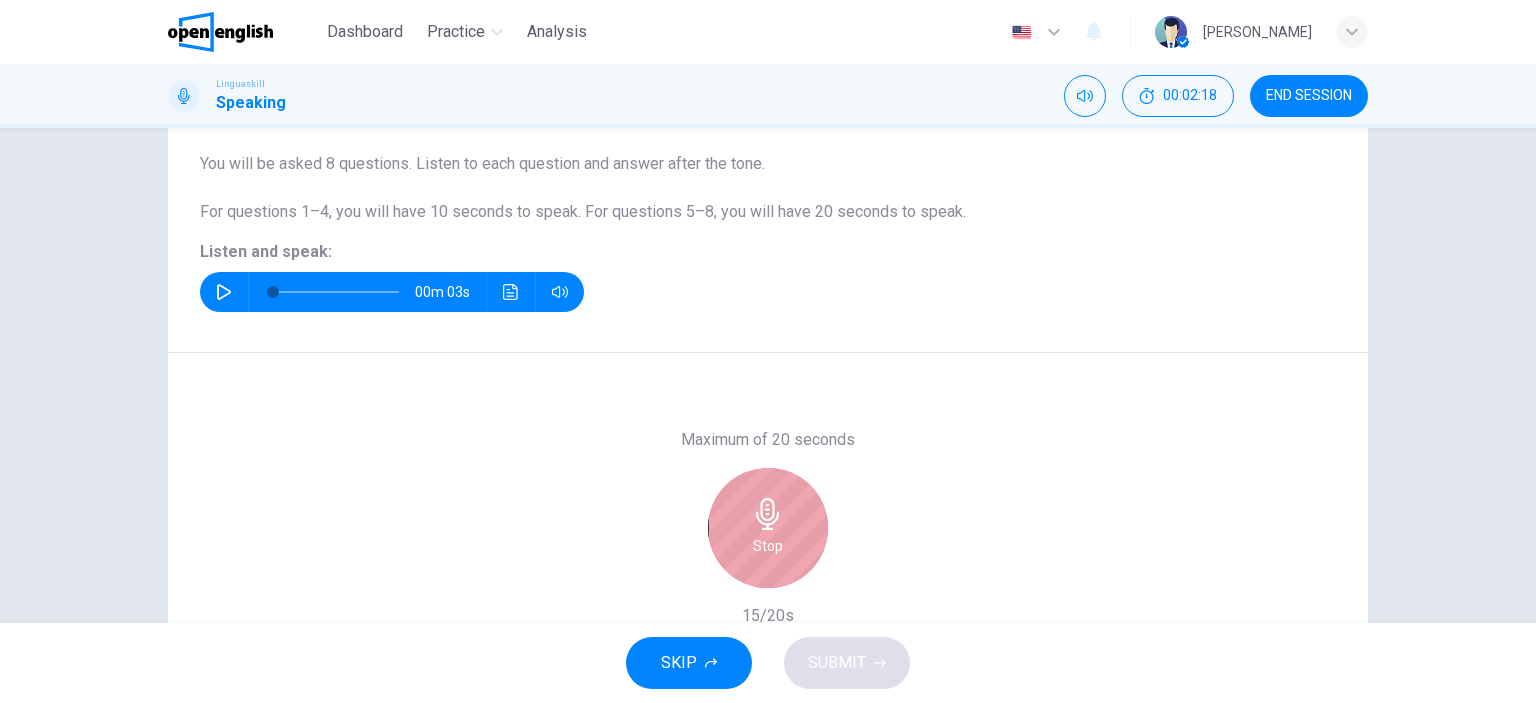 click on "Stop" at bounding box center (768, 528) 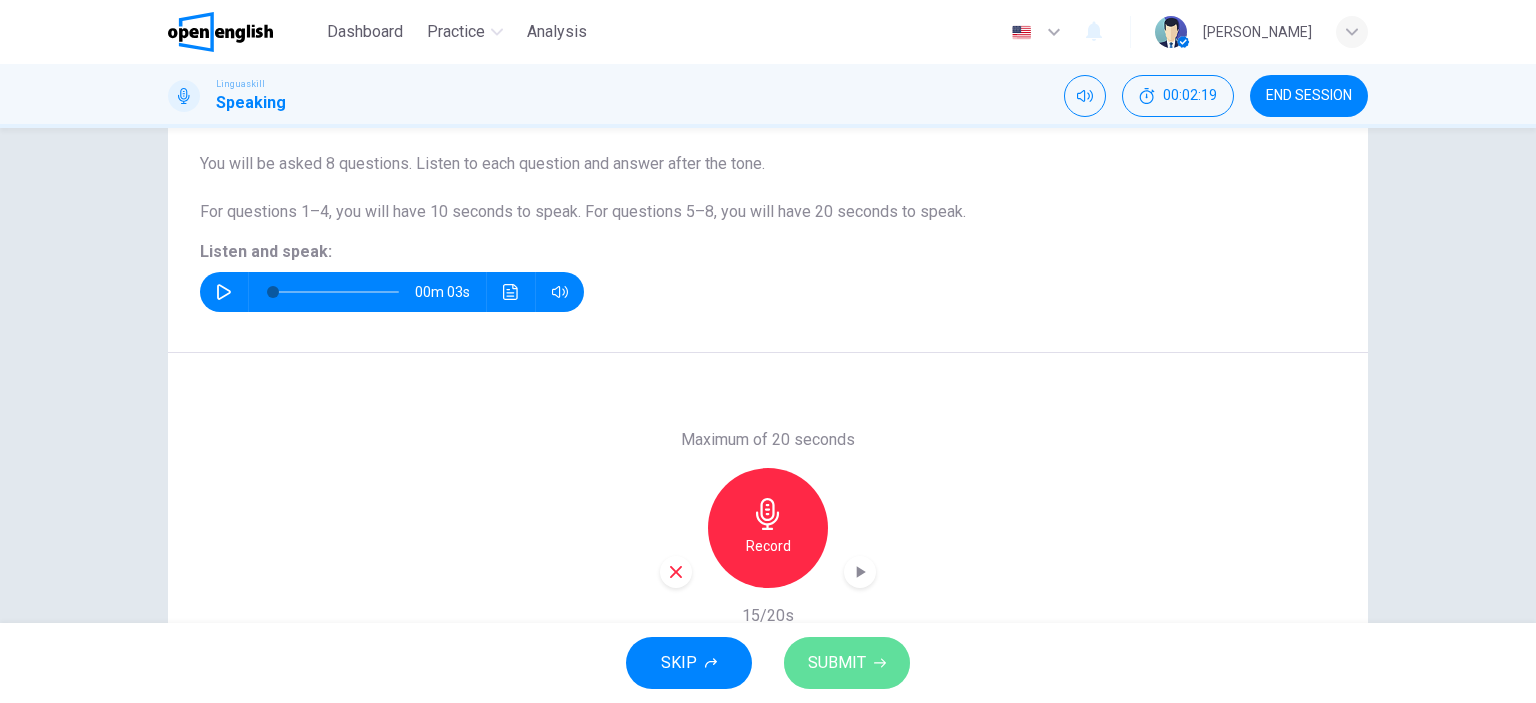click on "SUBMIT" at bounding box center [847, 663] 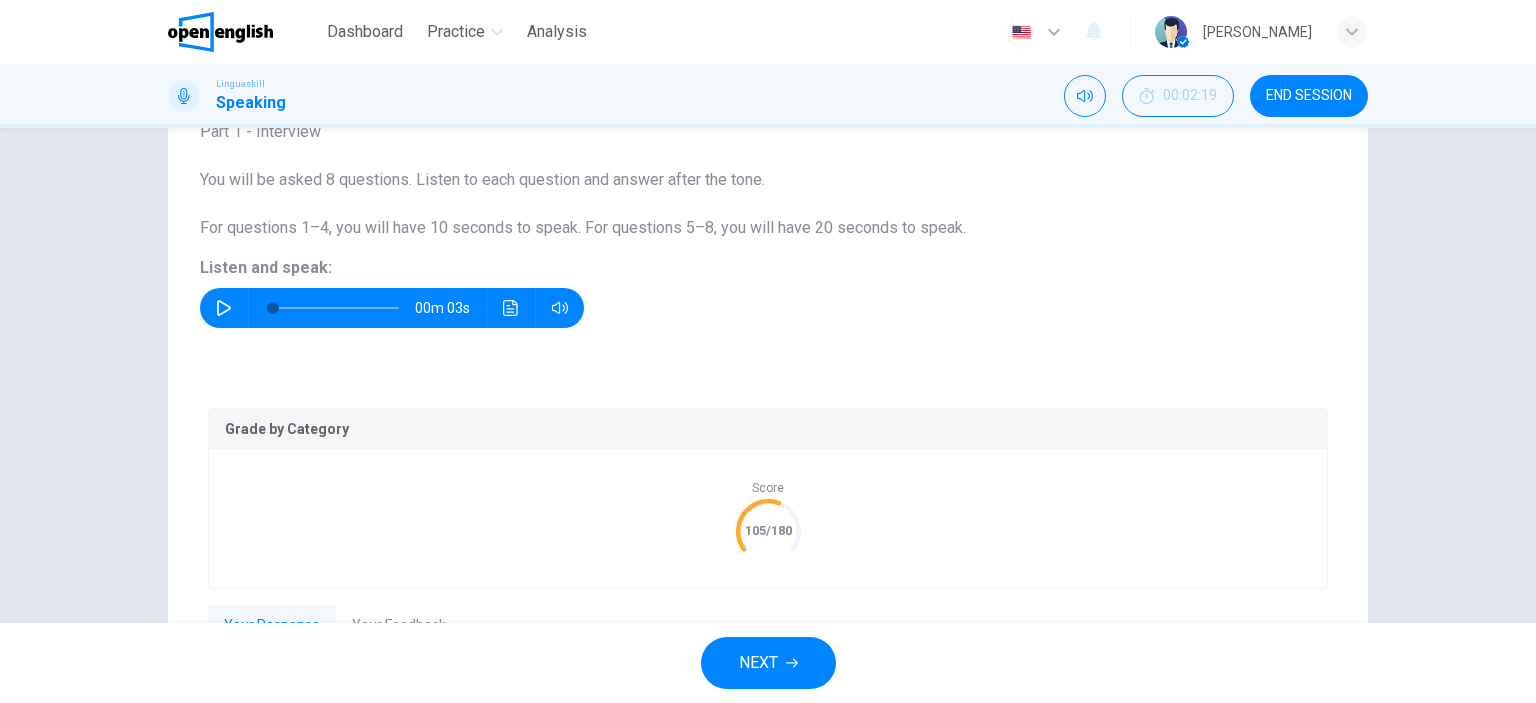 scroll, scrollTop: 352, scrollLeft: 0, axis: vertical 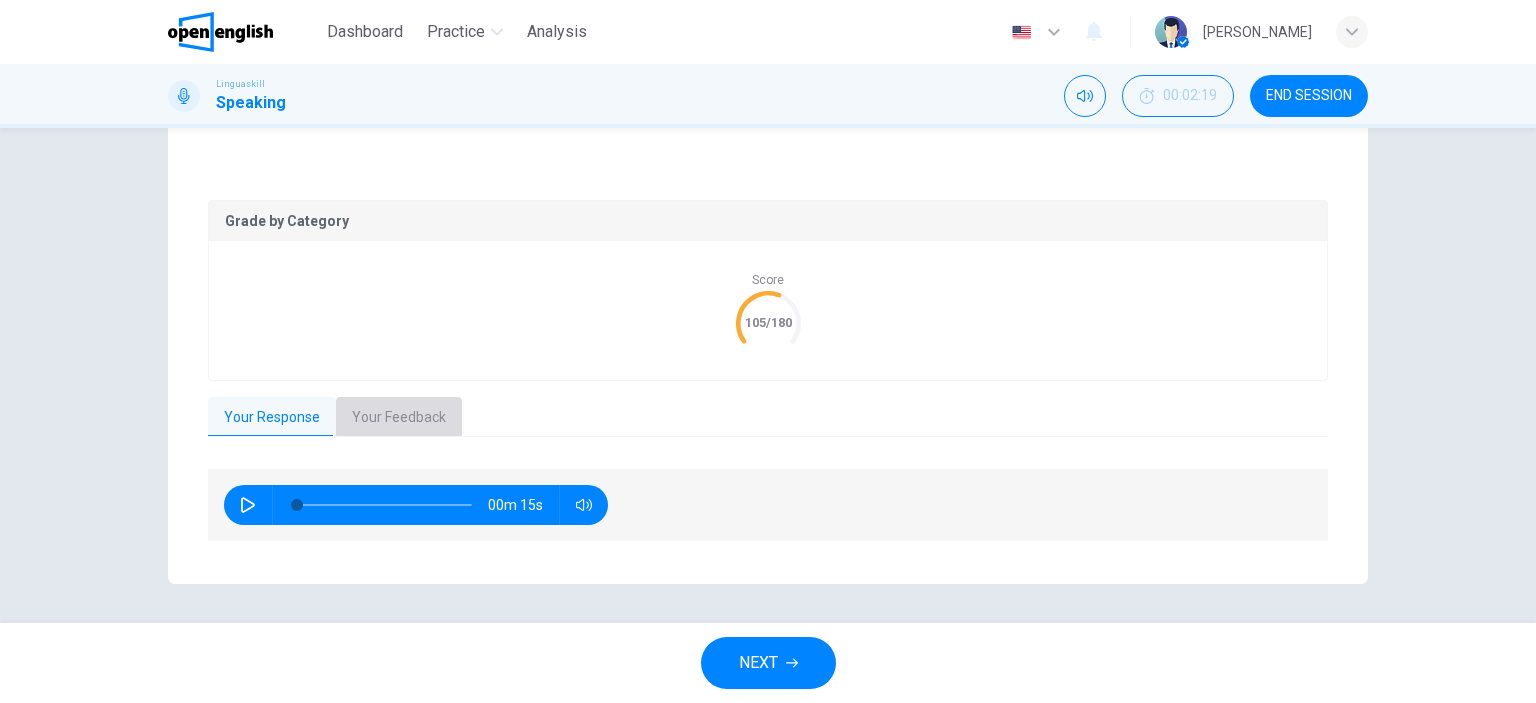 click on "Your Feedback" at bounding box center (399, 418) 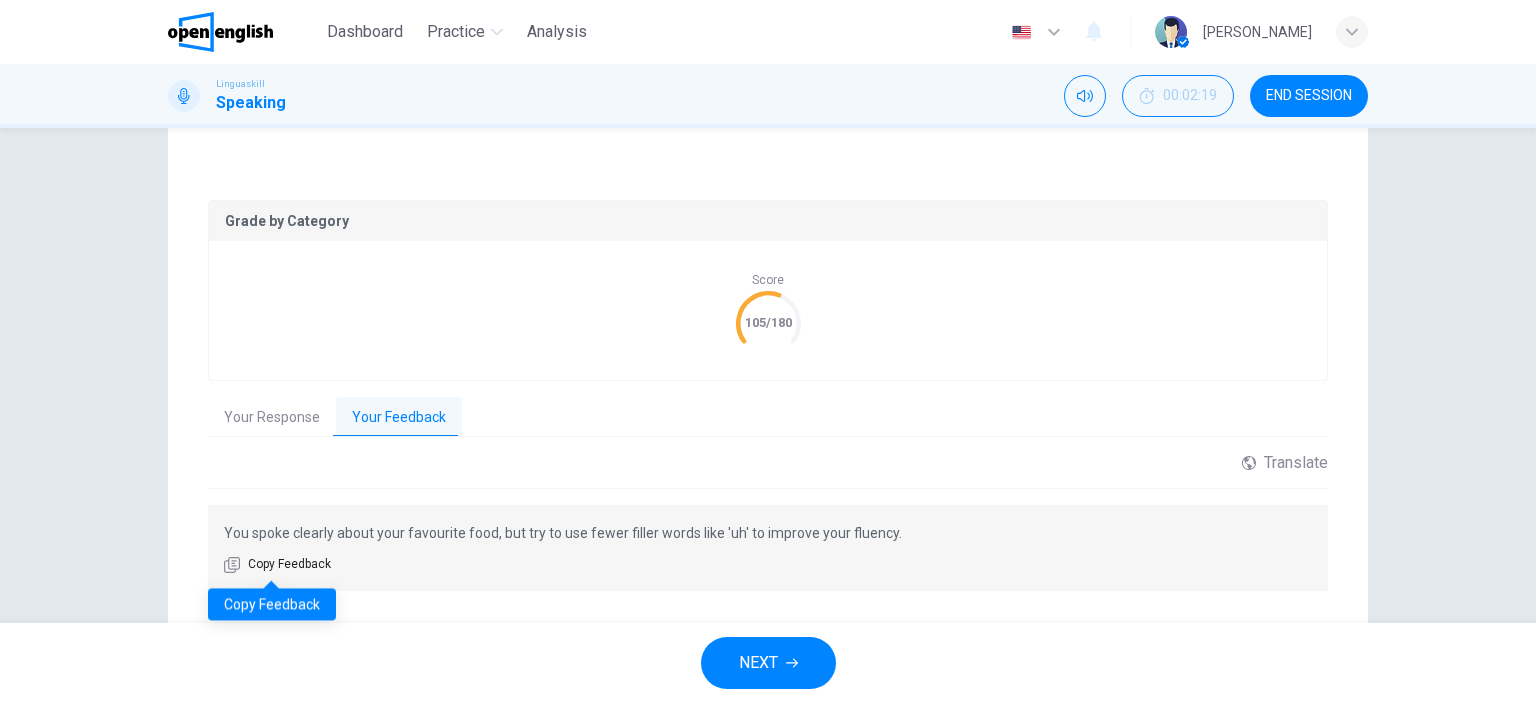 click on "This site uses cookies, as explained in our  Privacy Policy . If you agree to the use of cookies, please click the Accept button and continue to browse our site.   Privacy Policy Accept This site uses cookies, as explained in our  Privacy Policy . If you agree to the use of cookies, please click the Accept button and continue to browse our site.   Privacy Policy Accept Dashboard Practice Analysis English ** ​ [PERSON_NAME] Linguaskill Speaking 00:02:19 END SESSION Question   5 Part 1 - Interview You will be asked 8 questions. Listen to each question and answer after the tone. For questions 1–4, you will have 10 seconds to speak. For questions 5–8, you will have 20 seconds to speak. Listen and speak:  00m 03s Grade by Category Score 105/180 Your Response Your Feedback 00m 15s  Translate ​ ​ Powered by  You spoke clearly about your favourite food, but try to use fewer filler words like 'uh' to improve your fluency.   Copy Feedback NEXT Open English - Online English Dashboard Practice Analysis 1 2025" at bounding box center (768, 351) 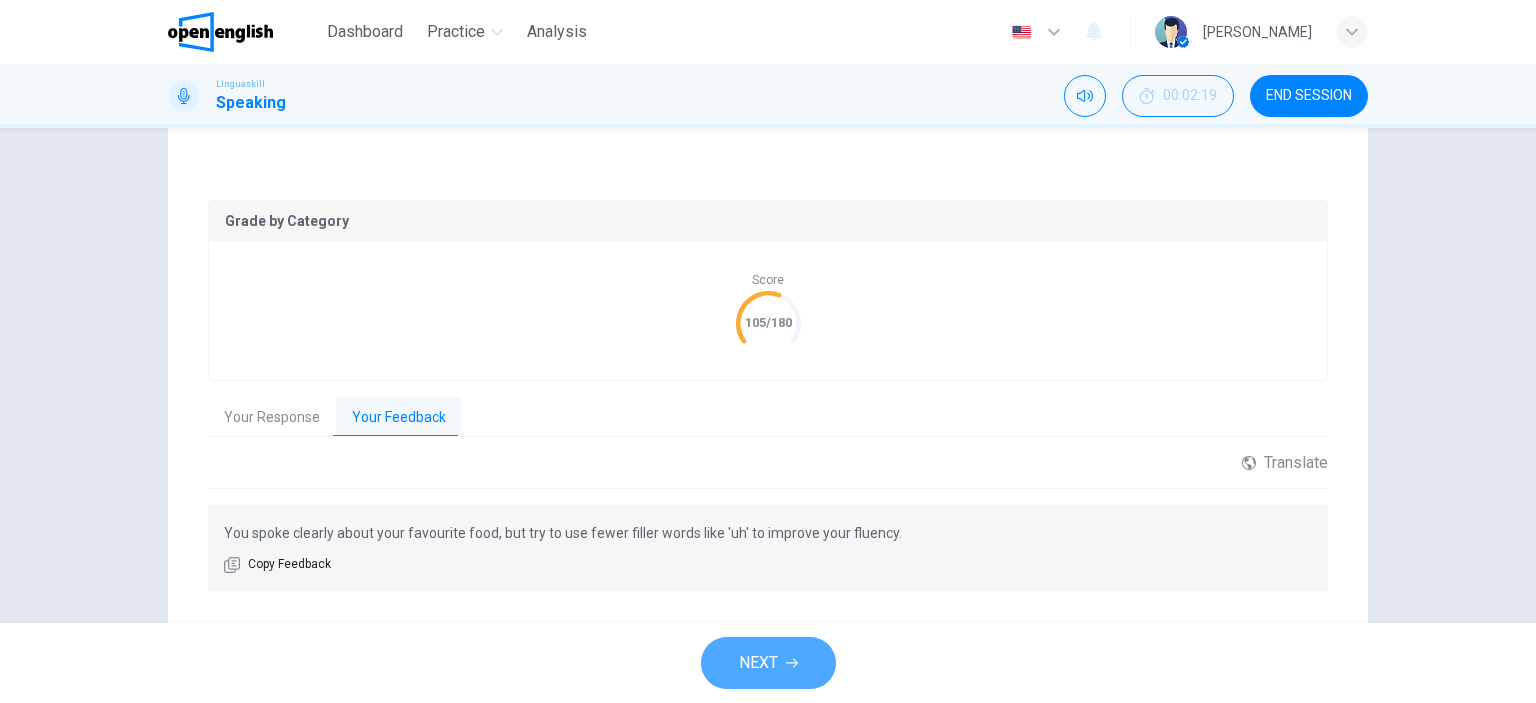 click on "NEXT" at bounding box center [768, 663] 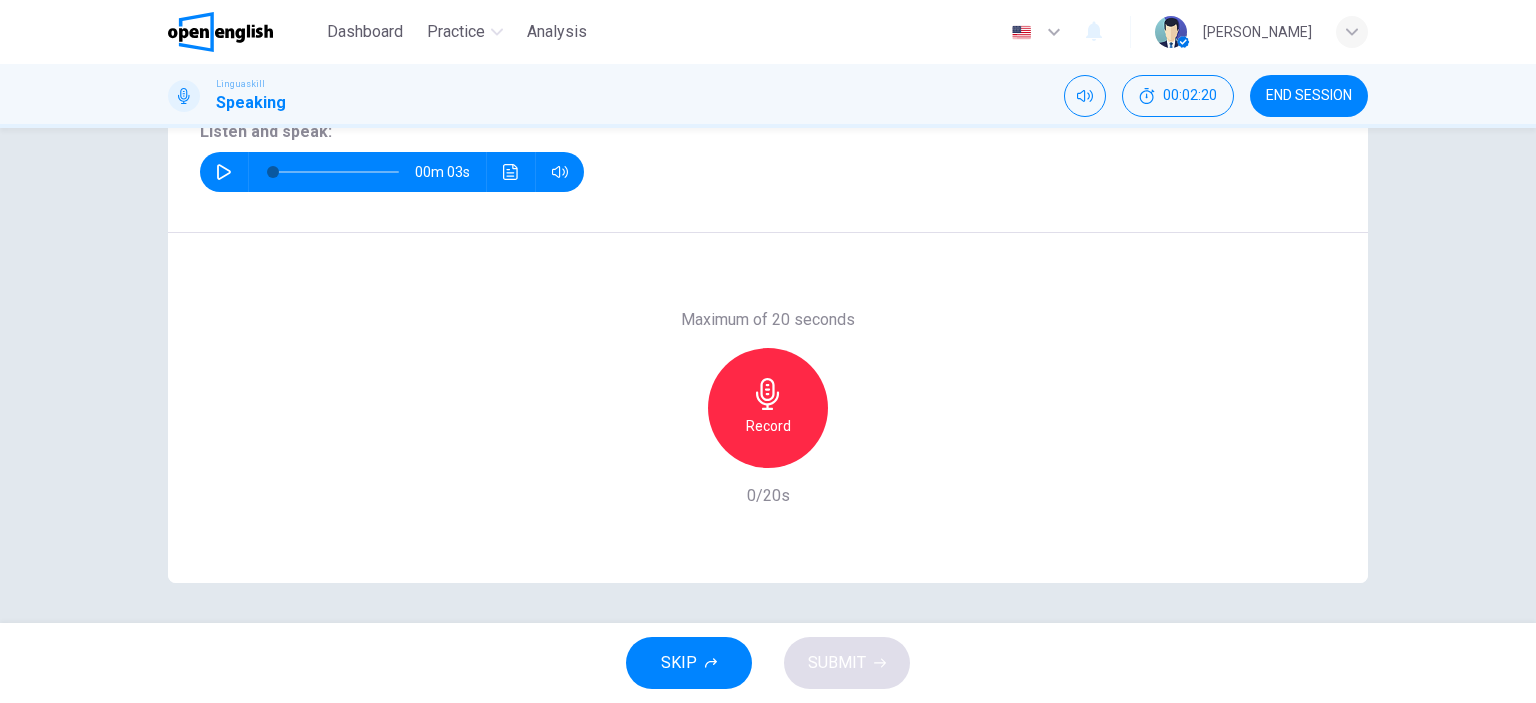 scroll, scrollTop: 195, scrollLeft: 0, axis: vertical 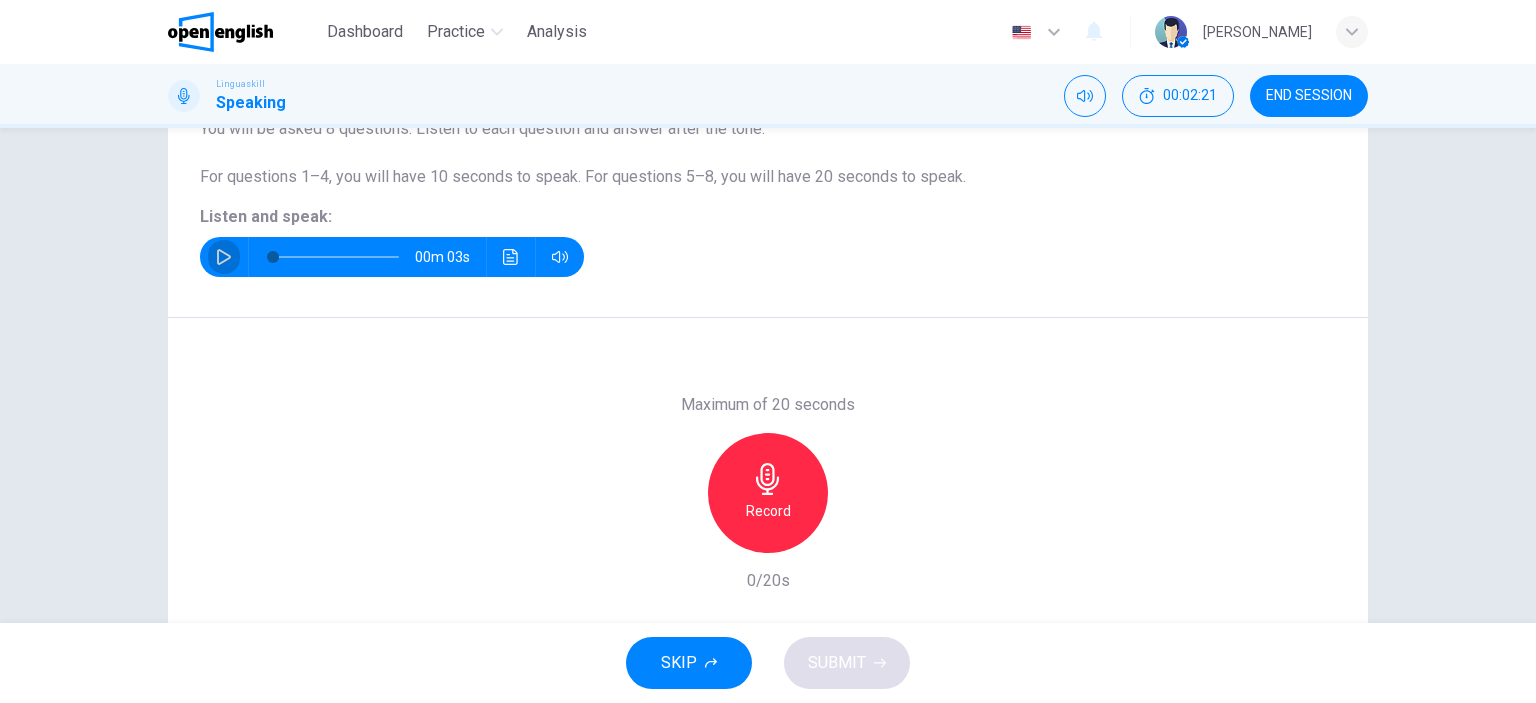 click 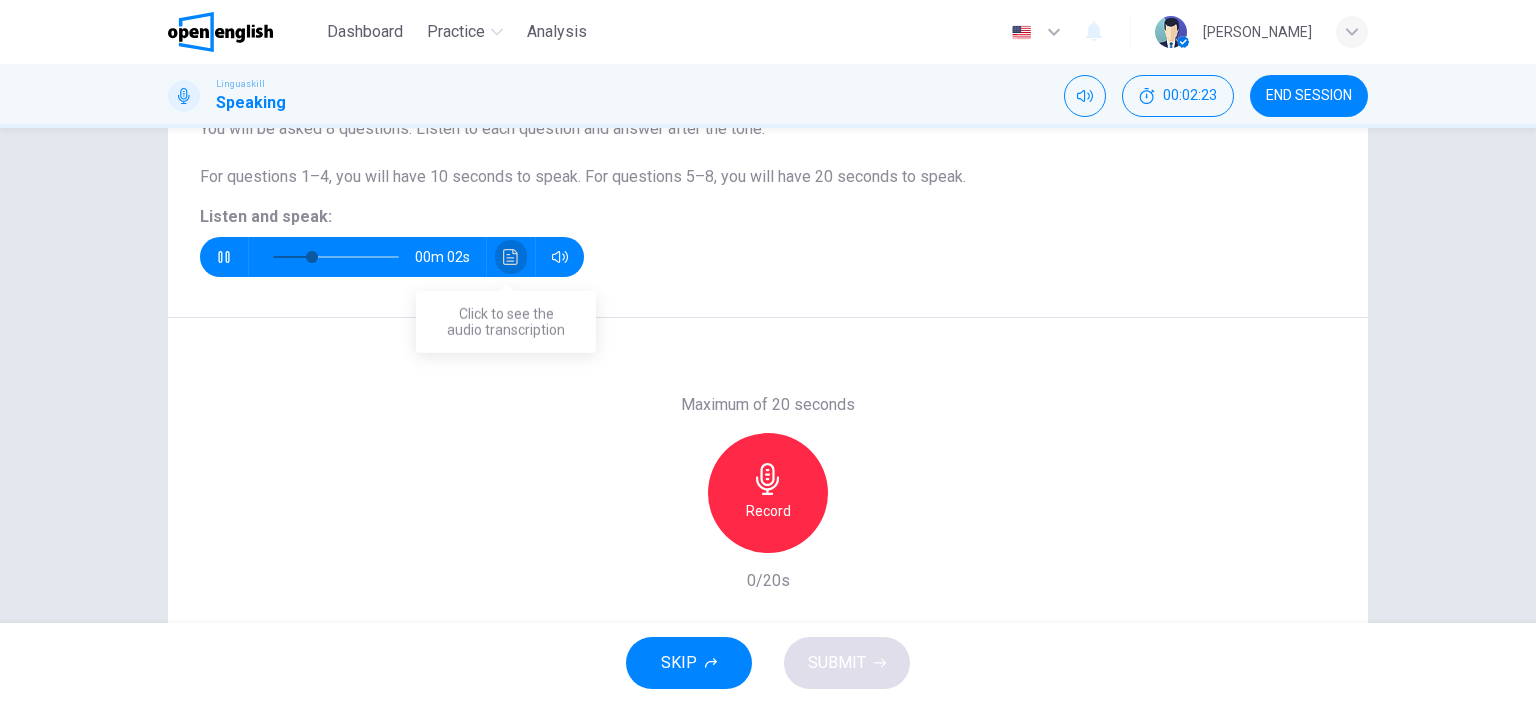 click 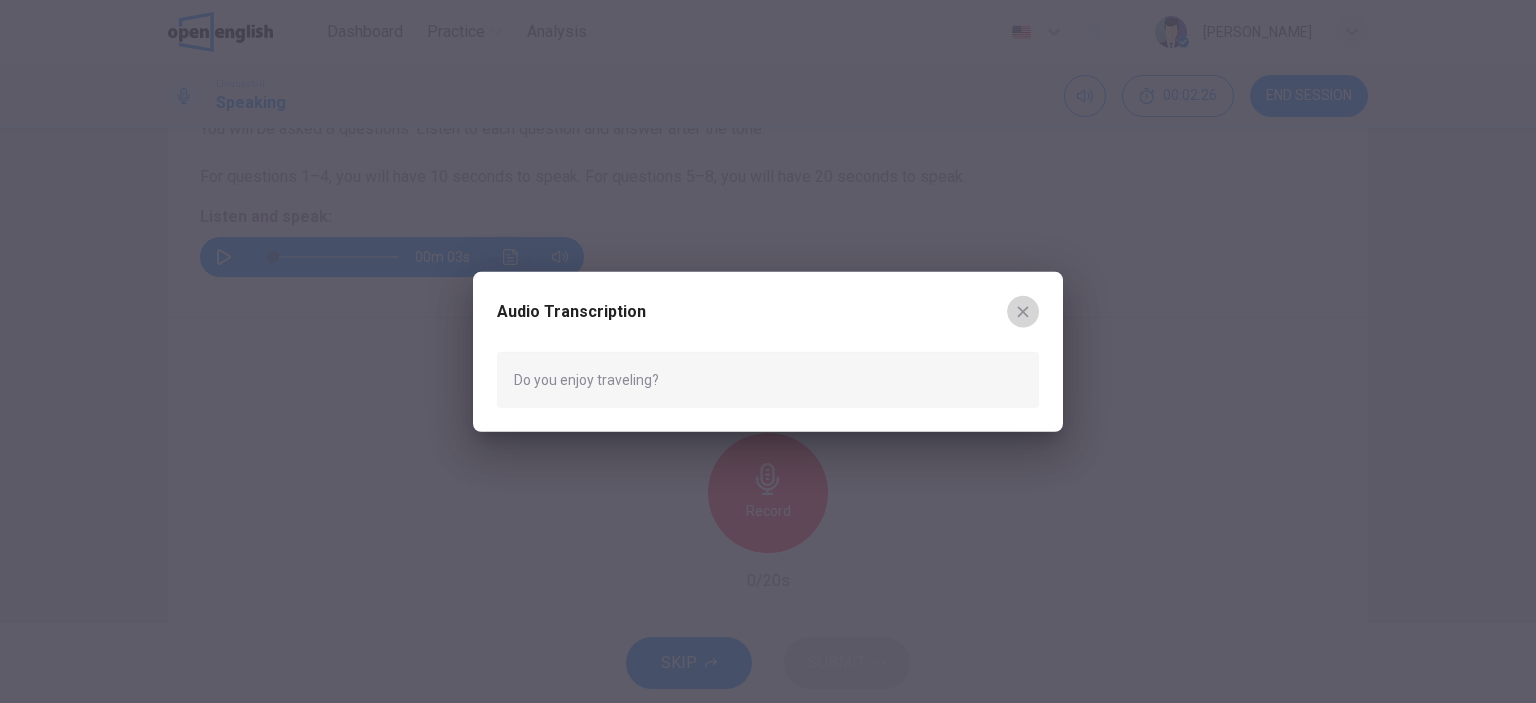 click at bounding box center (1023, 311) 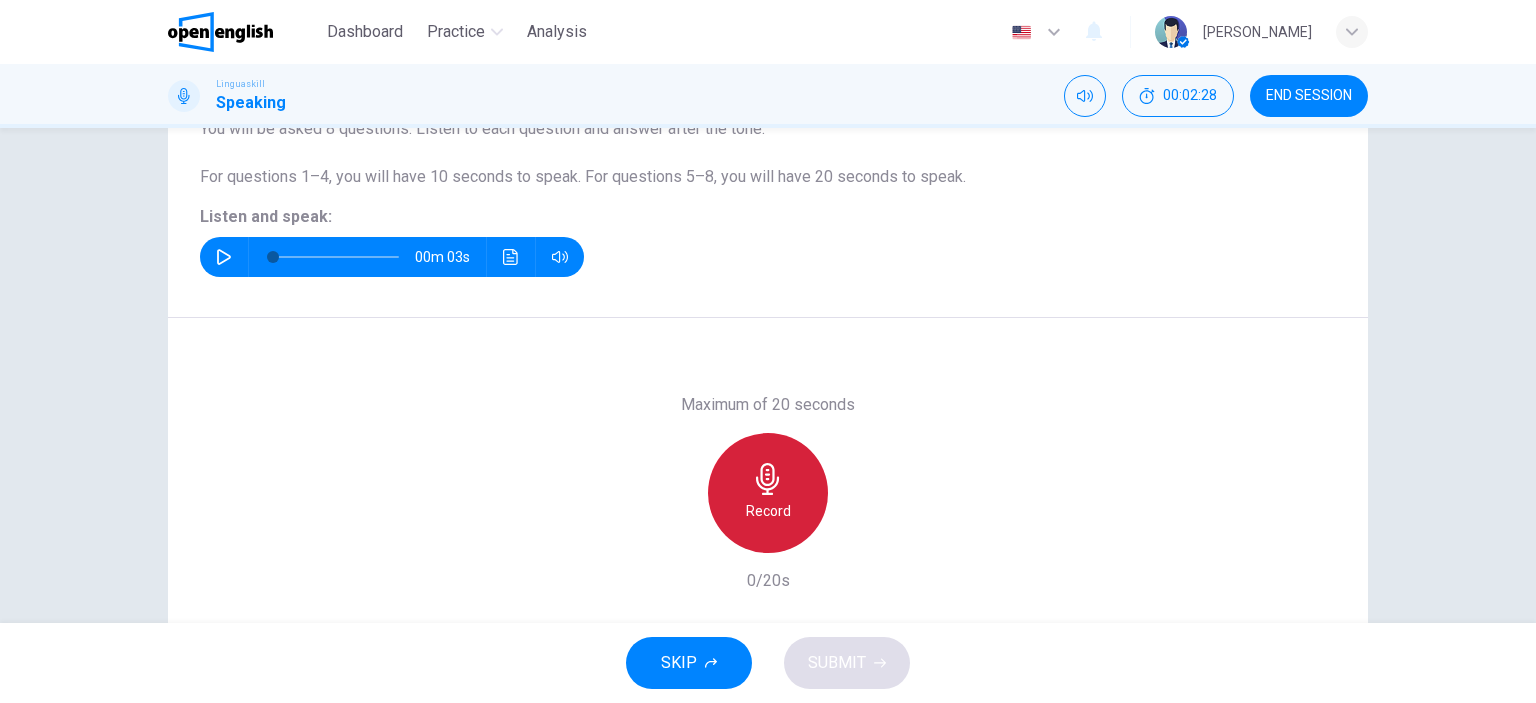 click on "Record" at bounding box center (768, 493) 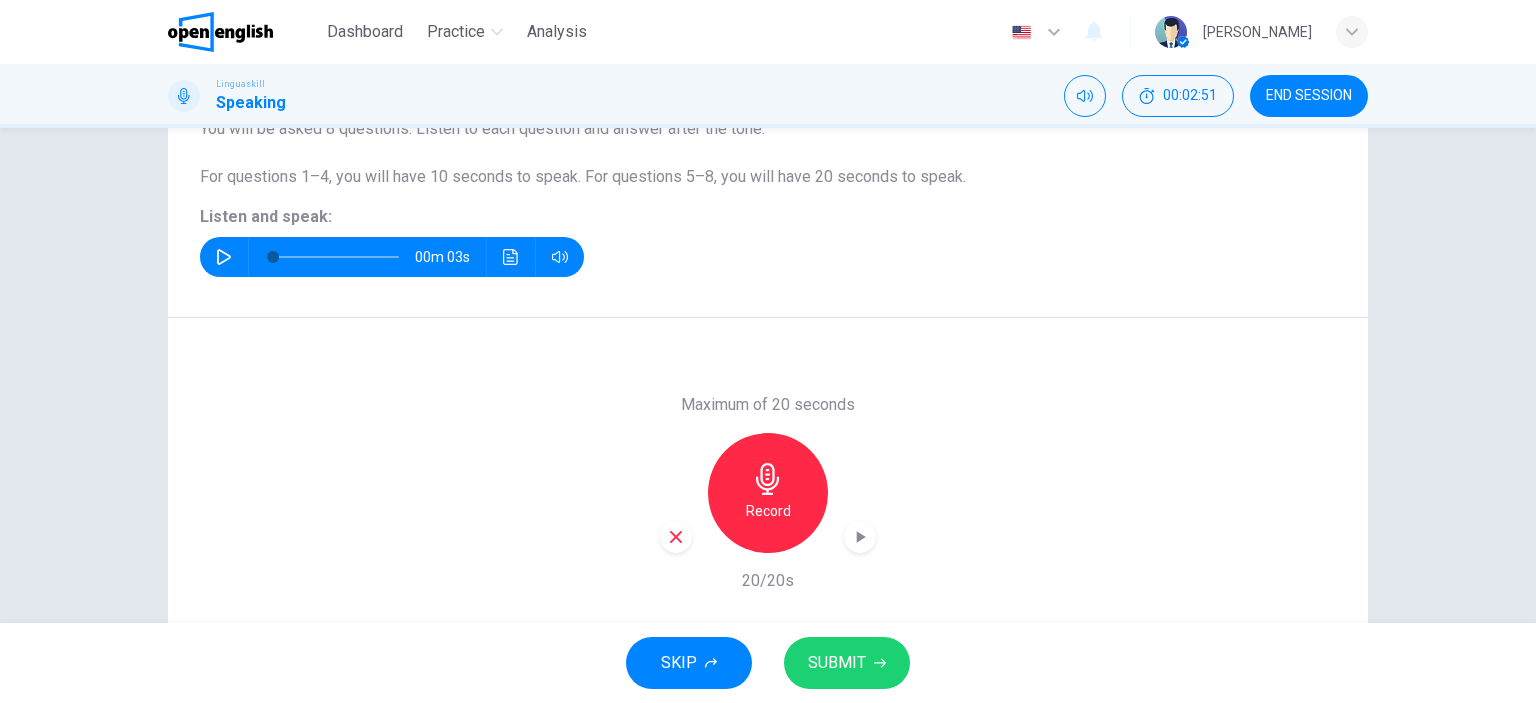 click on "SUBMIT" at bounding box center (847, 663) 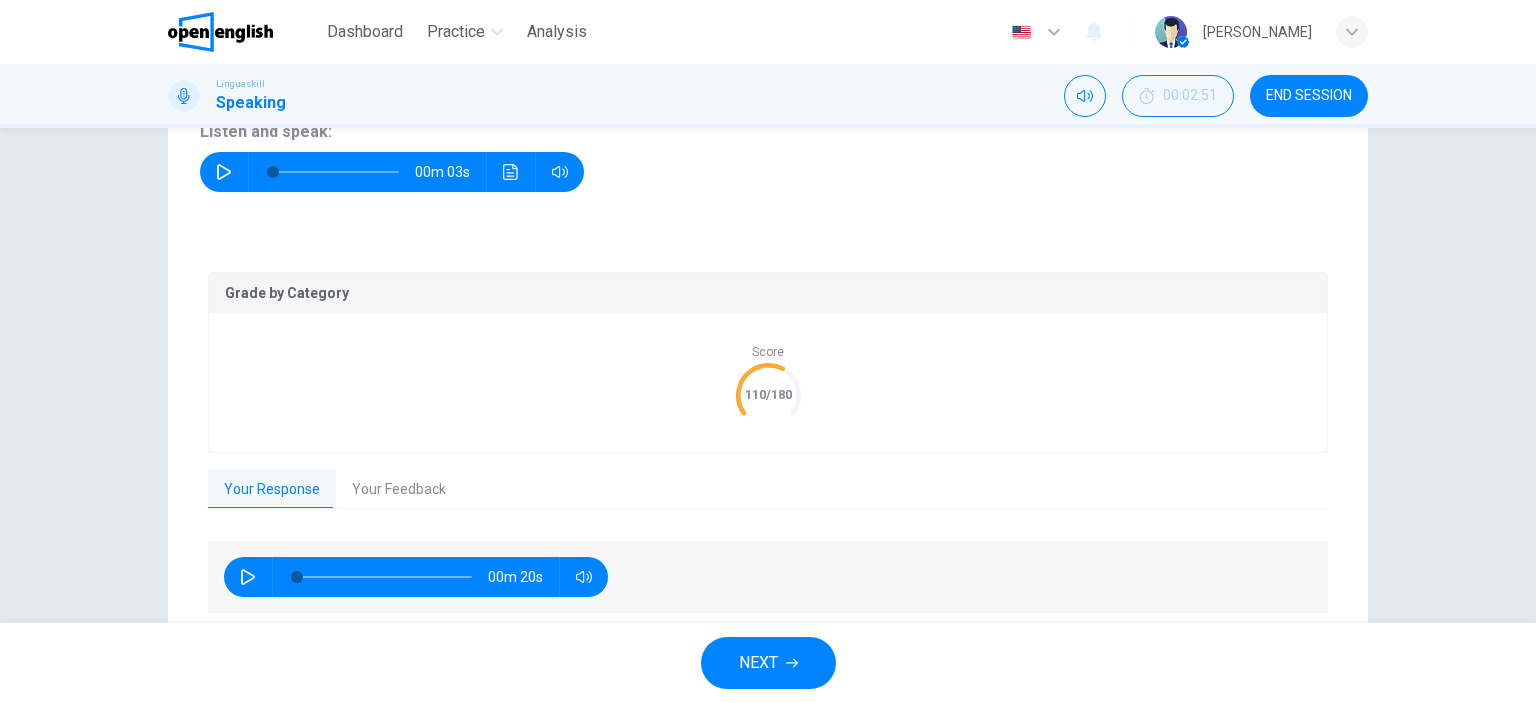 scroll, scrollTop: 352, scrollLeft: 0, axis: vertical 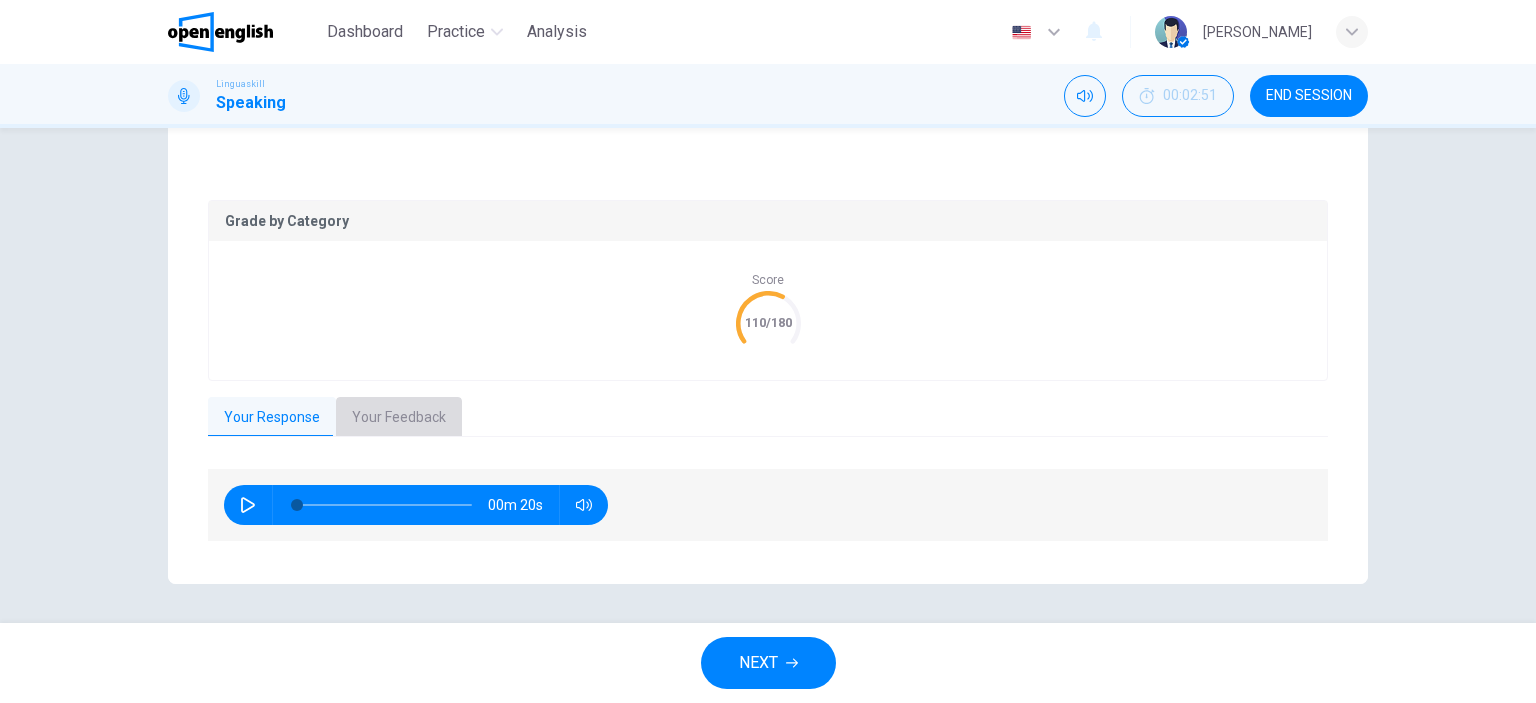 click on "Your Feedback" at bounding box center (399, 418) 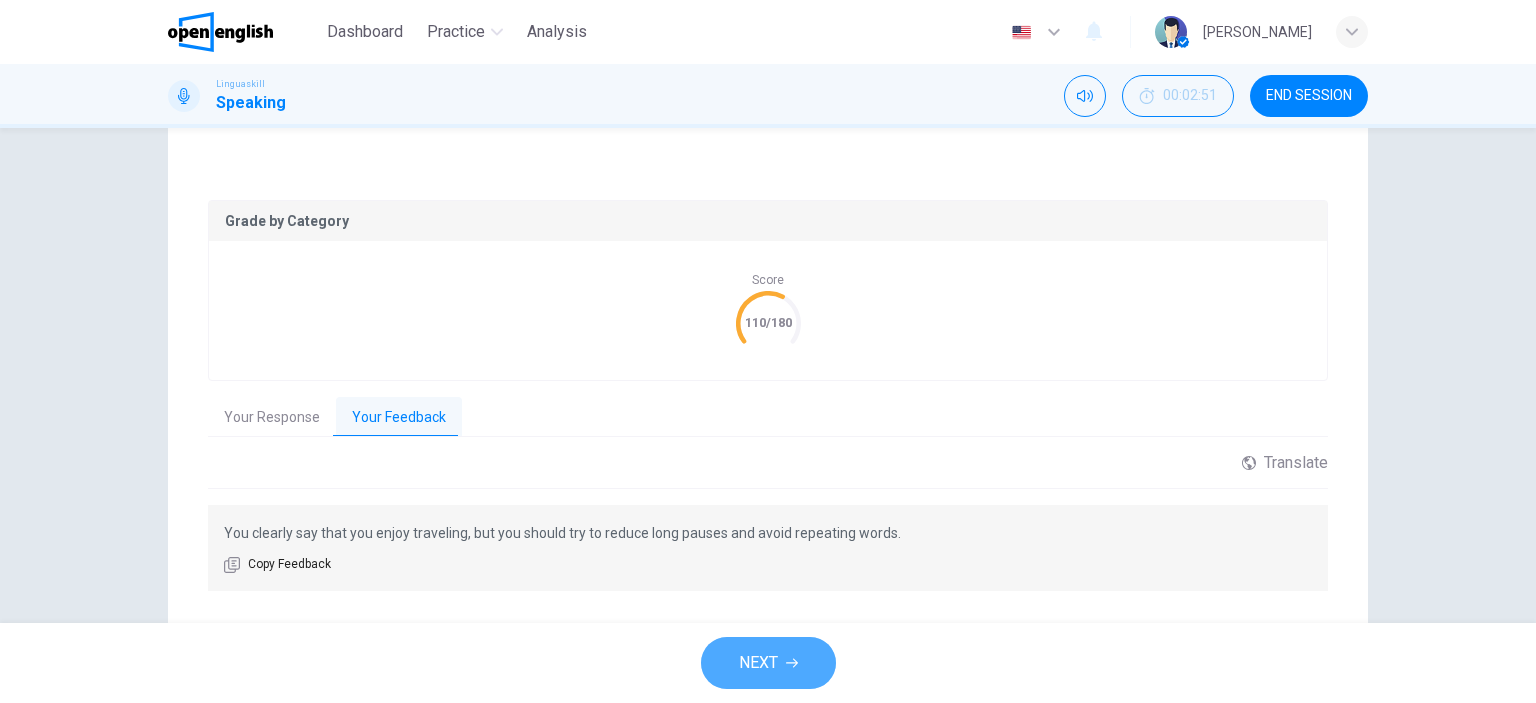click on "NEXT" at bounding box center (758, 663) 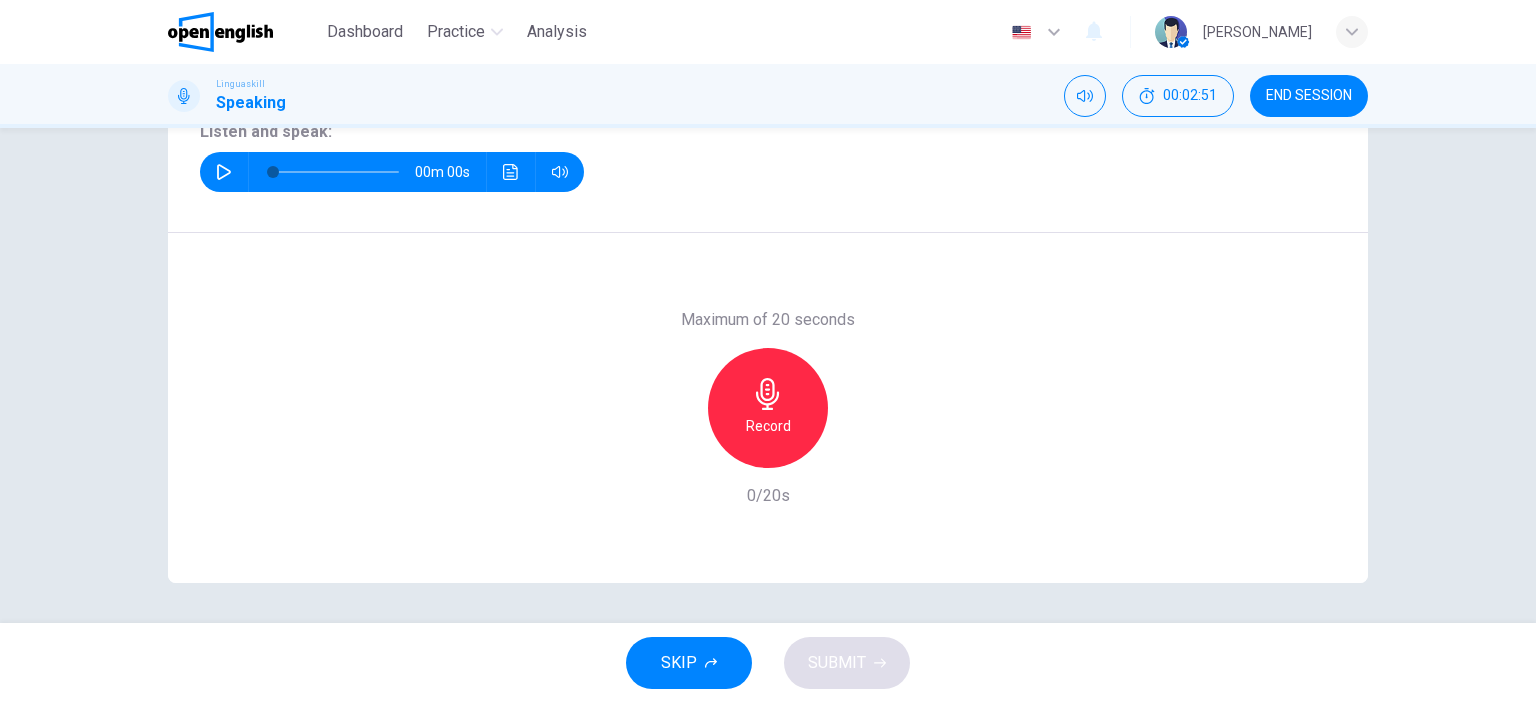 scroll, scrollTop: 280, scrollLeft: 0, axis: vertical 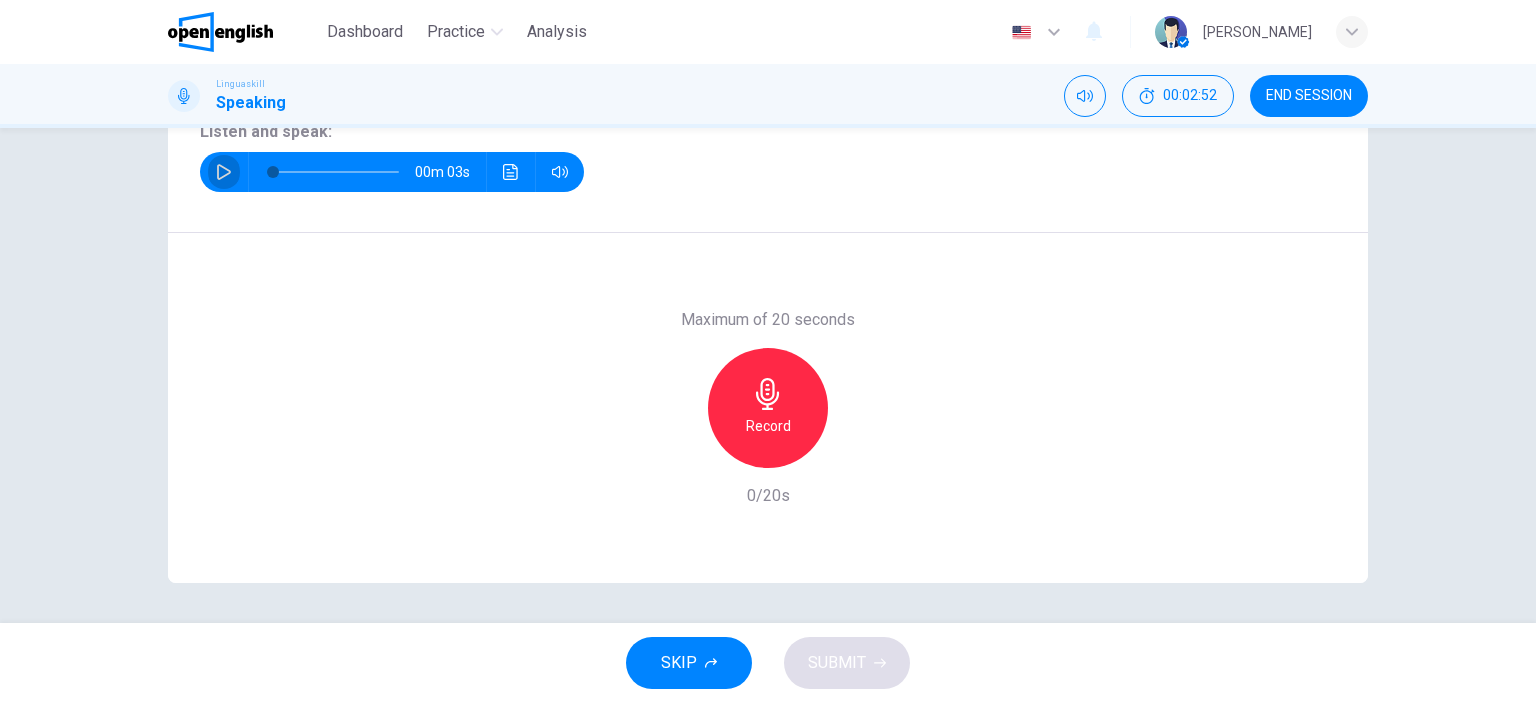 click 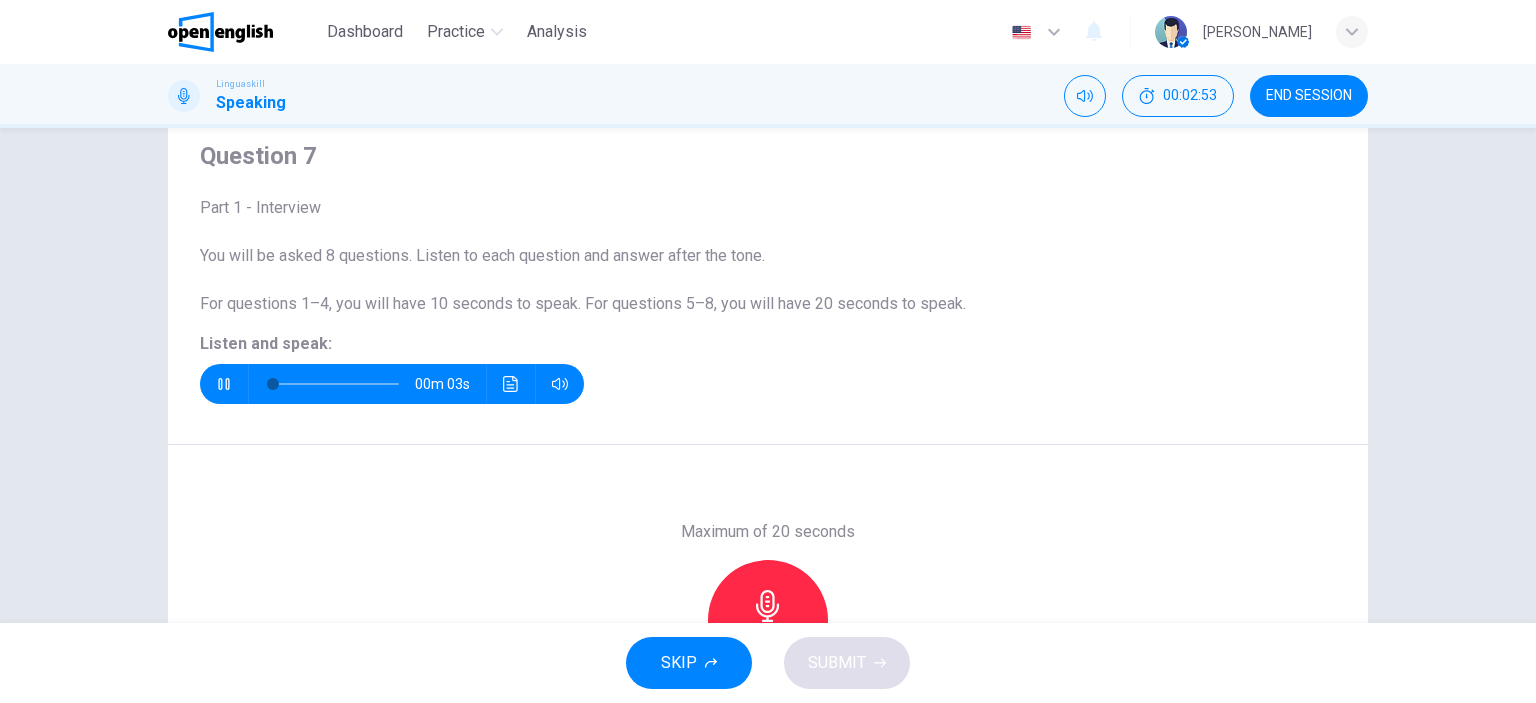 scroll, scrollTop: 35, scrollLeft: 0, axis: vertical 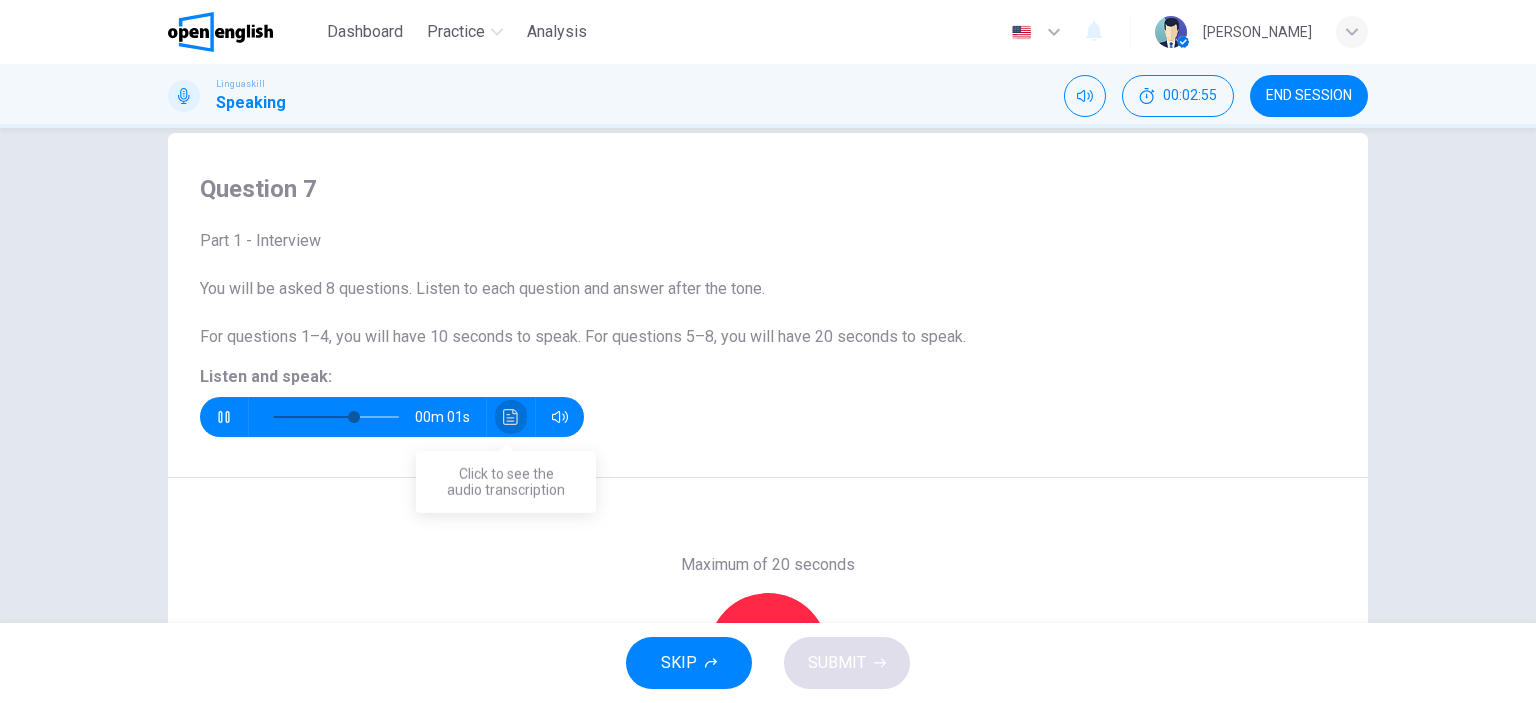 click 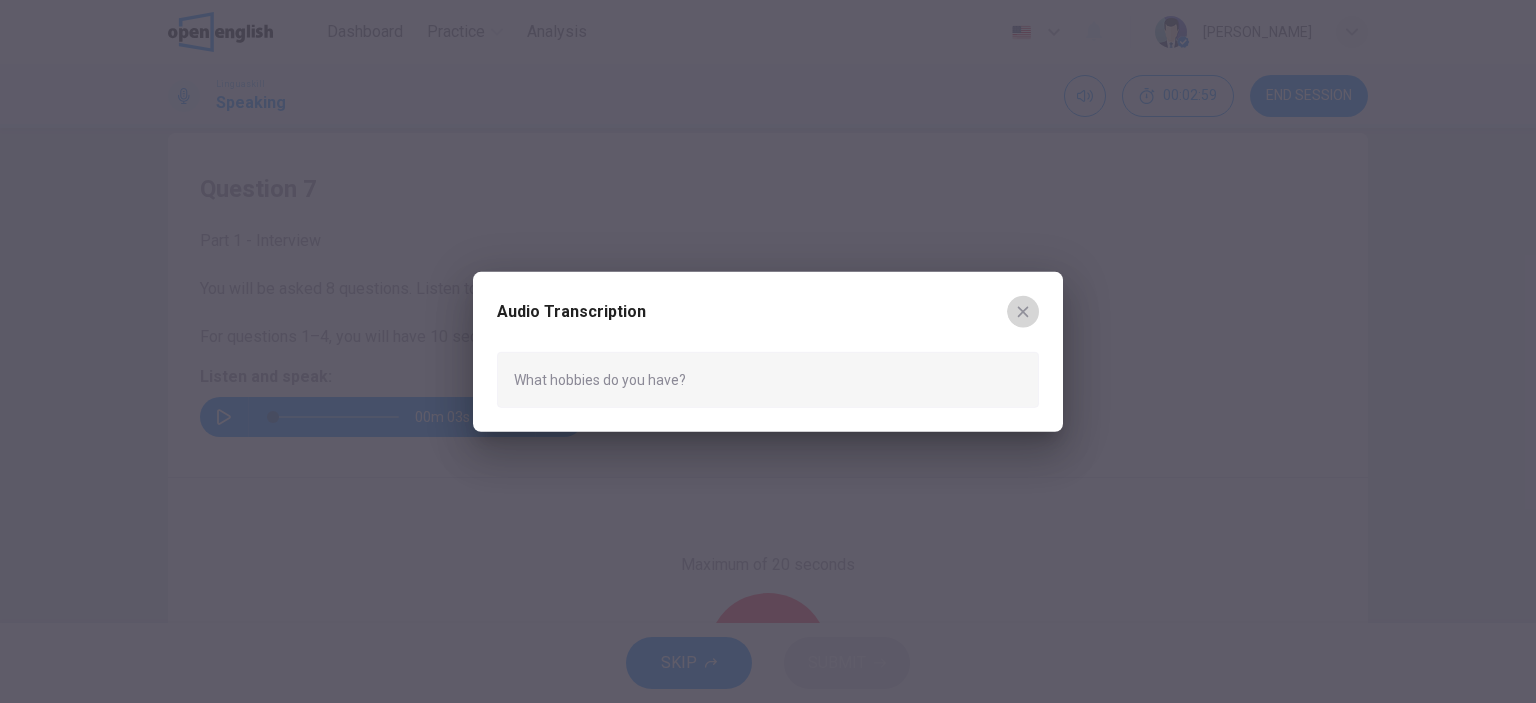 click 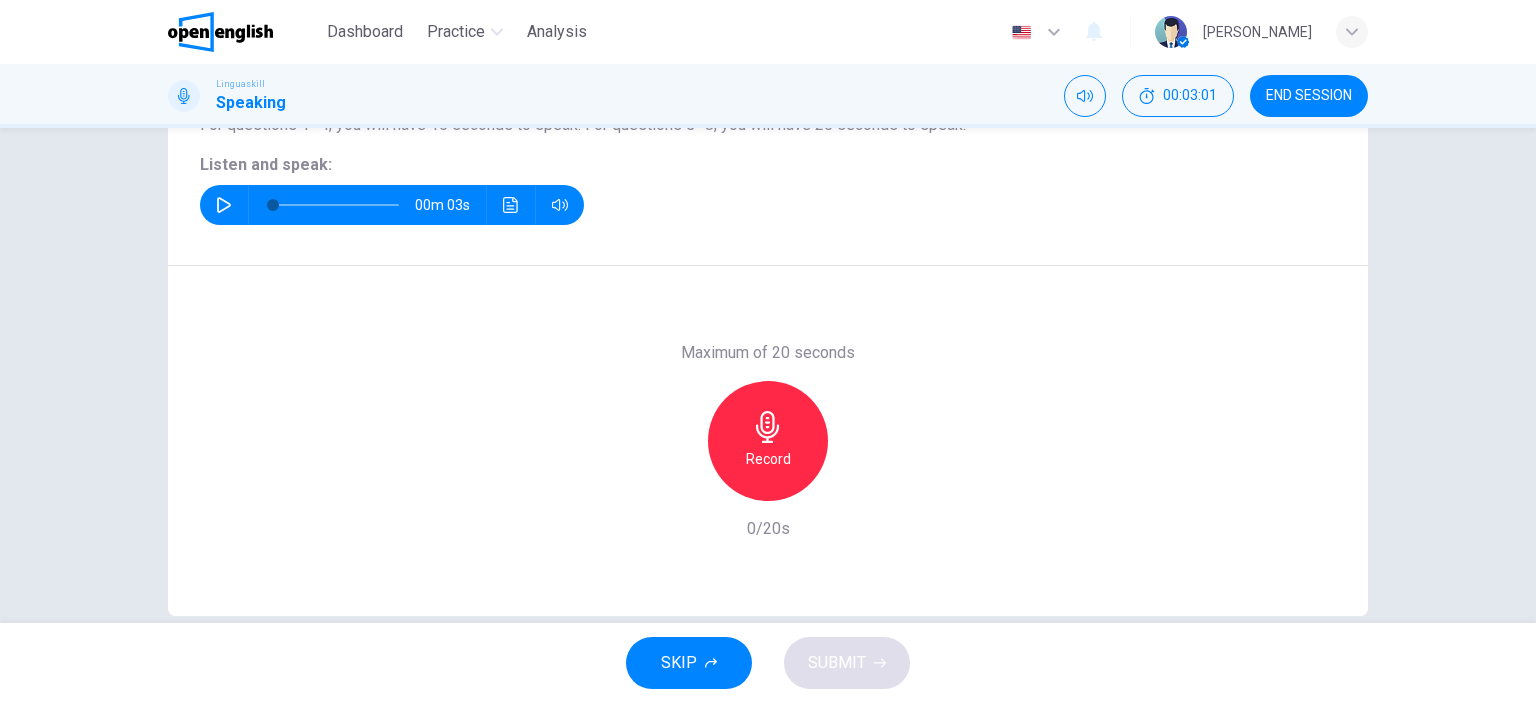 scroll, scrollTop: 256, scrollLeft: 0, axis: vertical 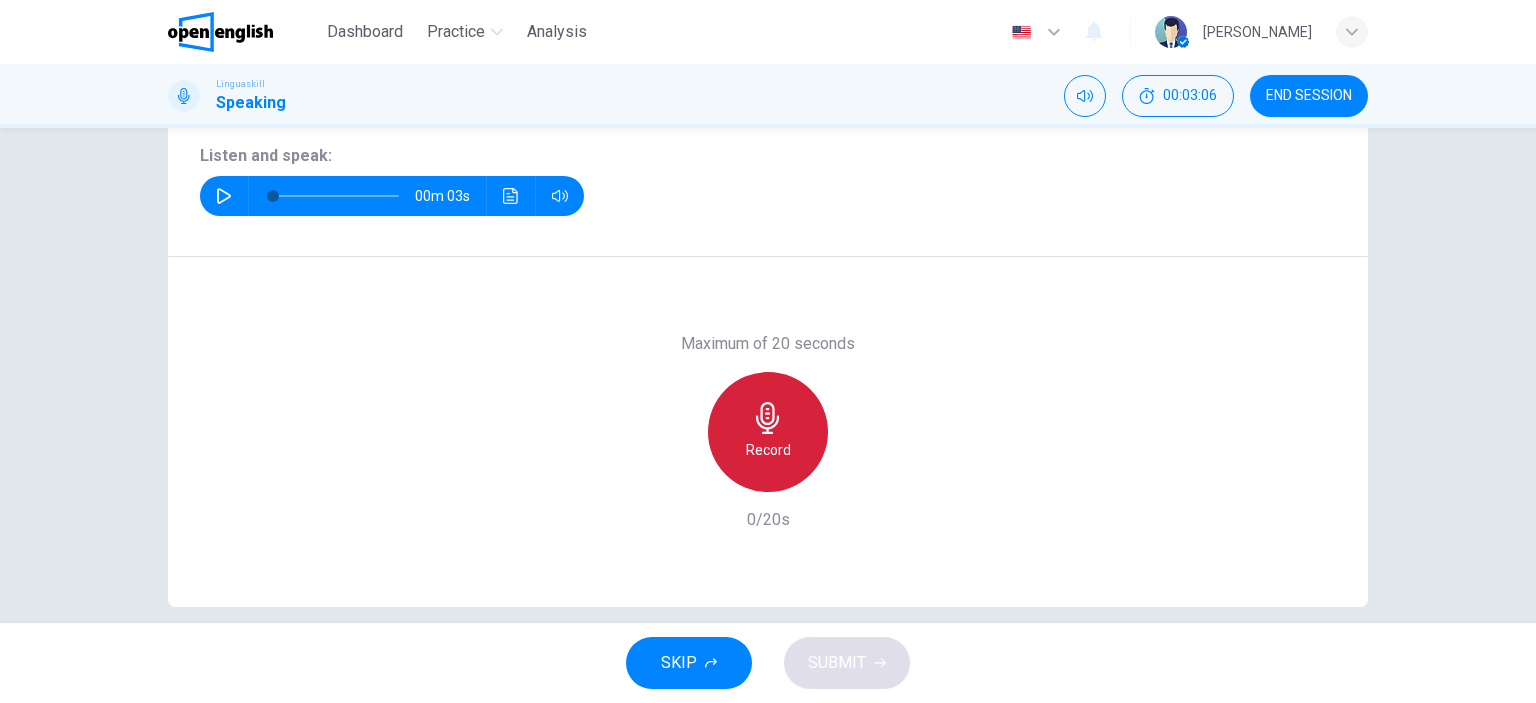 click on "Record" at bounding box center (768, 450) 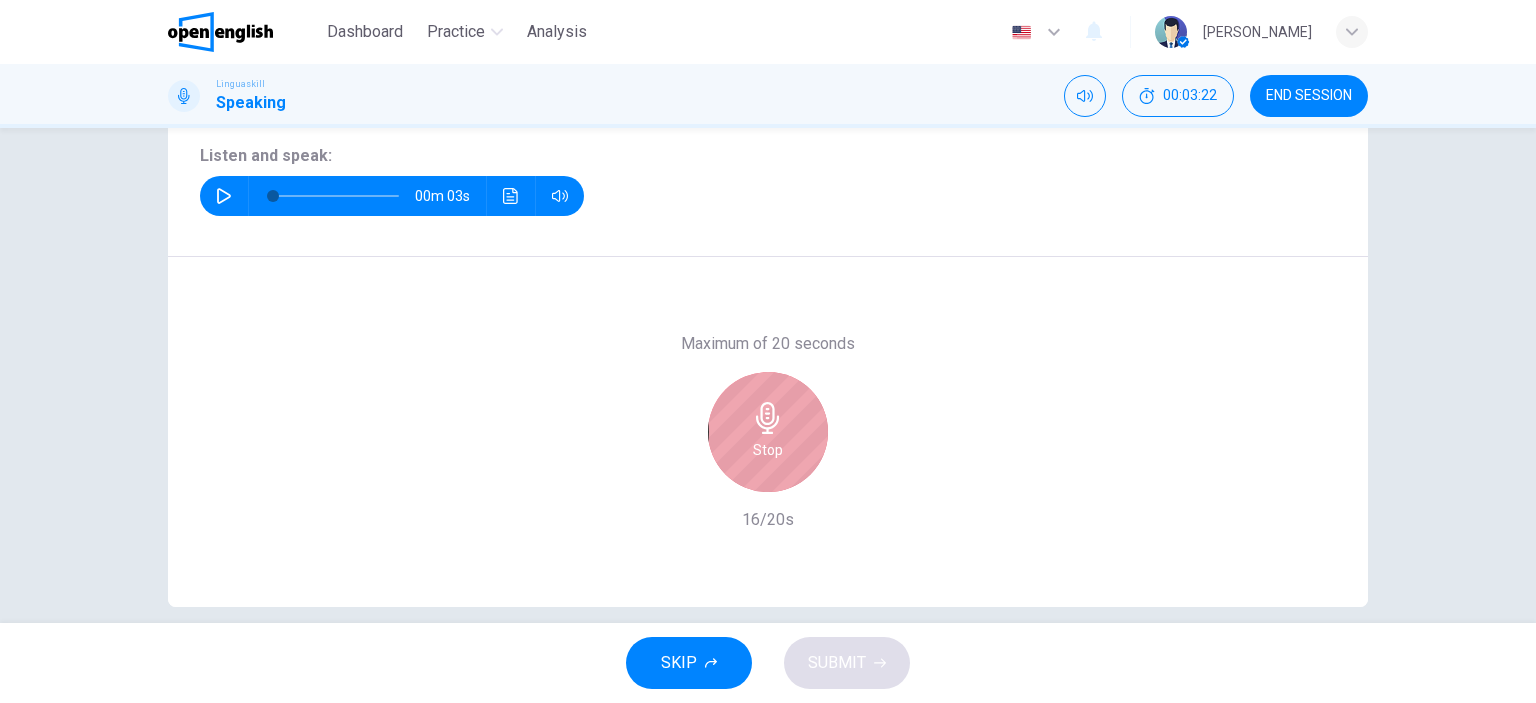 click on "Stop" at bounding box center [768, 432] 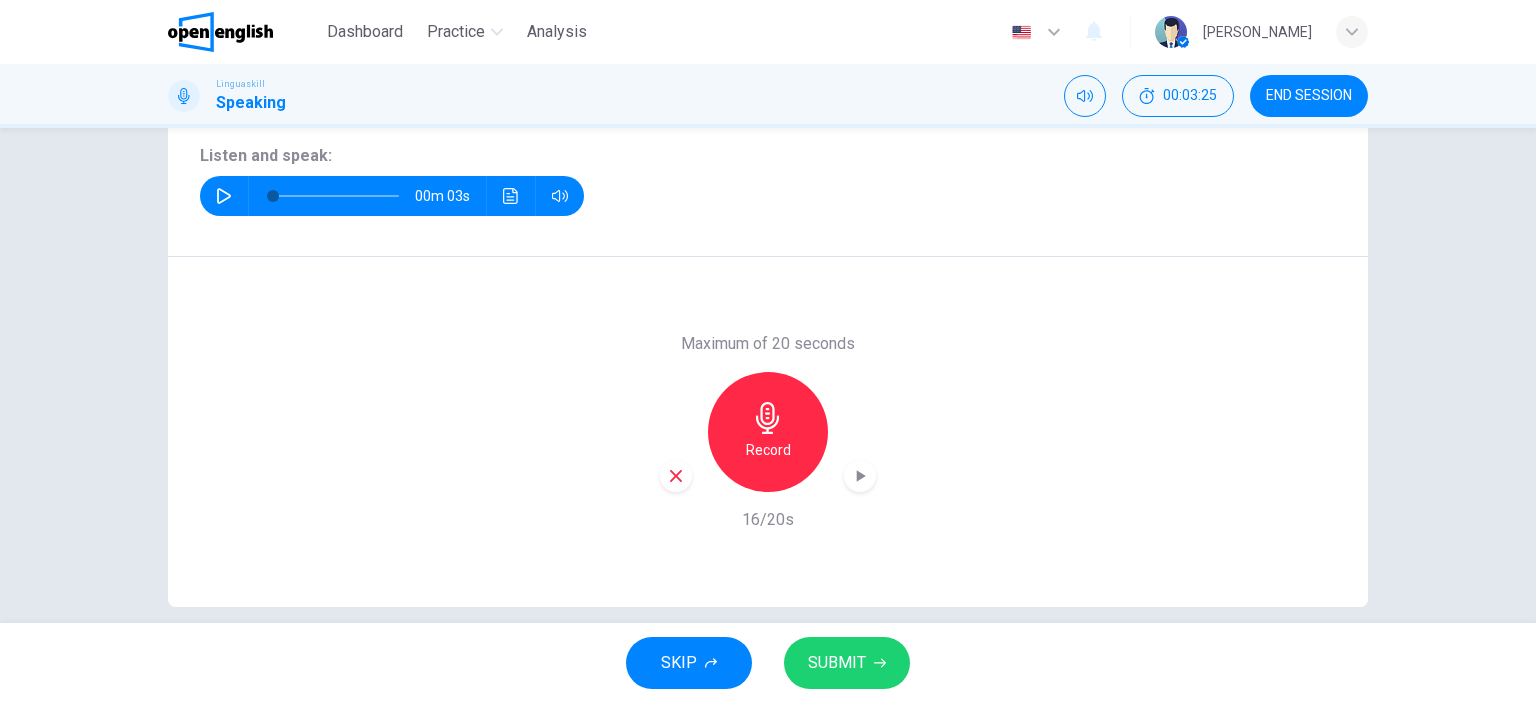 click on "SUBMIT" at bounding box center [847, 663] 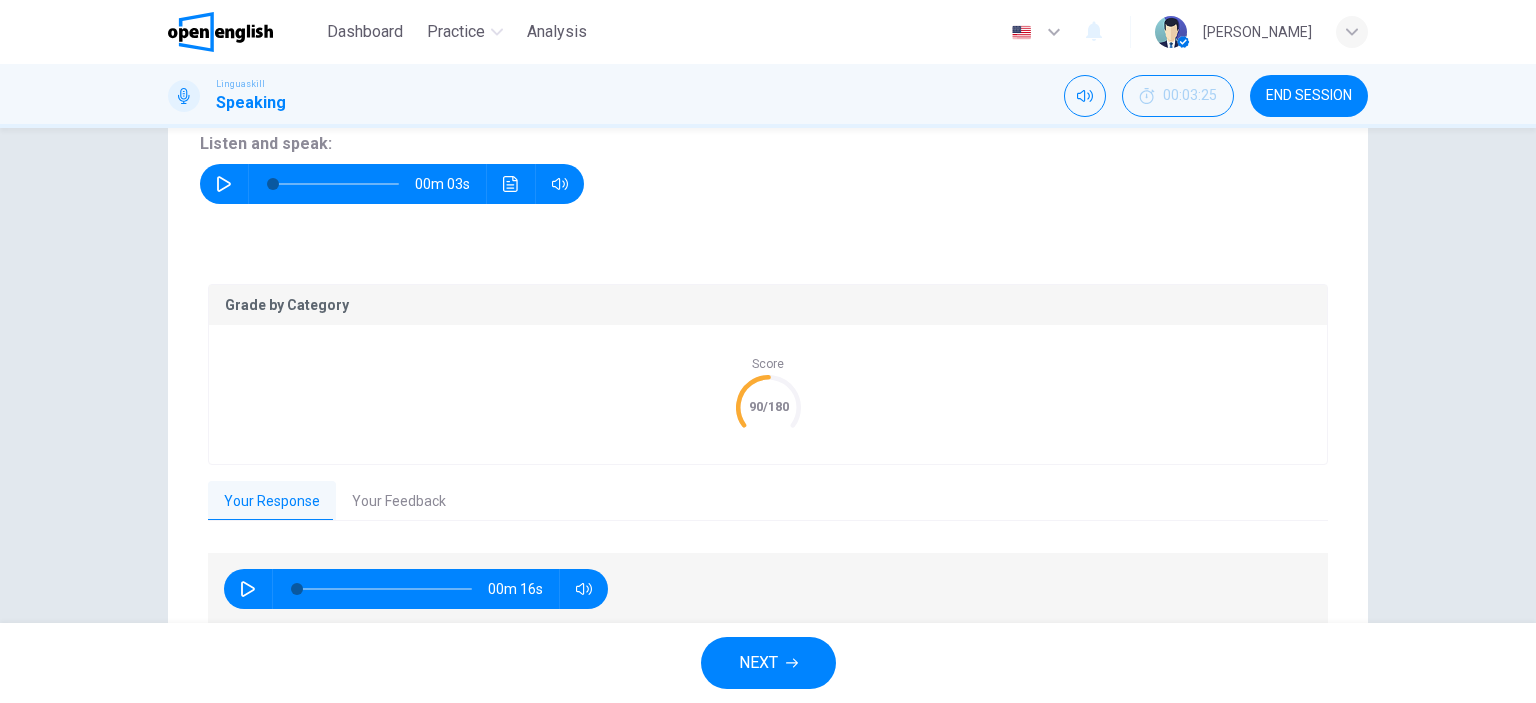 scroll, scrollTop: 352, scrollLeft: 0, axis: vertical 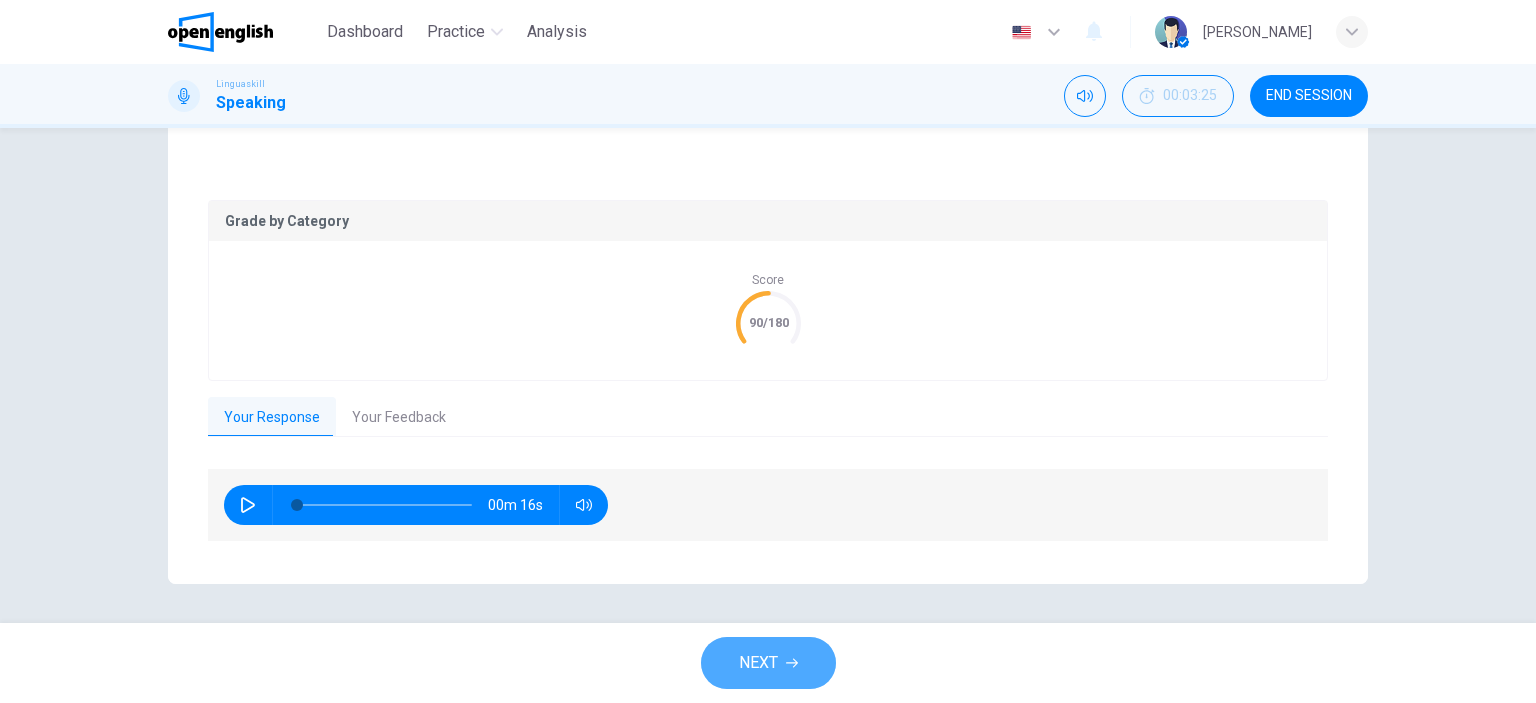 click on "NEXT" at bounding box center (758, 663) 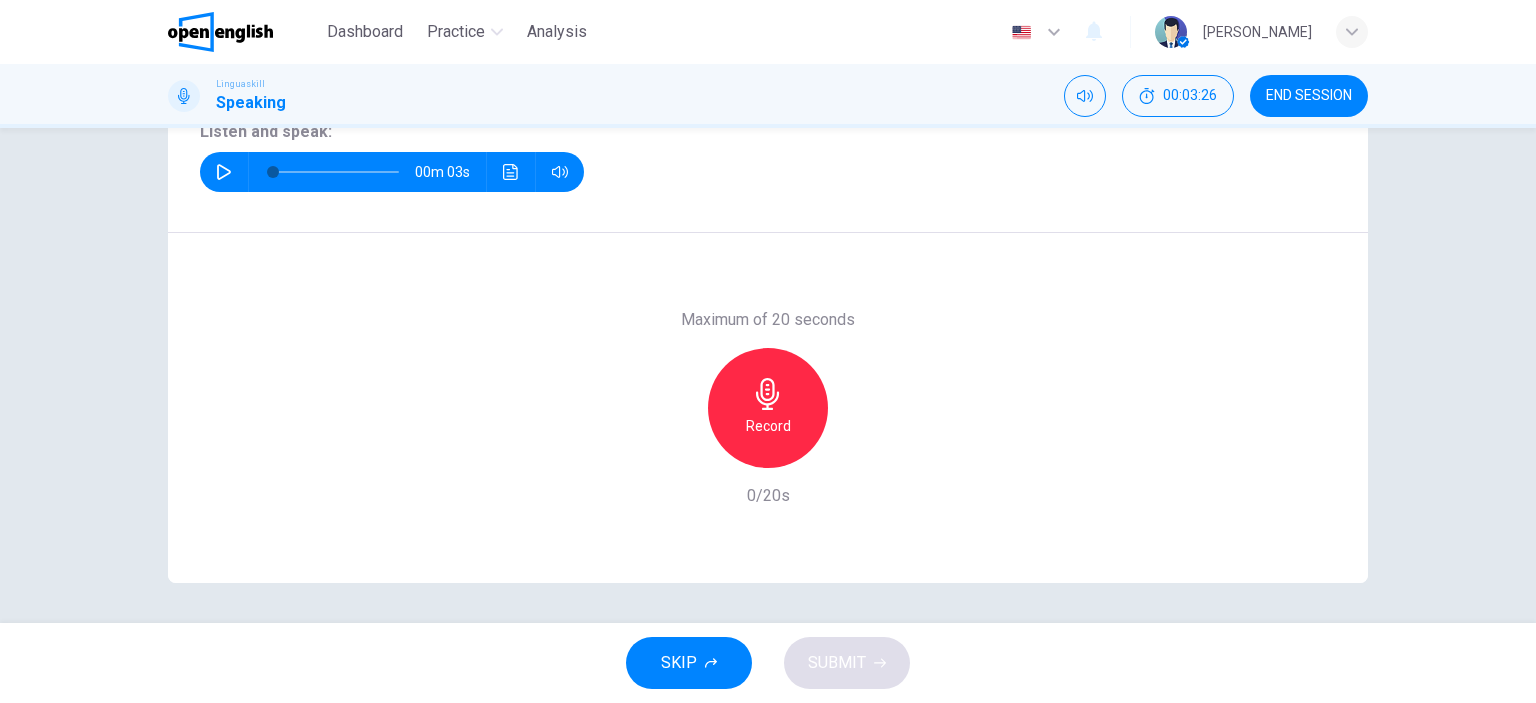 scroll, scrollTop: 0, scrollLeft: 0, axis: both 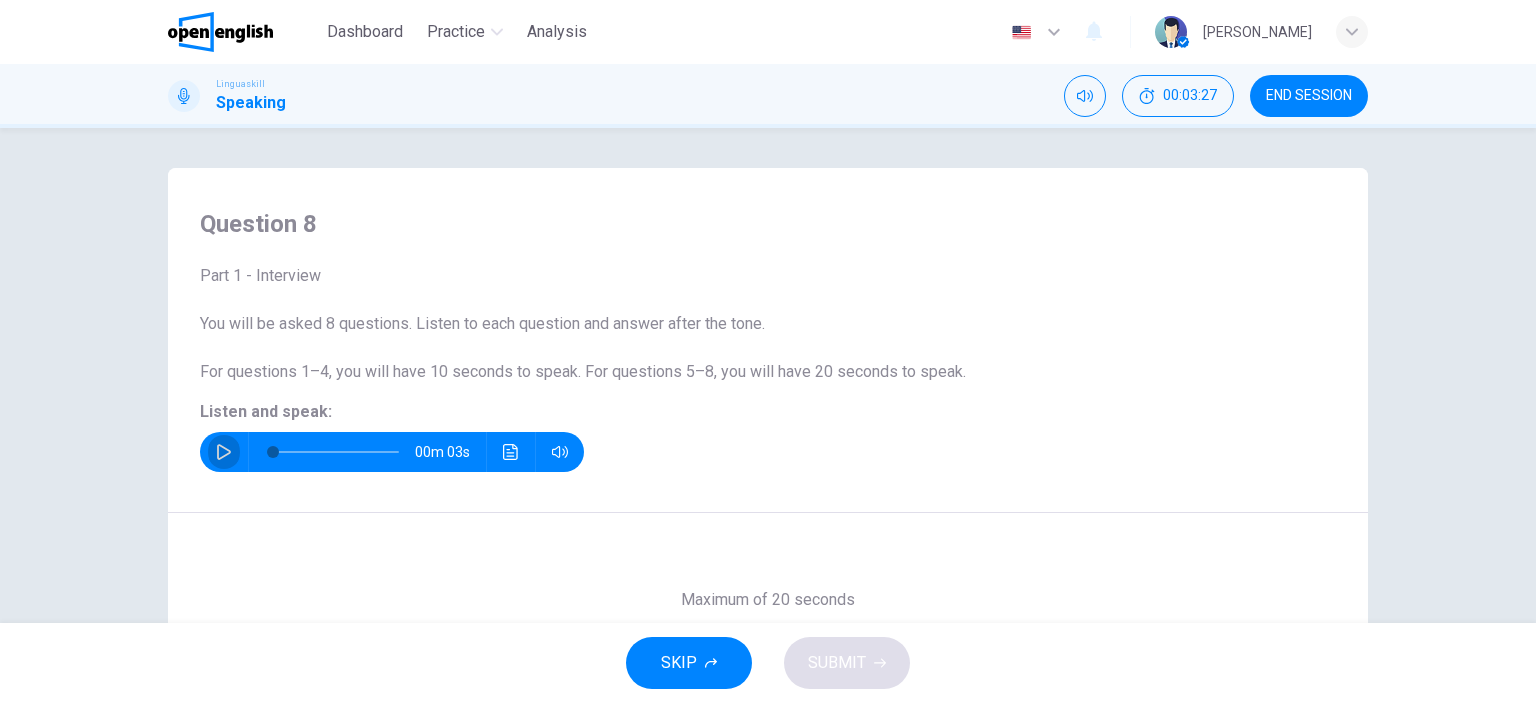 click 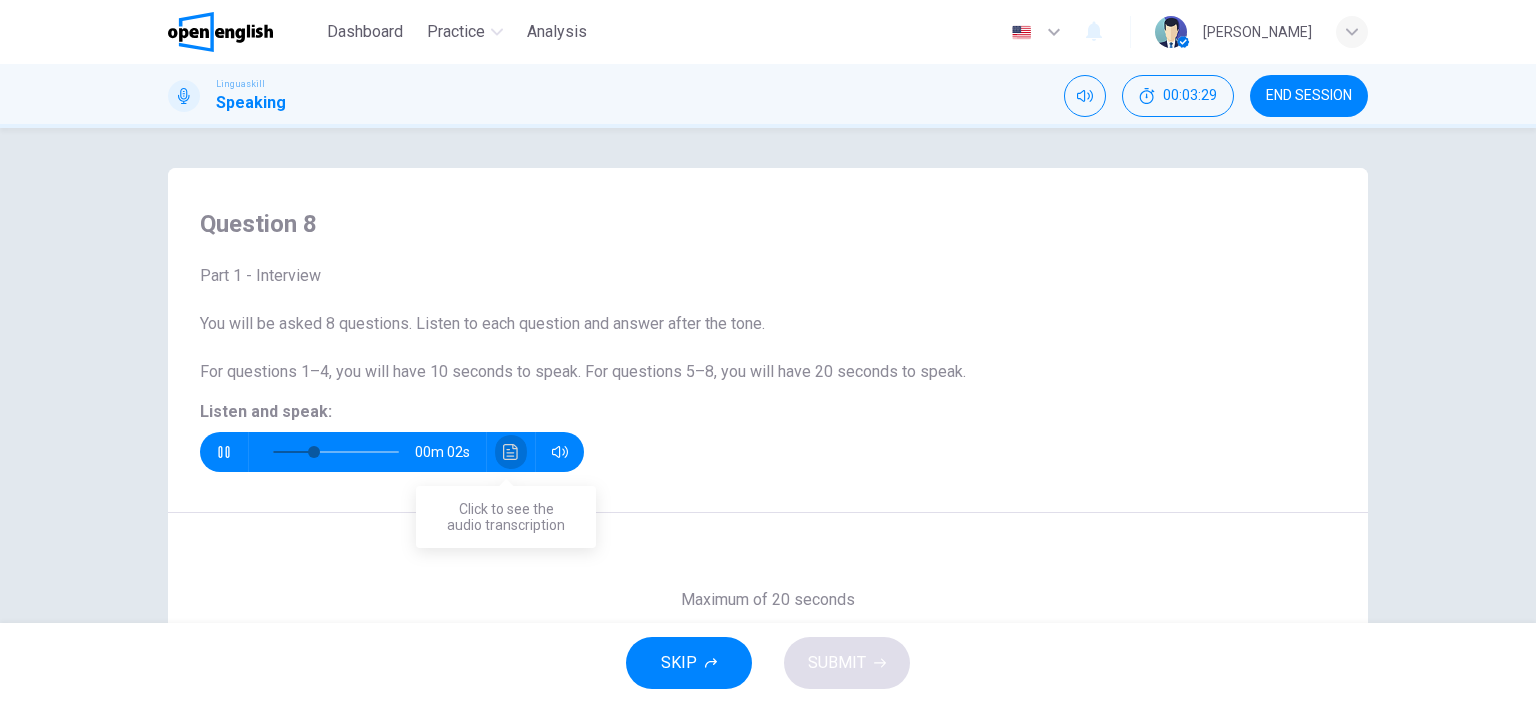 click 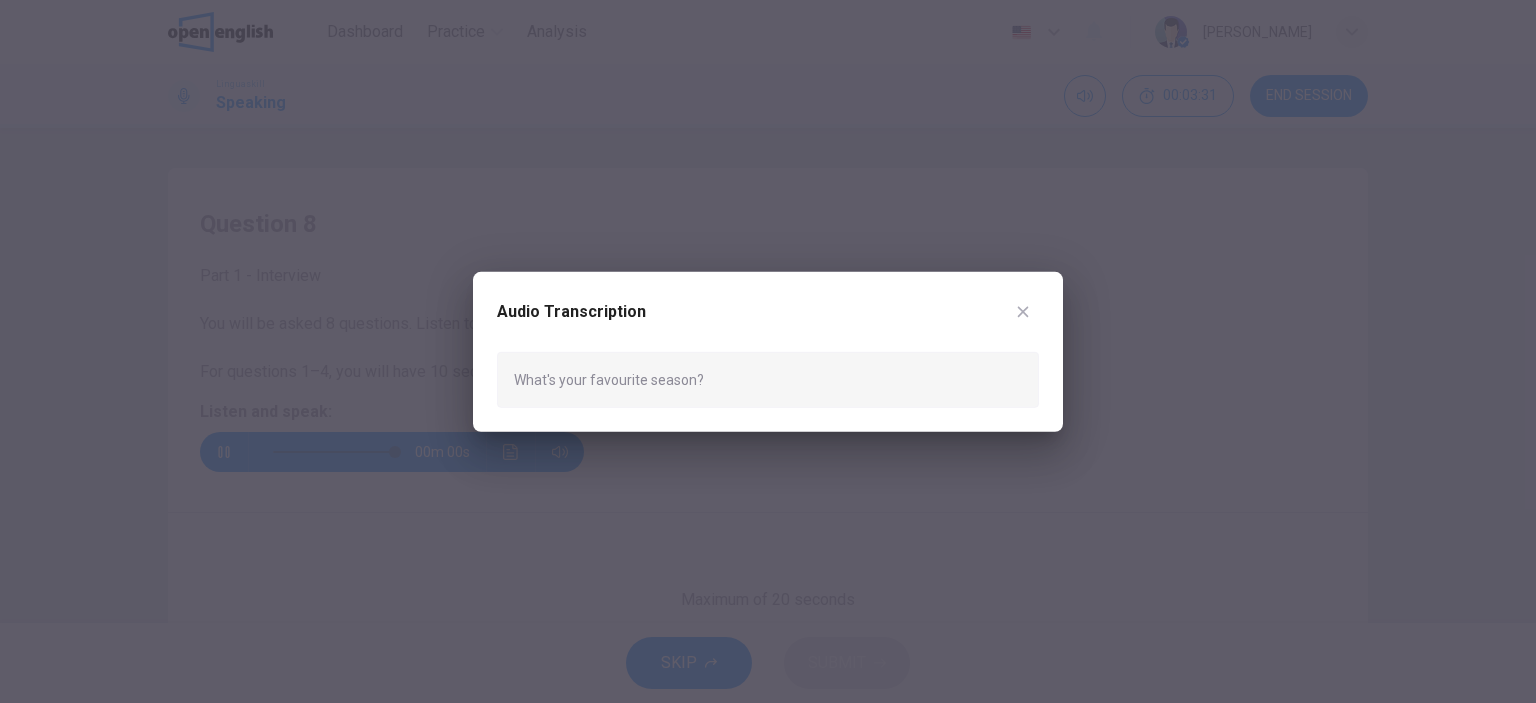 type on "*" 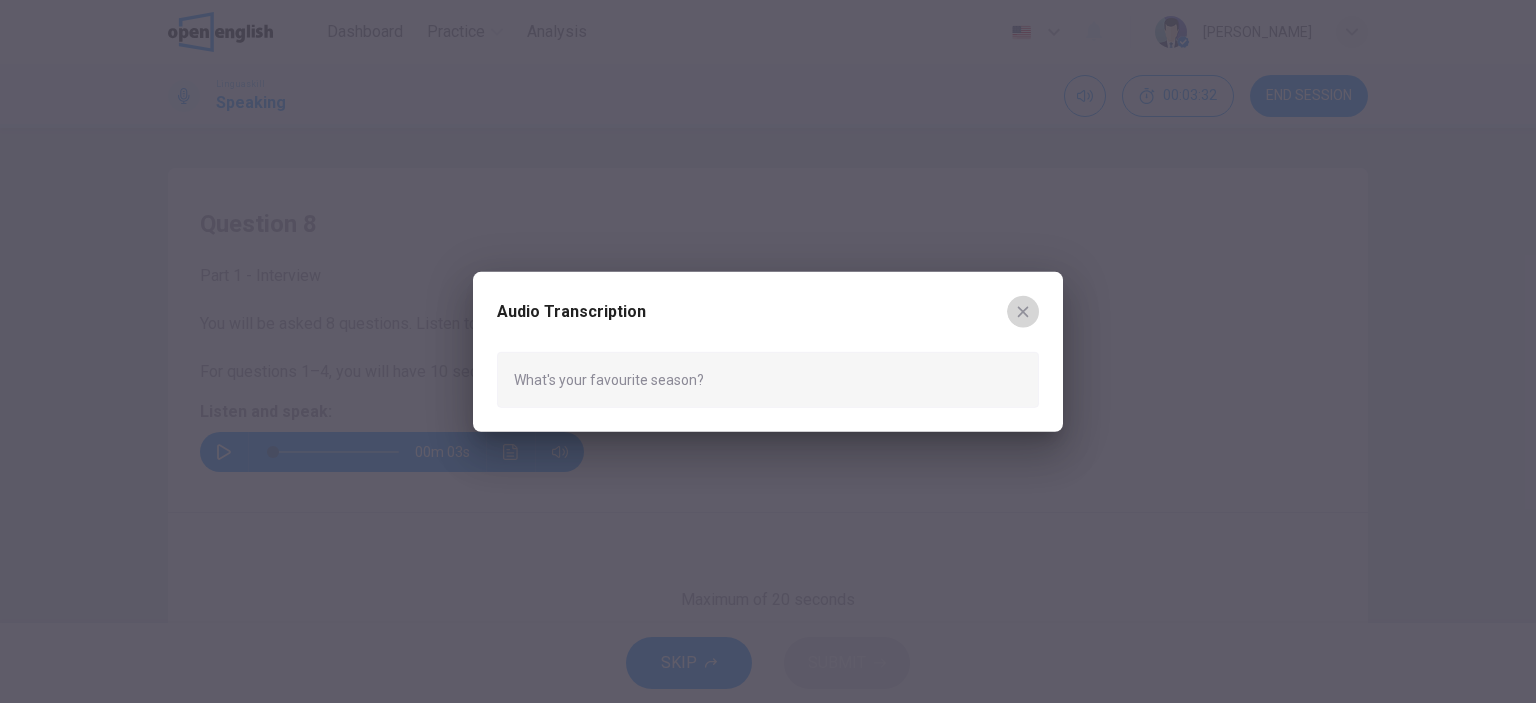 click at bounding box center (1023, 311) 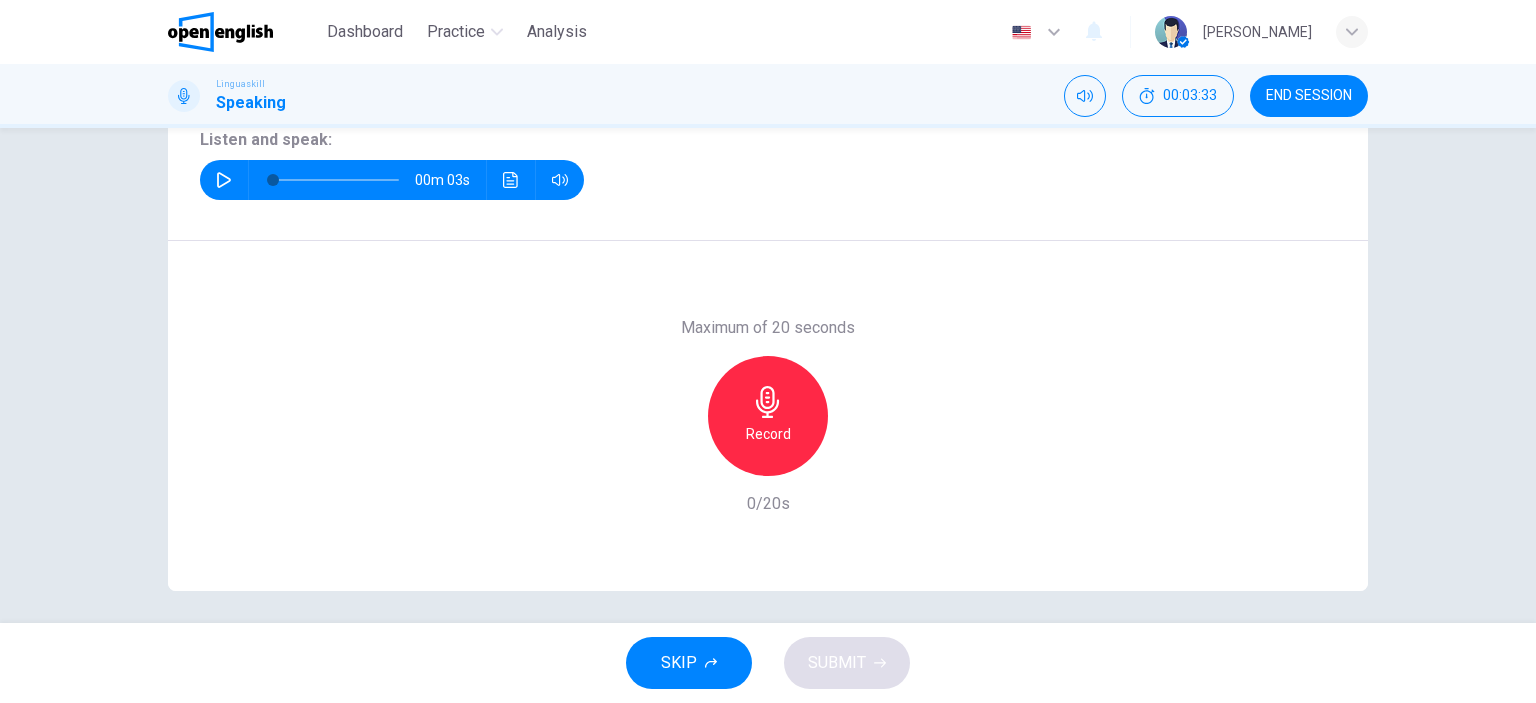 scroll, scrollTop: 280, scrollLeft: 0, axis: vertical 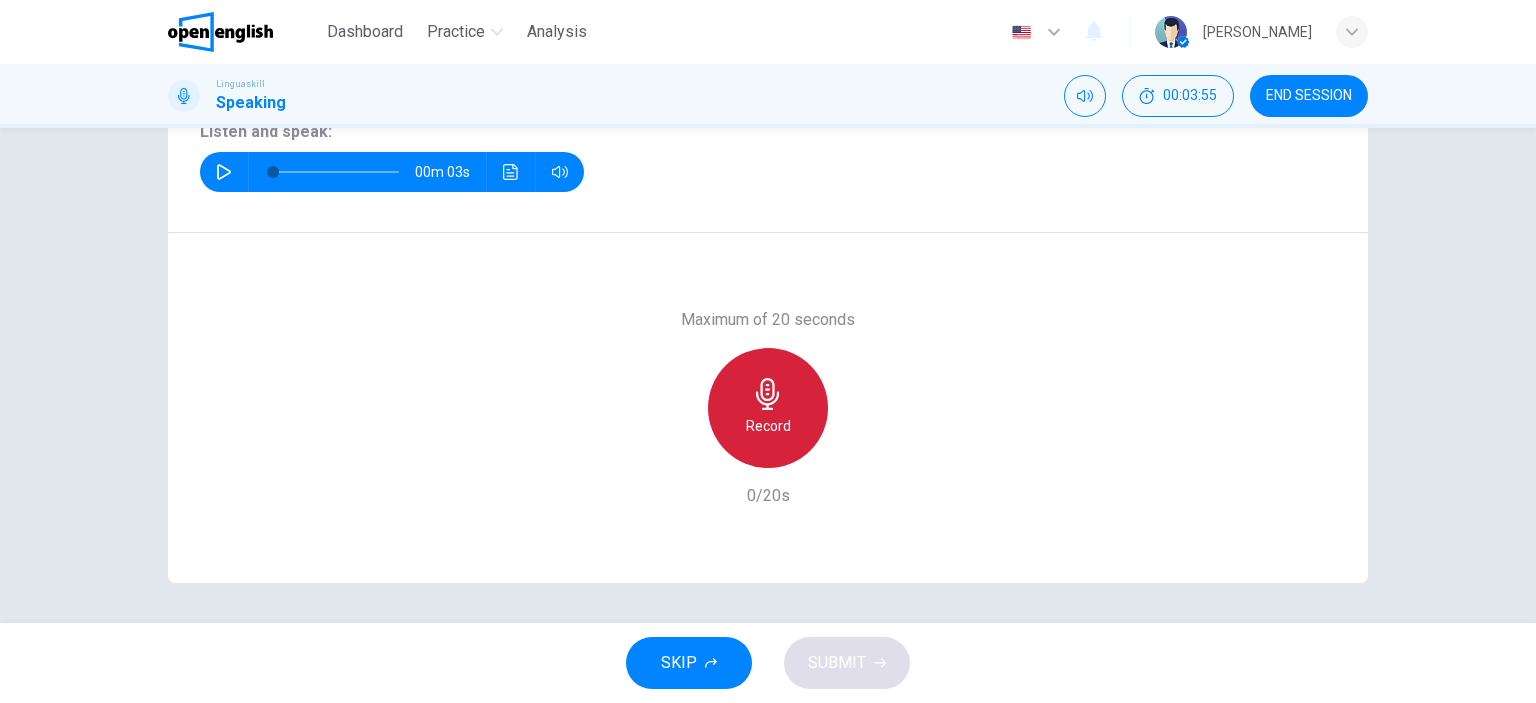 click on "Record" at bounding box center (768, 408) 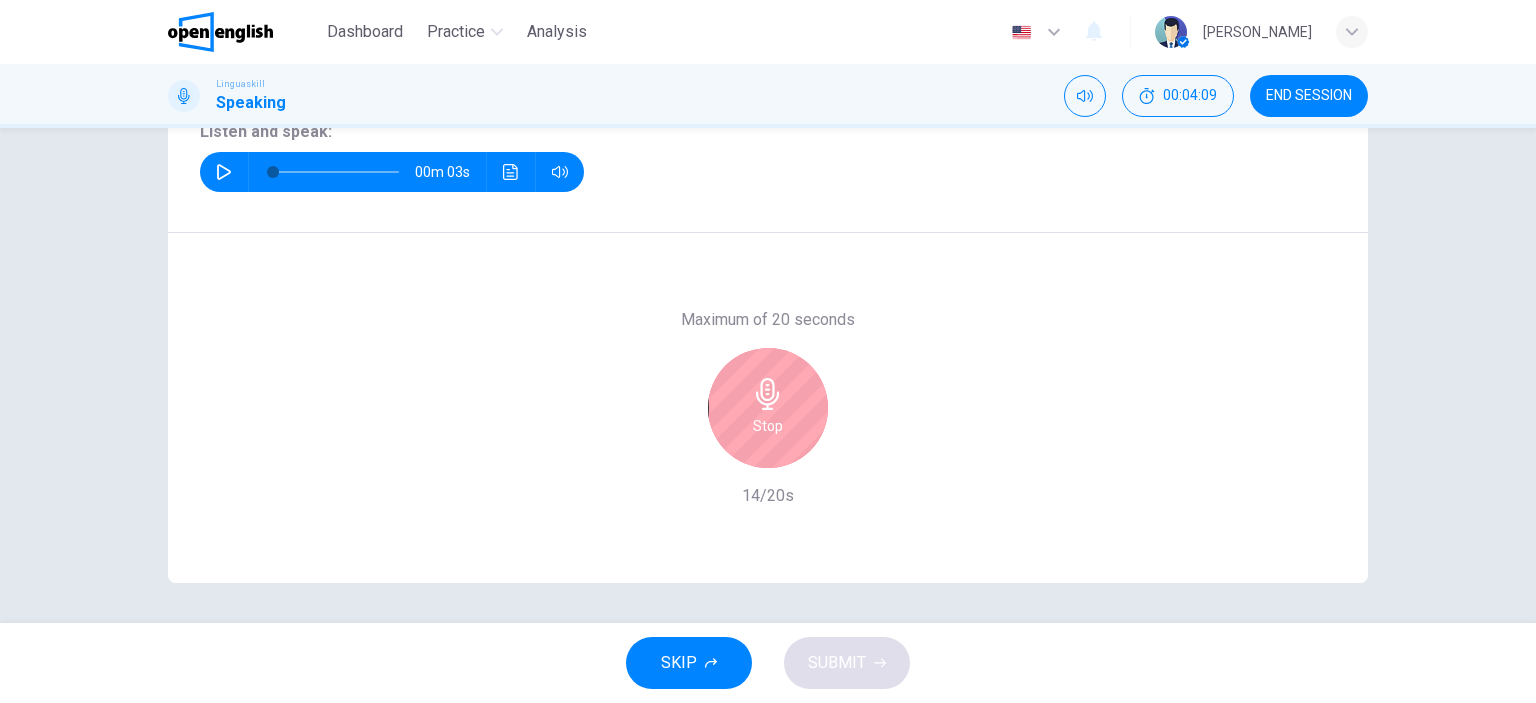 click on "Stop" at bounding box center [768, 408] 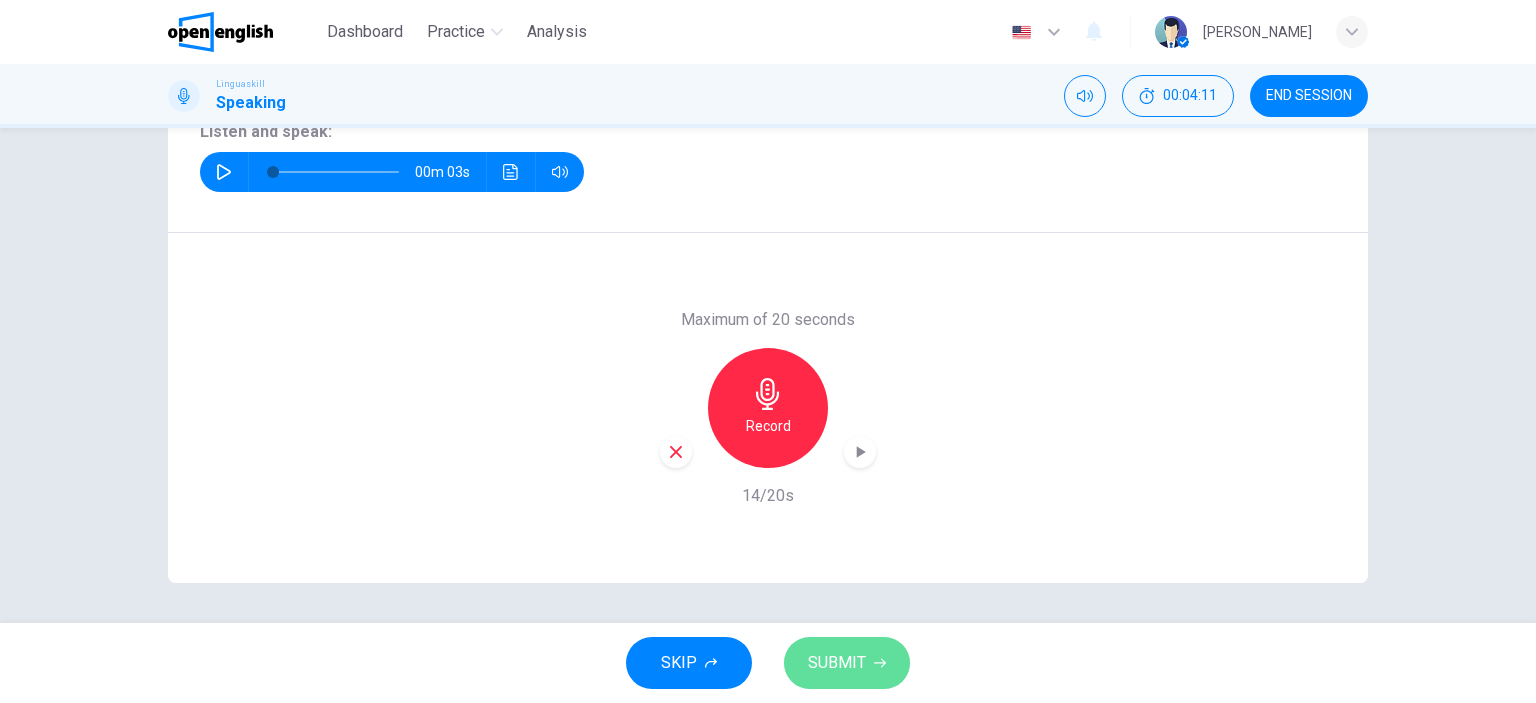 click on "SUBMIT" at bounding box center (847, 663) 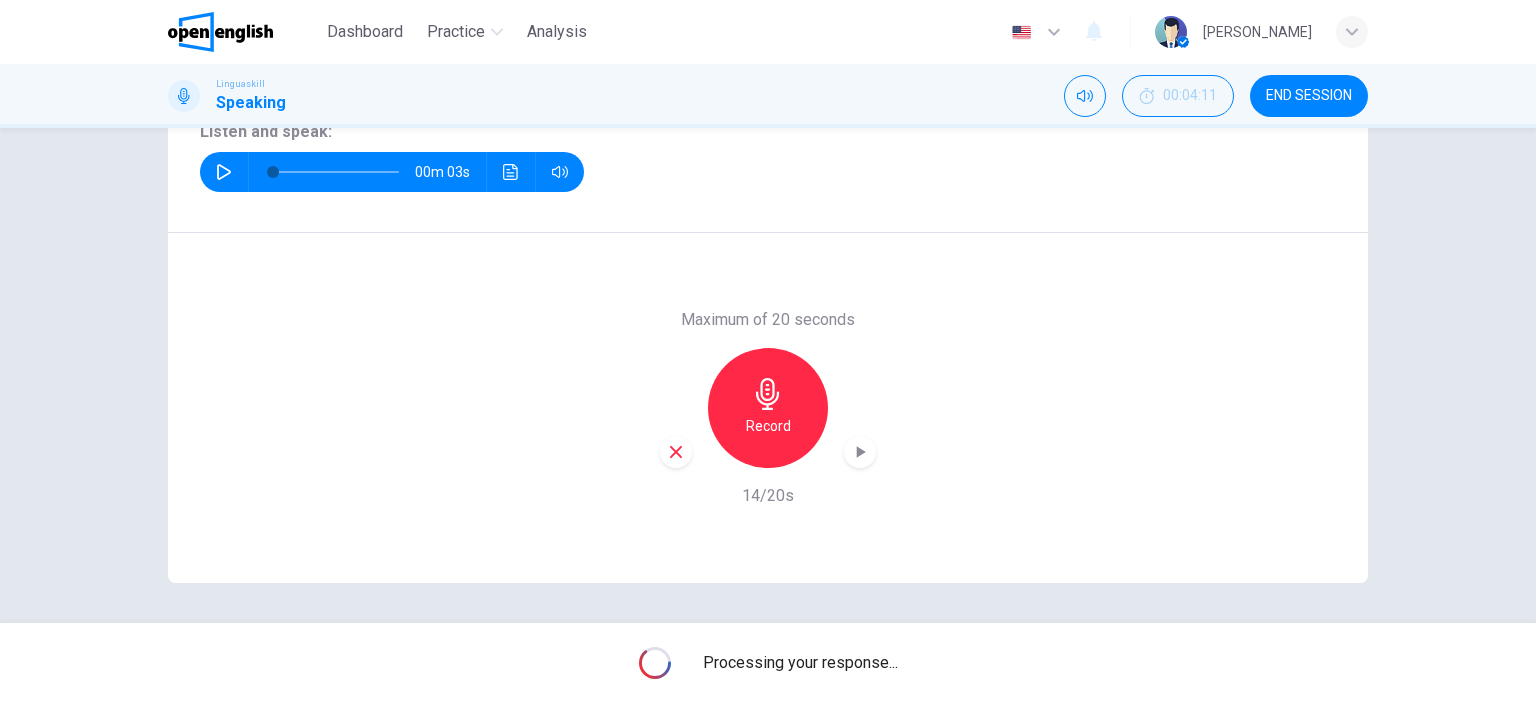 drag, startPoint x: 877, startPoint y: 649, endPoint x: 923, endPoint y: 471, distance: 183.84776 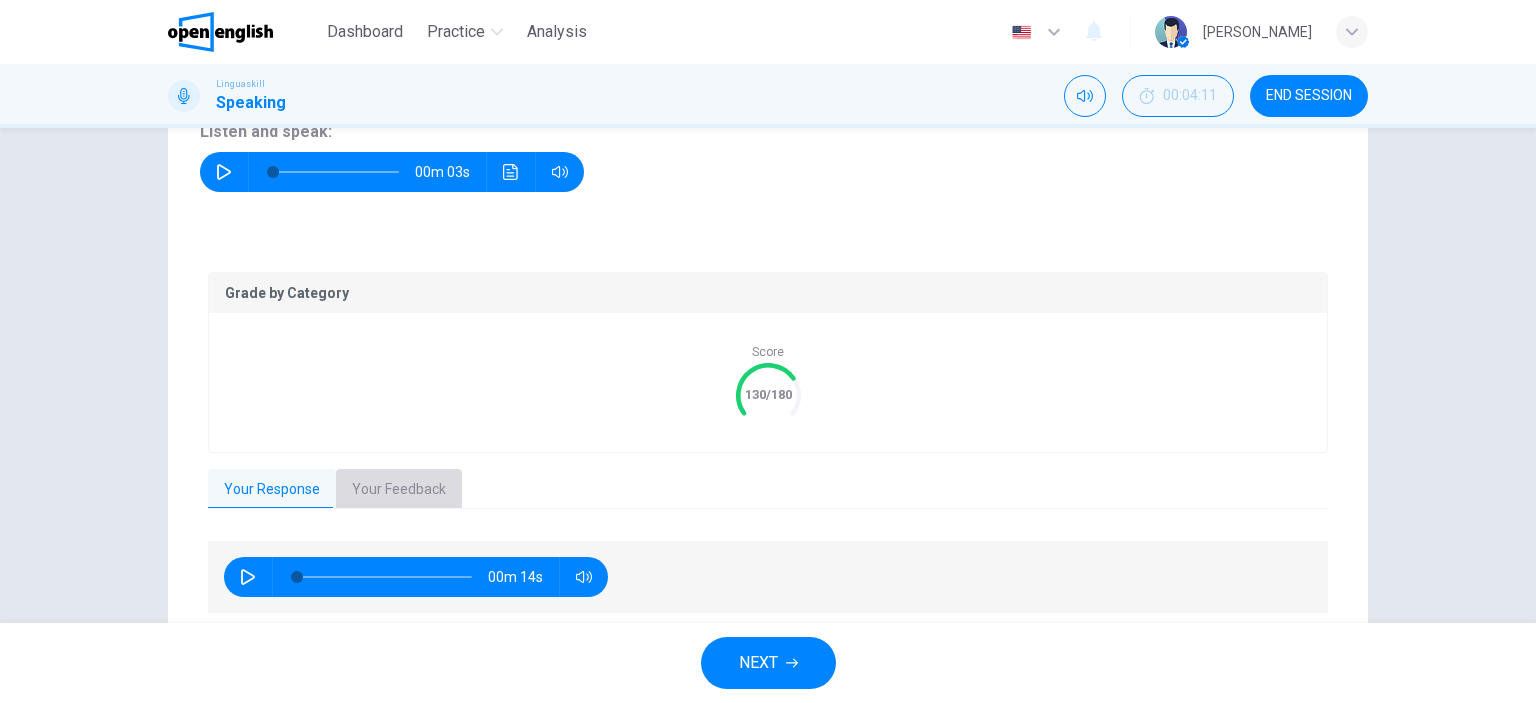 click on "Your Feedback" at bounding box center (399, 490) 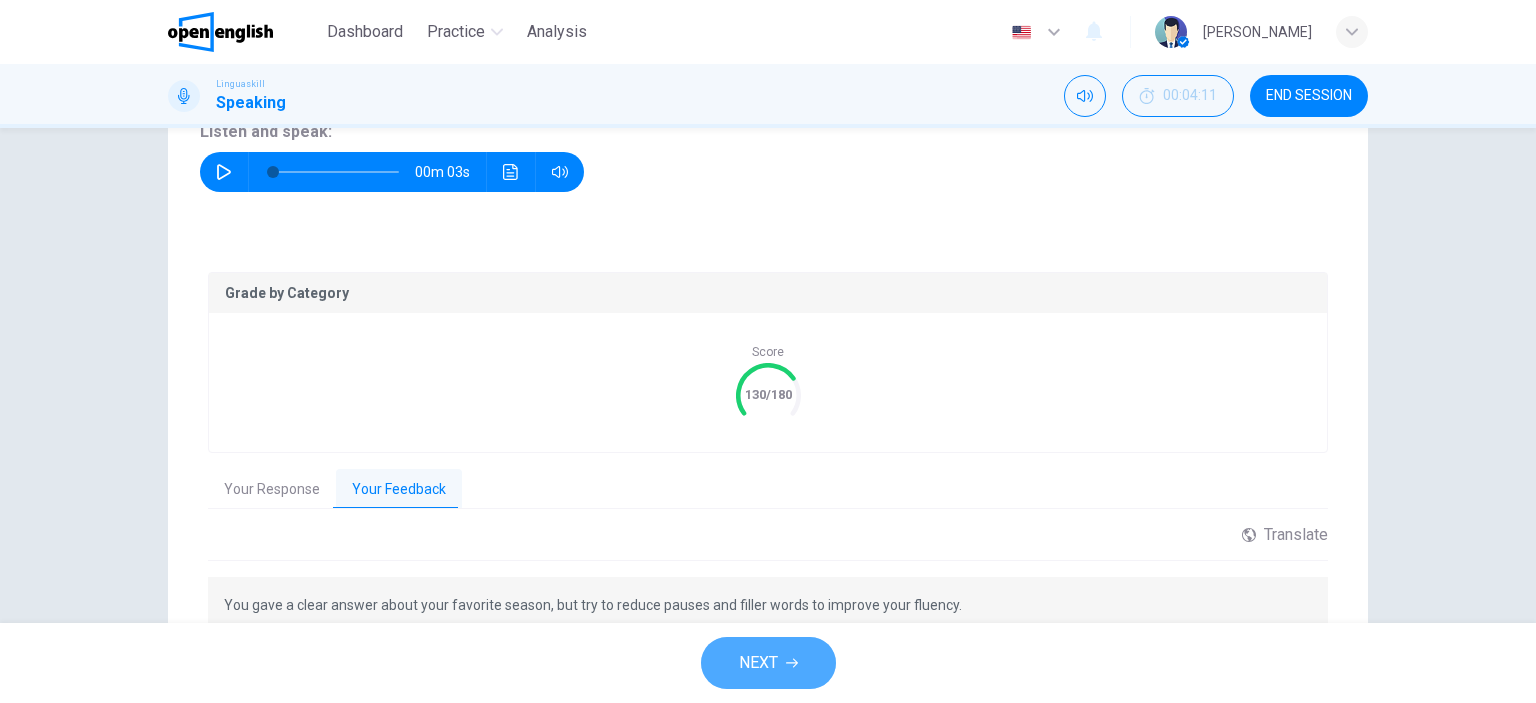 click on "NEXT" at bounding box center [758, 663] 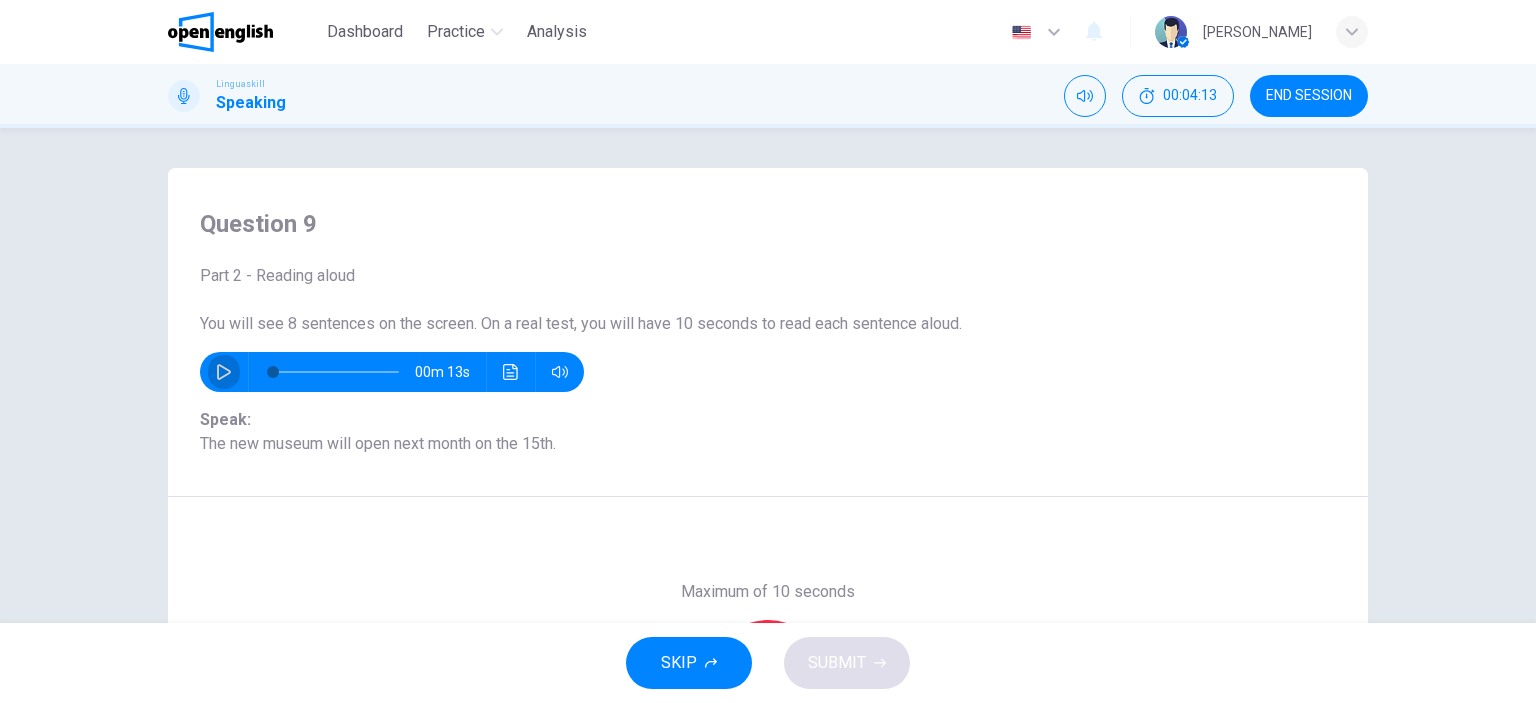 click 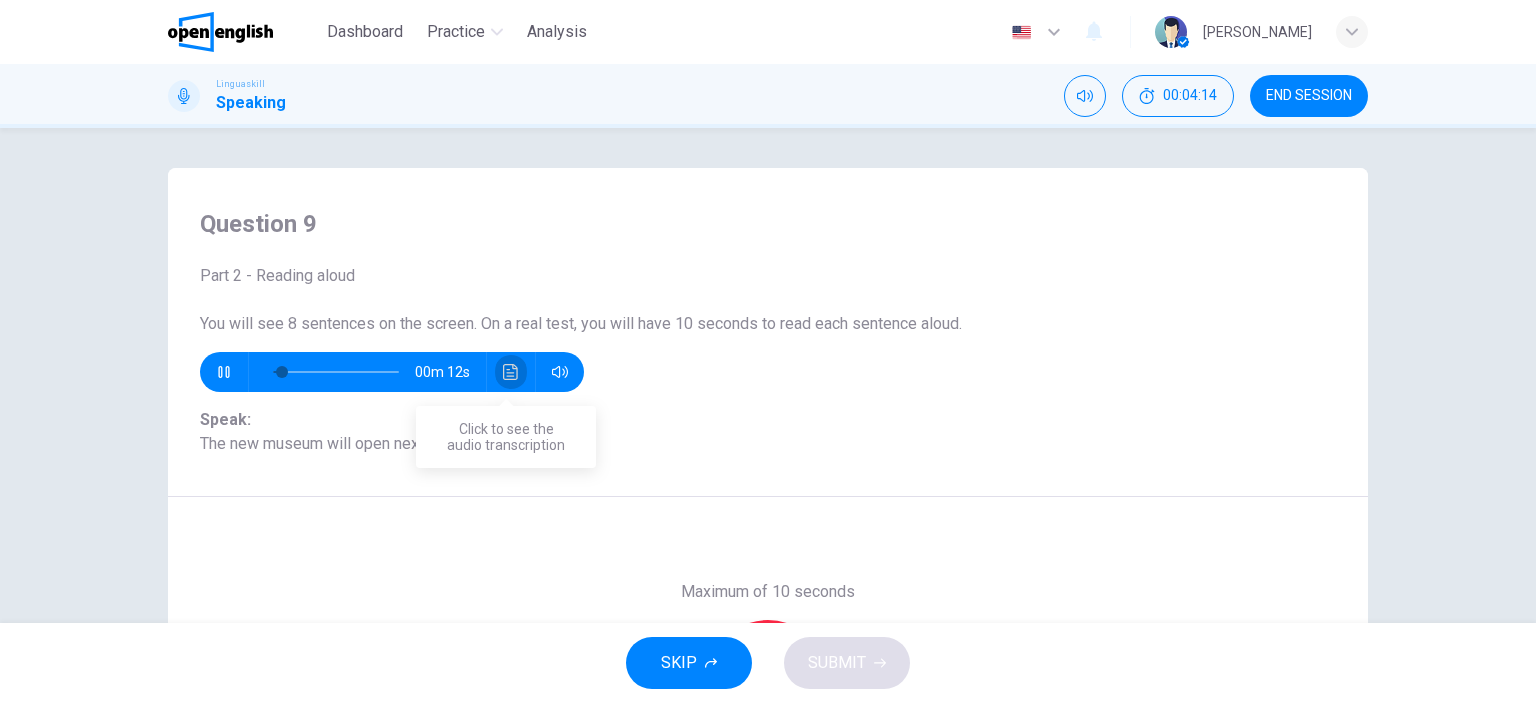 click at bounding box center (511, 372) 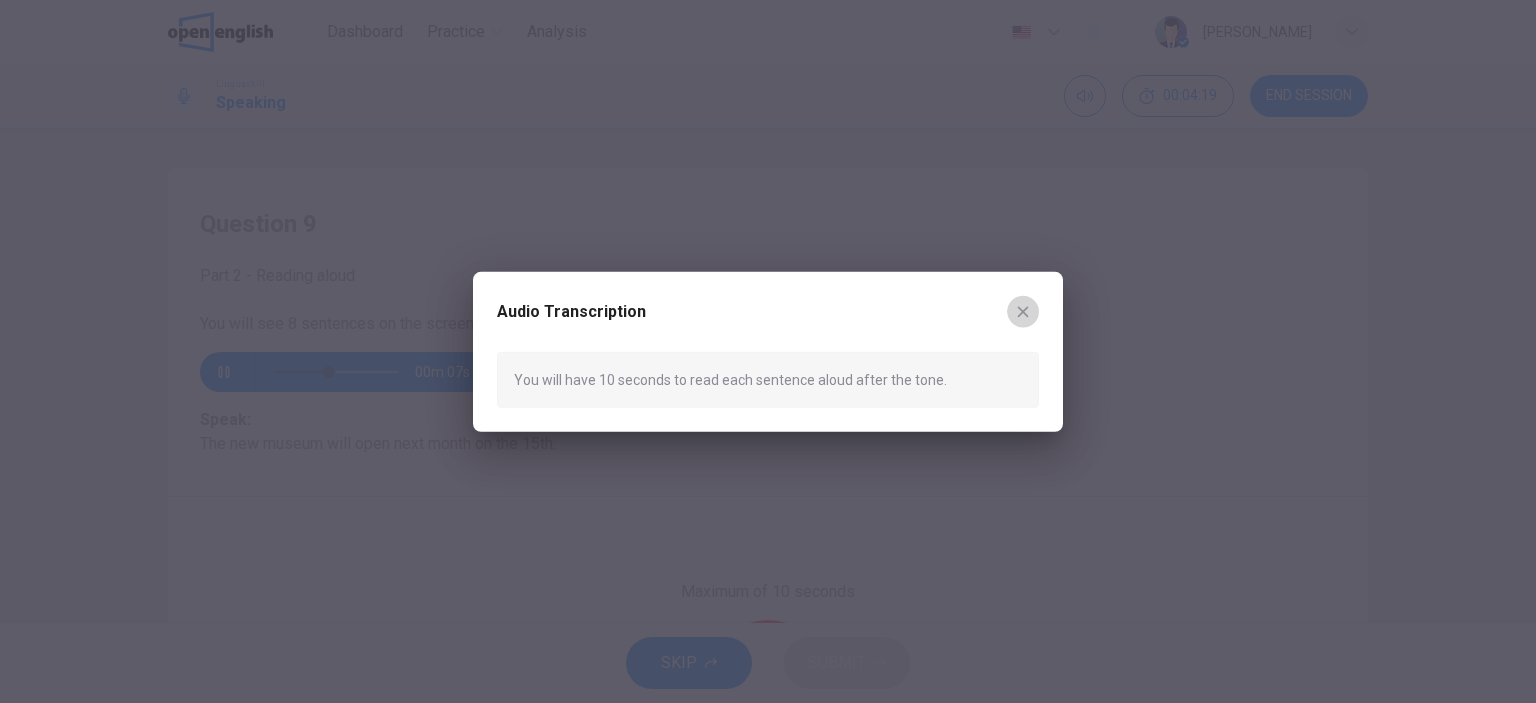click 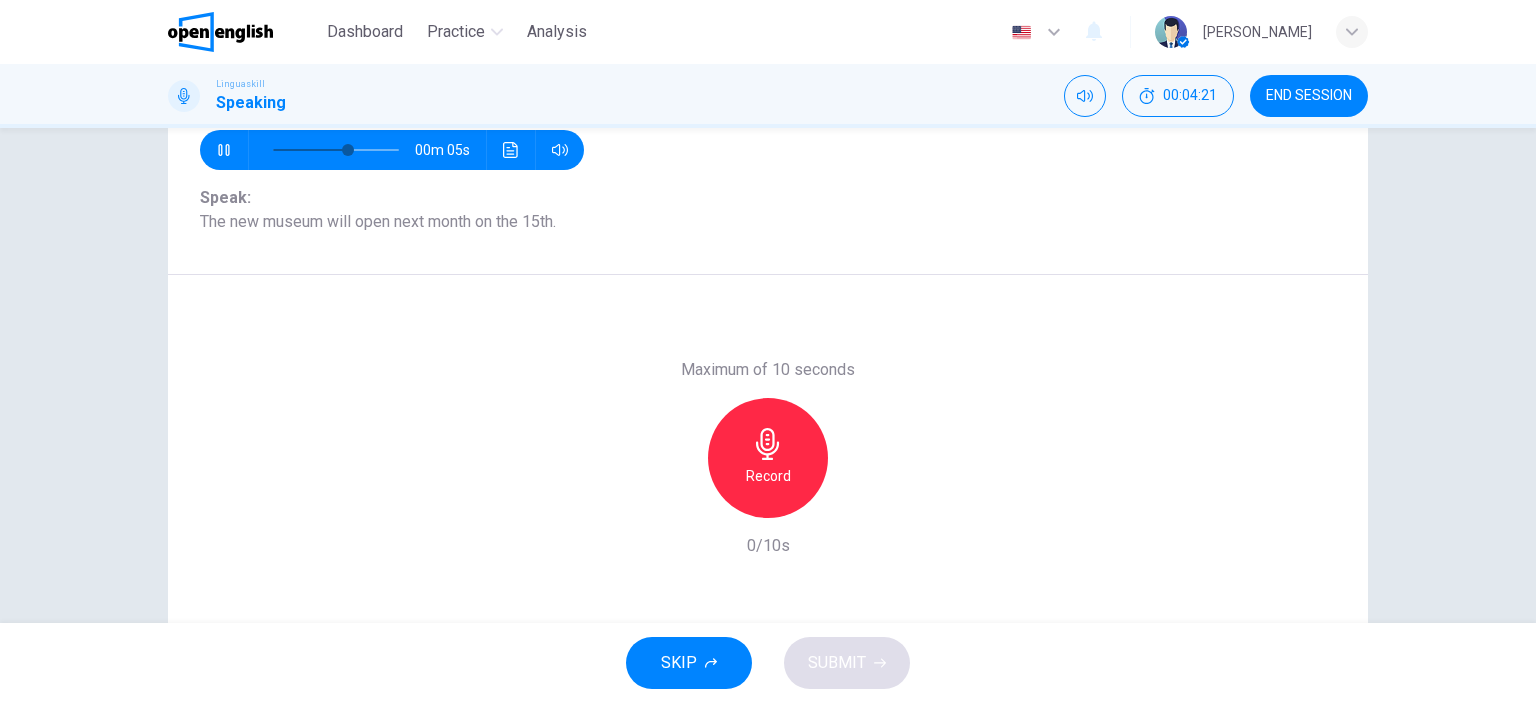 scroll, scrollTop: 220, scrollLeft: 0, axis: vertical 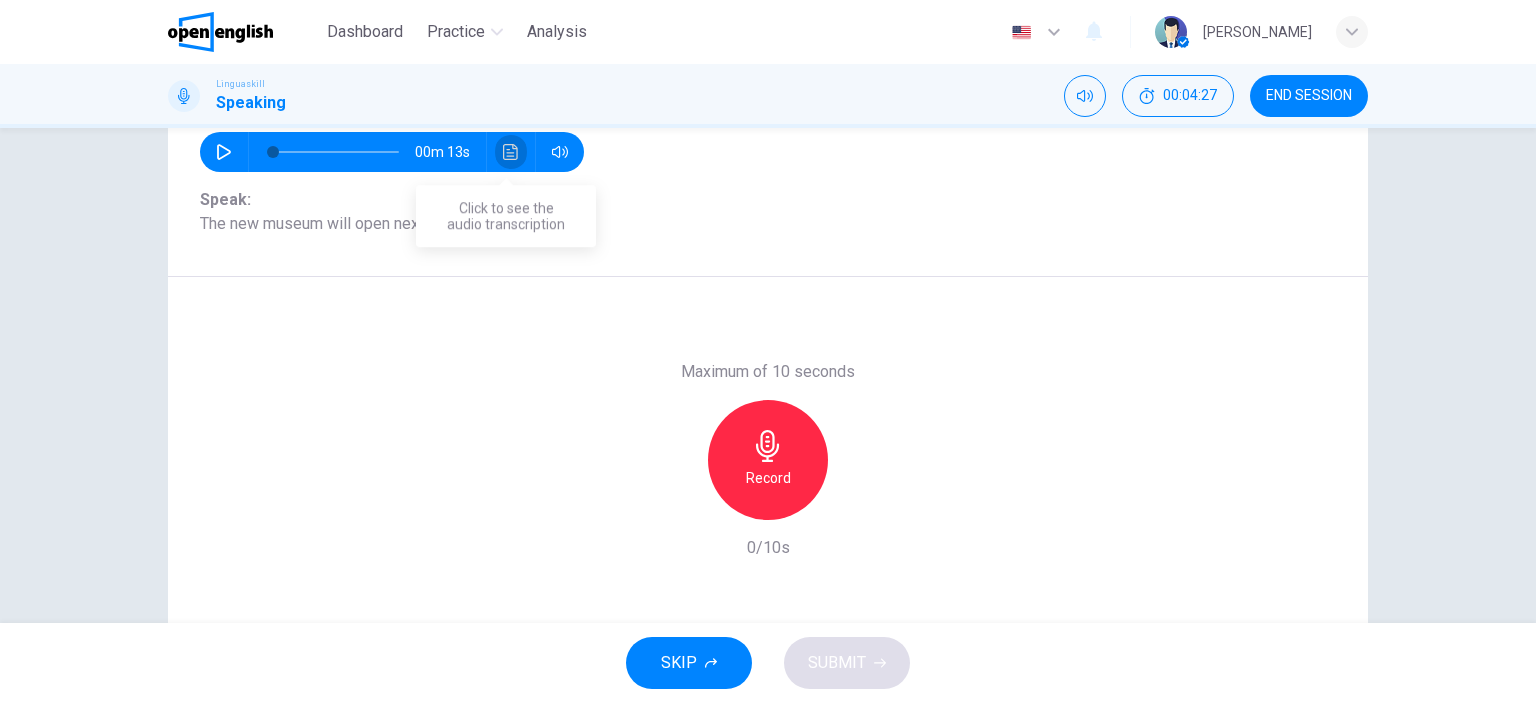 click 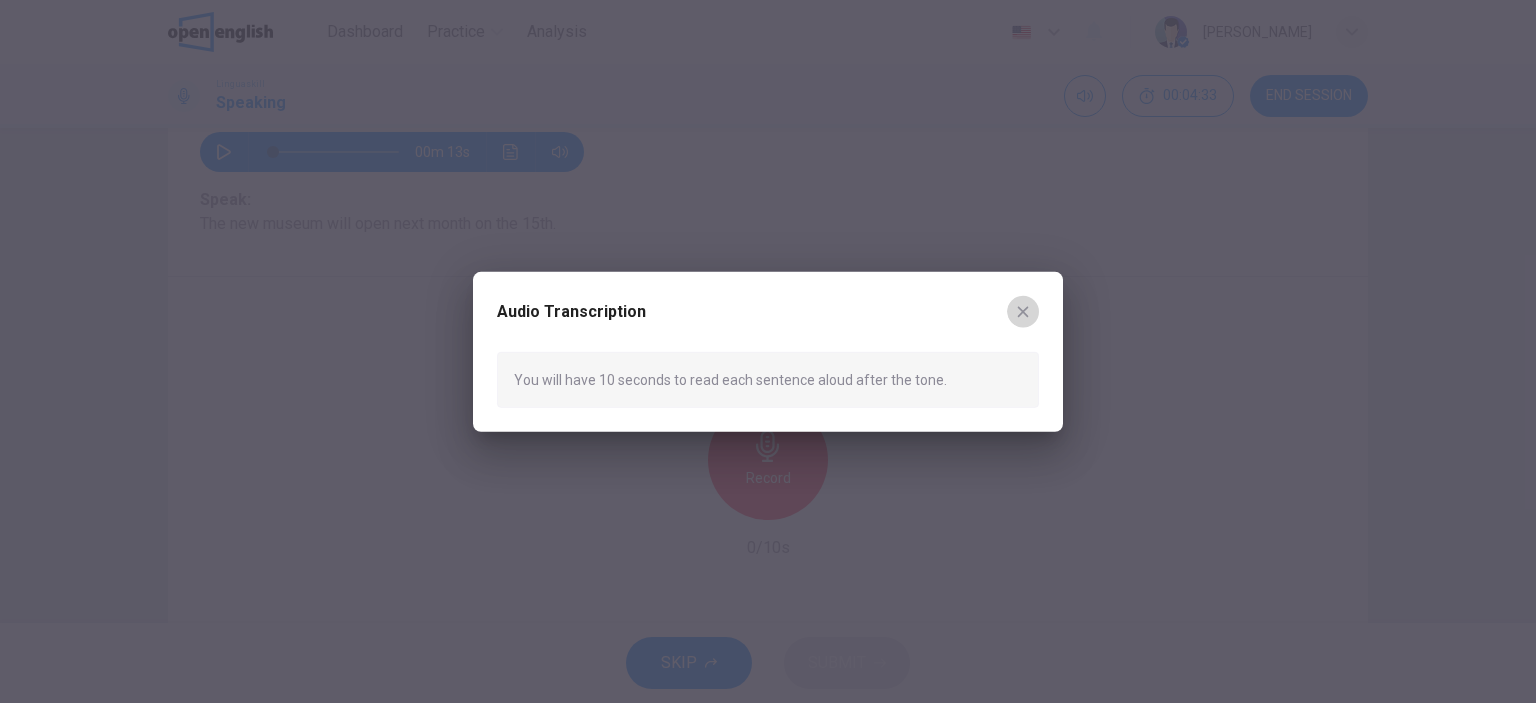 click at bounding box center (1023, 311) 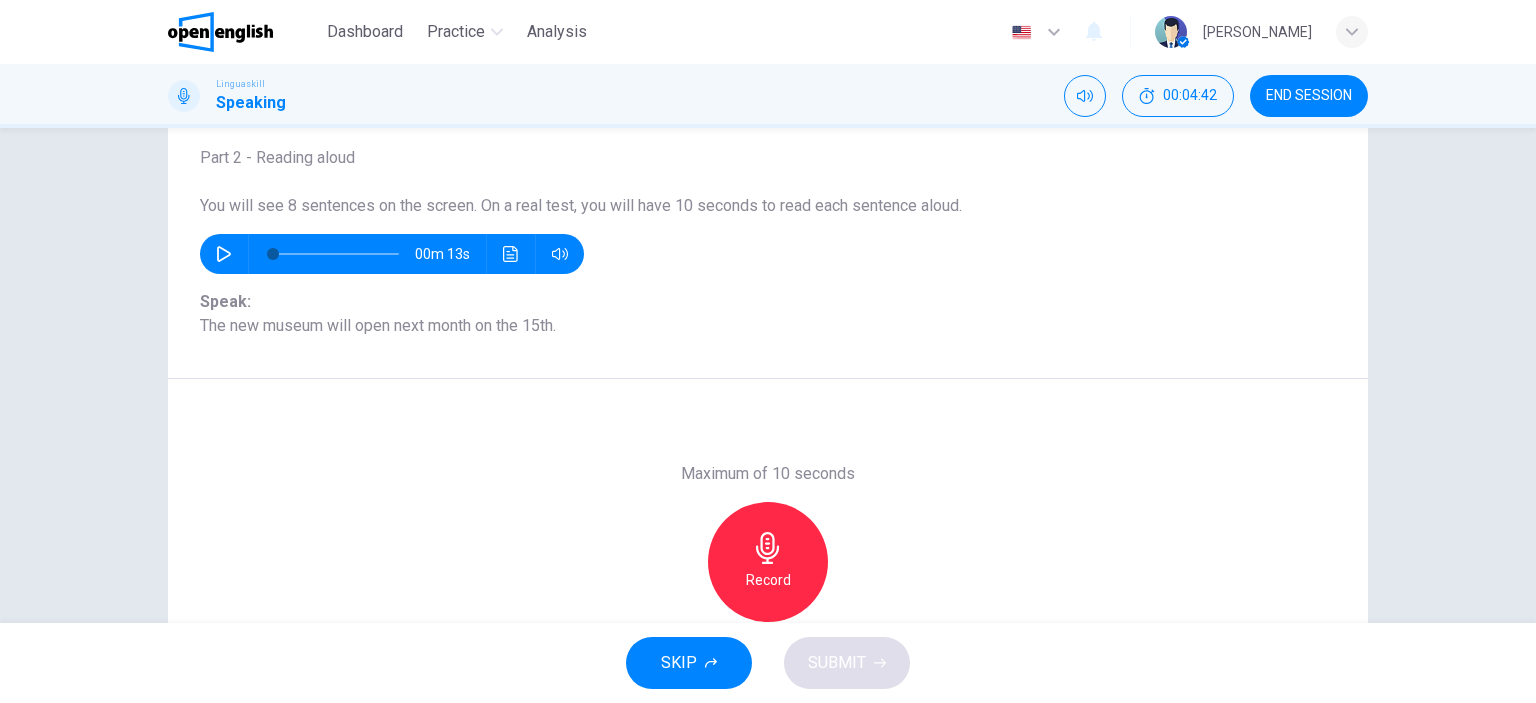 scroll, scrollTop: 0, scrollLeft: 0, axis: both 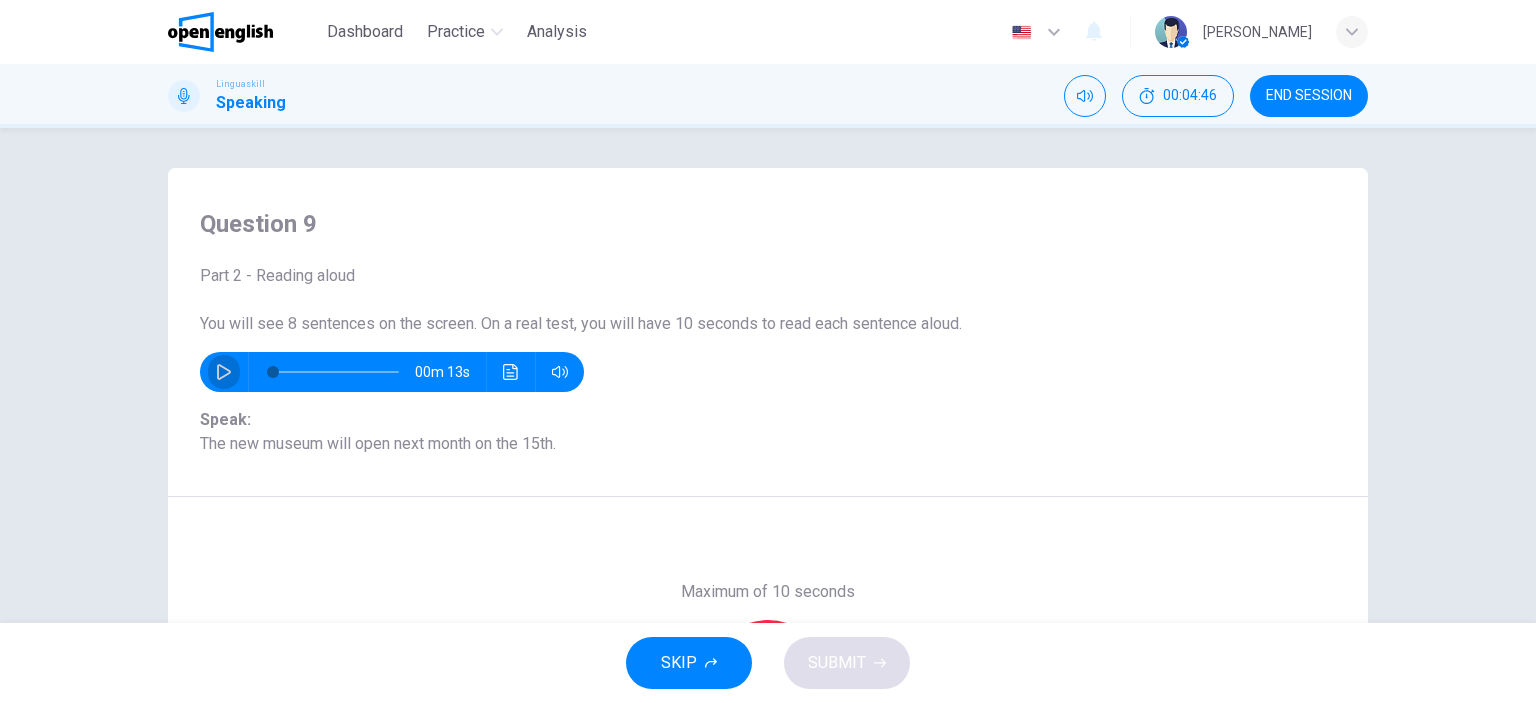 click 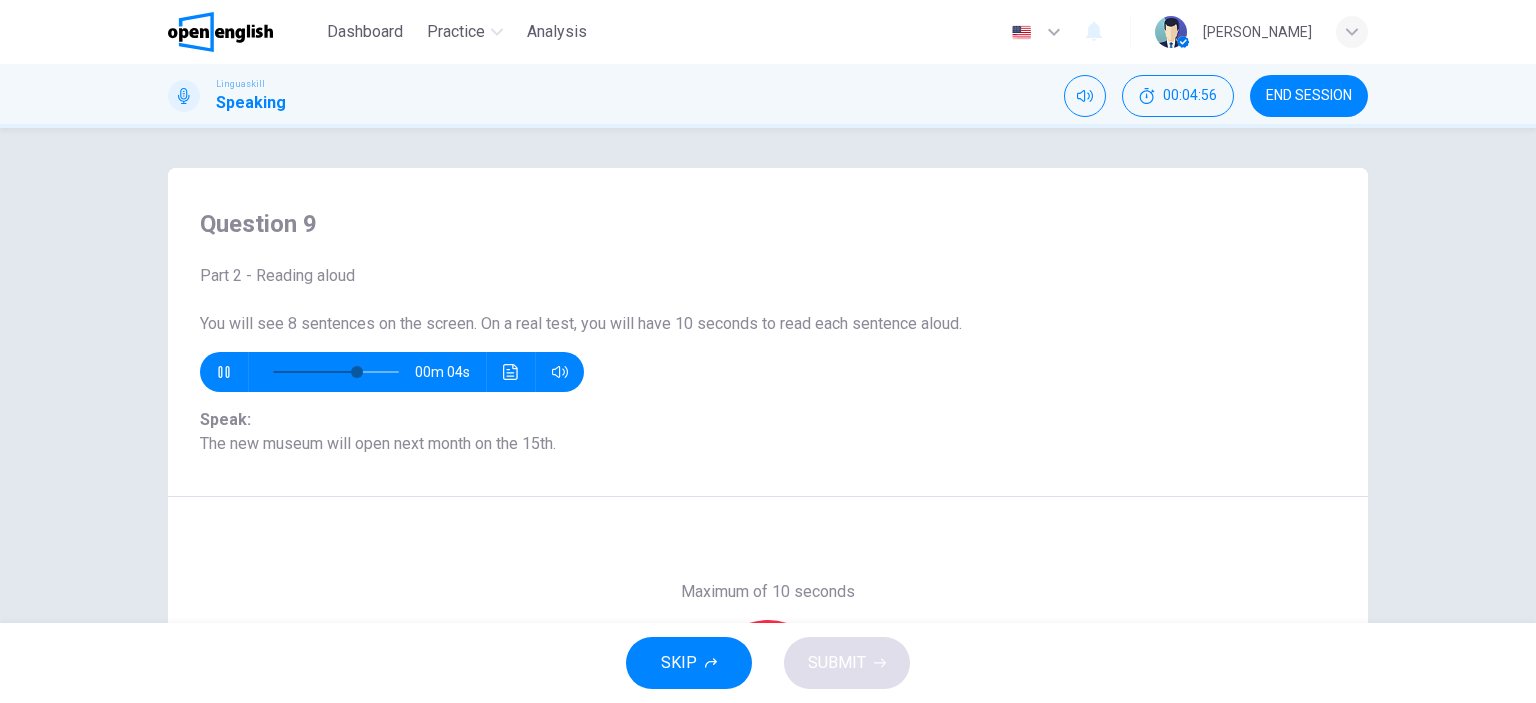 drag, startPoint x: 196, startPoint y: 323, endPoint x: 433, endPoint y: 305, distance: 237.68256 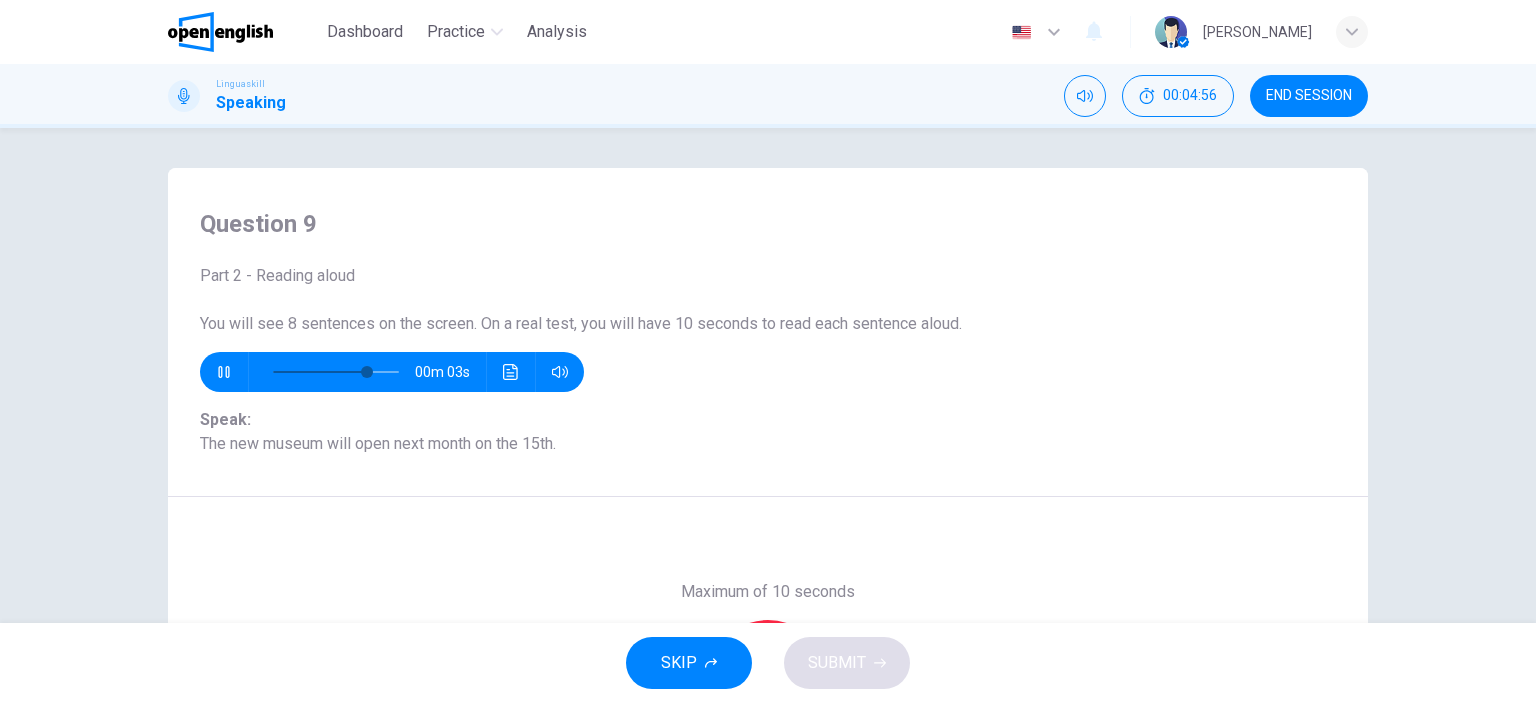 click on "You will see 8 sentences on the screen. On a real test, you will have 10 seconds to read each sentence aloud." at bounding box center [581, 323] 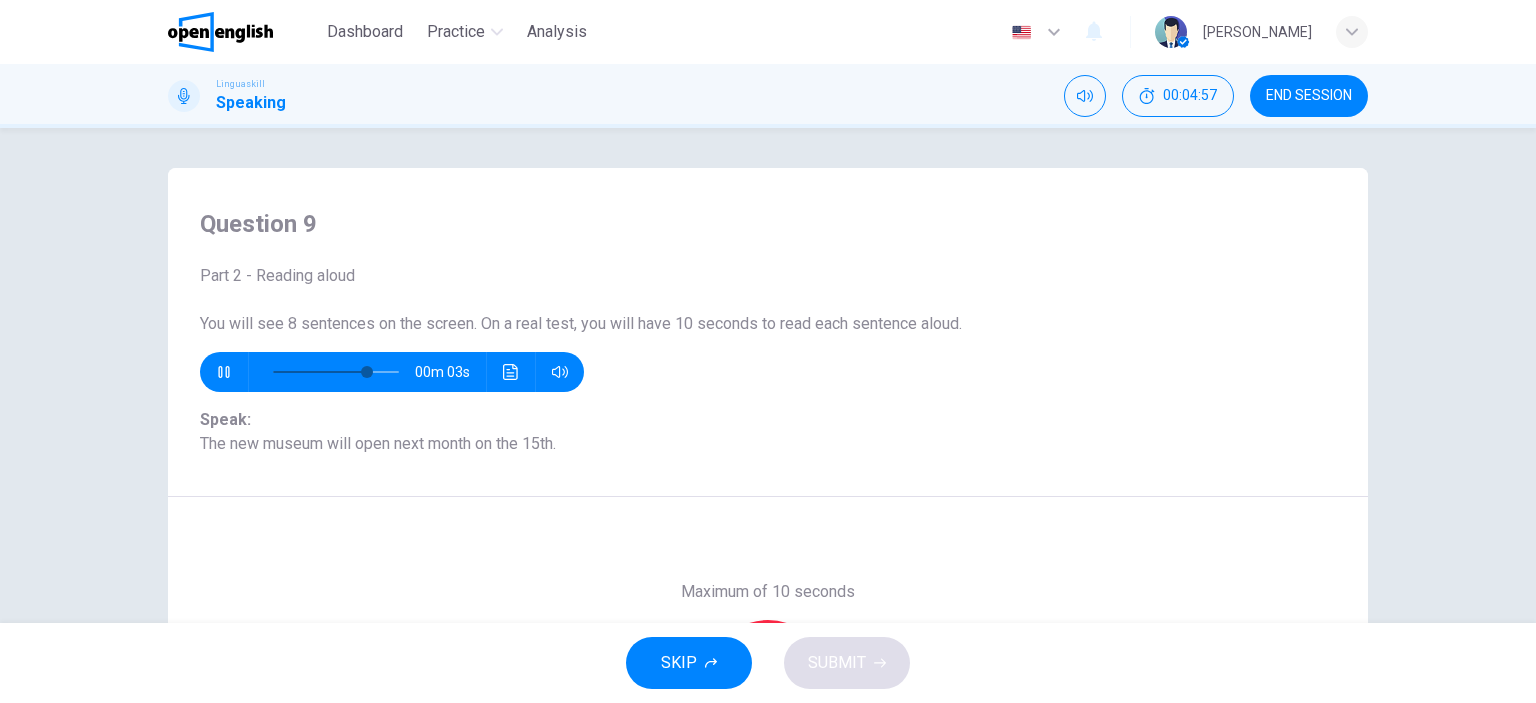 click on "You will see 8 sentences on the screen. On a real test, you will have 10 seconds to read each sentence aloud." at bounding box center [581, 323] 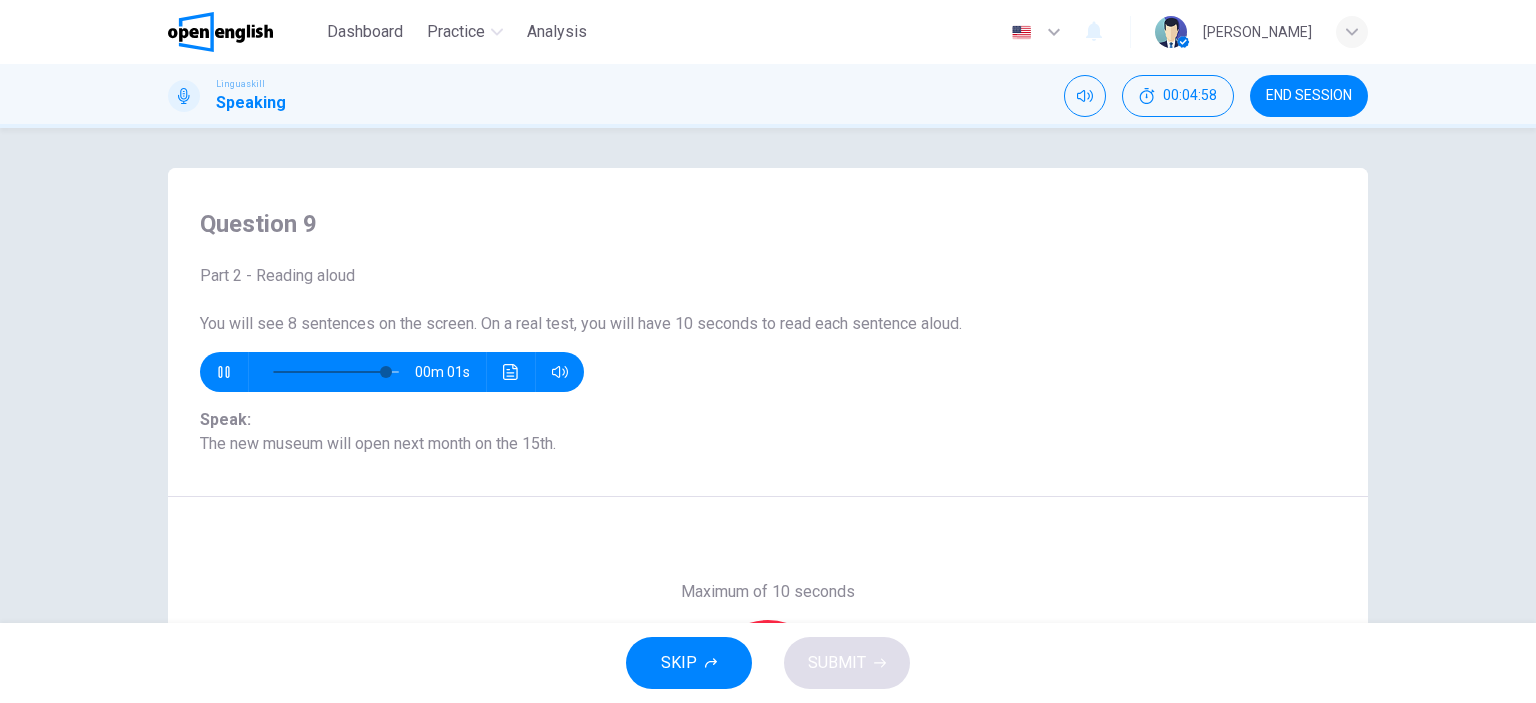 scroll, scrollTop: 280, scrollLeft: 0, axis: vertical 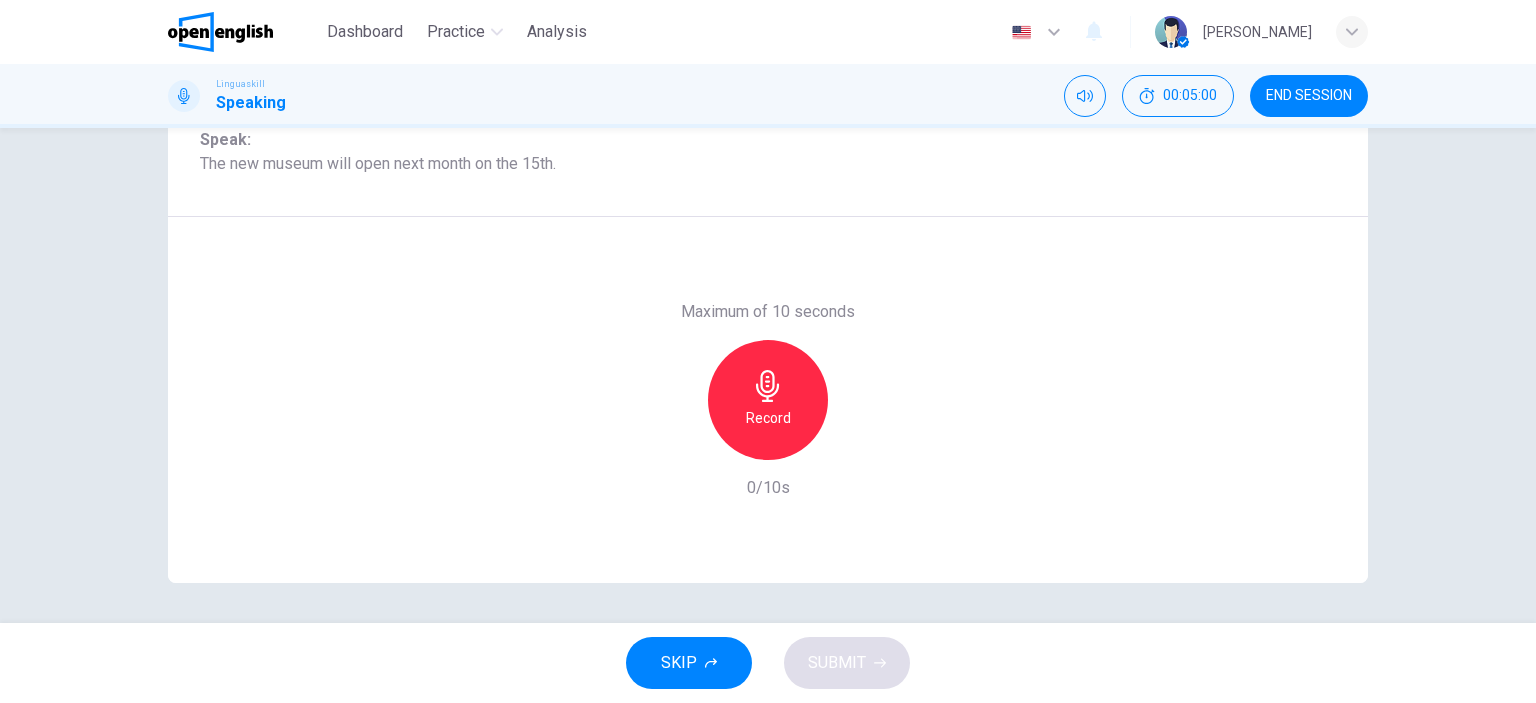 type on "*" 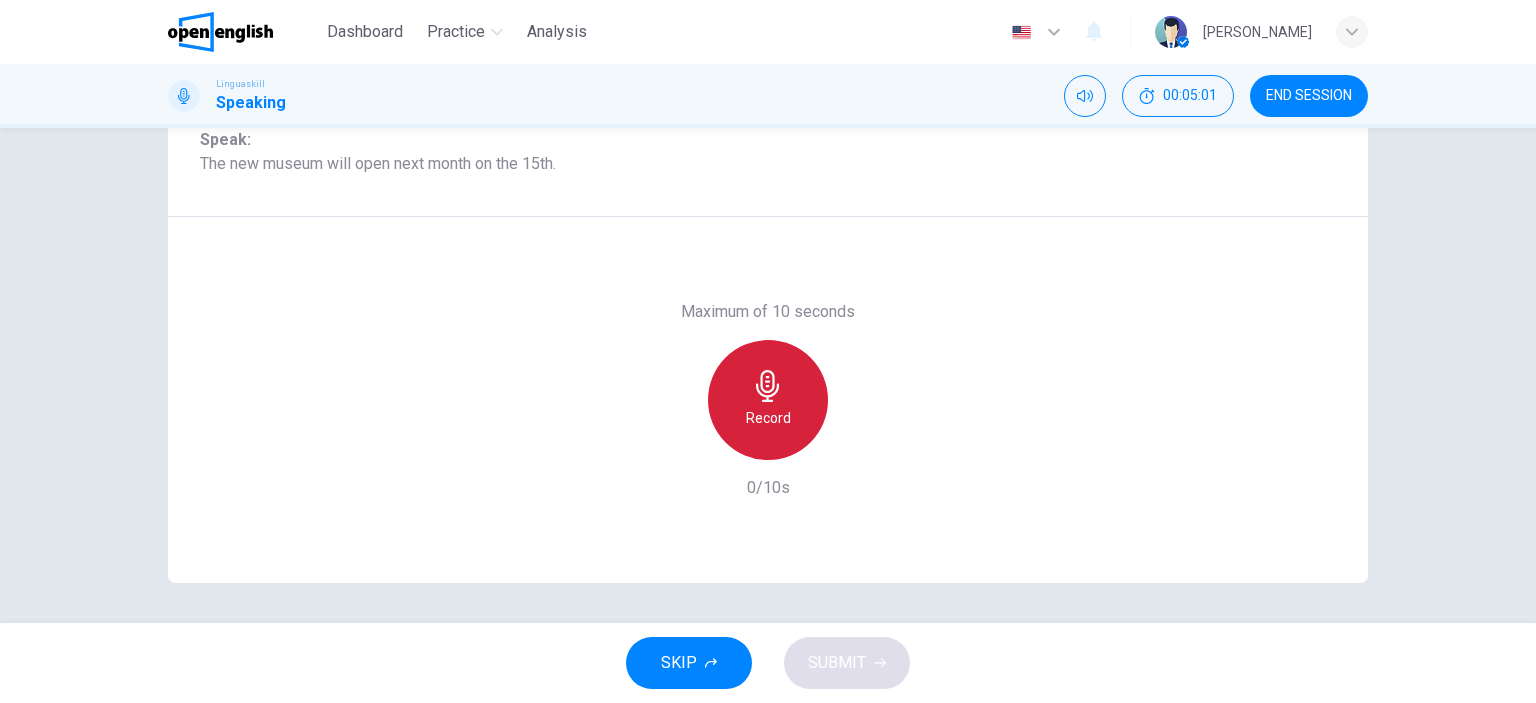 click on "Record" at bounding box center [768, 400] 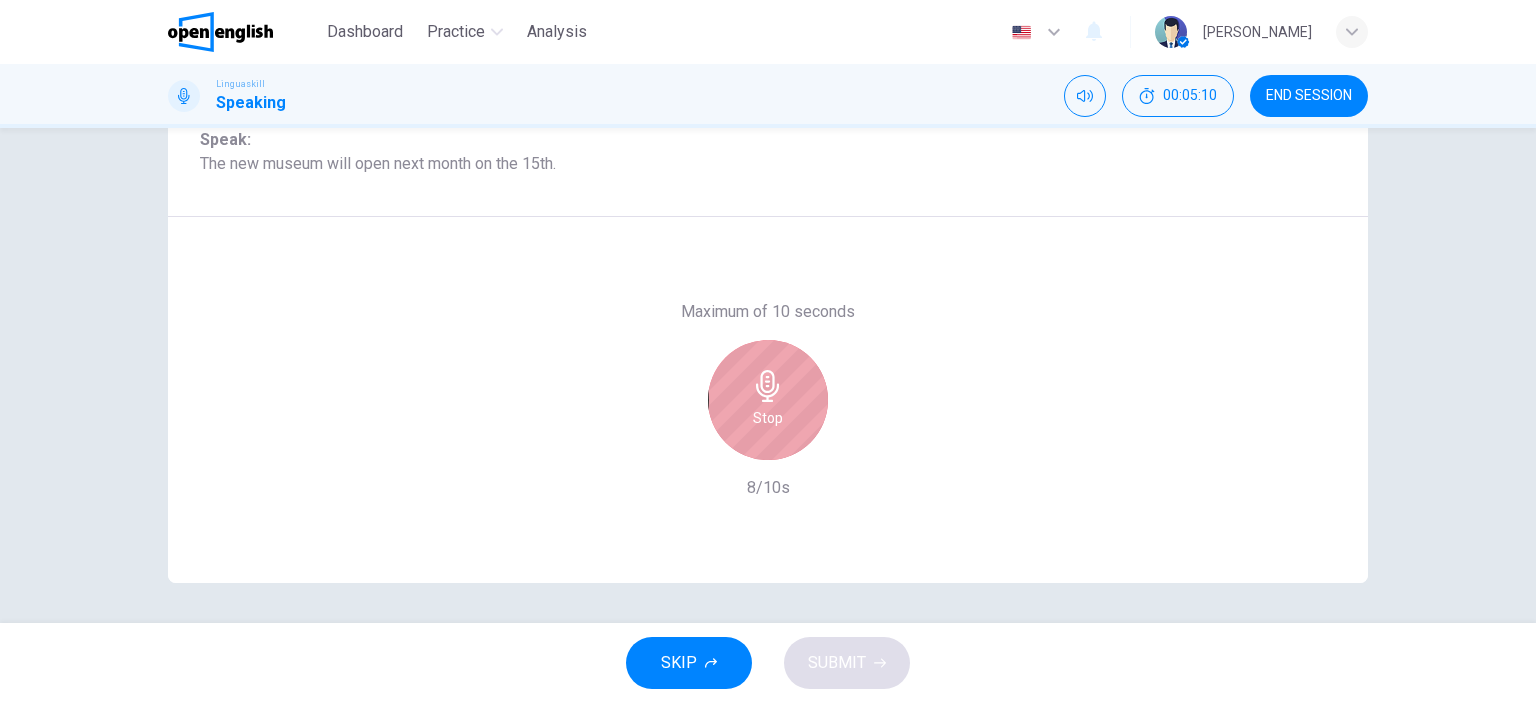click on "Stop" at bounding box center (768, 400) 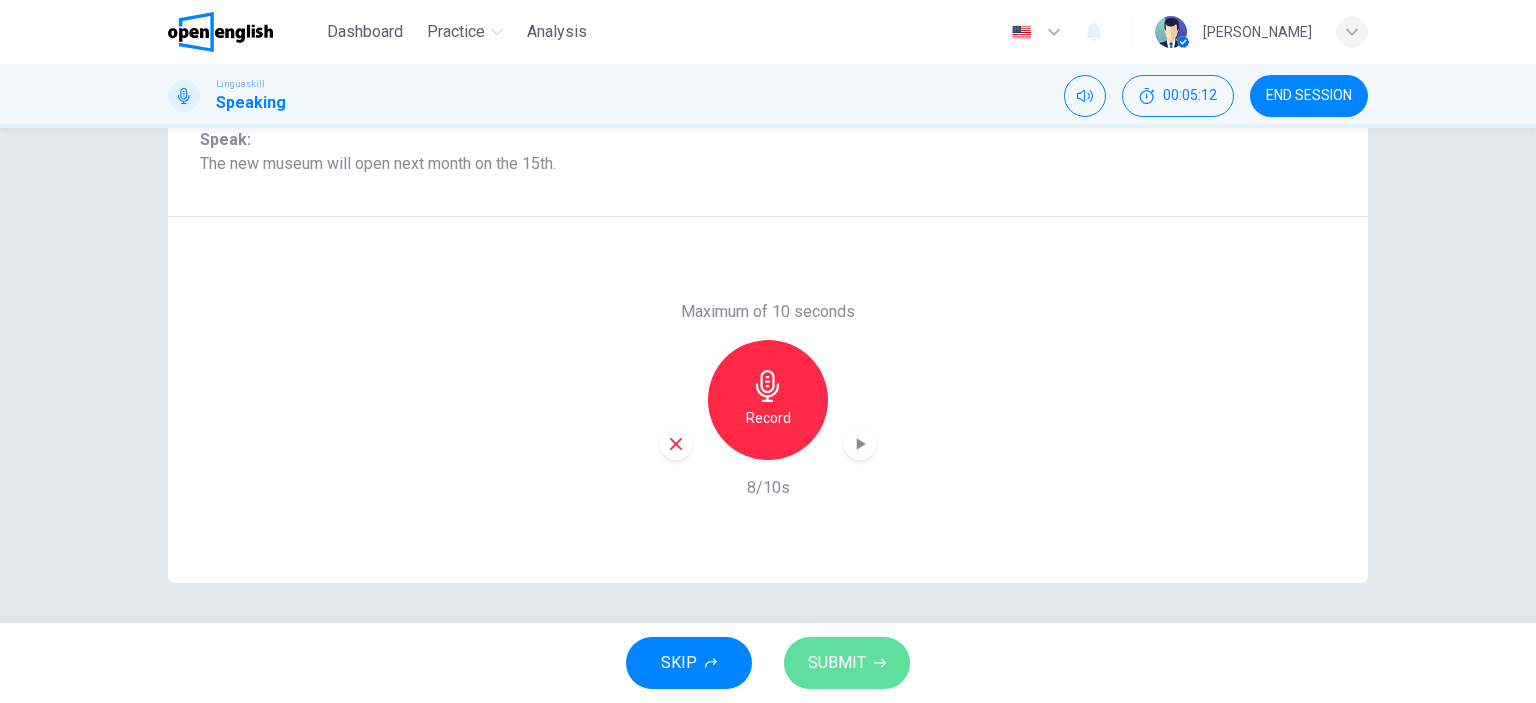 click on "SUBMIT" at bounding box center [847, 663] 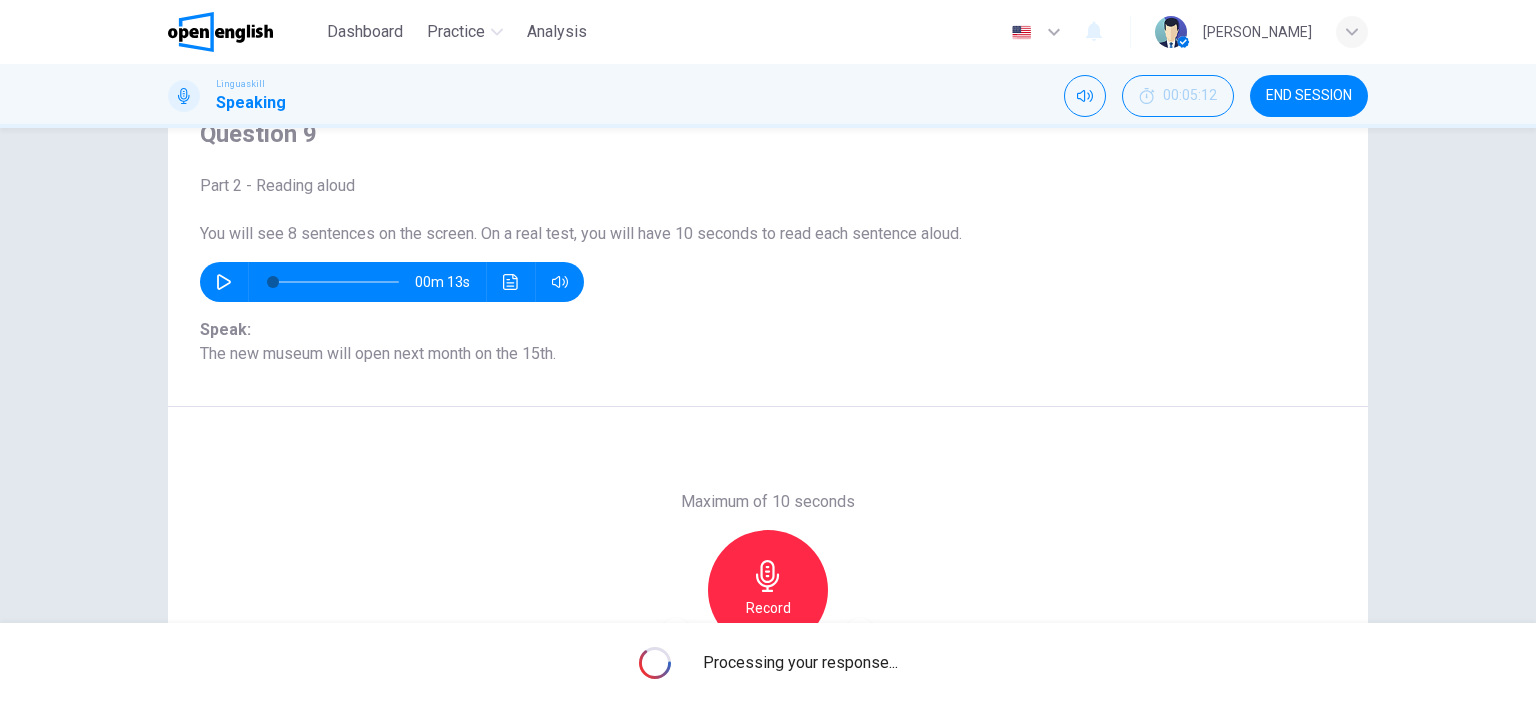 scroll, scrollTop: 280, scrollLeft: 0, axis: vertical 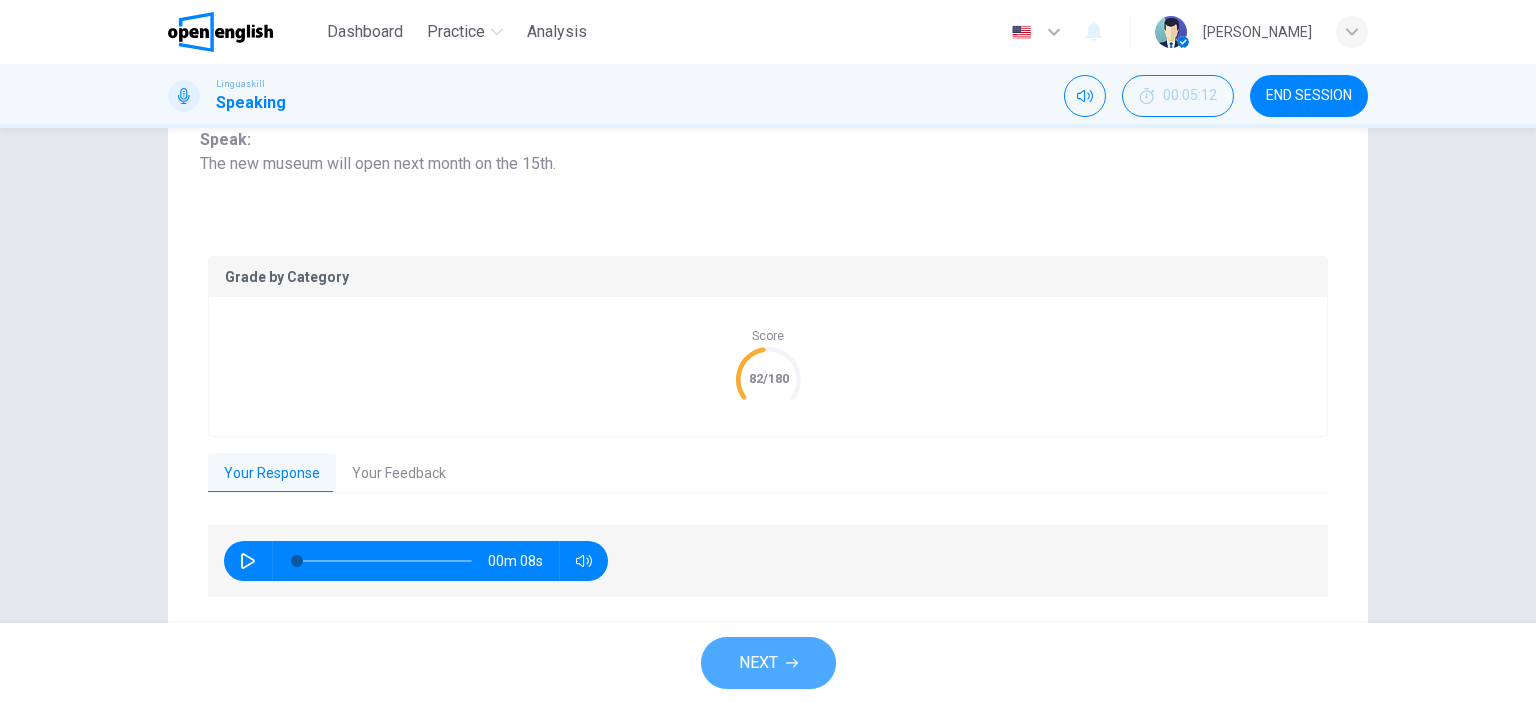 click on "NEXT" at bounding box center [758, 663] 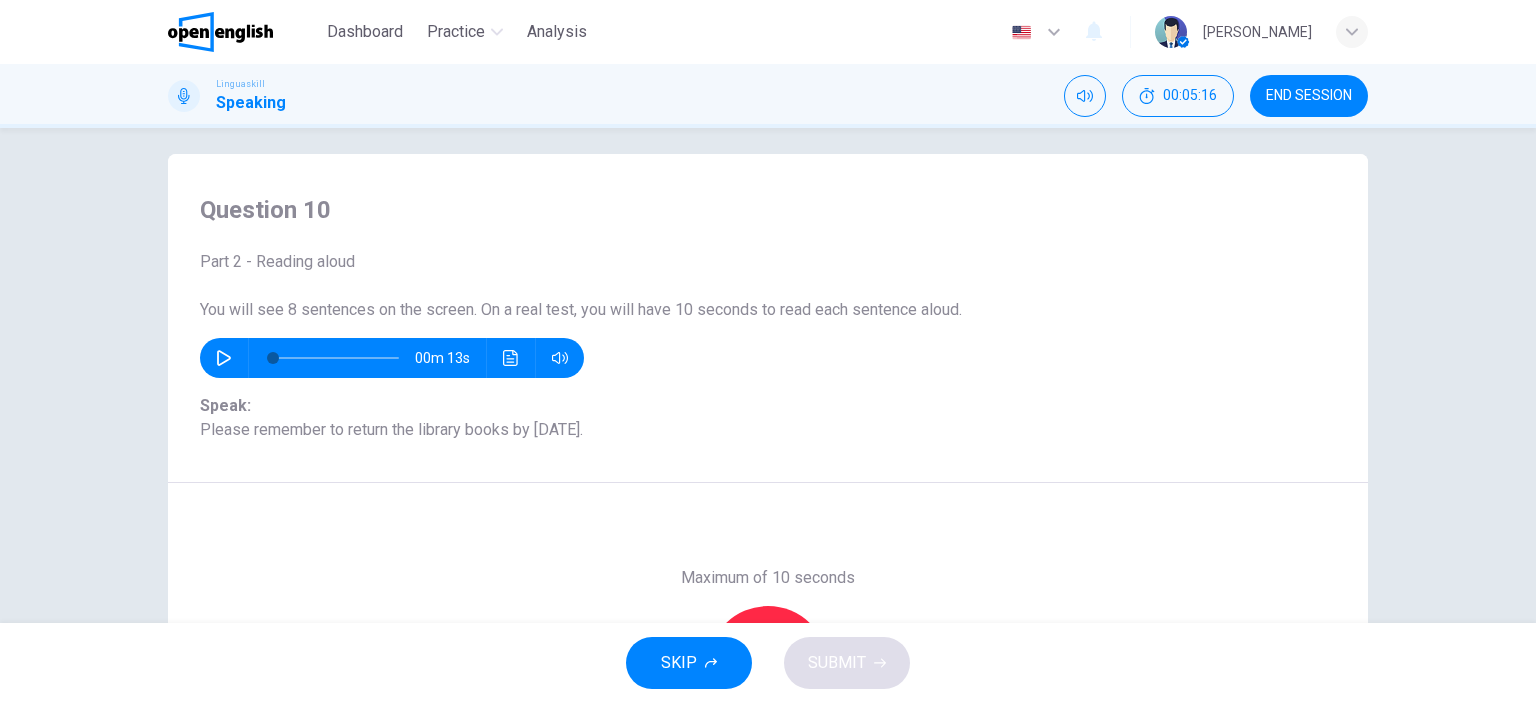 scroll, scrollTop: 280, scrollLeft: 0, axis: vertical 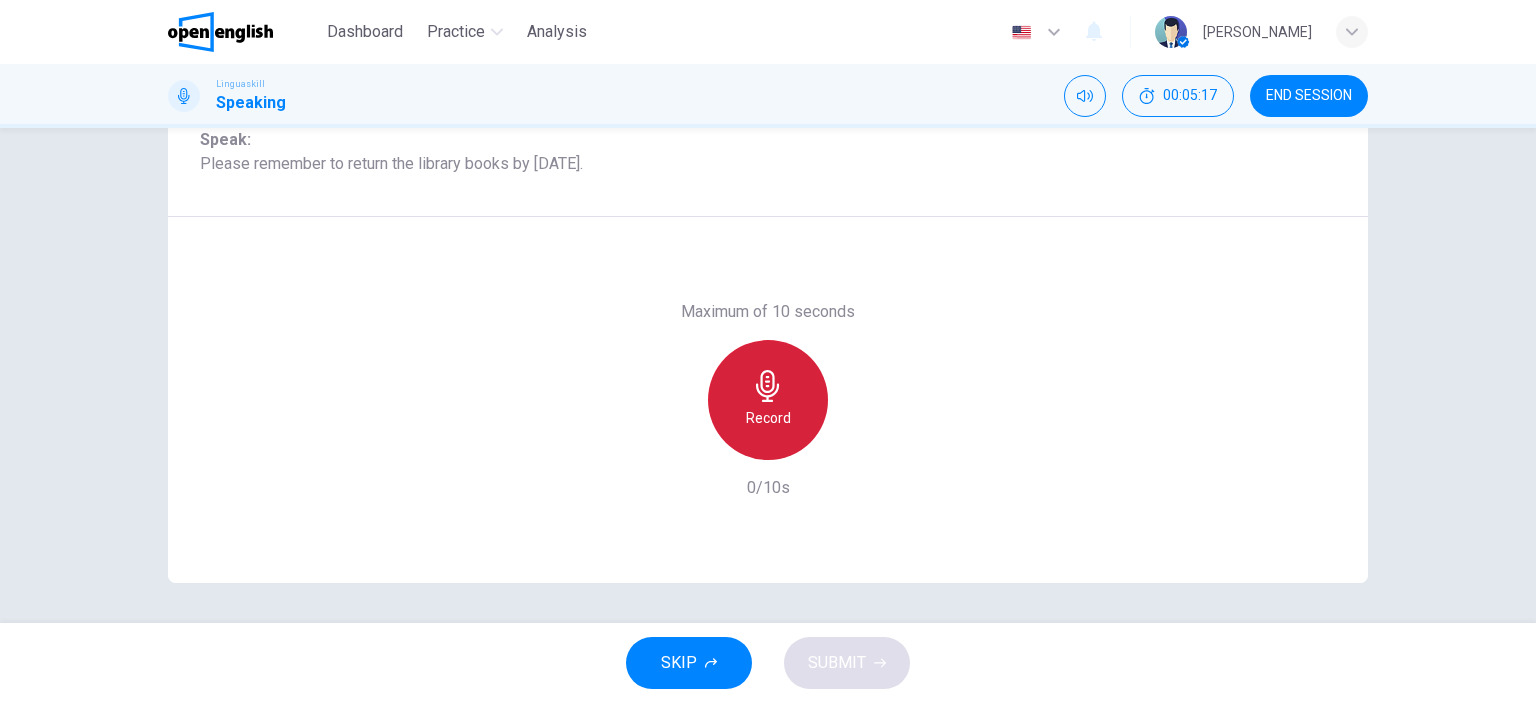 click on "Record" at bounding box center [768, 400] 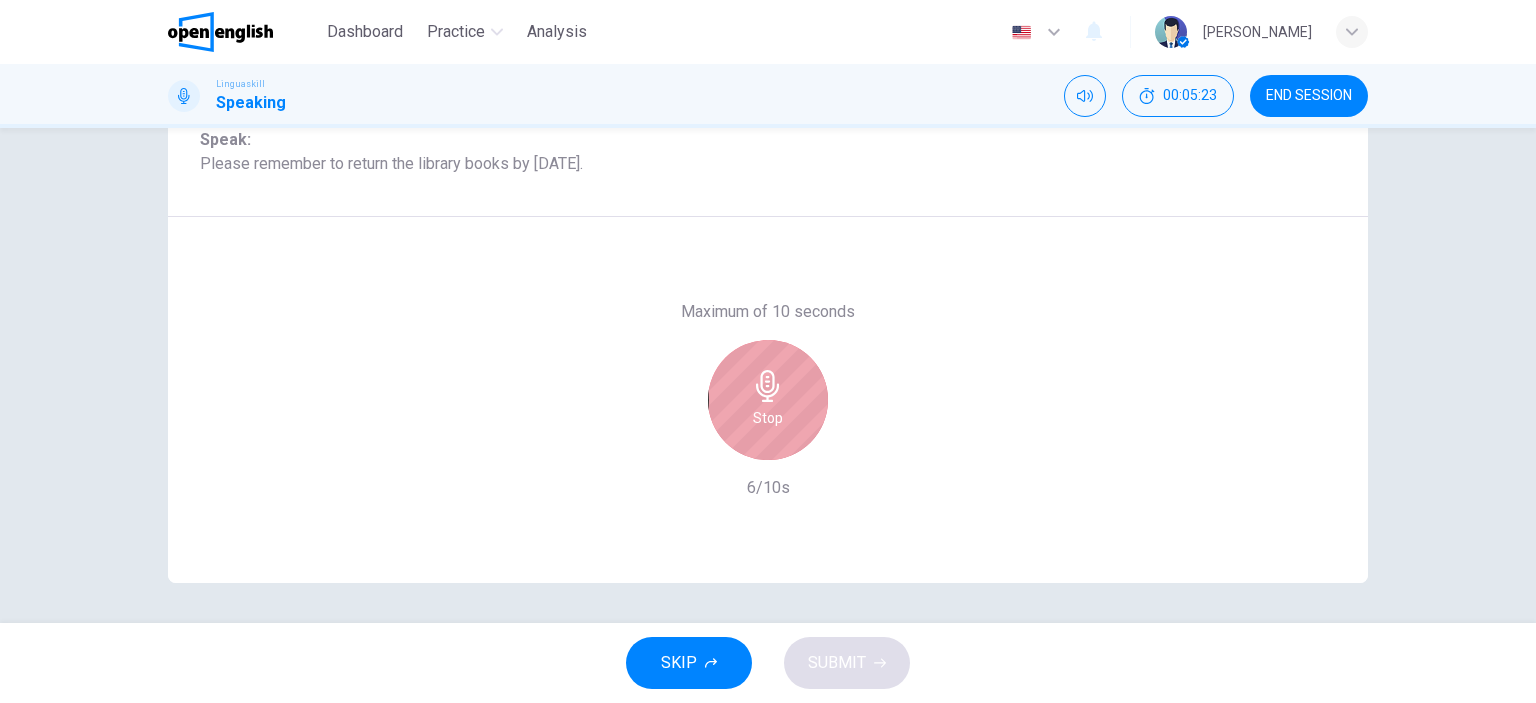 click on "Stop" at bounding box center (768, 400) 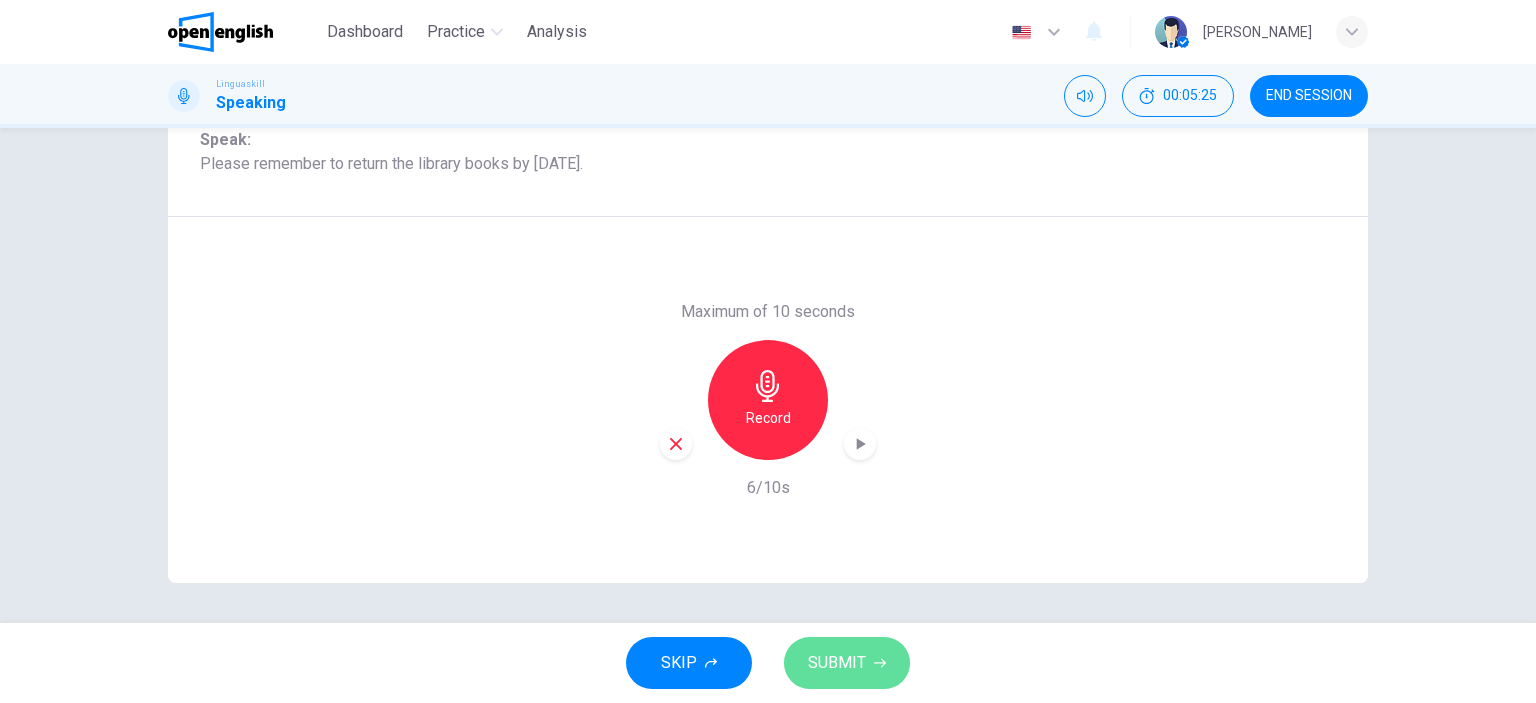 click on "SUBMIT" at bounding box center (837, 663) 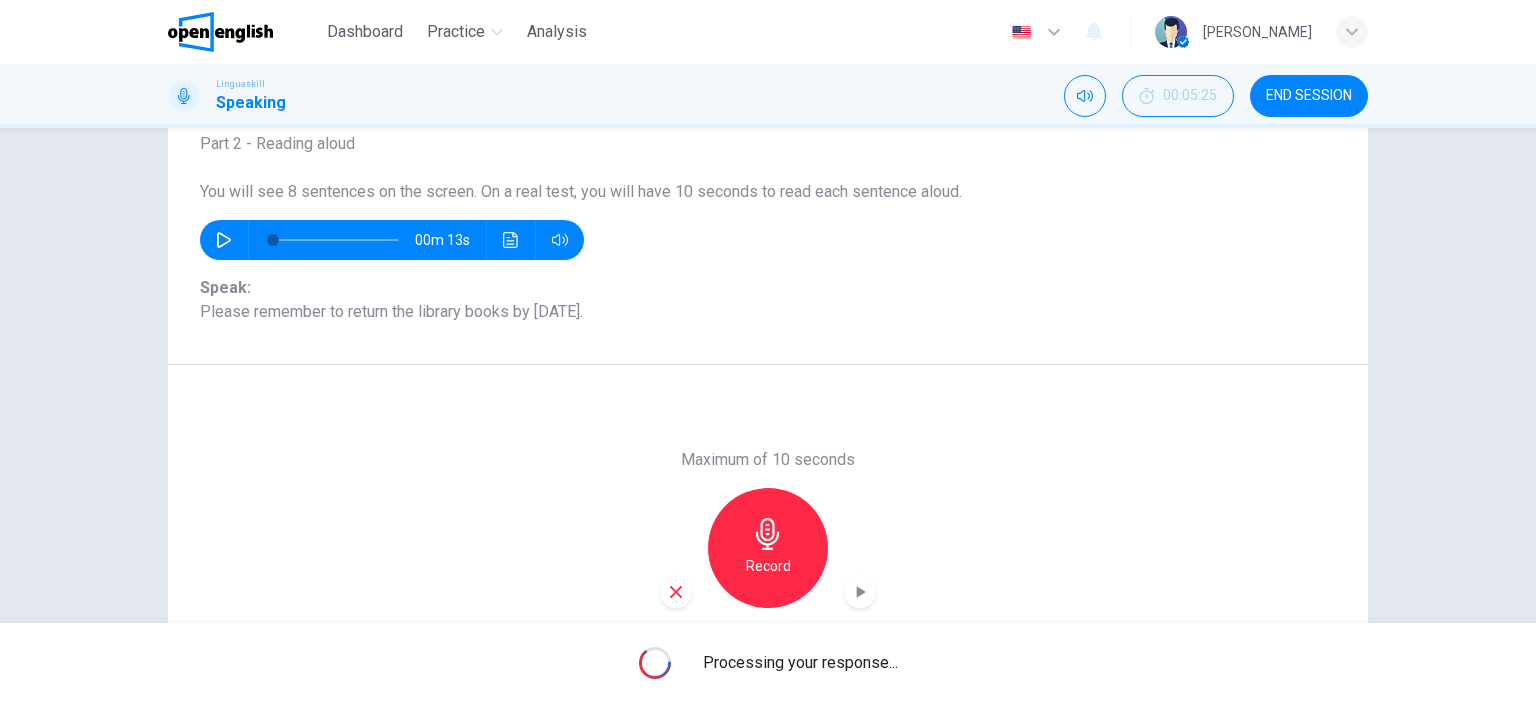 scroll, scrollTop: 280, scrollLeft: 0, axis: vertical 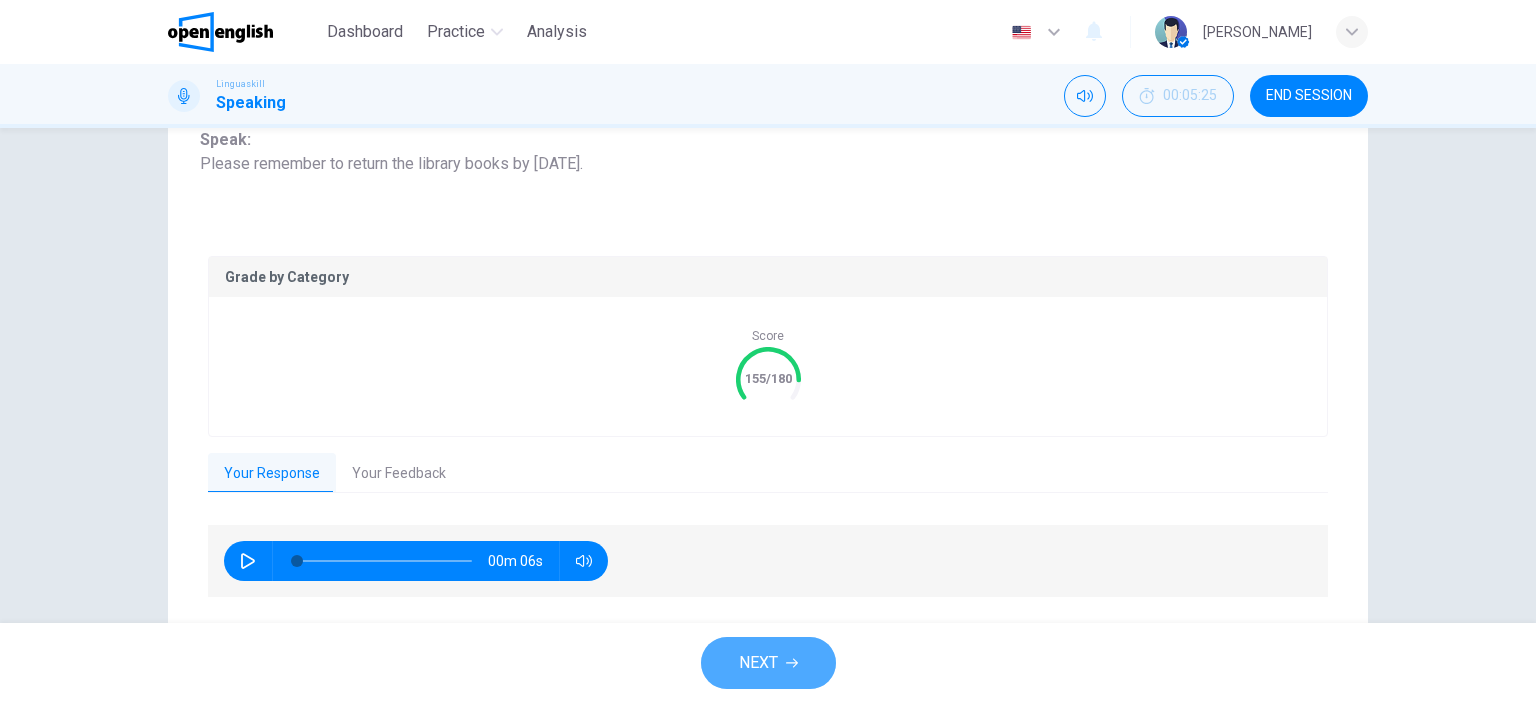 click on "NEXT" at bounding box center (768, 663) 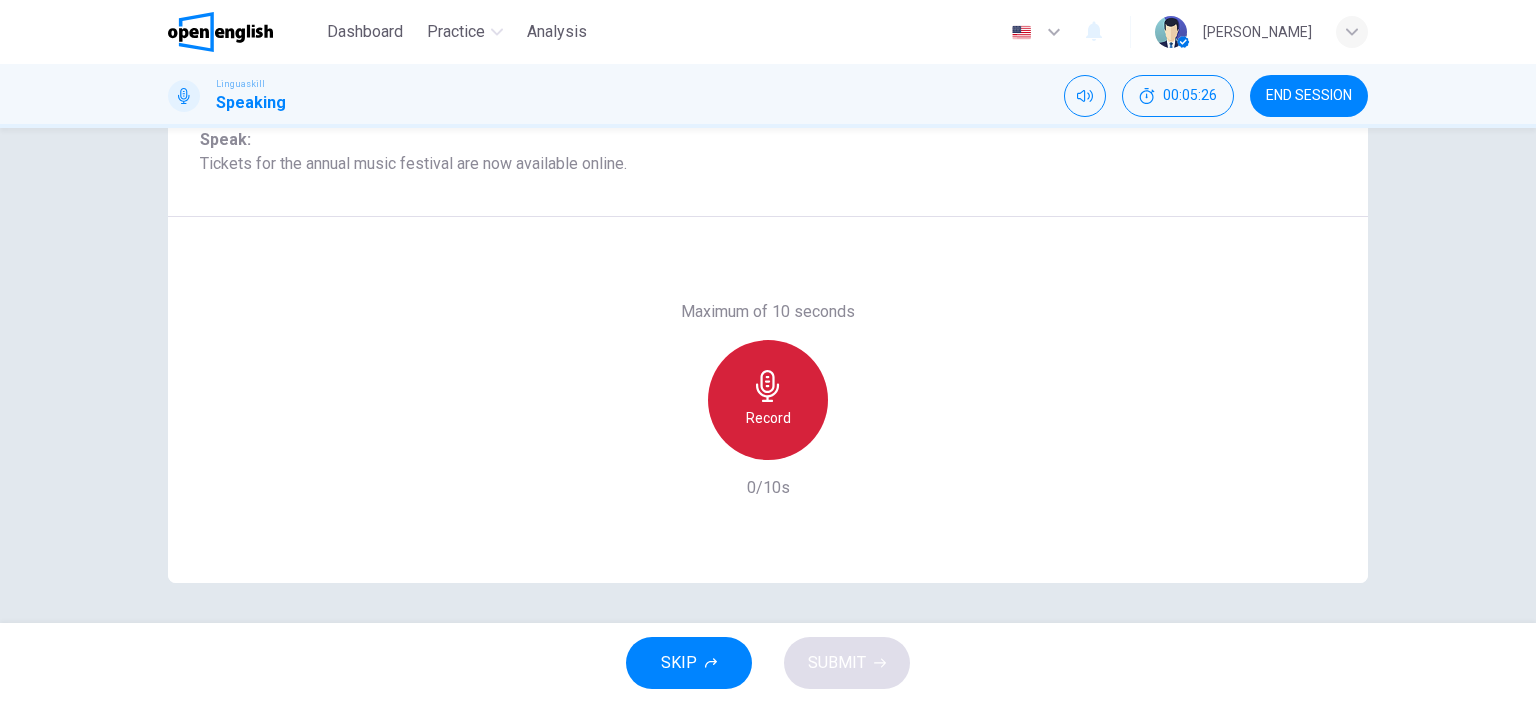 click 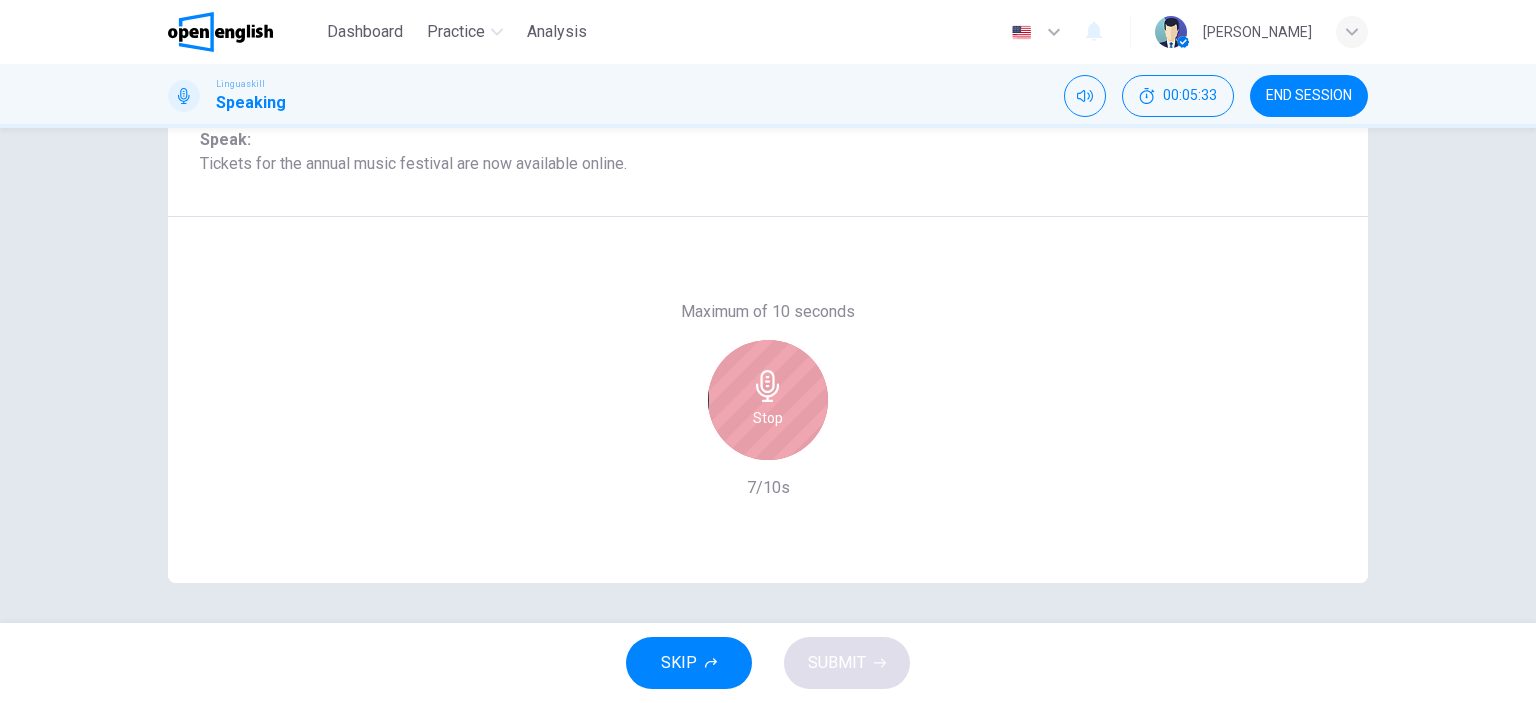 click 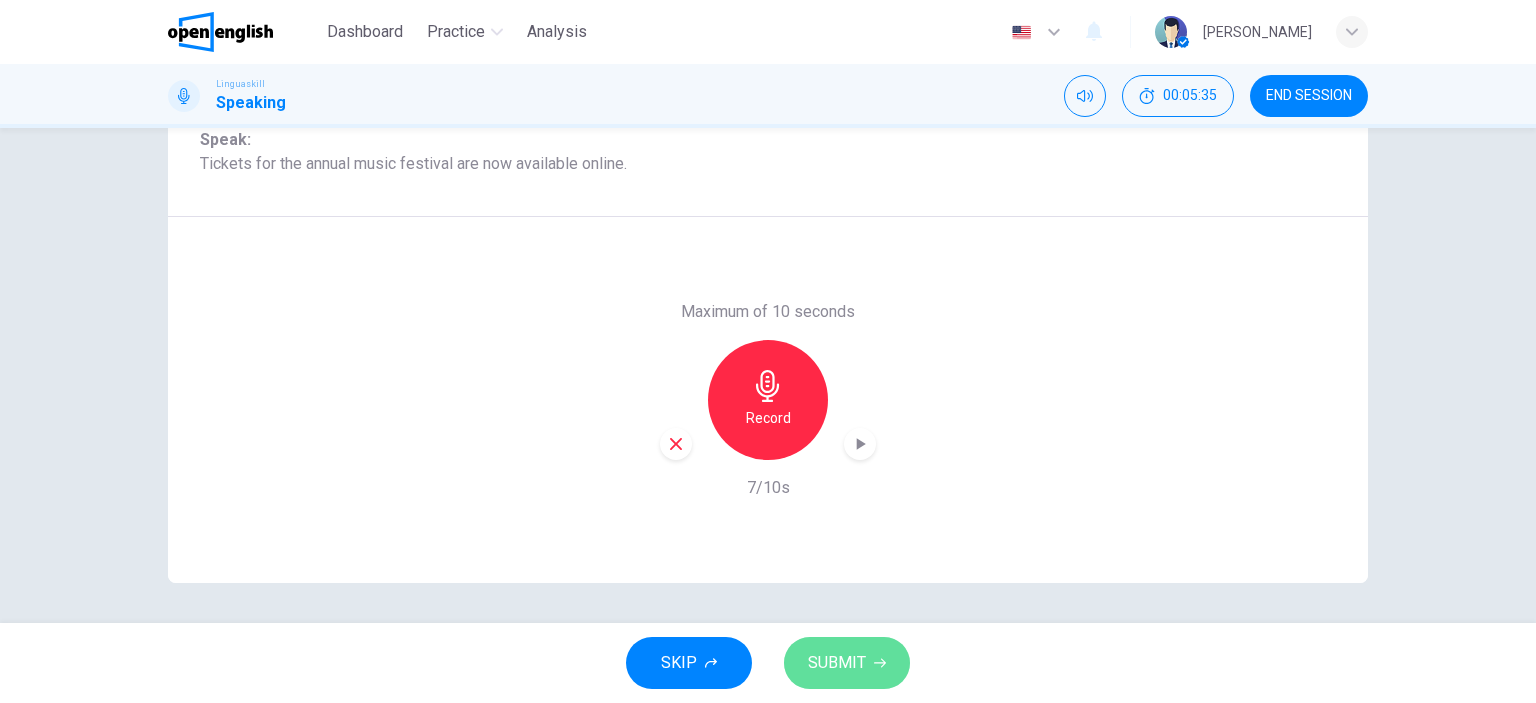 click on "SUBMIT" at bounding box center [837, 663] 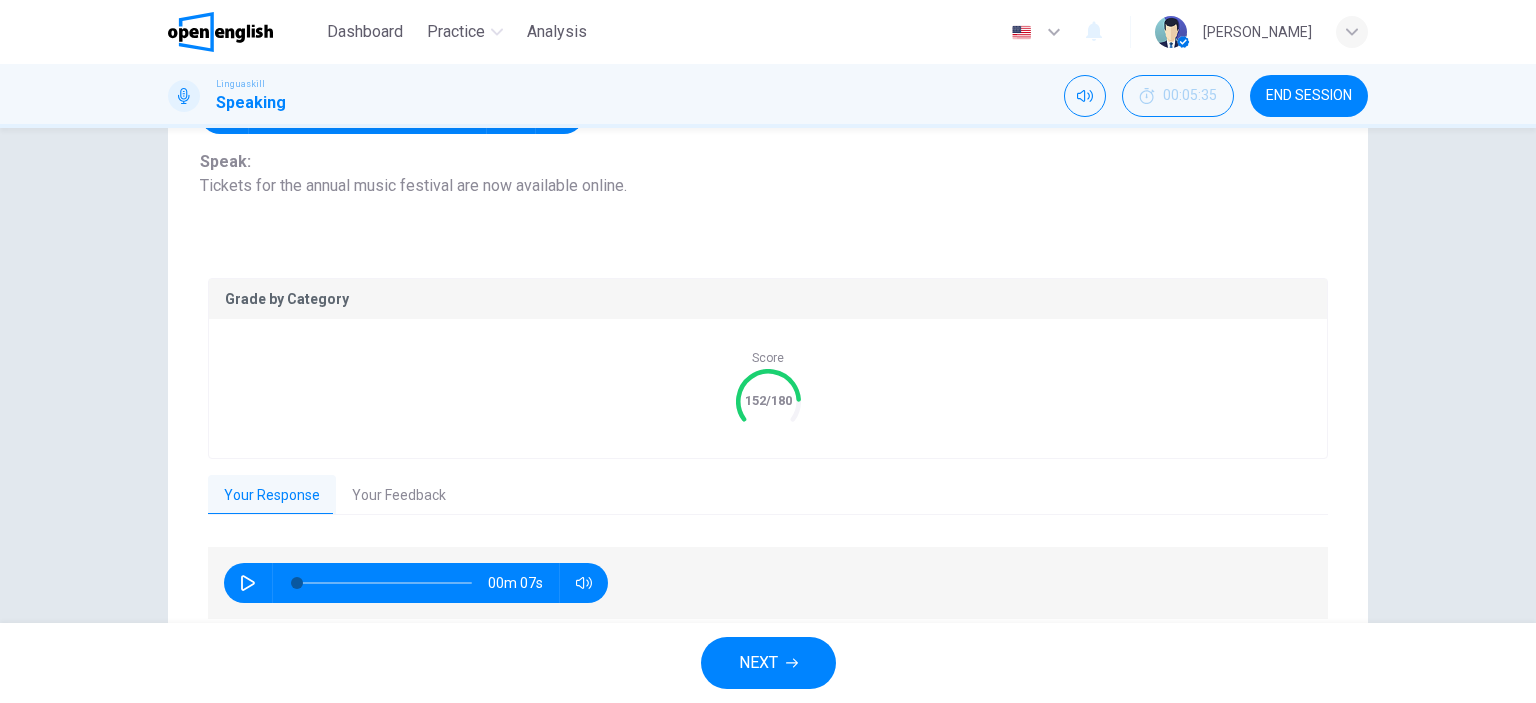 scroll, scrollTop: 267, scrollLeft: 0, axis: vertical 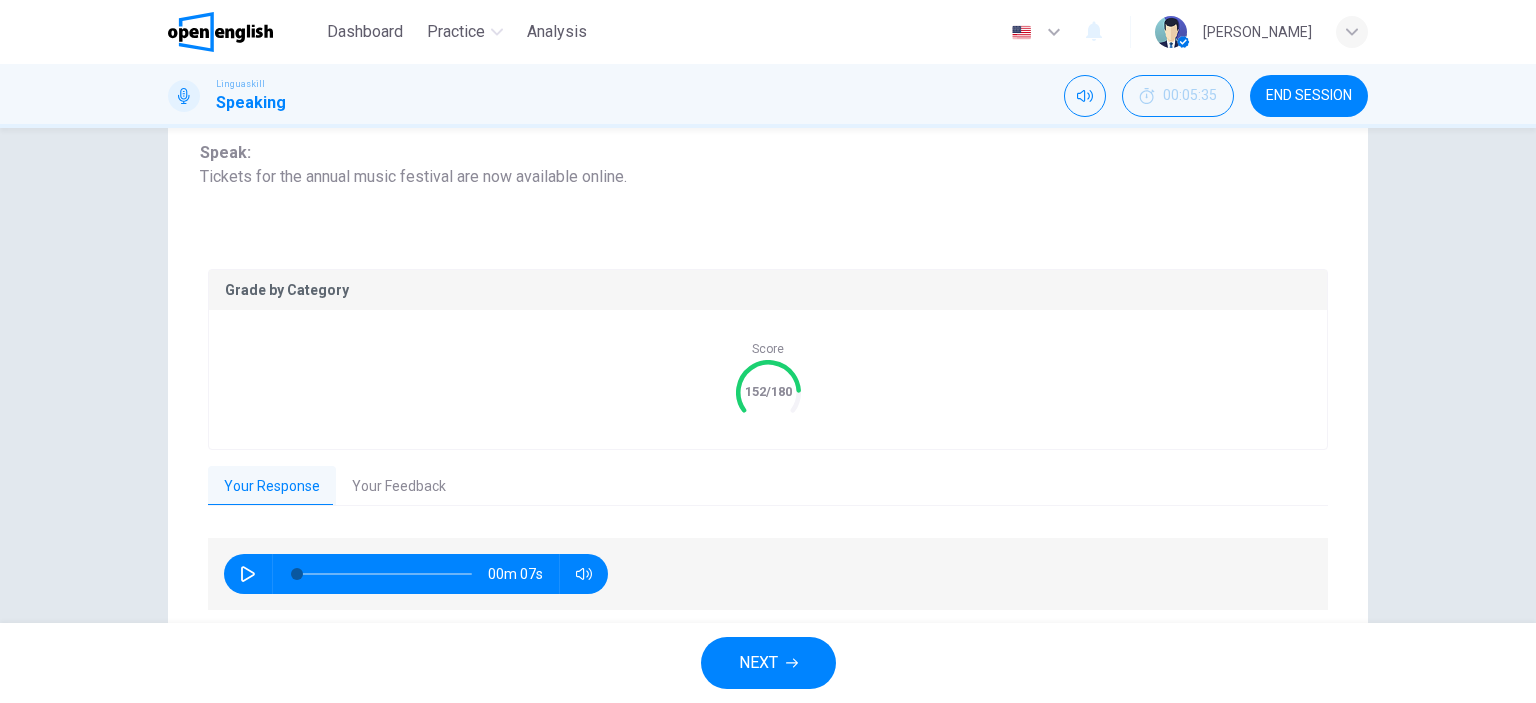 click on "NEXT" at bounding box center (758, 663) 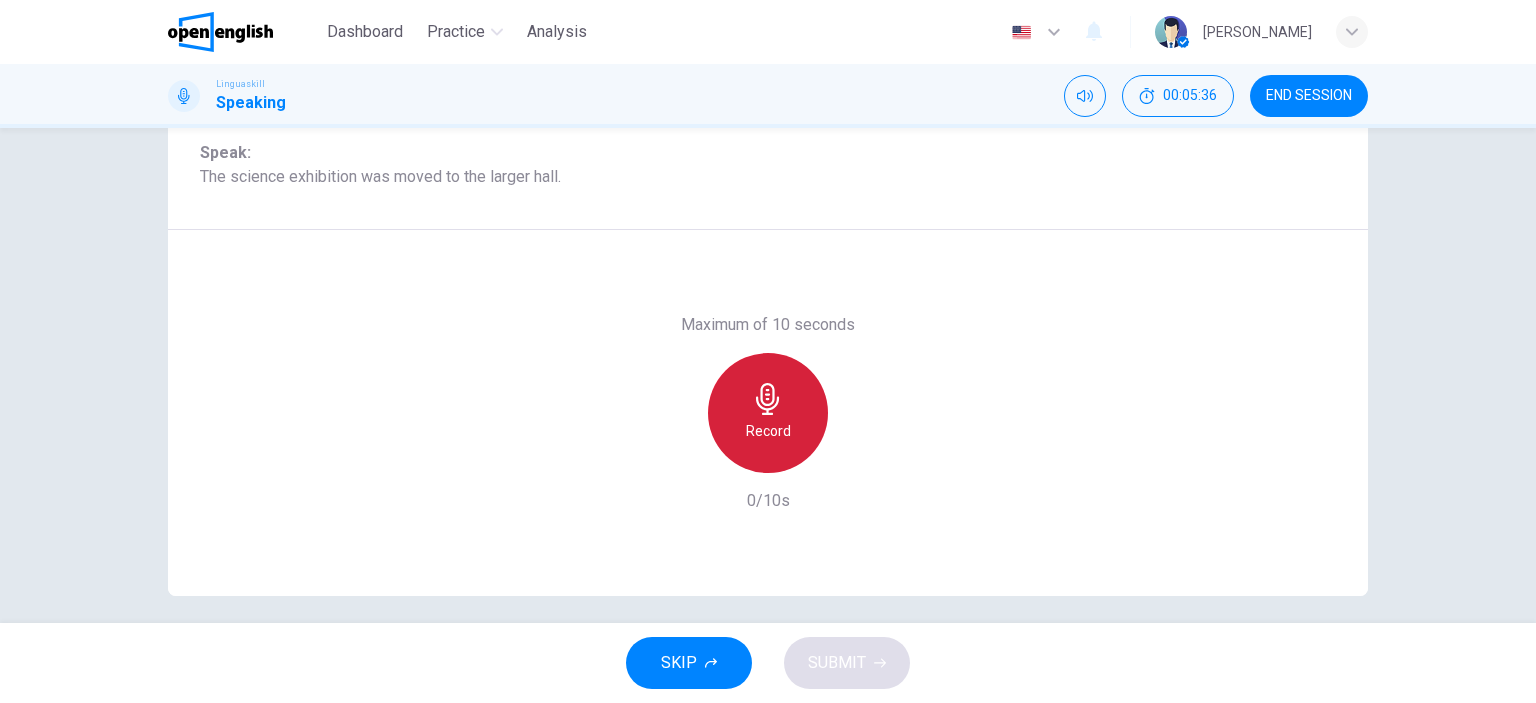 click on "Record" at bounding box center [768, 413] 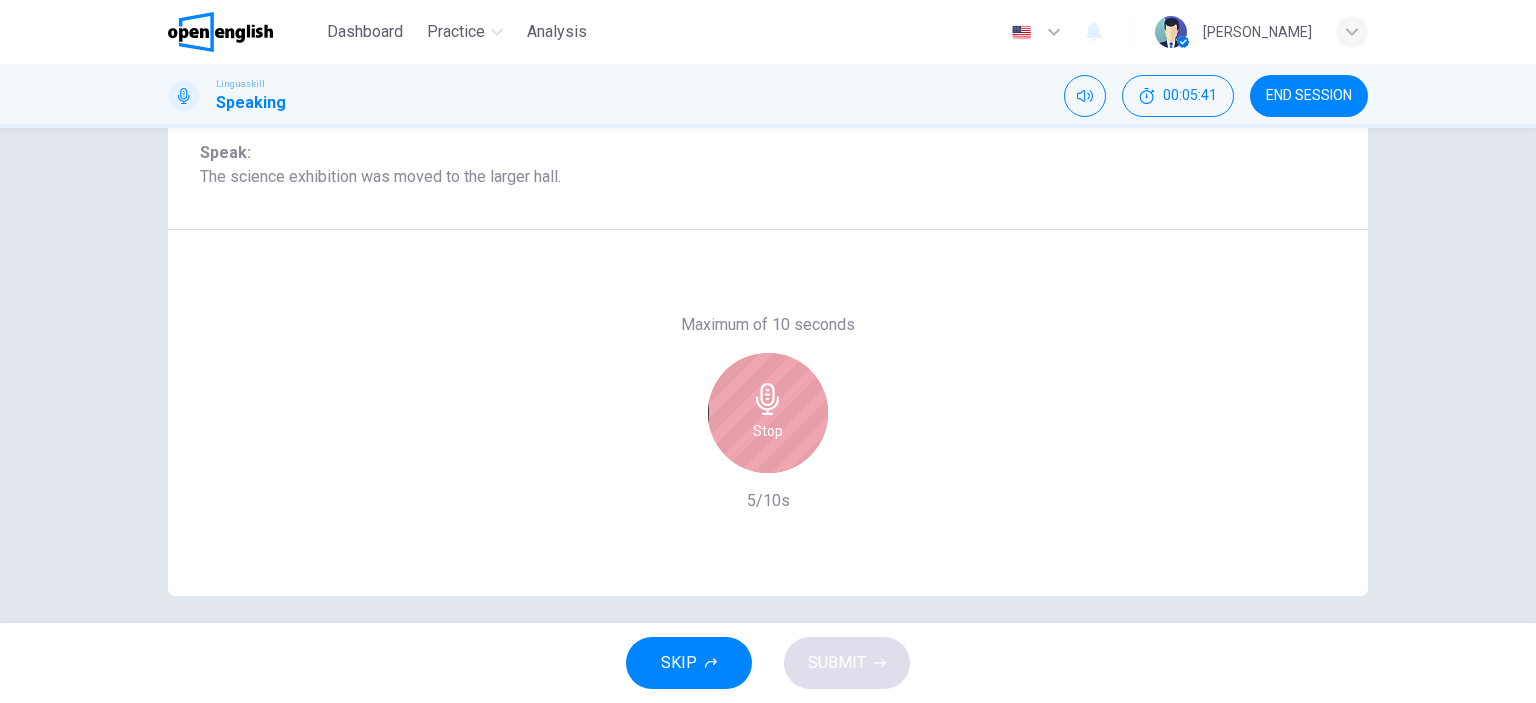 click on "Stop" at bounding box center [768, 413] 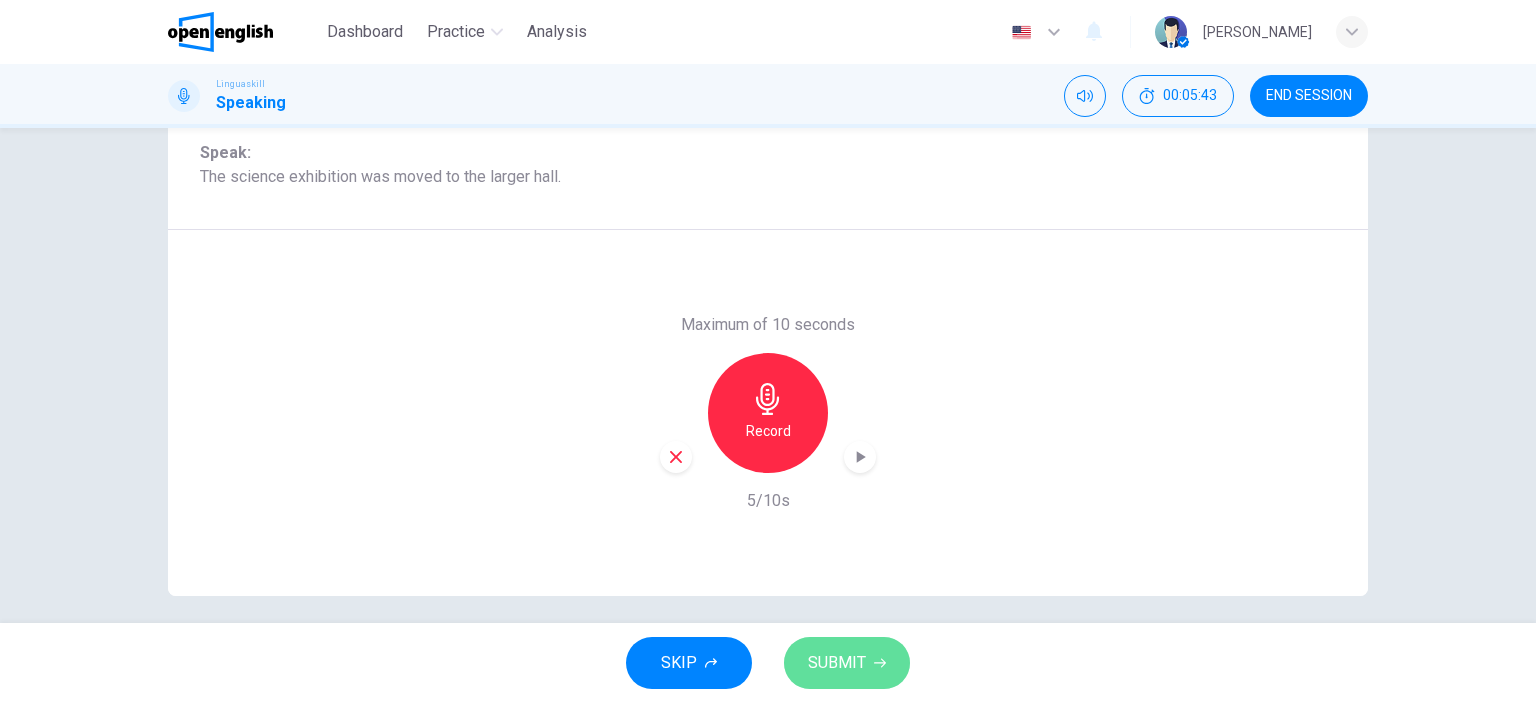 click on "SUBMIT" at bounding box center [847, 663] 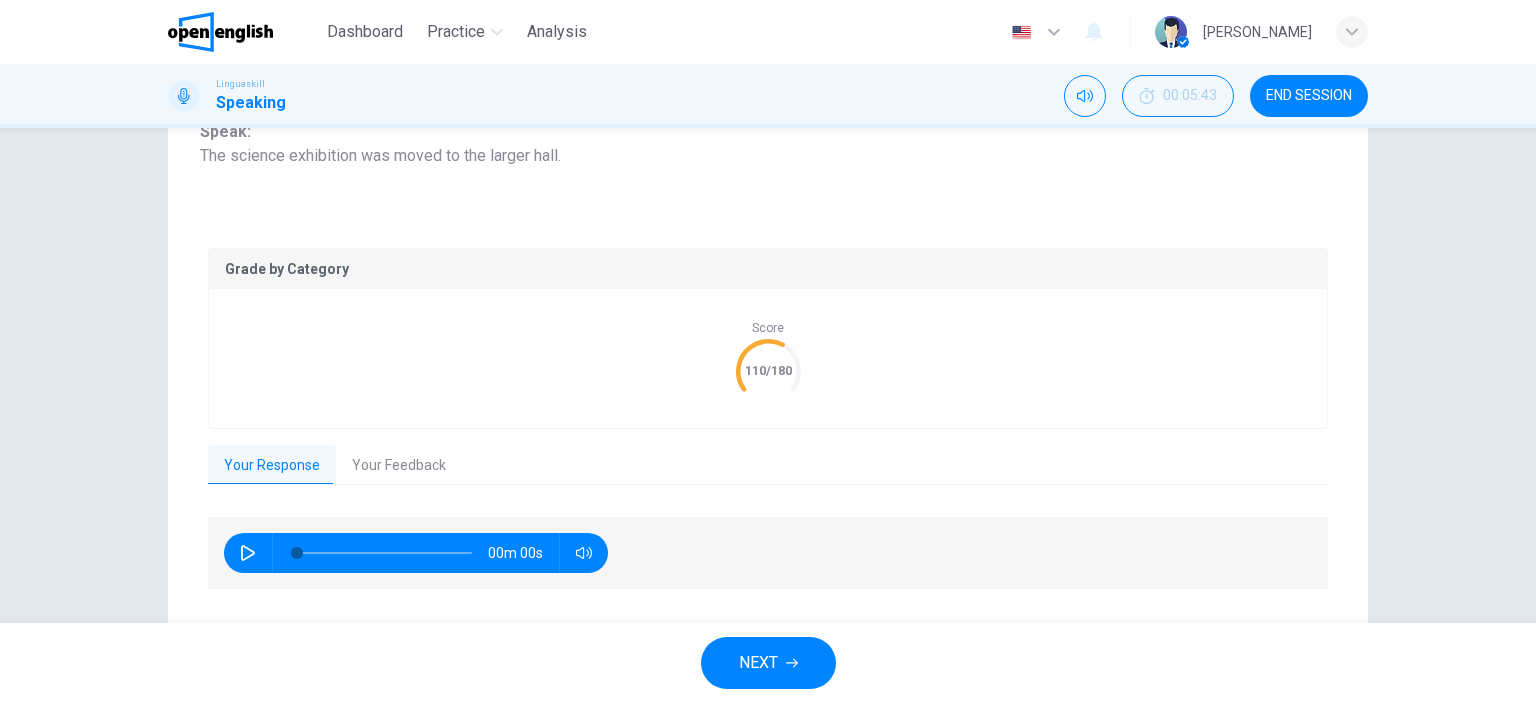 scroll, scrollTop: 302, scrollLeft: 0, axis: vertical 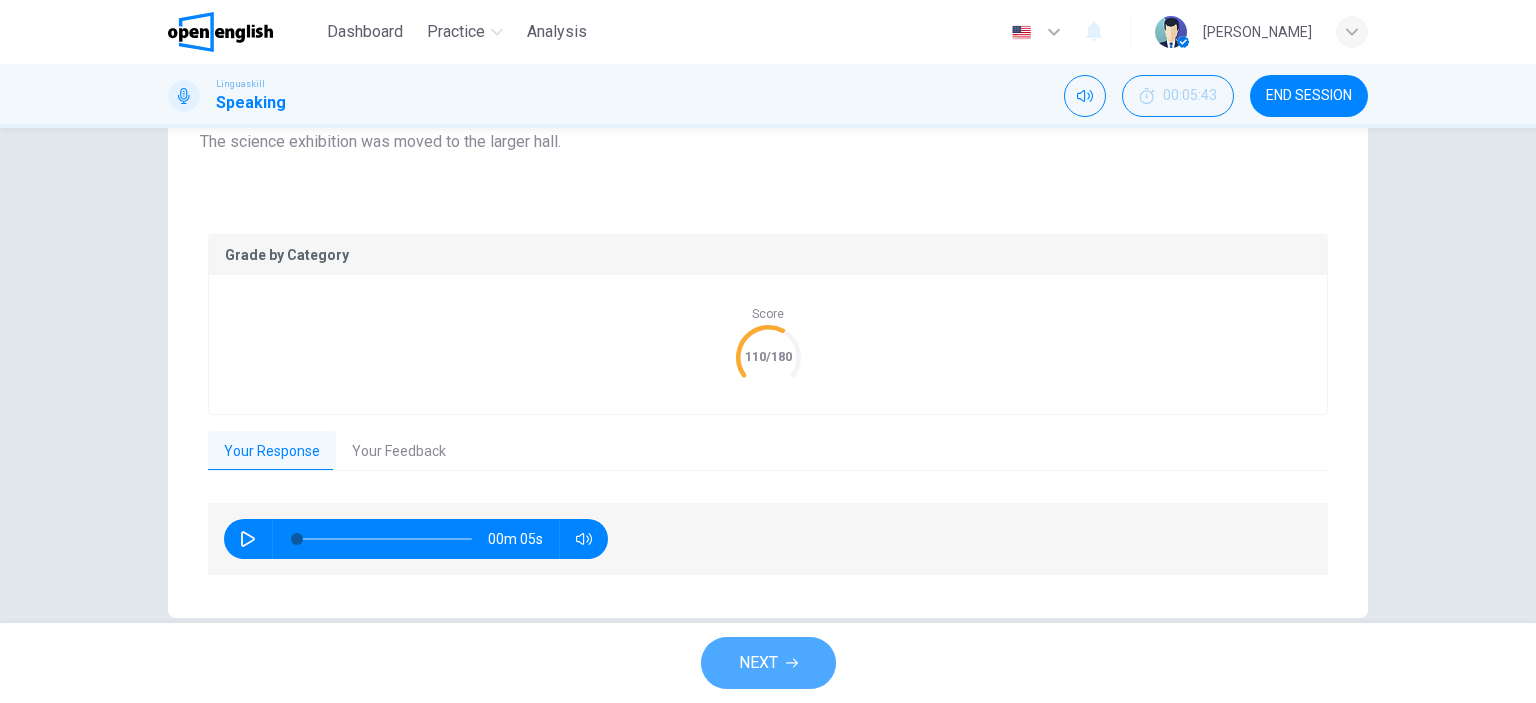 click on "NEXT" at bounding box center [758, 663] 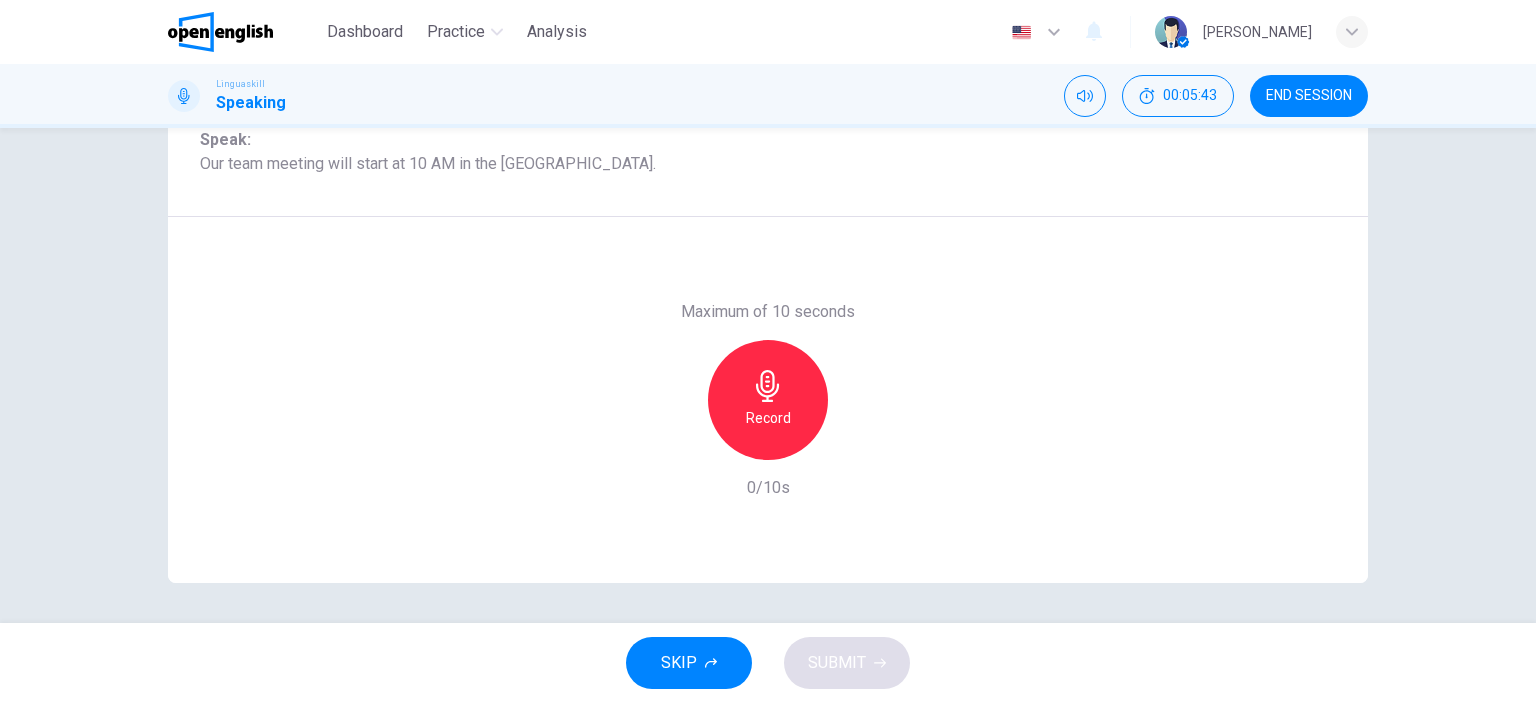 scroll, scrollTop: 280, scrollLeft: 0, axis: vertical 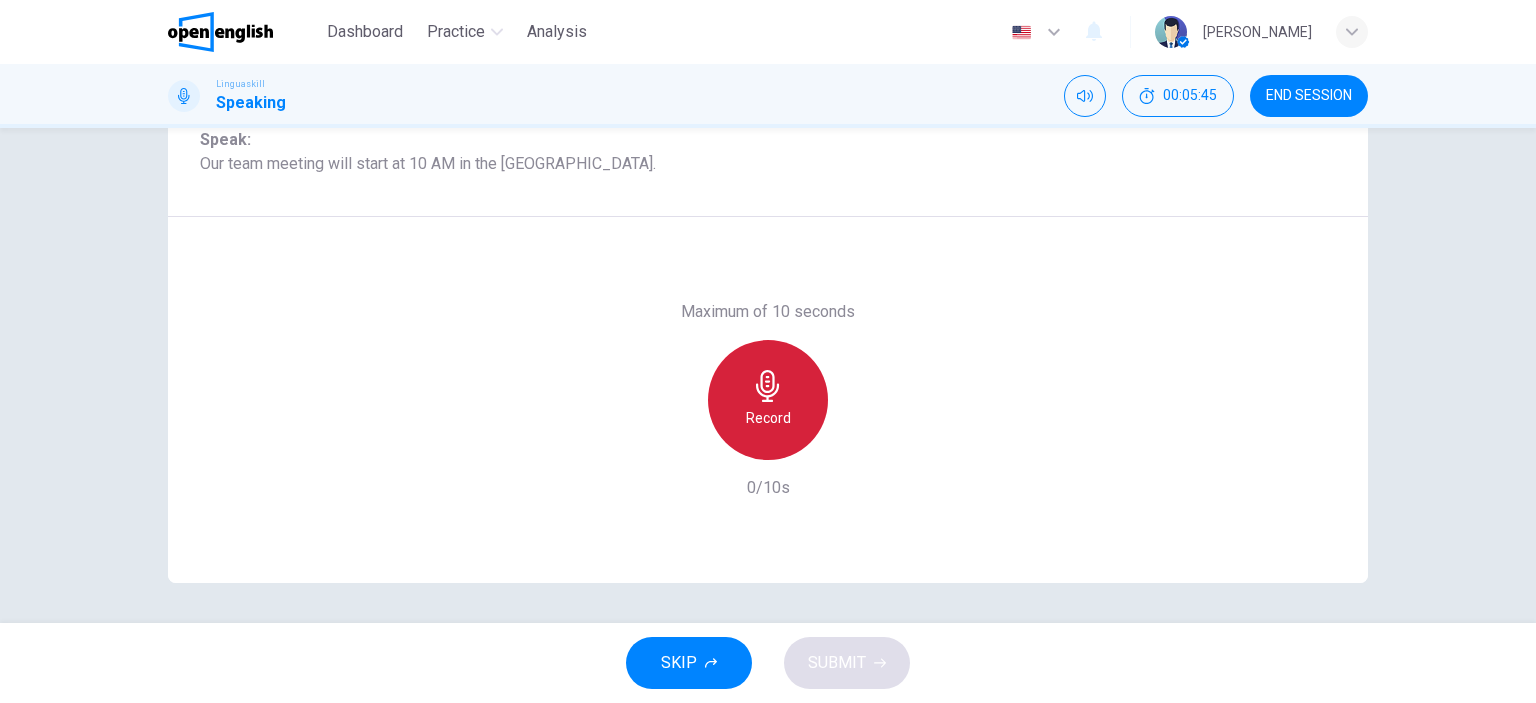 click on "Record" at bounding box center (768, 400) 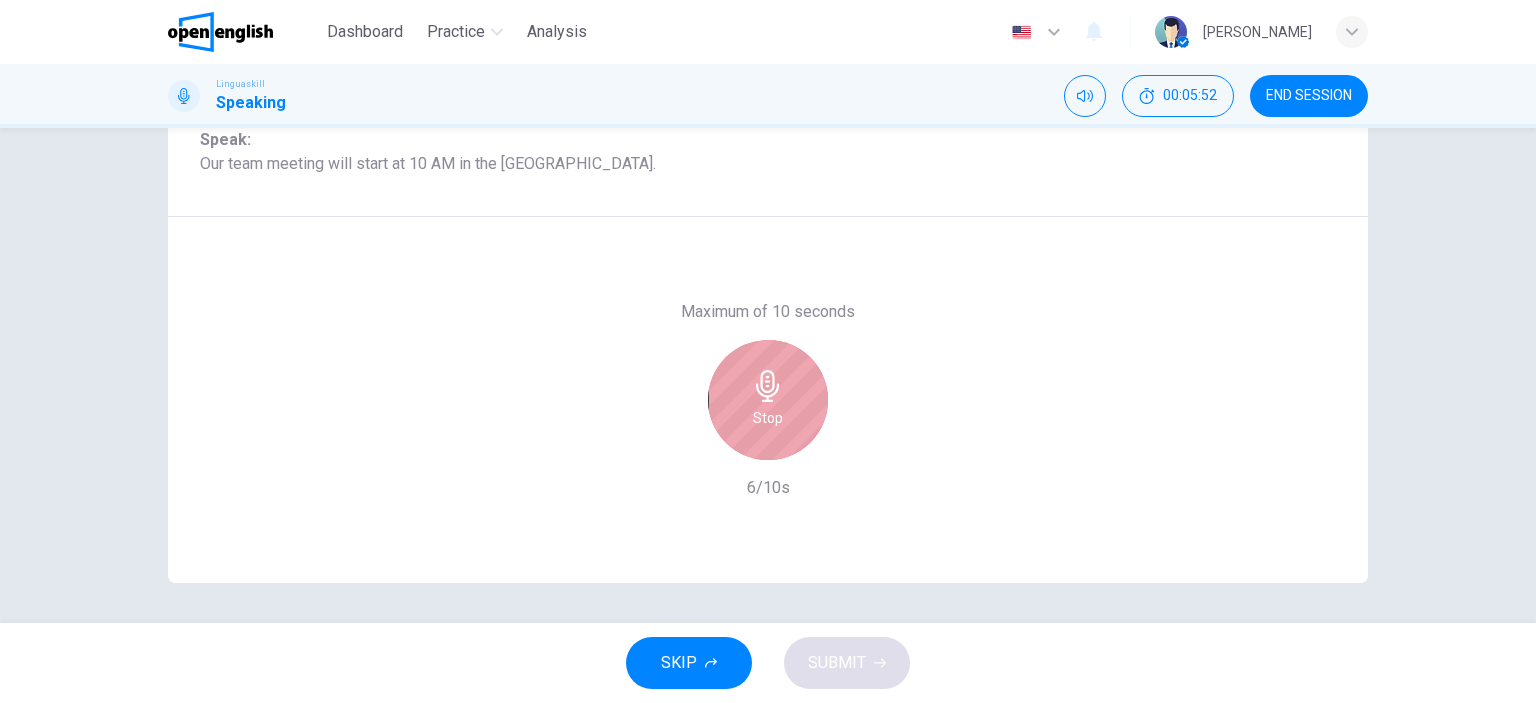 click on "Stop" at bounding box center (768, 400) 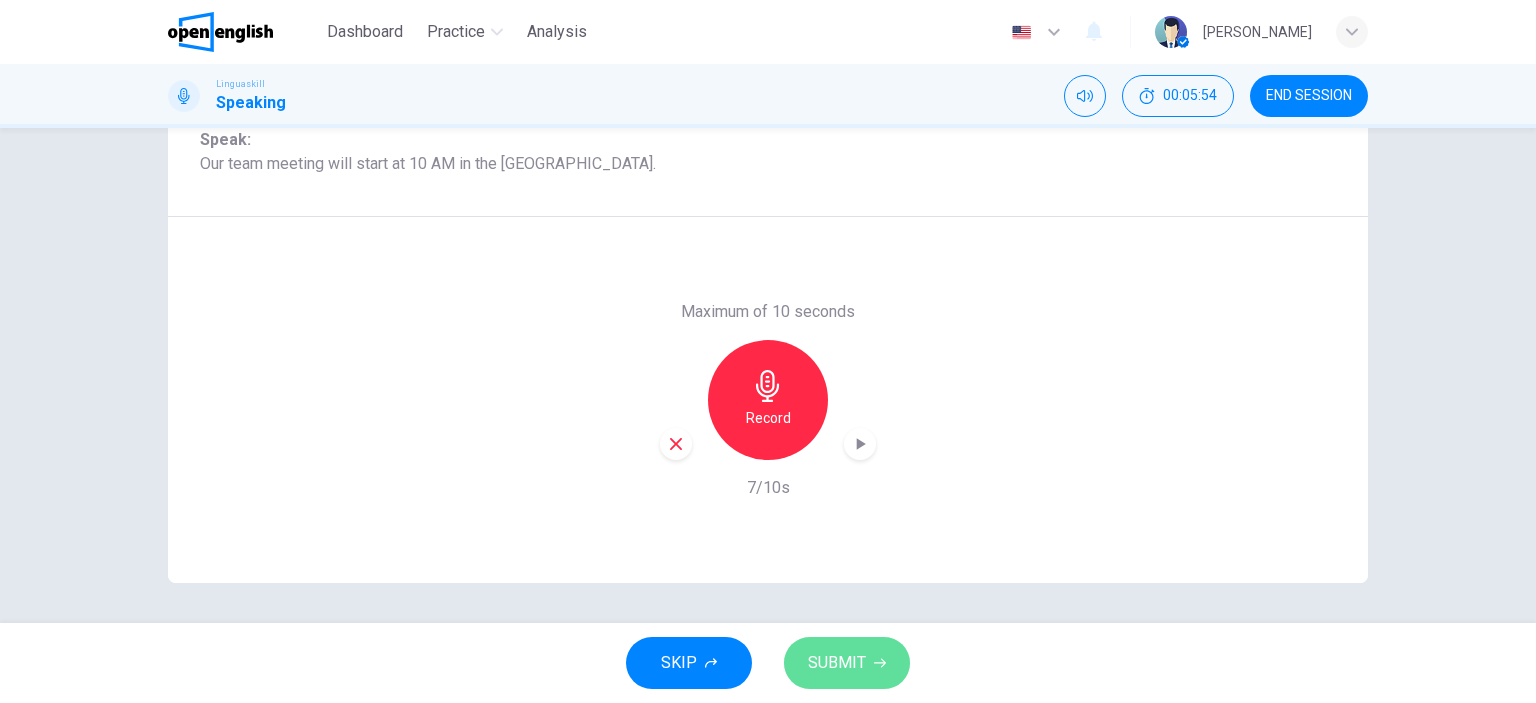 click on "SUBMIT" at bounding box center [837, 663] 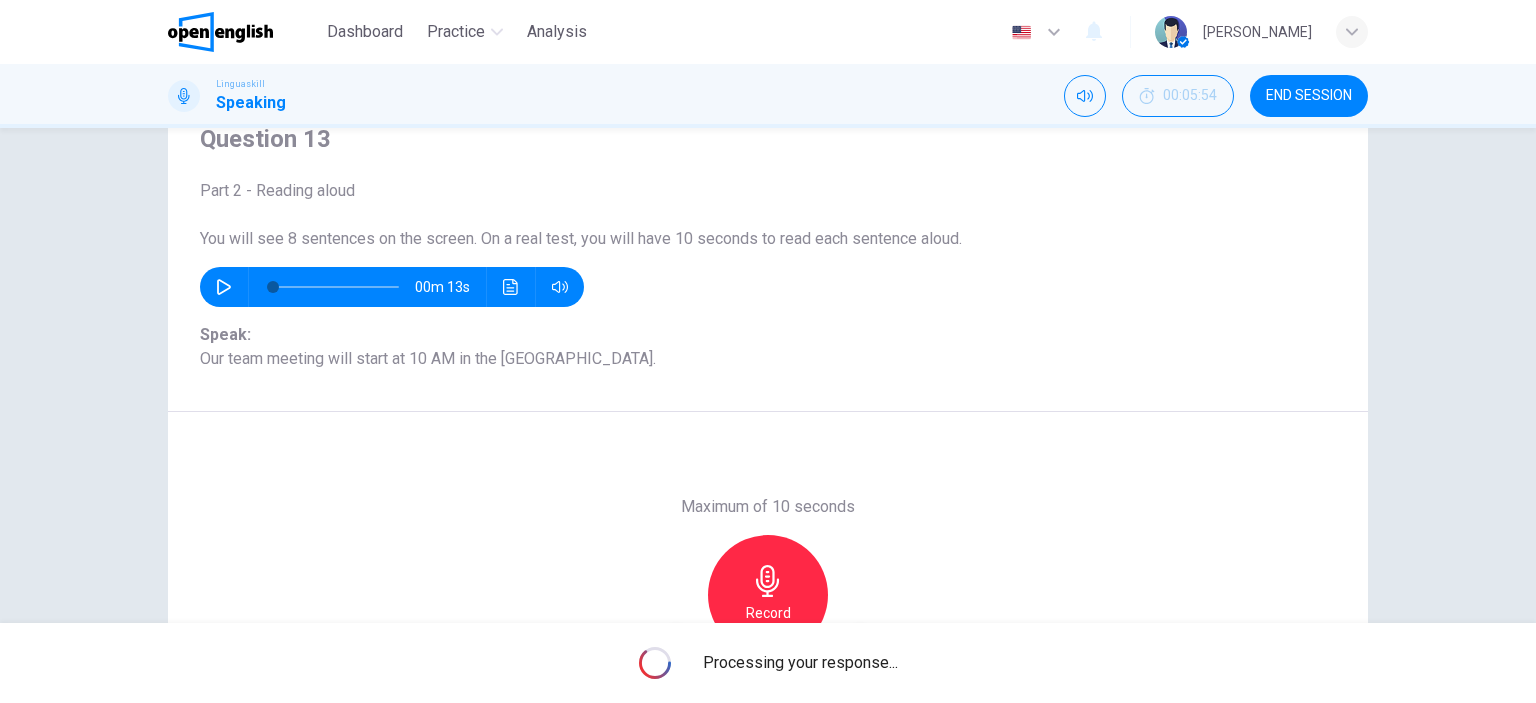scroll, scrollTop: 280, scrollLeft: 0, axis: vertical 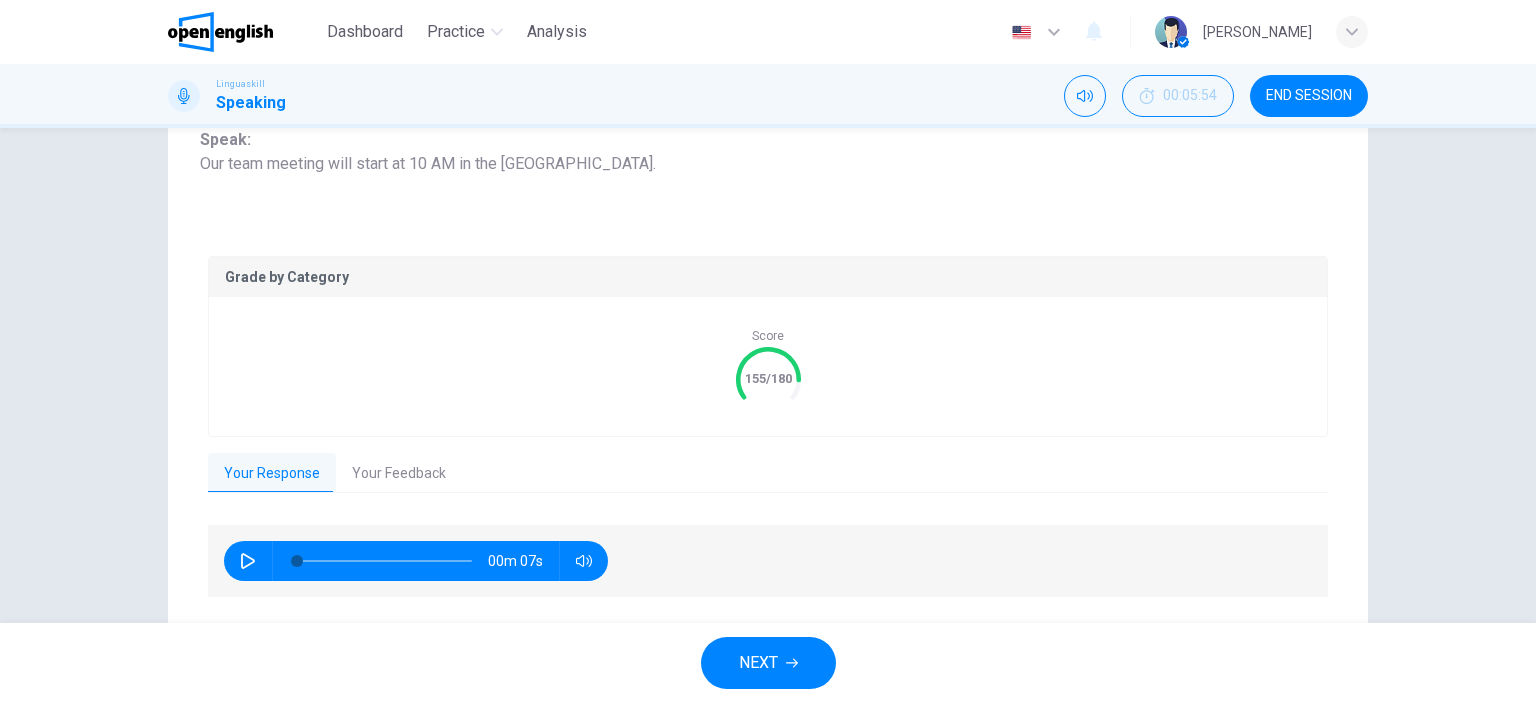 click on "NEXT" at bounding box center (758, 663) 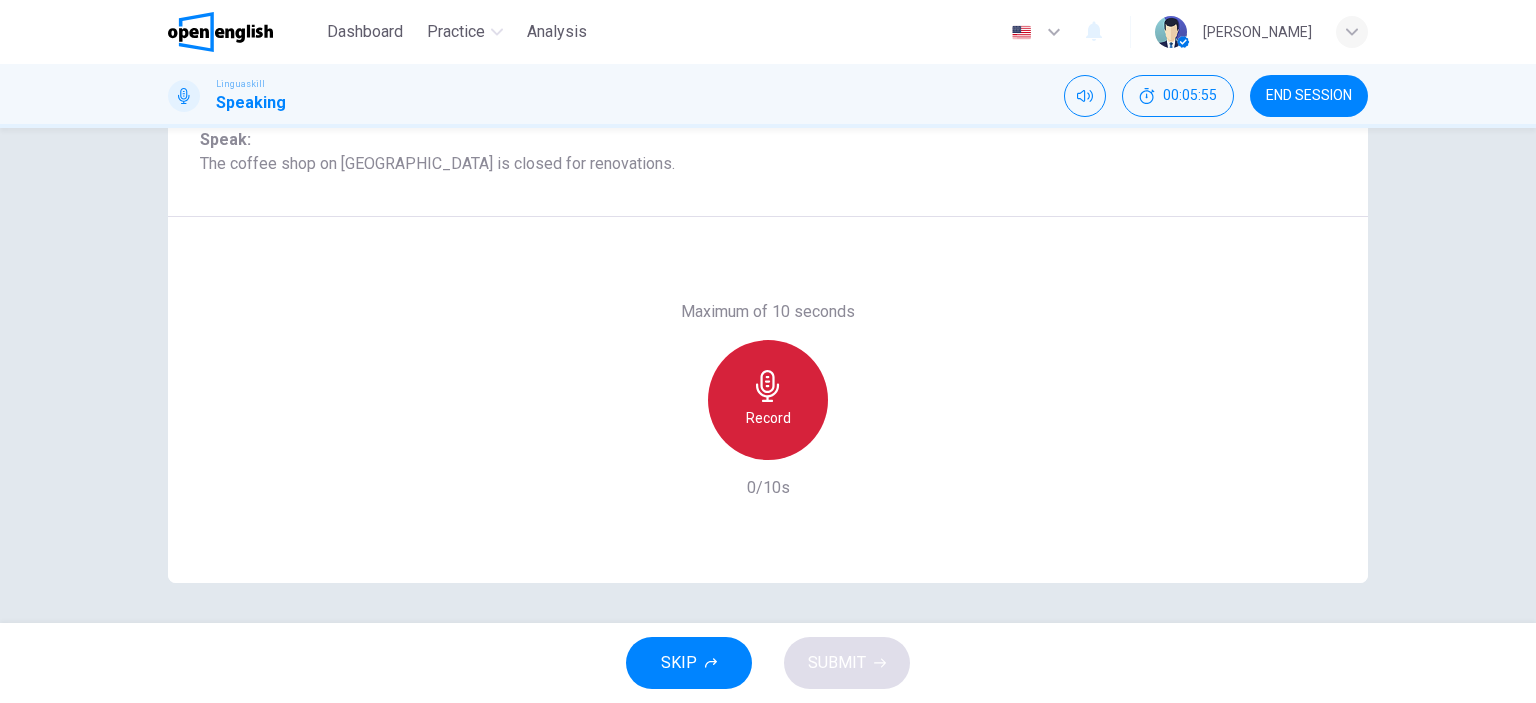 click on "Record" at bounding box center (768, 400) 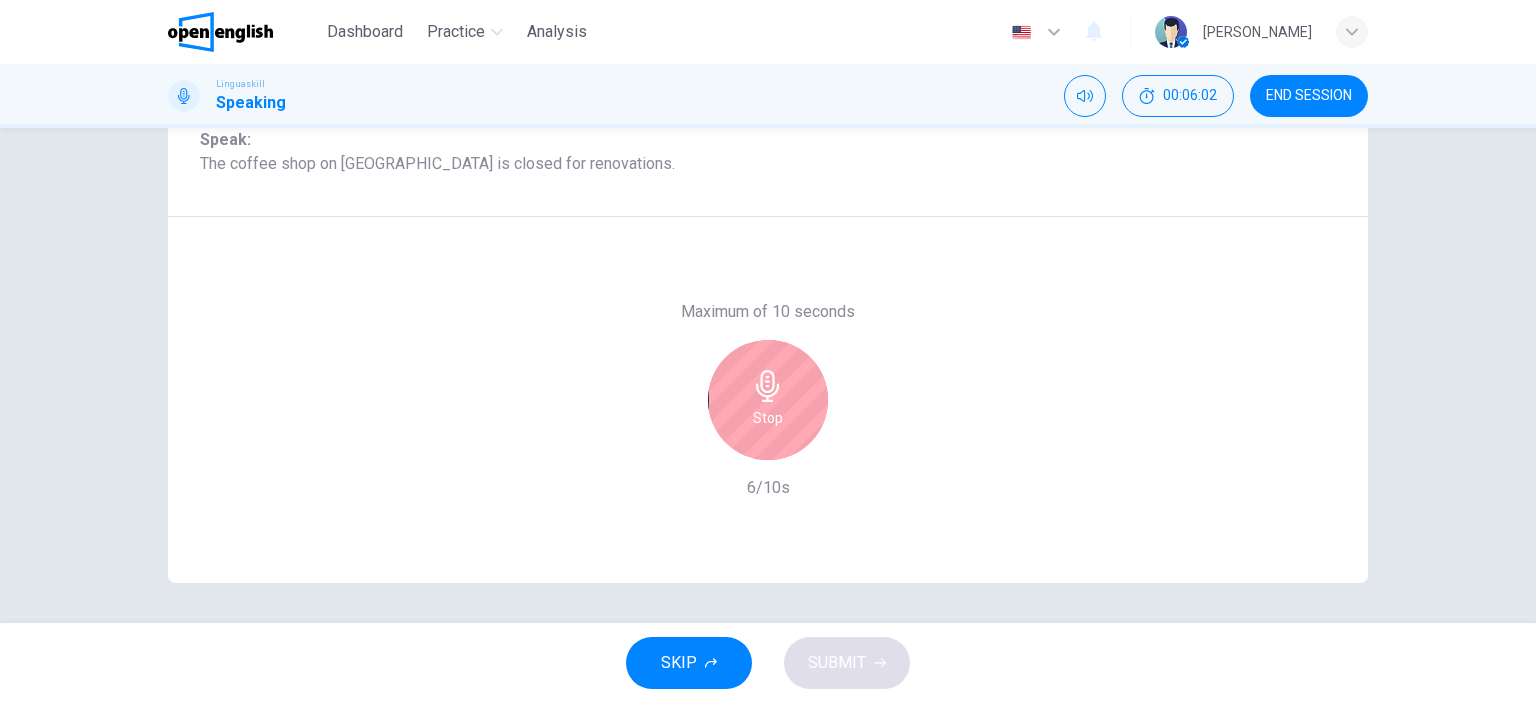 click 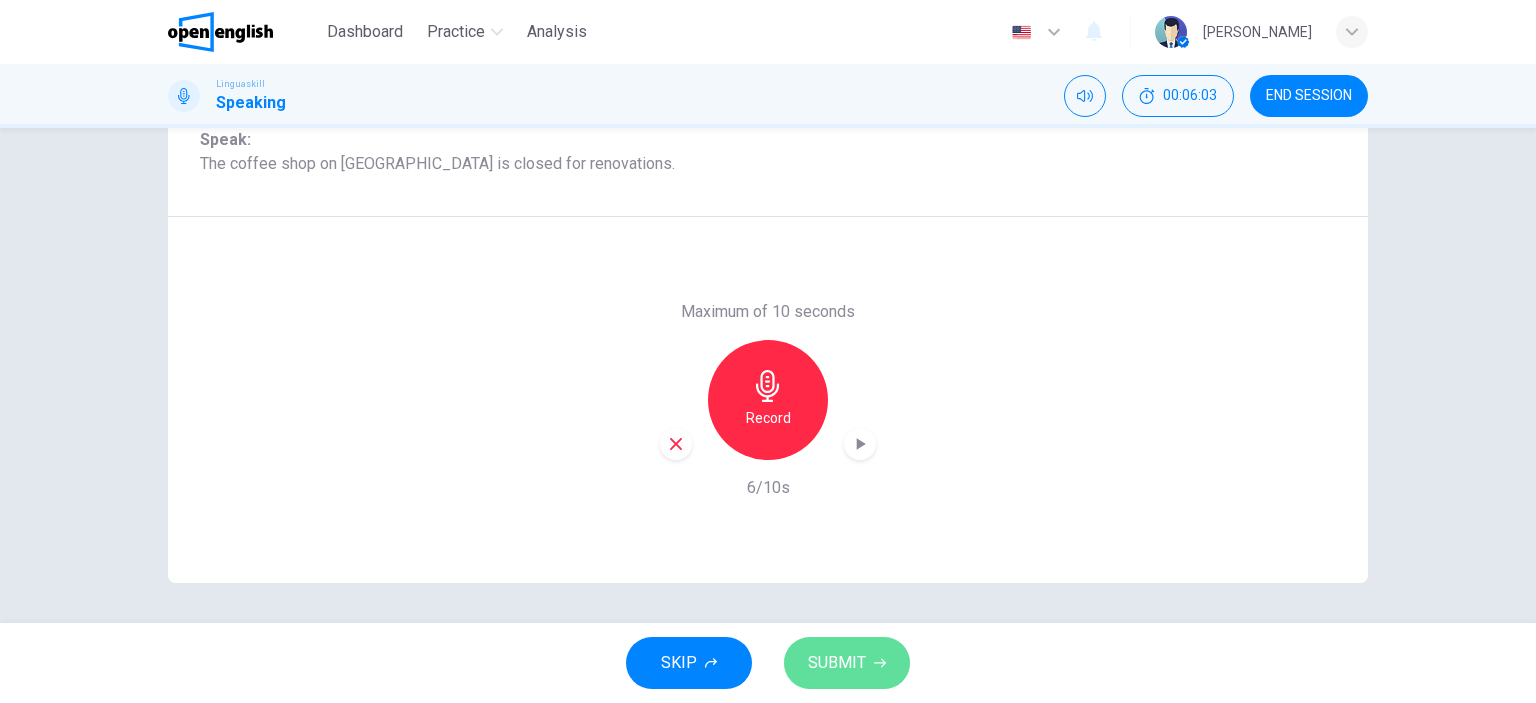 click on "SUBMIT" at bounding box center (837, 663) 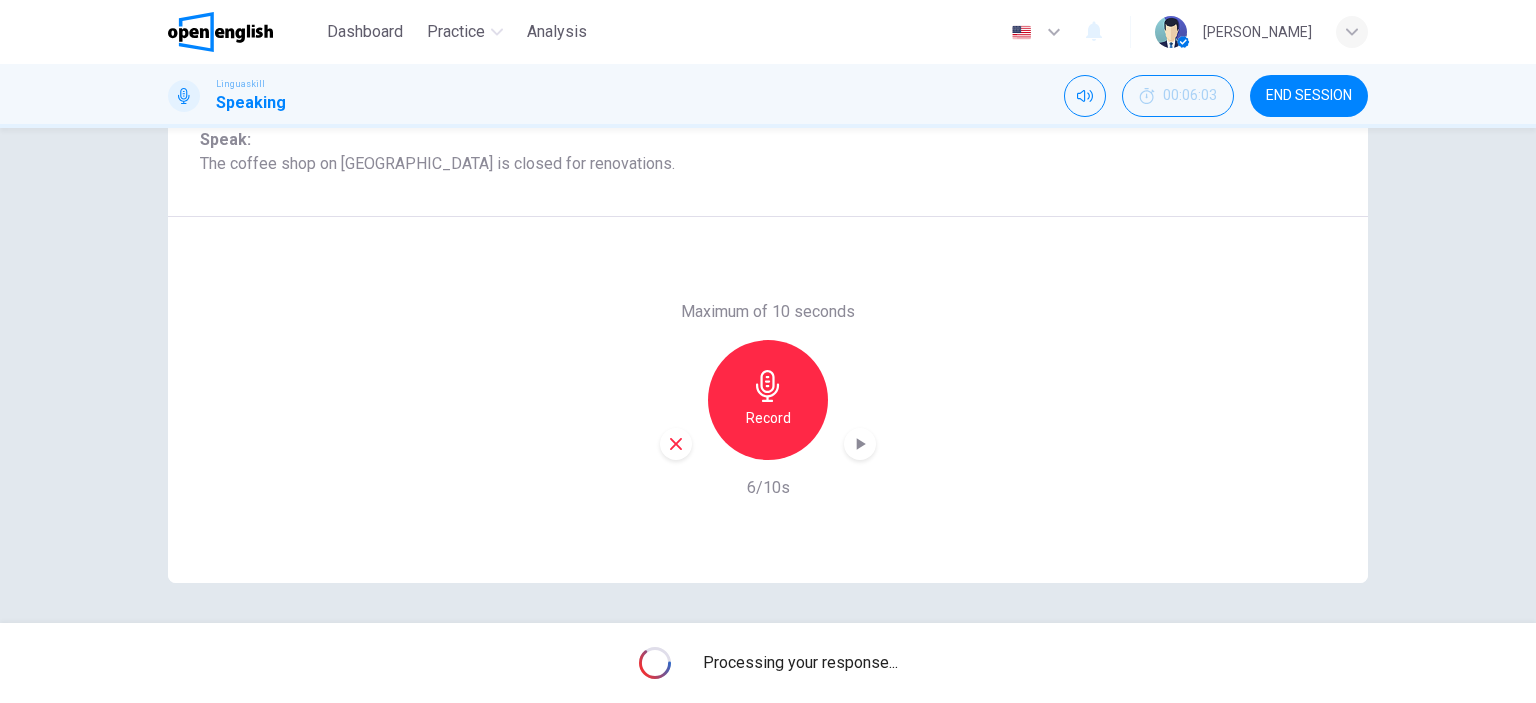 scroll, scrollTop: 59, scrollLeft: 0, axis: vertical 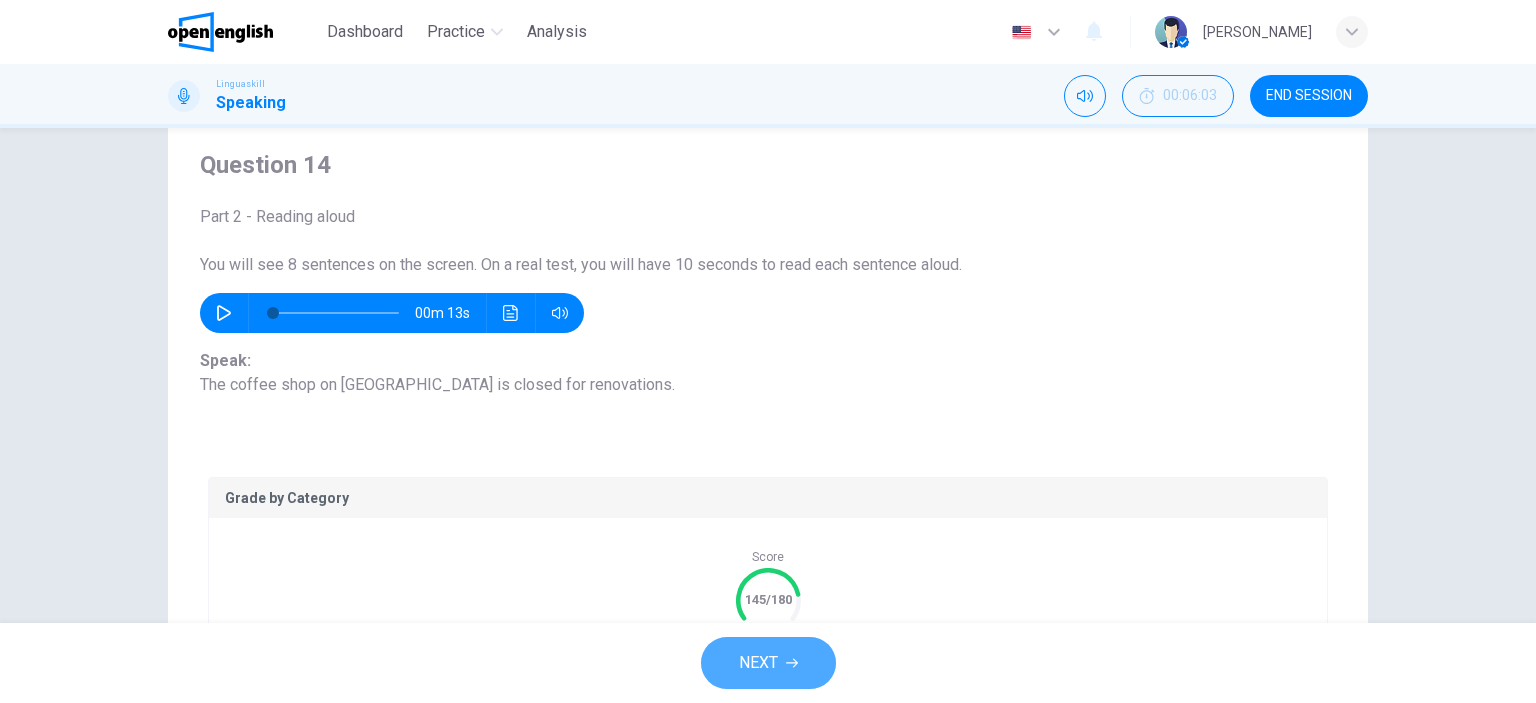 click on "NEXT" at bounding box center (768, 663) 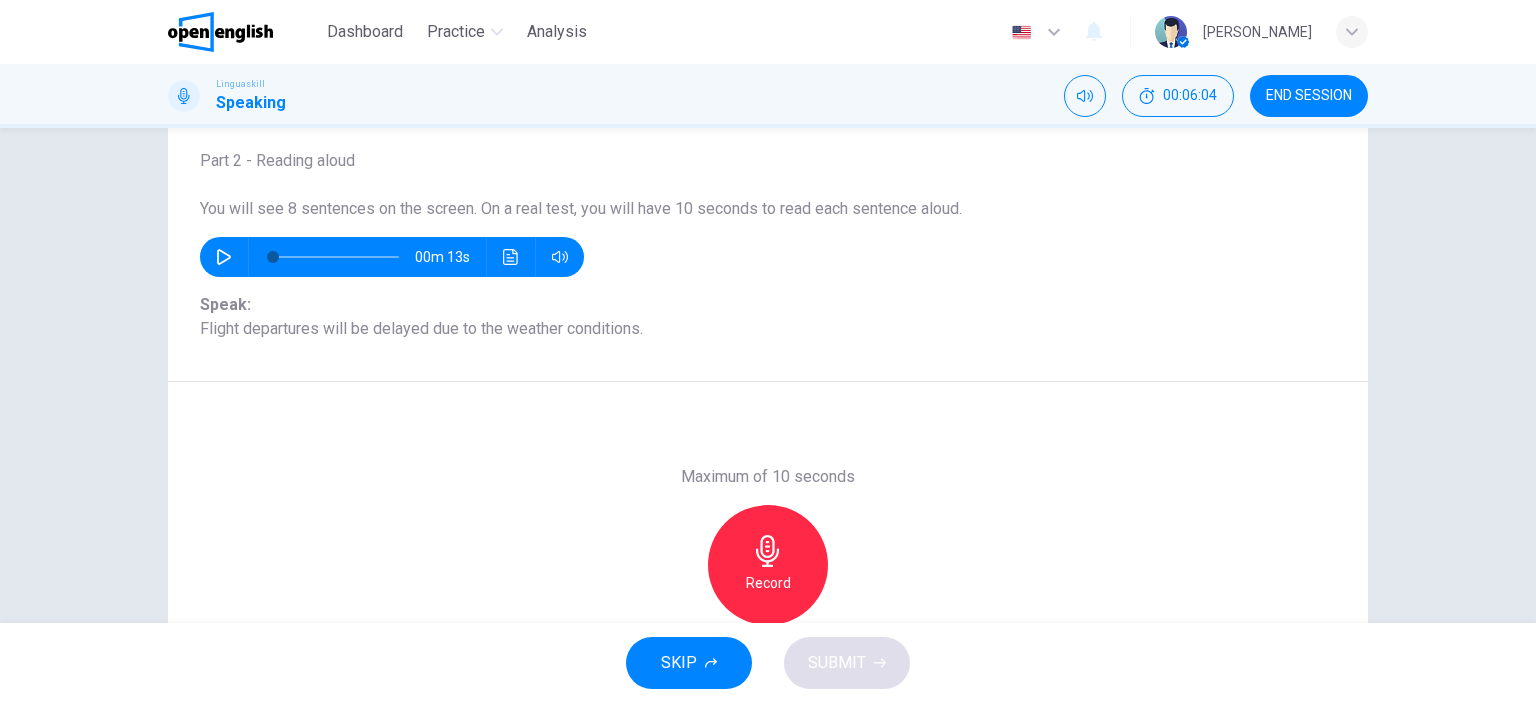 scroll, scrollTop: 116, scrollLeft: 0, axis: vertical 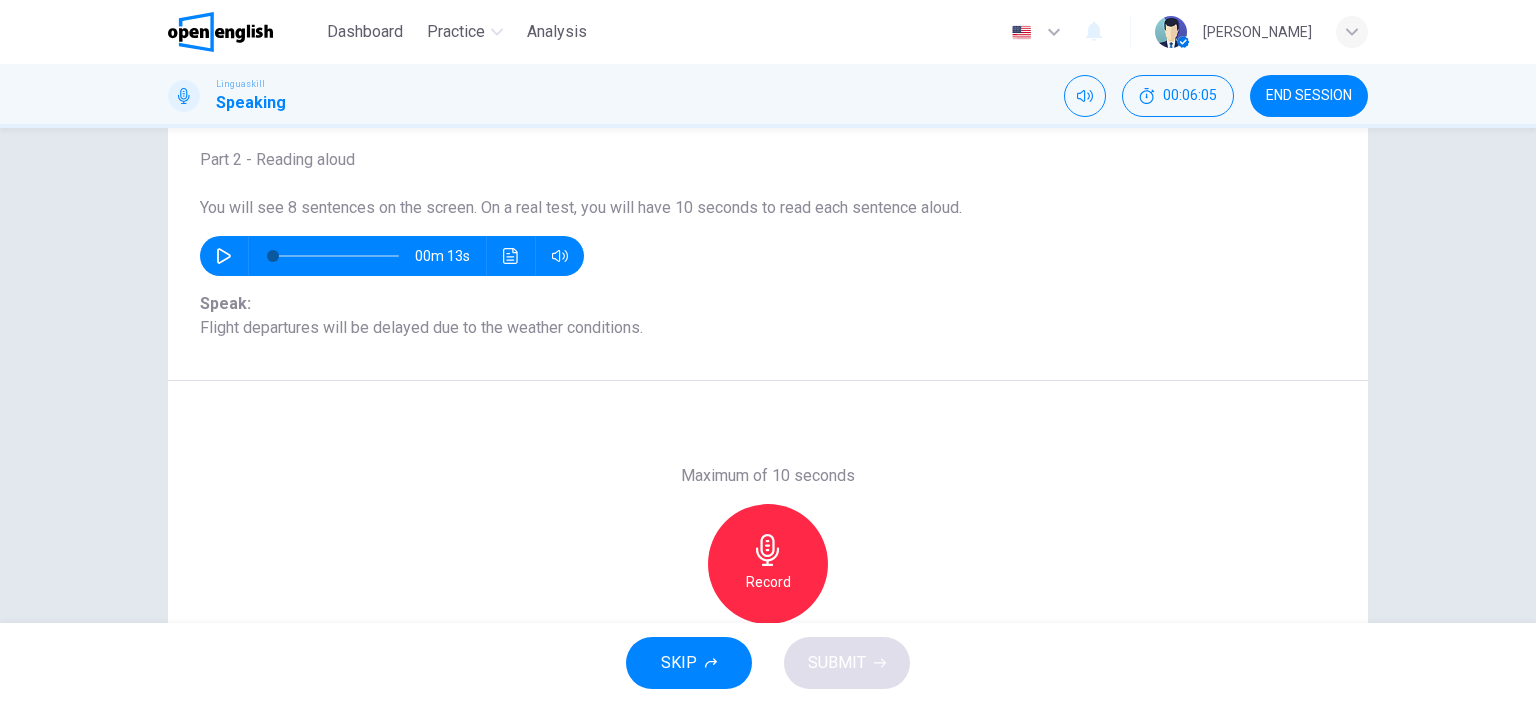 click on "Record" at bounding box center [768, 564] 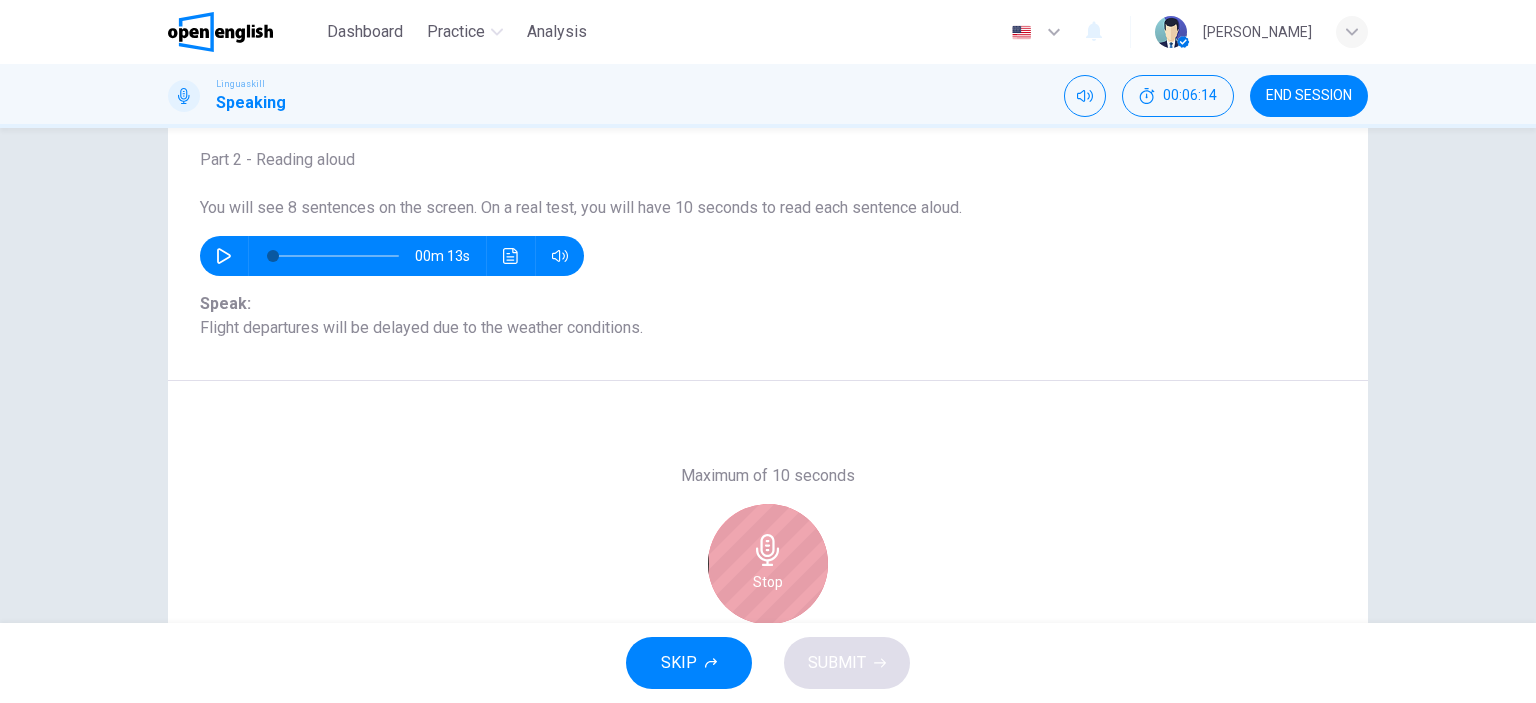 click on "Stop" at bounding box center [768, 564] 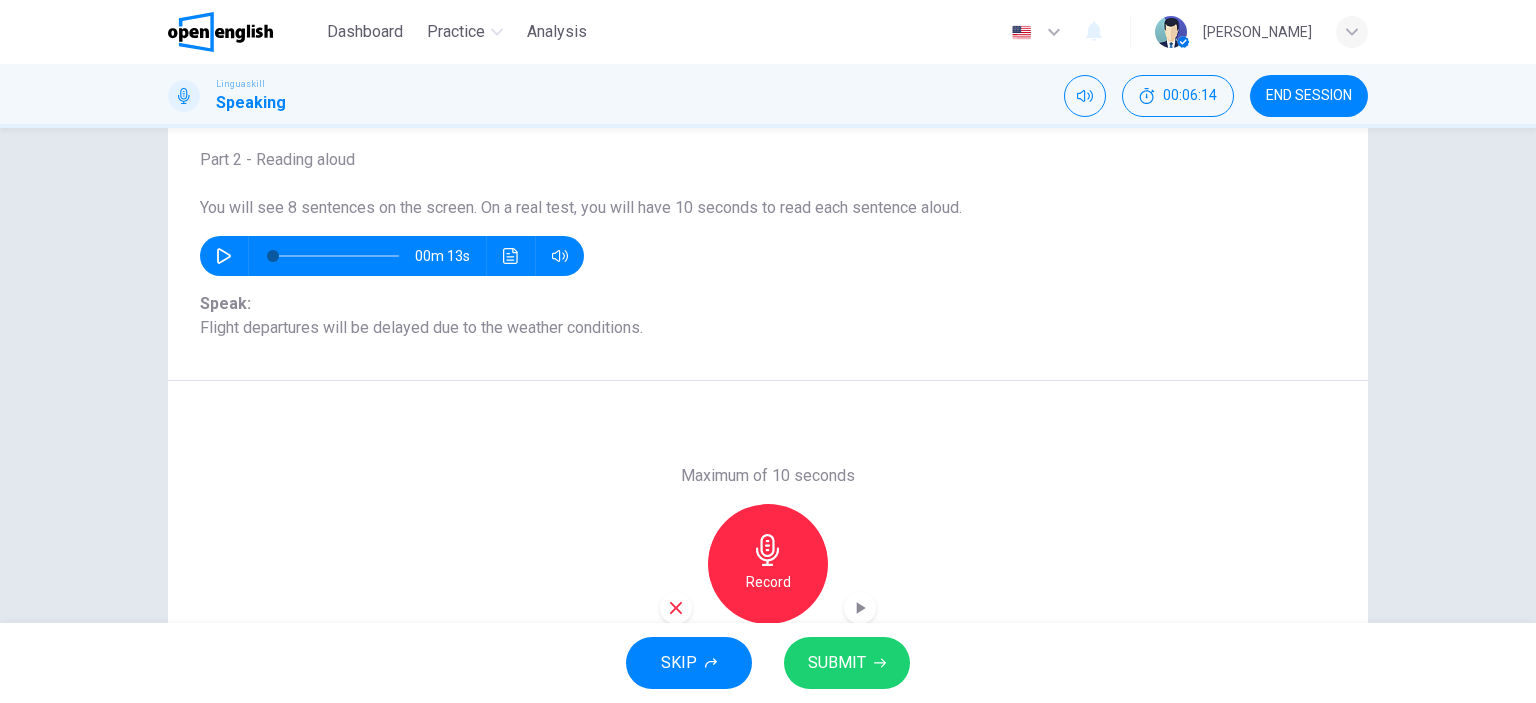 scroll, scrollTop: 280, scrollLeft: 0, axis: vertical 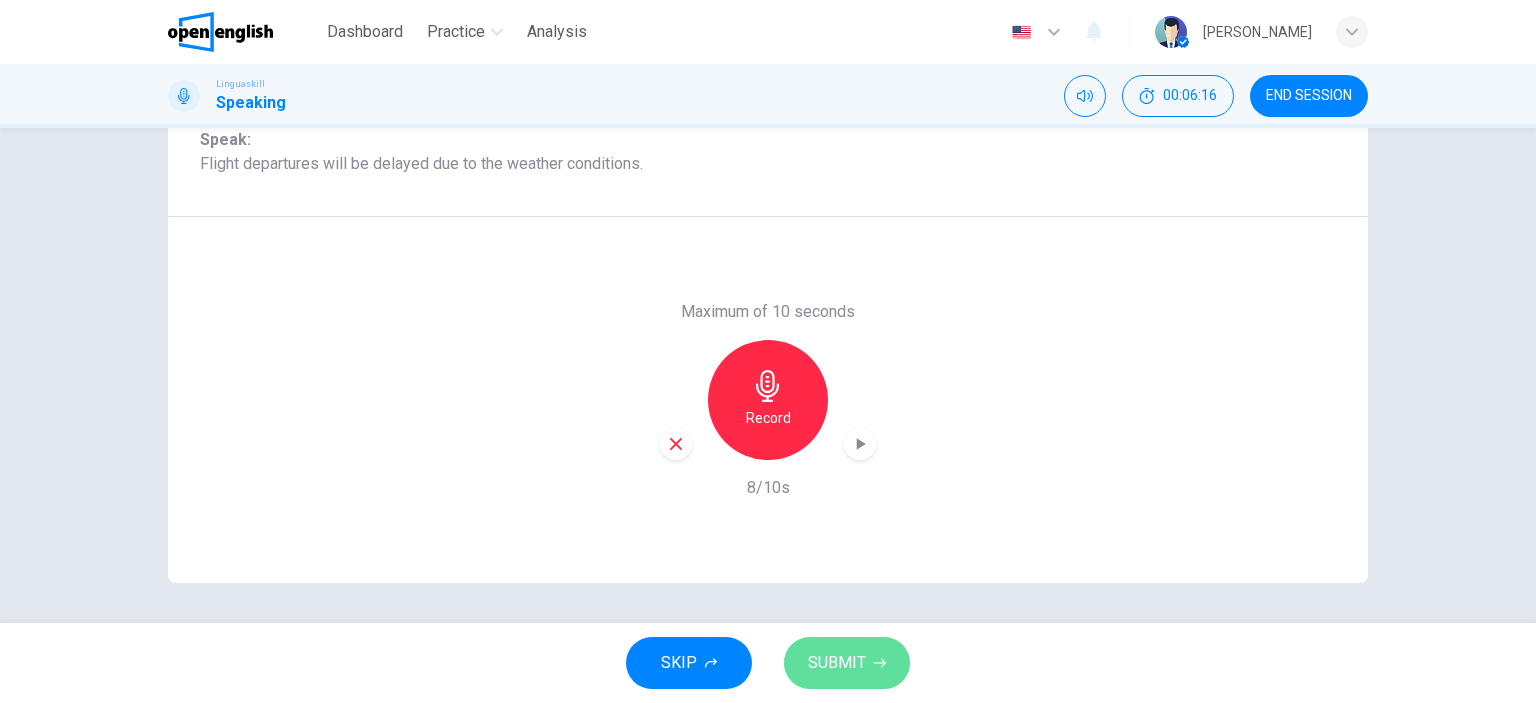 click on "SUBMIT" at bounding box center [837, 663] 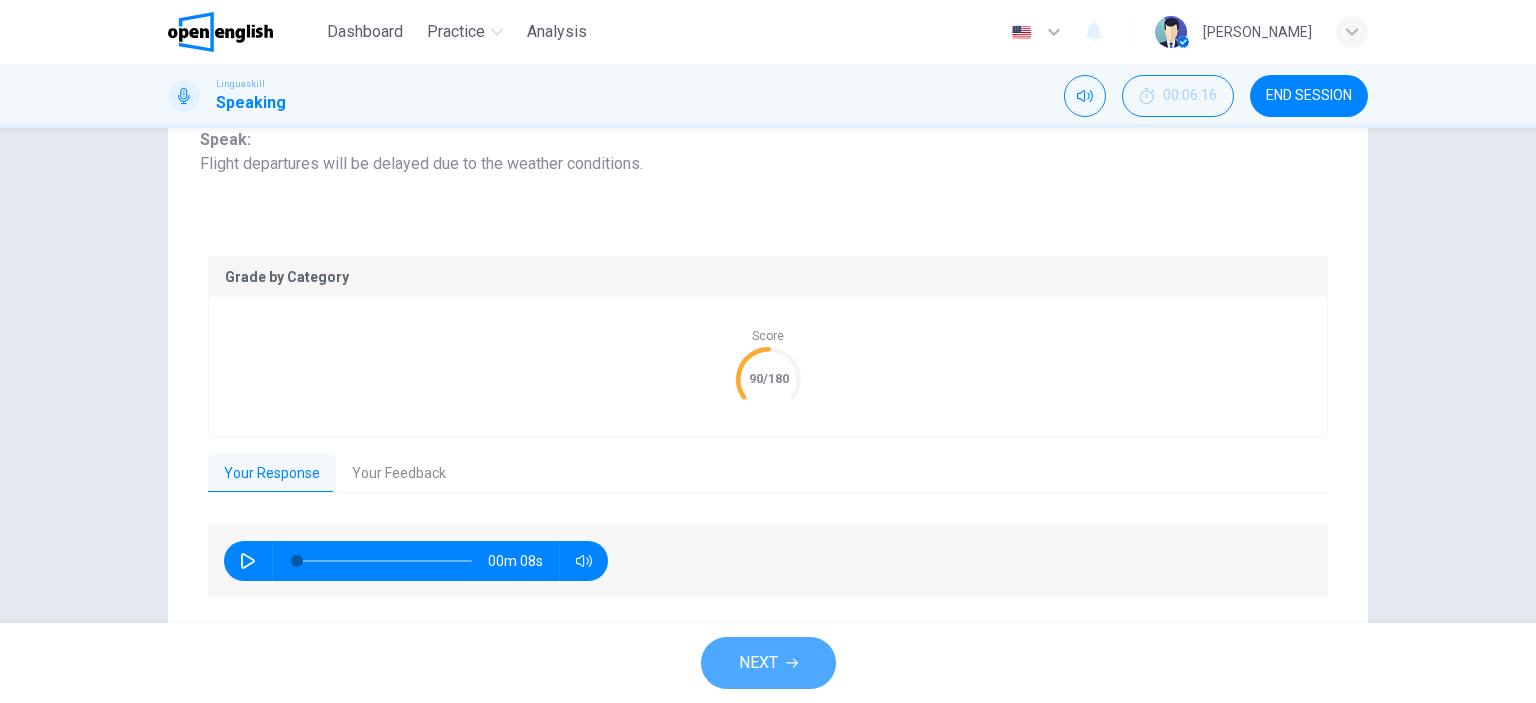 click on "NEXT" at bounding box center [758, 663] 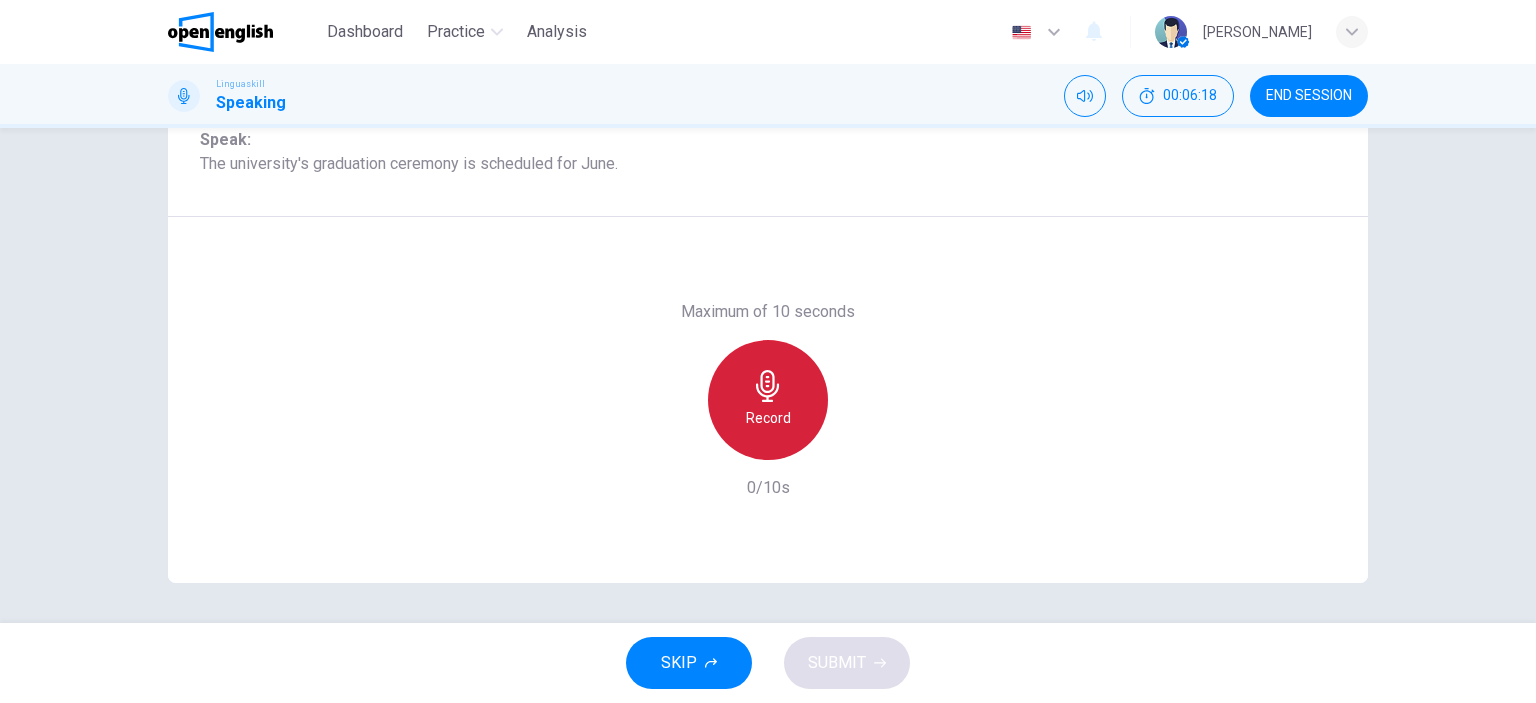 click on "Record" at bounding box center [768, 400] 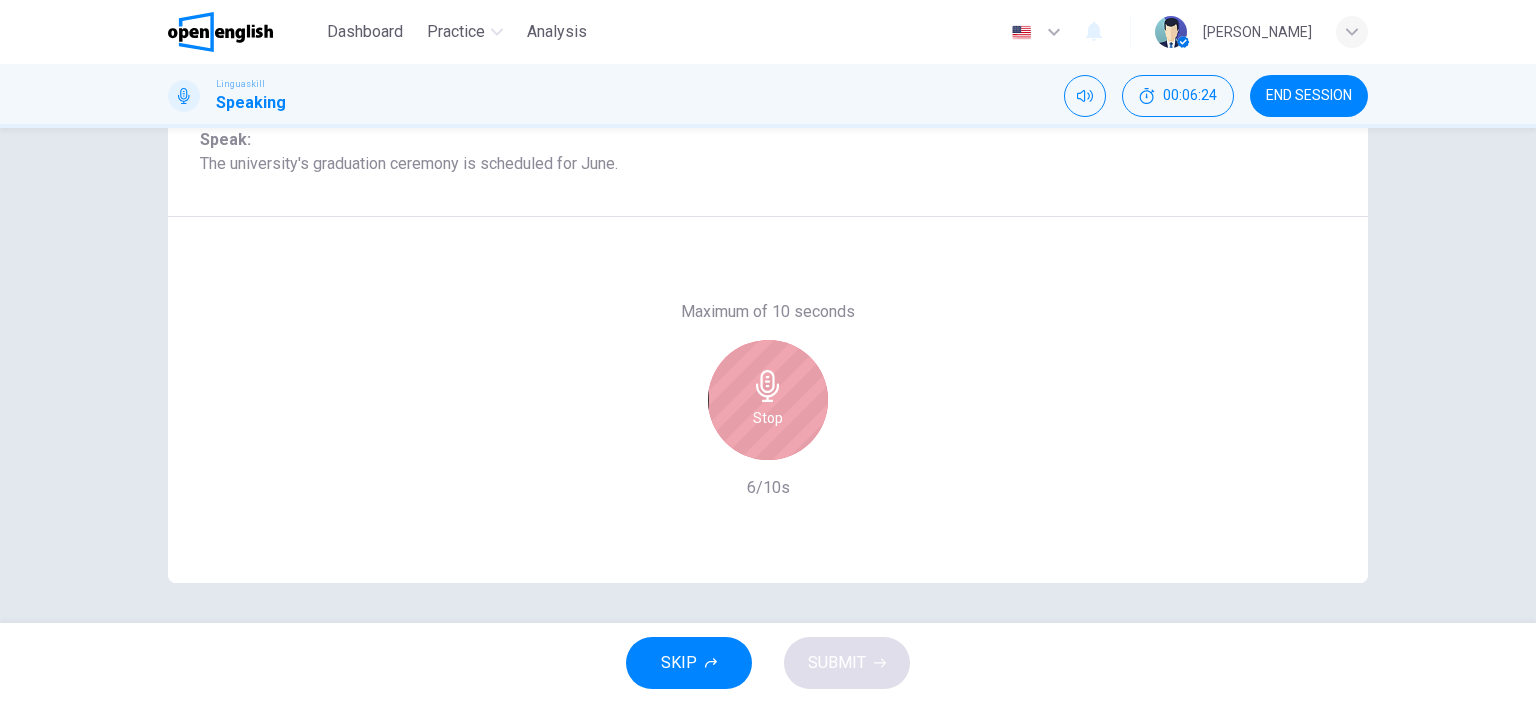 click on "Stop" at bounding box center [768, 400] 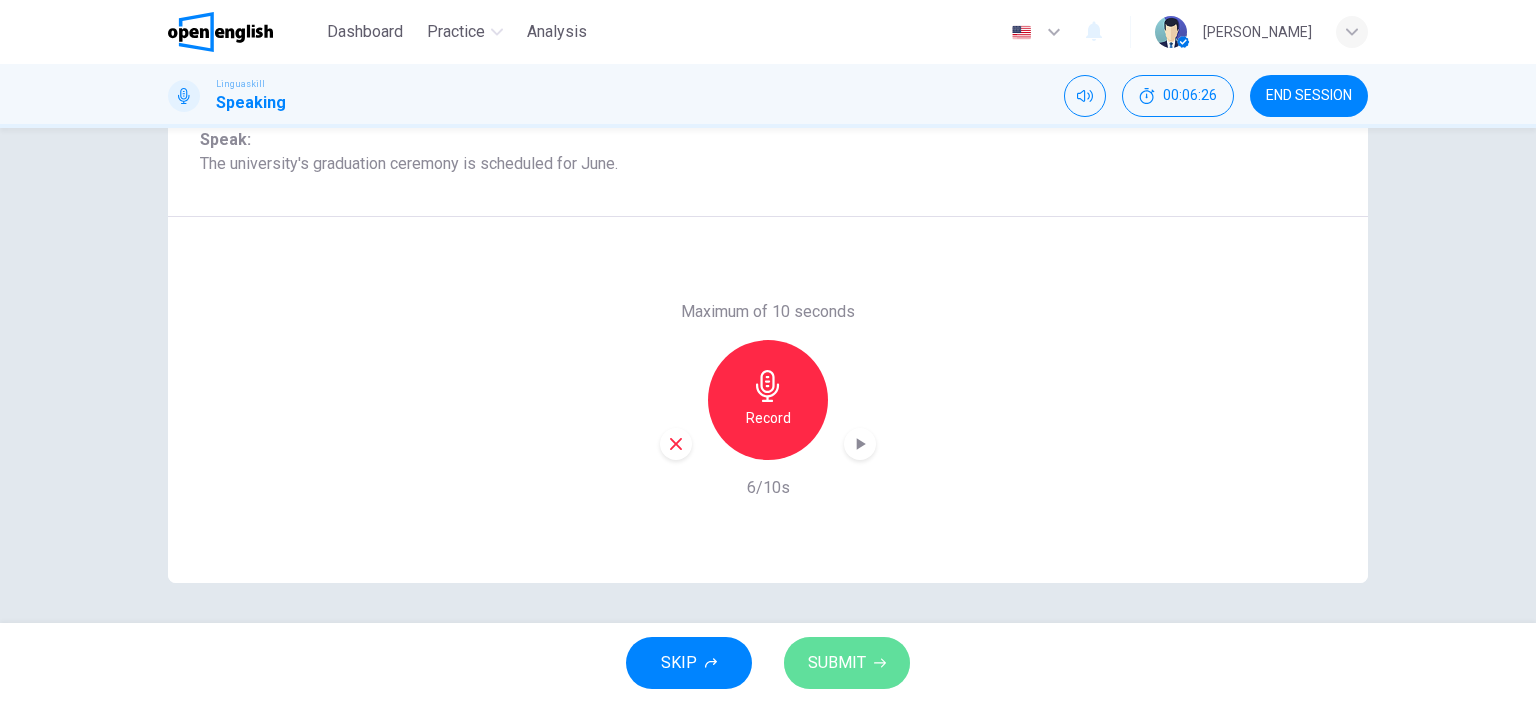 click on "SUBMIT" at bounding box center [837, 663] 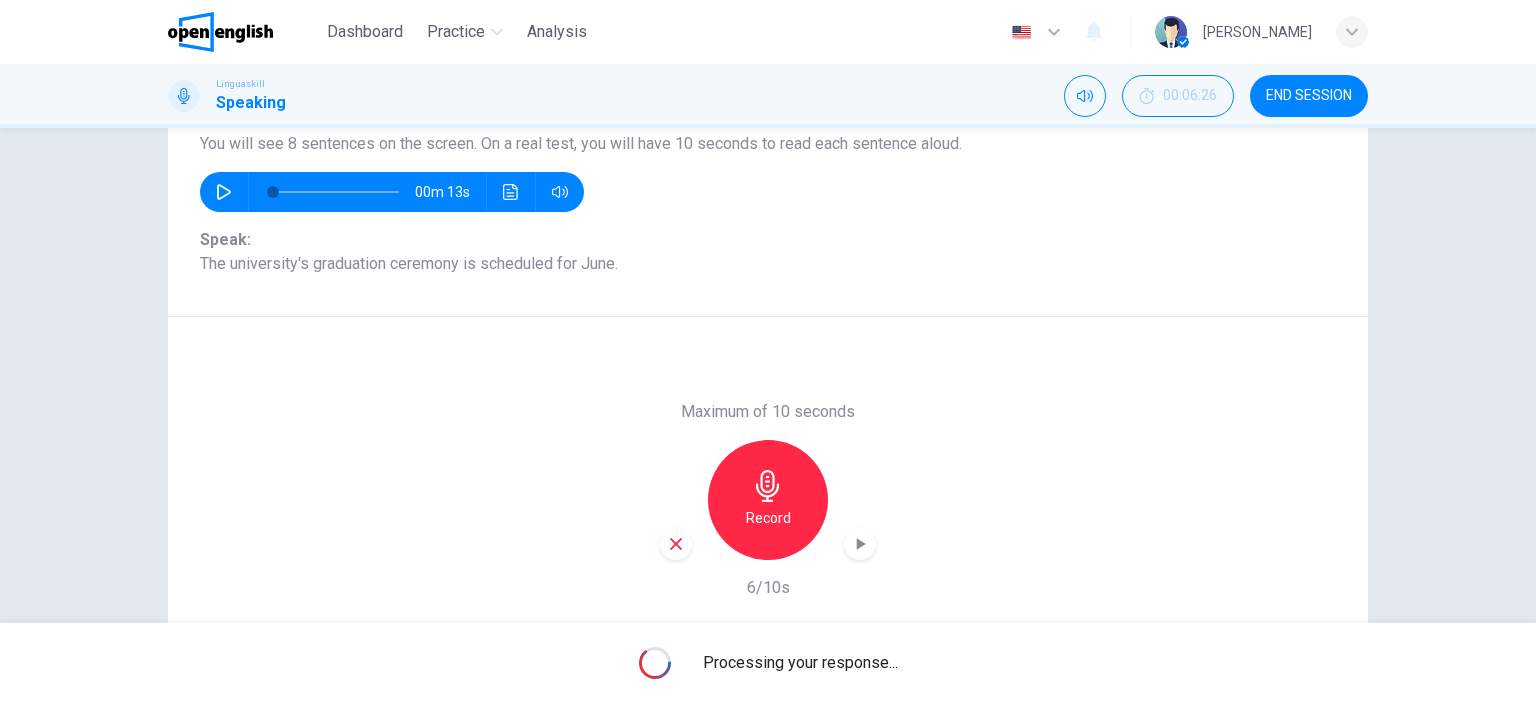 scroll, scrollTop: 186, scrollLeft: 0, axis: vertical 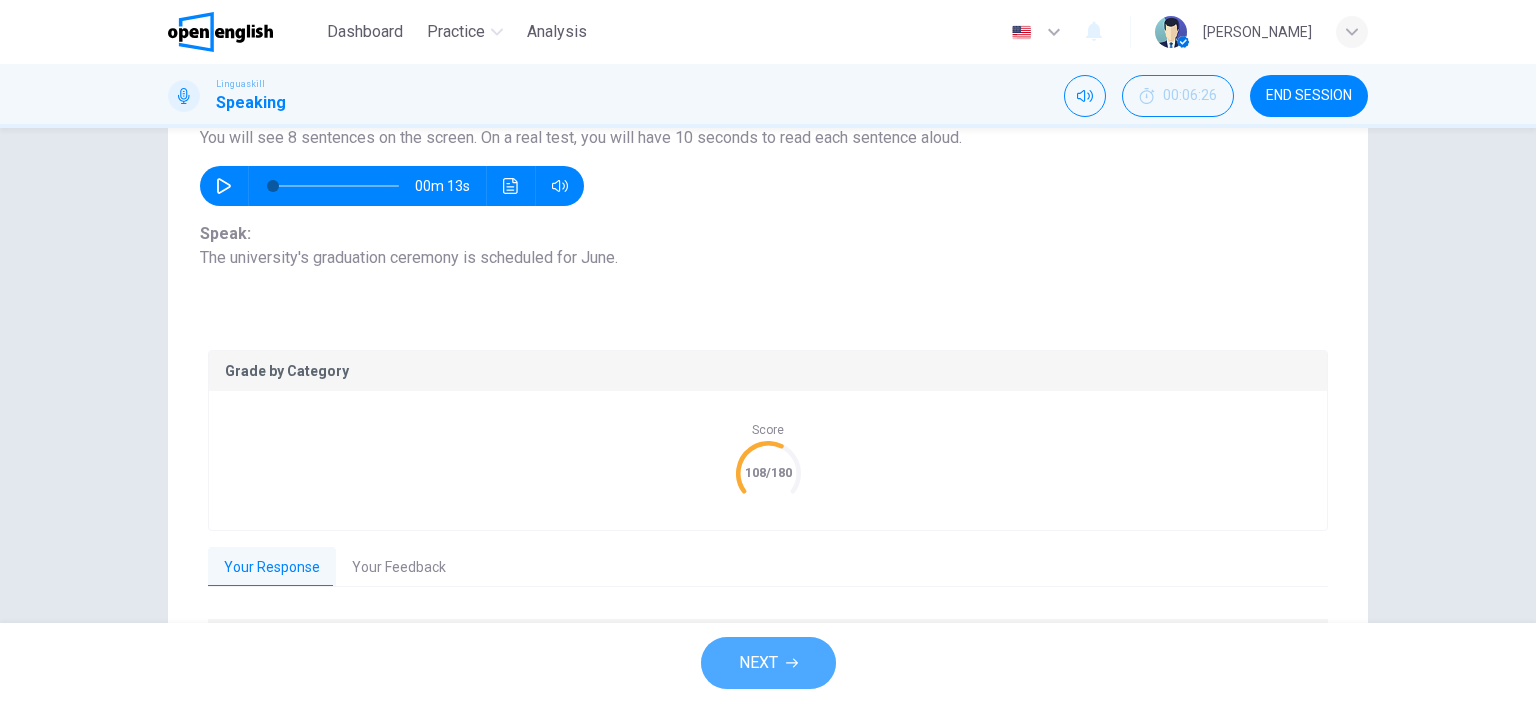 drag, startPoint x: 719, startPoint y: 688, endPoint x: 952, endPoint y: 571, distance: 260.72592 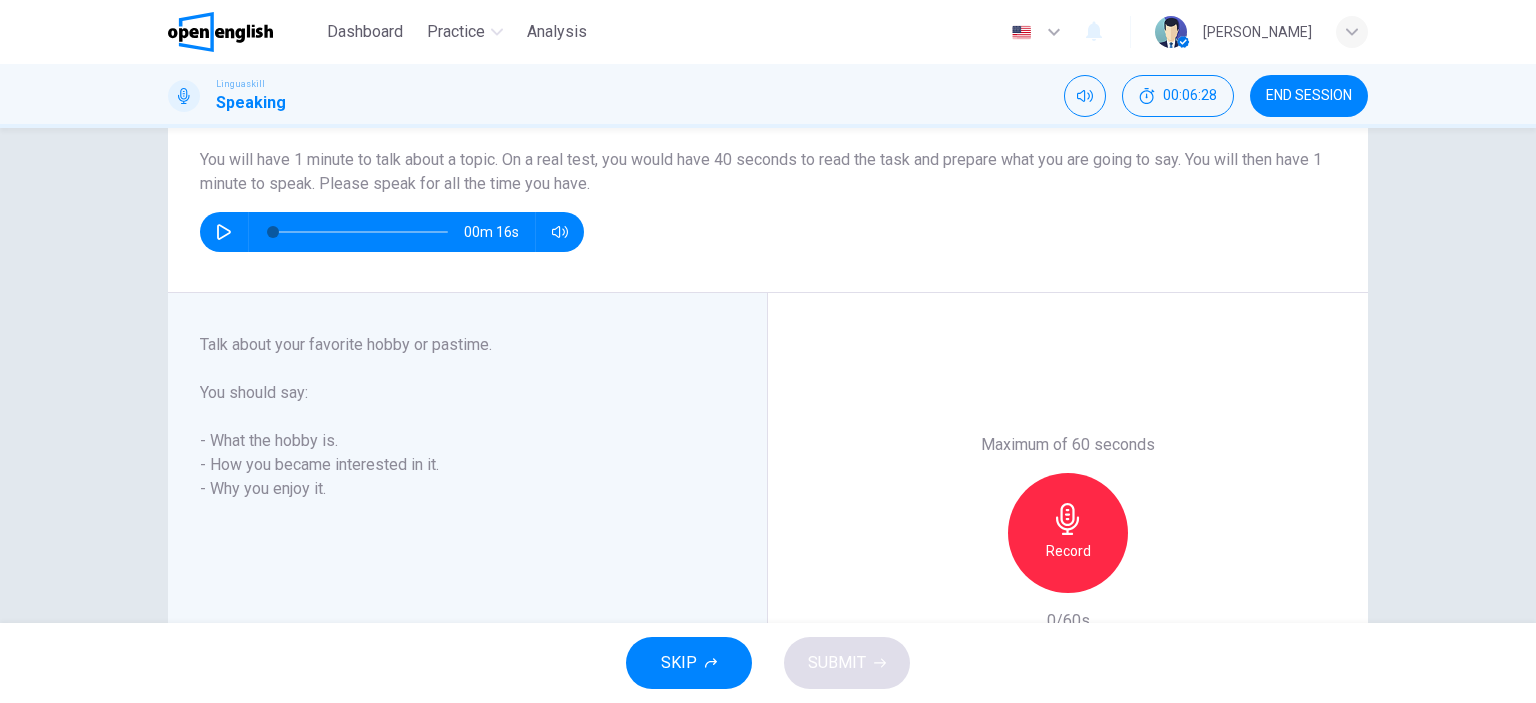 scroll, scrollTop: 147, scrollLeft: 0, axis: vertical 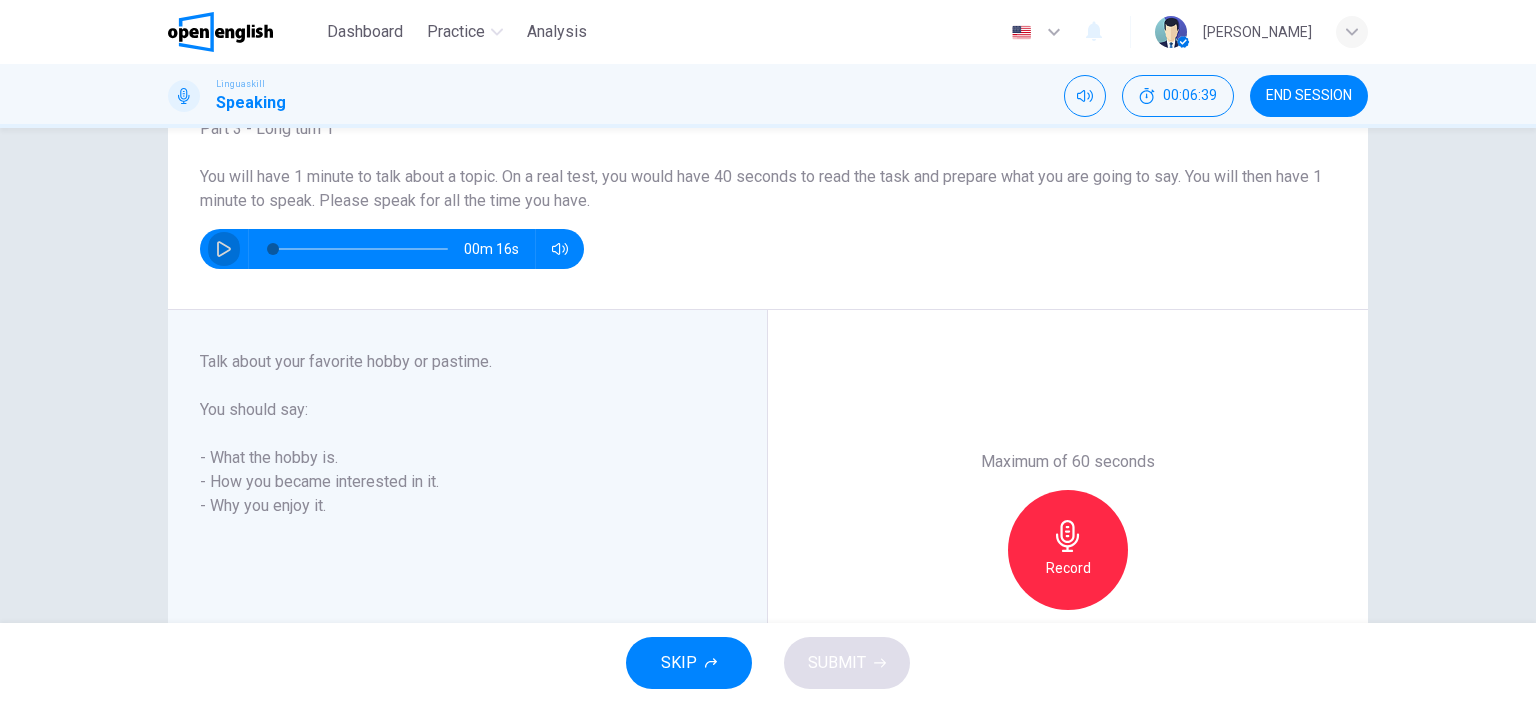 click 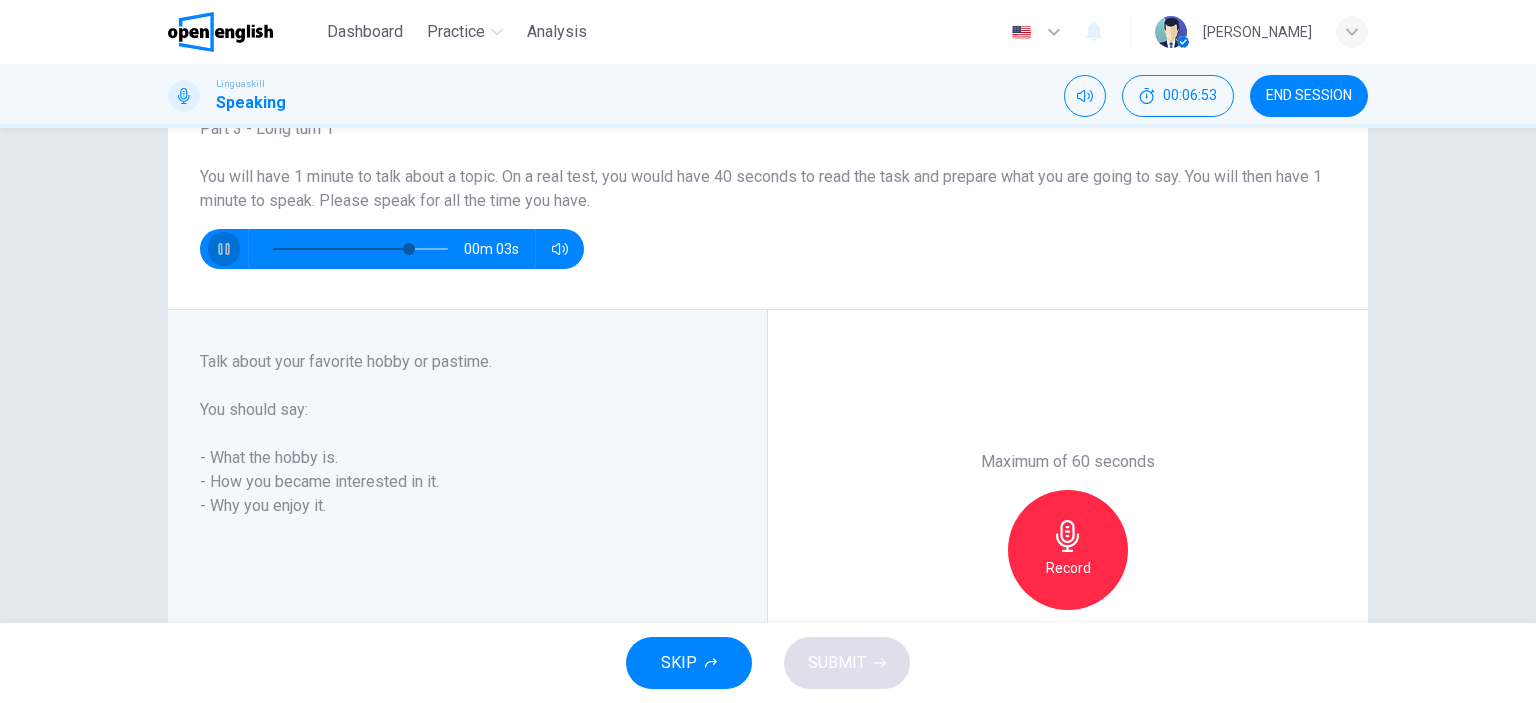 click 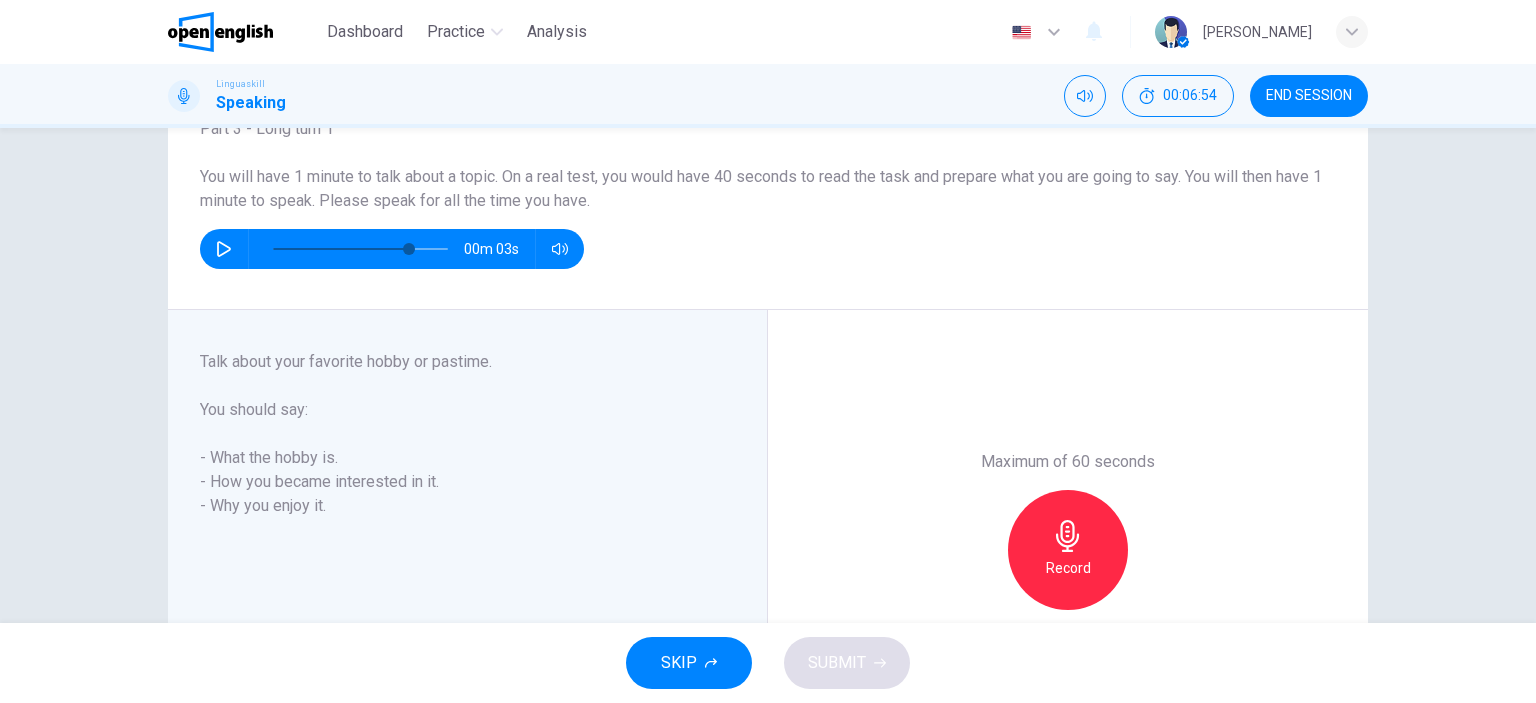scroll, scrollTop: 353, scrollLeft: 0, axis: vertical 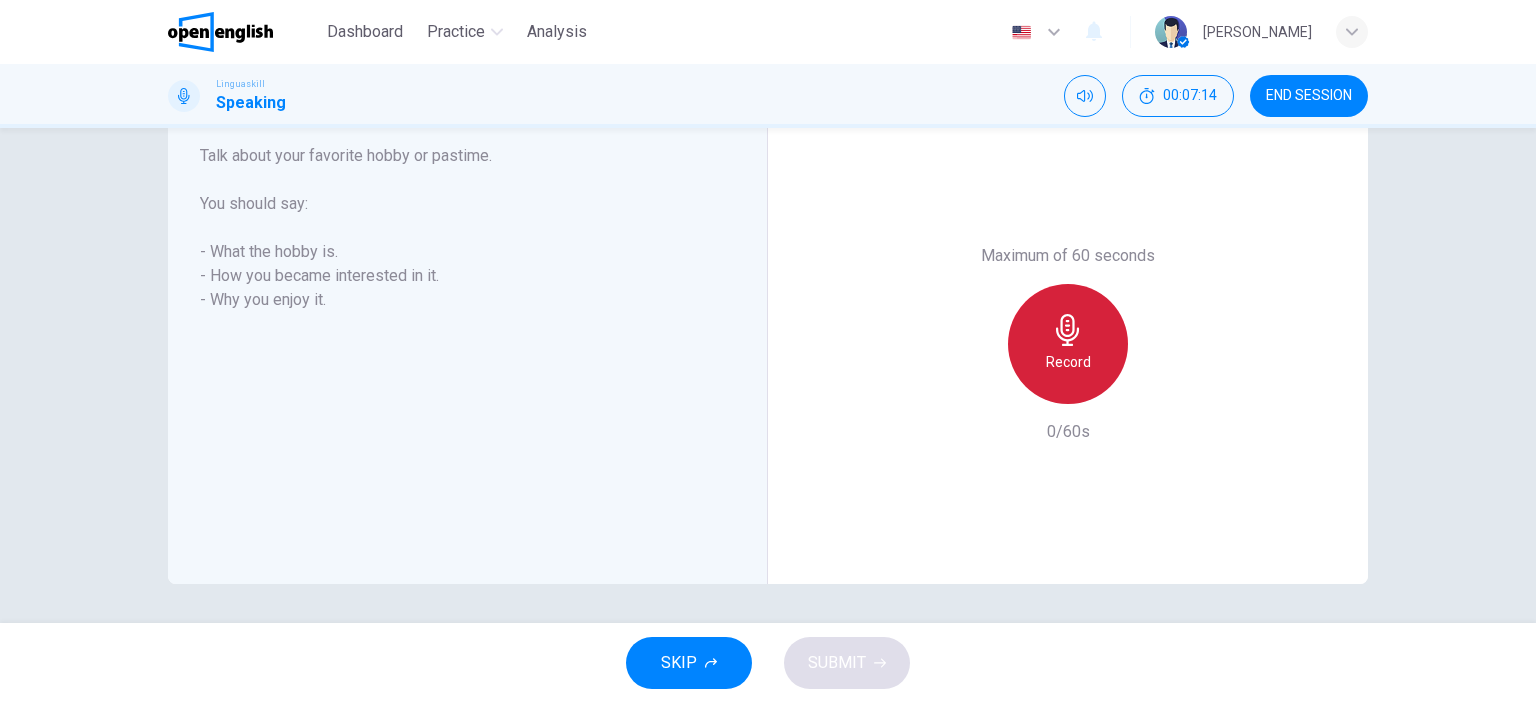 click on "Record" at bounding box center (1068, 344) 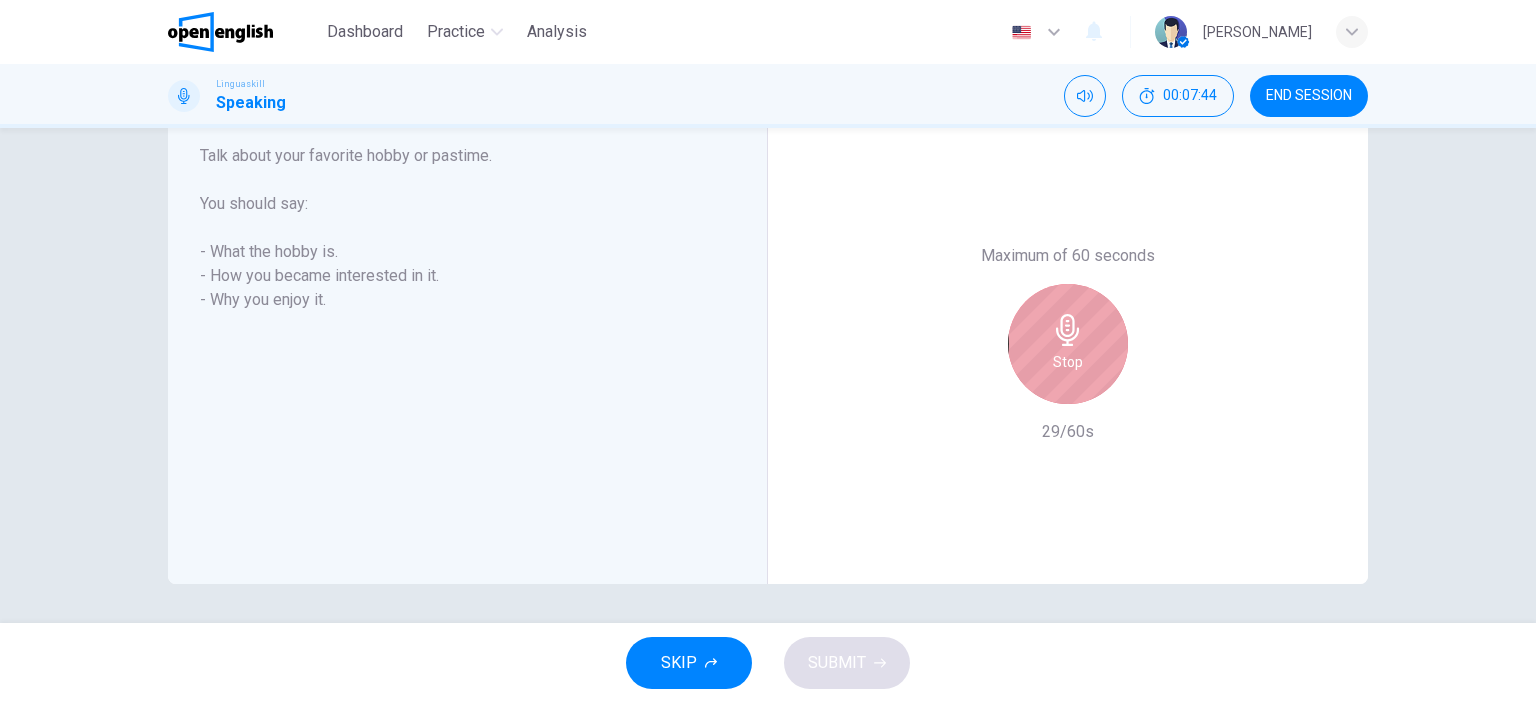 click on "Stop" at bounding box center [1068, 344] 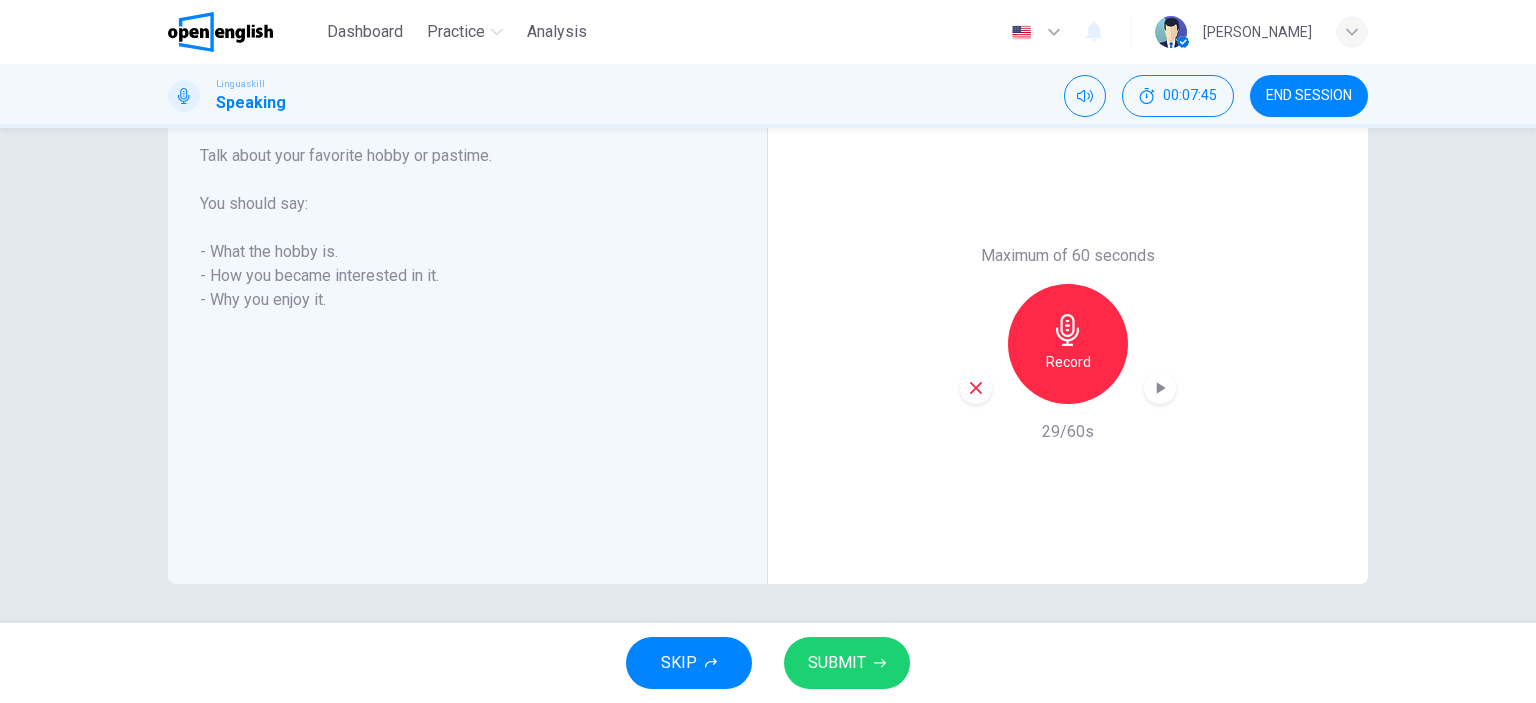 click on "SUBMIT" at bounding box center [837, 663] 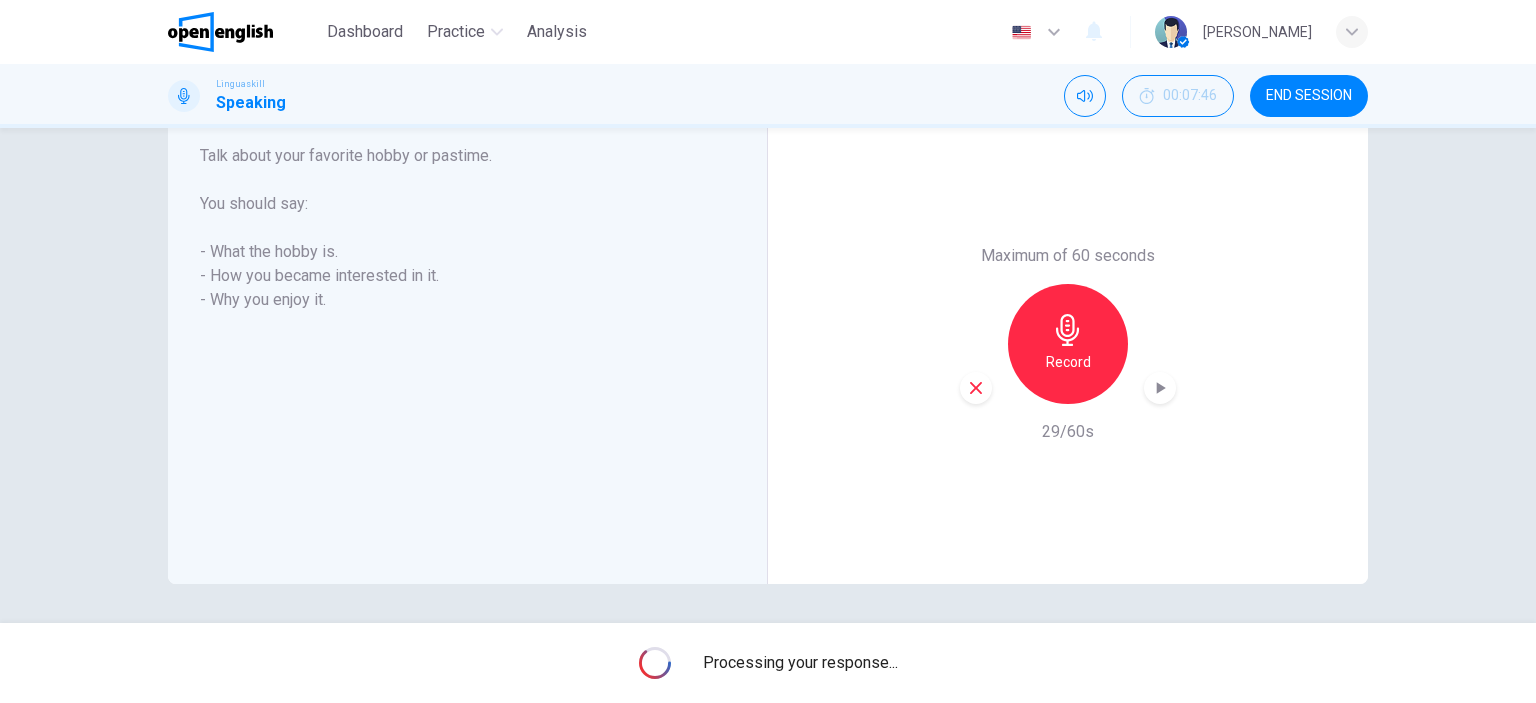 type on "*" 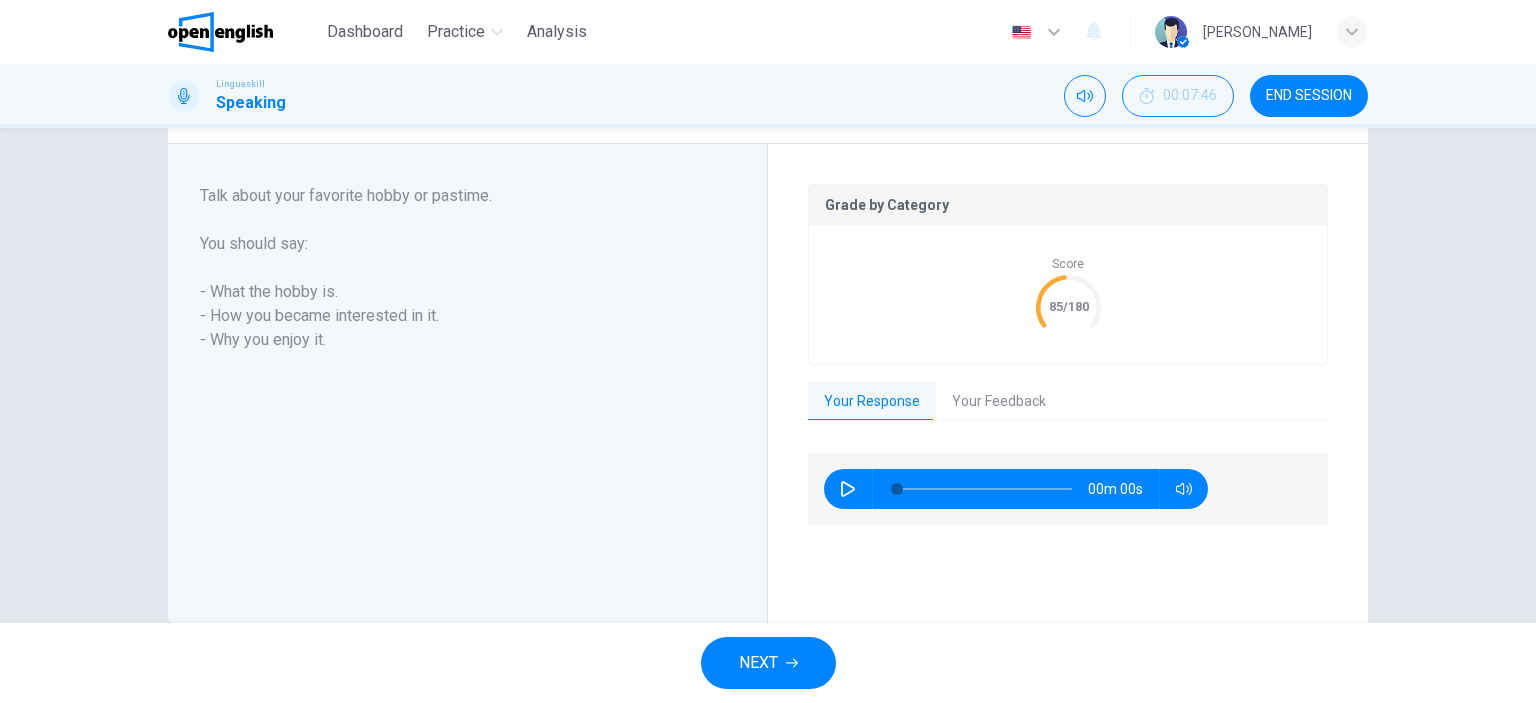 scroll, scrollTop: 393, scrollLeft: 0, axis: vertical 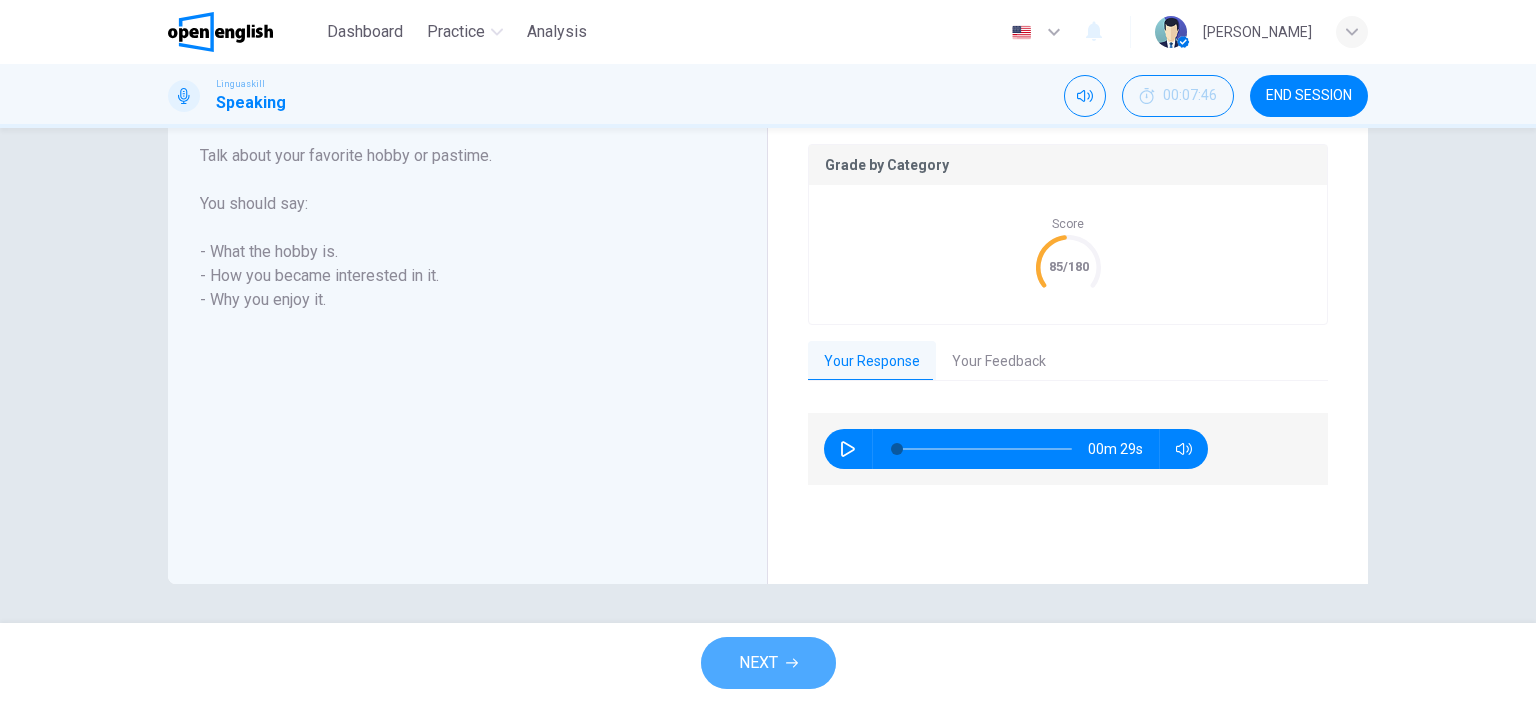 click on "NEXT" at bounding box center [758, 663] 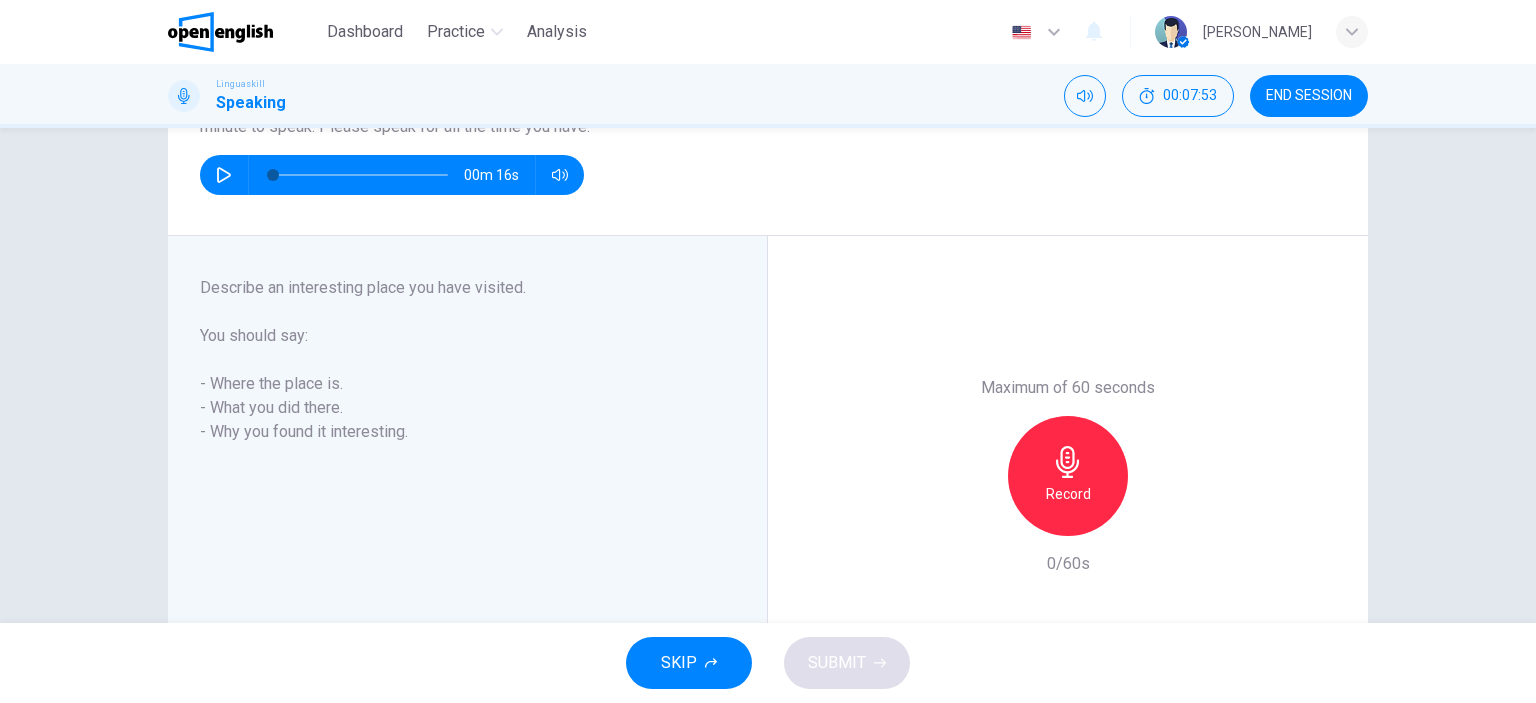 scroll, scrollTop: 224, scrollLeft: 0, axis: vertical 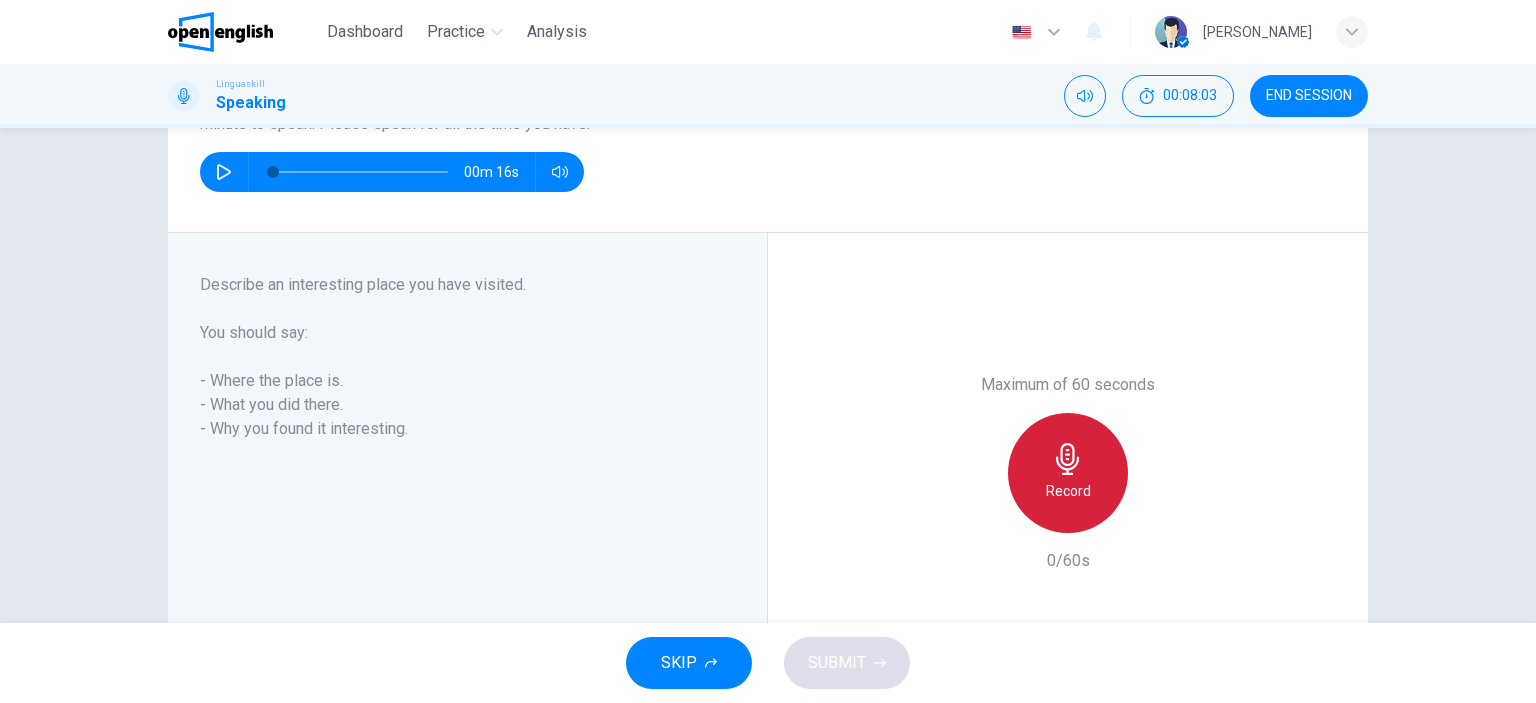 click on "Record" at bounding box center (1068, 473) 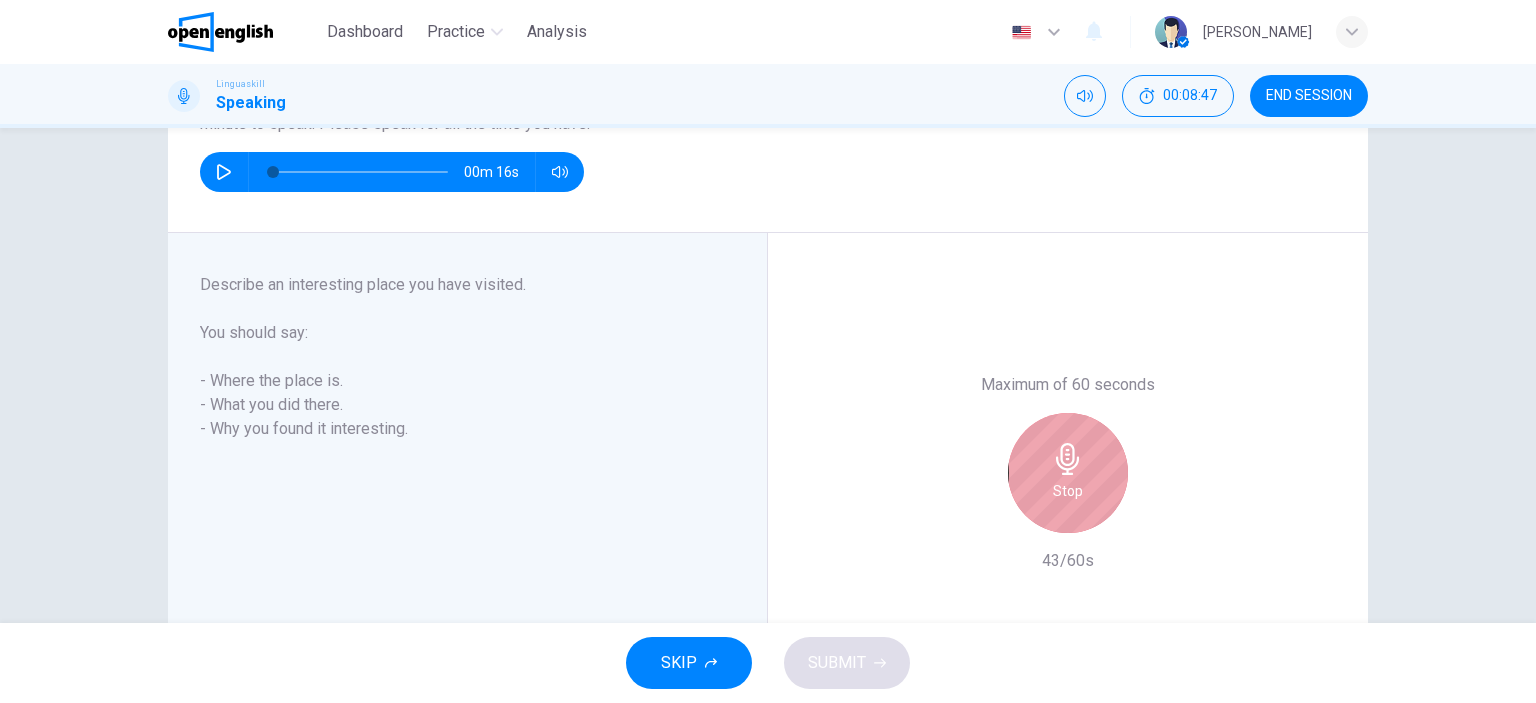 click on "Stop" at bounding box center [1068, 473] 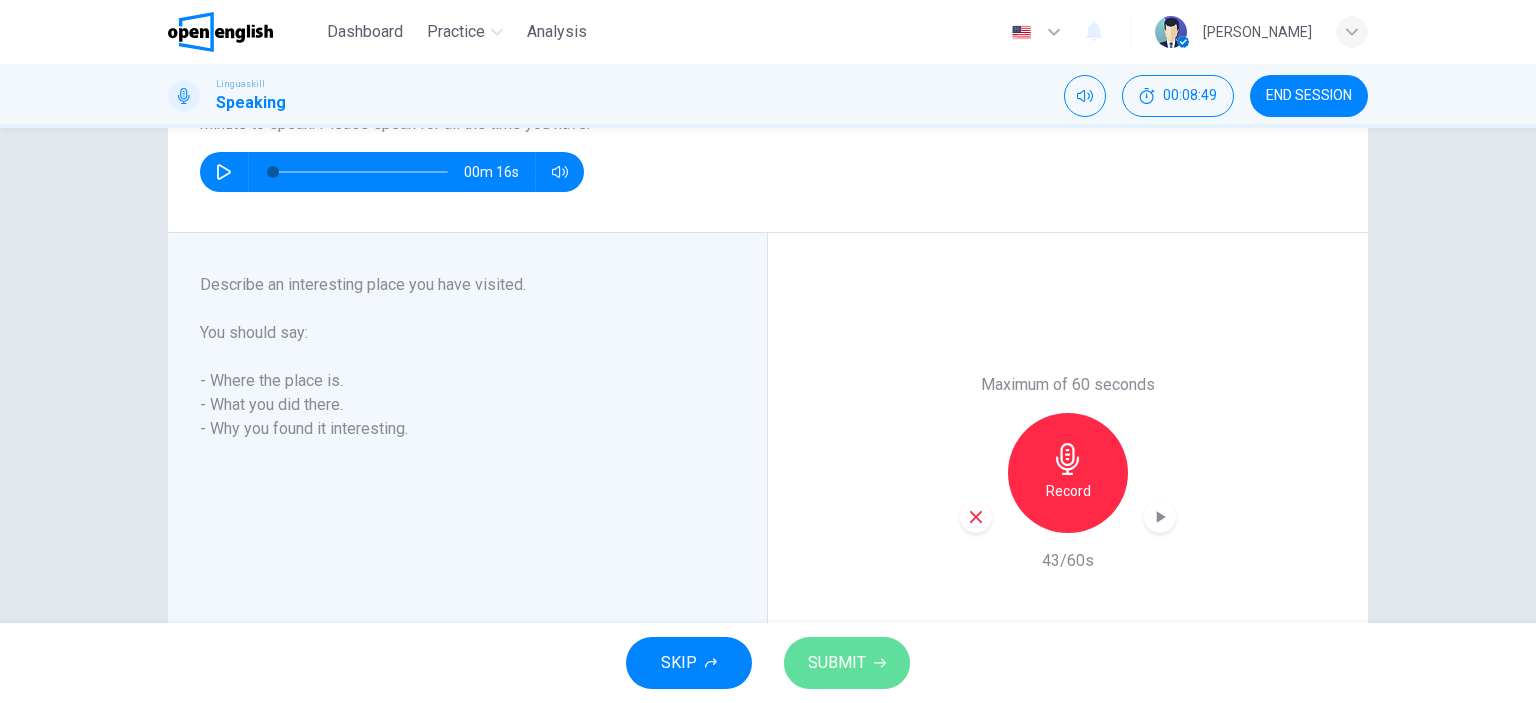 click on "SUBMIT" at bounding box center (837, 663) 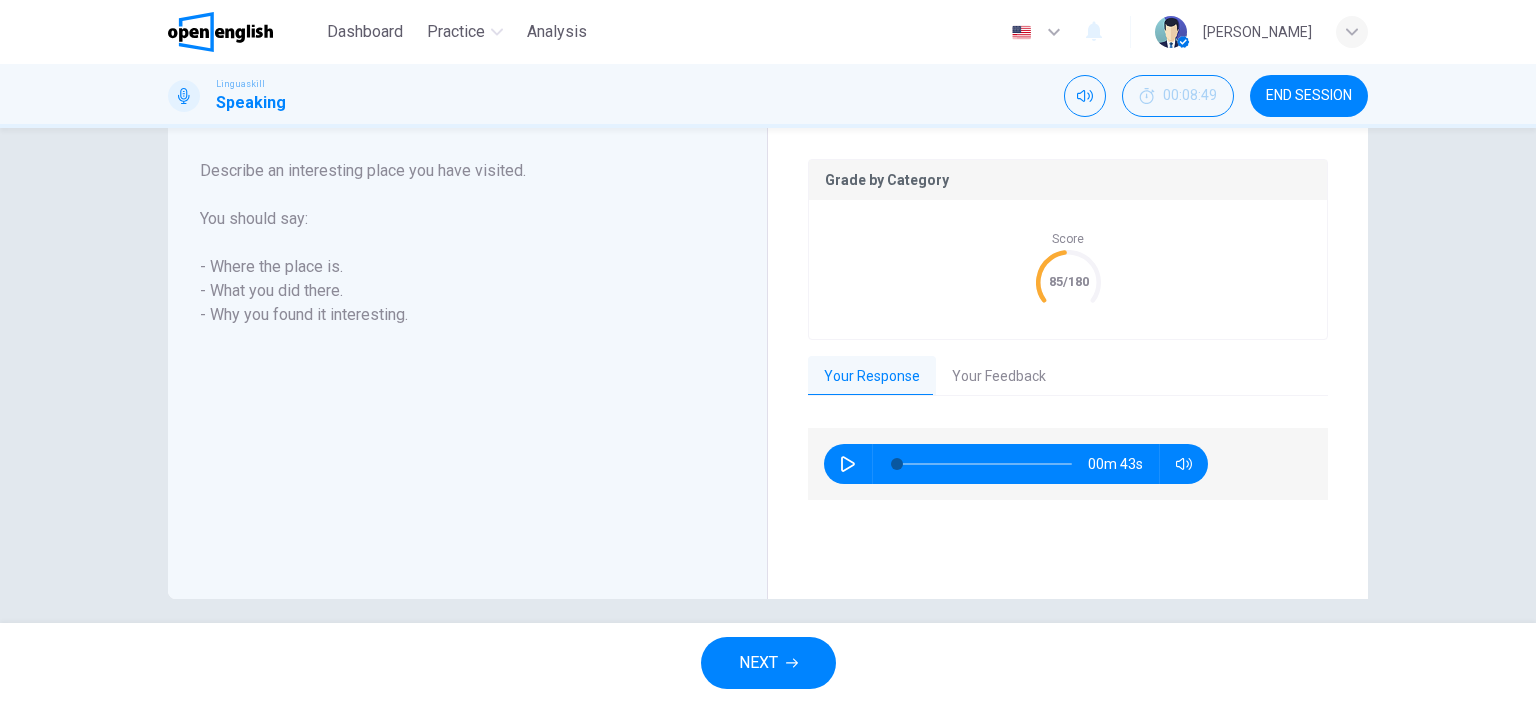 scroll, scrollTop: 379, scrollLeft: 0, axis: vertical 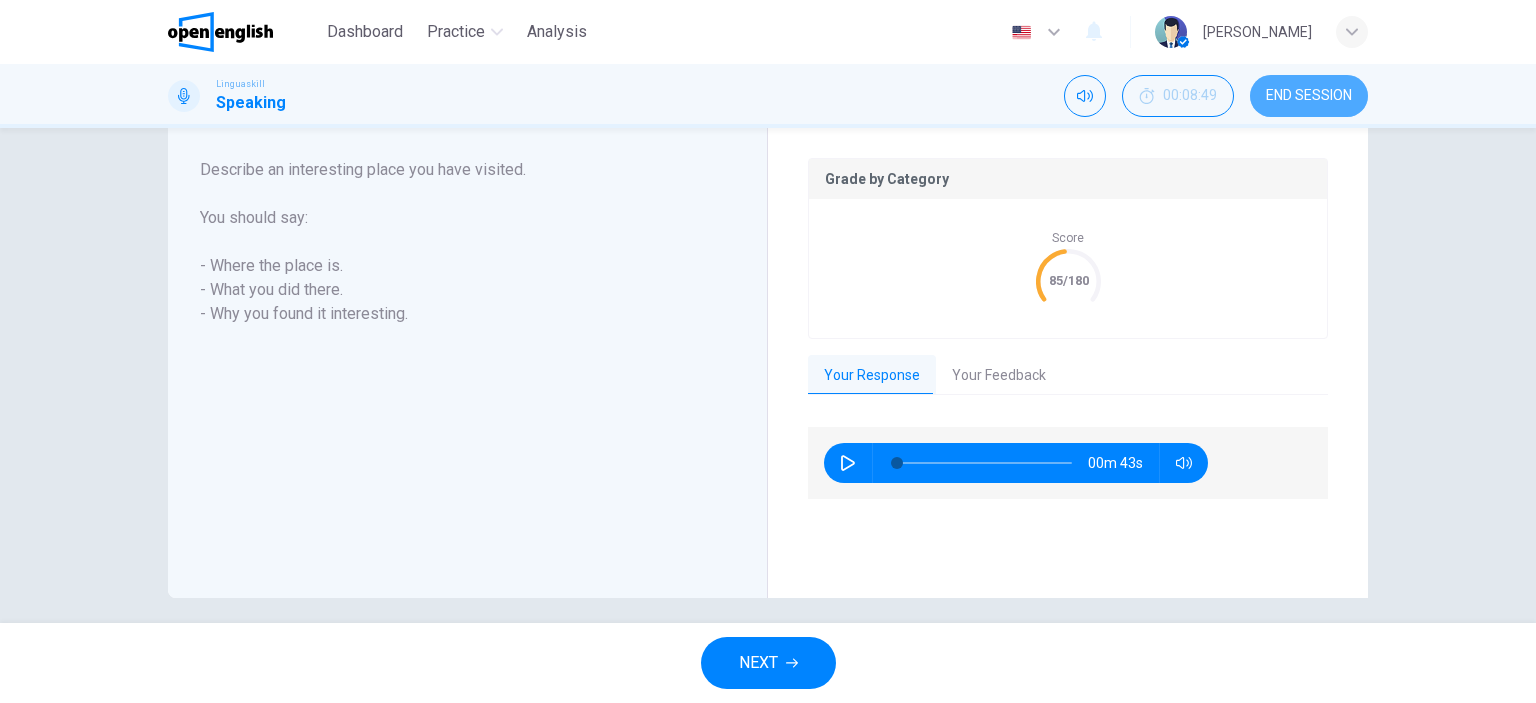 click on "END SESSION" at bounding box center (1309, 96) 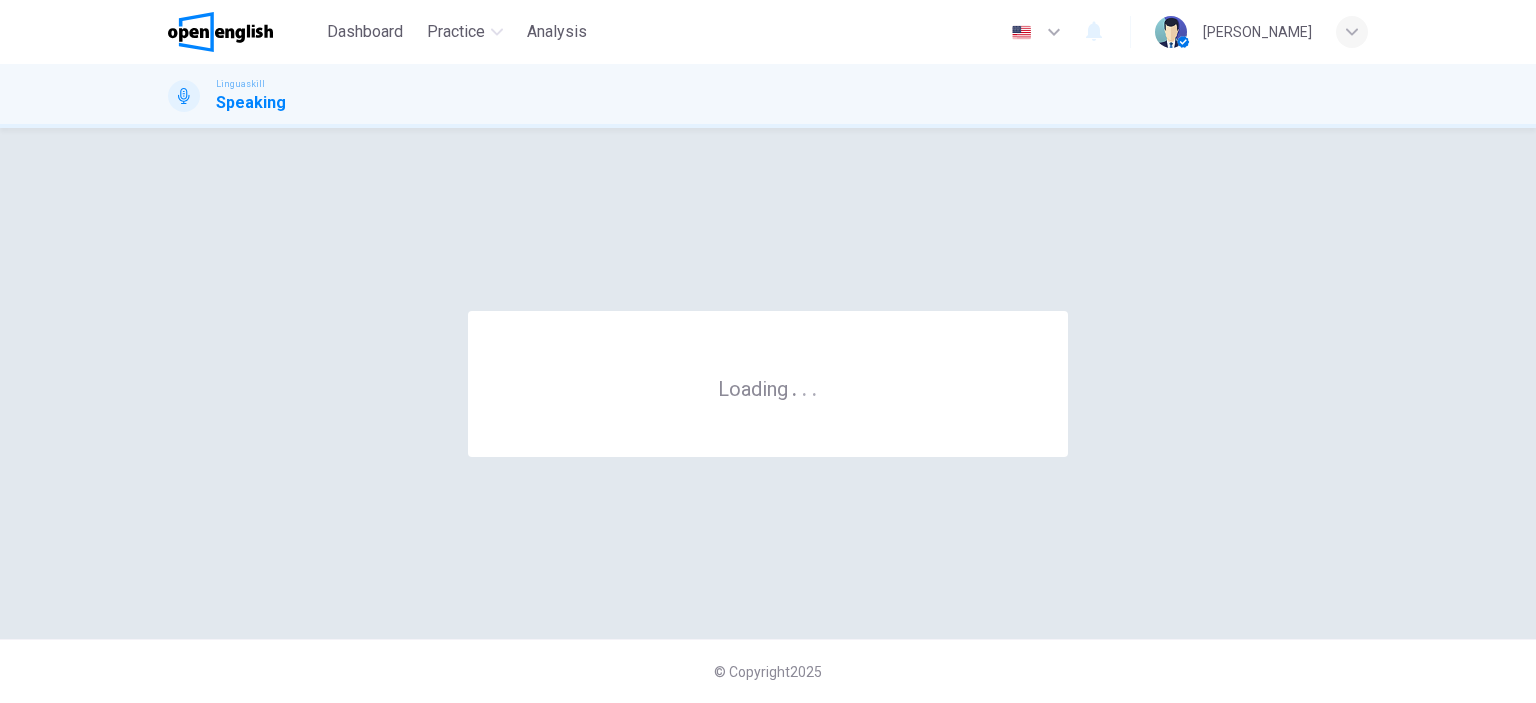 scroll, scrollTop: 0, scrollLeft: 0, axis: both 